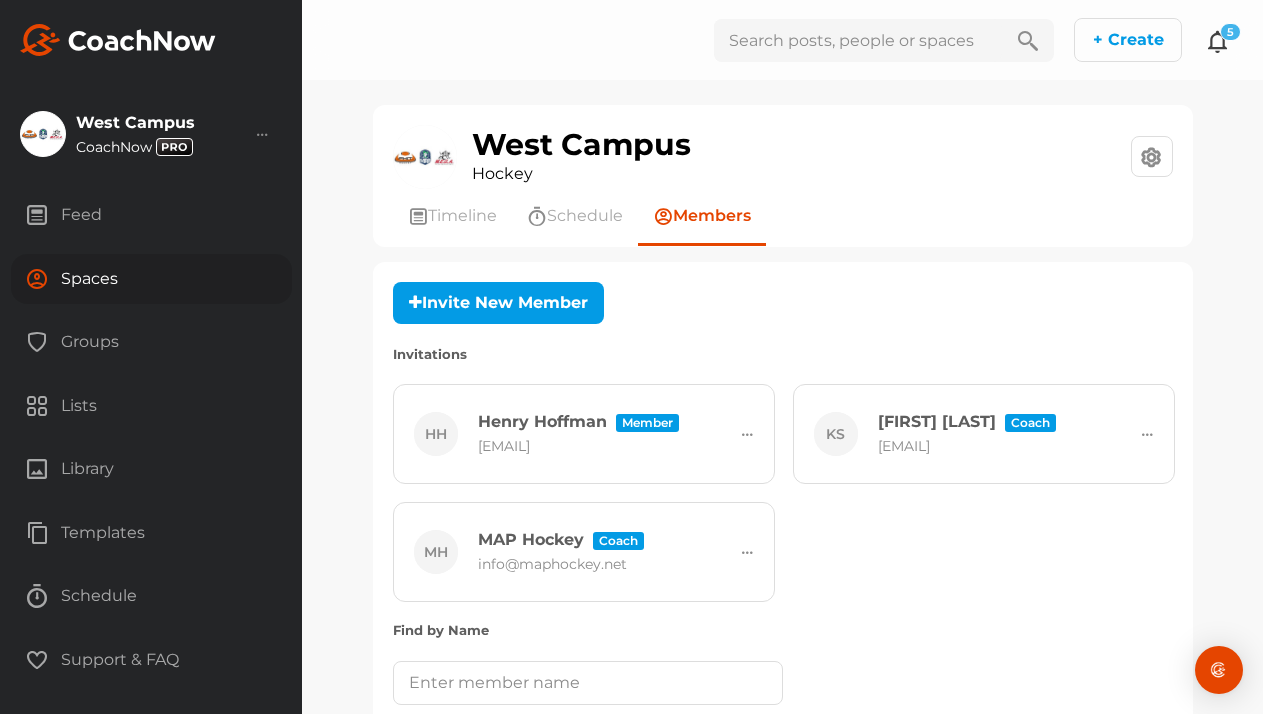 scroll, scrollTop: 0, scrollLeft: 0, axis: both 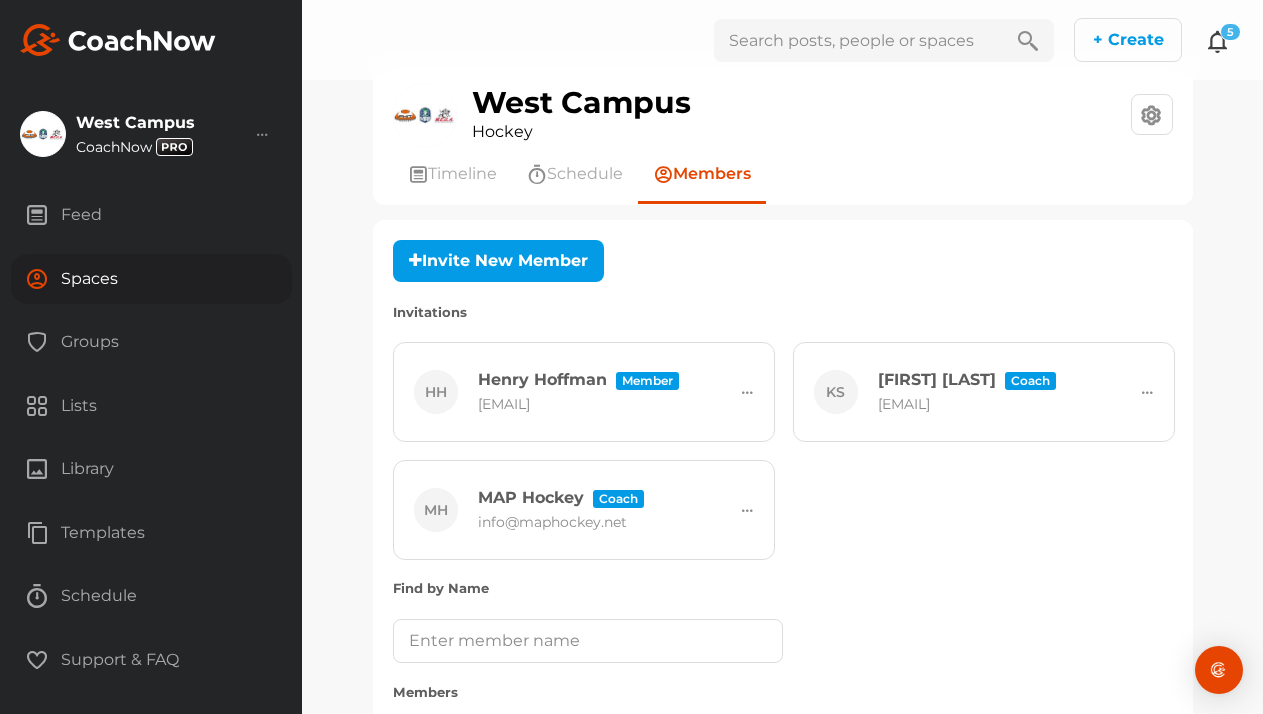 click at bounding box center (1218, 41) 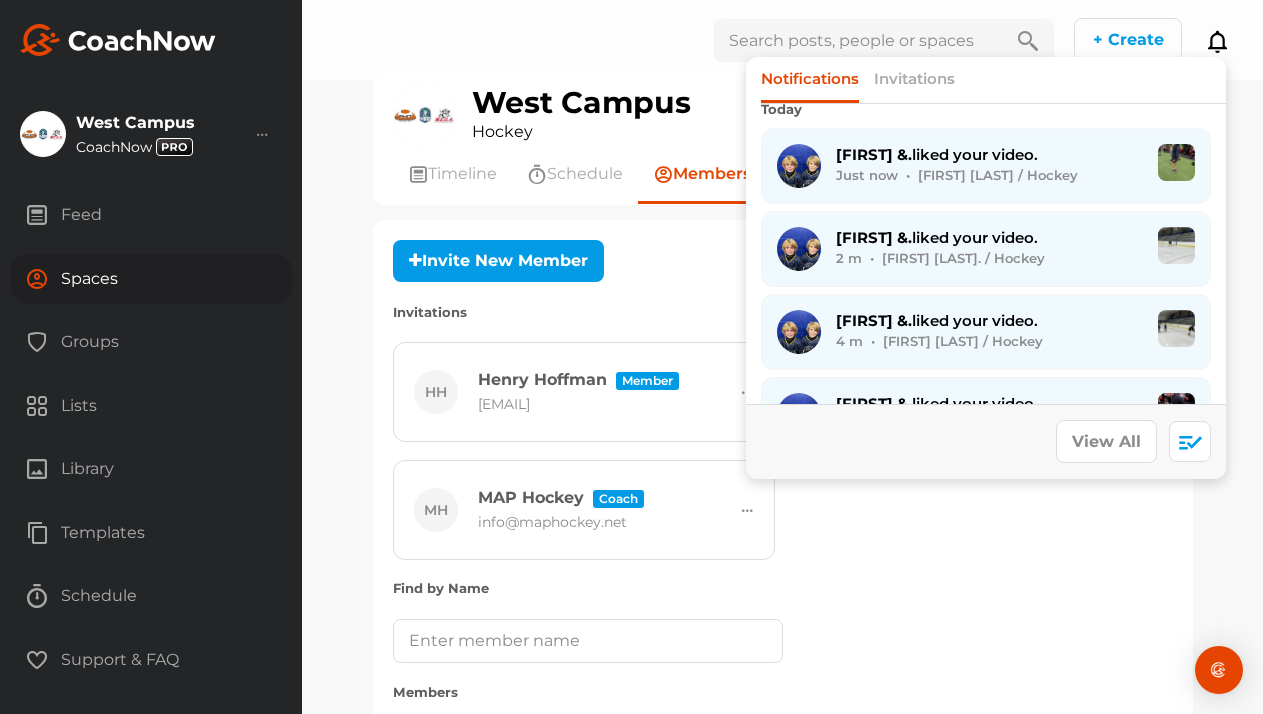 scroll, scrollTop: 0, scrollLeft: 0, axis: both 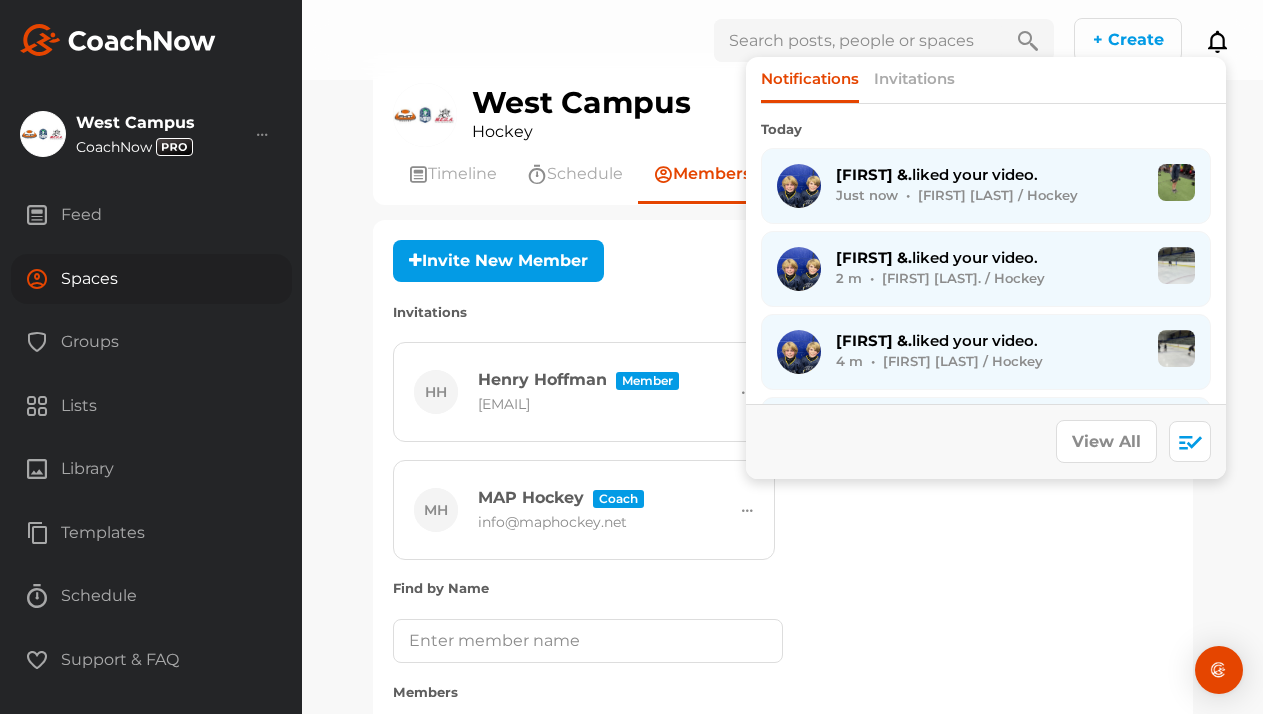 click on "+ Create
New Space
New Group
New Tag
New List
New Template
Notifications
Invitations" at bounding box center [805, 40] 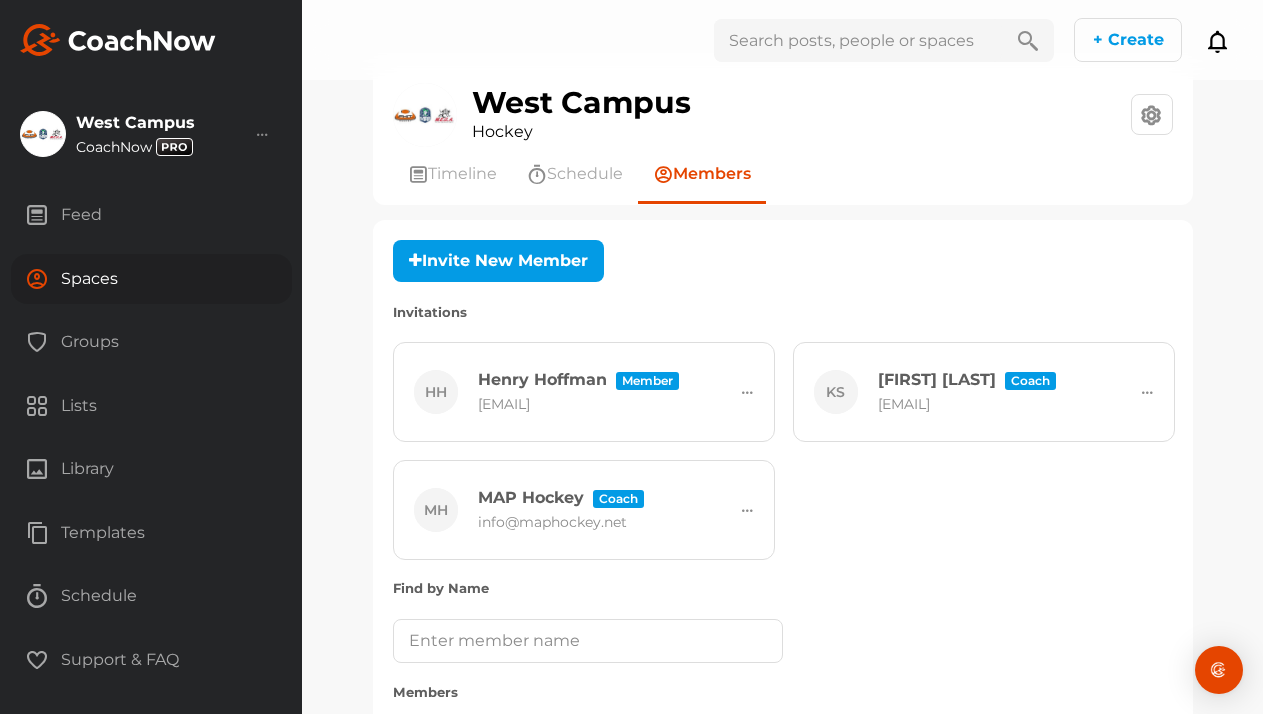 click on "Spaces" at bounding box center (151, 279) 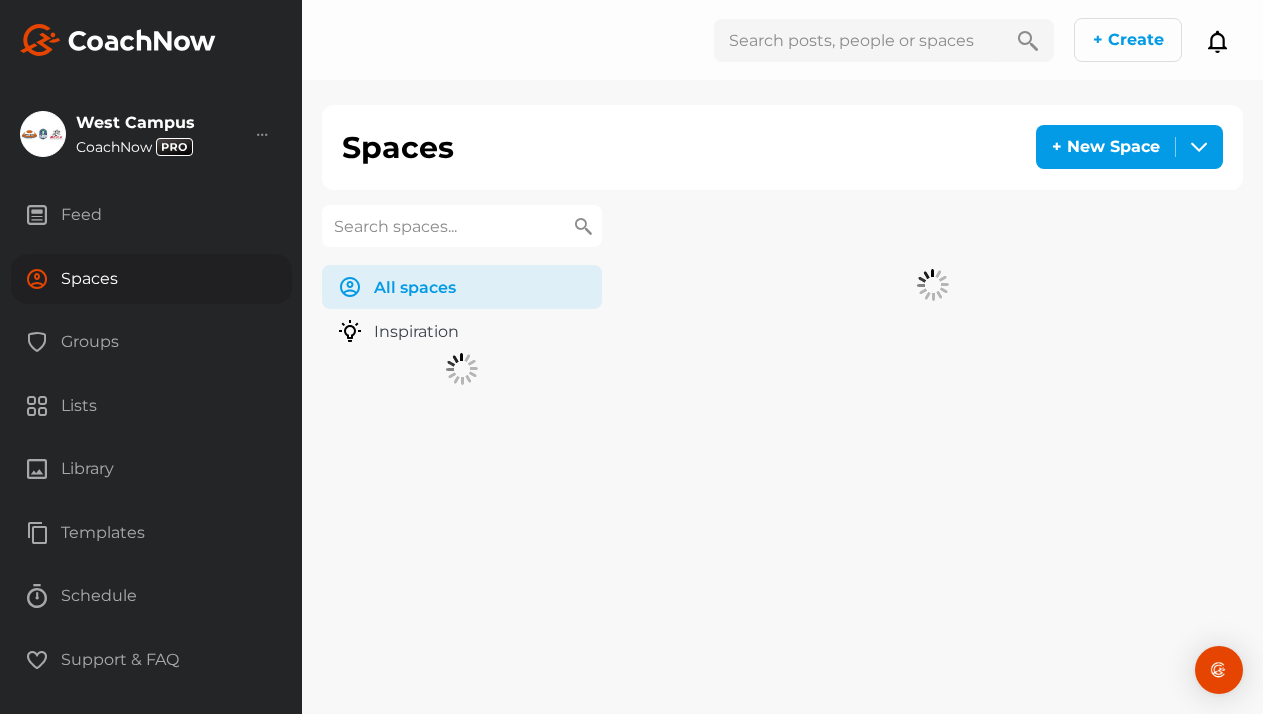 scroll, scrollTop: 0, scrollLeft: 0, axis: both 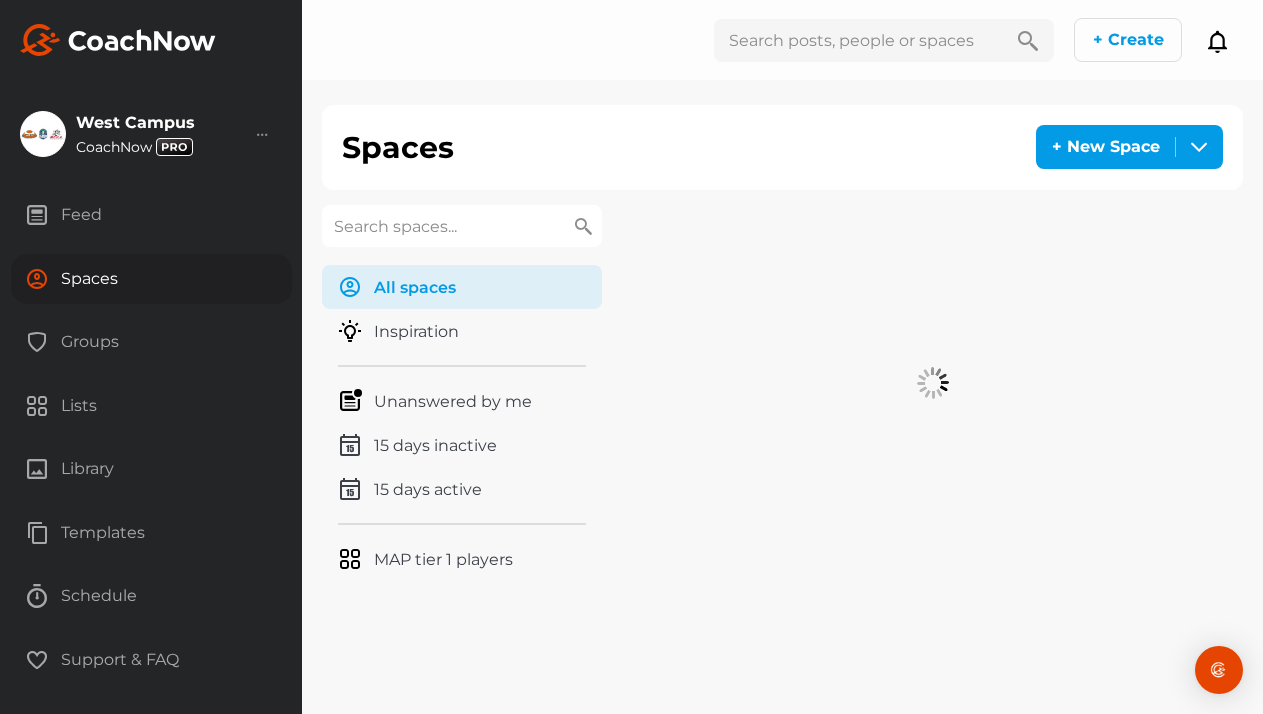 click at bounding box center (462, 226) 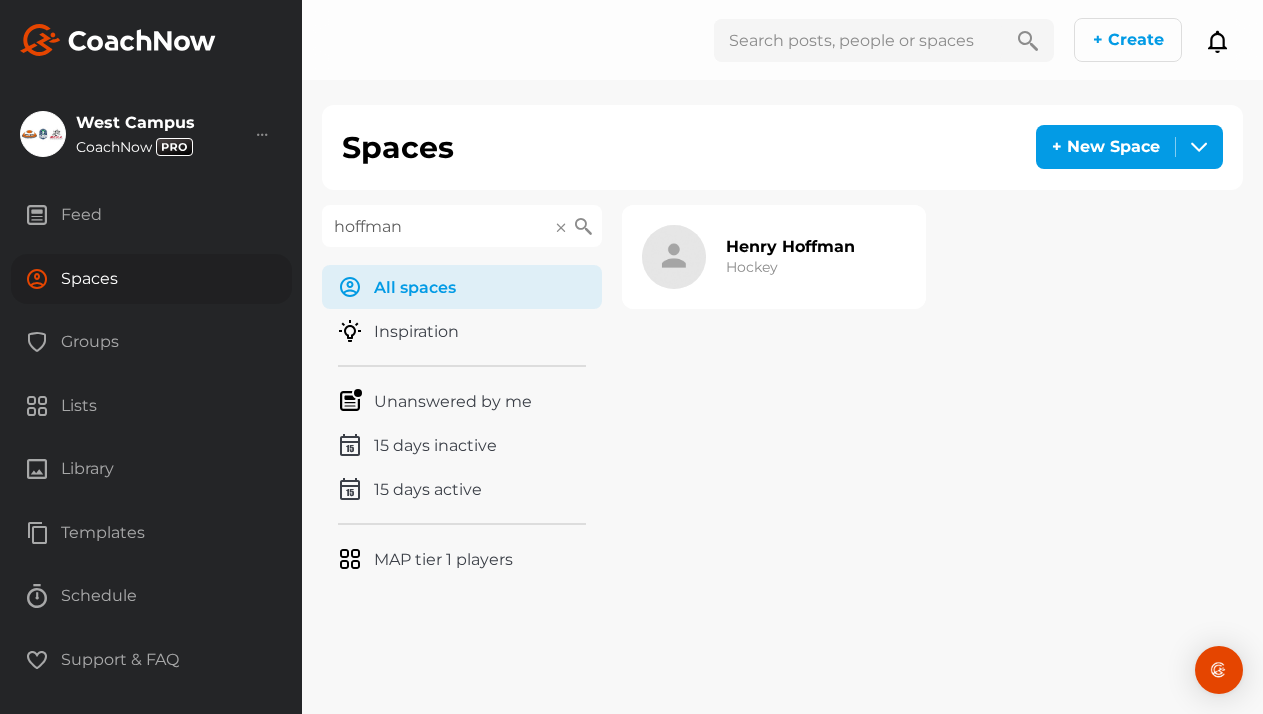 type on "hoffman" 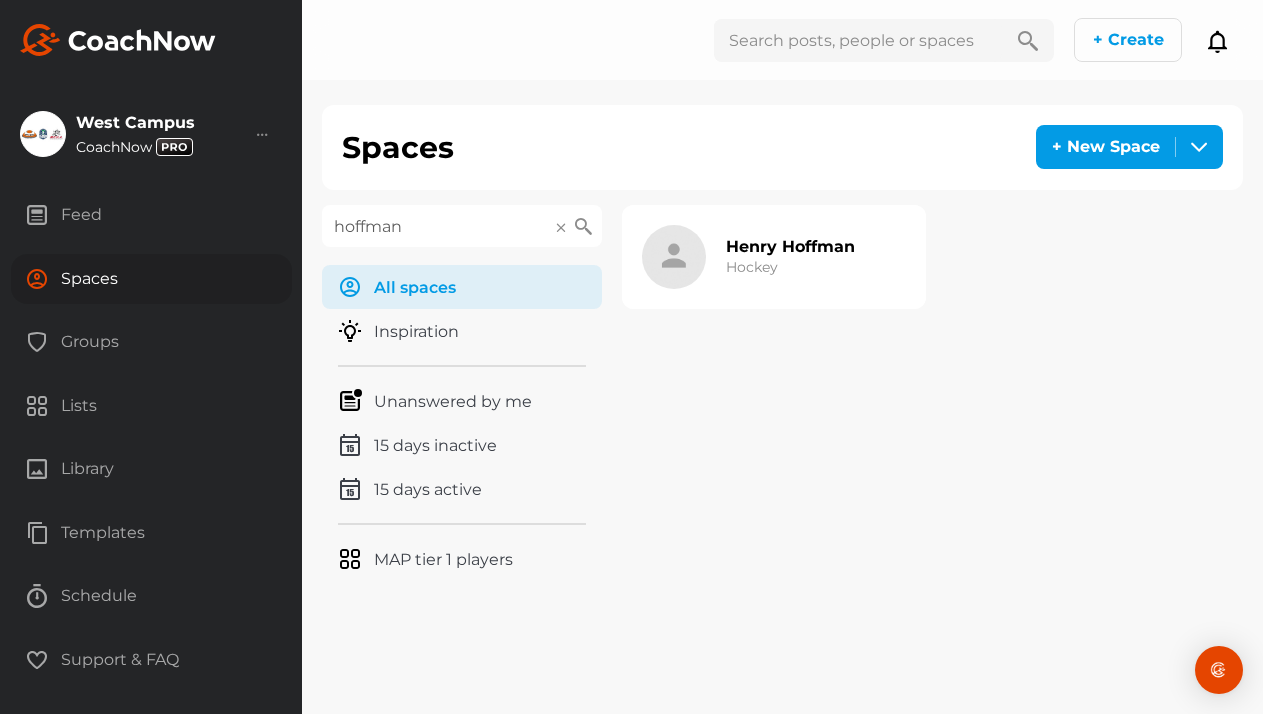 click on "[FIRST] [LAST] Hockey" at bounding box center (790, 257) 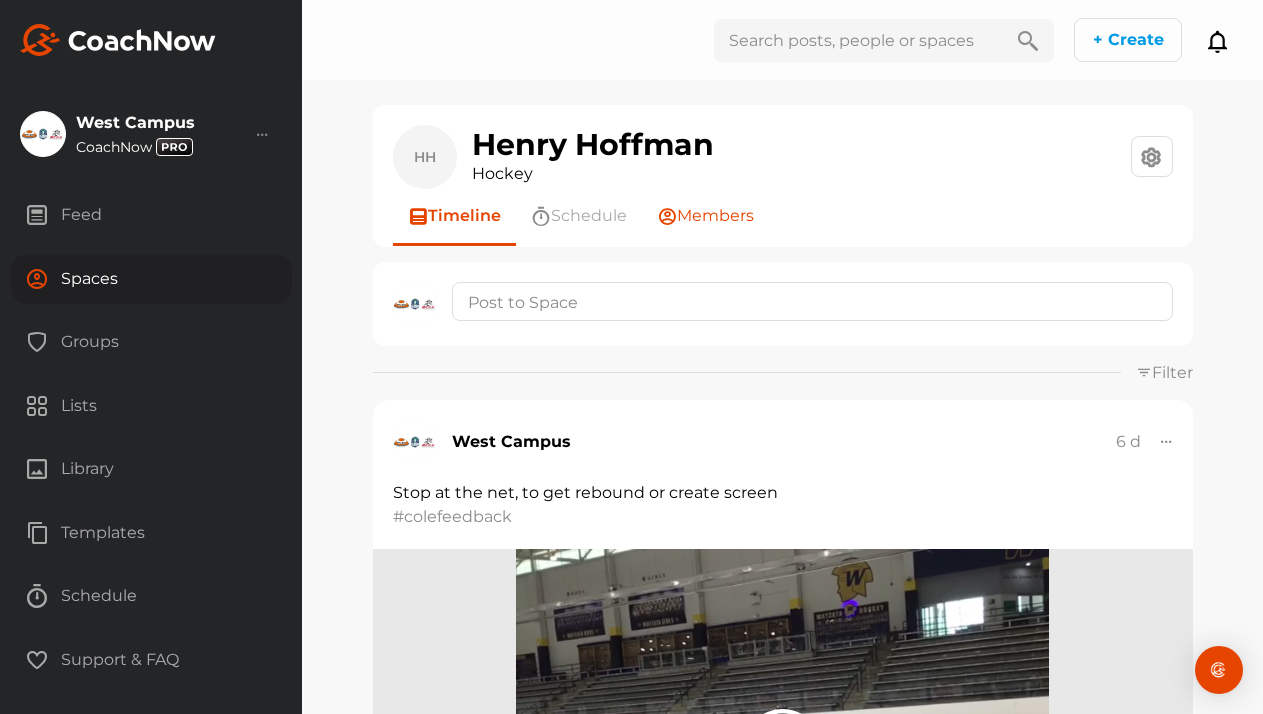 click on "Members" 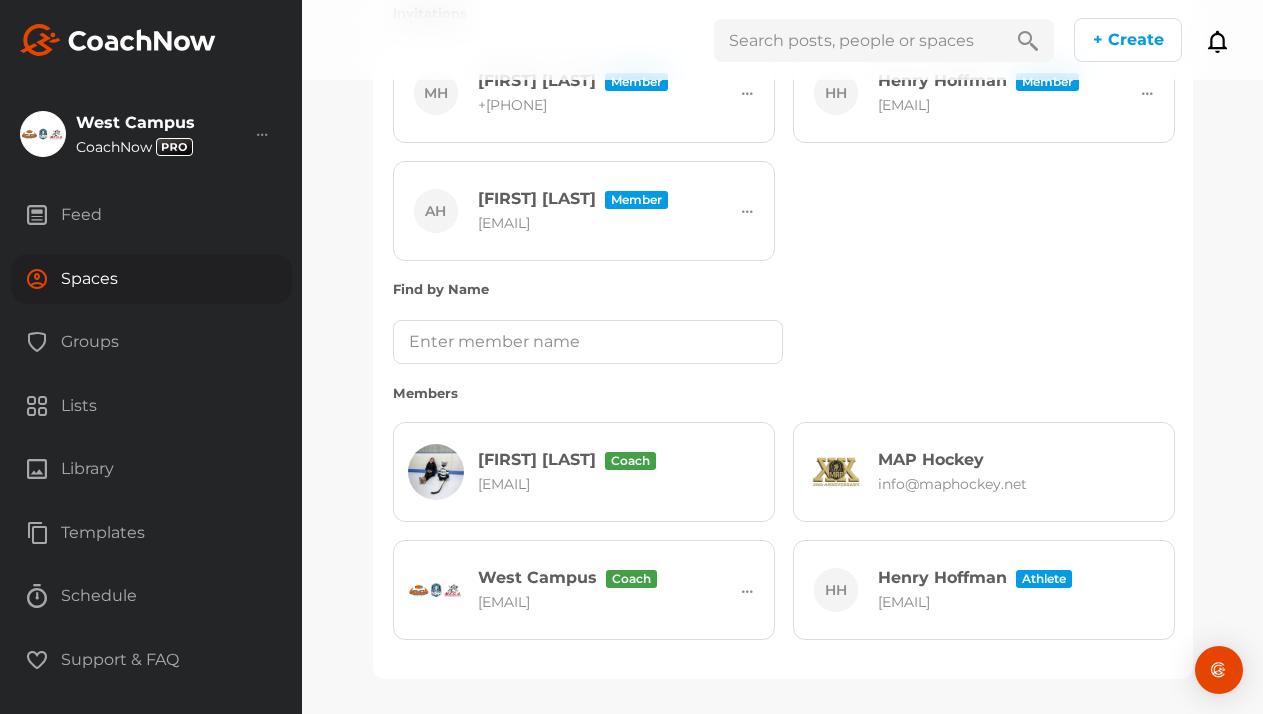 scroll, scrollTop: 0, scrollLeft: 0, axis: both 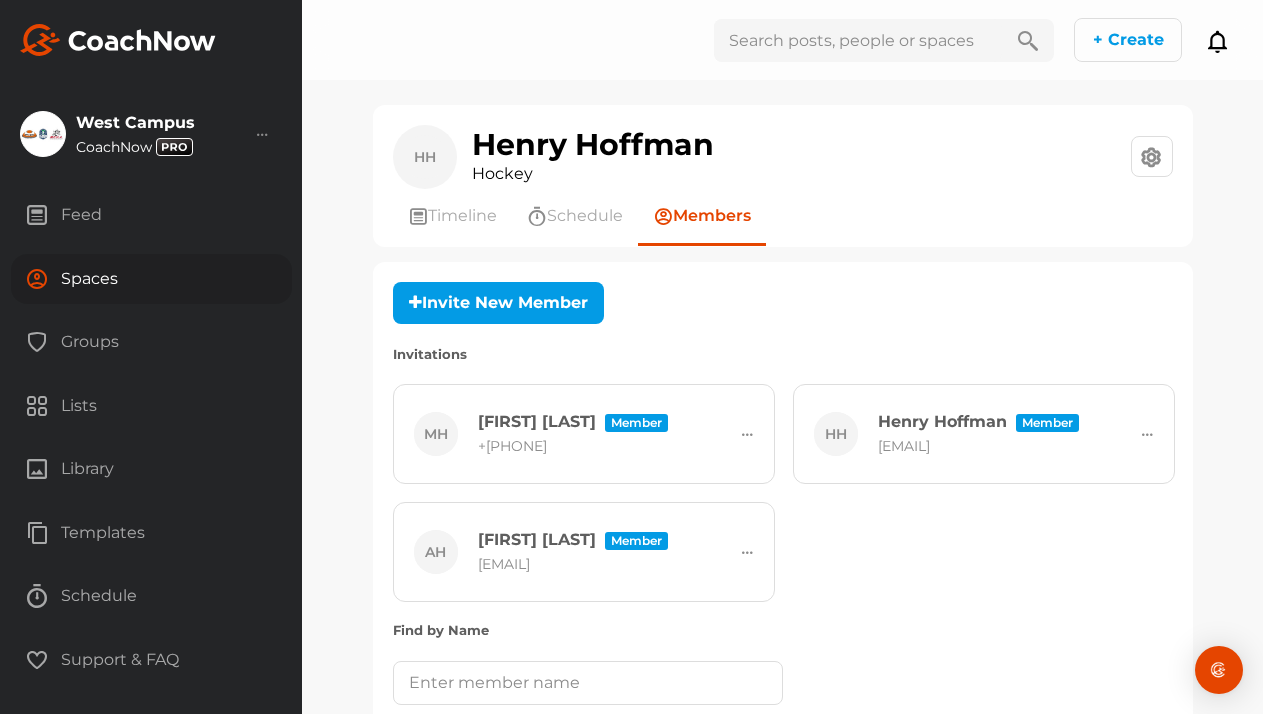 click on "Feed" at bounding box center [151, 215] 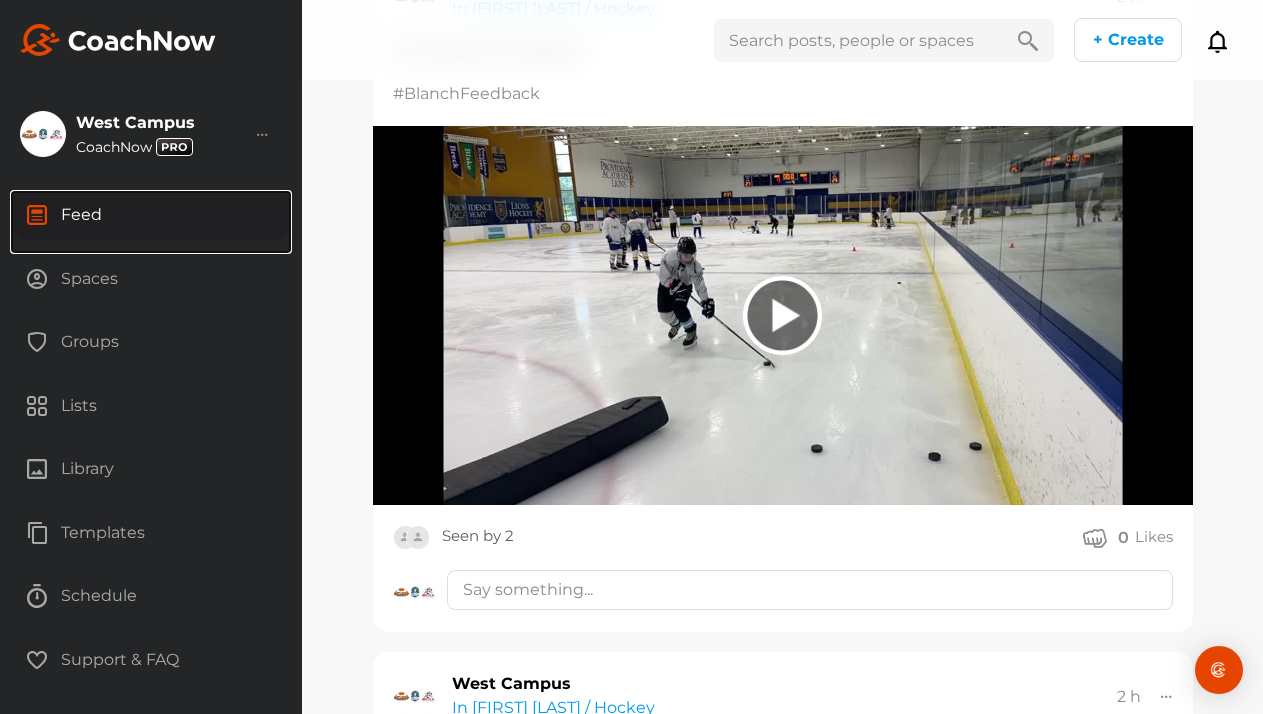 scroll, scrollTop: 7795, scrollLeft: 0, axis: vertical 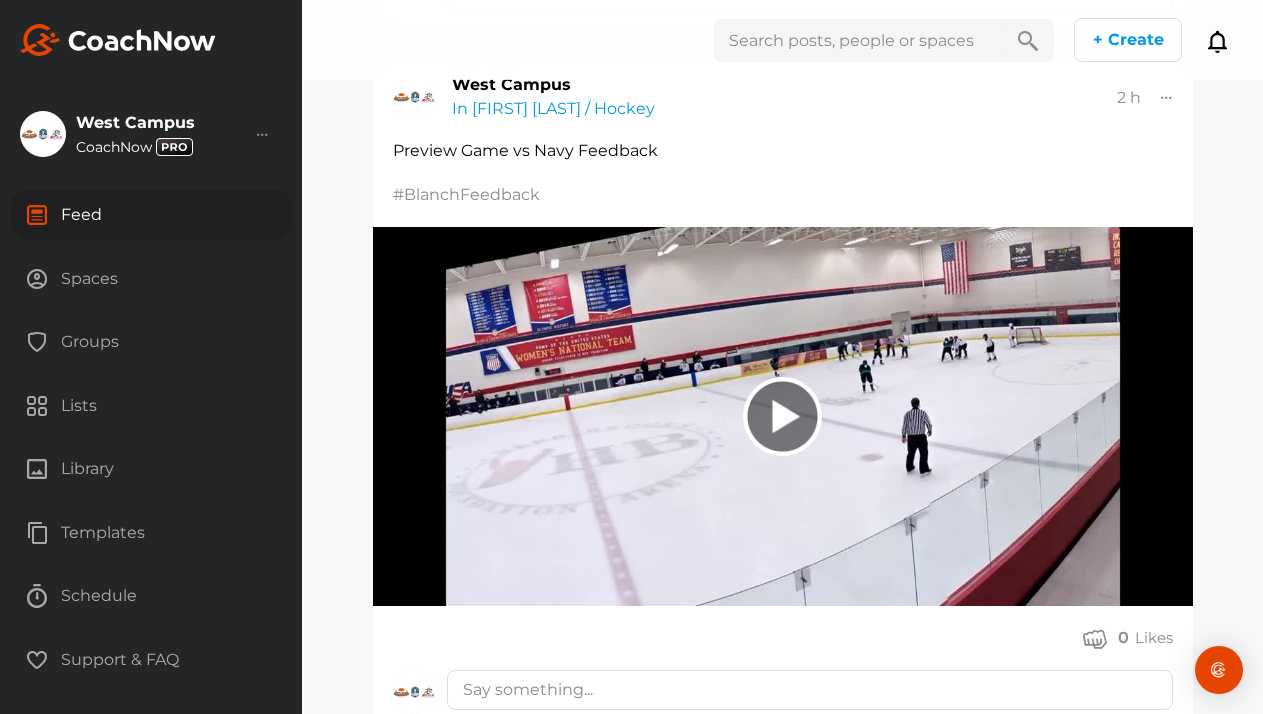 click on "Spaces" at bounding box center (151, 279) 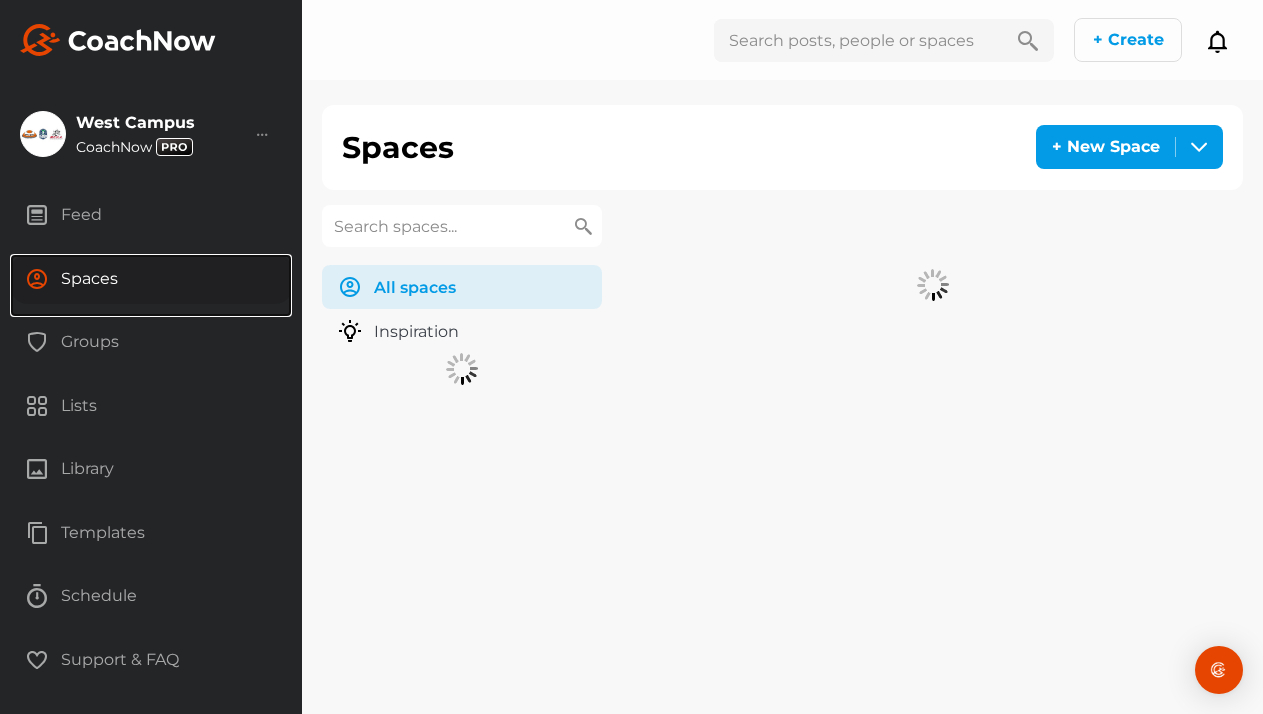 scroll, scrollTop: 0, scrollLeft: 0, axis: both 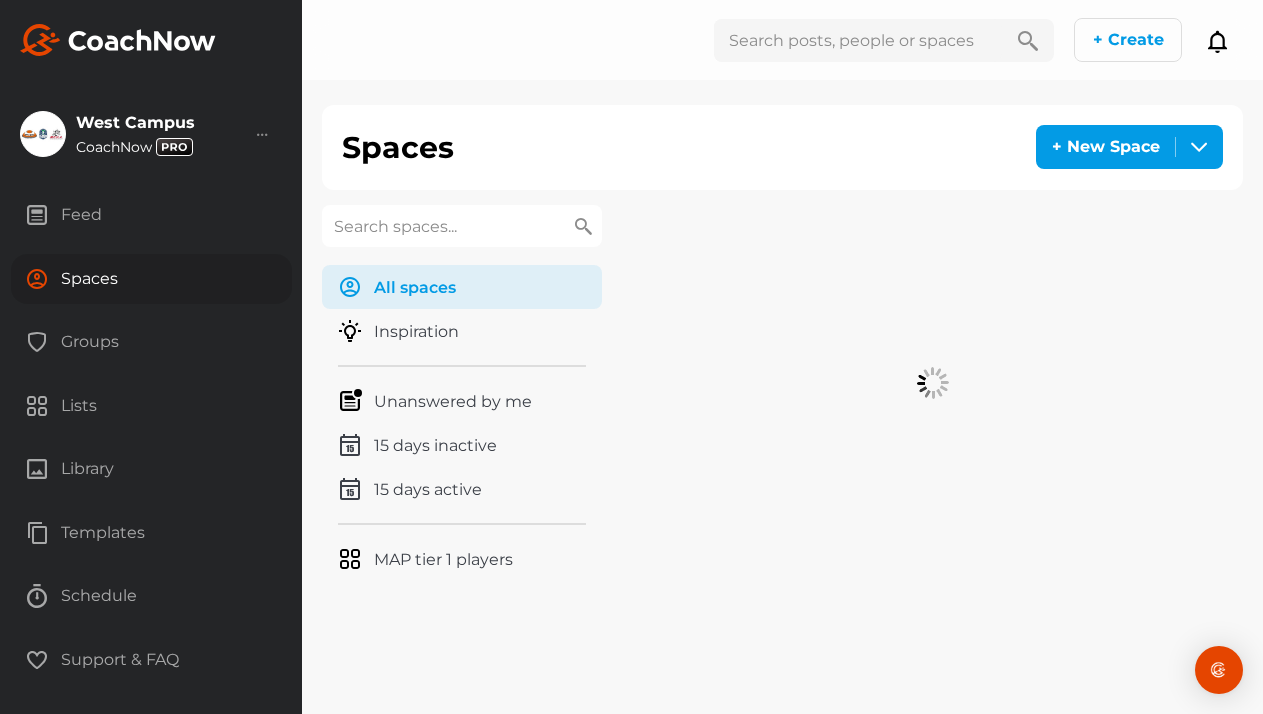 click at bounding box center [462, 226] 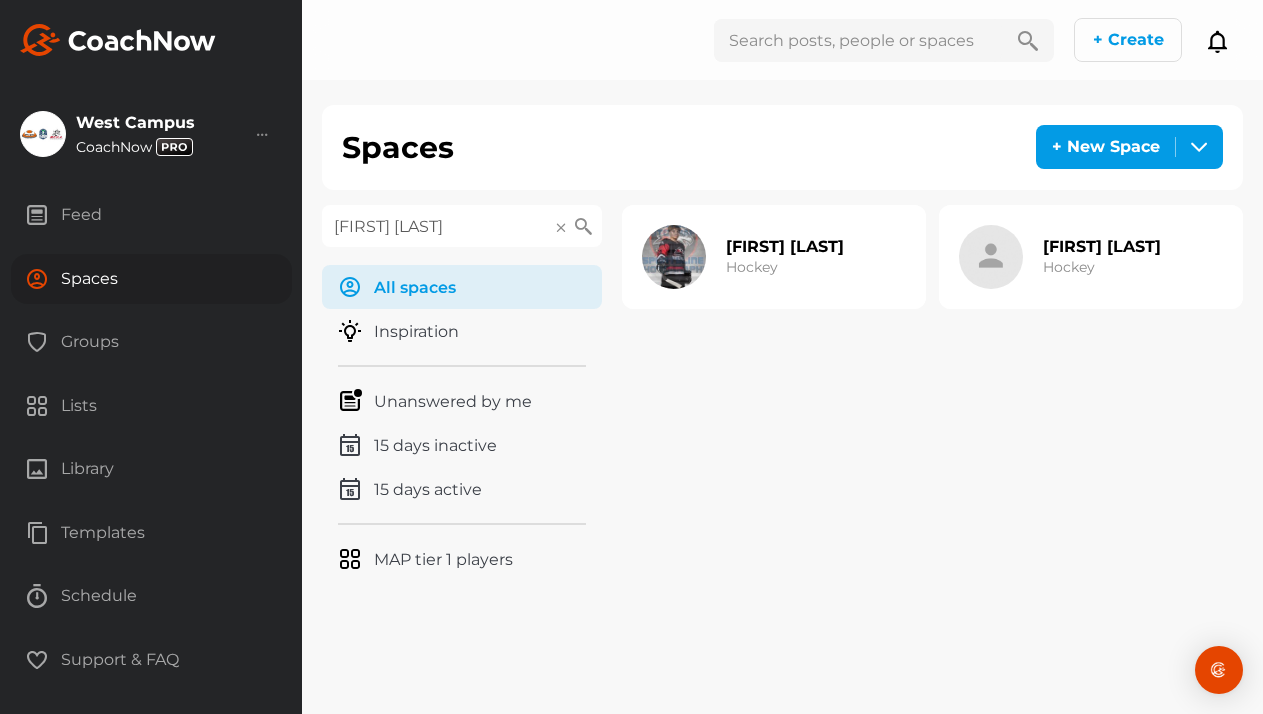 type on "owen mo" 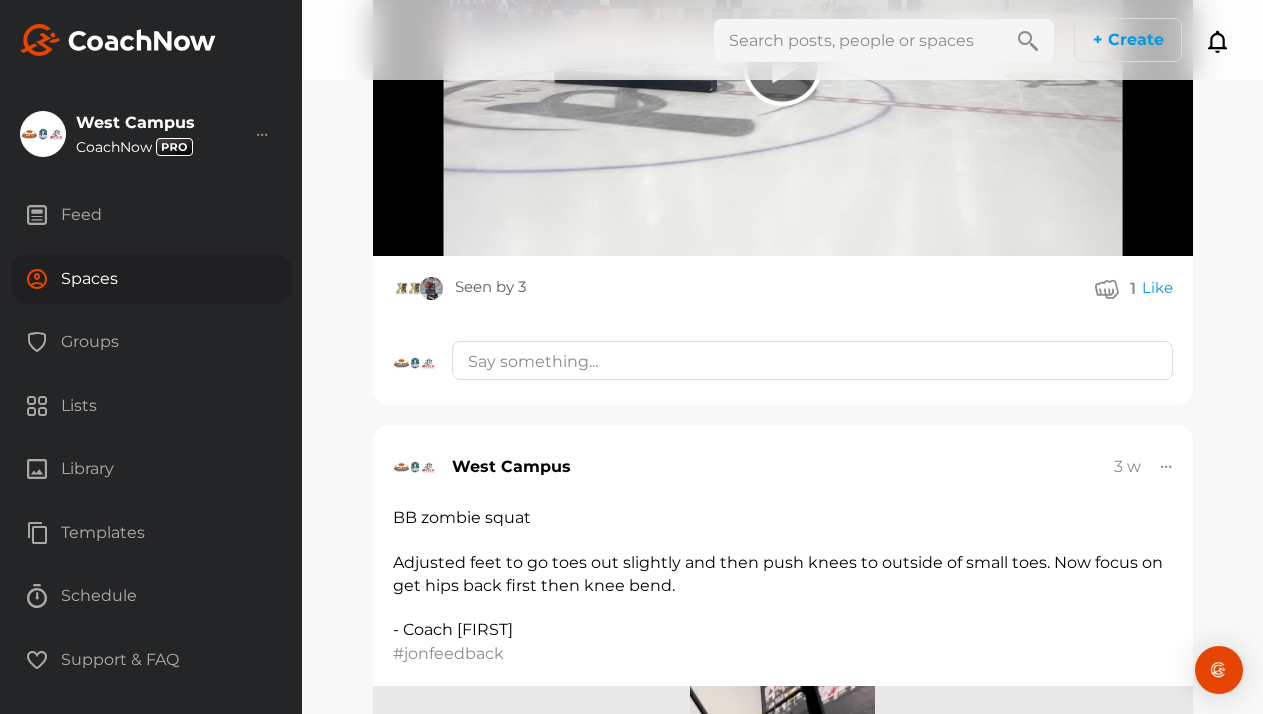 scroll, scrollTop: 589, scrollLeft: 0, axis: vertical 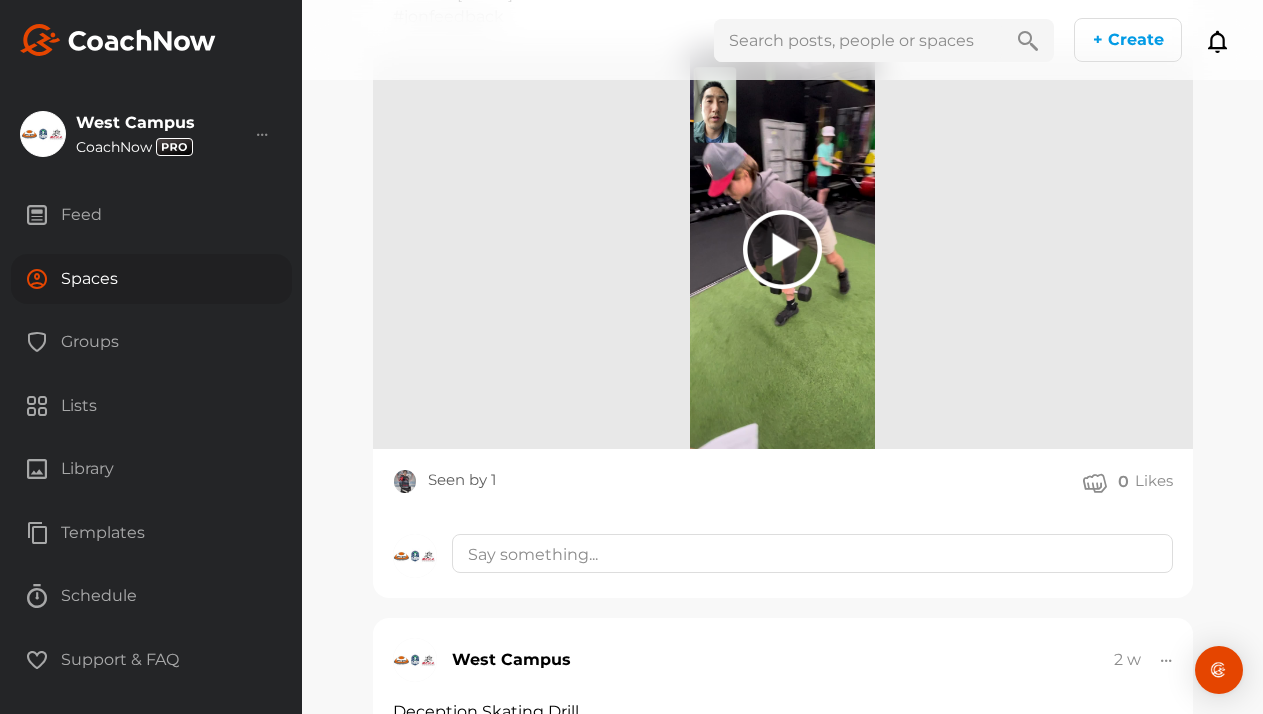 click on "Spaces" at bounding box center (151, 279) 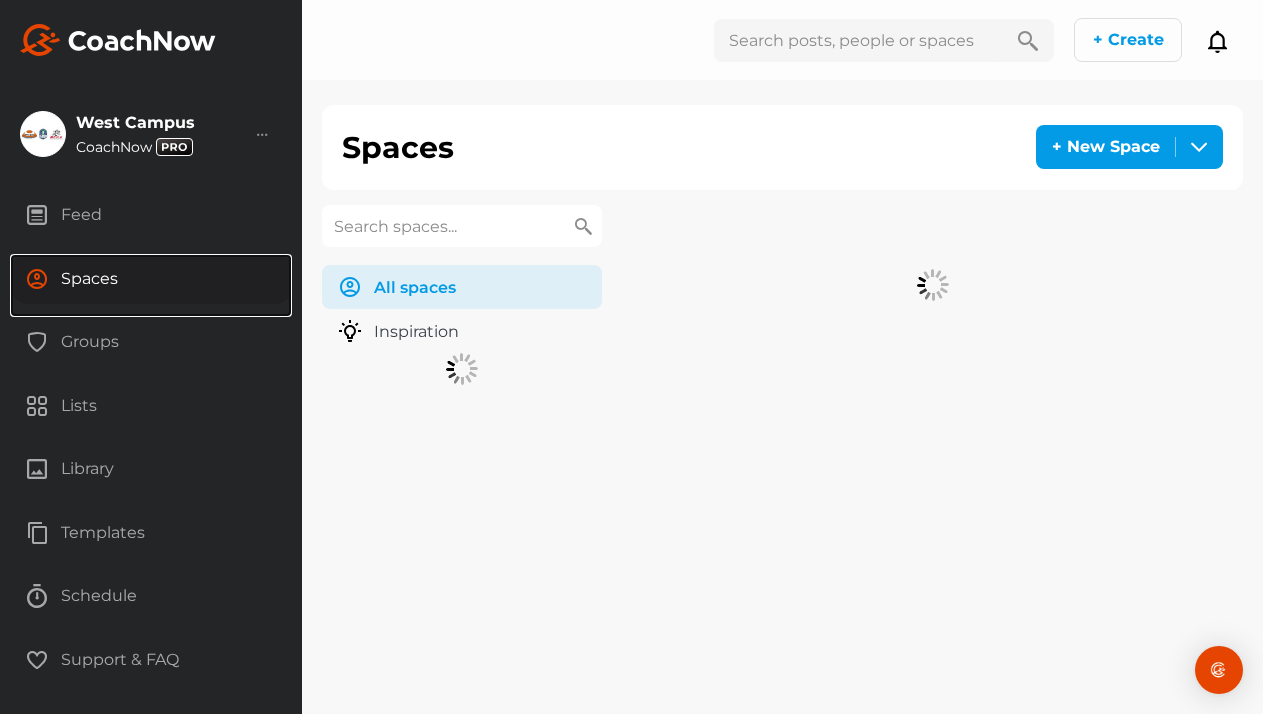 scroll, scrollTop: 0, scrollLeft: 0, axis: both 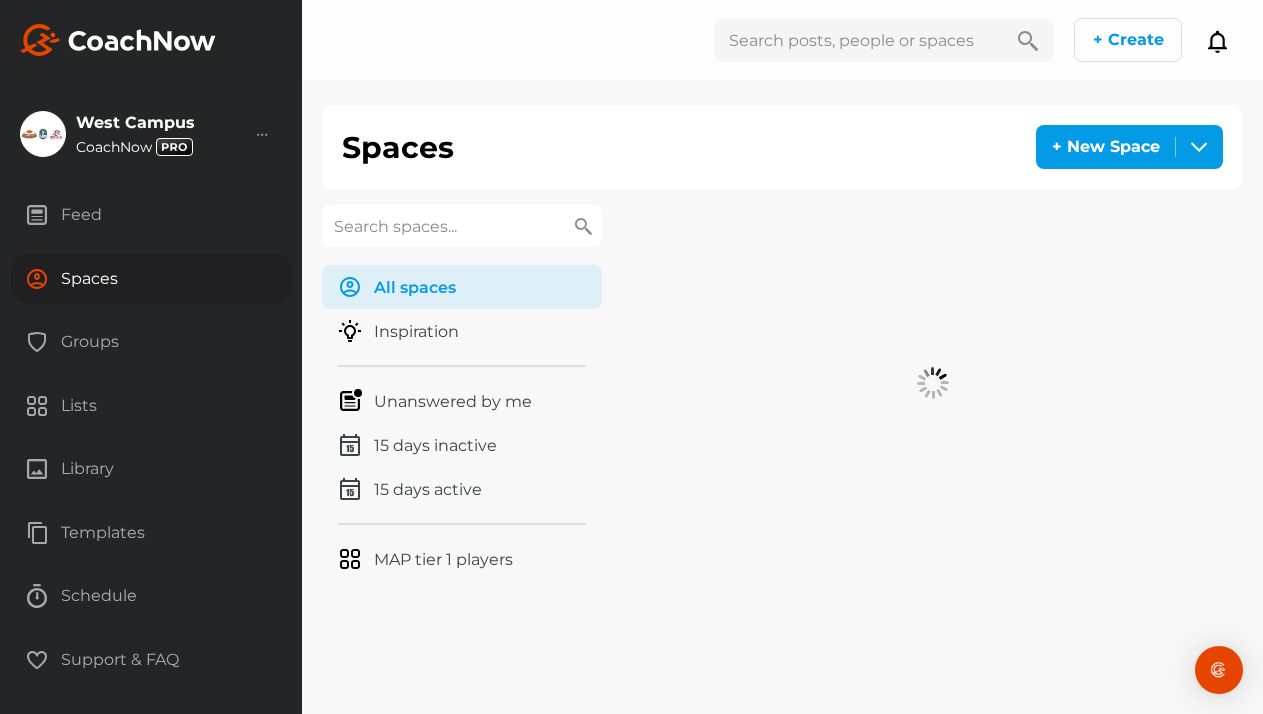 click at bounding box center (462, 226) 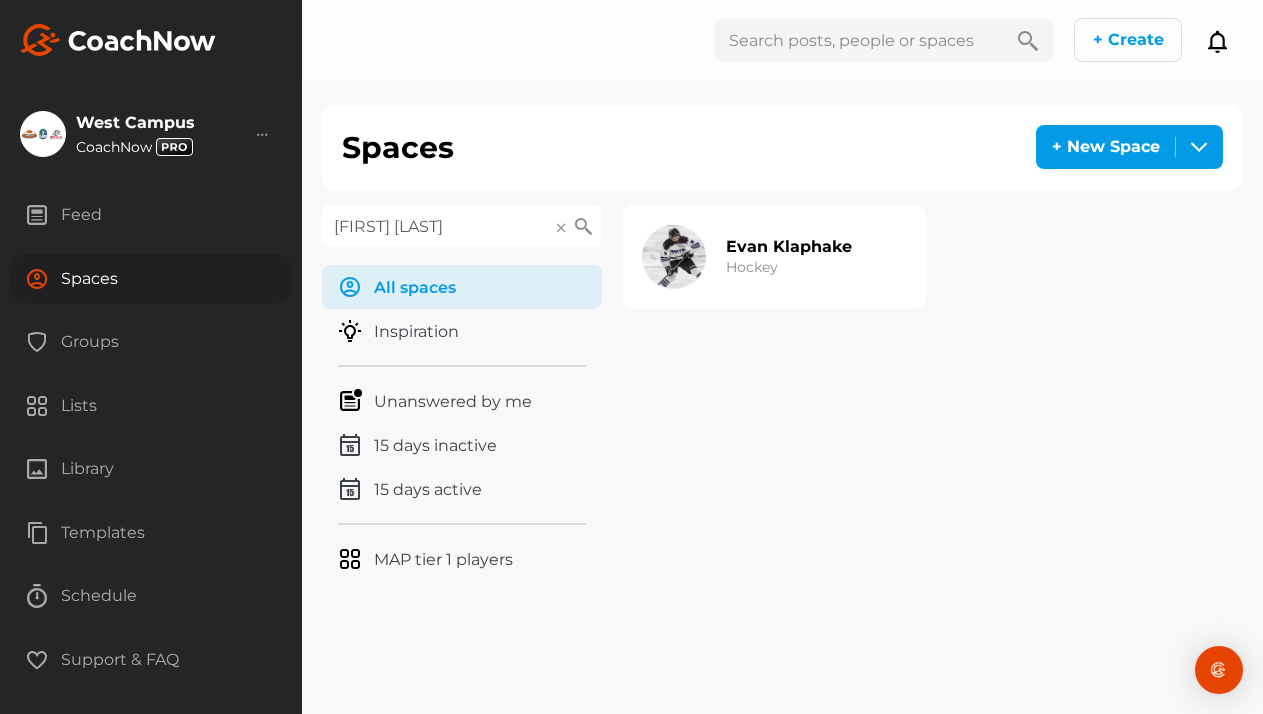 type on "[FIRST] [LAST]" 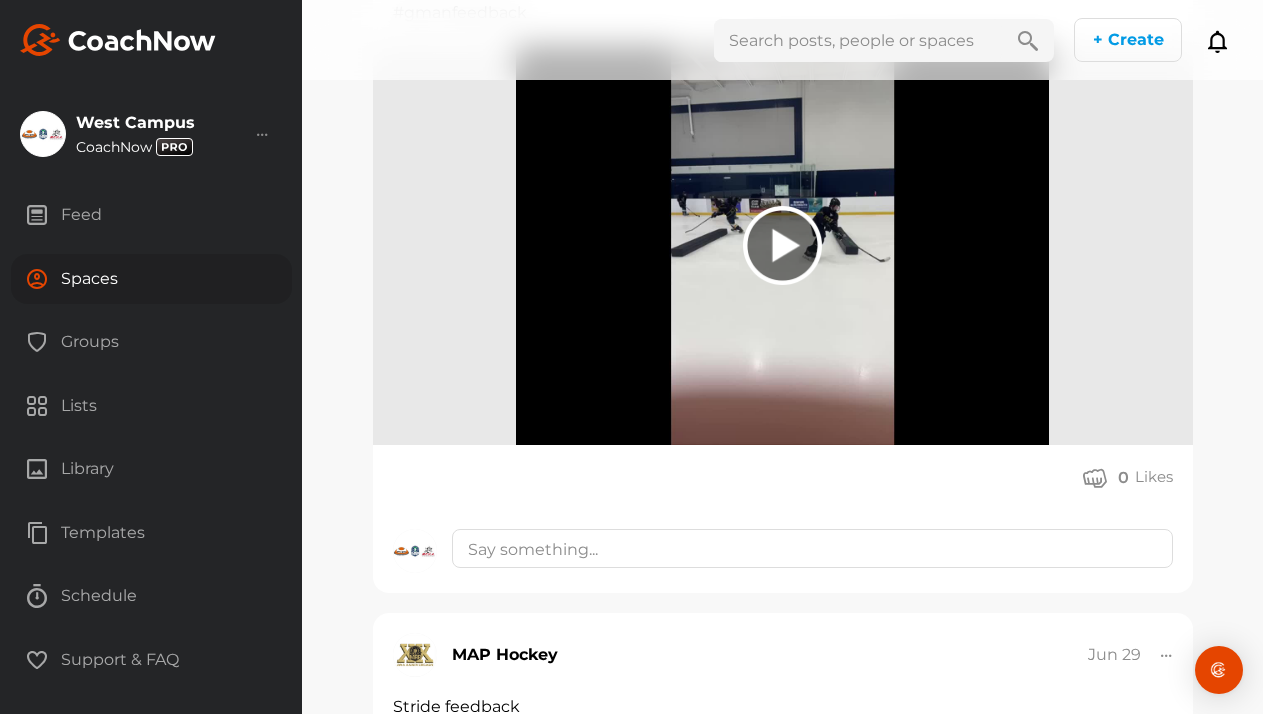 scroll, scrollTop: 3530, scrollLeft: 0, axis: vertical 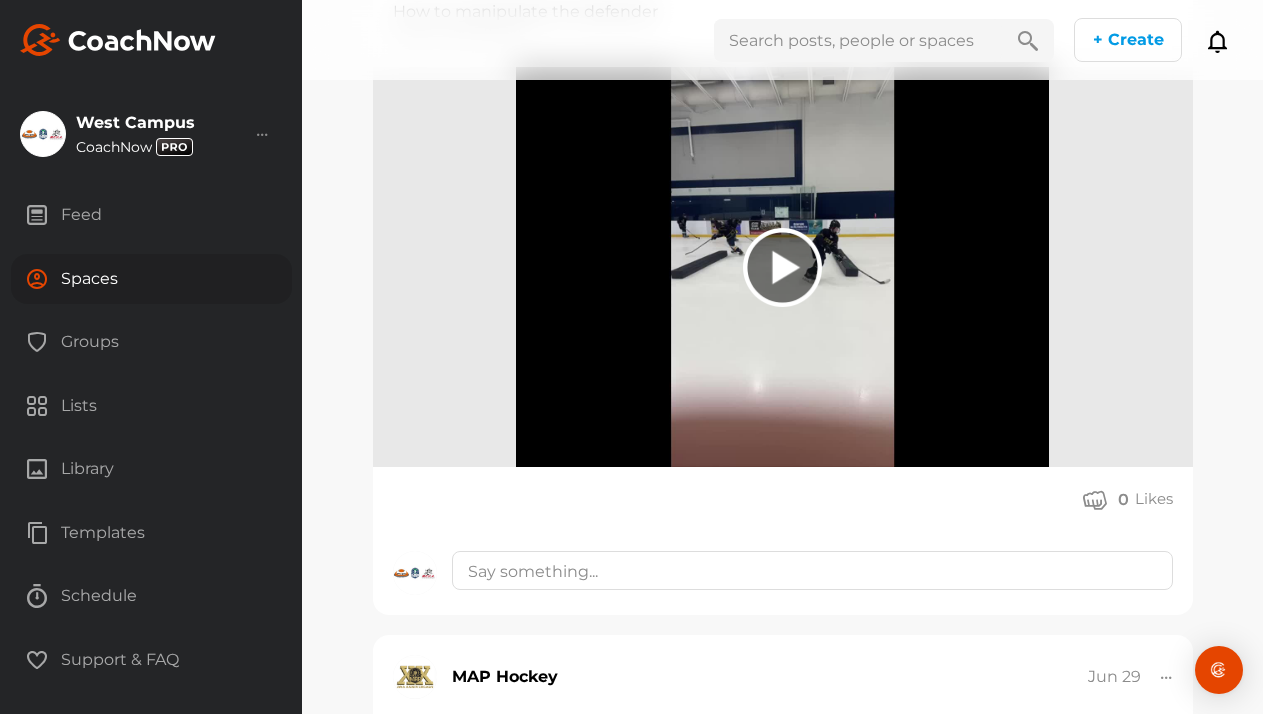 click on "Groups" at bounding box center [151, 342] 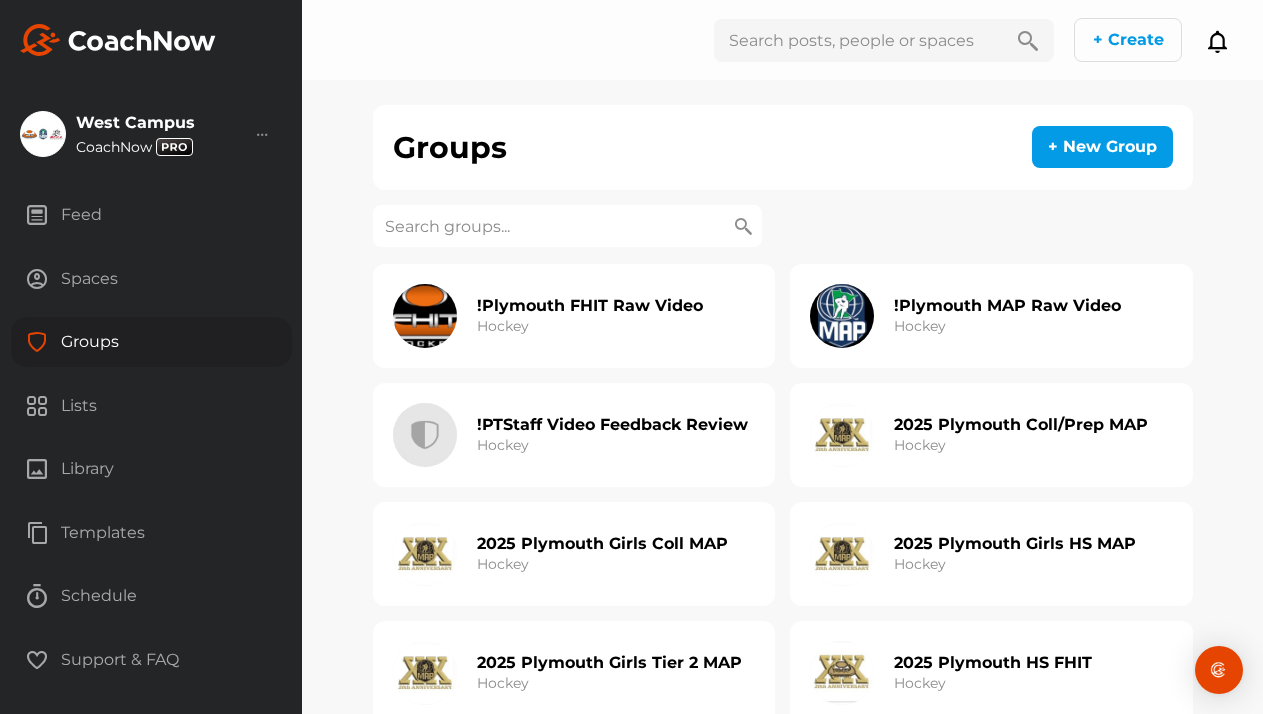click on "!PTStaff Video Feedback Review Hockey" 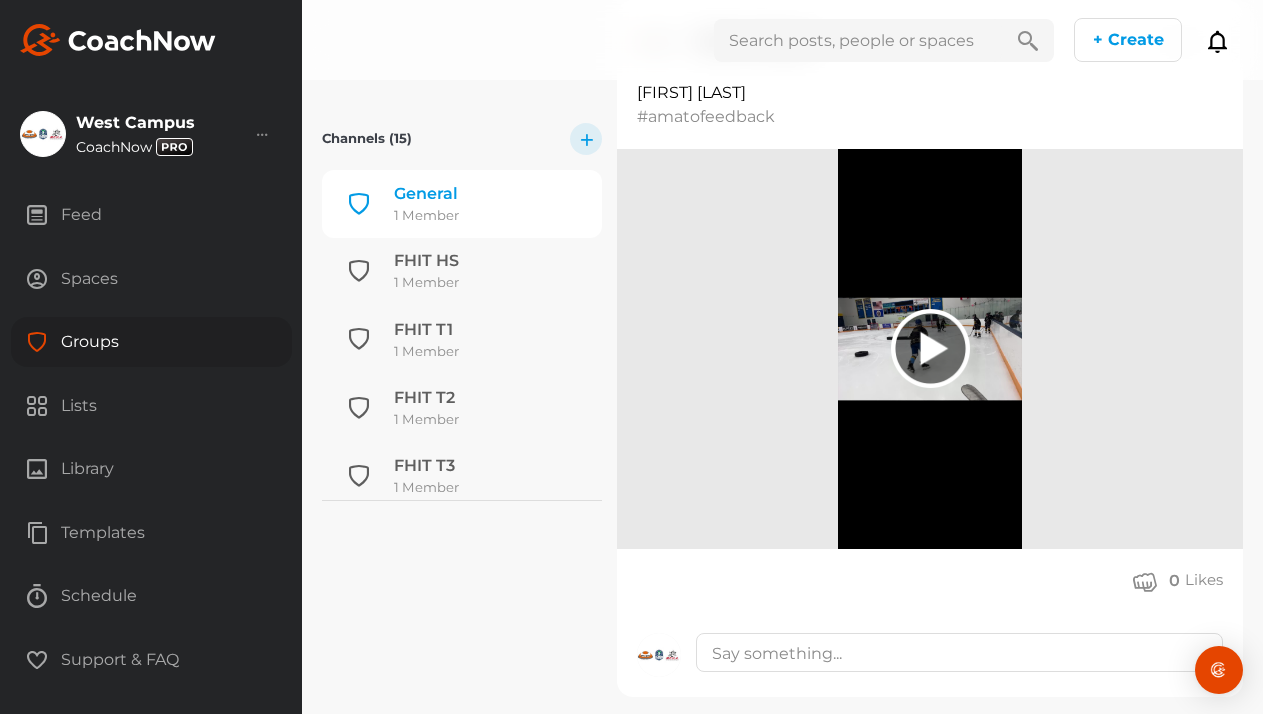 scroll, scrollTop: 3365, scrollLeft: 0, axis: vertical 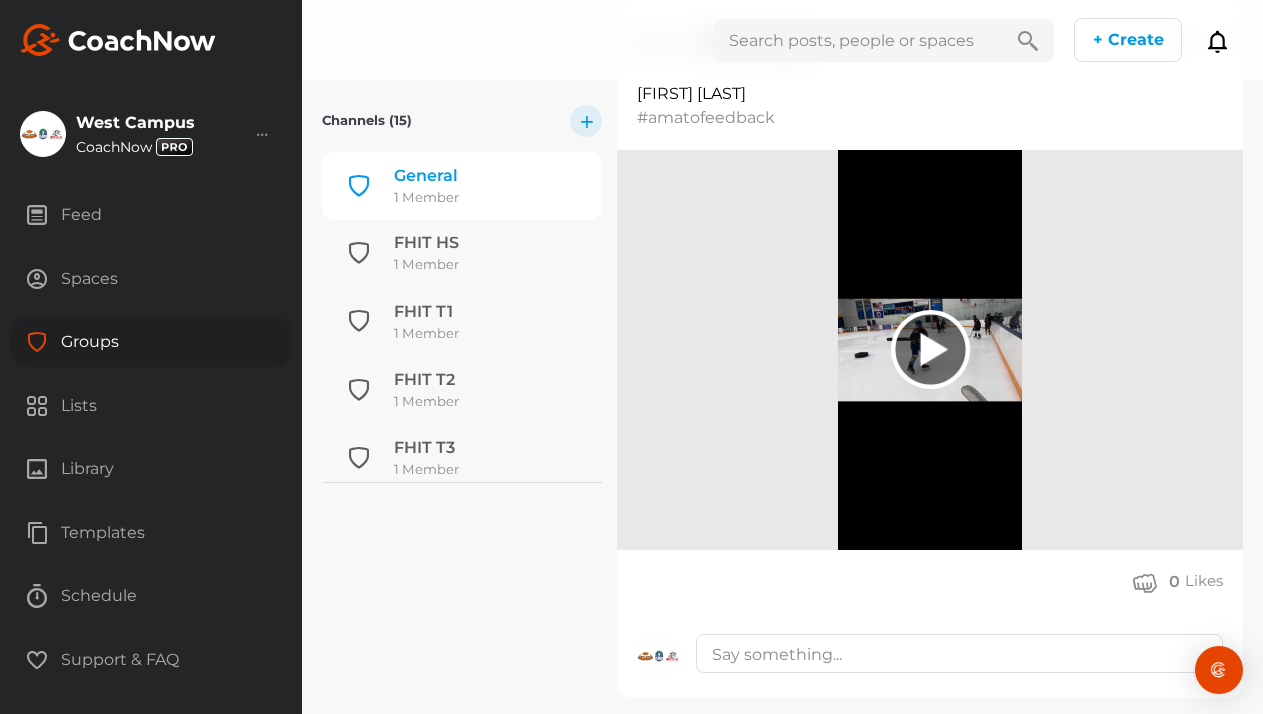 click 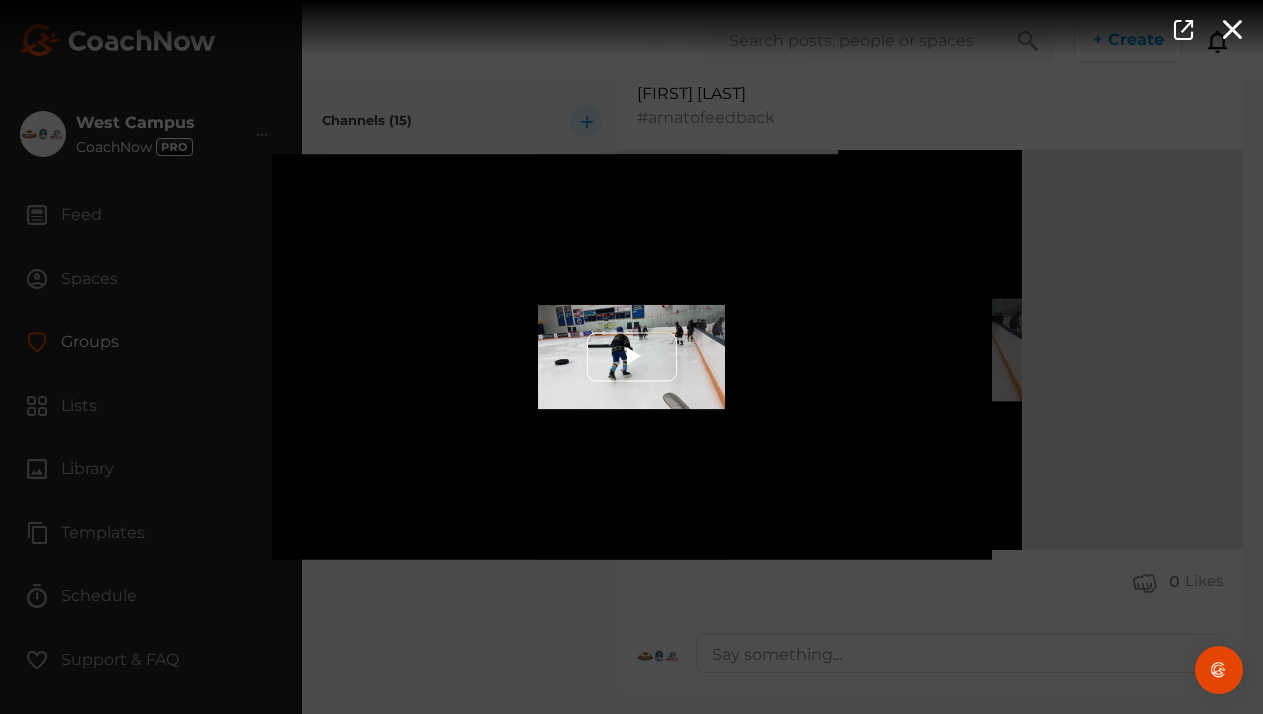 click at bounding box center [632, 357] 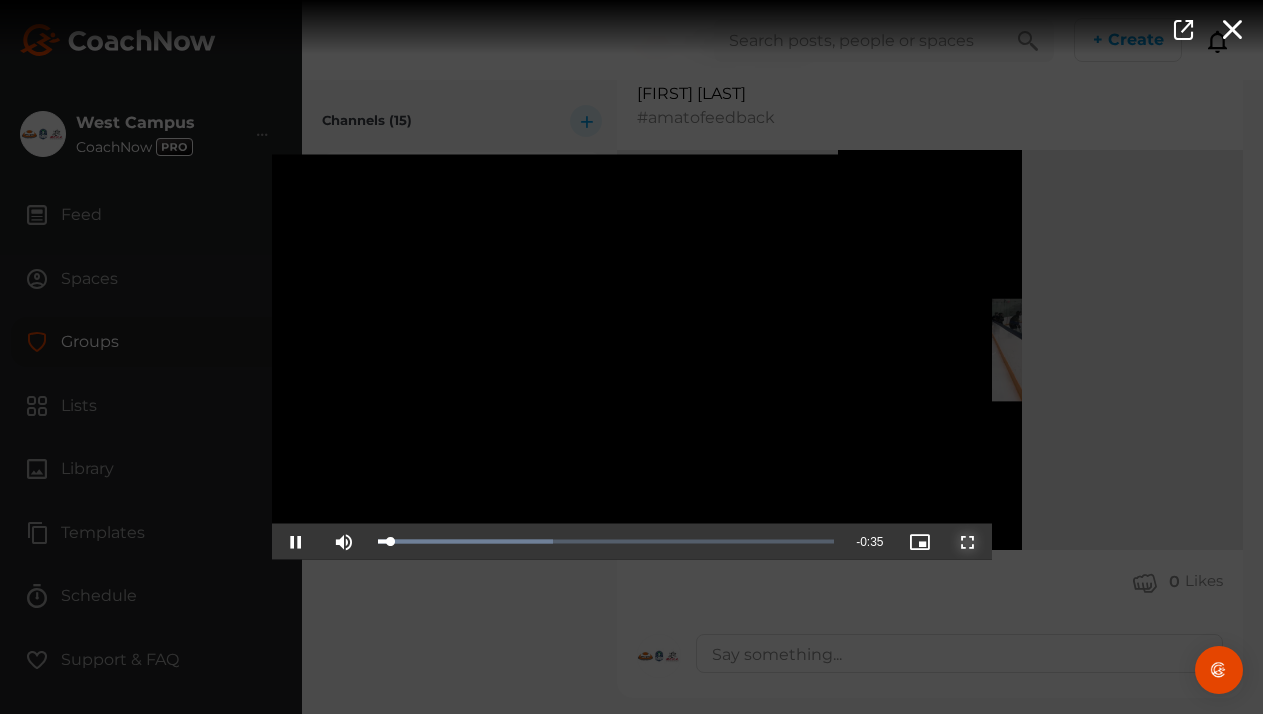 click at bounding box center (968, 542) 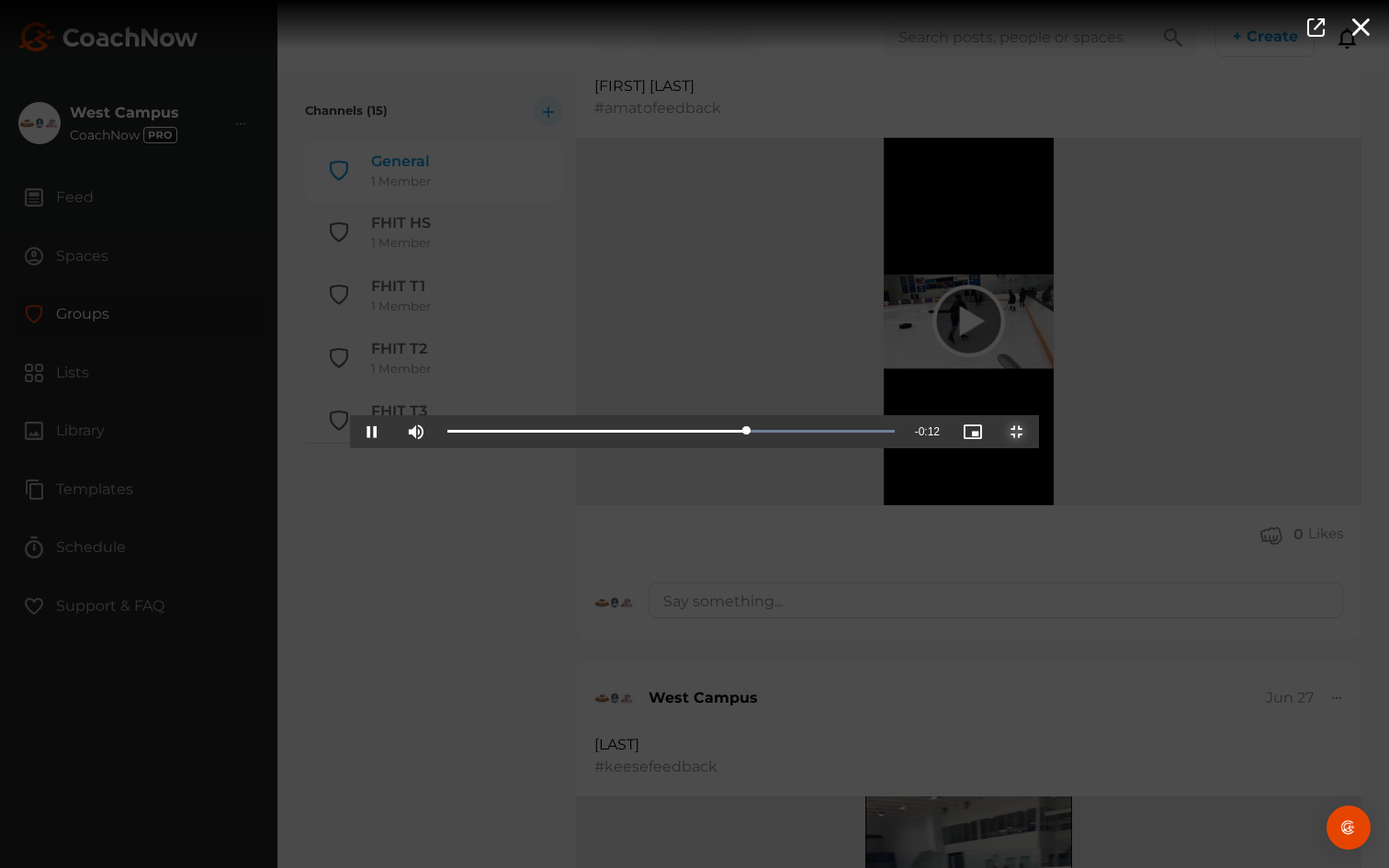 click at bounding box center (1017, 432) 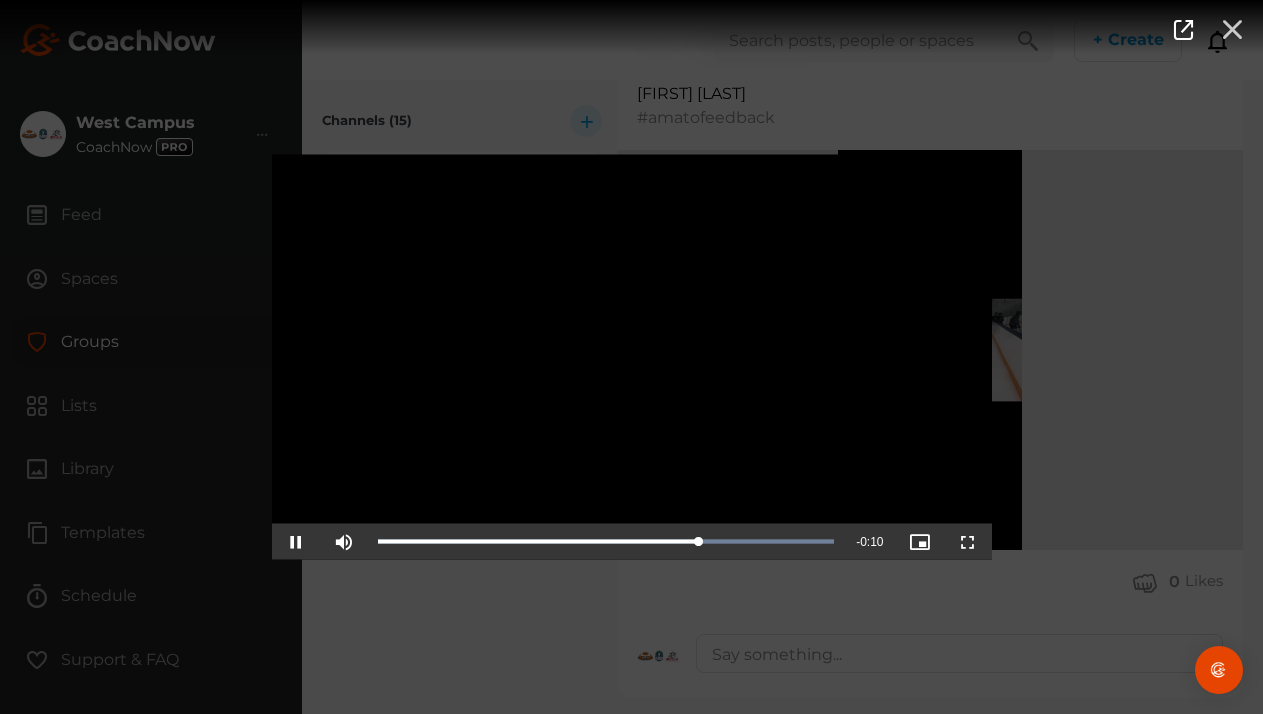 click at bounding box center (1232, 28) 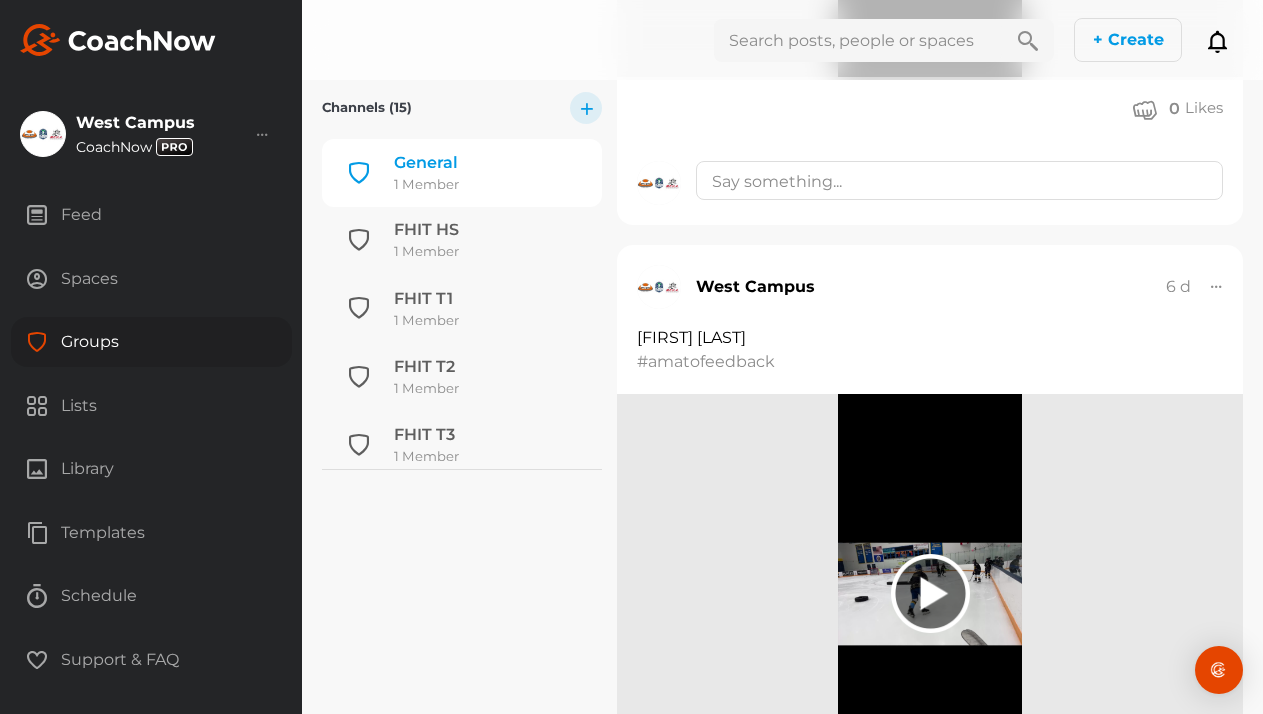 scroll, scrollTop: 3108, scrollLeft: 0, axis: vertical 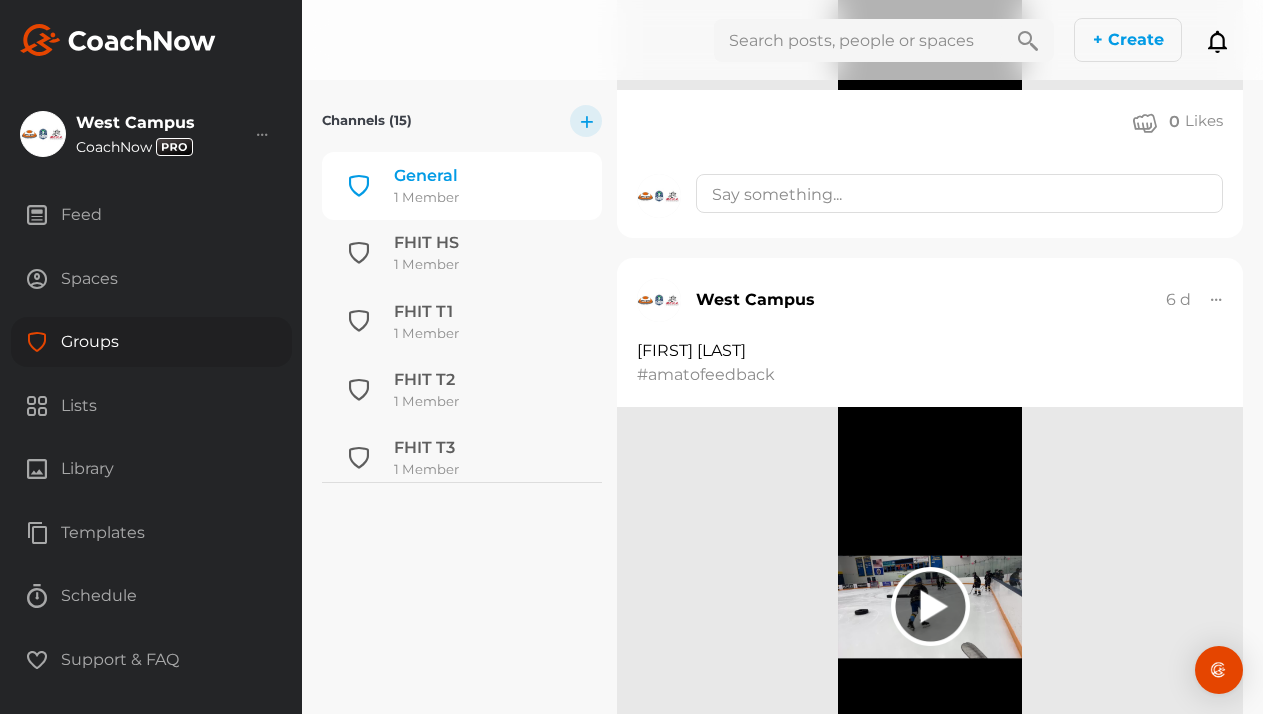click 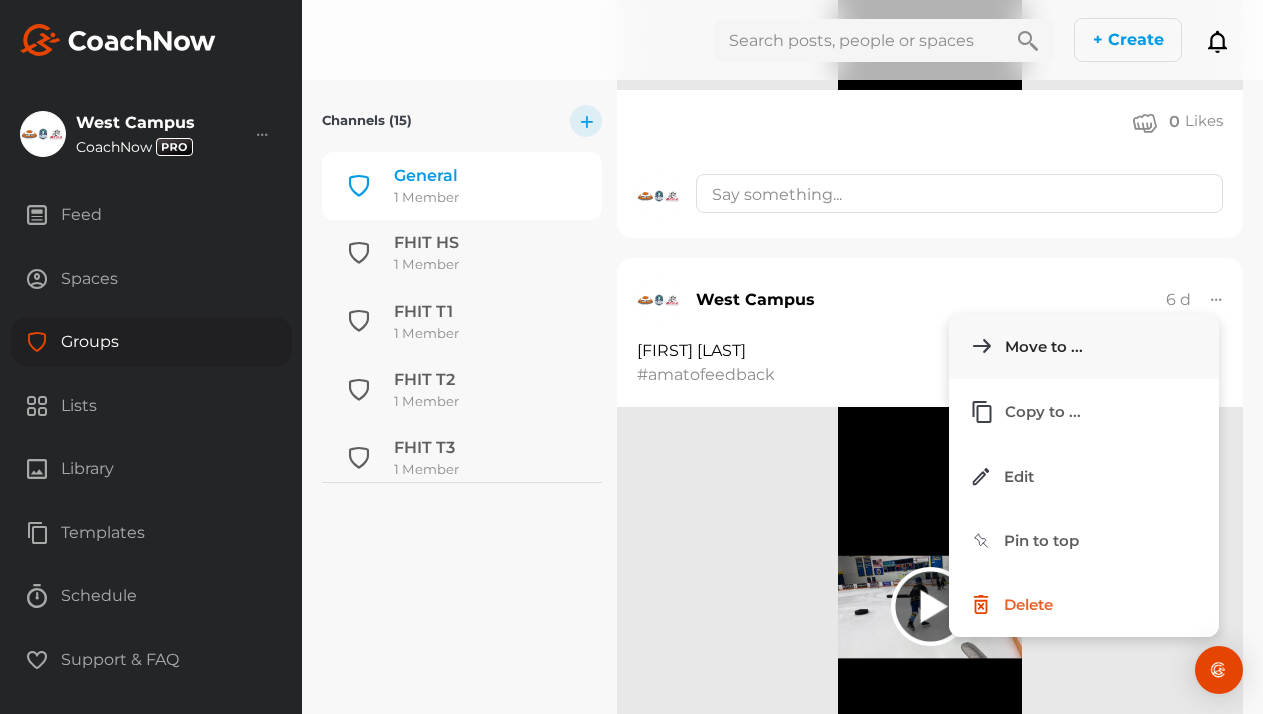 click on "Move to ..." 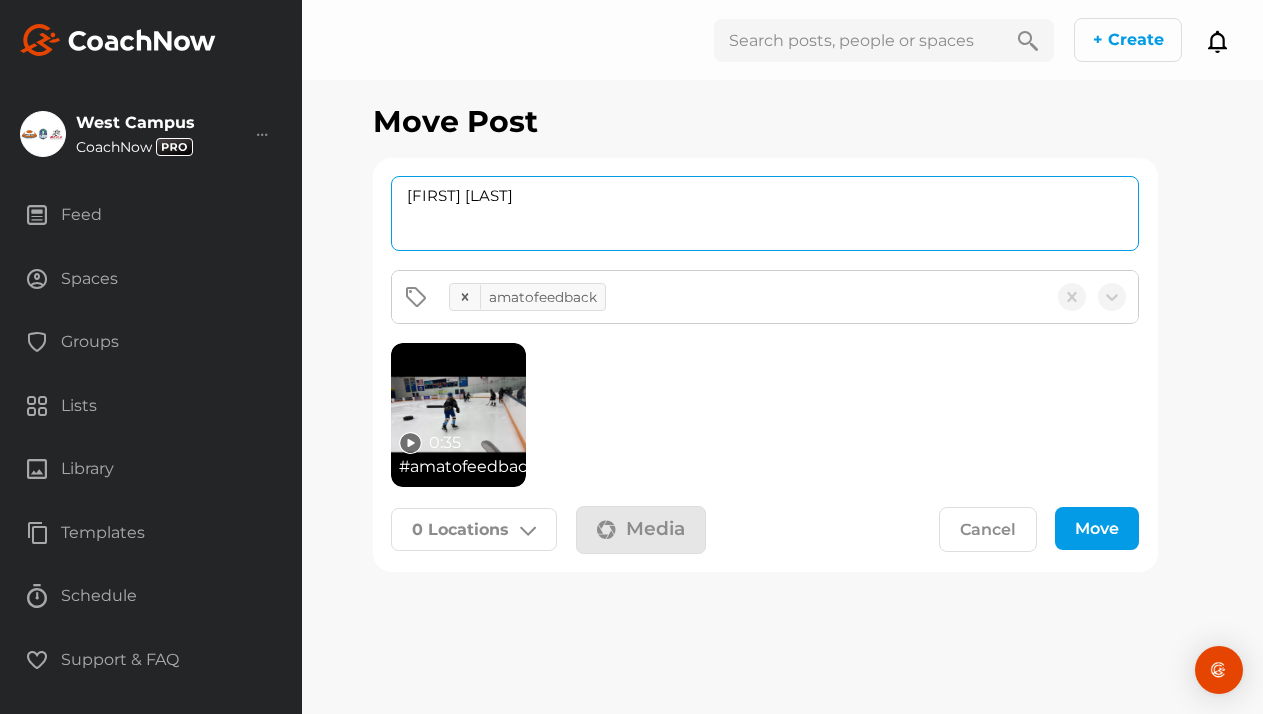 drag, startPoint x: 538, startPoint y: 205, endPoint x: 369, endPoint y: 185, distance: 170.17932 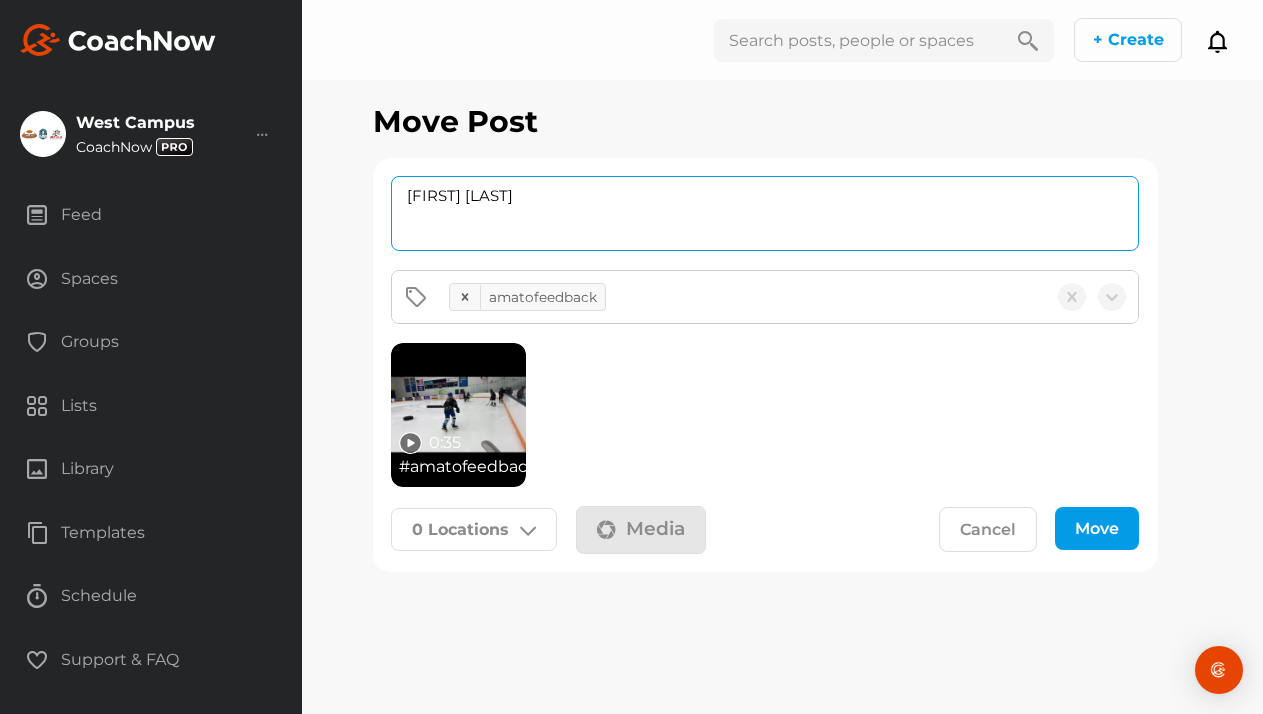 click on "Move Post Keene ware amatofeedback 0:35 # amatofeedback 0   Locations Spaces West Campus Hockey MH Abbigayle Benson Hockey MH Abigail Pedersen Hockey FH Adam Behrns Hockey Adam Kimbrel Hockey FH Adam Pangarkis Hockey MH Addison Preston Hockey MH Addison Rown Hockey MH Adeley Foltz Hockey MH Adelyn Grillo Hockey Aiden Bliss Hockey FH Aiden Turunen Hockey MG Aksel Reilkoff Hockey MH Alexa Larson Hockey Alexa Schumm Hockey MH Alexander Miller Hockey Alexander Tsapov Hockey MH Alexandra Morris Hockey FH Alexzander Johnson Hockey MH Allie Freed Hockey MH Allison Tofte Hockey MH Alyssa Nuernberg Hockey MG Amada Grayson Hockey MH Ander Misselt Hockey FH Anders Nicholls Hockey FH Anders Nycholat Hockey Anders Opel Hockey MG Anderson Bakken Hockey MH Andrew Dorn Hockey MH Andrew Mallak Hockey JR Angie Alvarez Hockey MH Annika Drews Hockey MH Annika Opel Hockey Arseniy Tsapov Hockey FH Asher Kaminsky Hockey MH Ashley Dorn Hockey MH Audyn Molesky Hockey MH Austin Eison Hockey FH Austin Lieser MH" at bounding box center [782, 357] 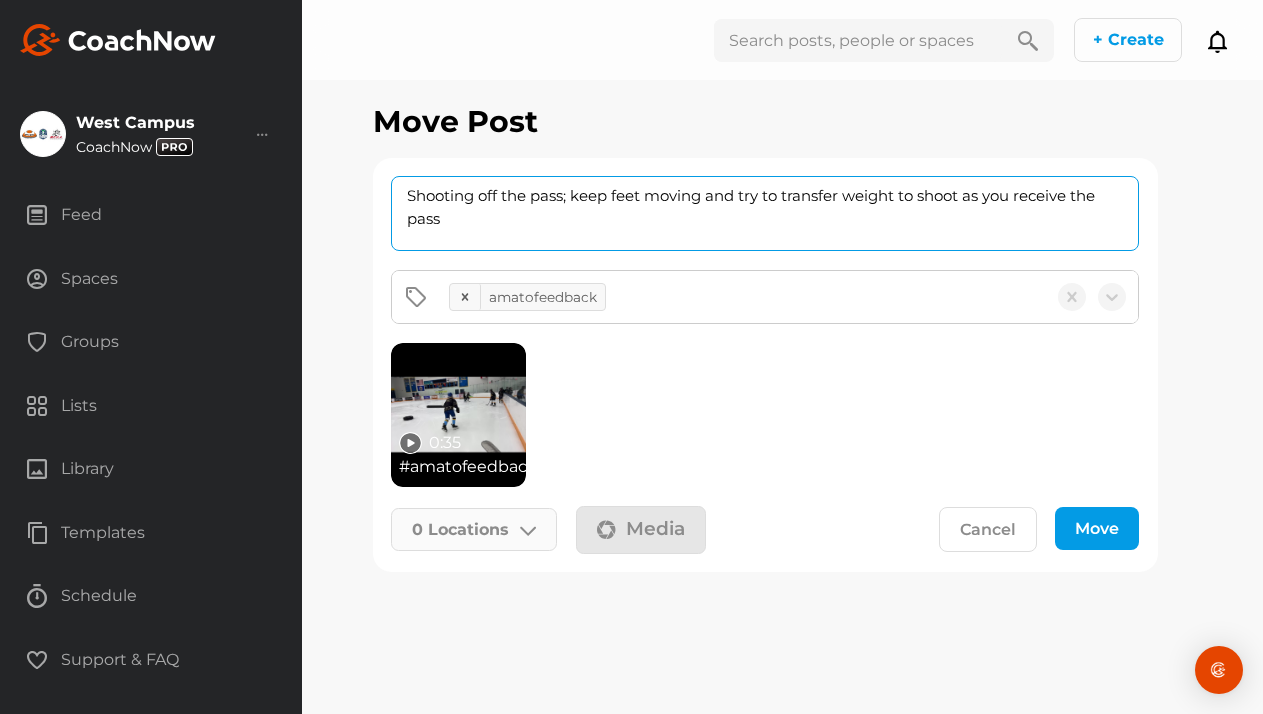 type on "Shooting off the pass; keep feet moving and try to transfer weight to shoot as you receive the pass" 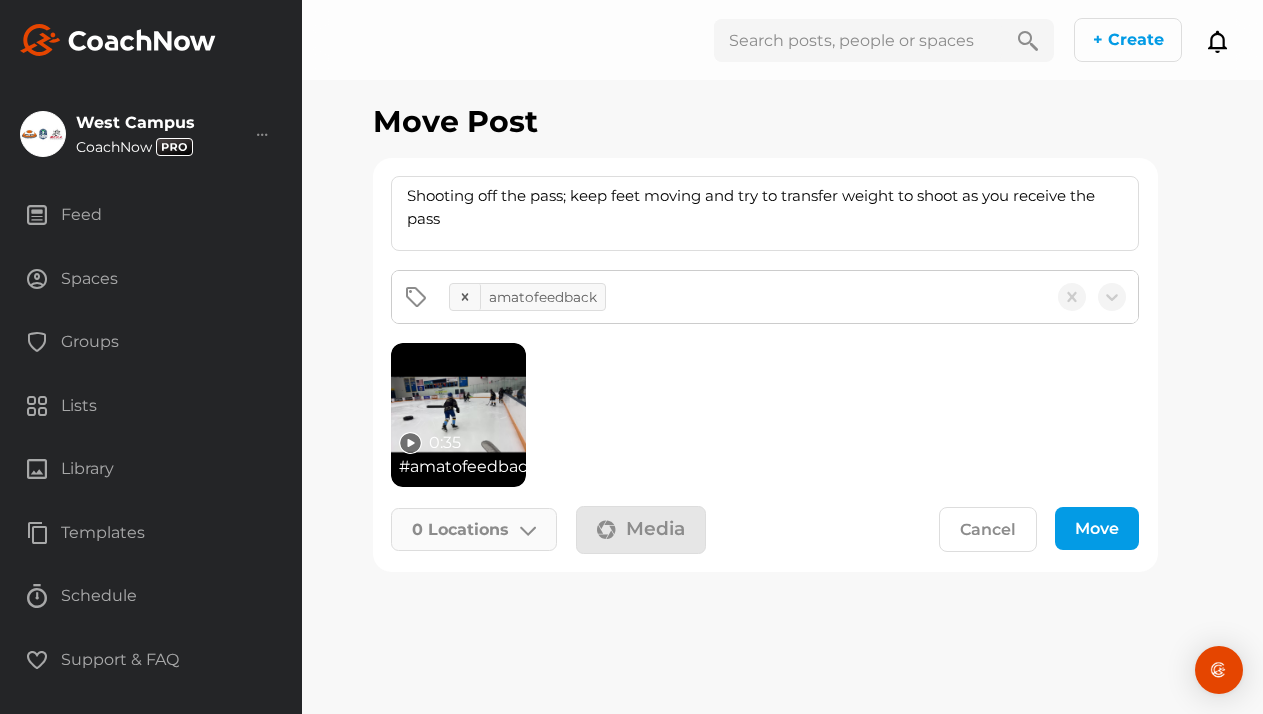 click on "0   Locations" 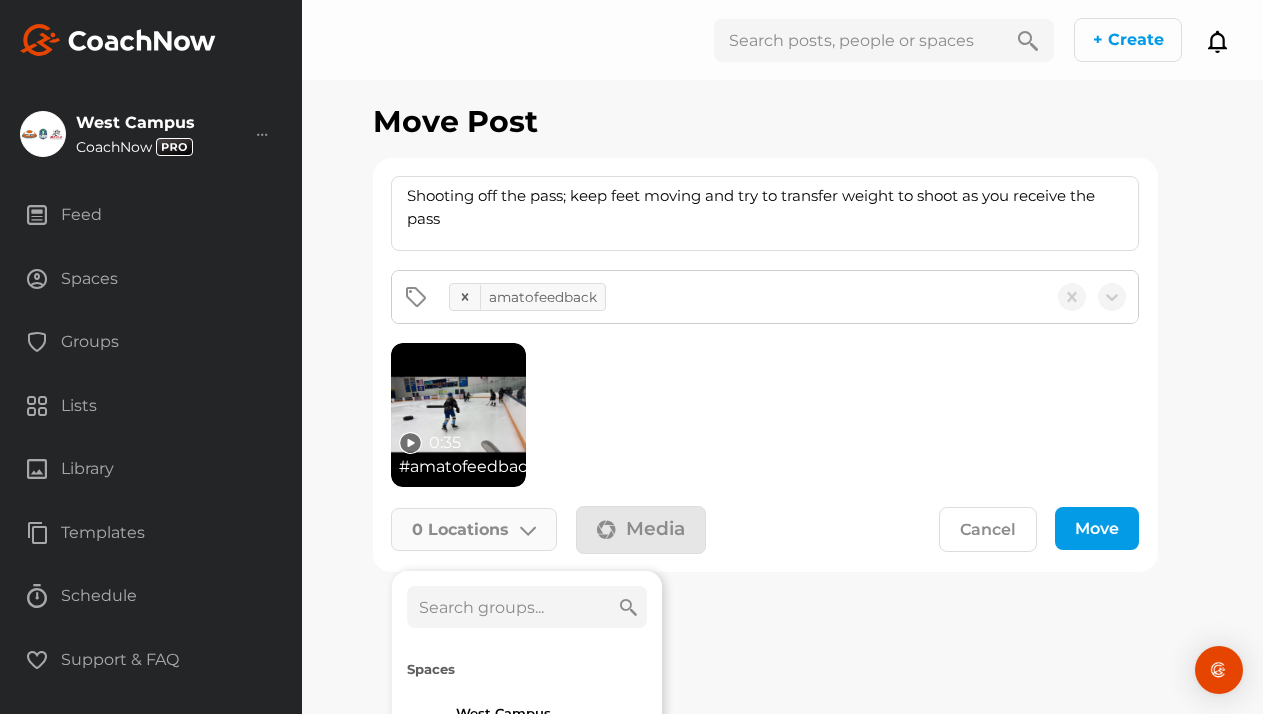 click 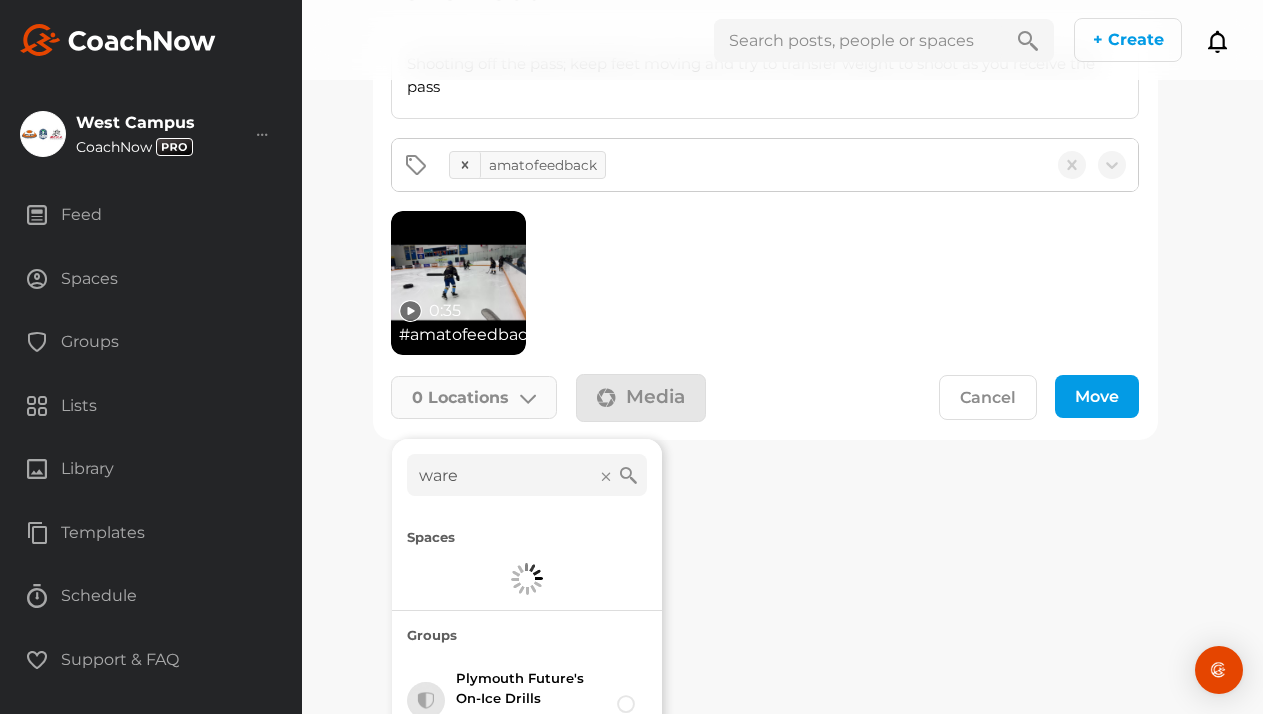 scroll, scrollTop: 180, scrollLeft: 0, axis: vertical 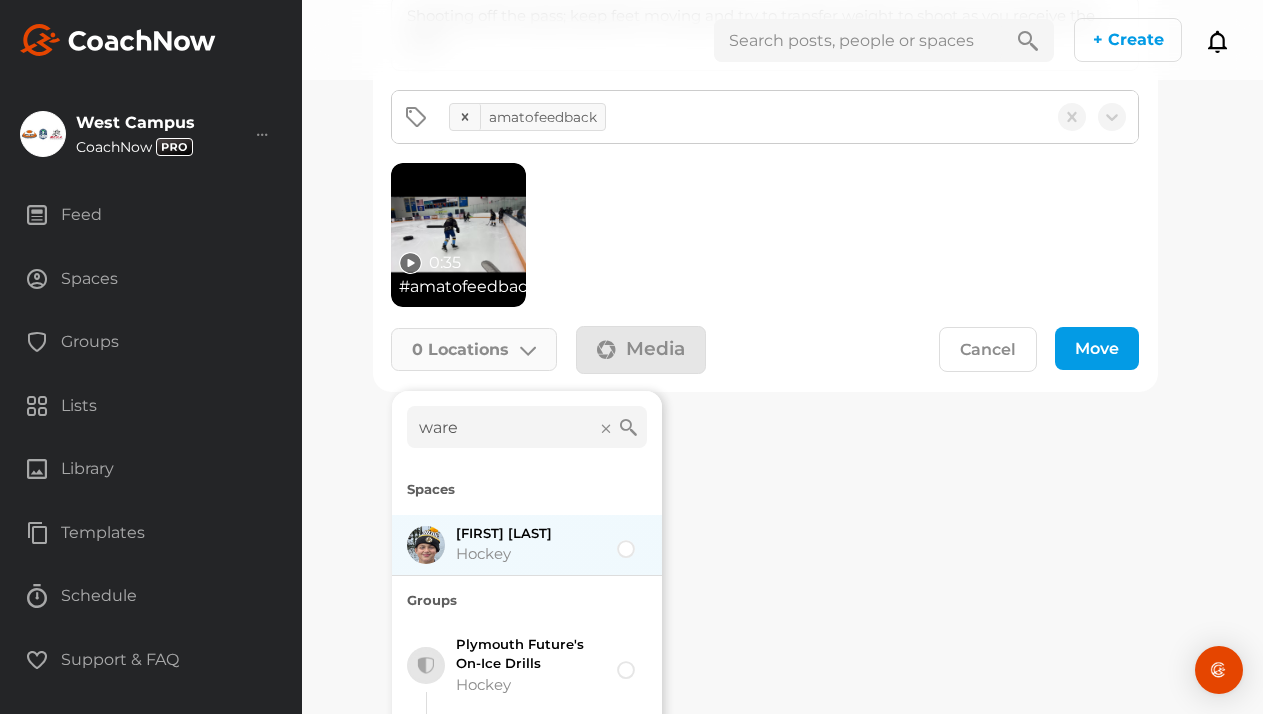 type on "ware" 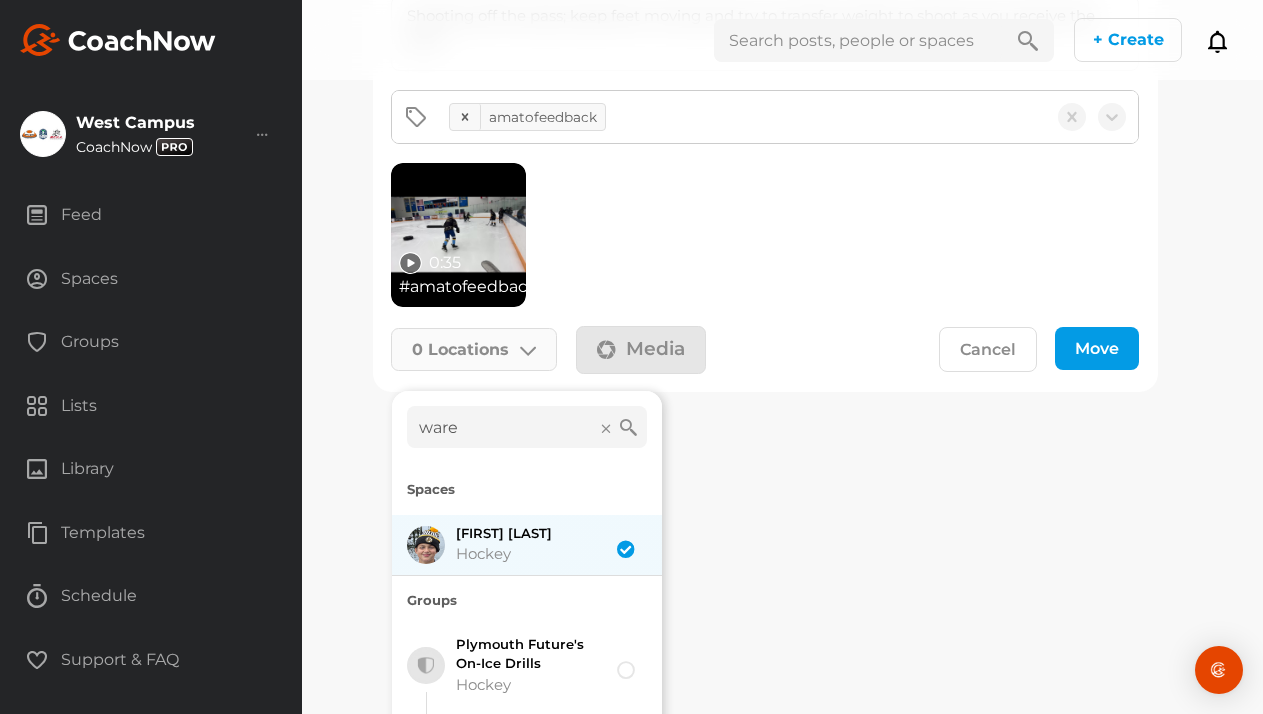 checkbox on "true" 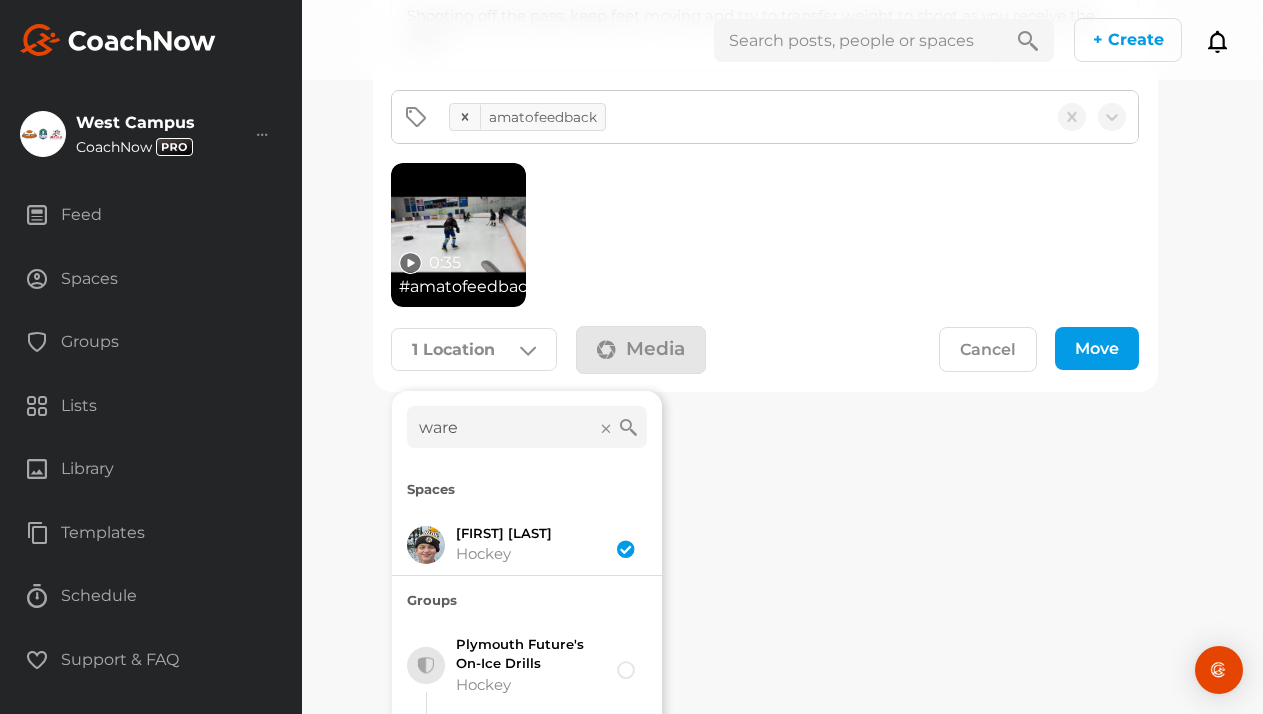 click on "Move" 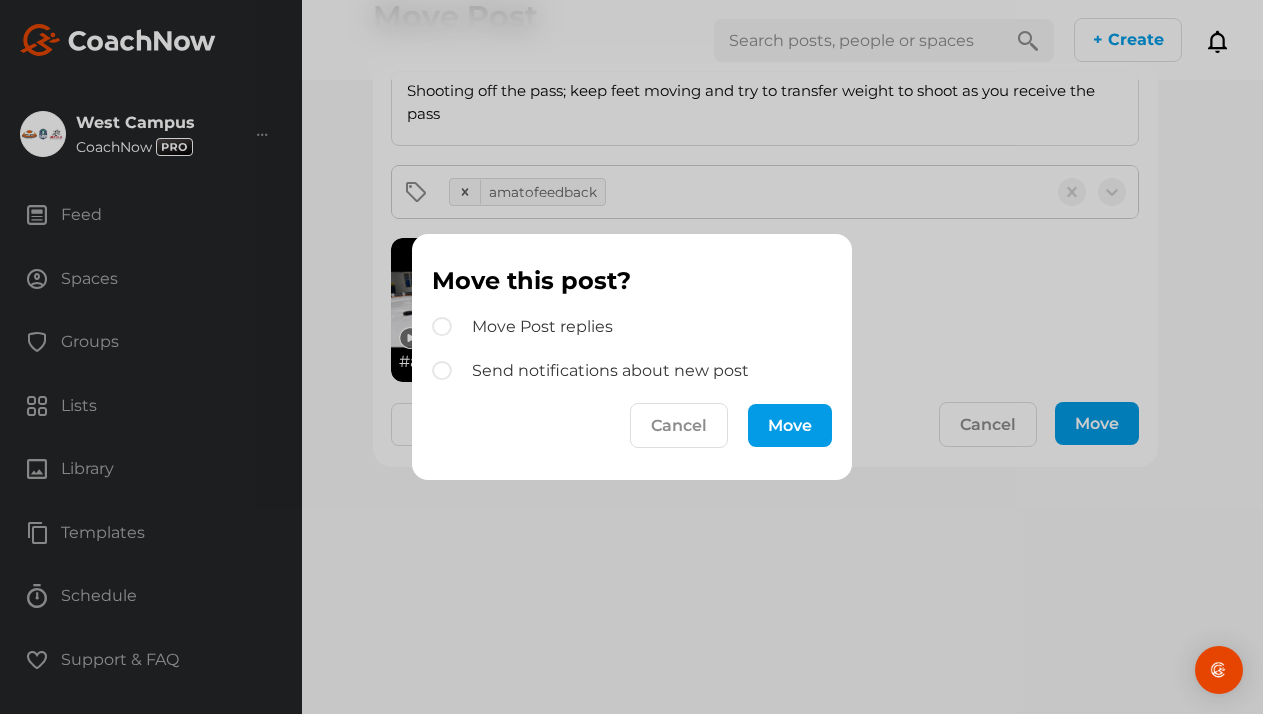 click on "Move" at bounding box center (790, 425) 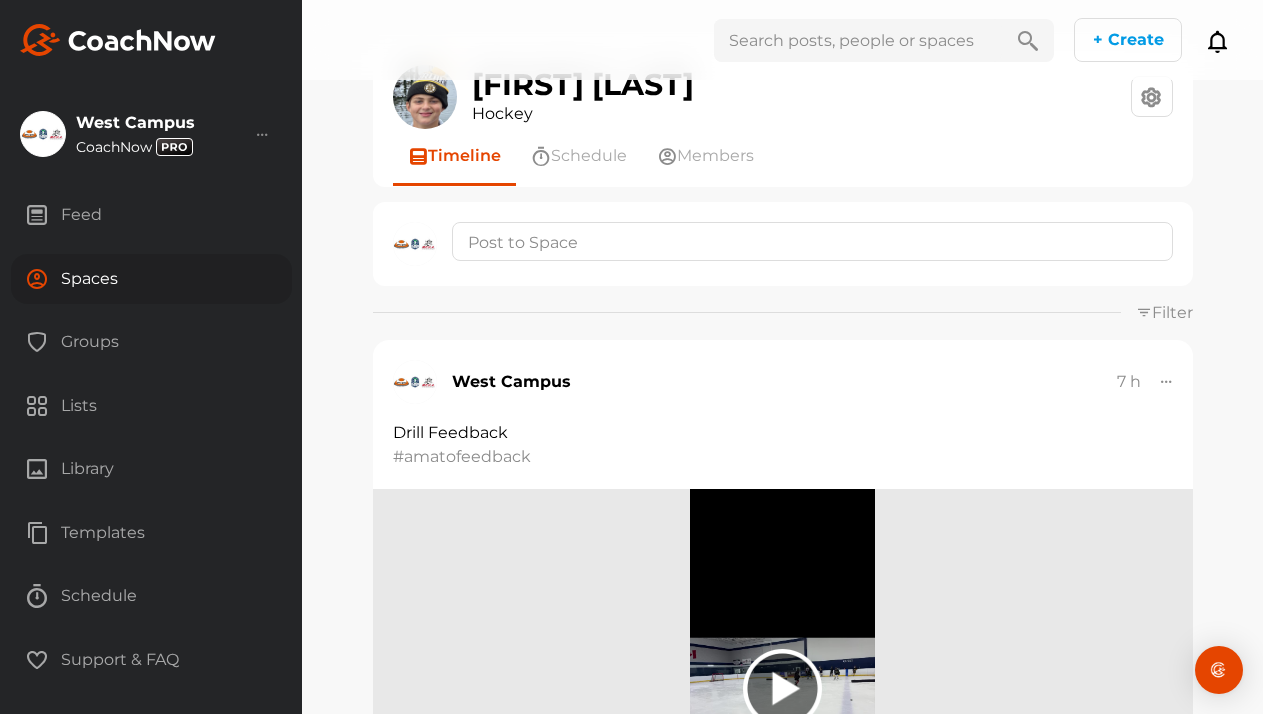 scroll, scrollTop: 0, scrollLeft: 0, axis: both 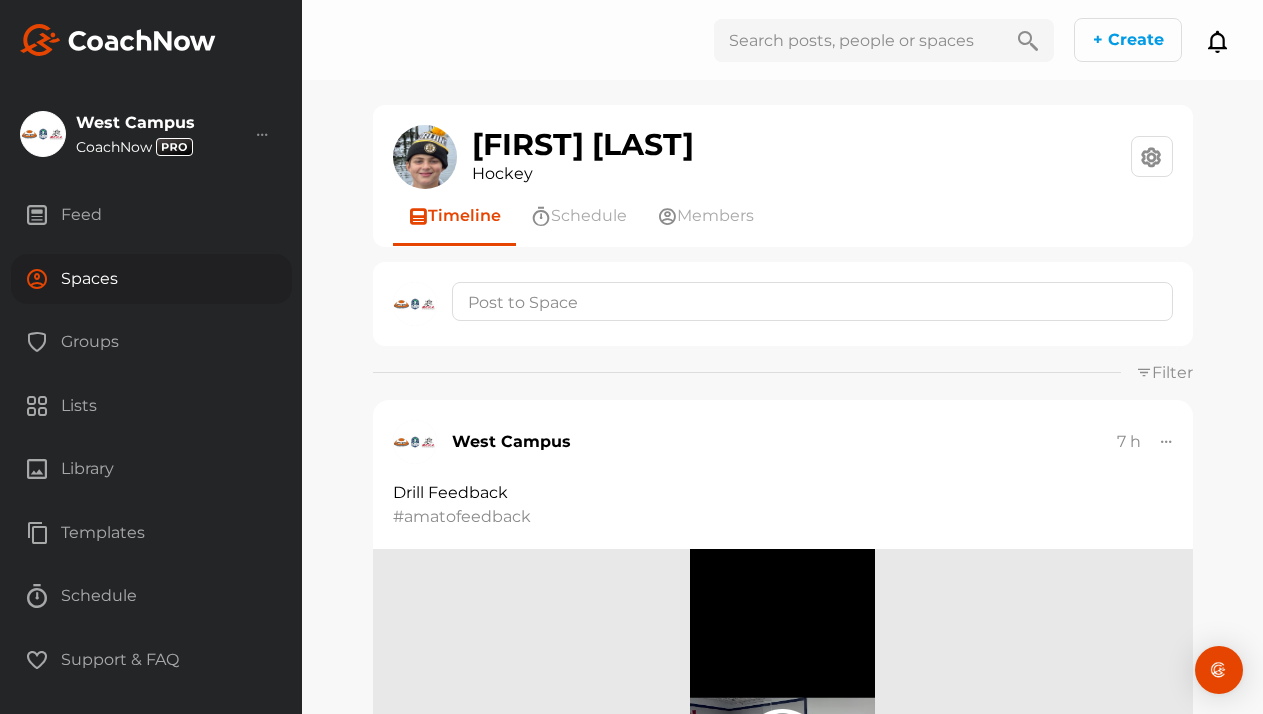 click on "Spaces" at bounding box center [151, 279] 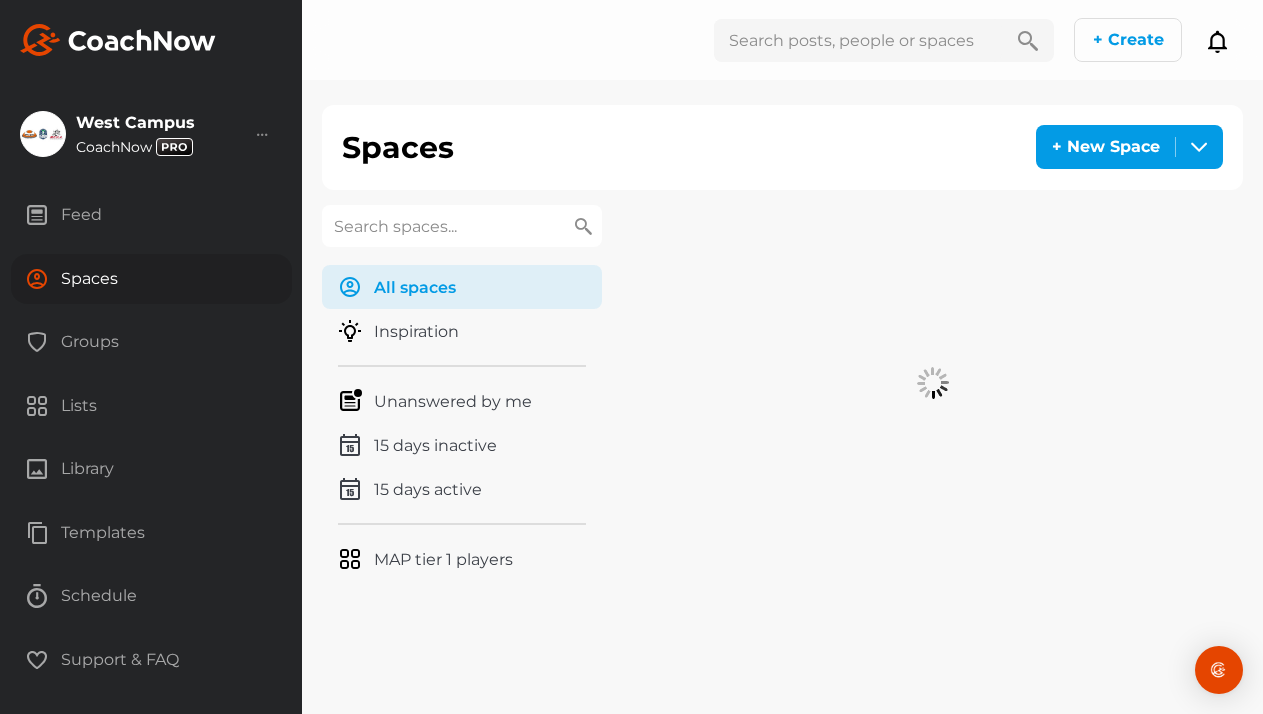 click at bounding box center (462, 226) 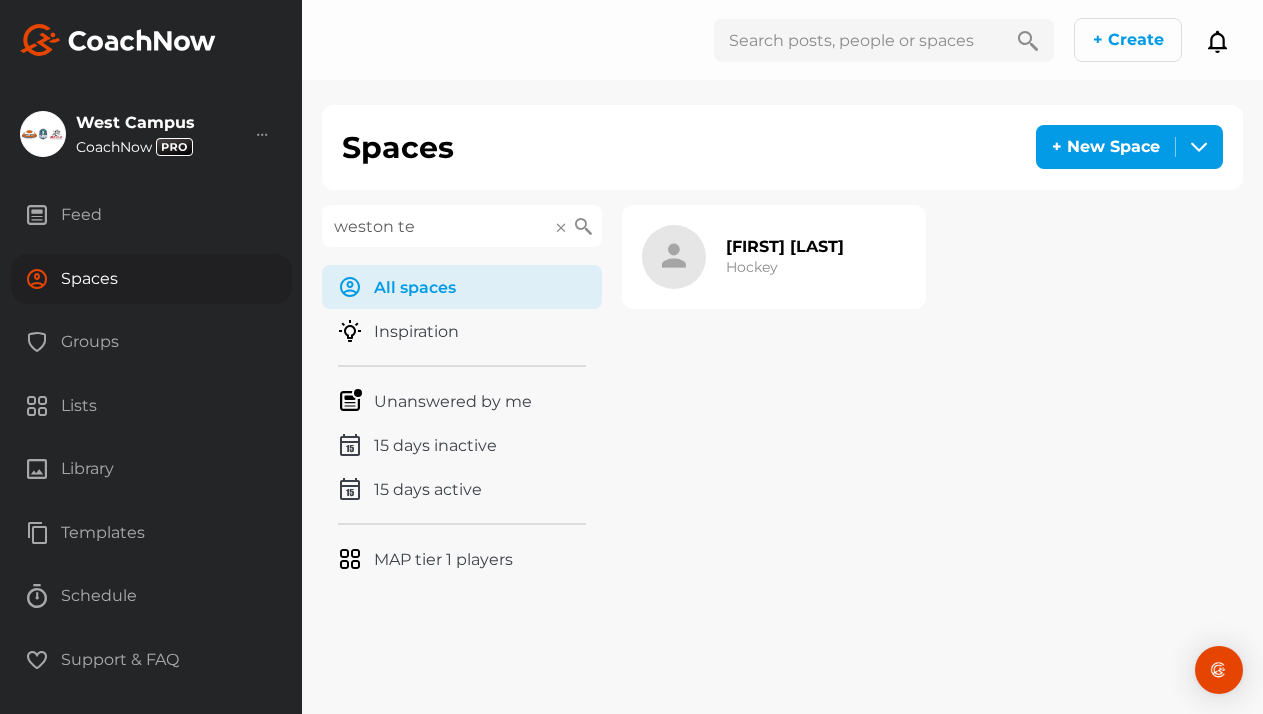 type on "weston te" 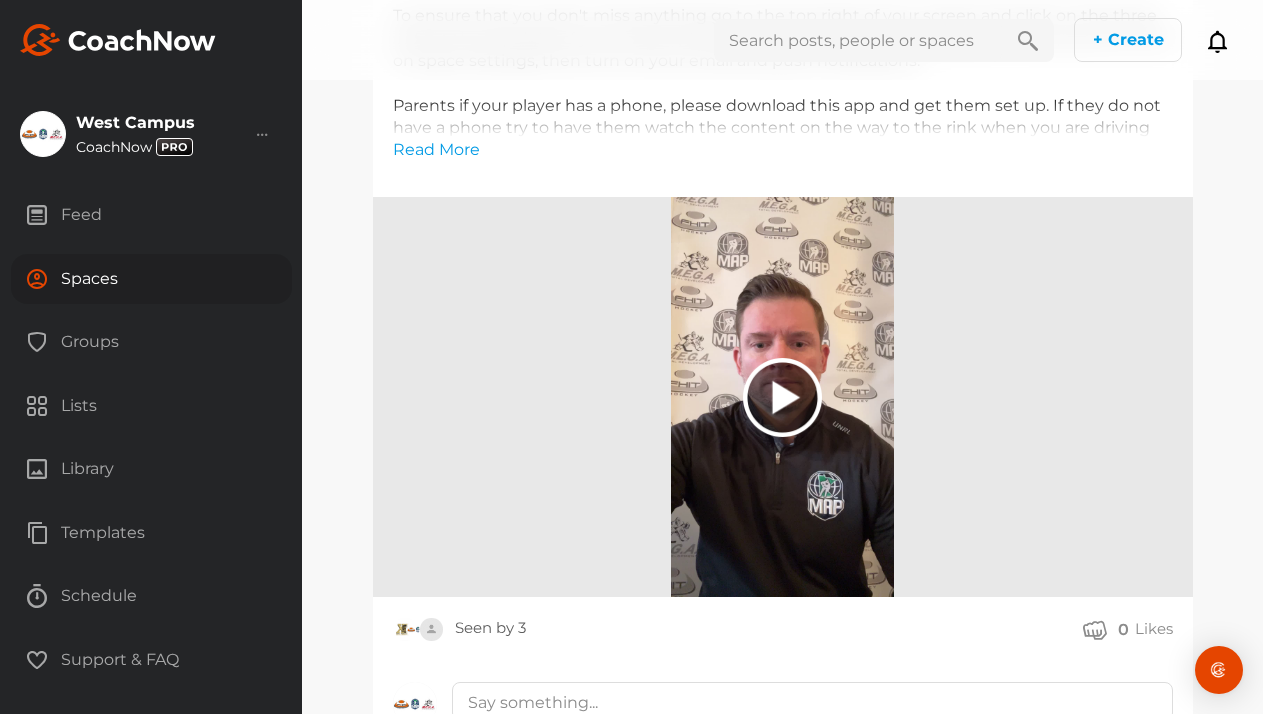 scroll, scrollTop: 3501, scrollLeft: 0, axis: vertical 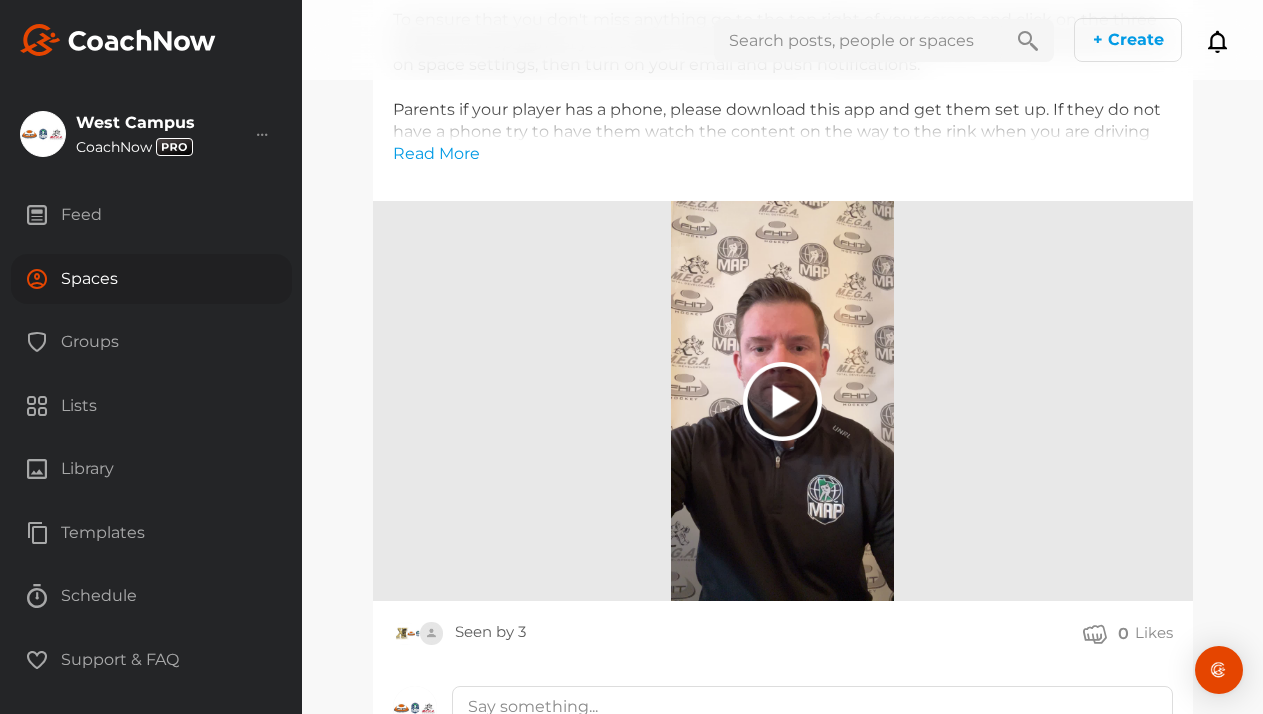 click on "Spaces" at bounding box center [151, 279] 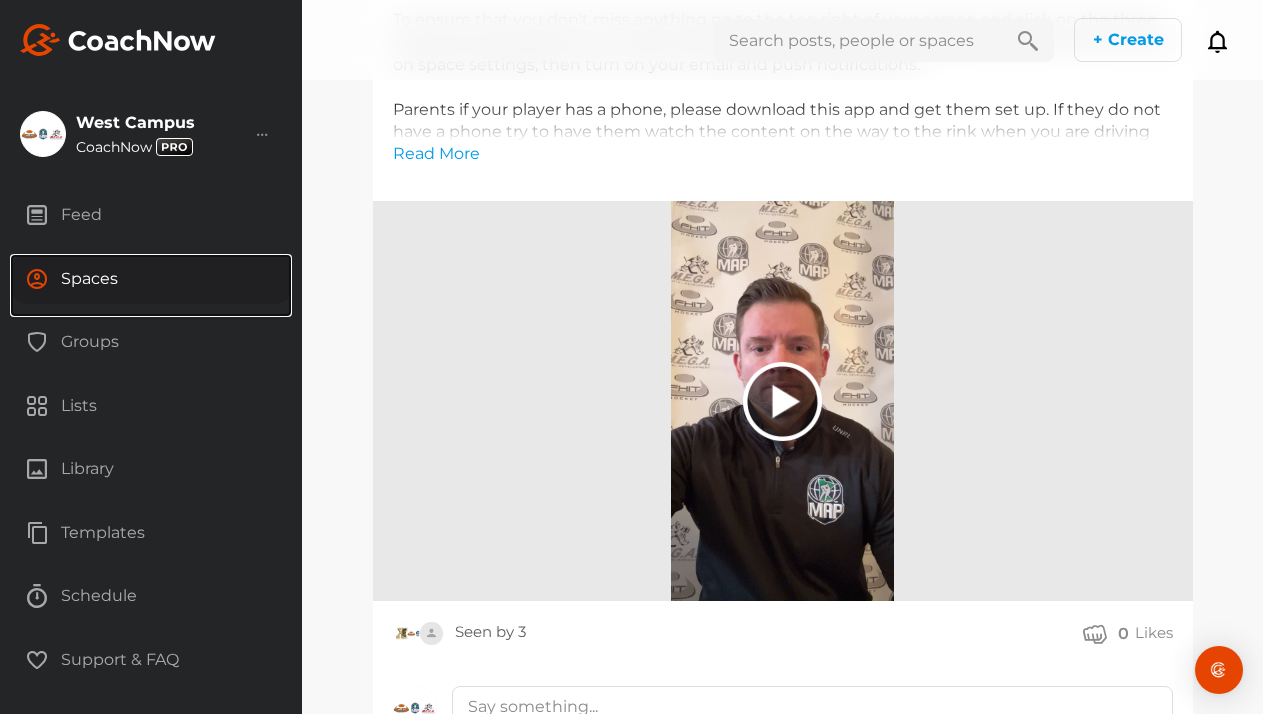 scroll, scrollTop: 0, scrollLeft: 0, axis: both 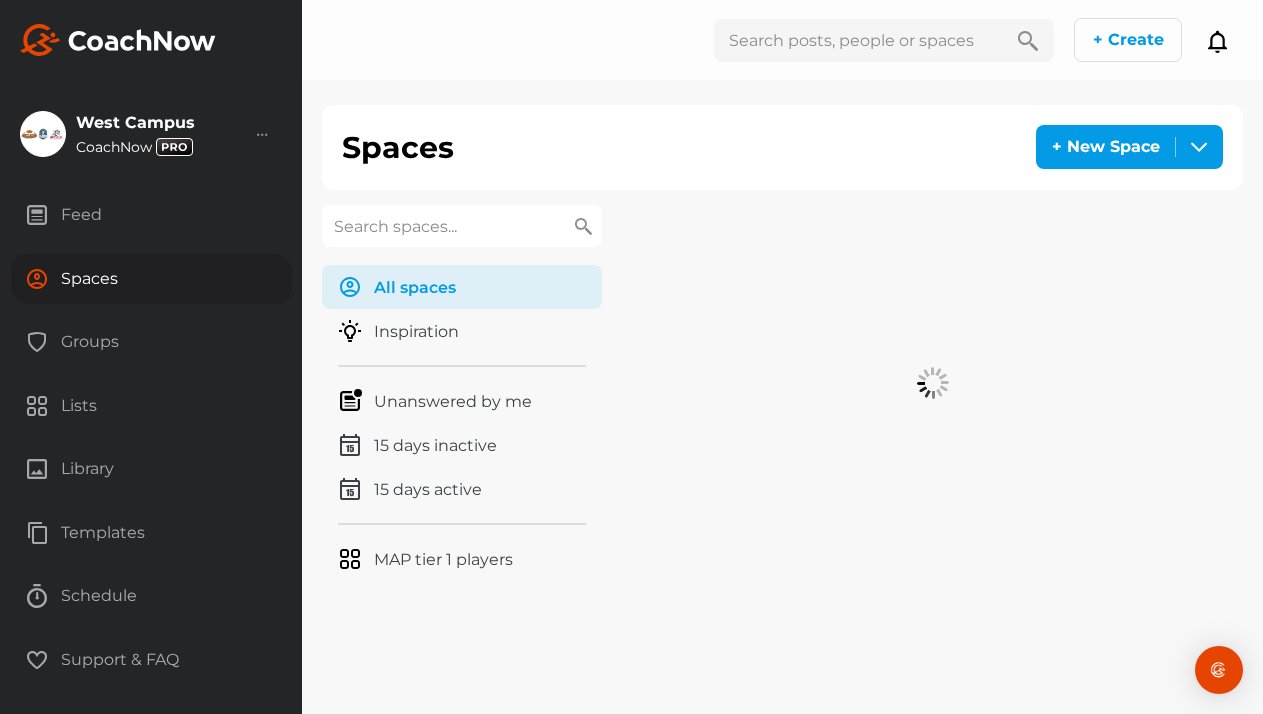 click at bounding box center (462, 226) 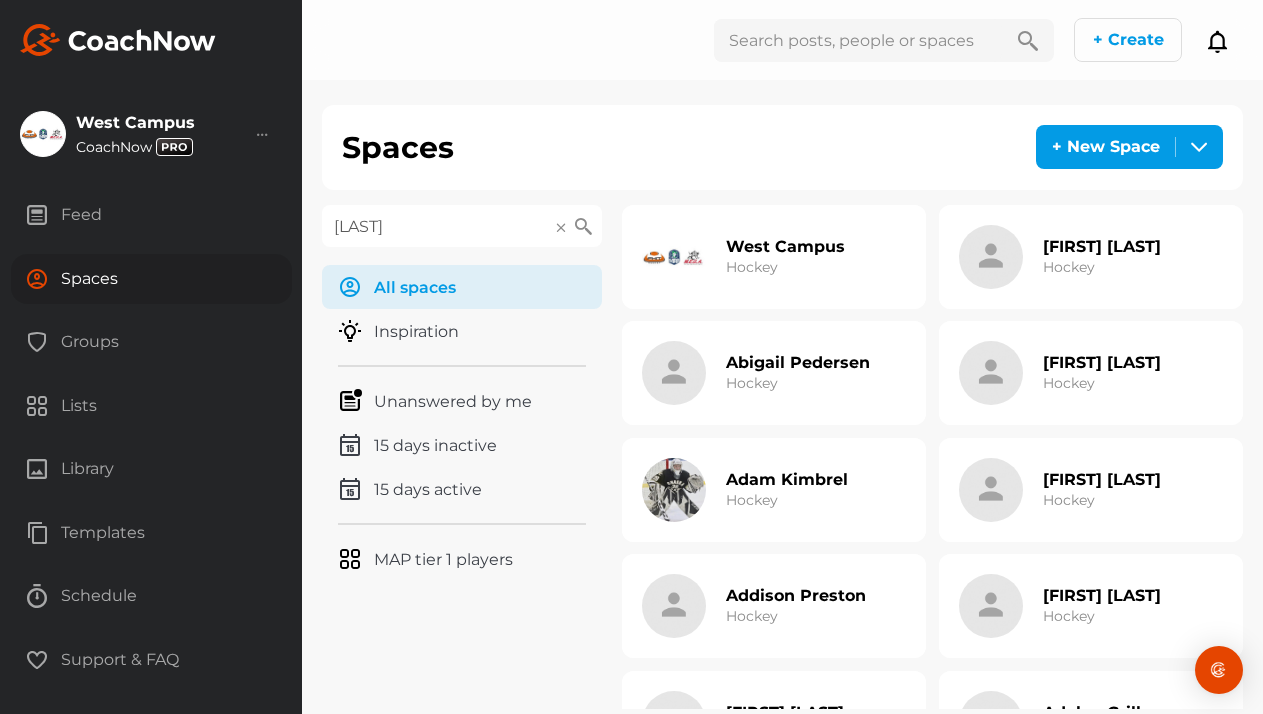 type on "bliss" 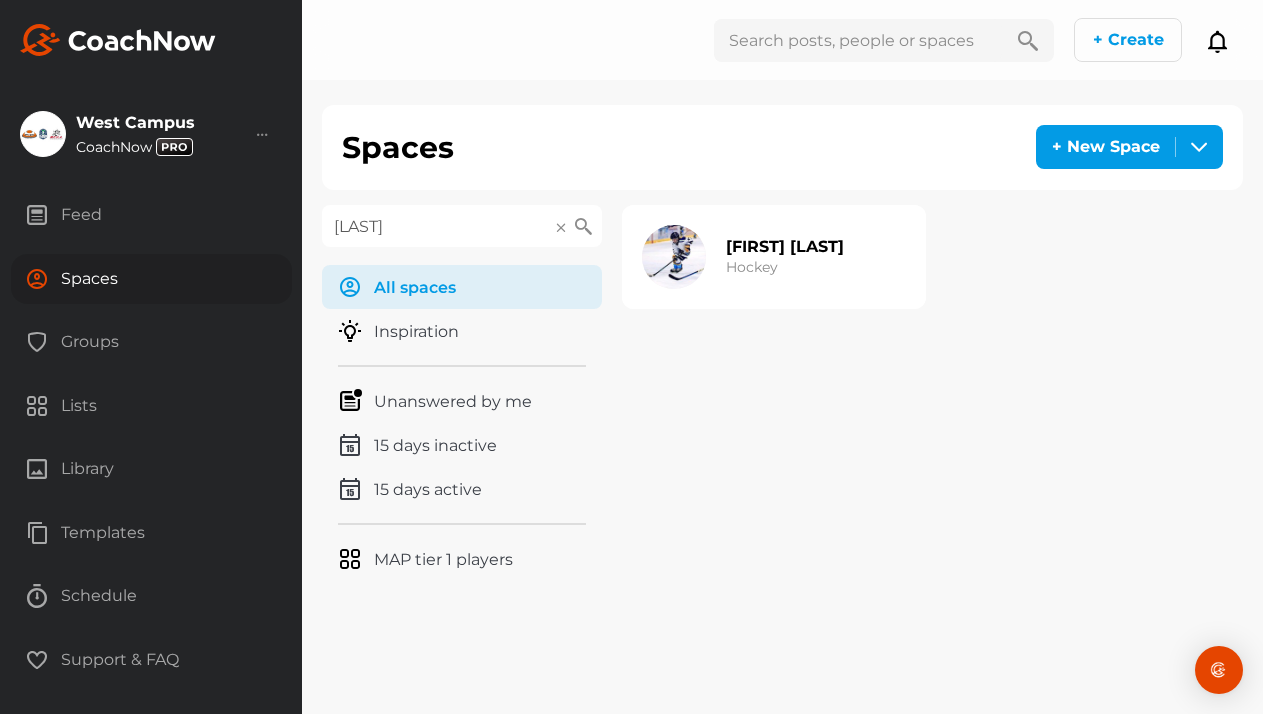 click on "Hockey" at bounding box center (752, 267) 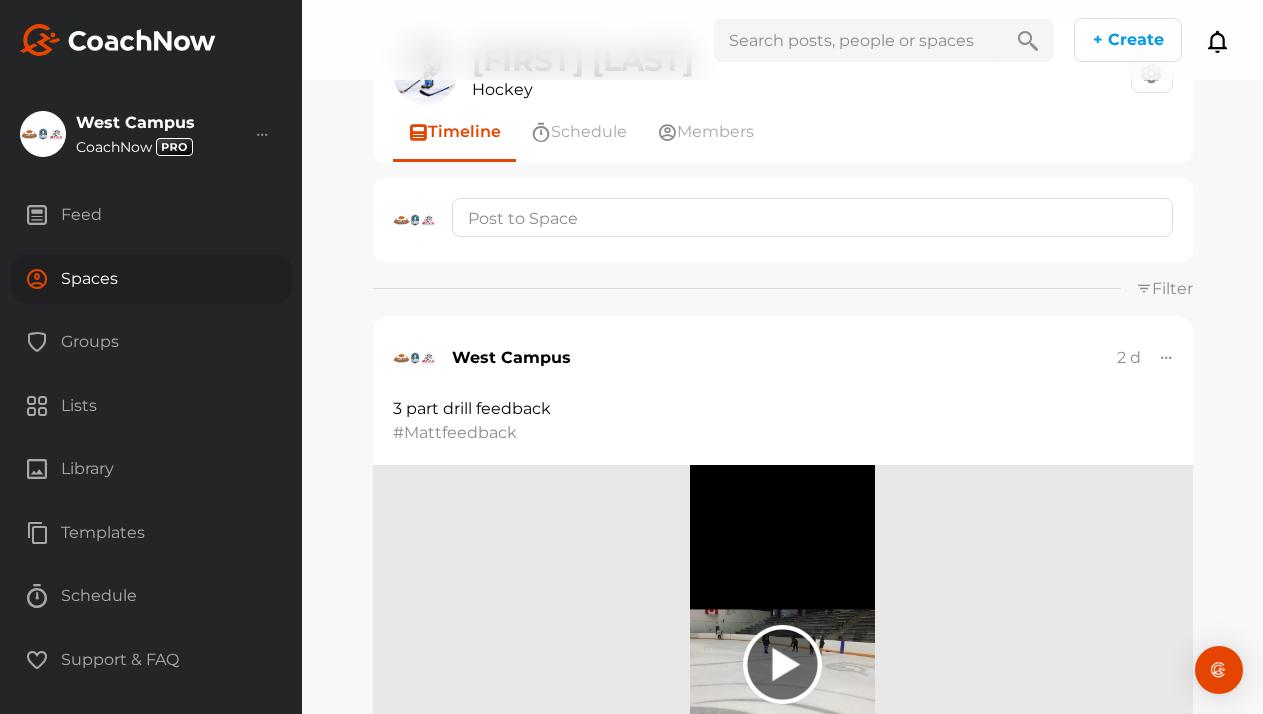 scroll, scrollTop: 68, scrollLeft: 0, axis: vertical 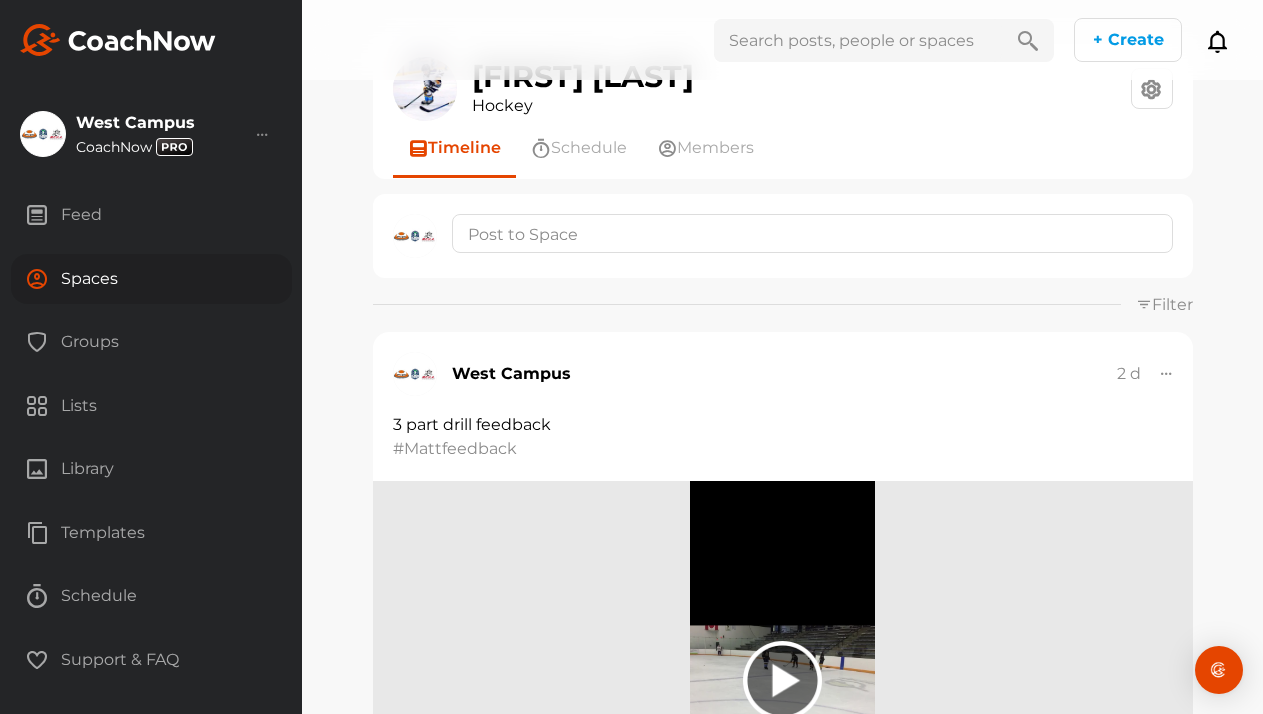 click on "Spaces" at bounding box center [151, 279] 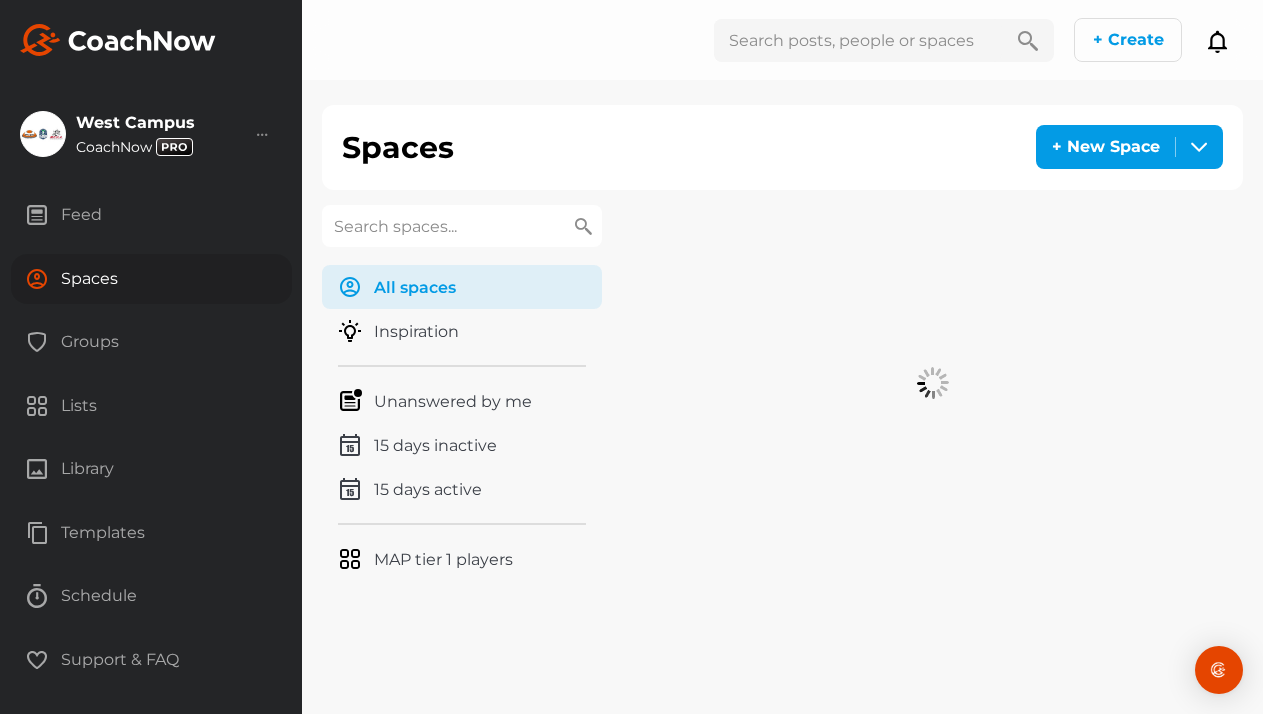 click at bounding box center [462, 226] 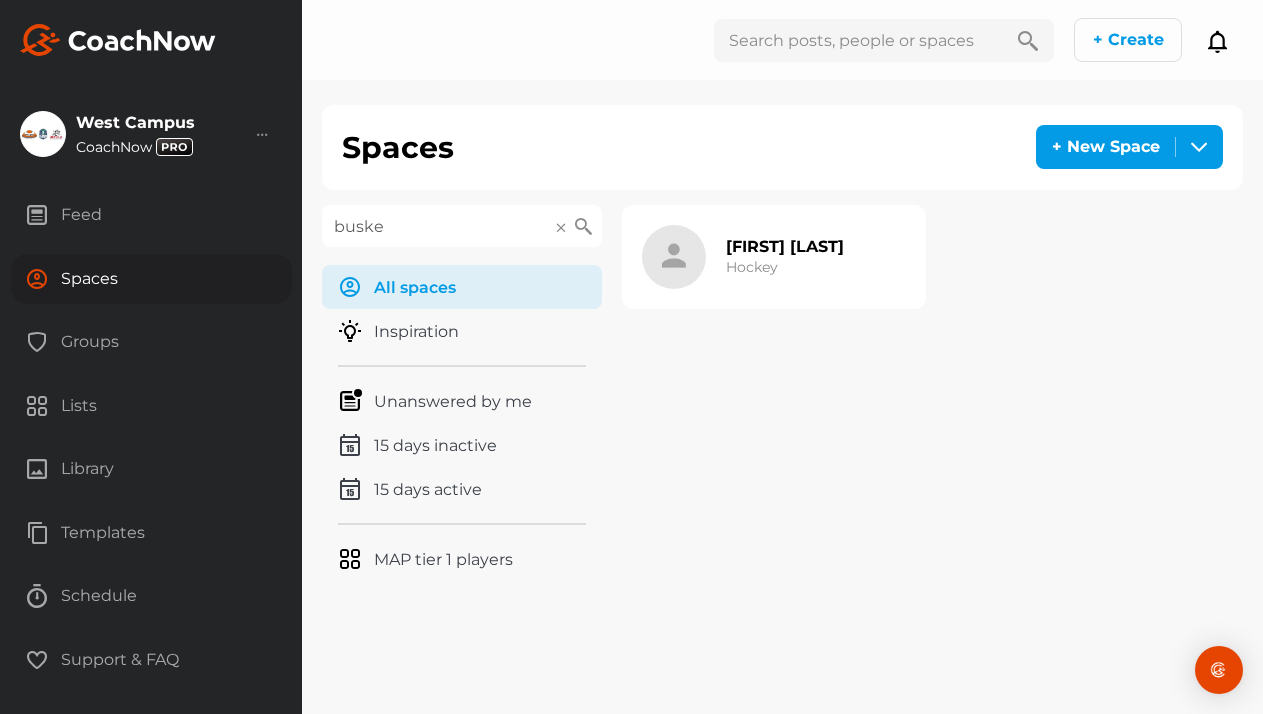 type on "buske" 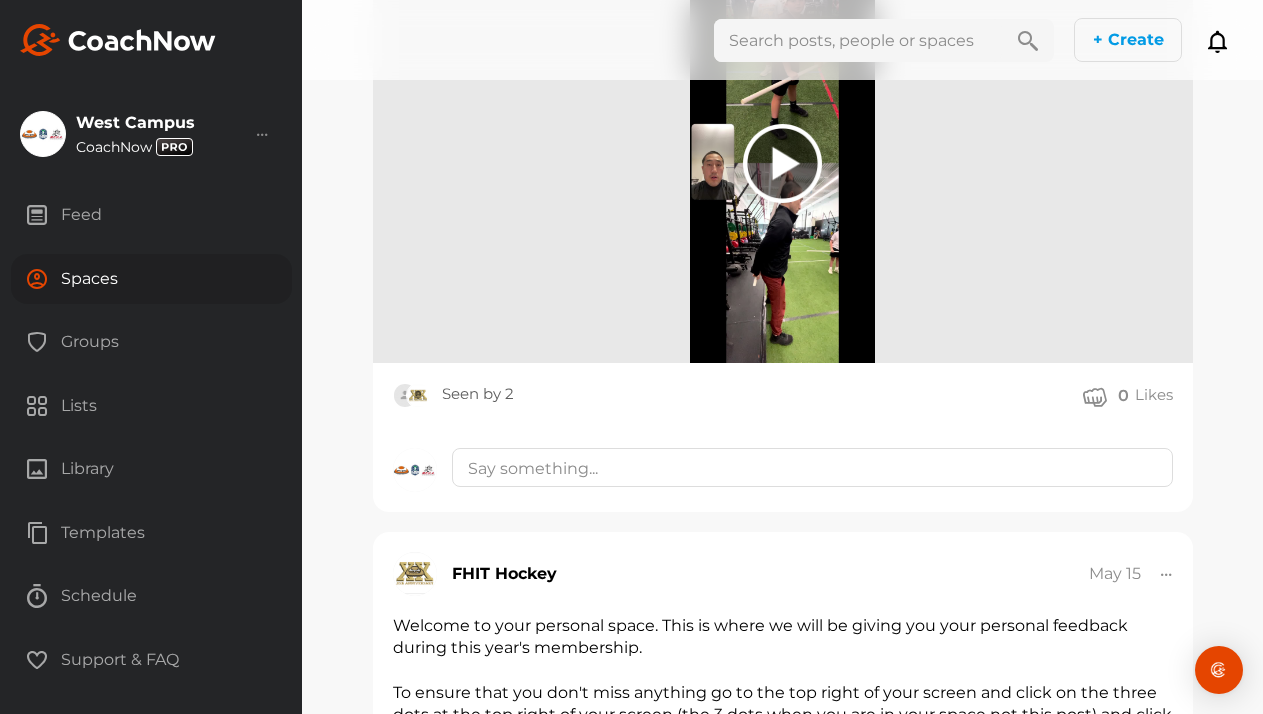 scroll, scrollTop: 8061, scrollLeft: 0, axis: vertical 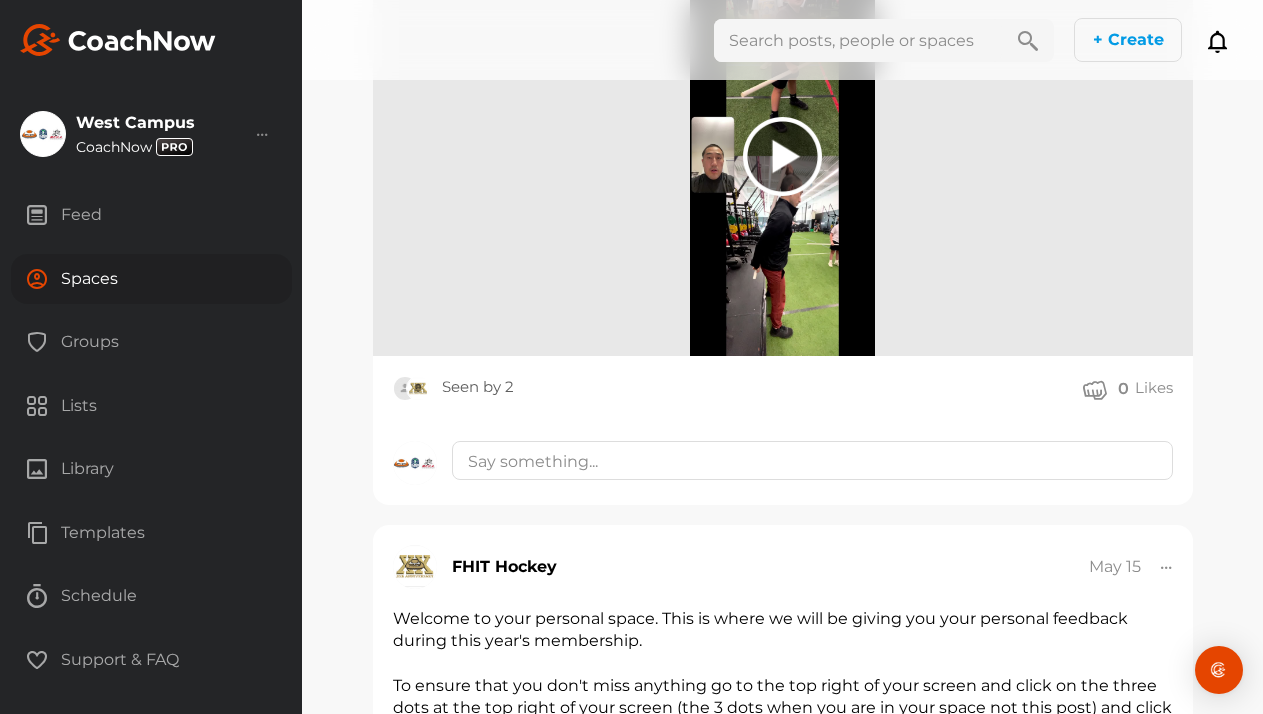 click on "Spaces" at bounding box center [151, 279] 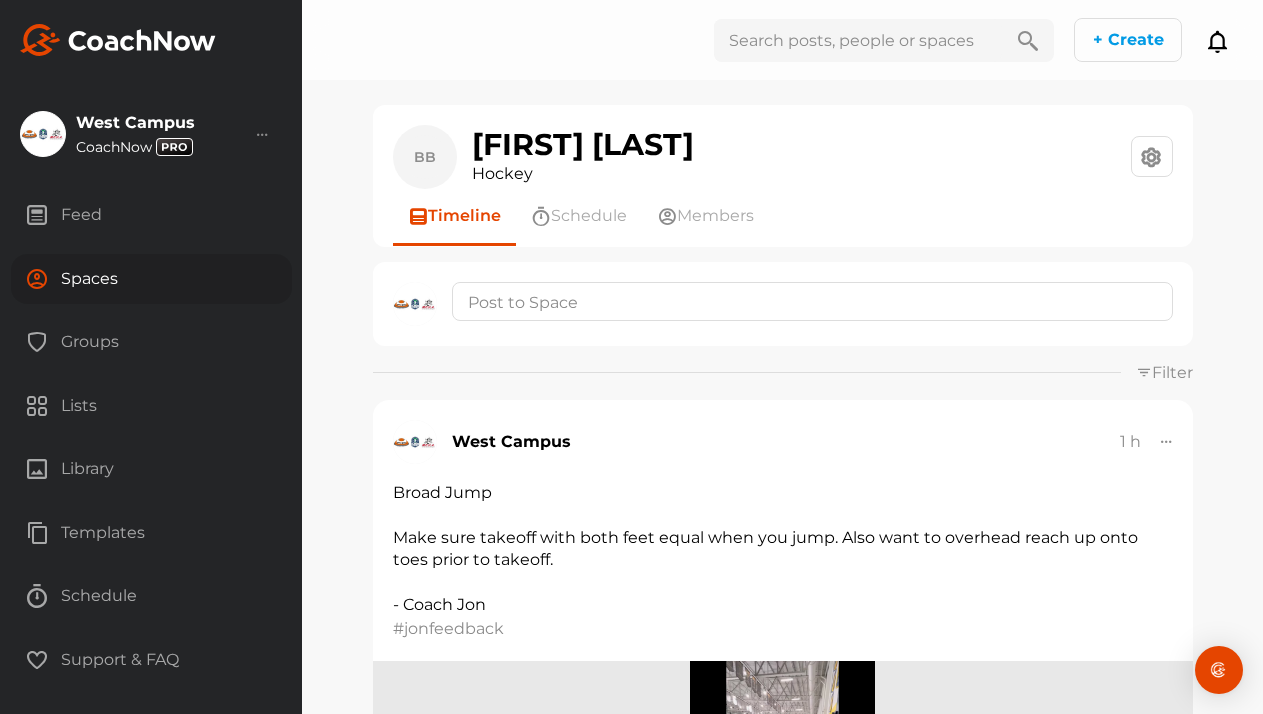 click on "Spaces" at bounding box center (151, 279) 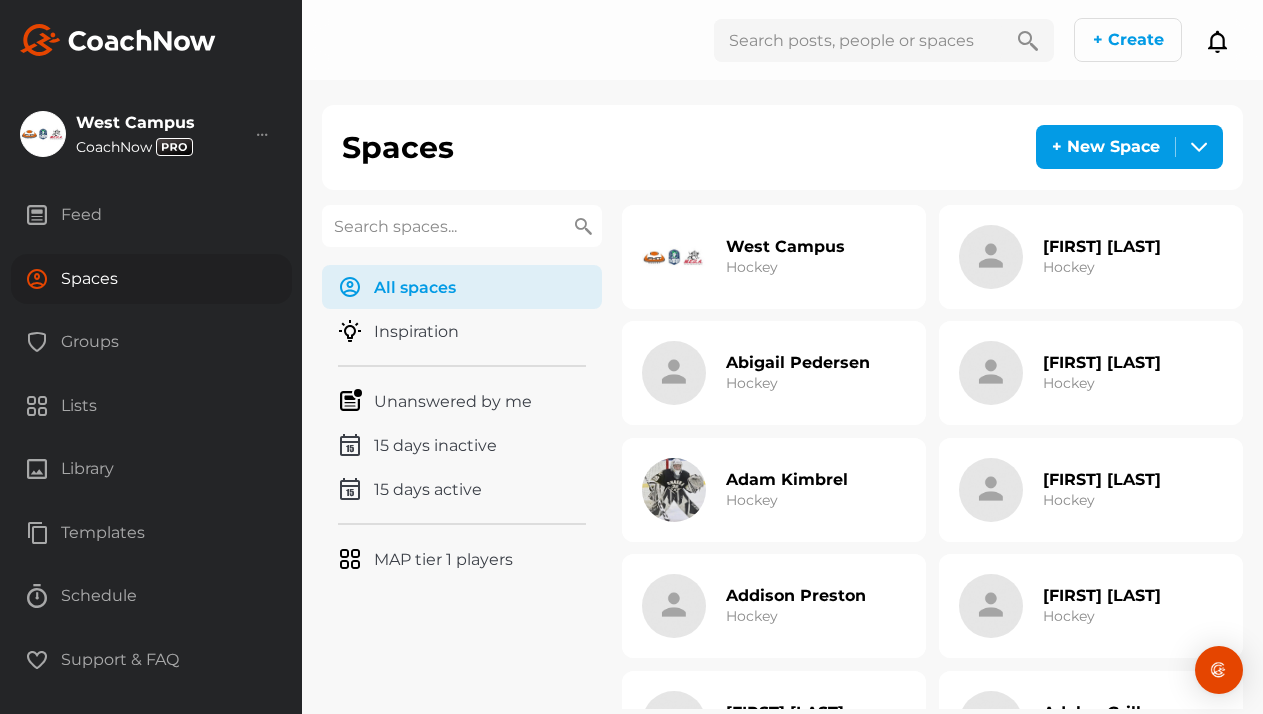 click at bounding box center [462, 226] 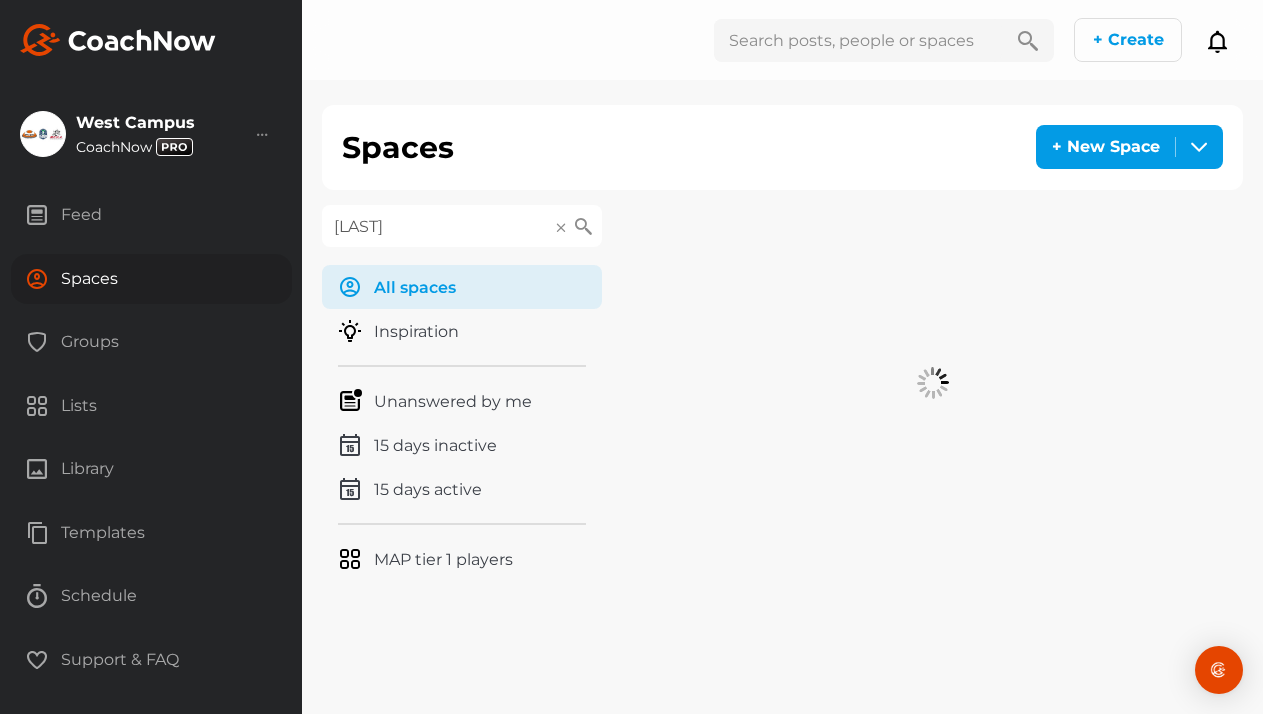 type on "Harrington" 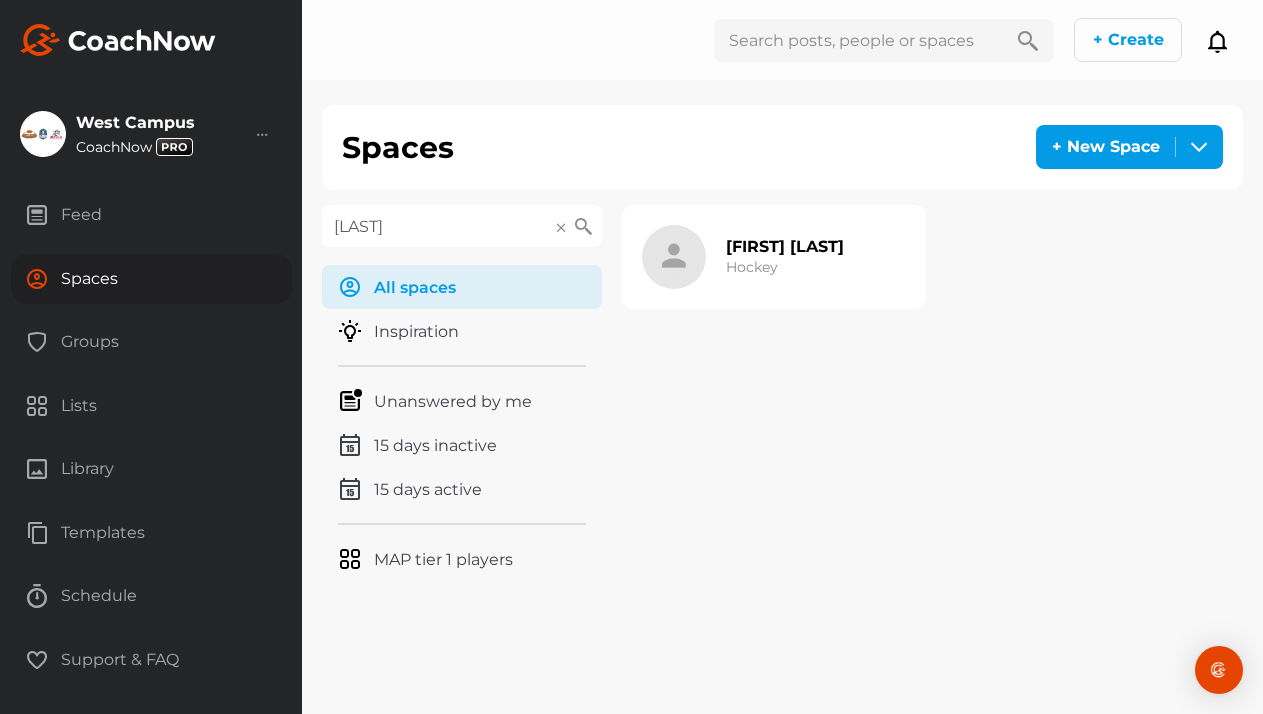 click on "Mack Harrington Hockey" at bounding box center (743, 257) 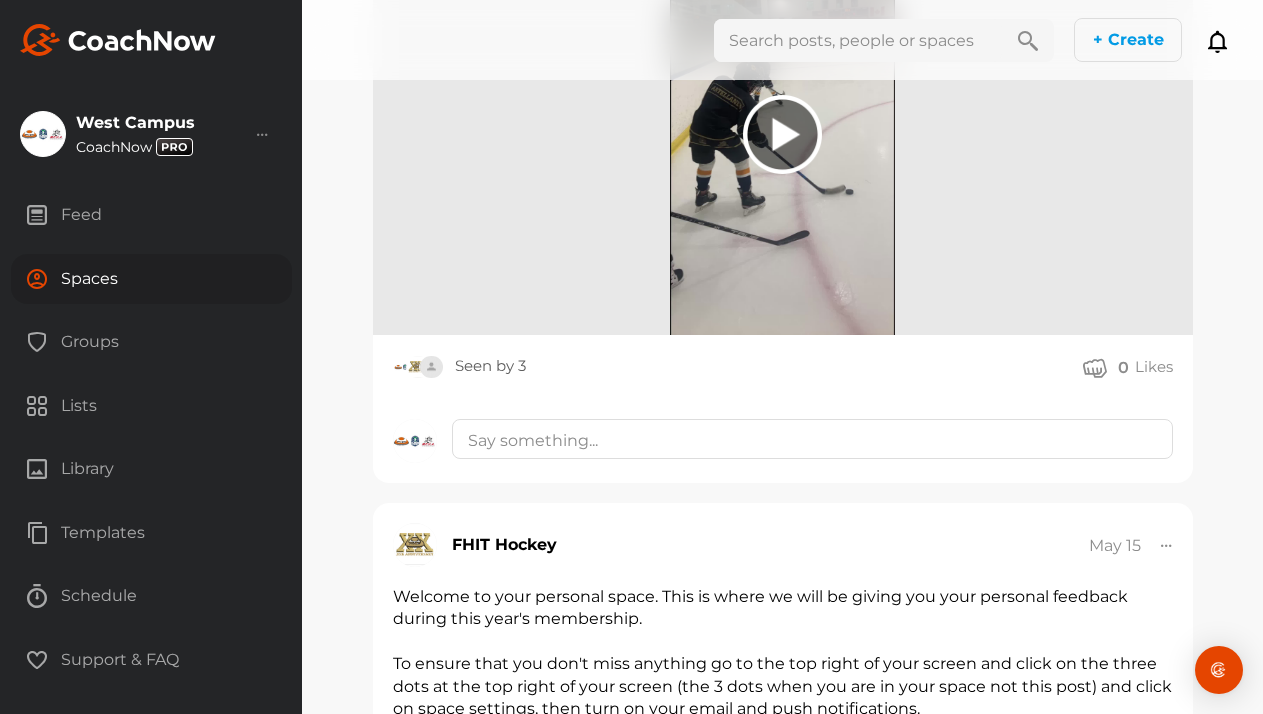 scroll, scrollTop: 7479, scrollLeft: 0, axis: vertical 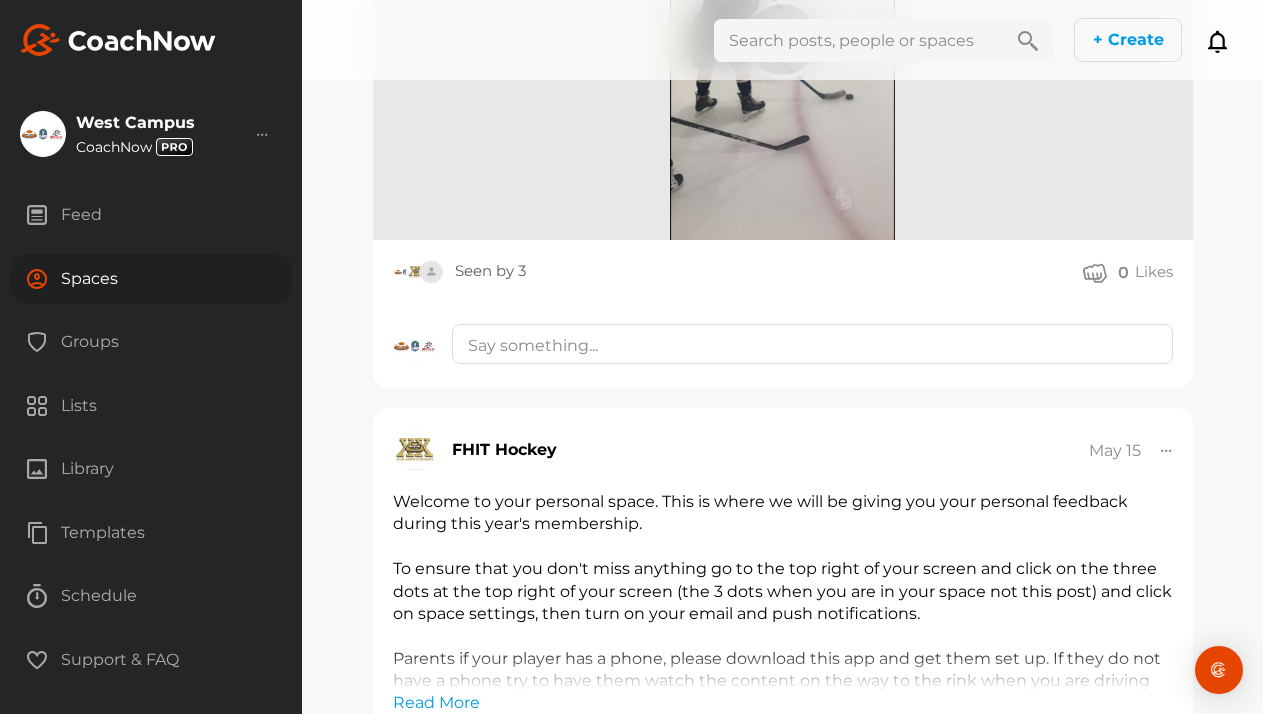 click on "Spaces" at bounding box center [151, 279] 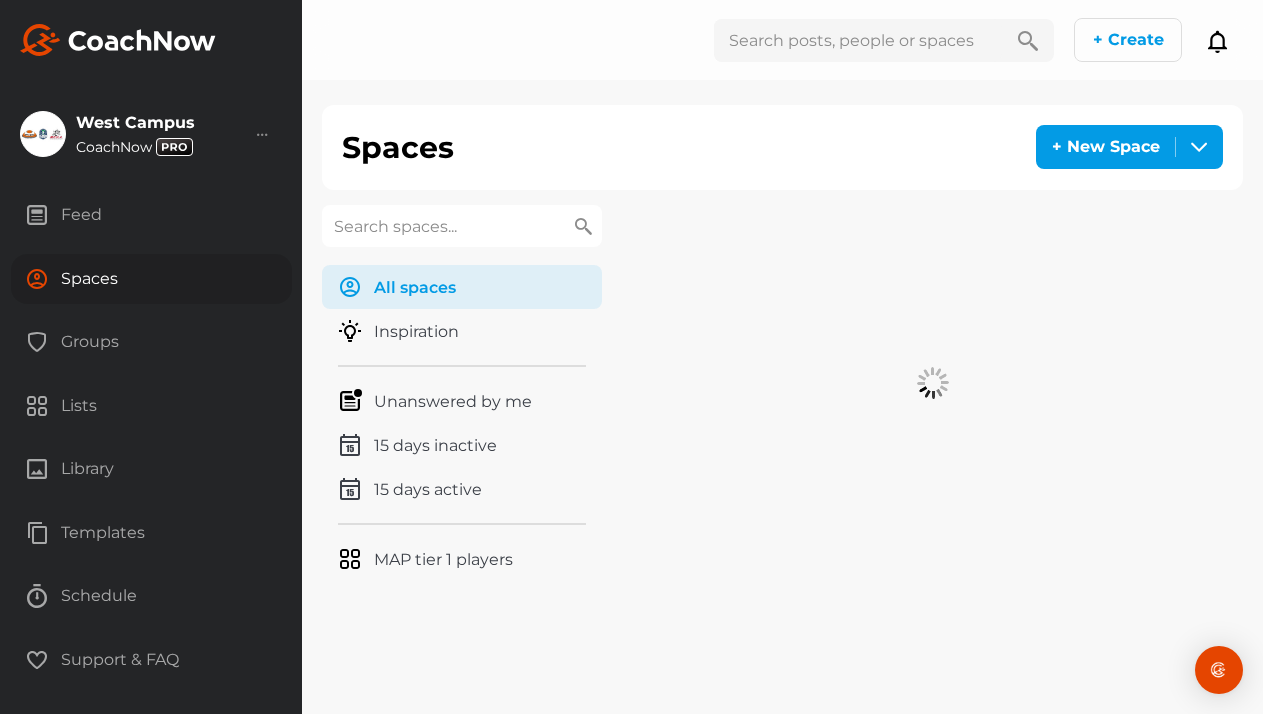 click at bounding box center [462, 226] 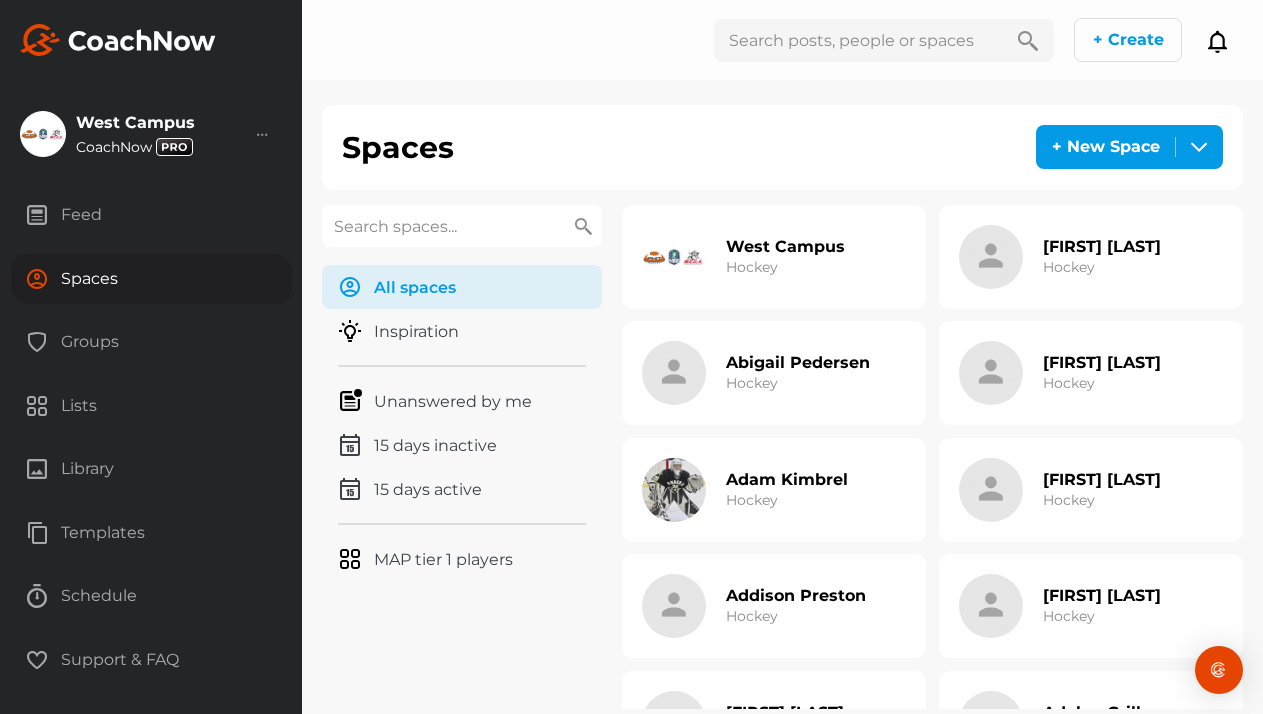paste on "Herman" 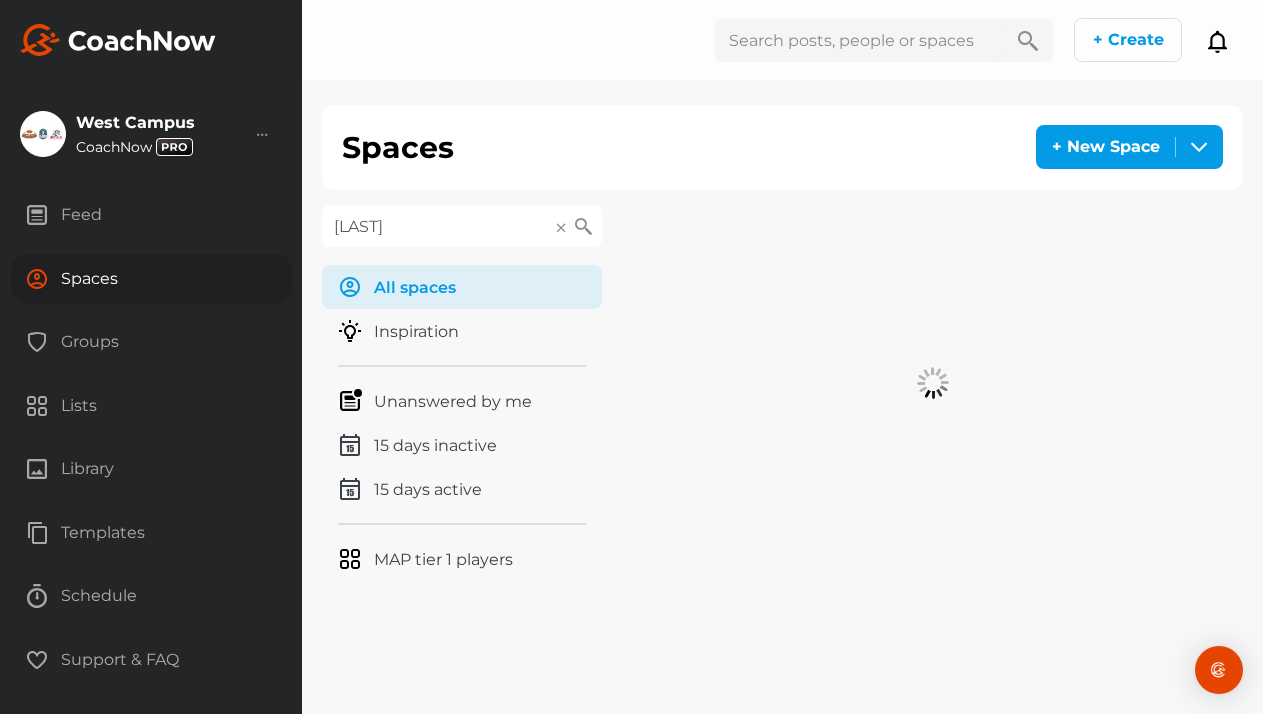 type on "Herman" 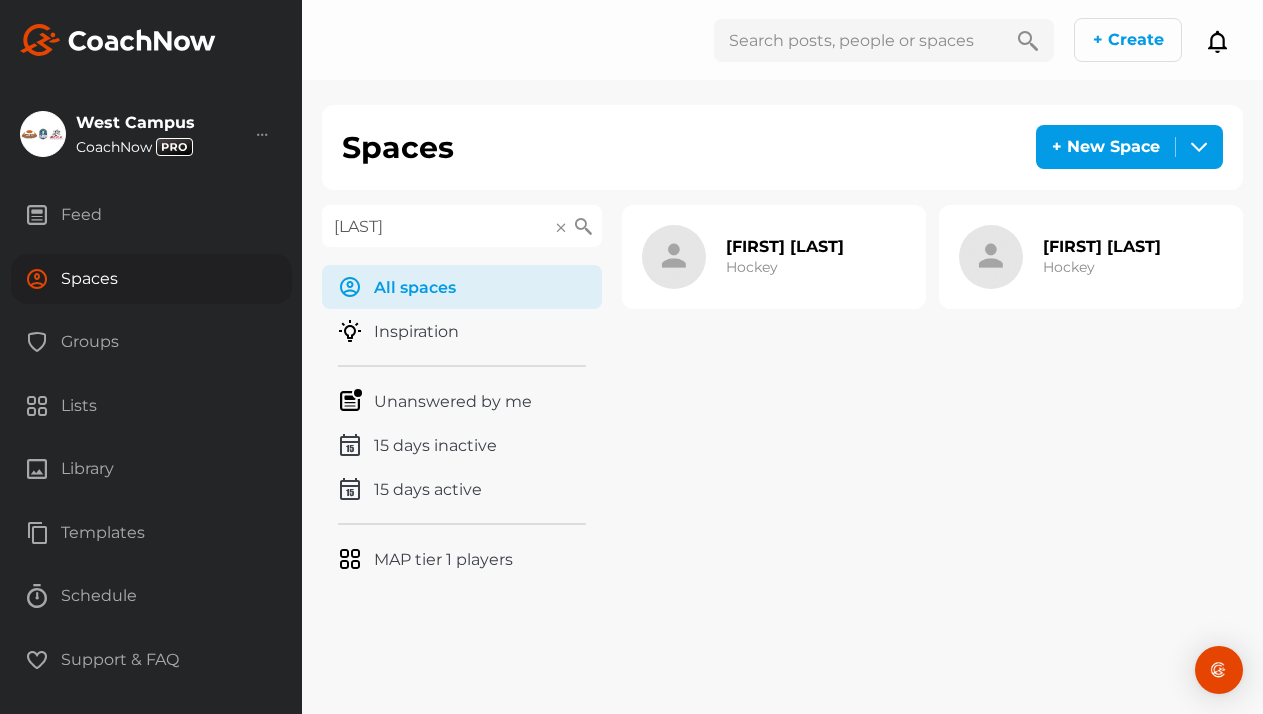 click on "Ryan Herman Hockey" at bounding box center (1060, 257) 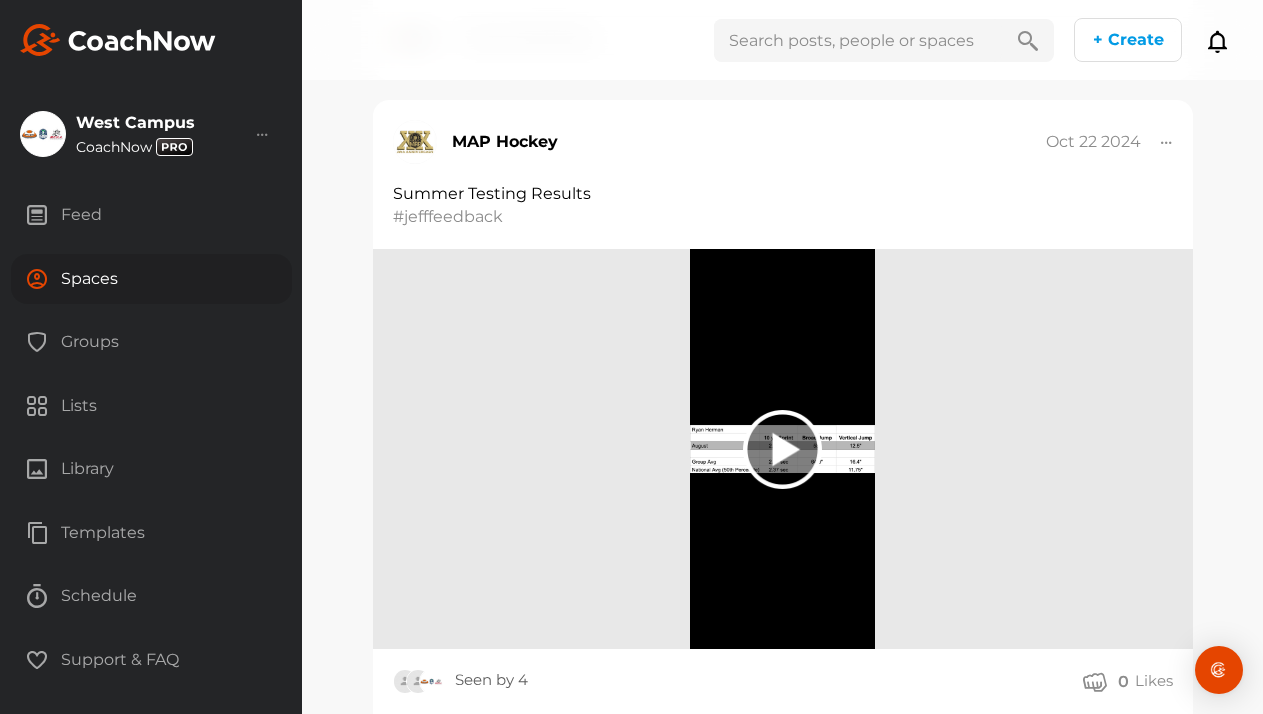 scroll, scrollTop: 5163, scrollLeft: 0, axis: vertical 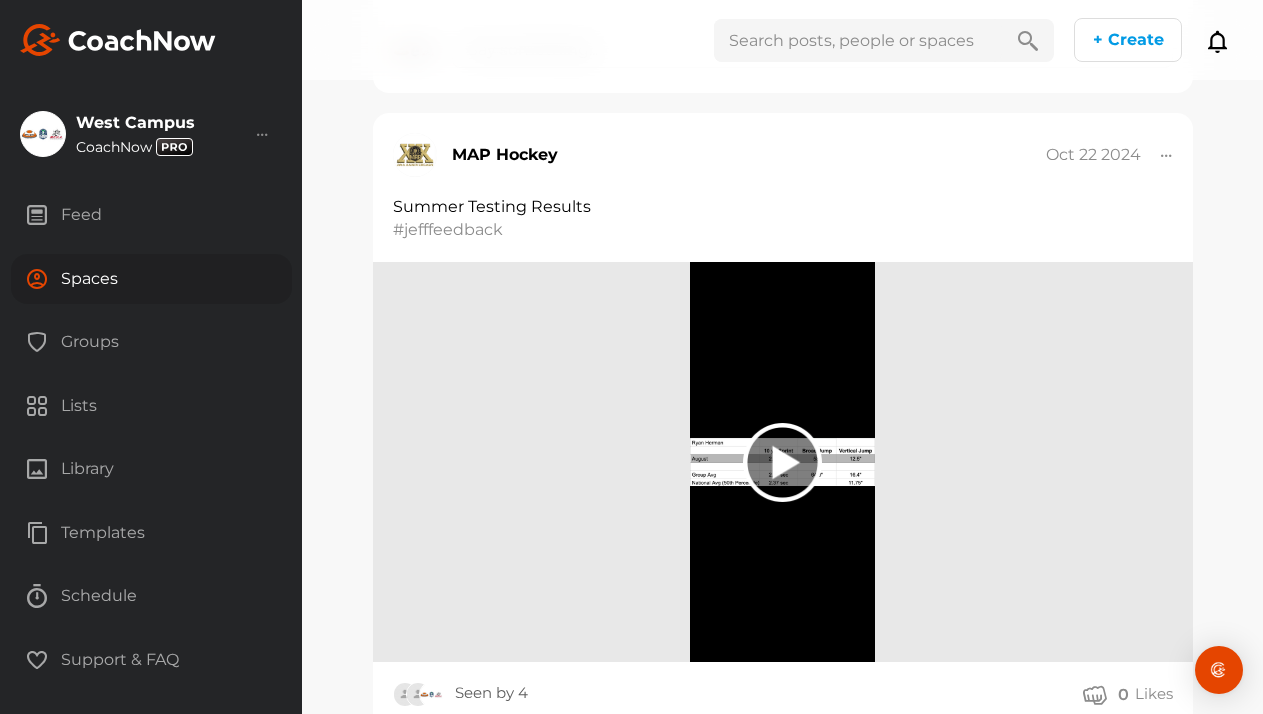 click on "Spaces" at bounding box center (151, 279) 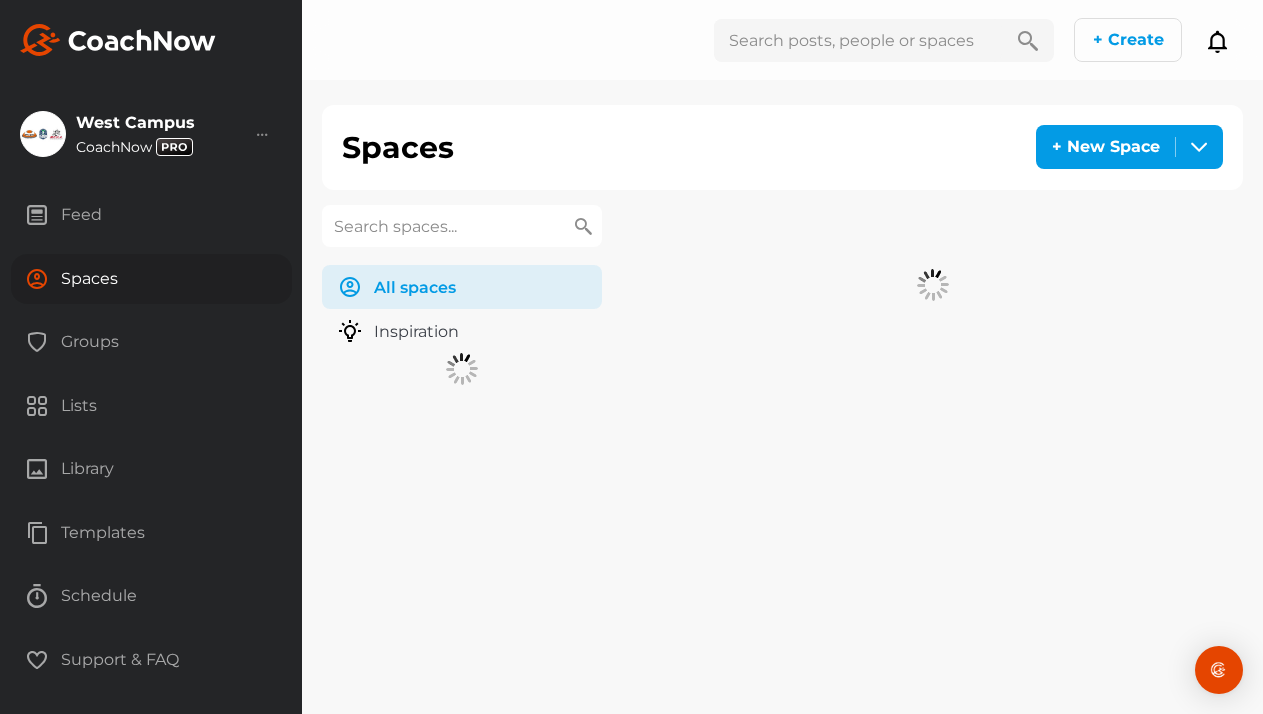 click on "Spaces" at bounding box center (151, 279) 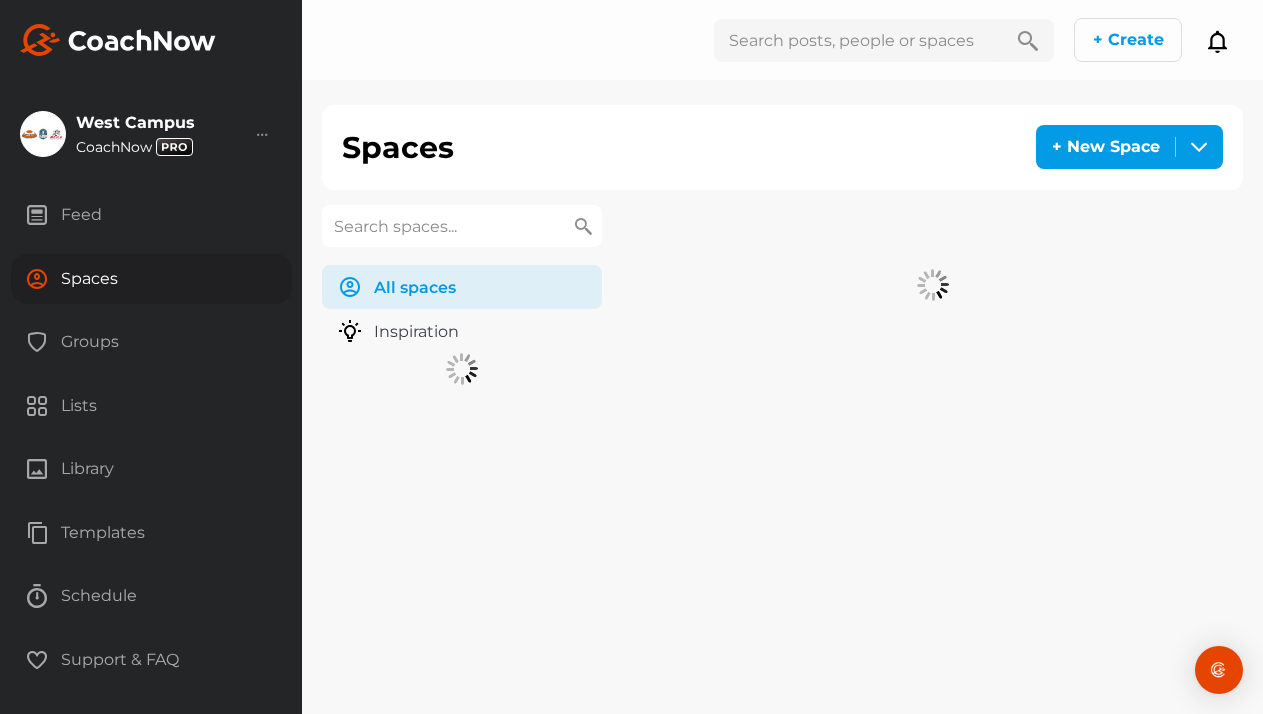 scroll, scrollTop: 0, scrollLeft: 0, axis: both 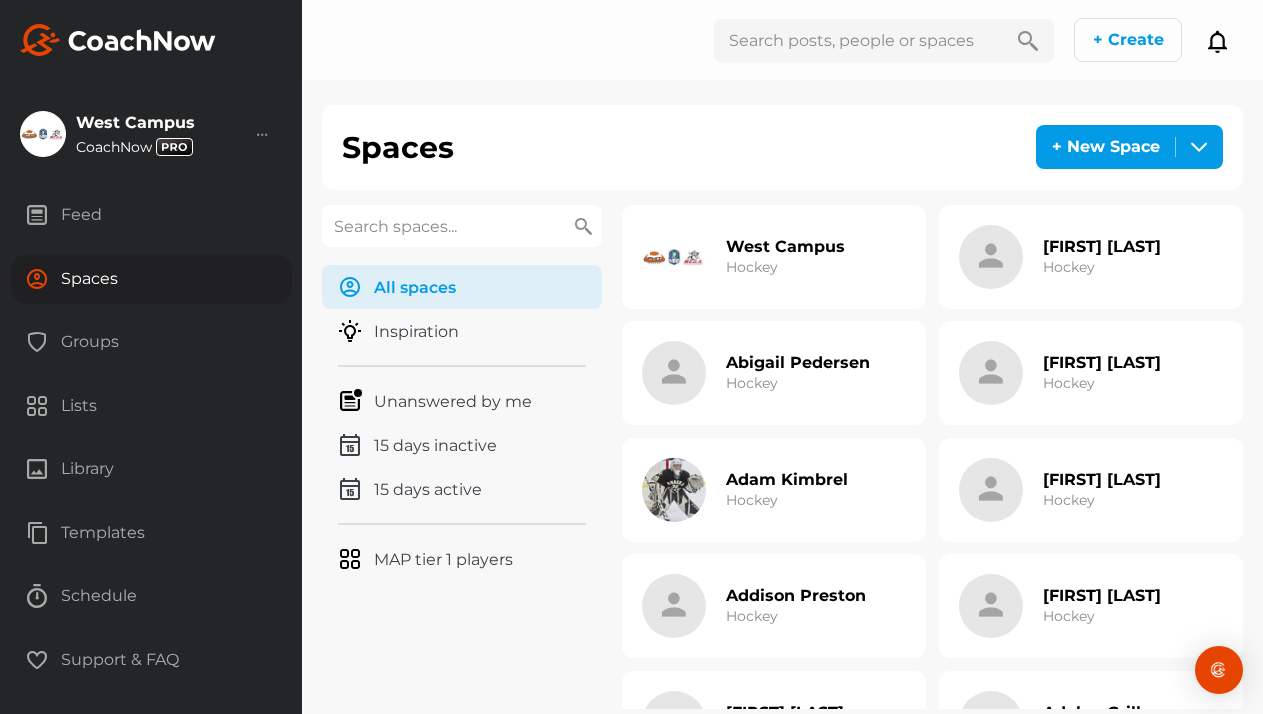 click at bounding box center (462, 226) 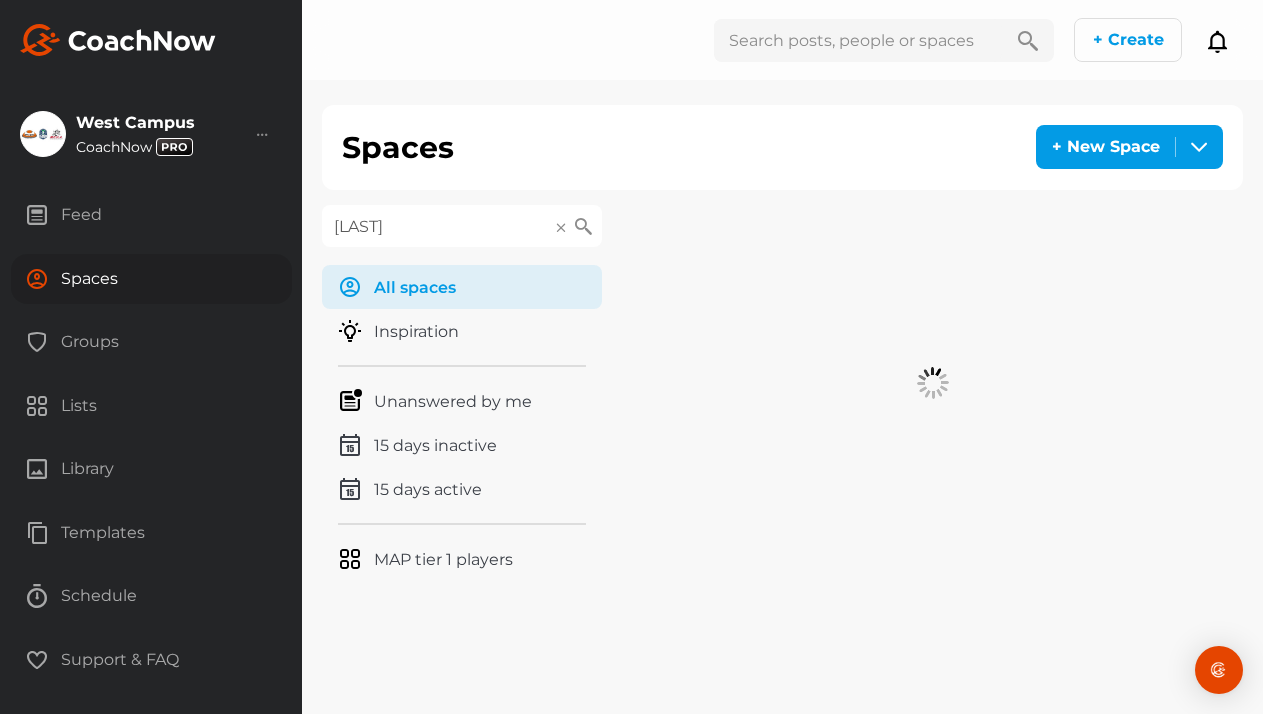 type on "King" 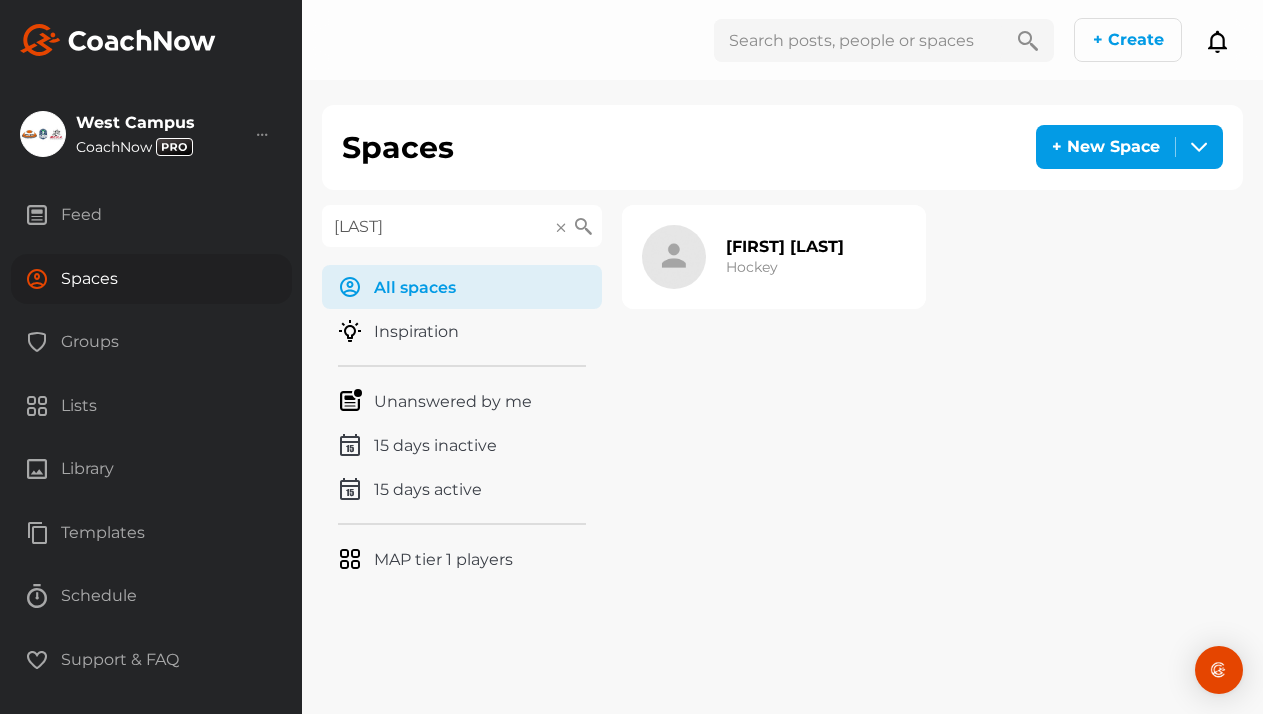 click on "Maxwell King" at bounding box center (785, 246) 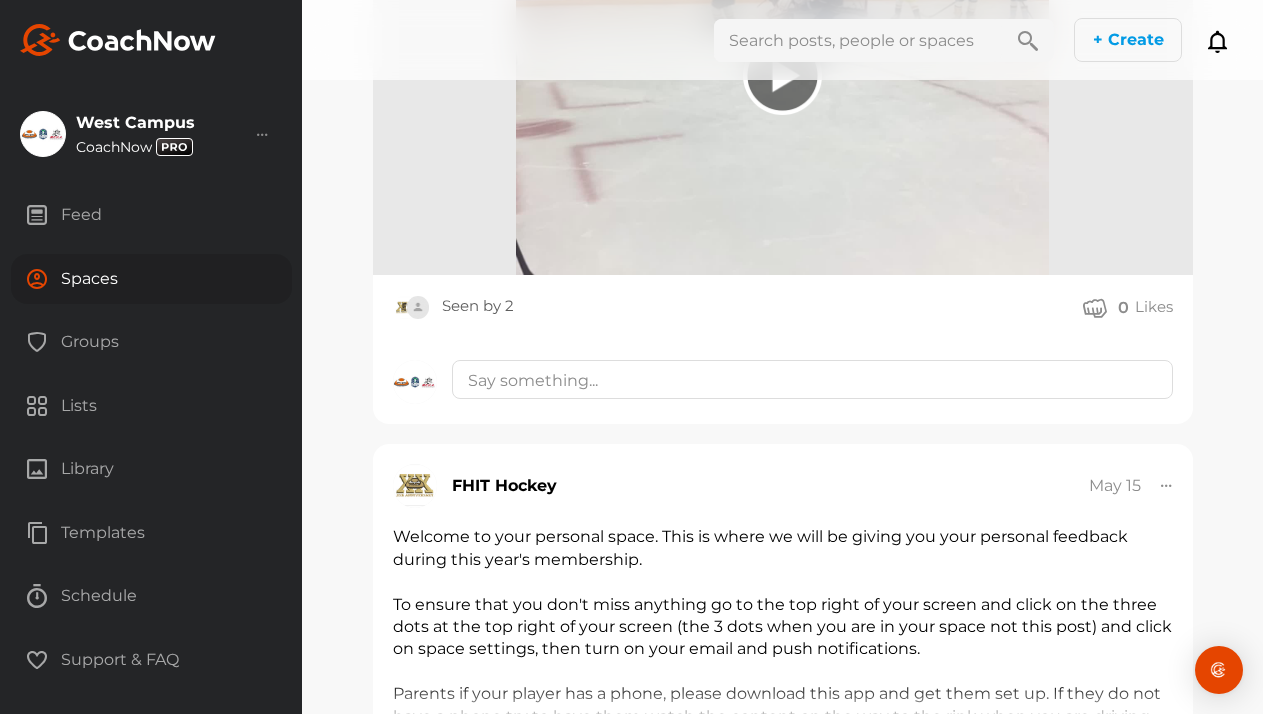 scroll, scrollTop: 4544, scrollLeft: 0, axis: vertical 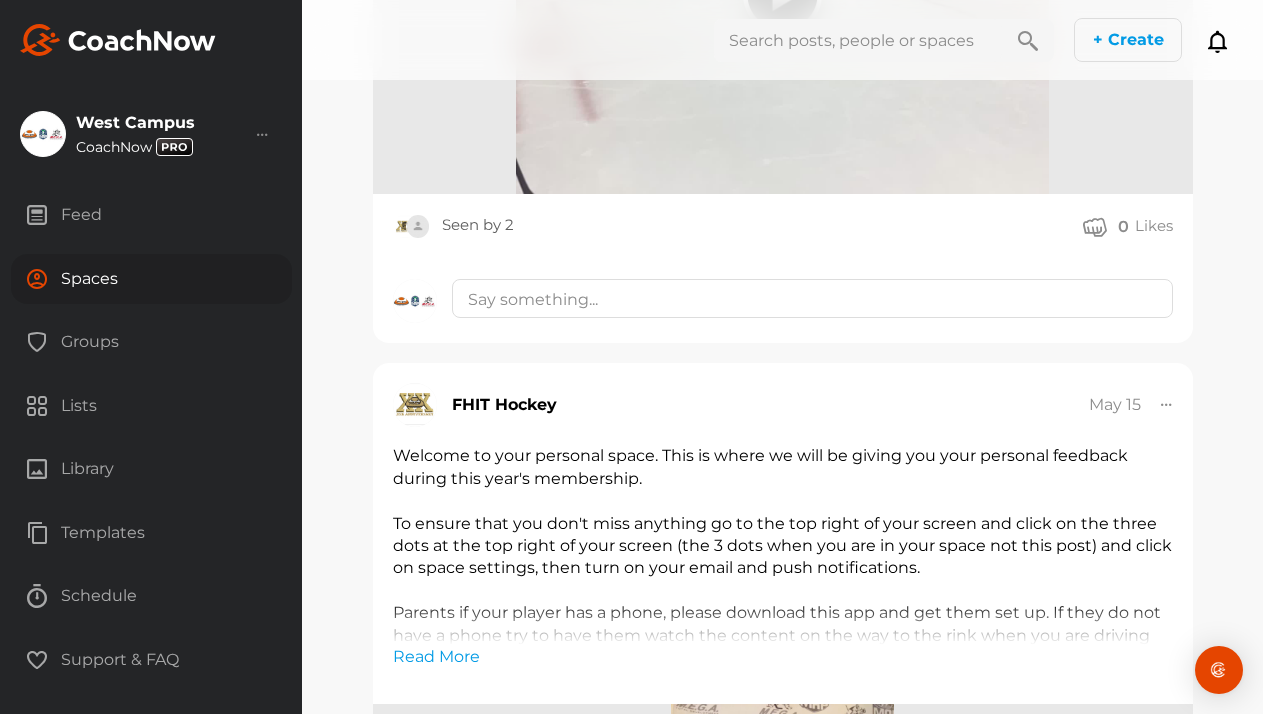 click on "Spaces" at bounding box center [151, 279] 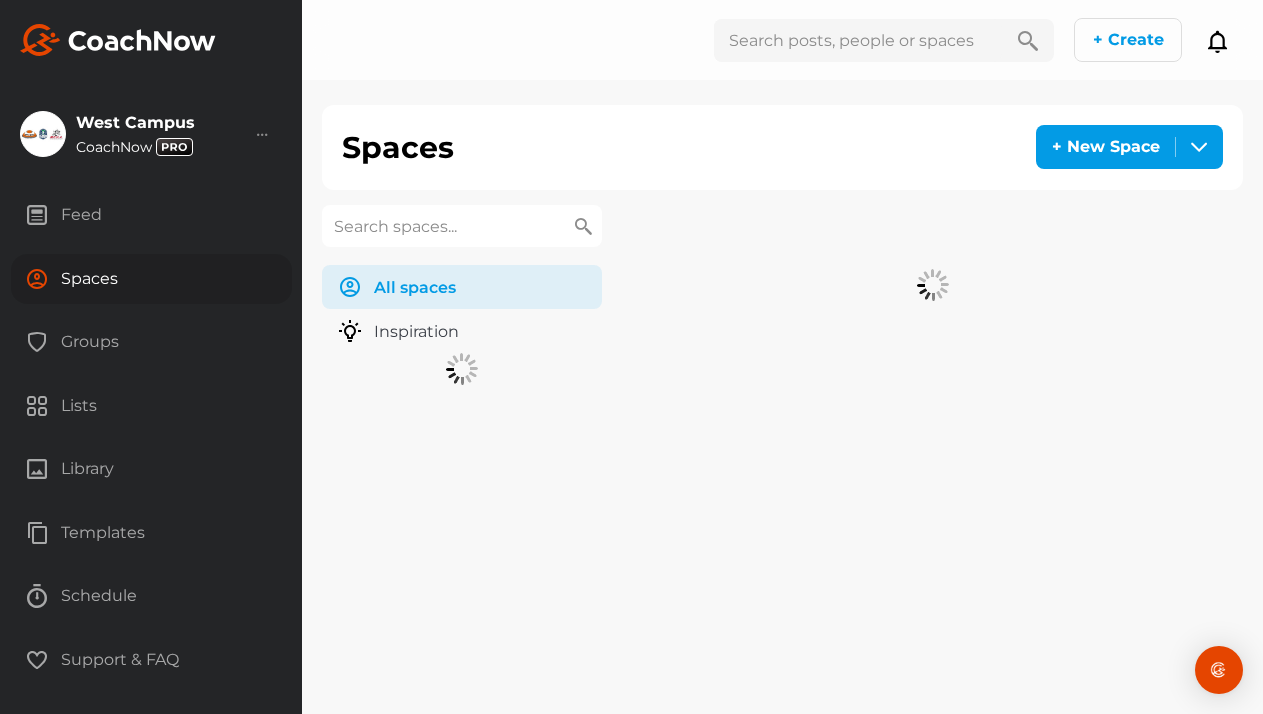 scroll, scrollTop: 0, scrollLeft: 0, axis: both 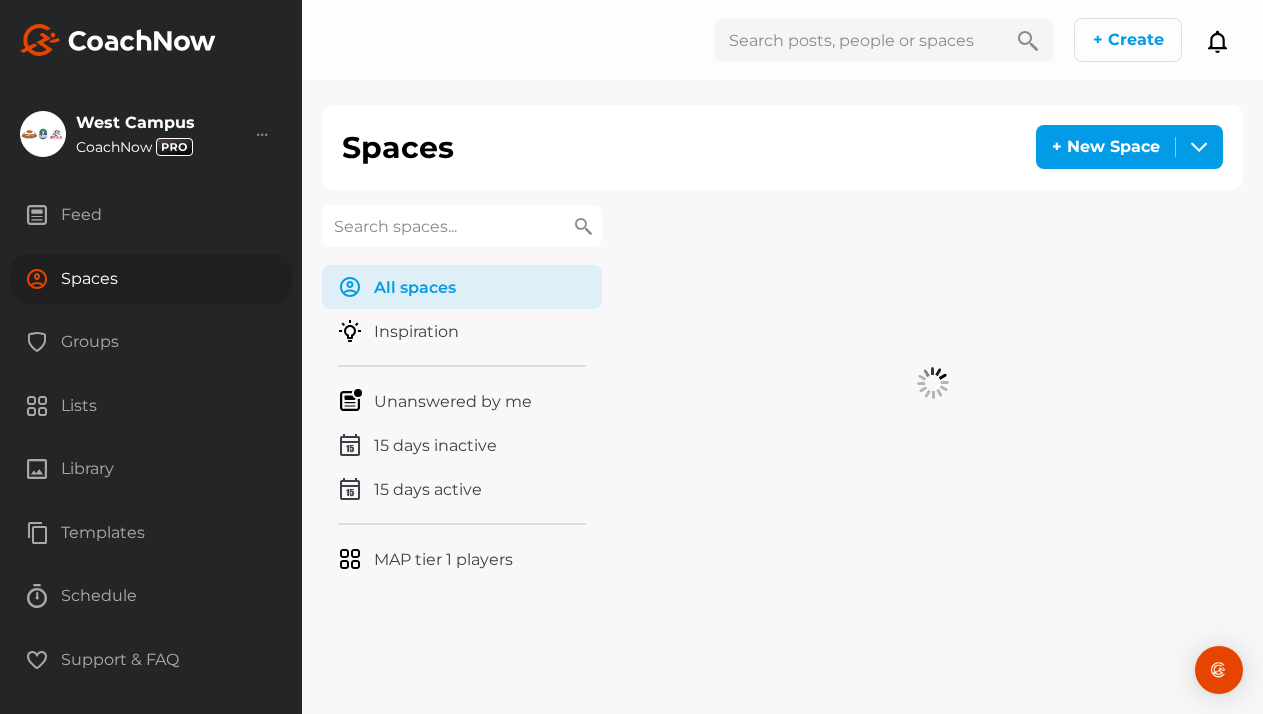 click at bounding box center (462, 226) 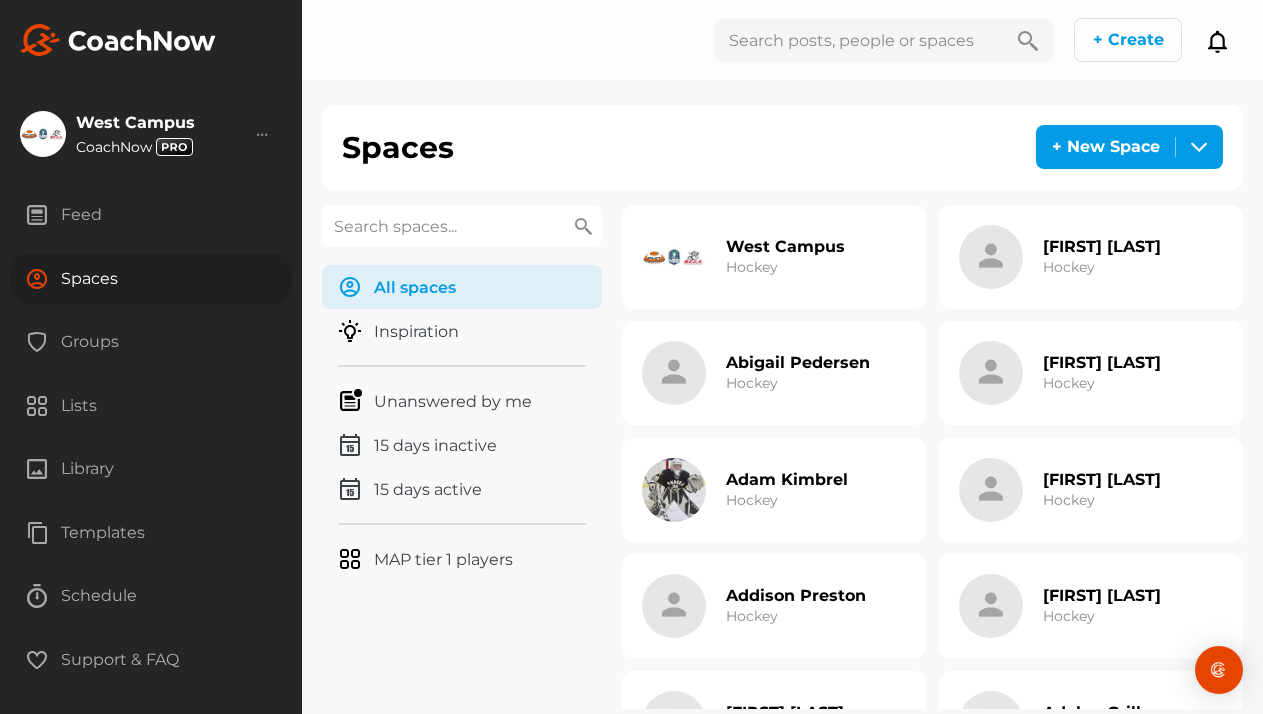 paste on "Leclair" 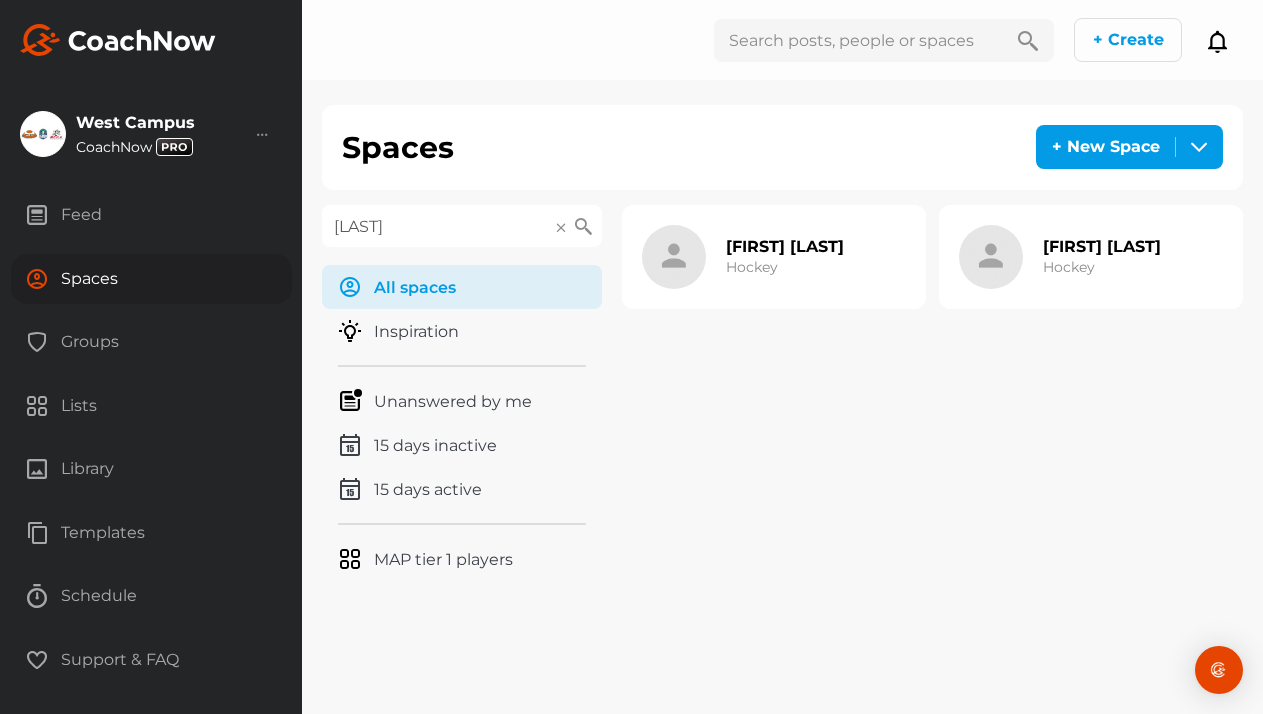 type on "Leclair" 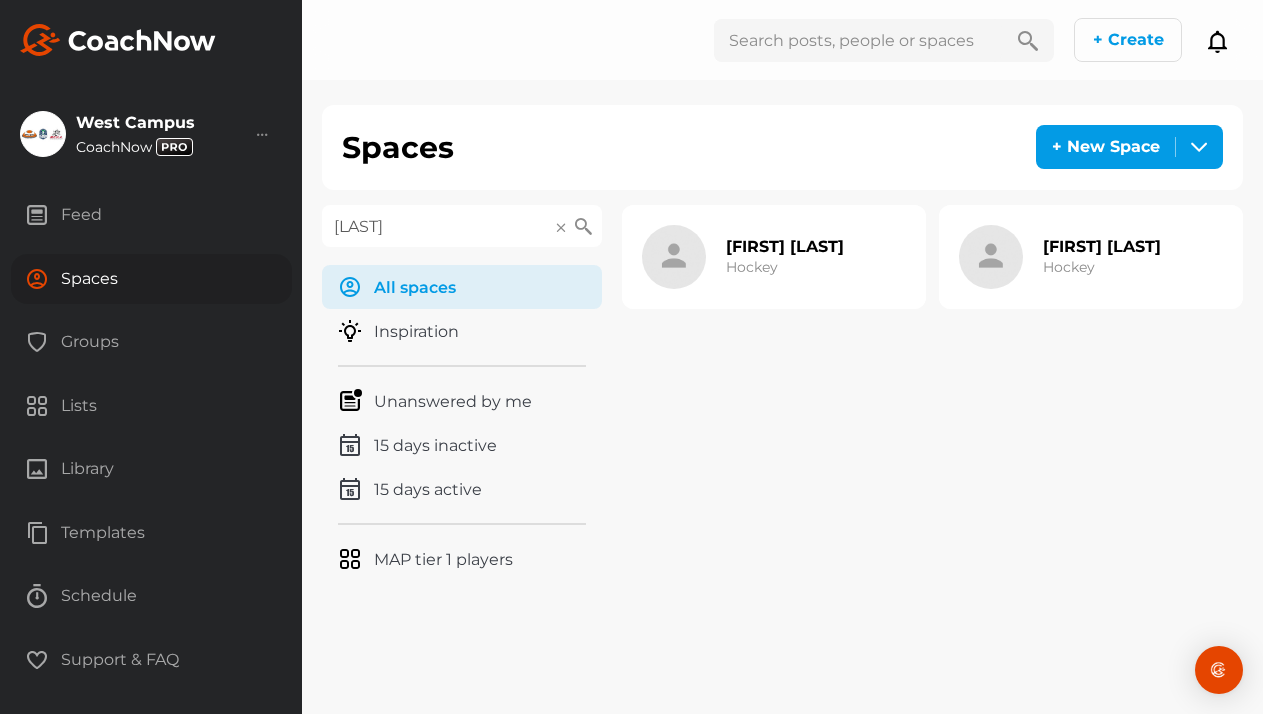 click on "Hockey" at bounding box center (1069, 267) 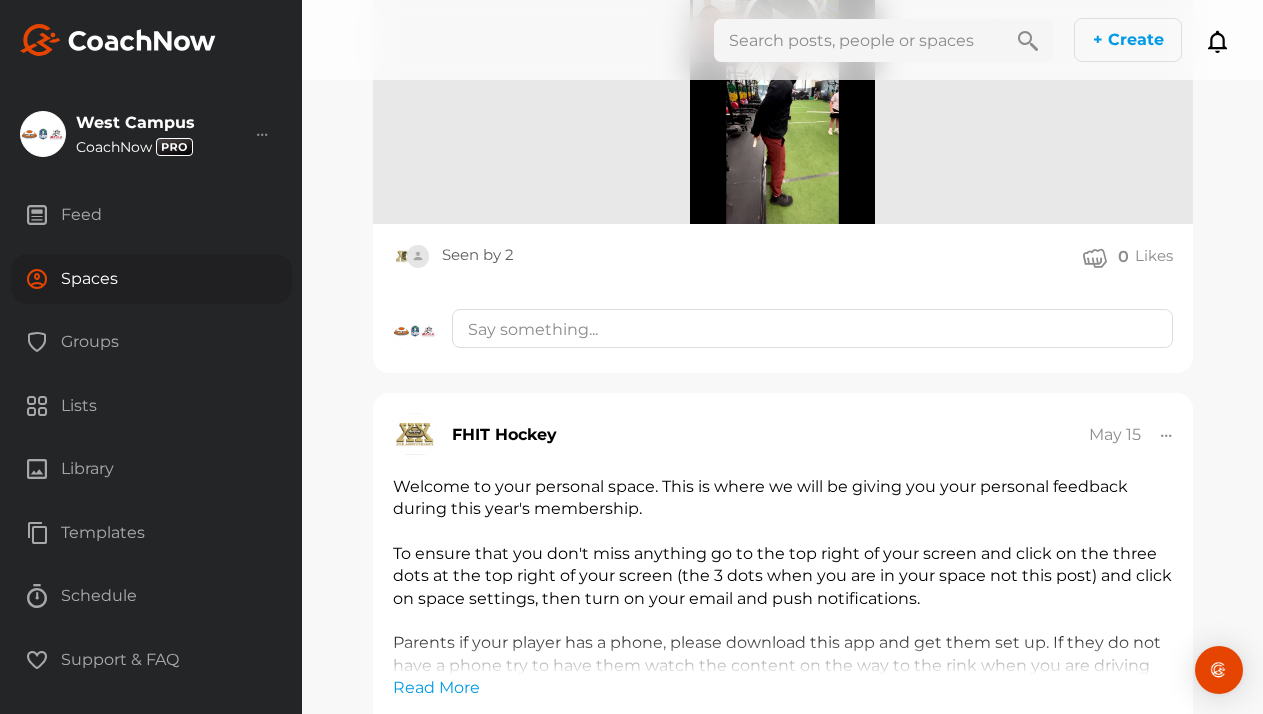 scroll, scrollTop: 5262, scrollLeft: 0, axis: vertical 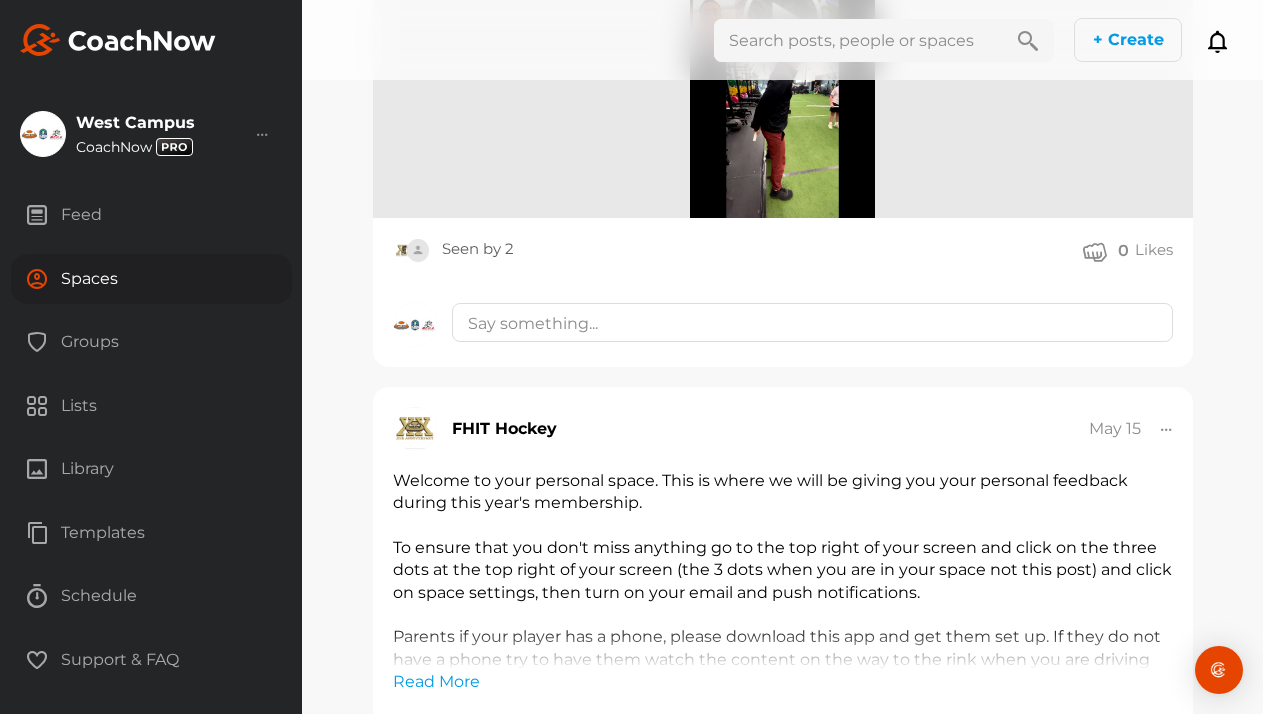 click on "Spaces" at bounding box center (151, 279) 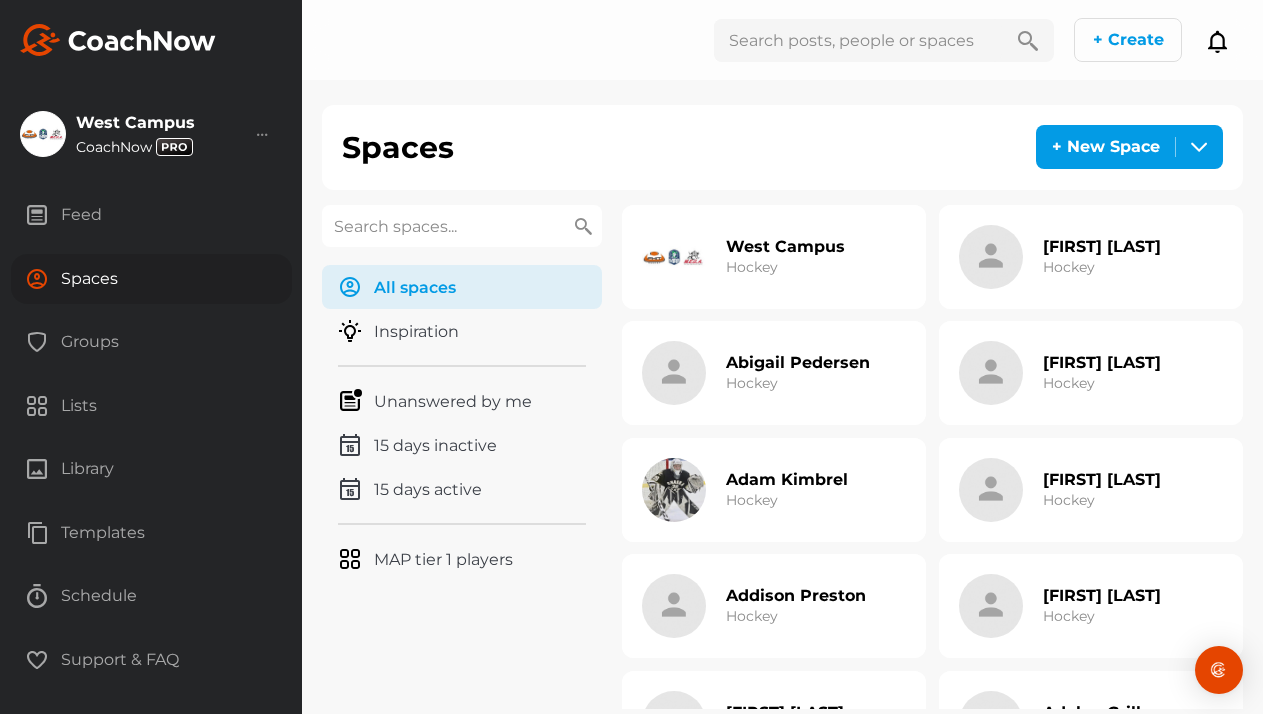 click at bounding box center [462, 226] 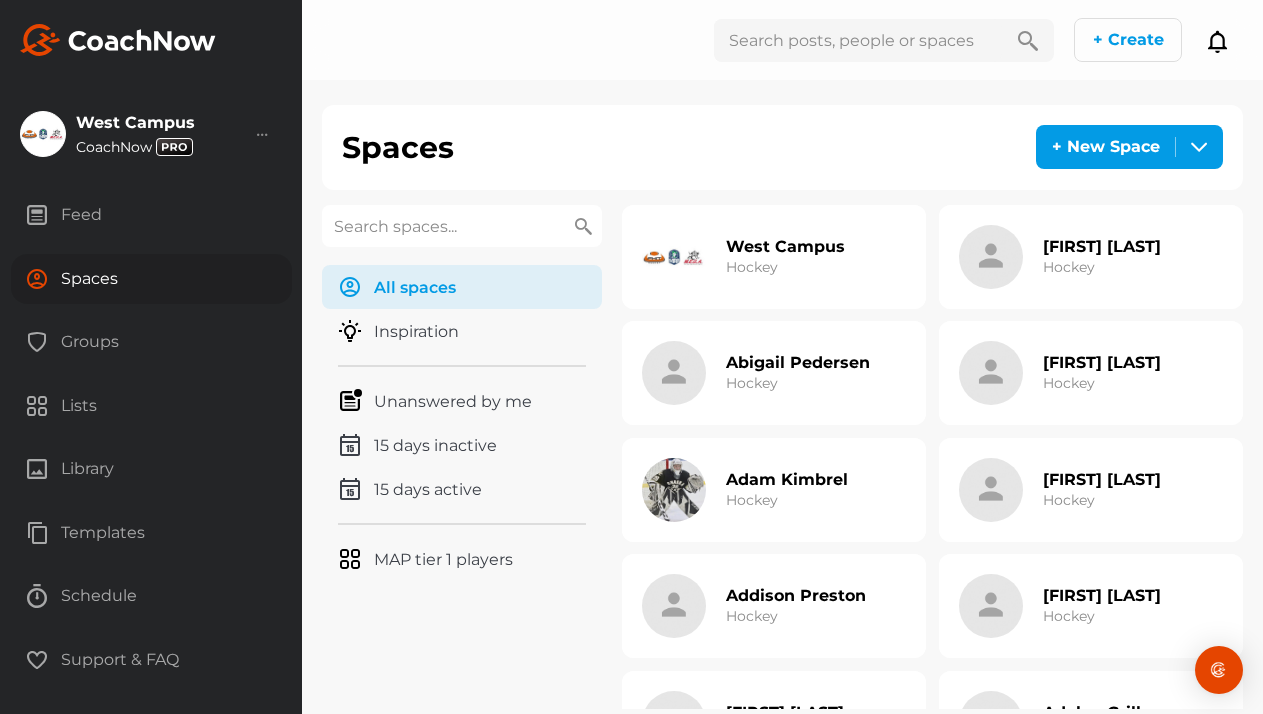 paste on "McGee" 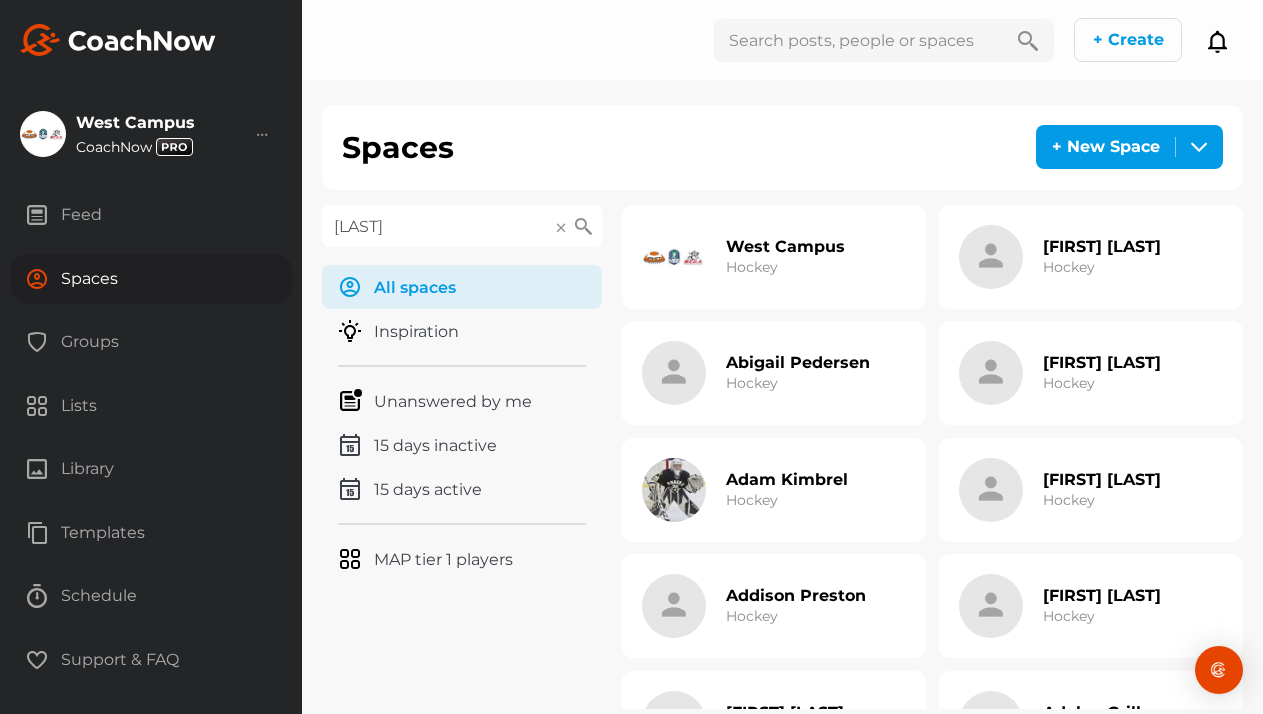 type on "McGee" 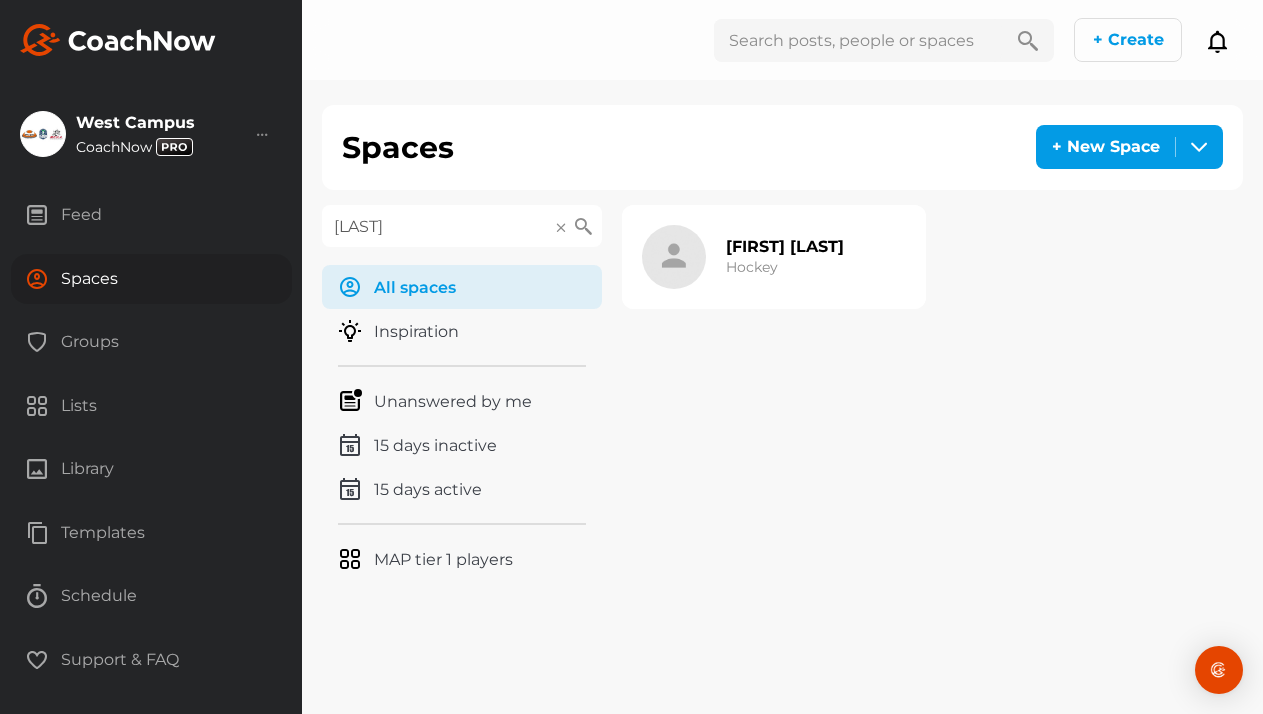 click on "Callum McGee Hockey" at bounding box center (743, 257) 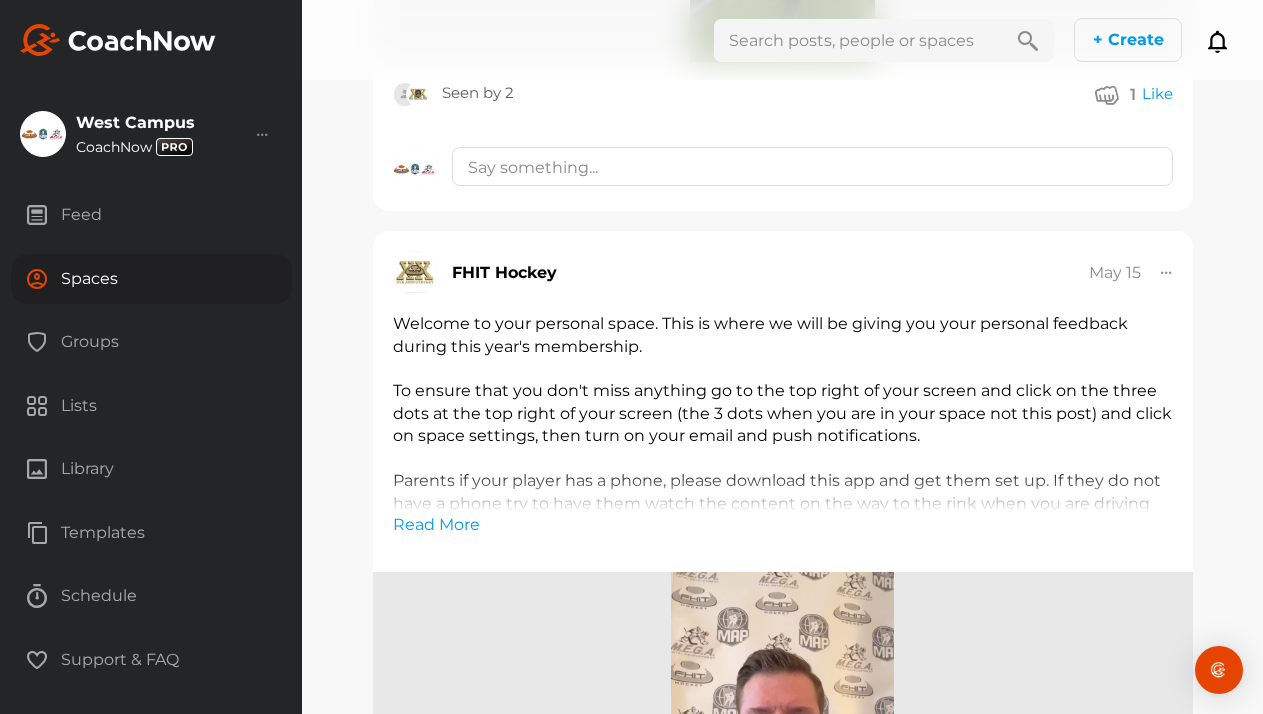 scroll, scrollTop: 4790, scrollLeft: 0, axis: vertical 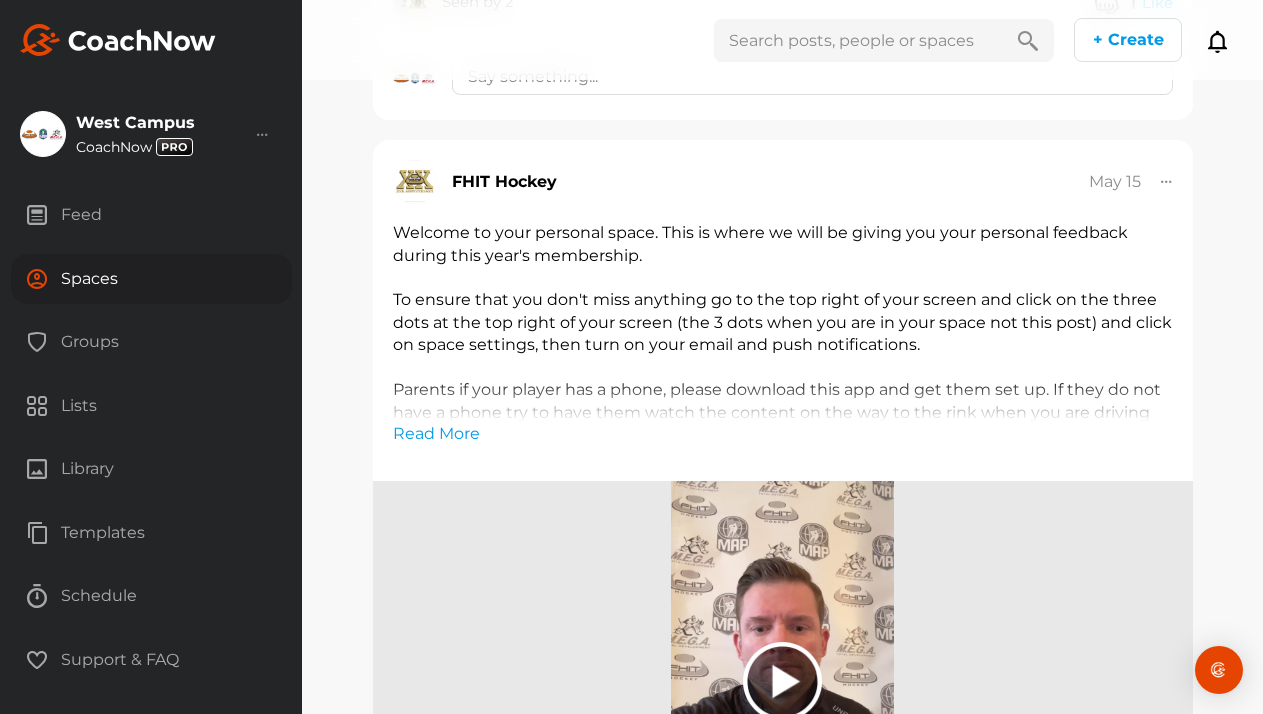 click on "Spaces" at bounding box center [151, 279] 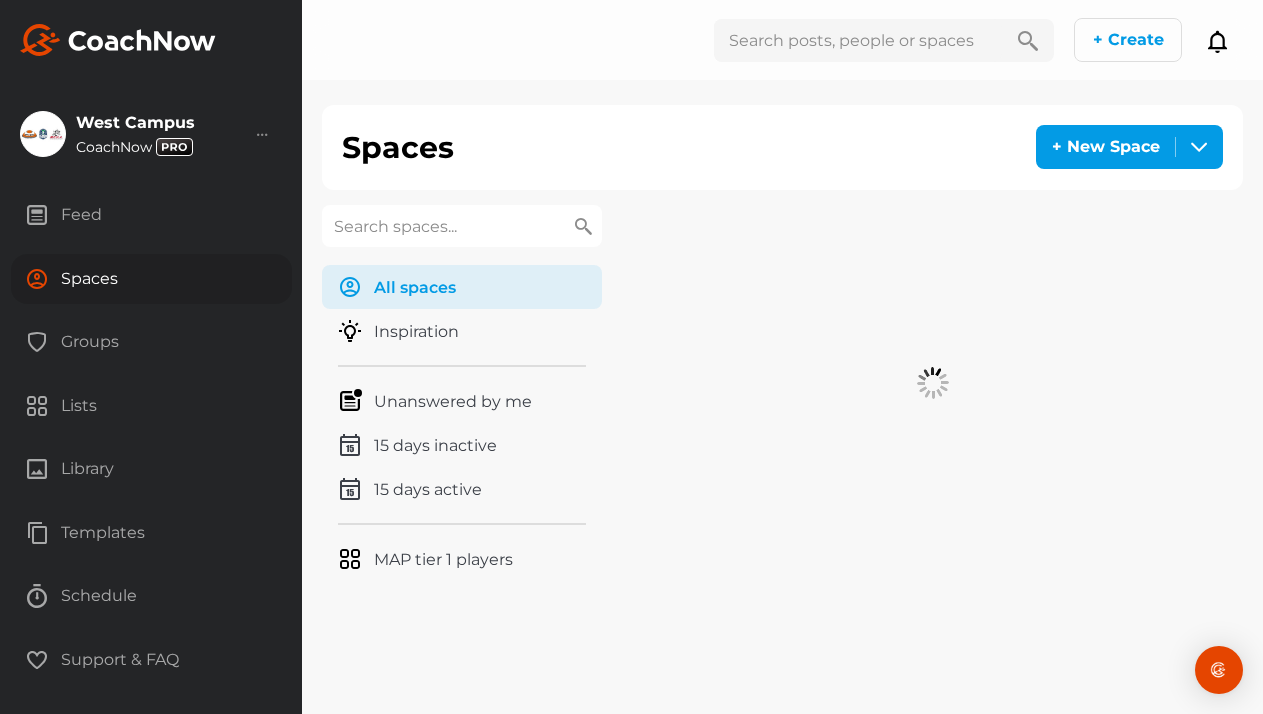 click at bounding box center [462, 226] 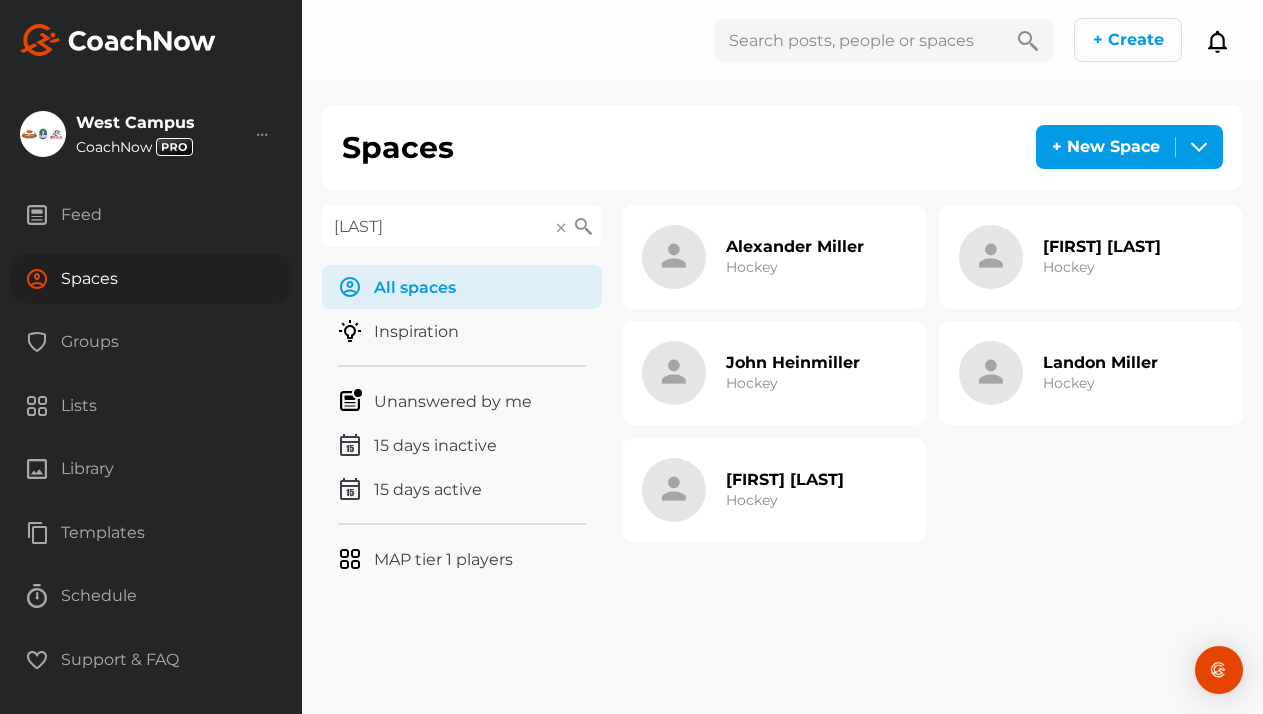 type on "miller" 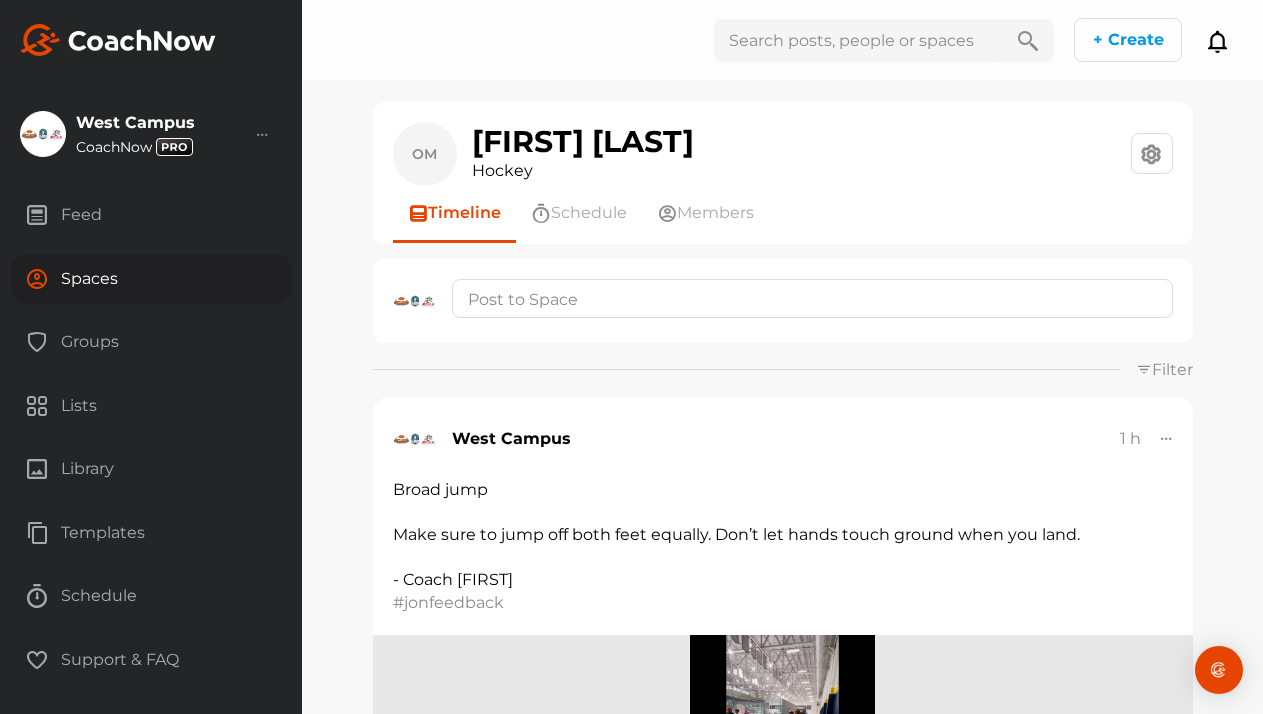 scroll, scrollTop: 4, scrollLeft: 0, axis: vertical 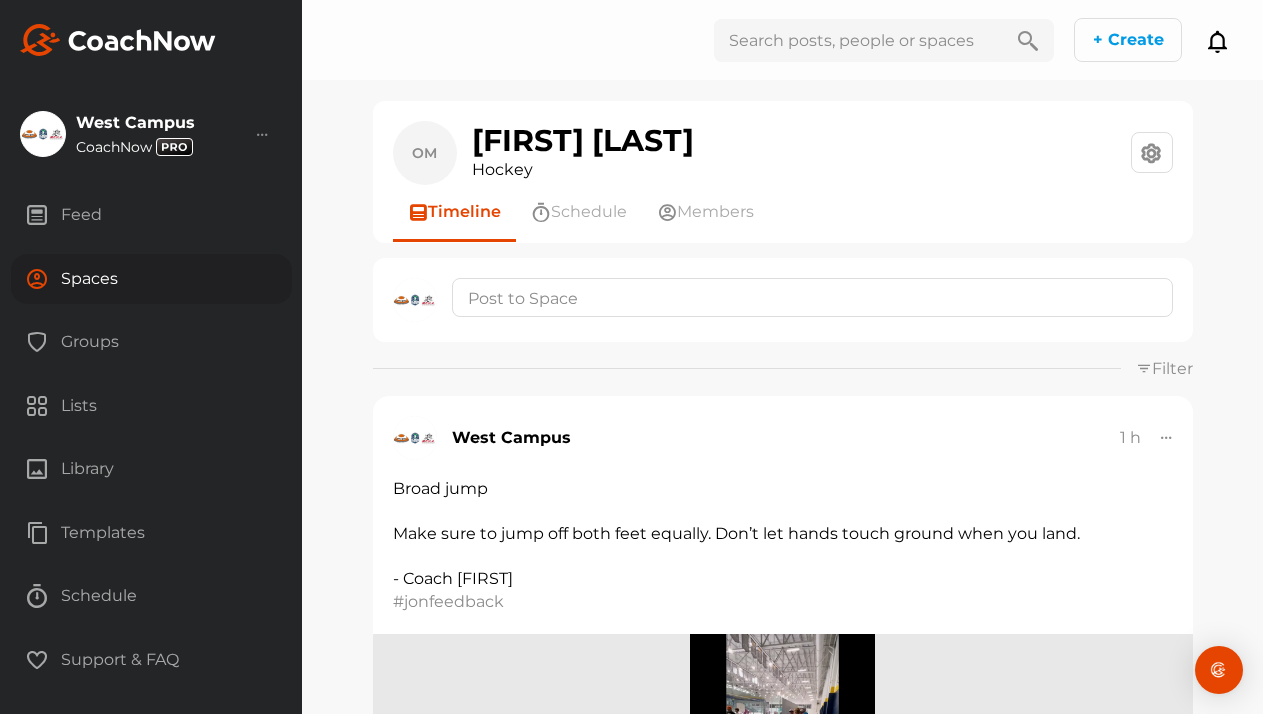 click on "Spaces" at bounding box center (151, 279) 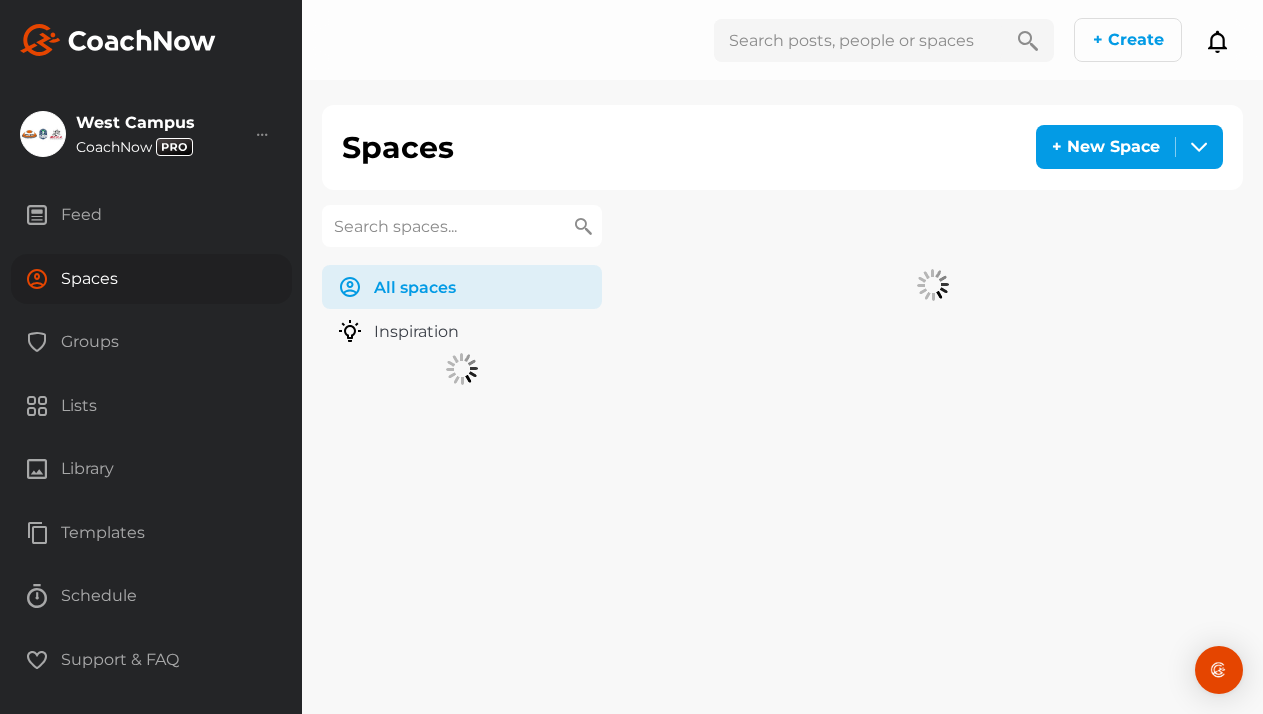scroll, scrollTop: 0, scrollLeft: 0, axis: both 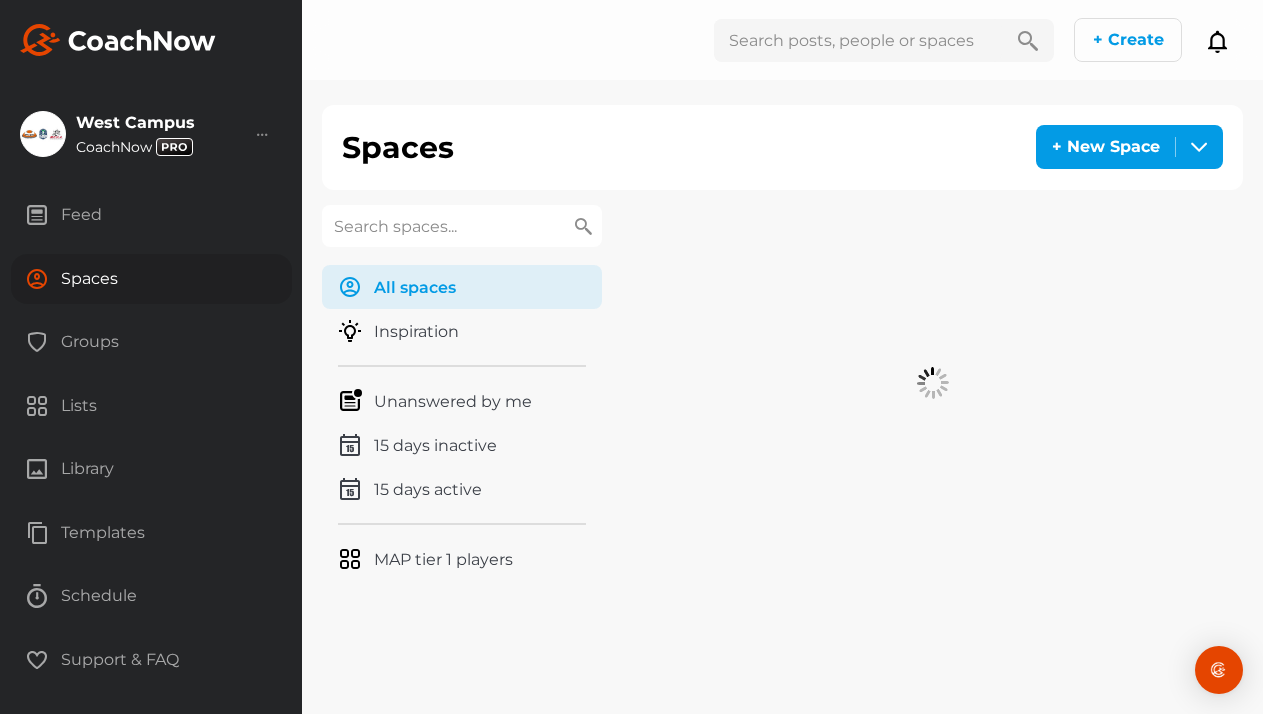 click at bounding box center [462, 226] 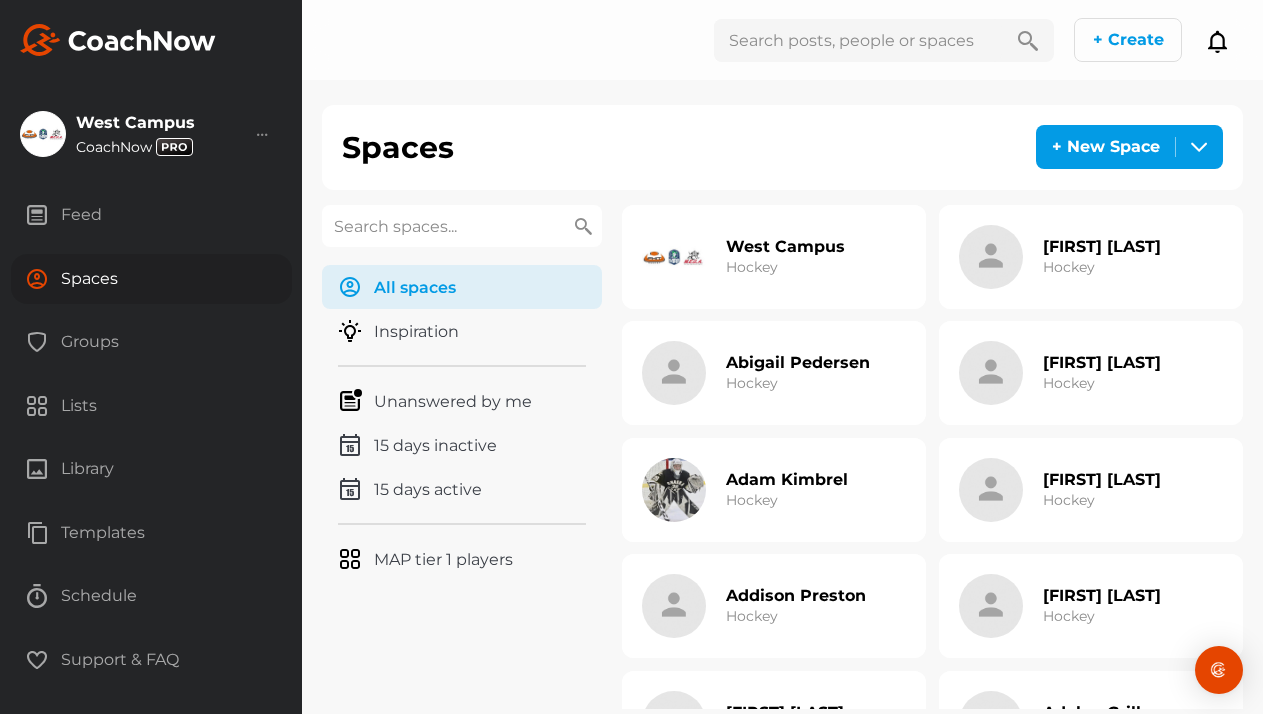 paste on "Nycholat" 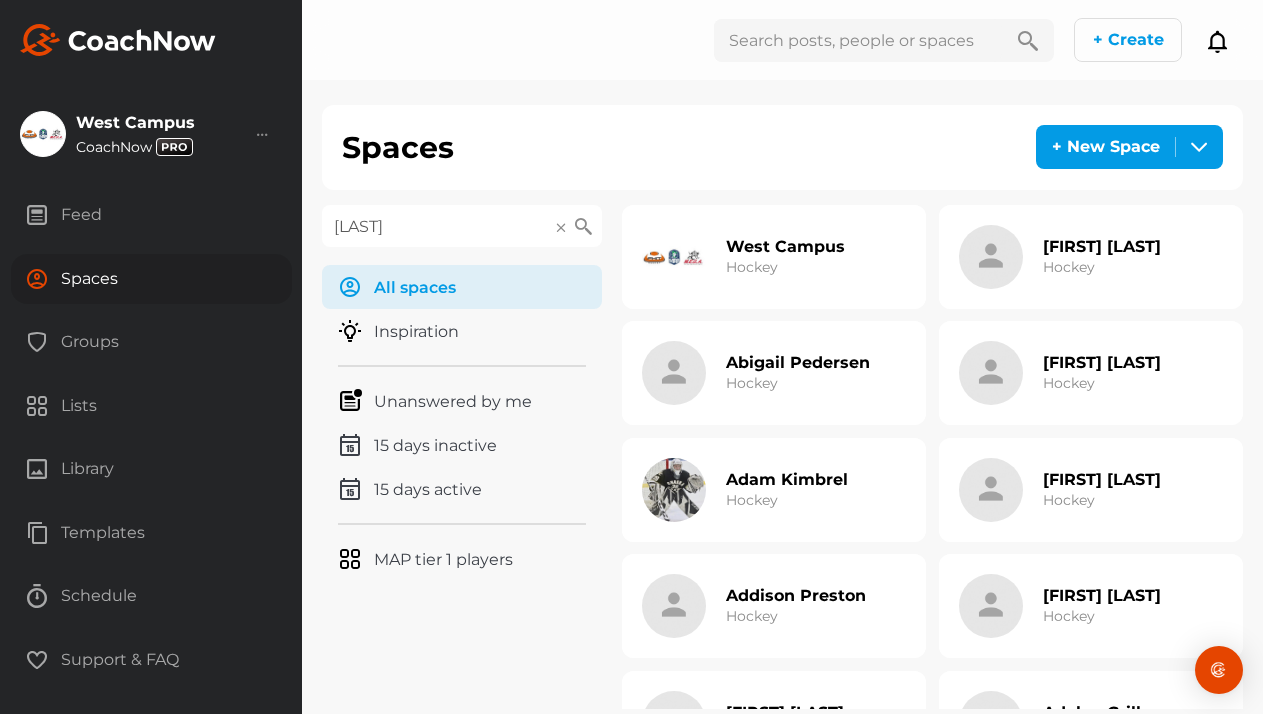 type on "Nycholat" 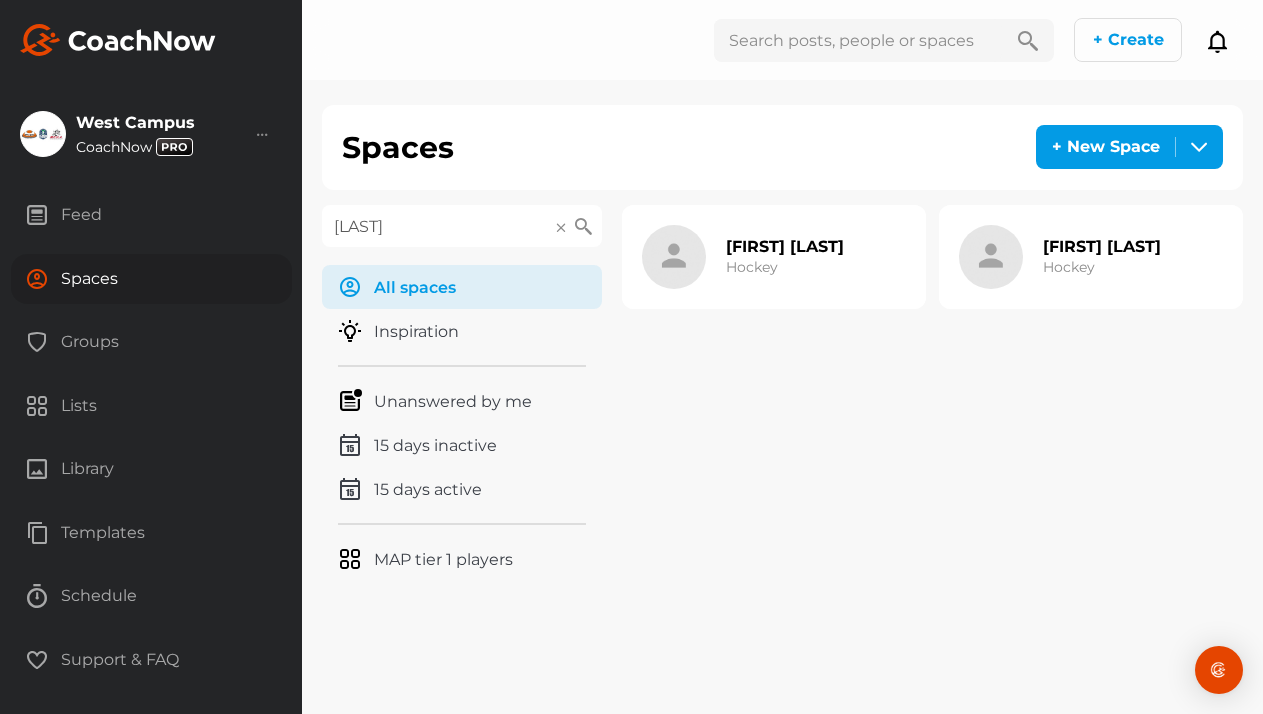 click on "Nash Nycholat" at bounding box center [1102, 246] 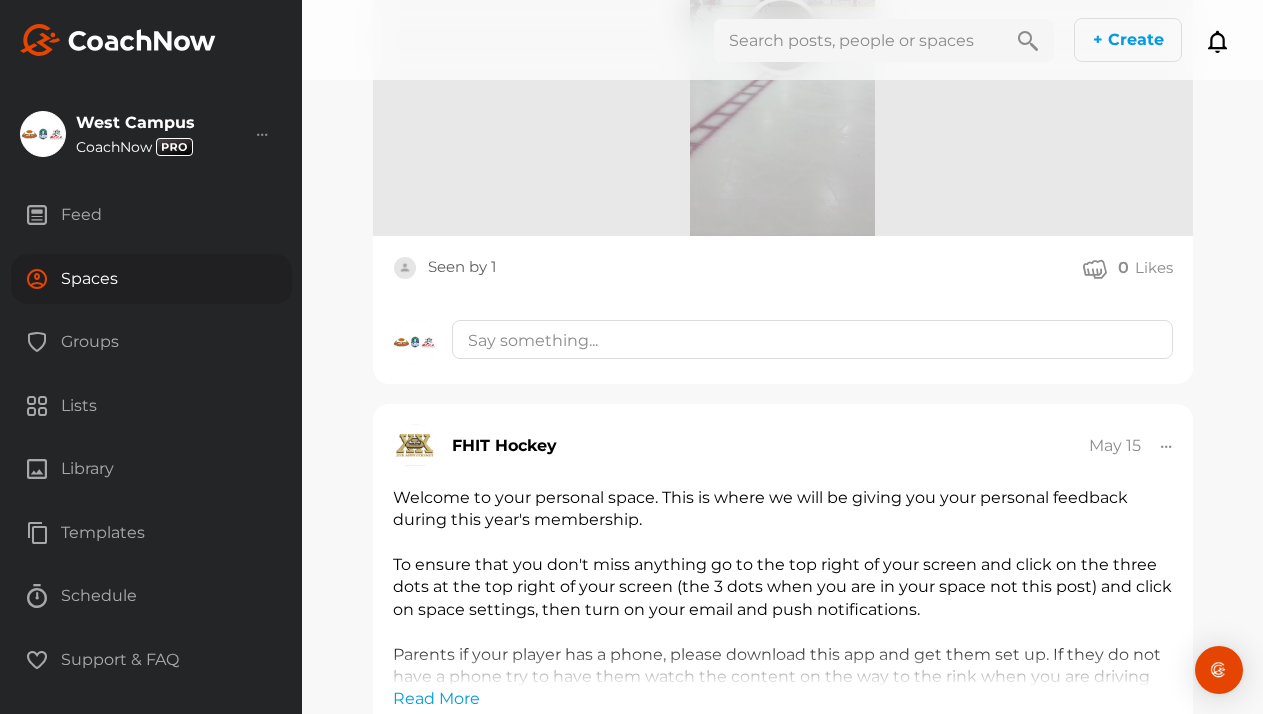 scroll, scrollTop: 3838, scrollLeft: 0, axis: vertical 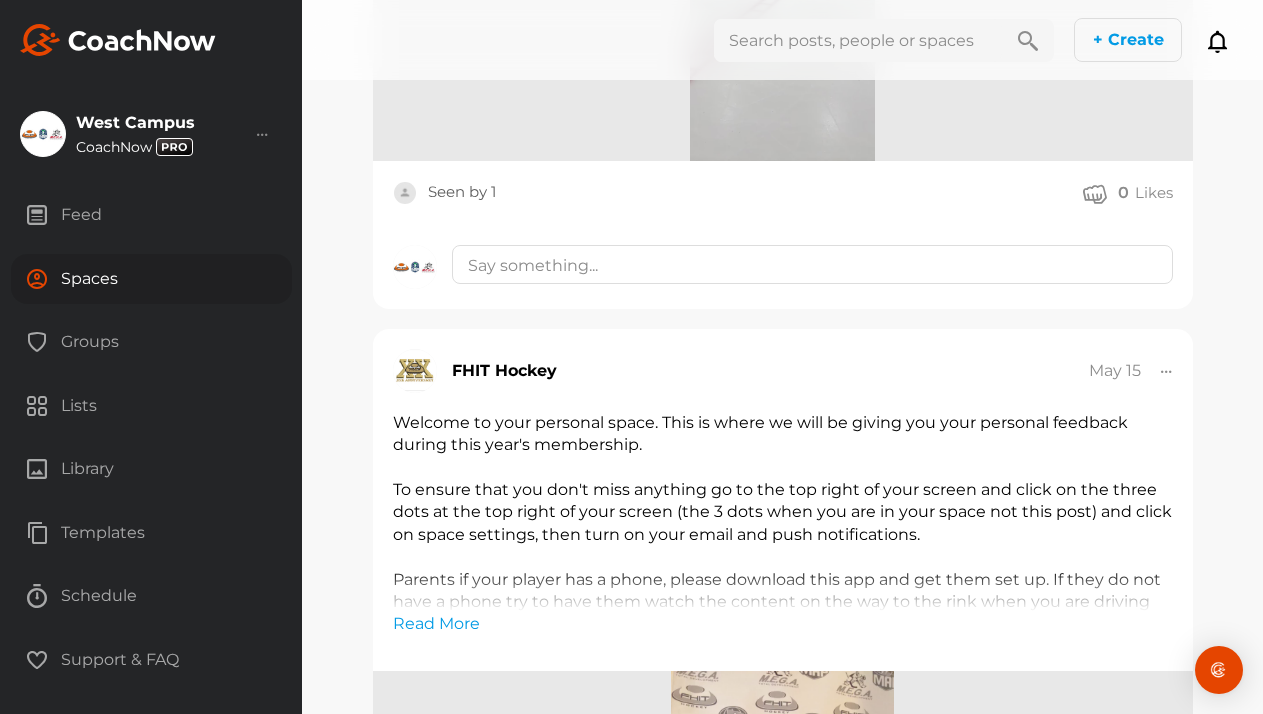 click on "Spaces" at bounding box center (151, 279) 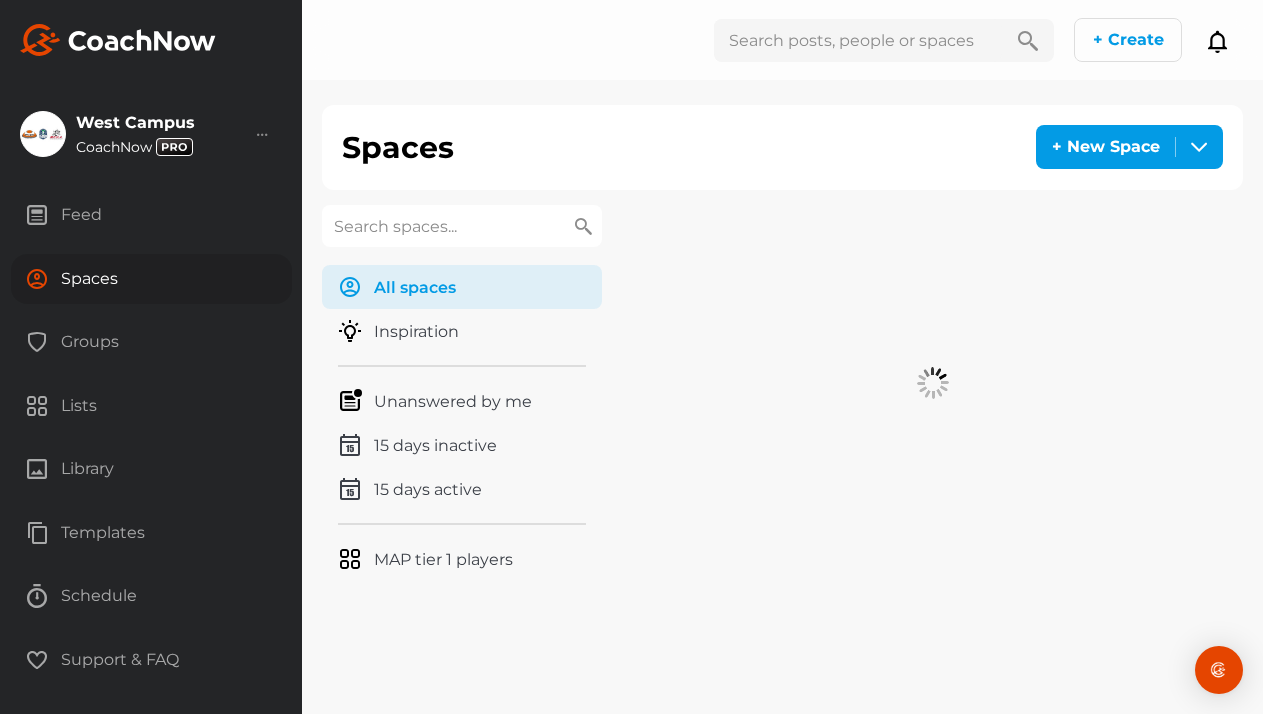 click at bounding box center [462, 226] 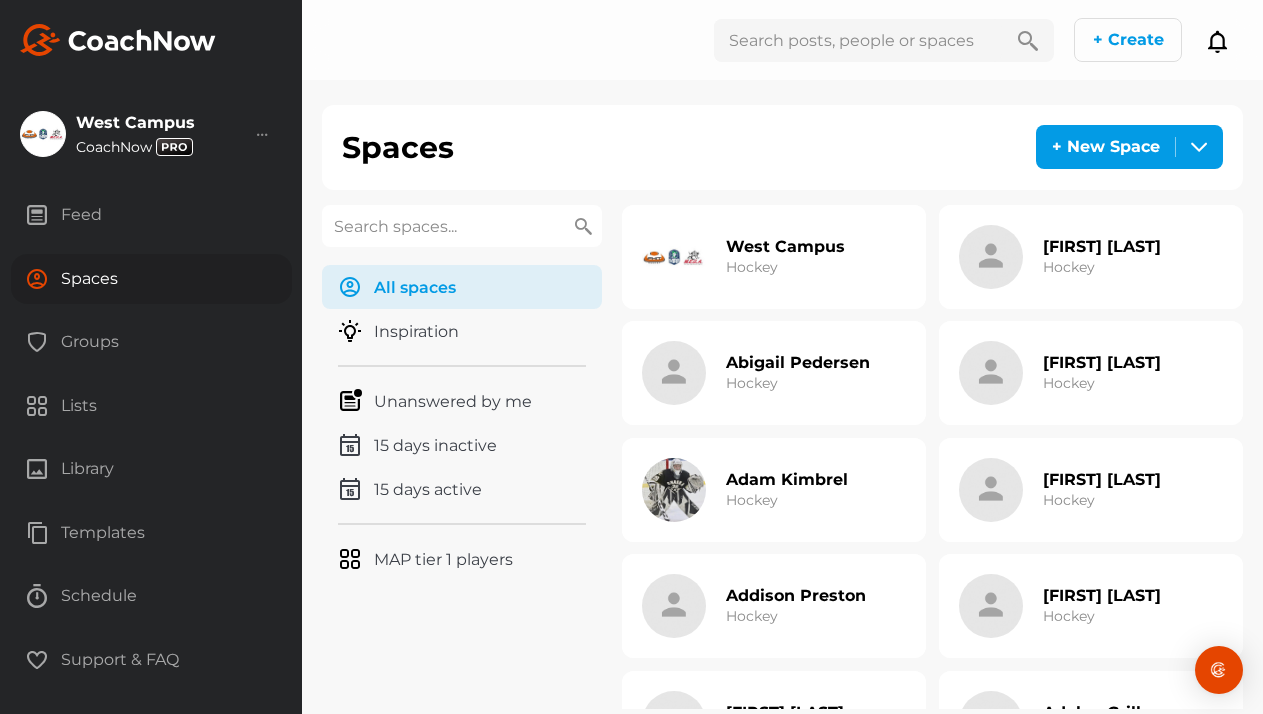 paste on "Reineck" 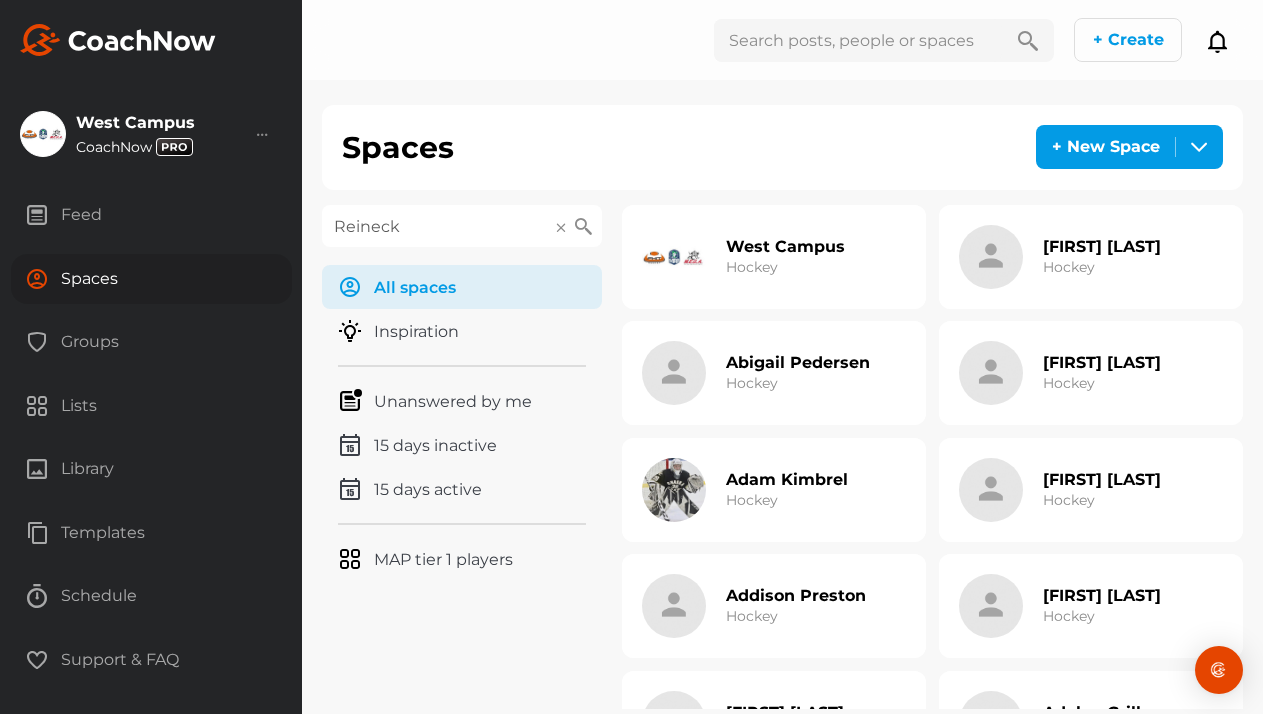 type on "Reineck" 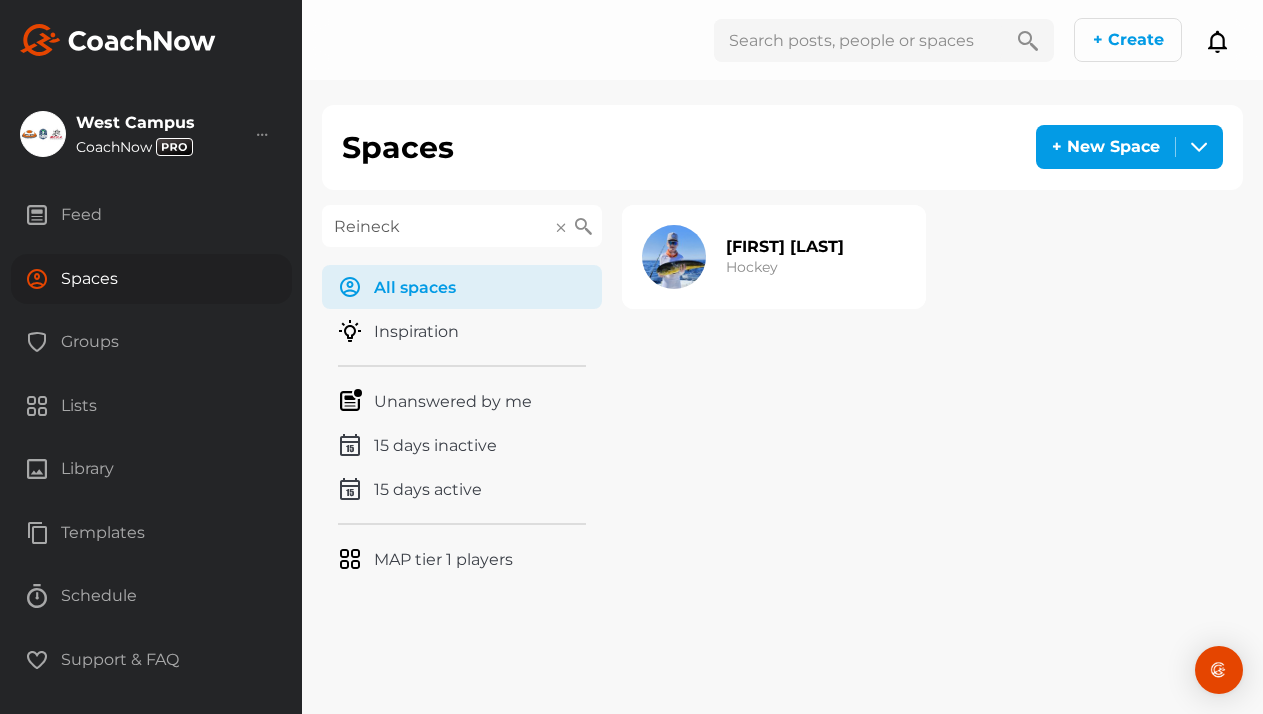 click on "Cody Reineck" at bounding box center (785, 246) 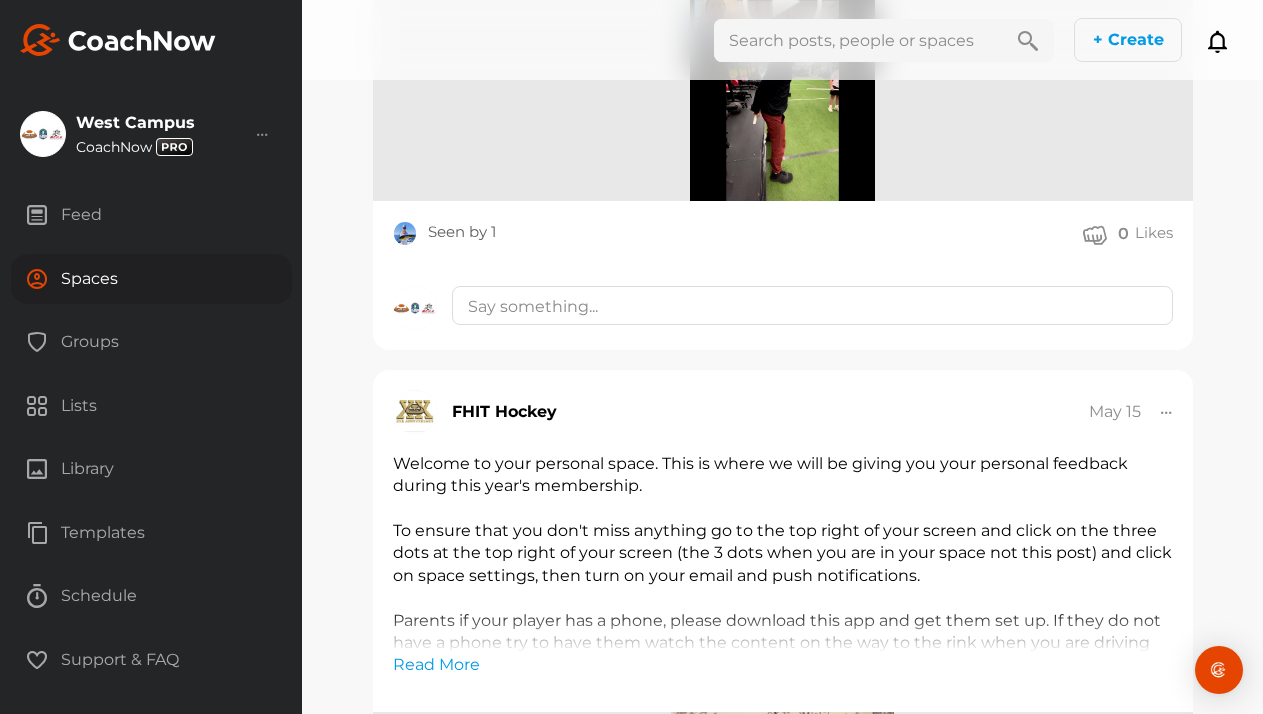 scroll, scrollTop: 5928, scrollLeft: 0, axis: vertical 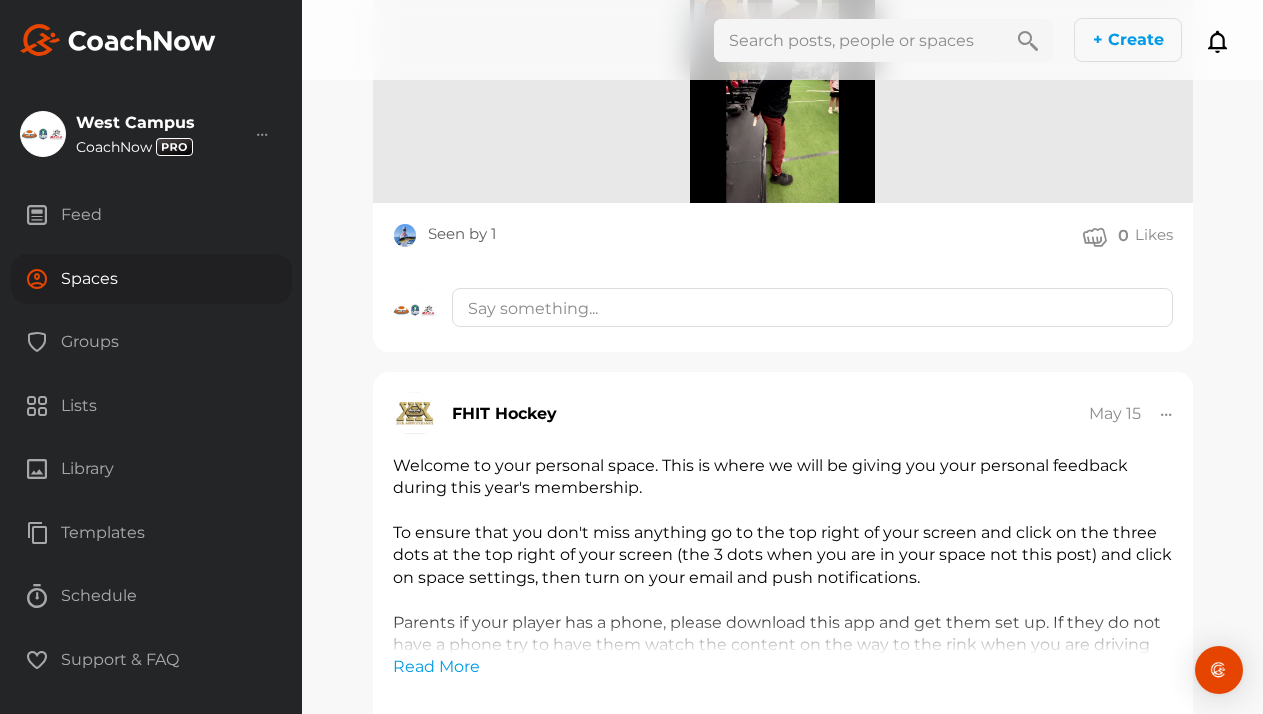 click on "Spaces" at bounding box center [151, 279] 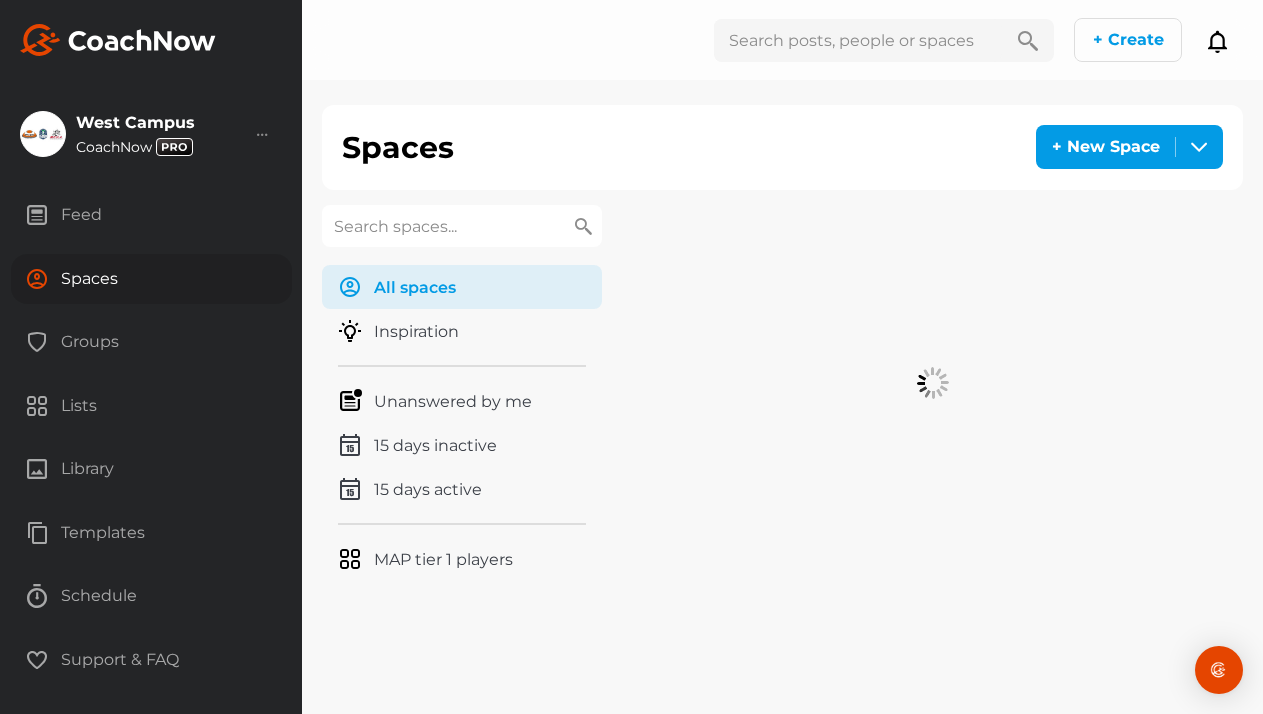 click at bounding box center (462, 226) 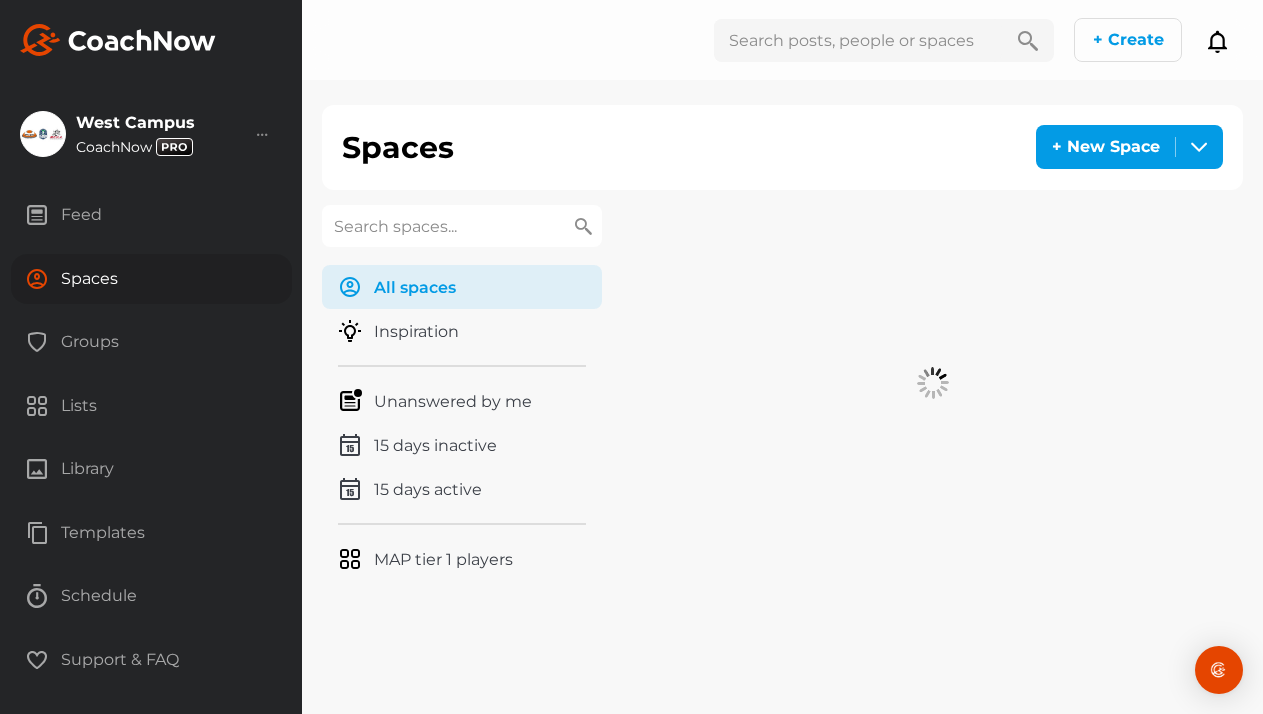 paste on "Rice" 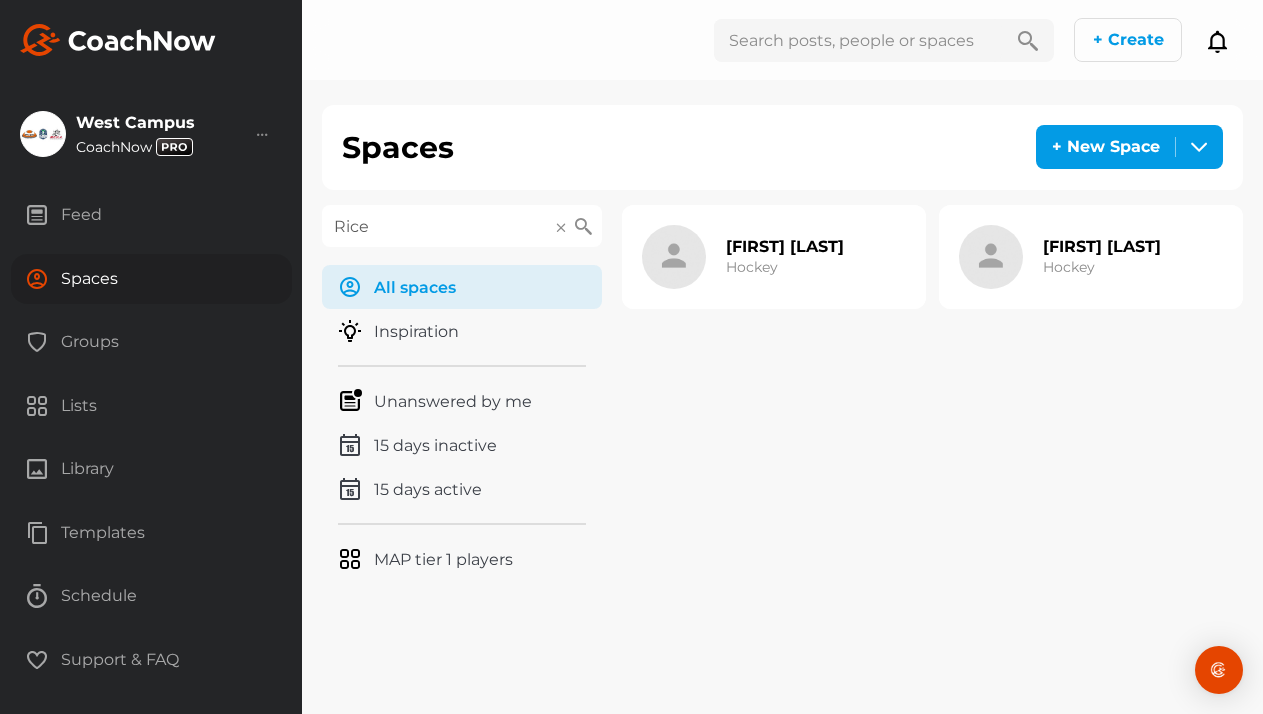 type on "Rice" 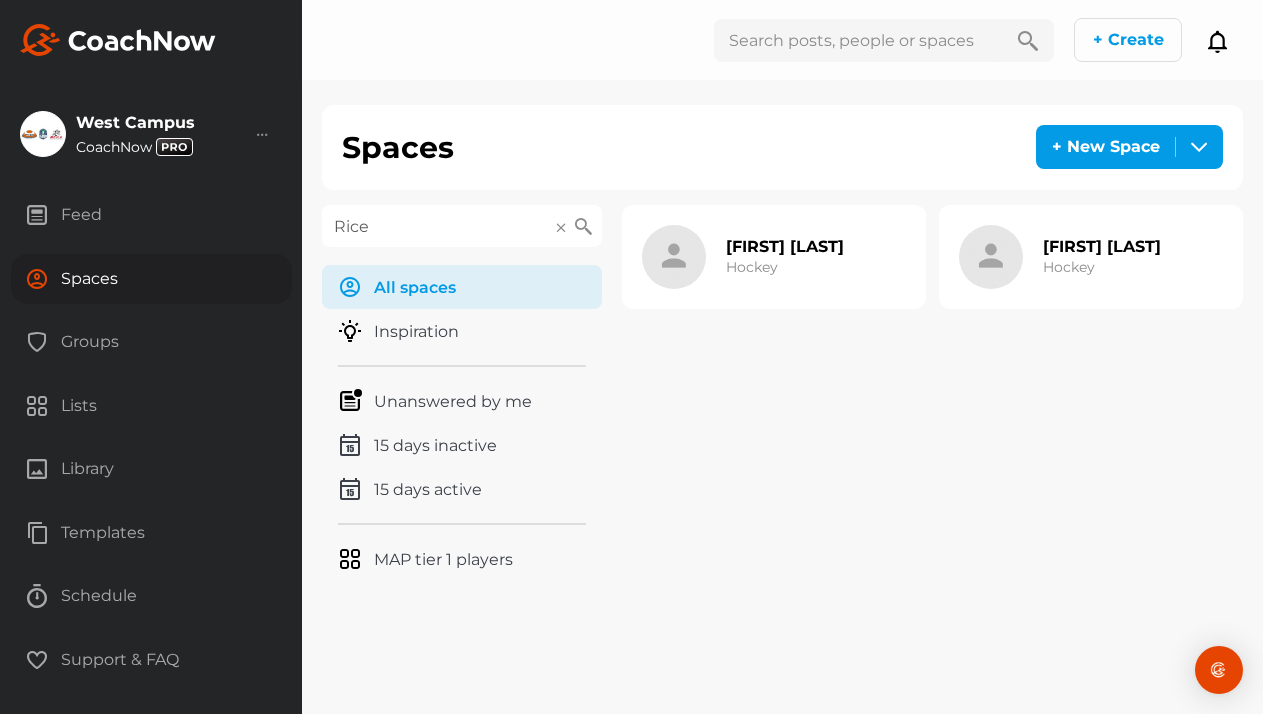 click on "Peter Rice" at bounding box center [785, 246] 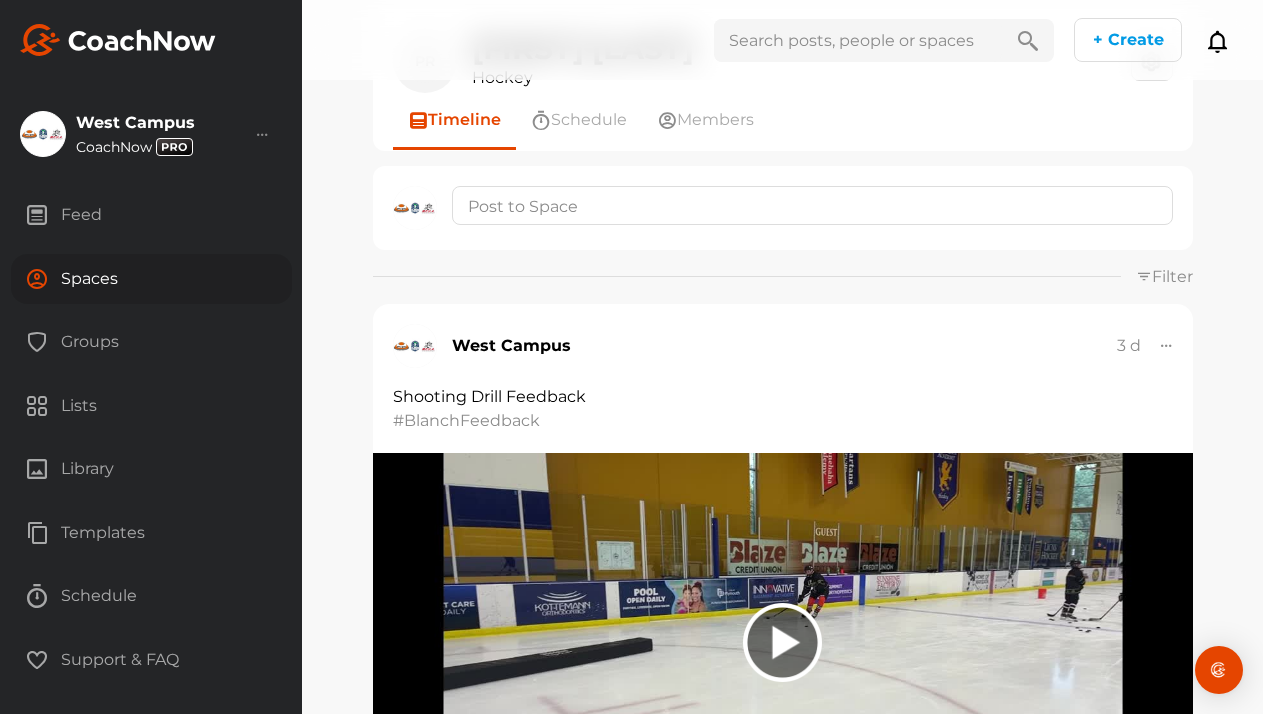 scroll, scrollTop: 0, scrollLeft: 0, axis: both 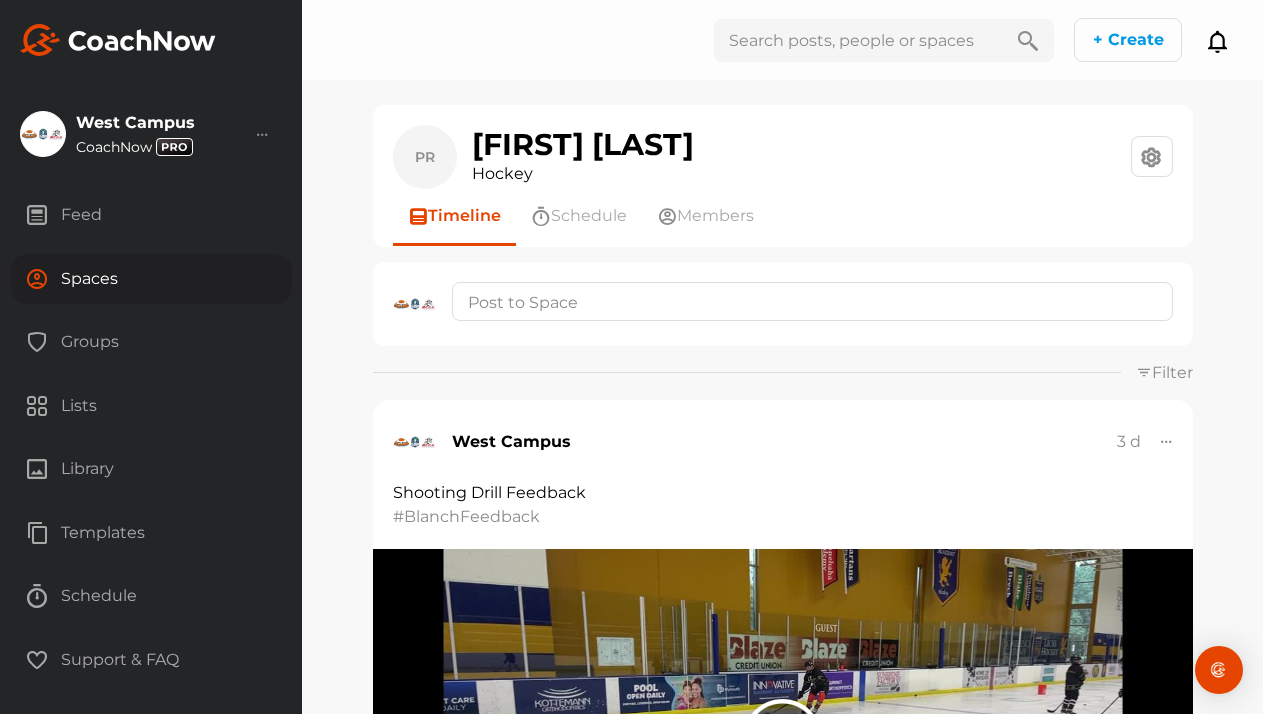 click on "Spaces" at bounding box center [151, 279] 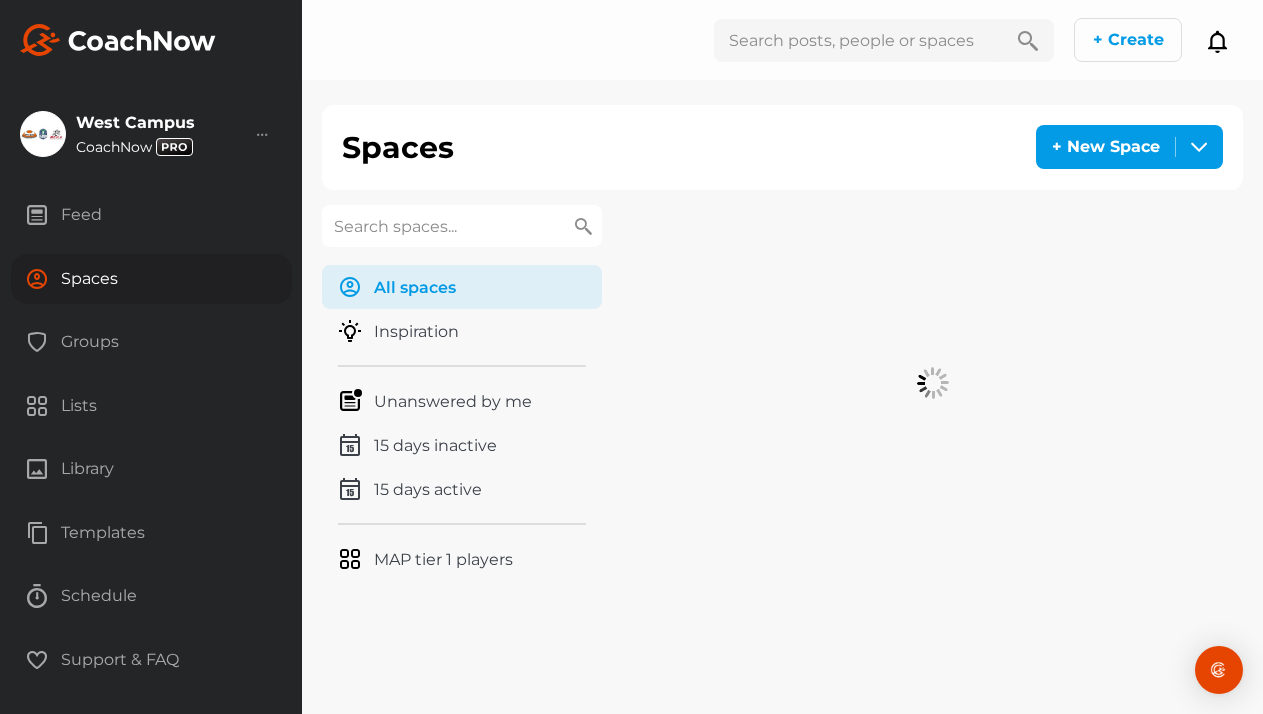 click at bounding box center (462, 226) 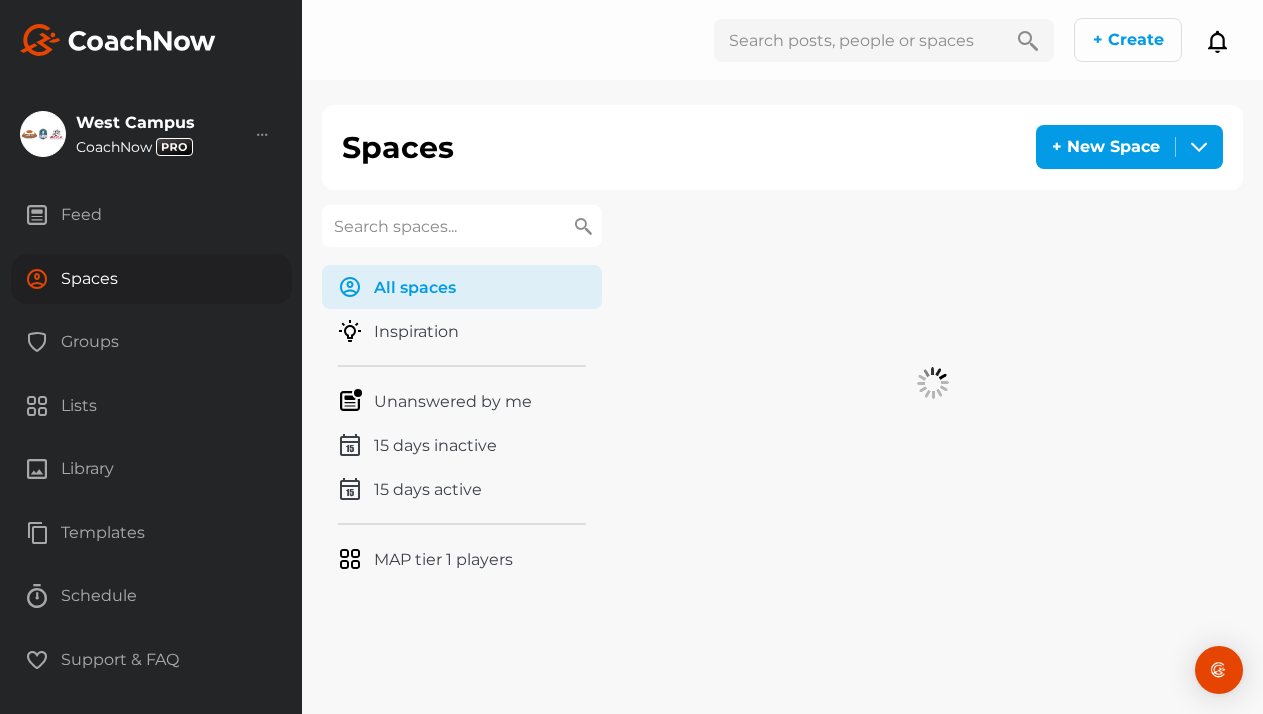 paste on "Tapani" 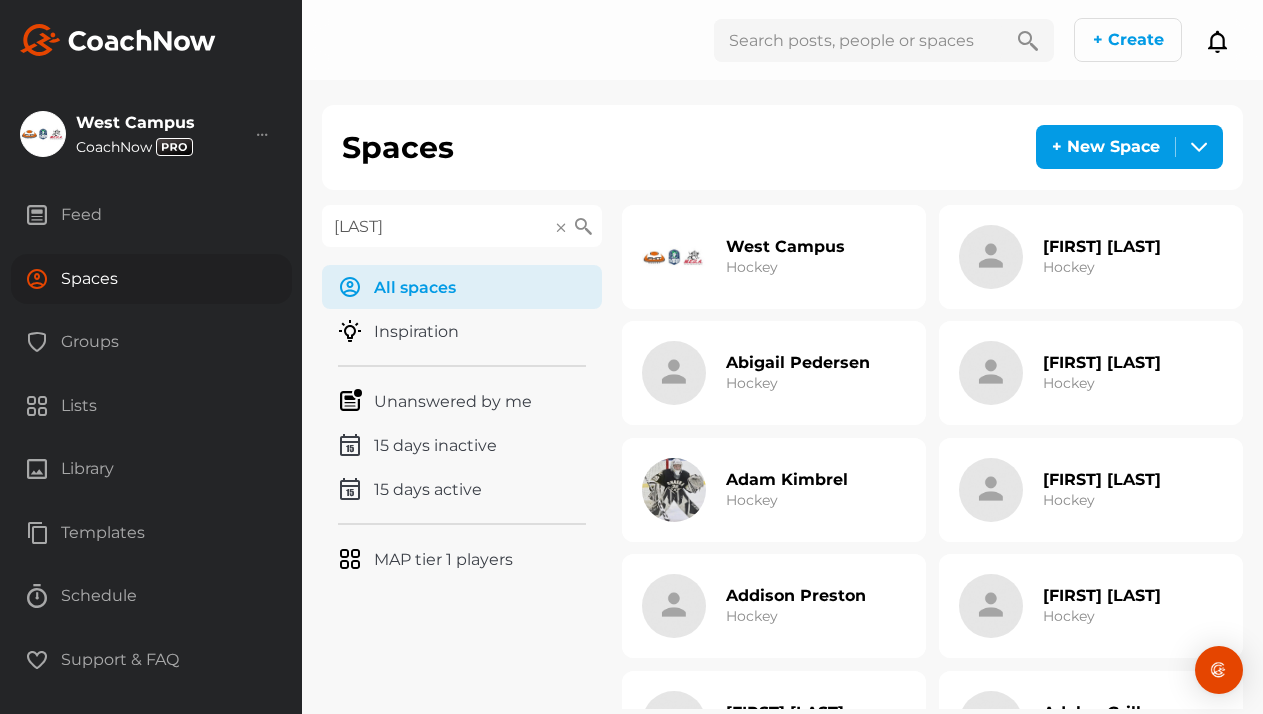 type on "Tapani" 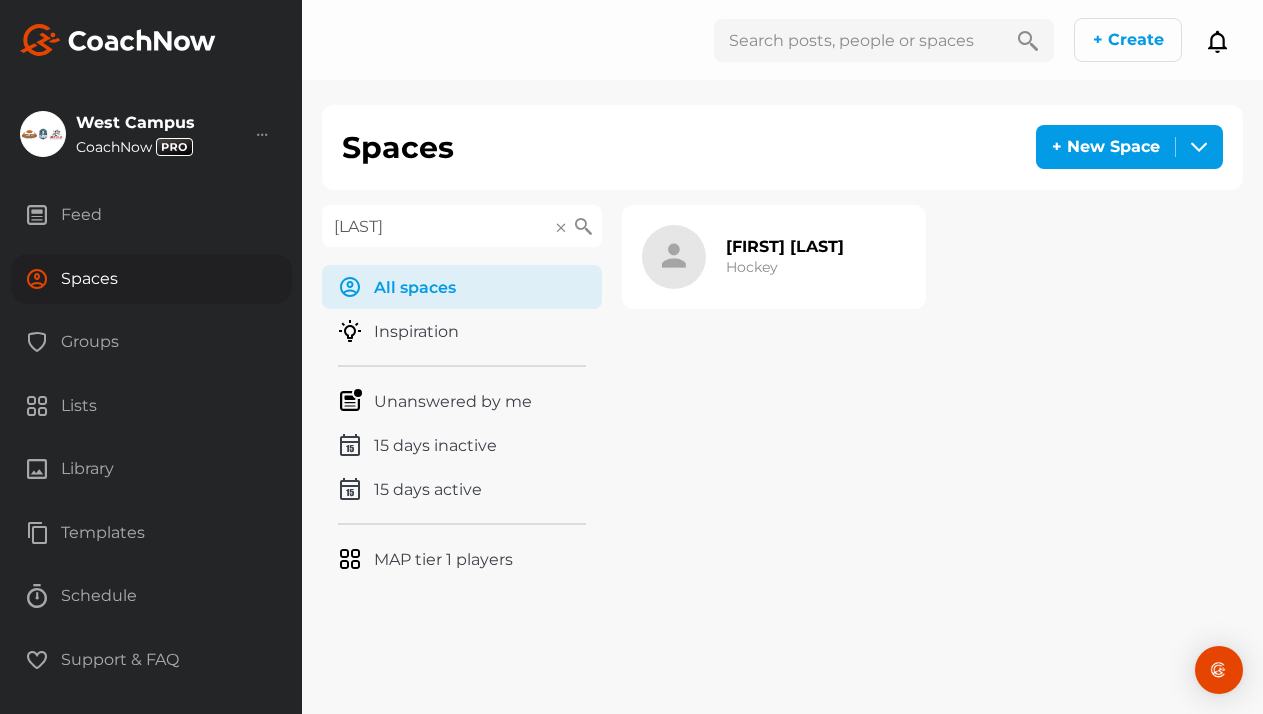 click on "Hockey" at bounding box center (752, 267) 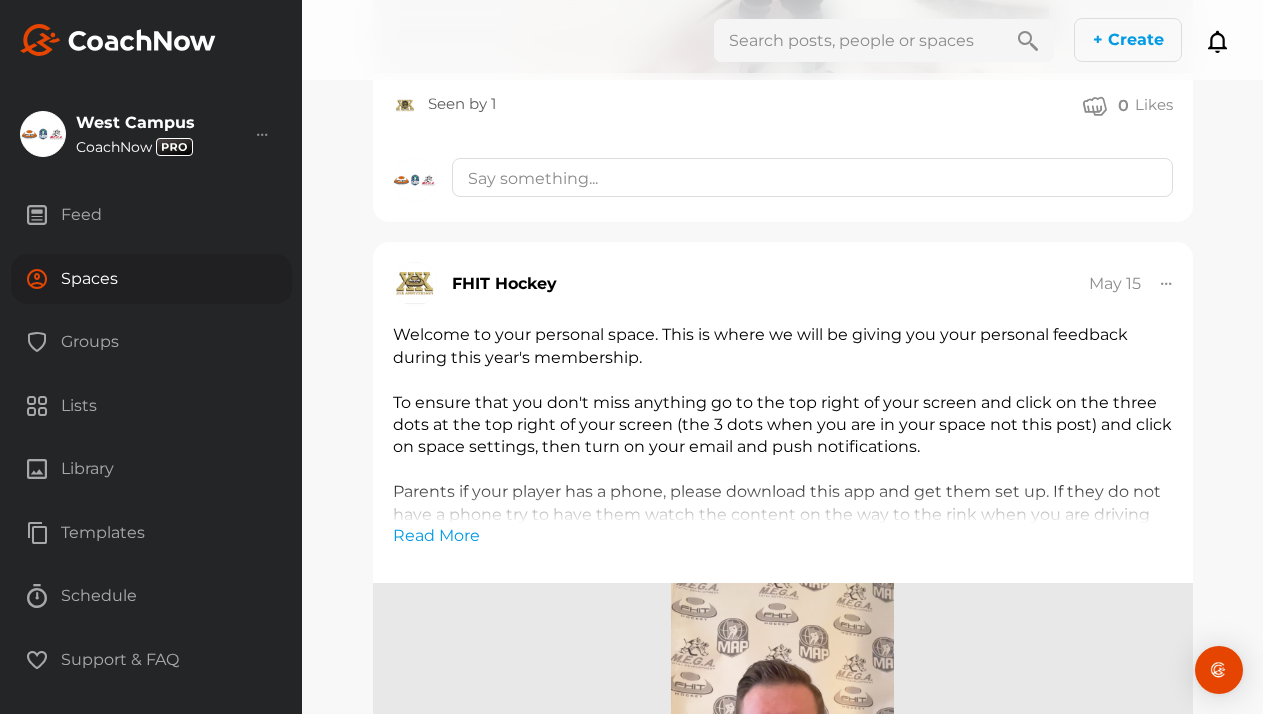 scroll, scrollTop: 5419, scrollLeft: 0, axis: vertical 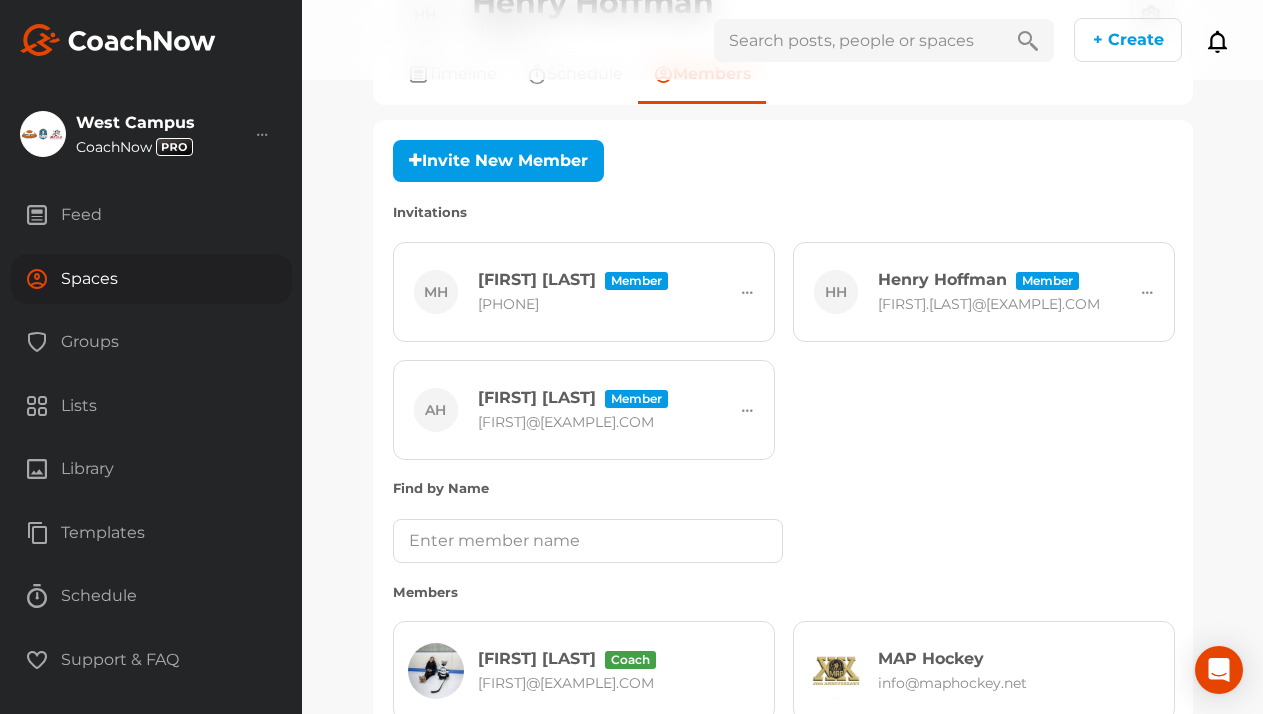 click on "Spaces" at bounding box center [151, 279] 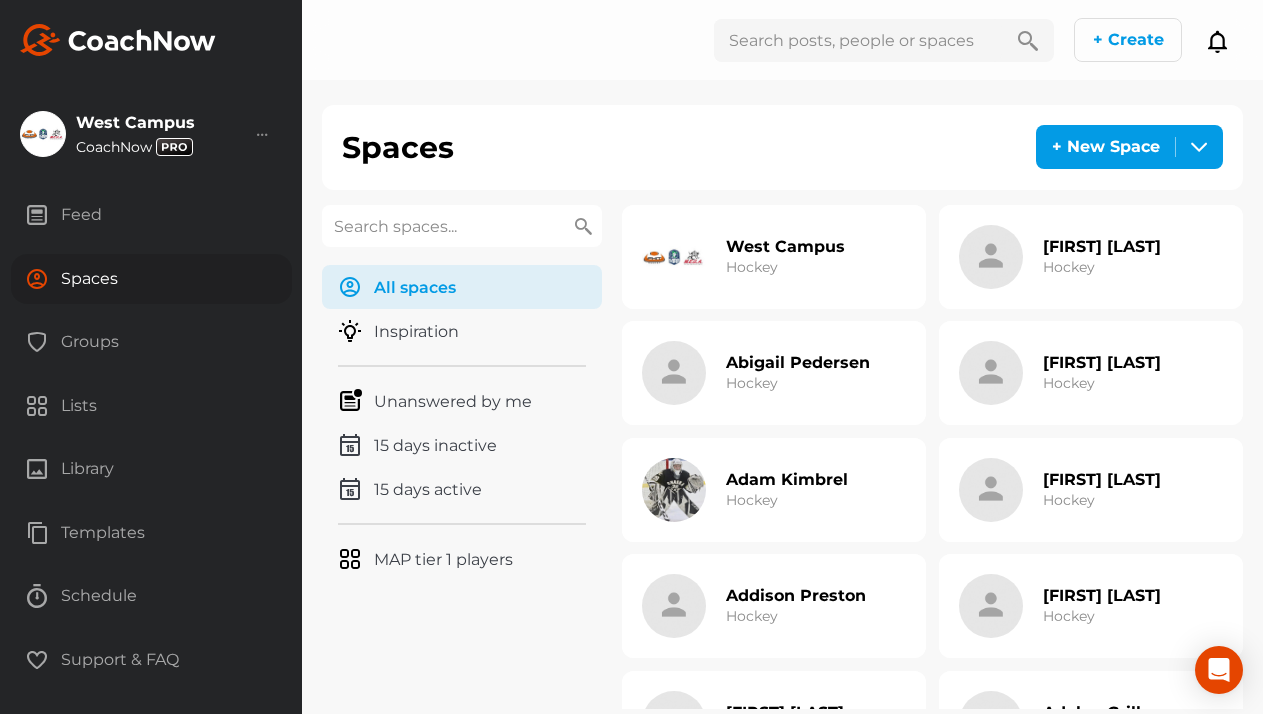 click on "Feed" at bounding box center [151, 215] 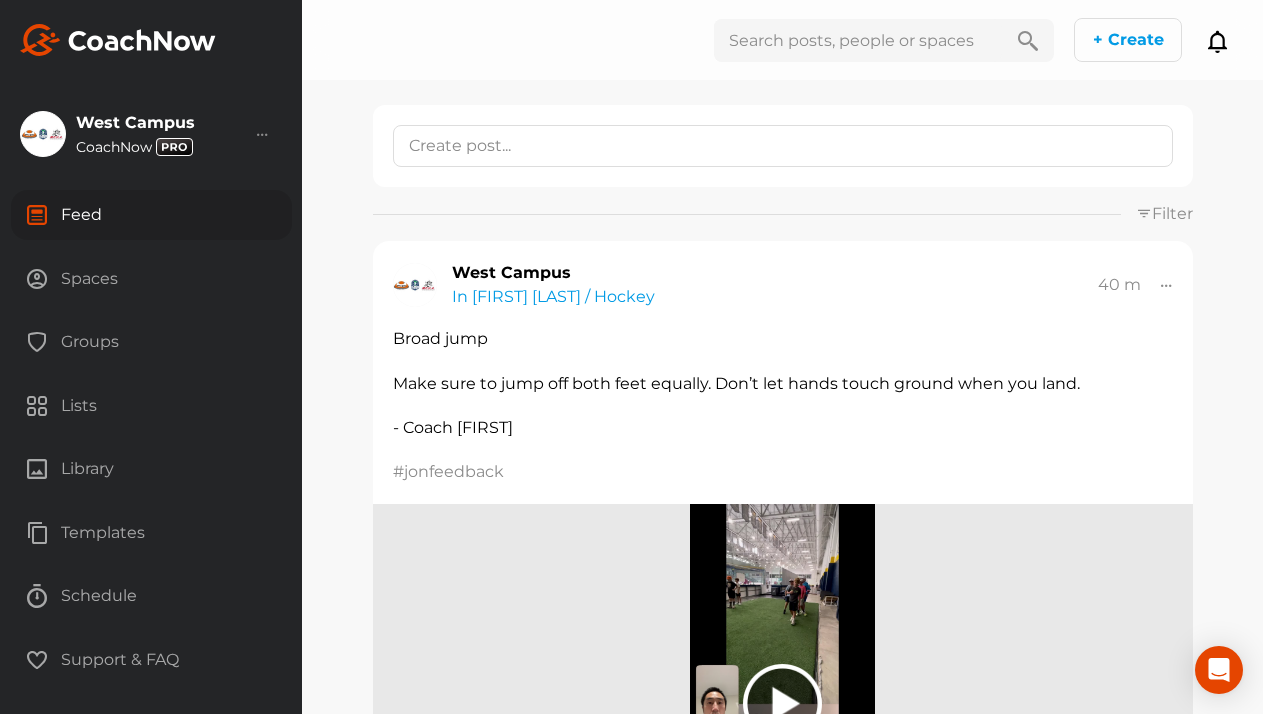 click on "Groups" at bounding box center [151, 342] 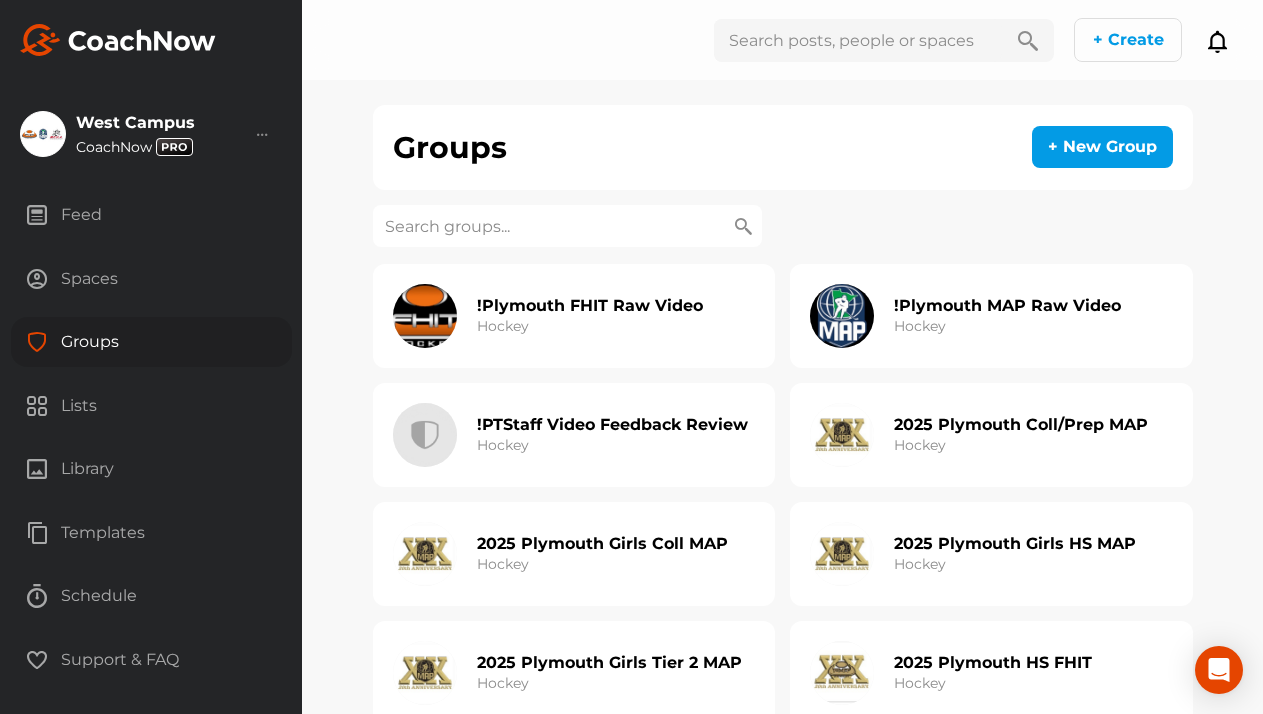 click on "!PTStaff Video Feedback Review Hockey" 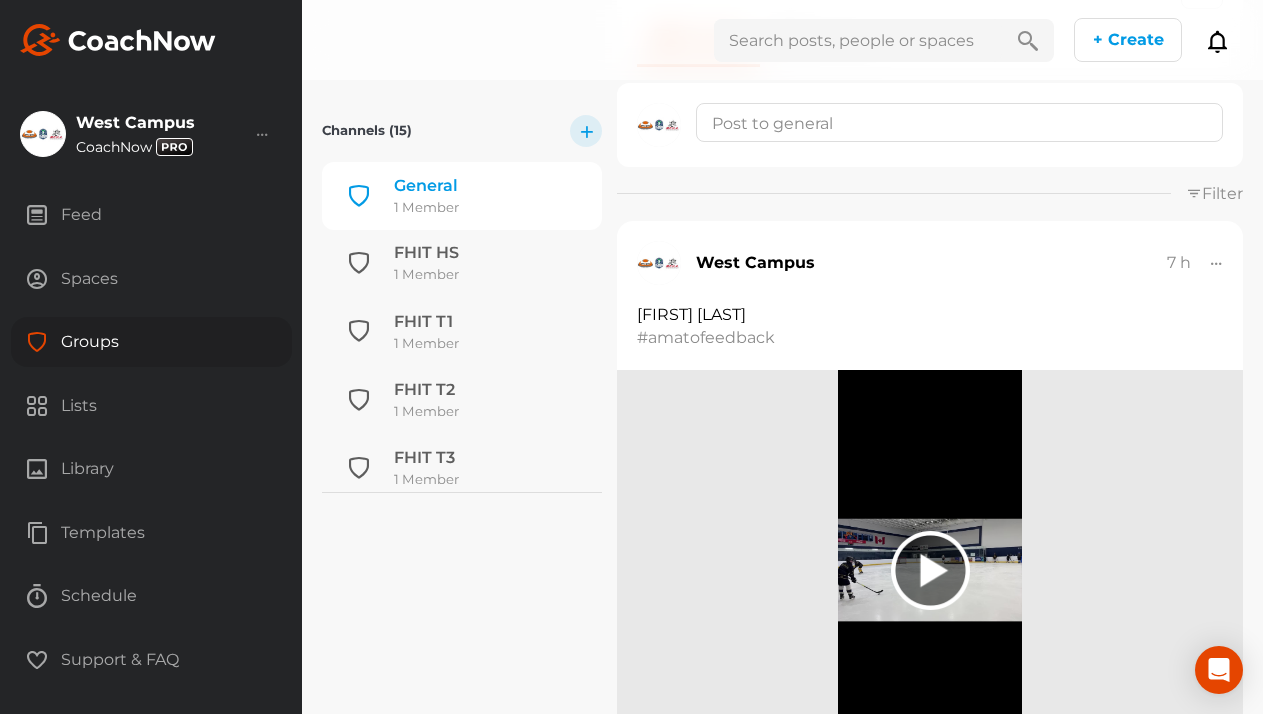 scroll, scrollTop: 335, scrollLeft: 0, axis: vertical 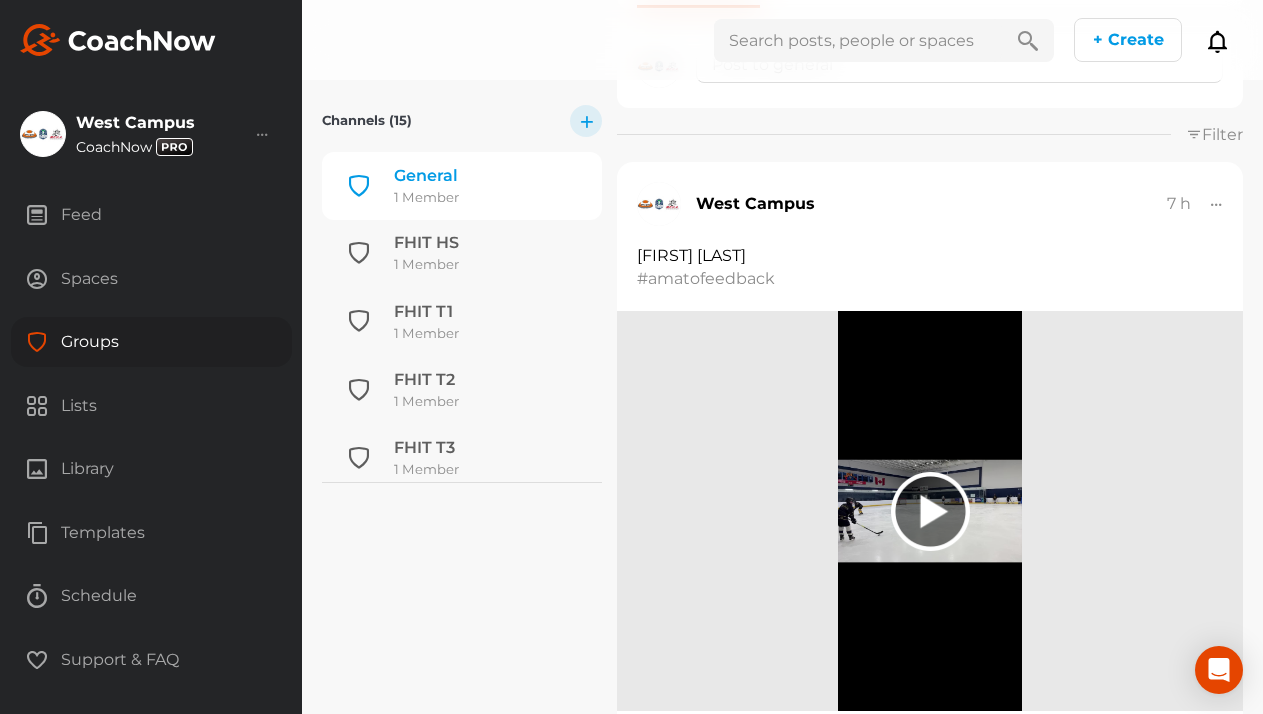 click 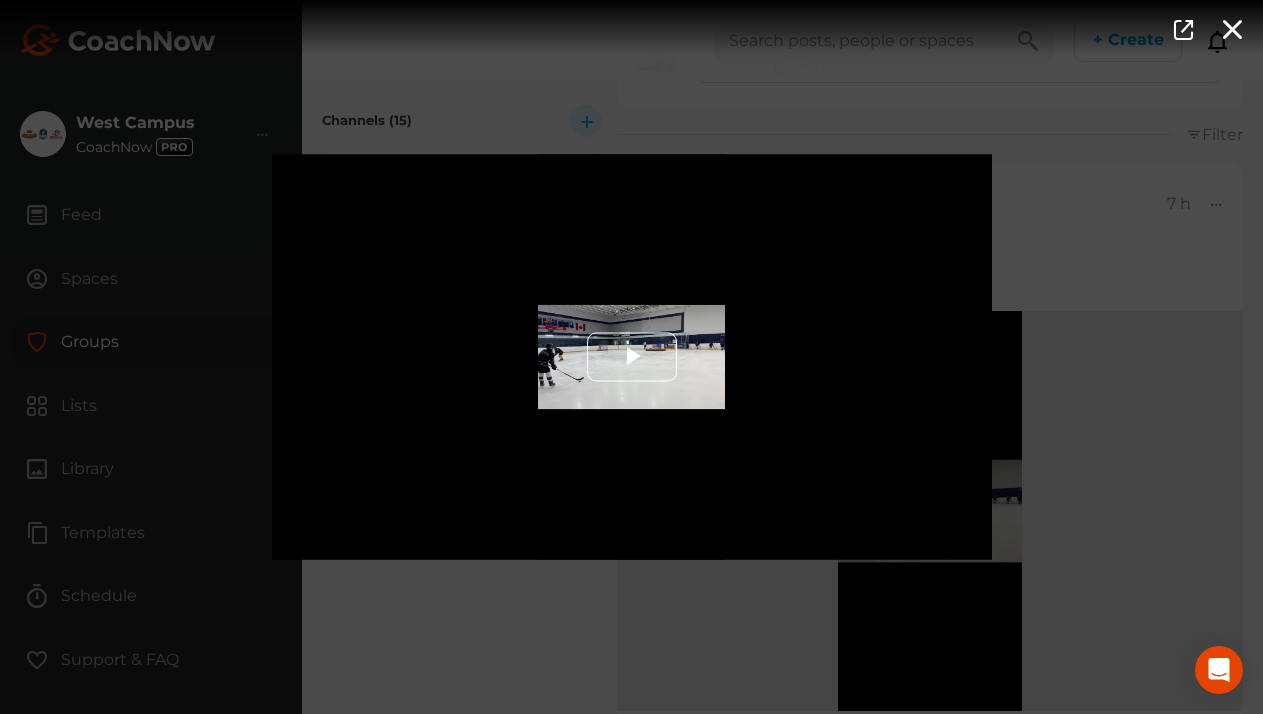 click at bounding box center (632, 357) 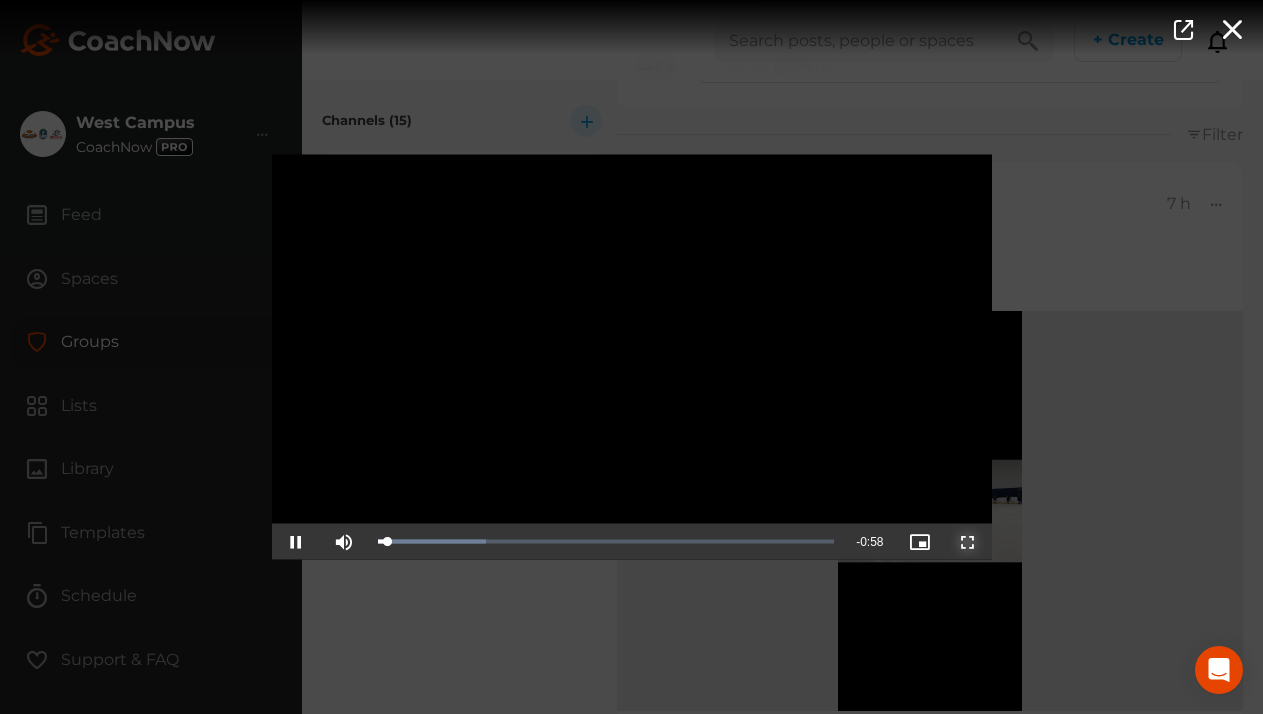 click at bounding box center [968, 542] 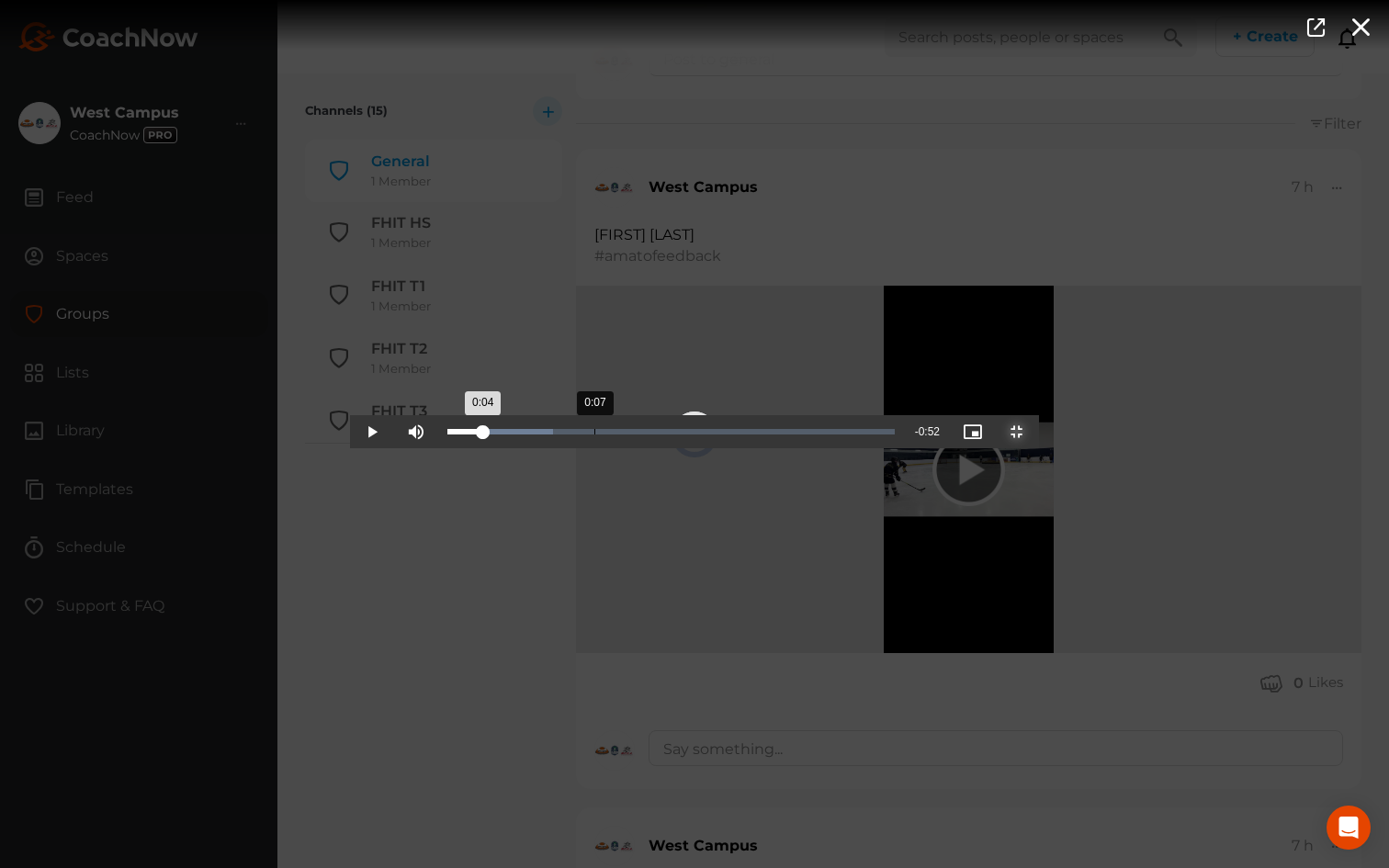 click on "Loaded :  23.69% 0:07 0:04" at bounding box center (671, 432) 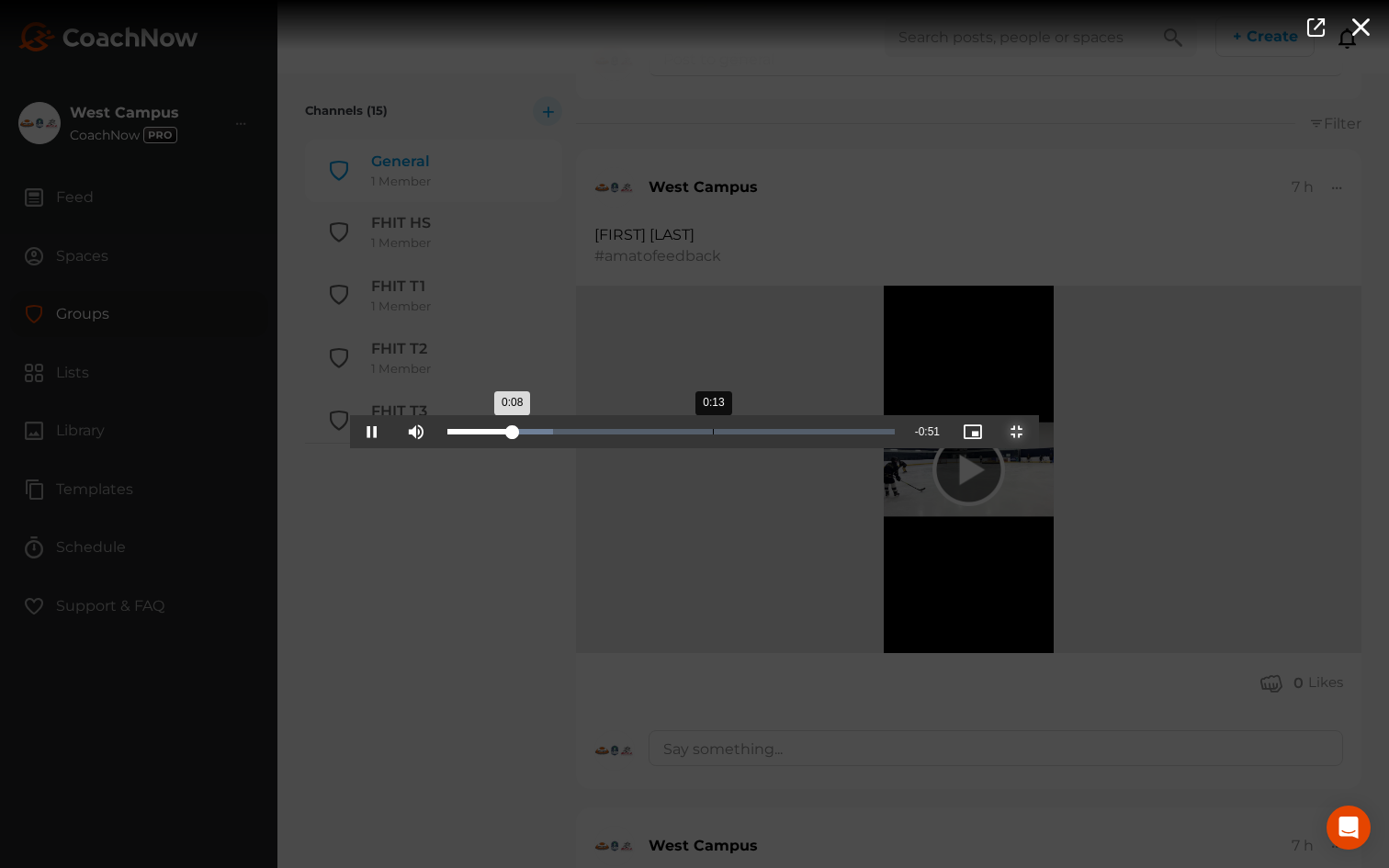 click on "Loaded :  23.69% 0:13 0:08" at bounding box center (671, 432) 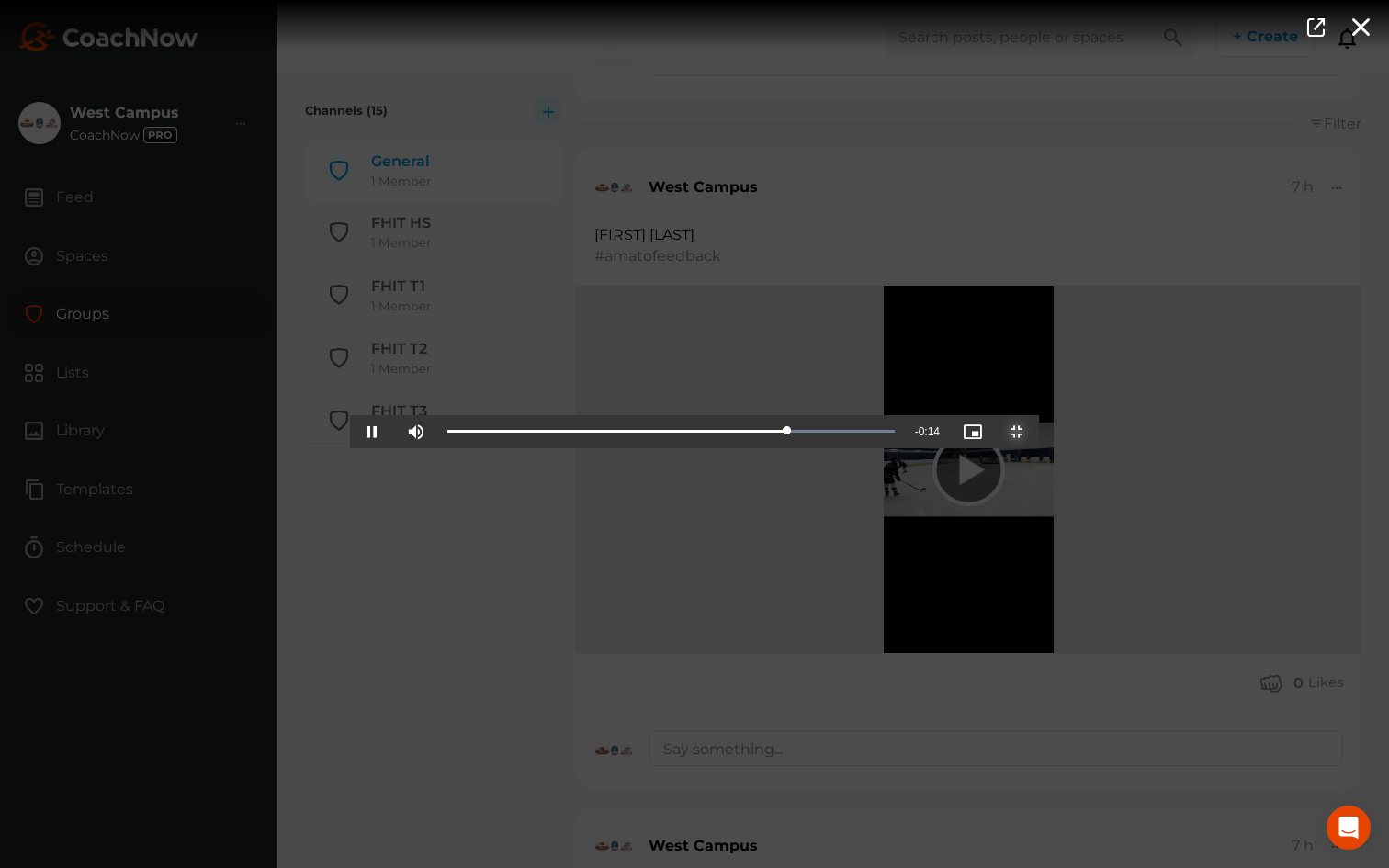 click at bounding box center [1017, 432] 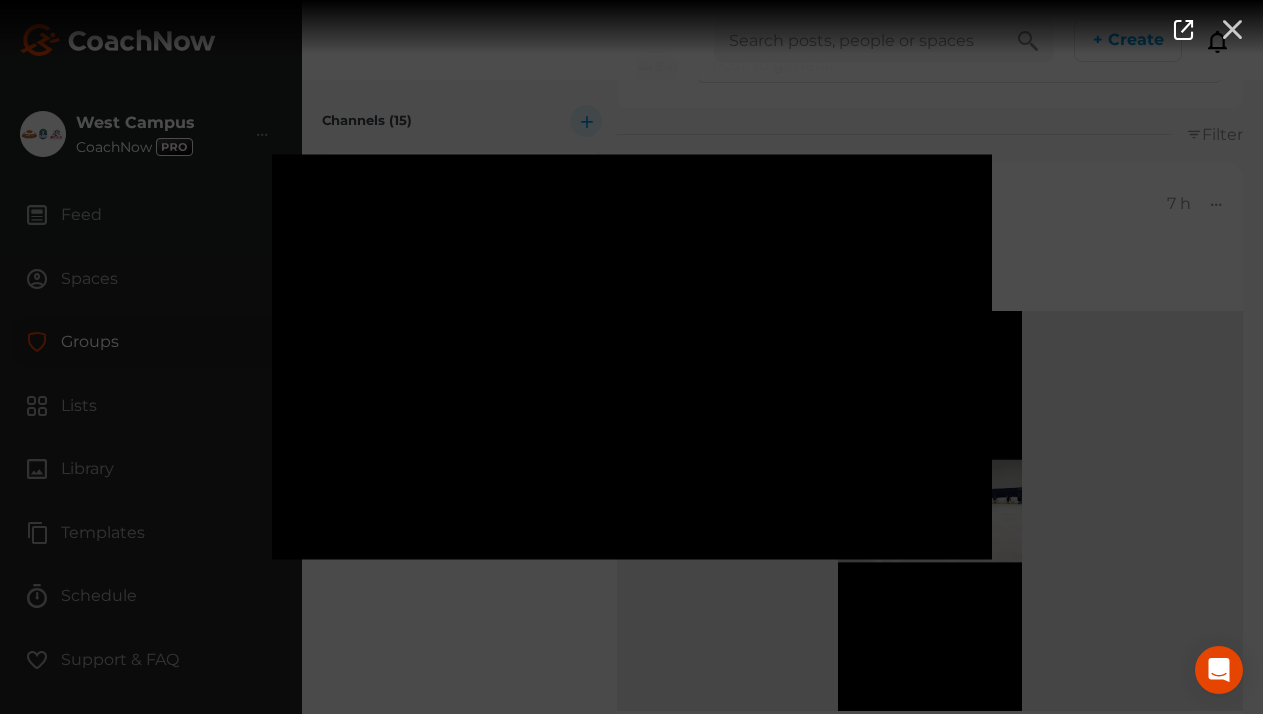 click at bounding box center (1232, 28) 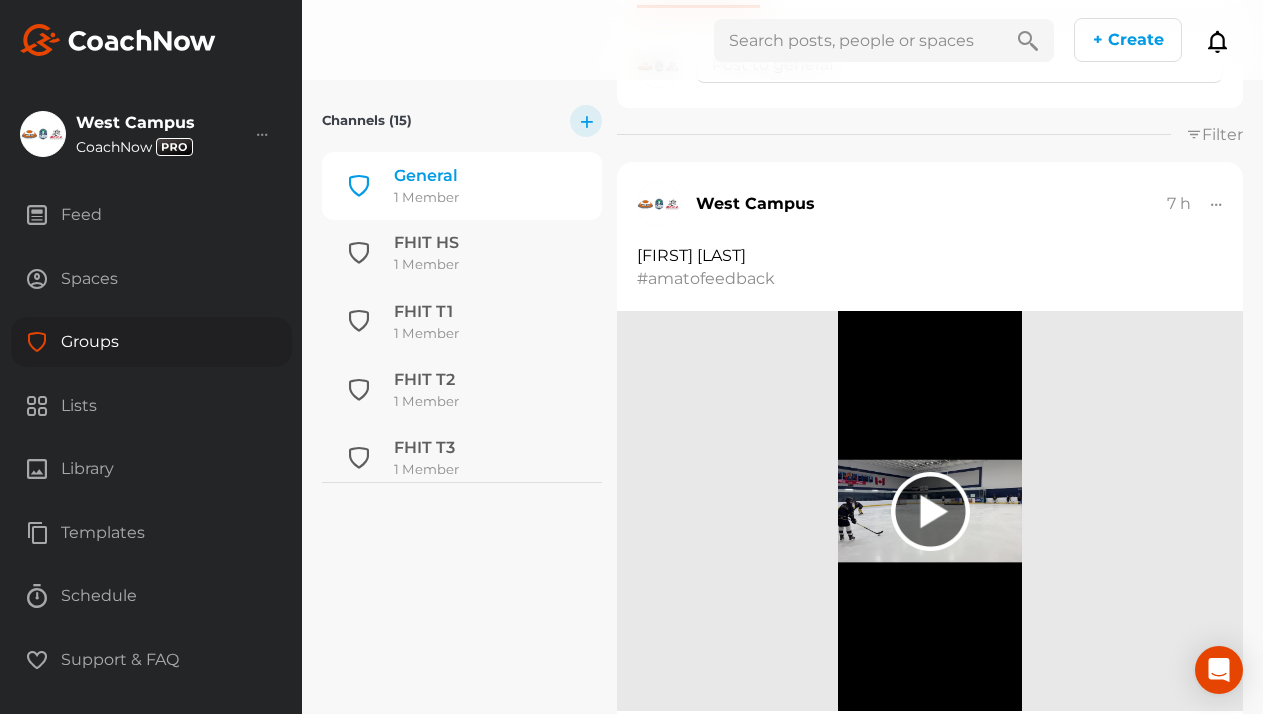 click 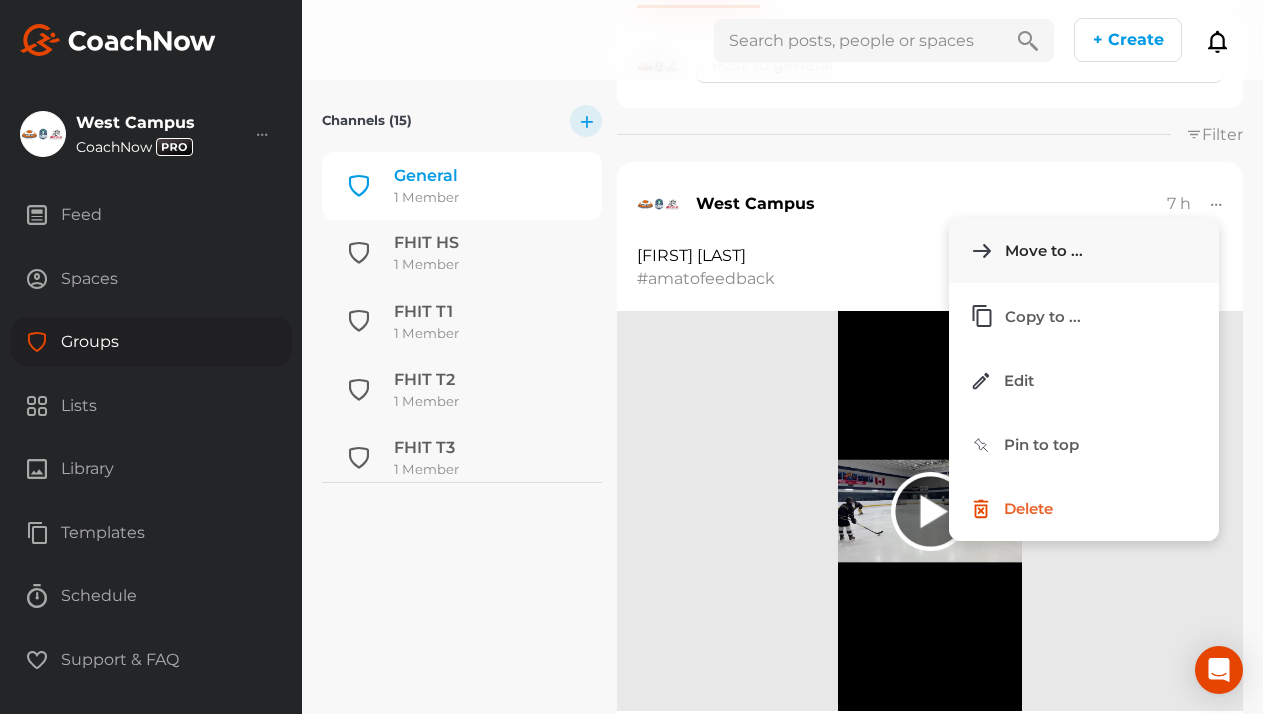 click on "Move to ..." 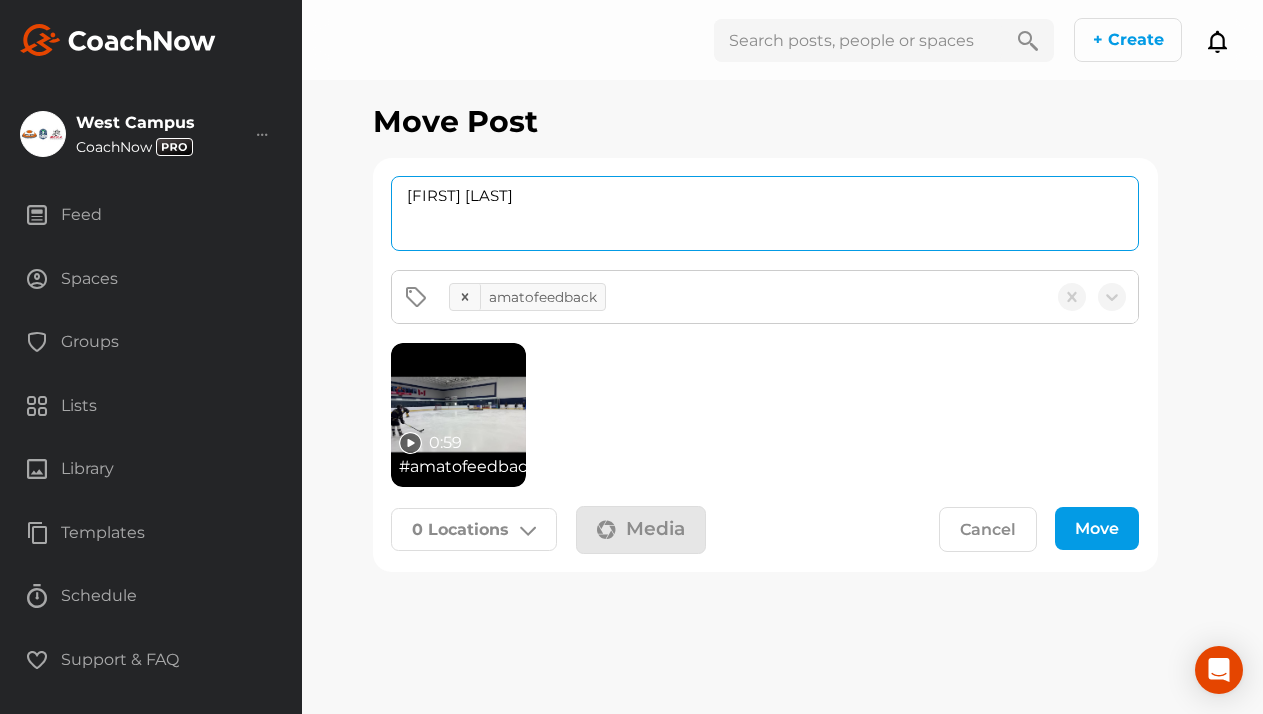 drag, startPoint x: 548, startPoint y: 199, endPoint x: 268, endPoint y: 168, distance: 281.71085 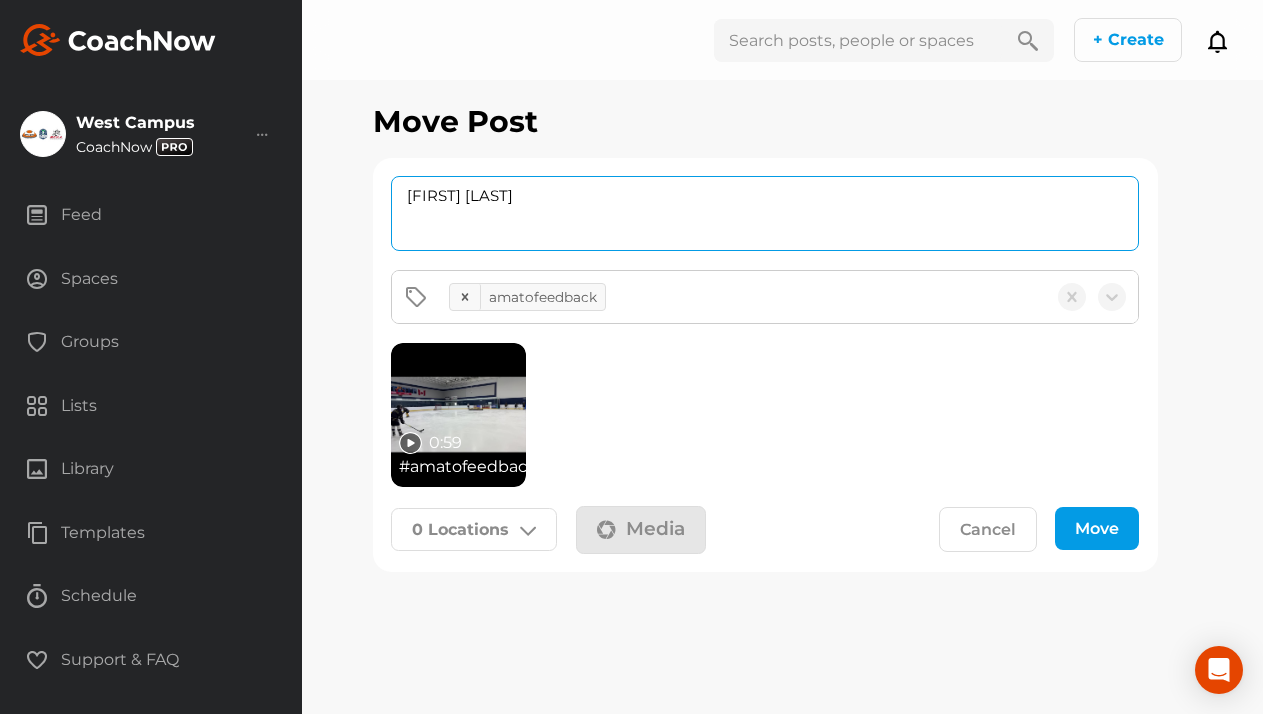 click on "West Campus
CoachNow
Account Settings
Organizations
Tags
Get Paid
Benefits" at bounding box center (631, 357) 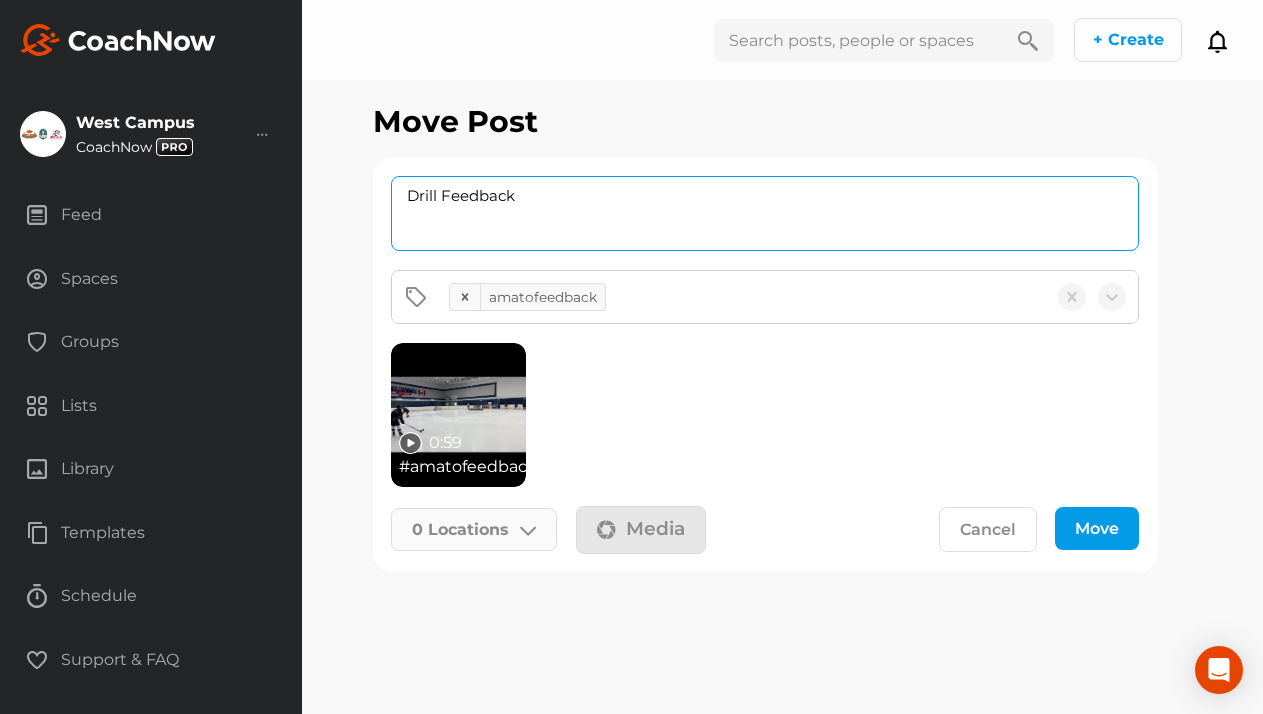 type on "Drill Feedback" 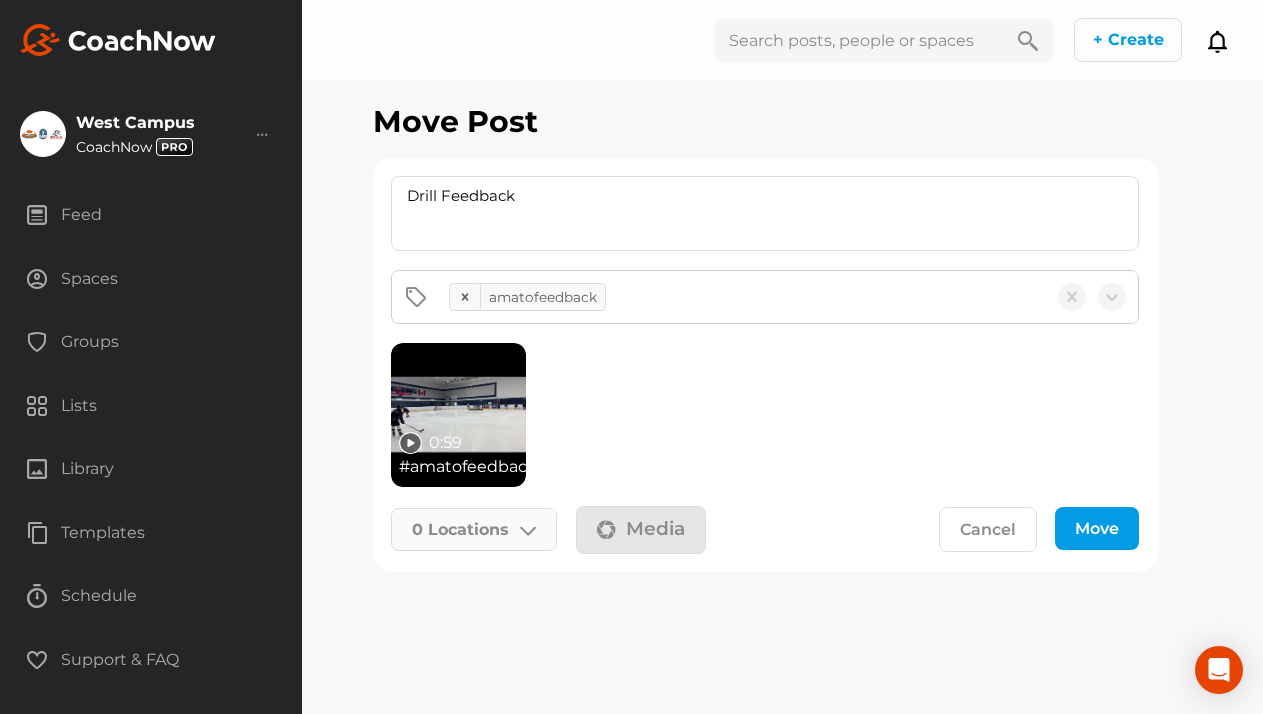 click 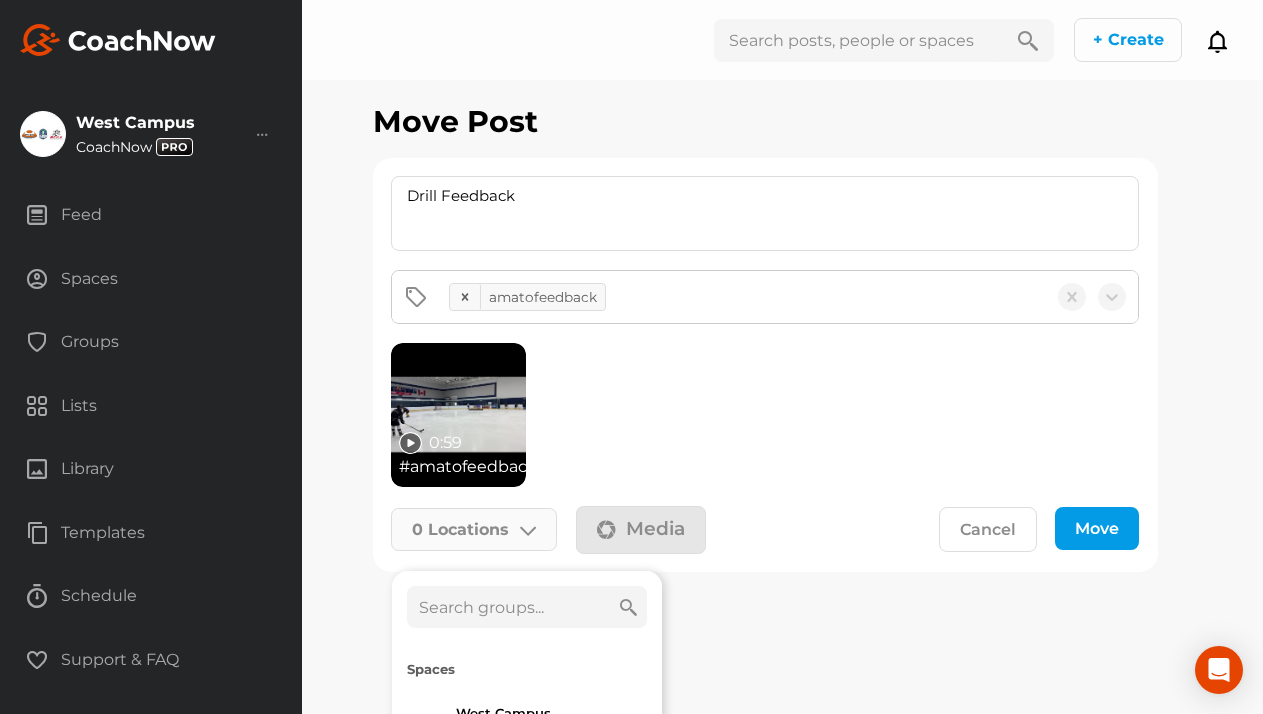 click 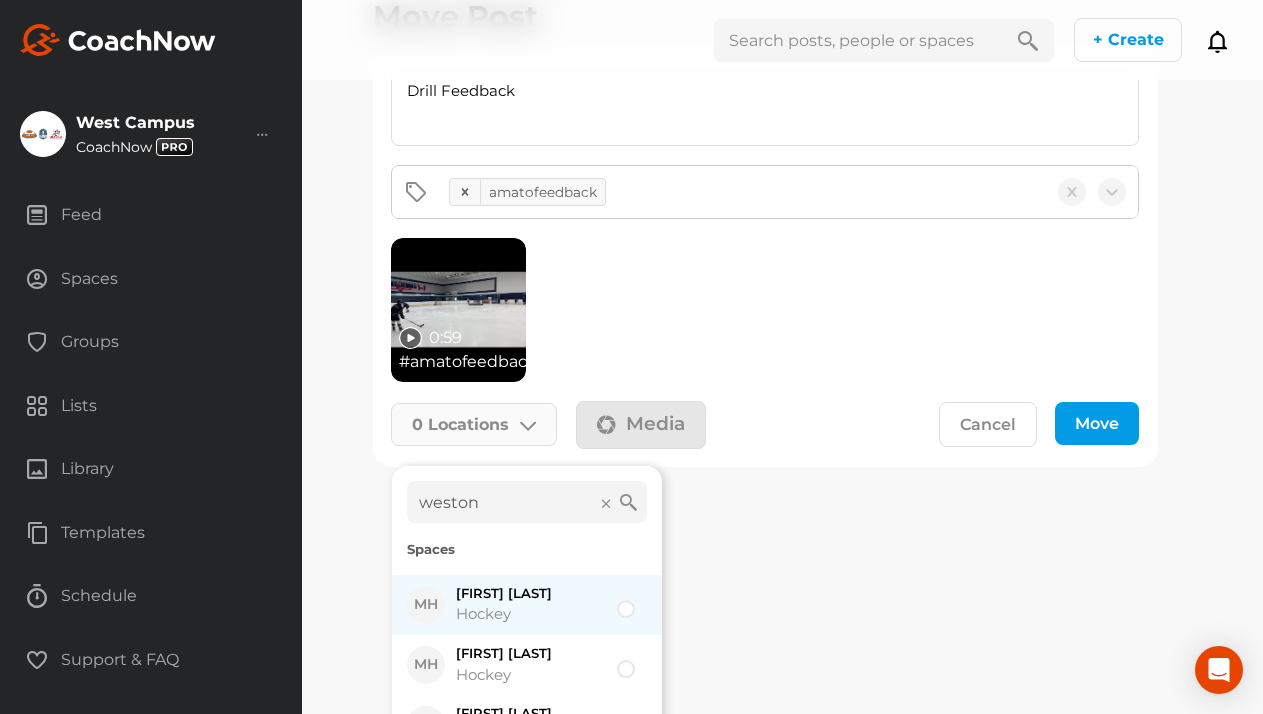 scroll, scrollTop: 206, scrollLeft: 0, axis: vertical 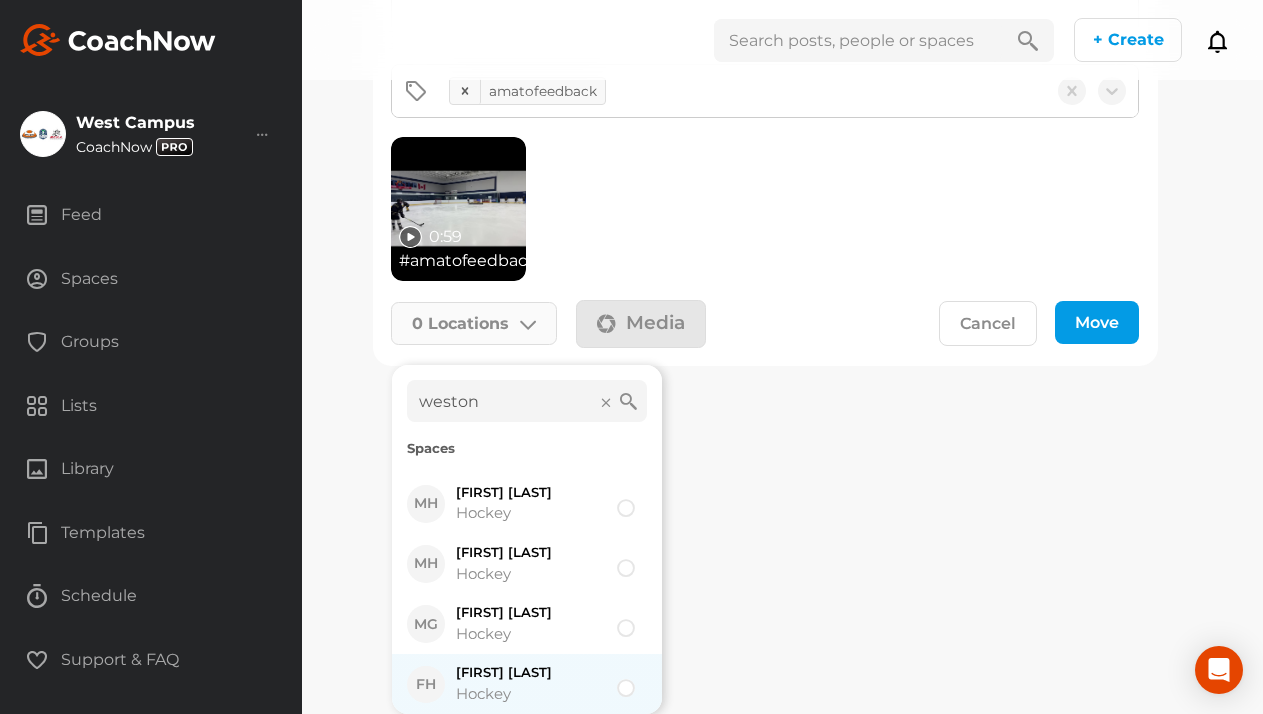 type on "weston" 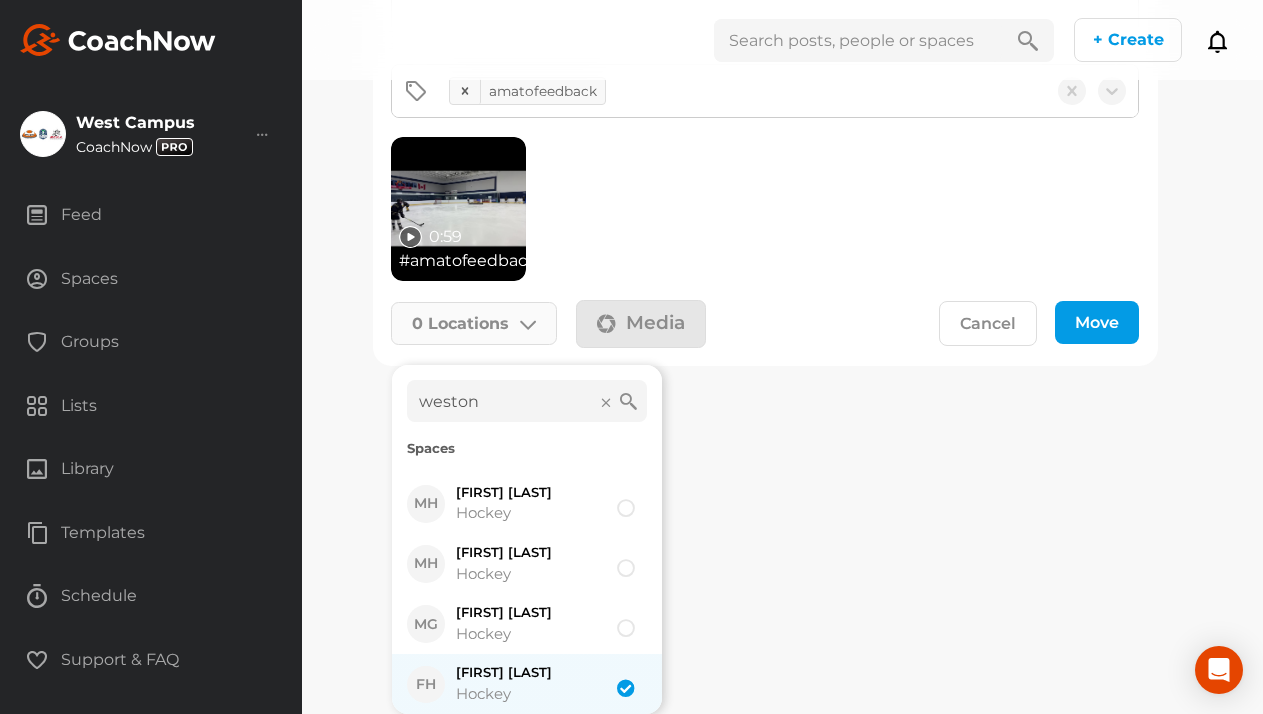 checkbox on "true" 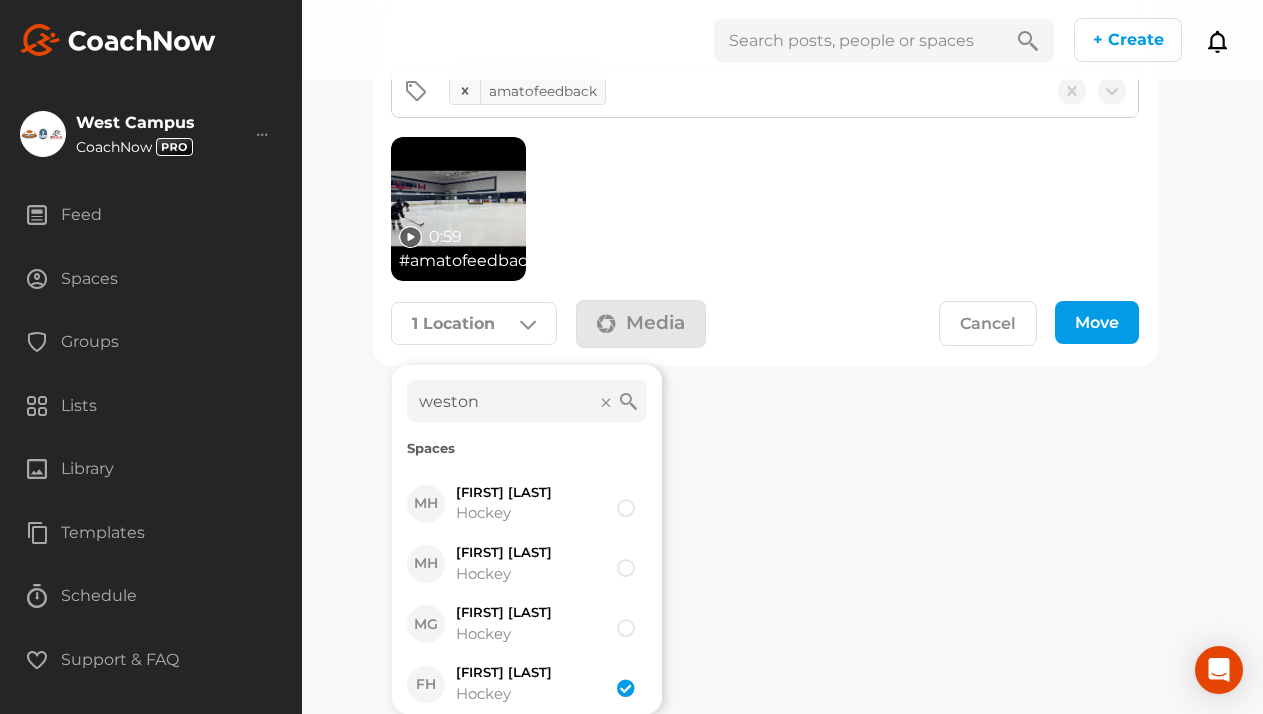 click on "Move" 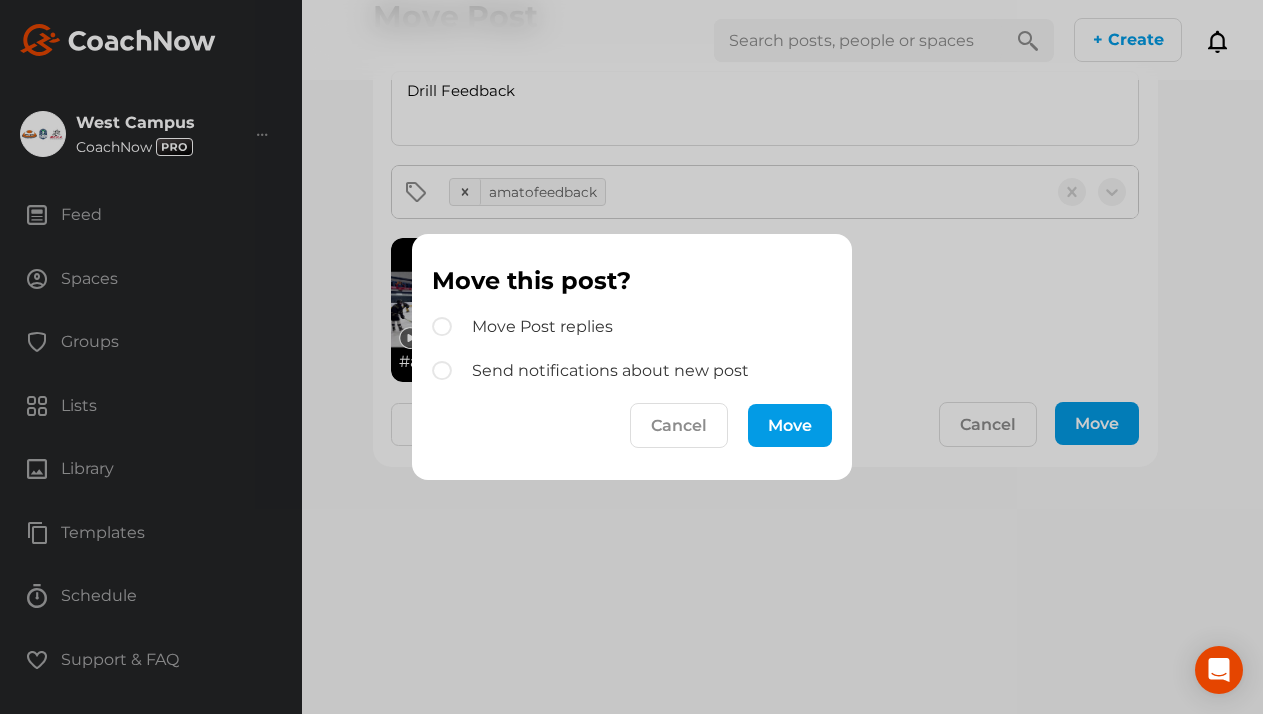 scroll, scrollTop: 105, scrollLeft: 0, axis: vertical 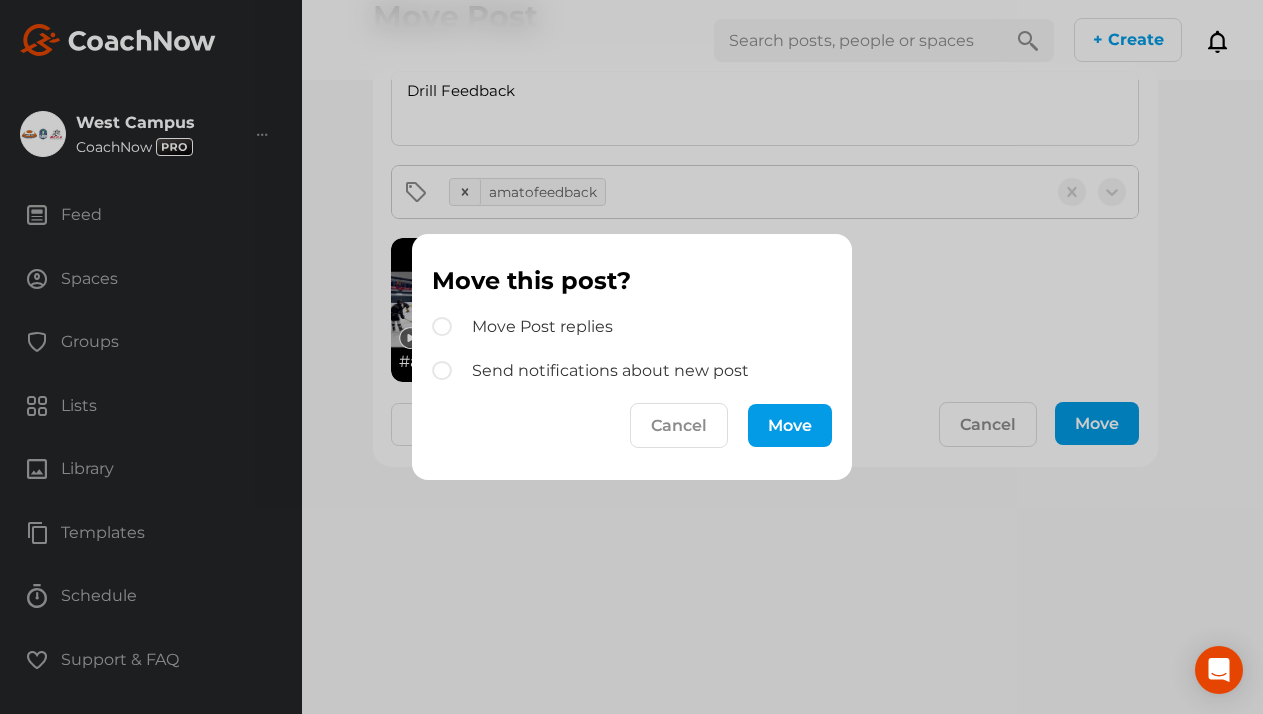 click on "Move" at bounding box center [790, 425] 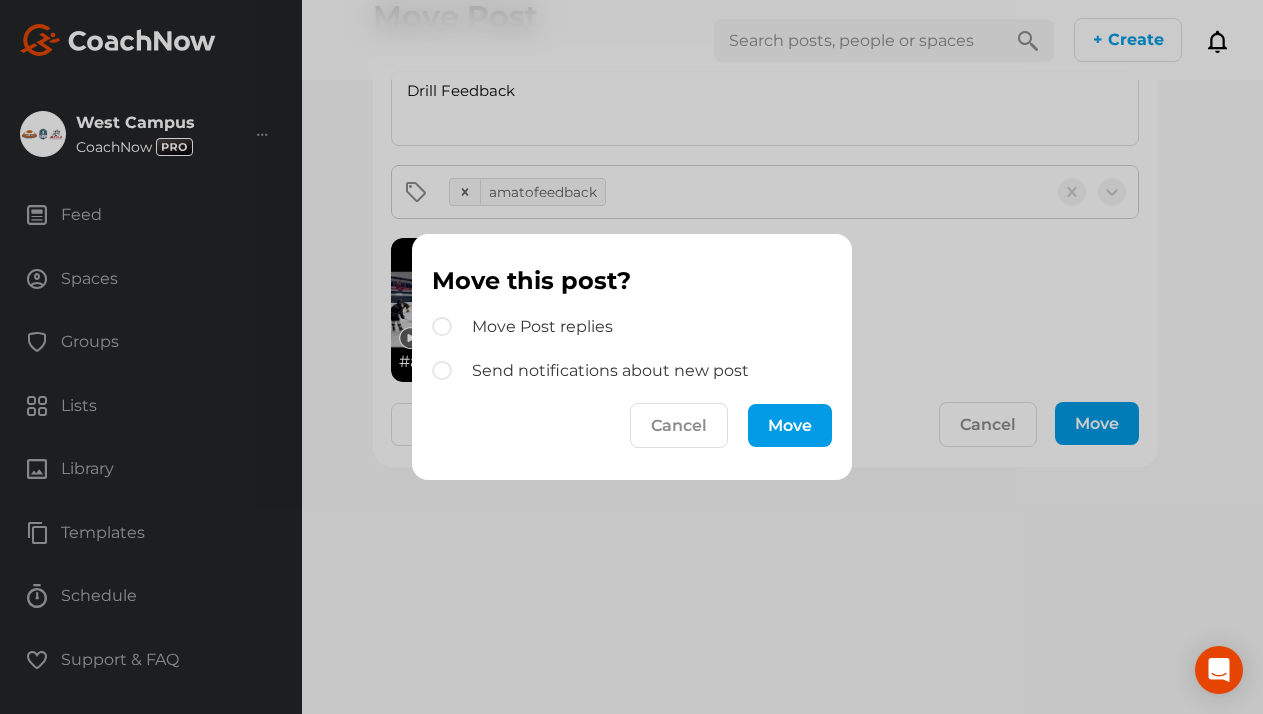 scroll, scrollTop: 0, scrollLeft: 0, axis: both 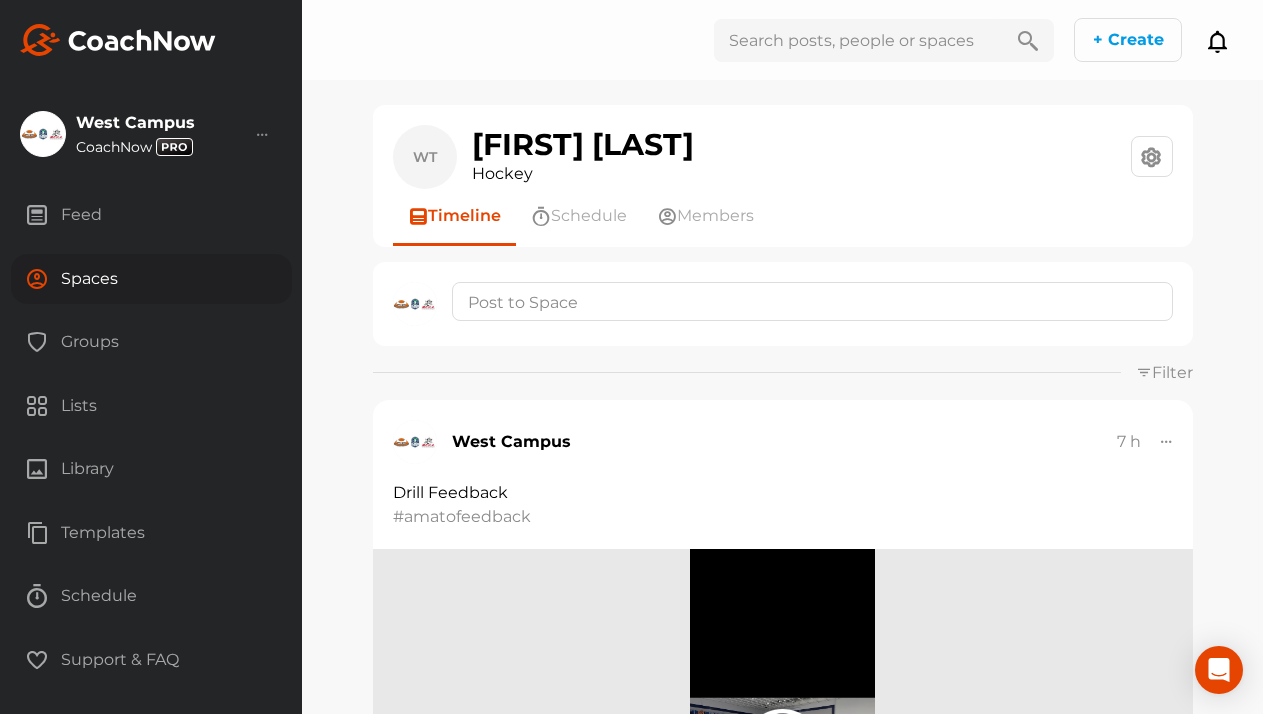 click on "Groups" at bounding box center (151, 342) 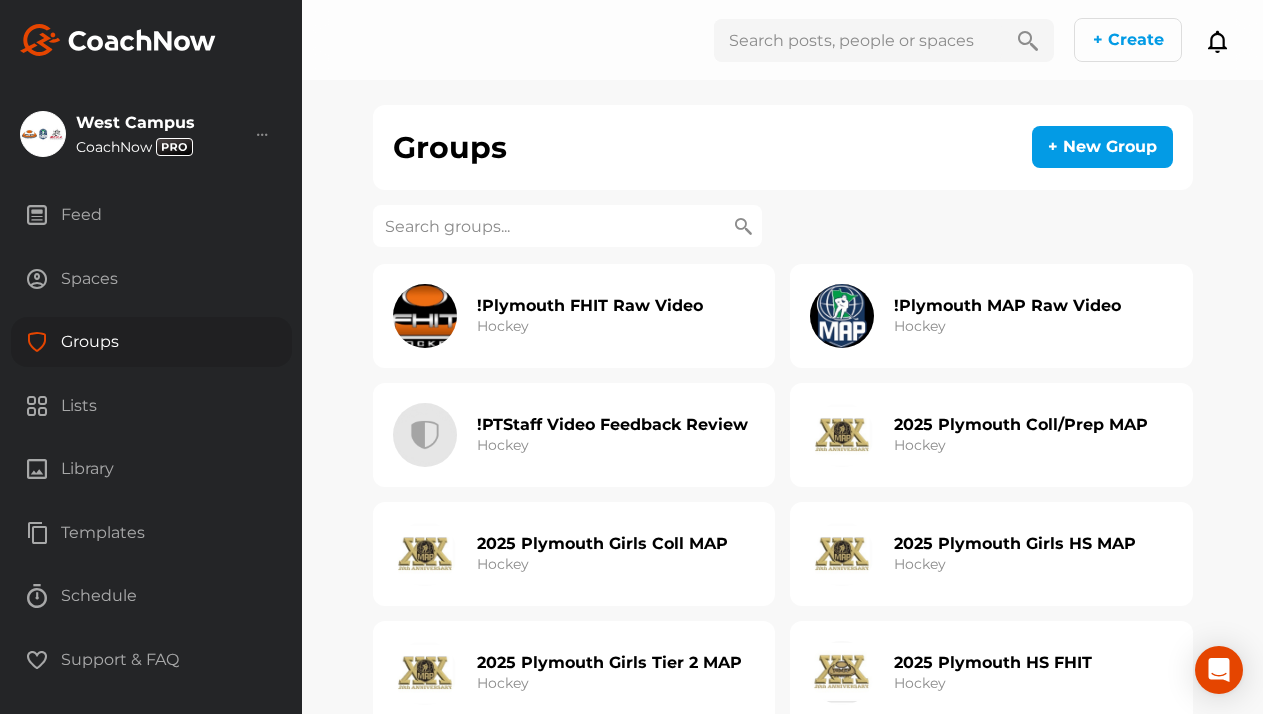 click on "!PTStaff Video Feedback Review Hockey" 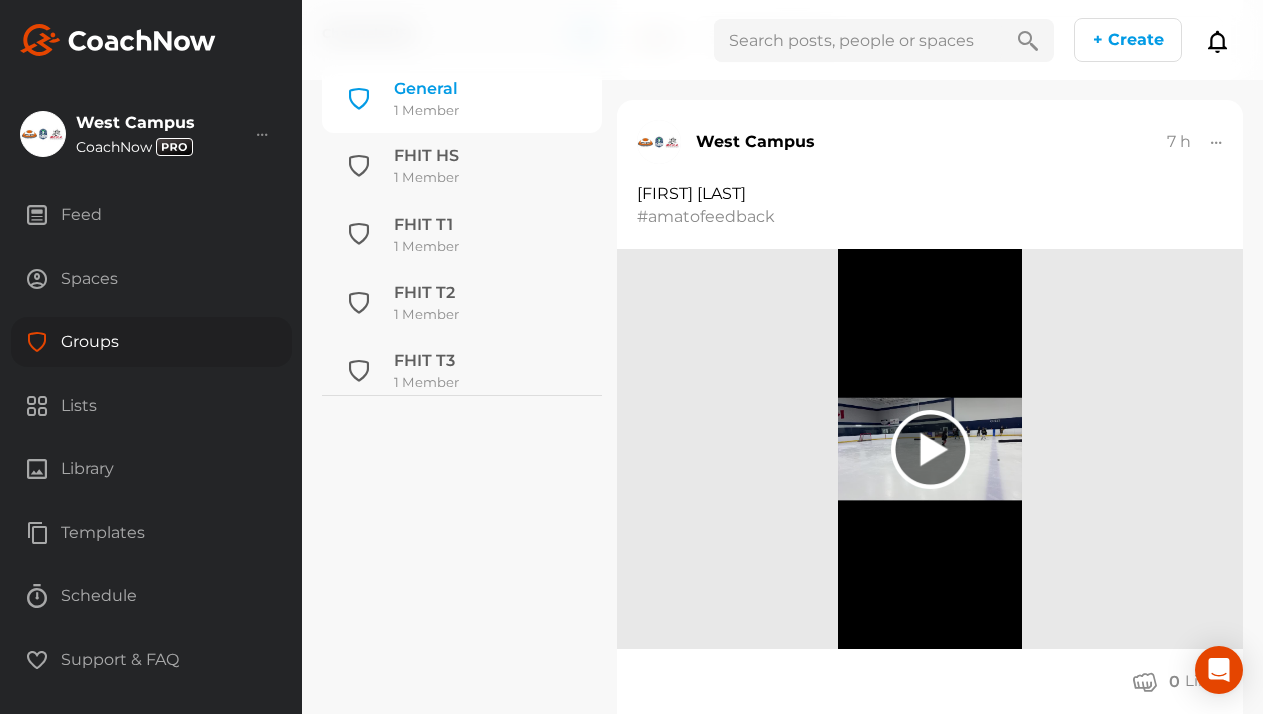 scroll, scrollTop: 1116, scrollLeft: 0, axis: vertical 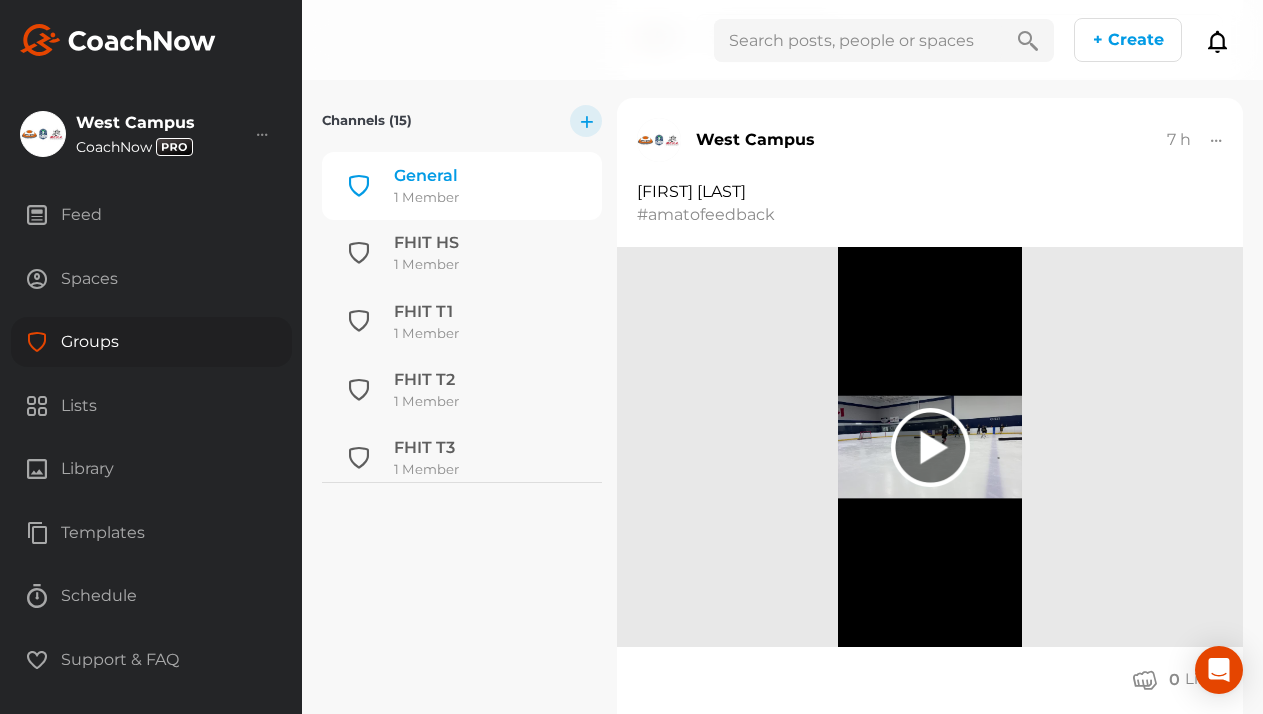click 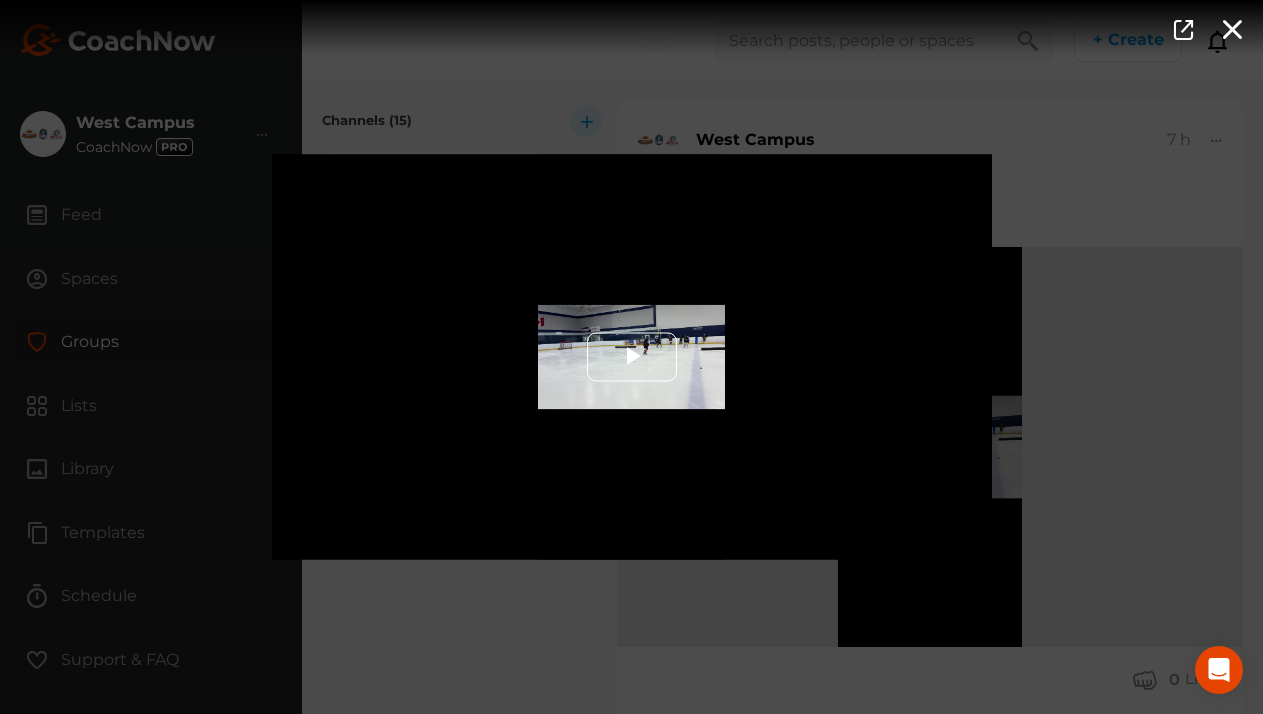 click at bounding box center [632, 357] 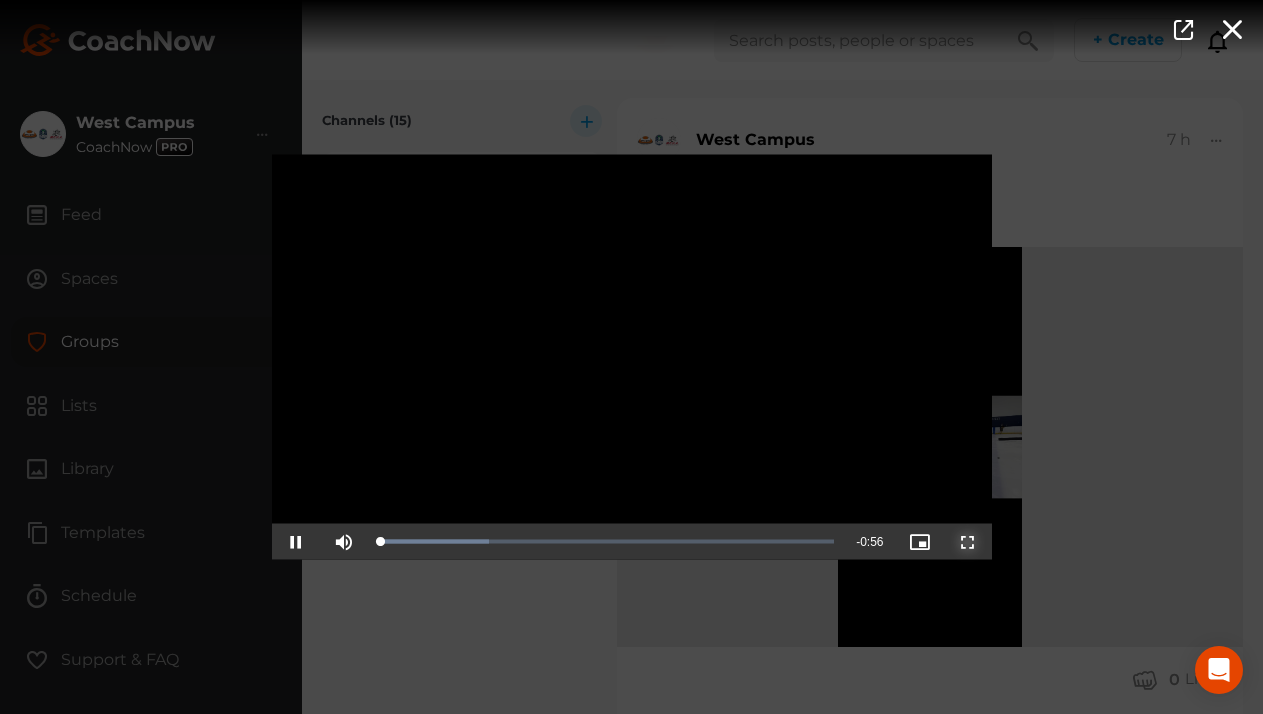 click at bounding box center (968, 542) 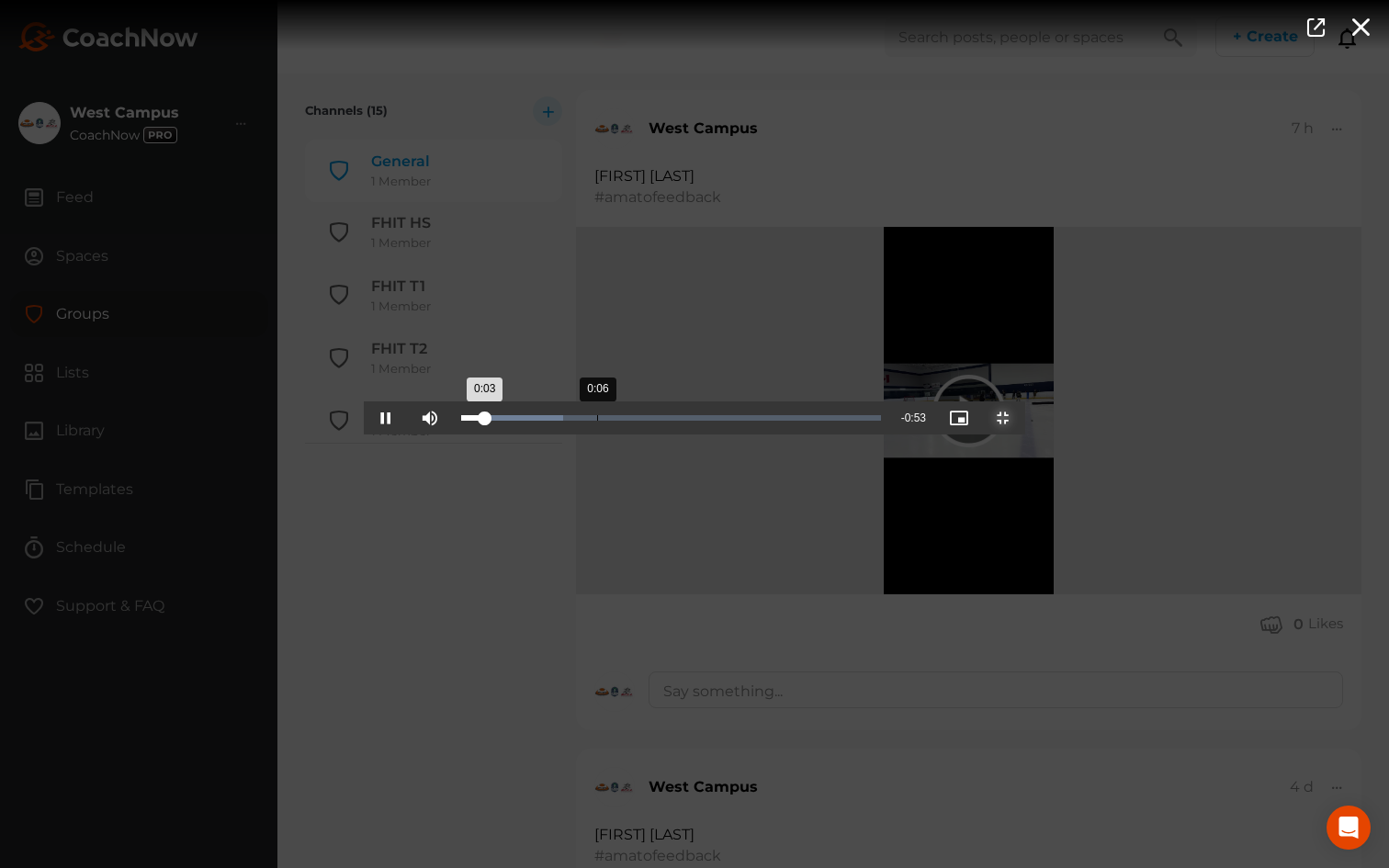 click on "Loaded :  24.35% 0:06 0:03" at bounding box center (671, 418) 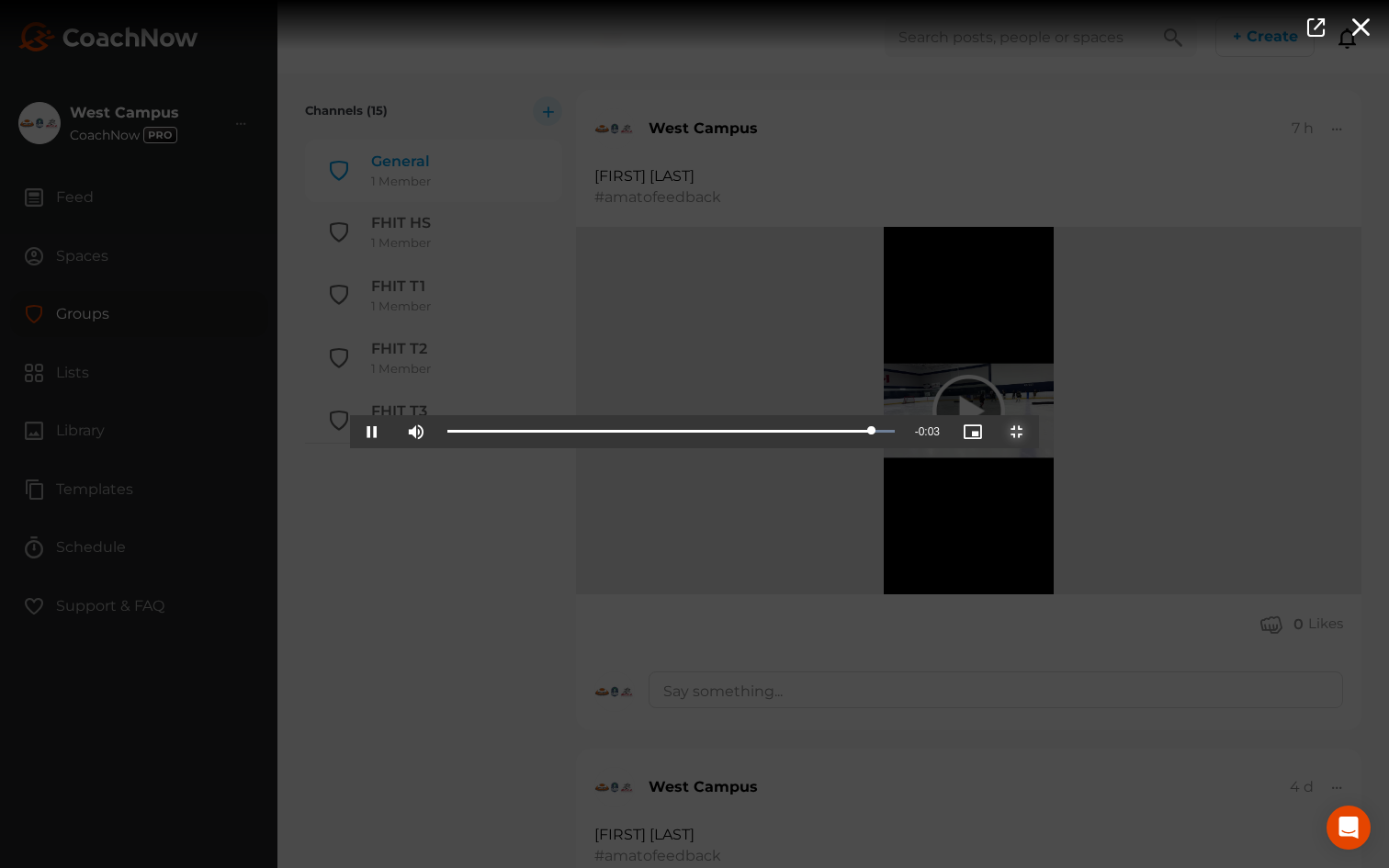 click at bounding box center (1017, 432) 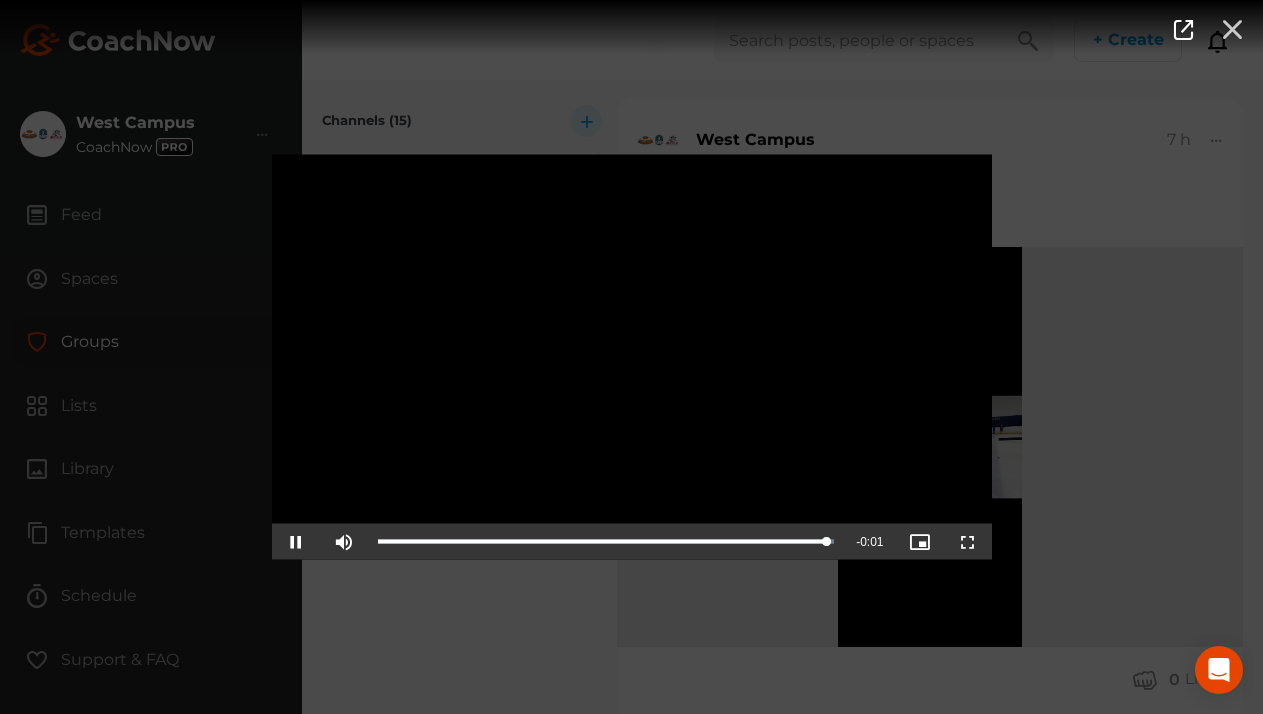 click at bounding box center (1232, 28) 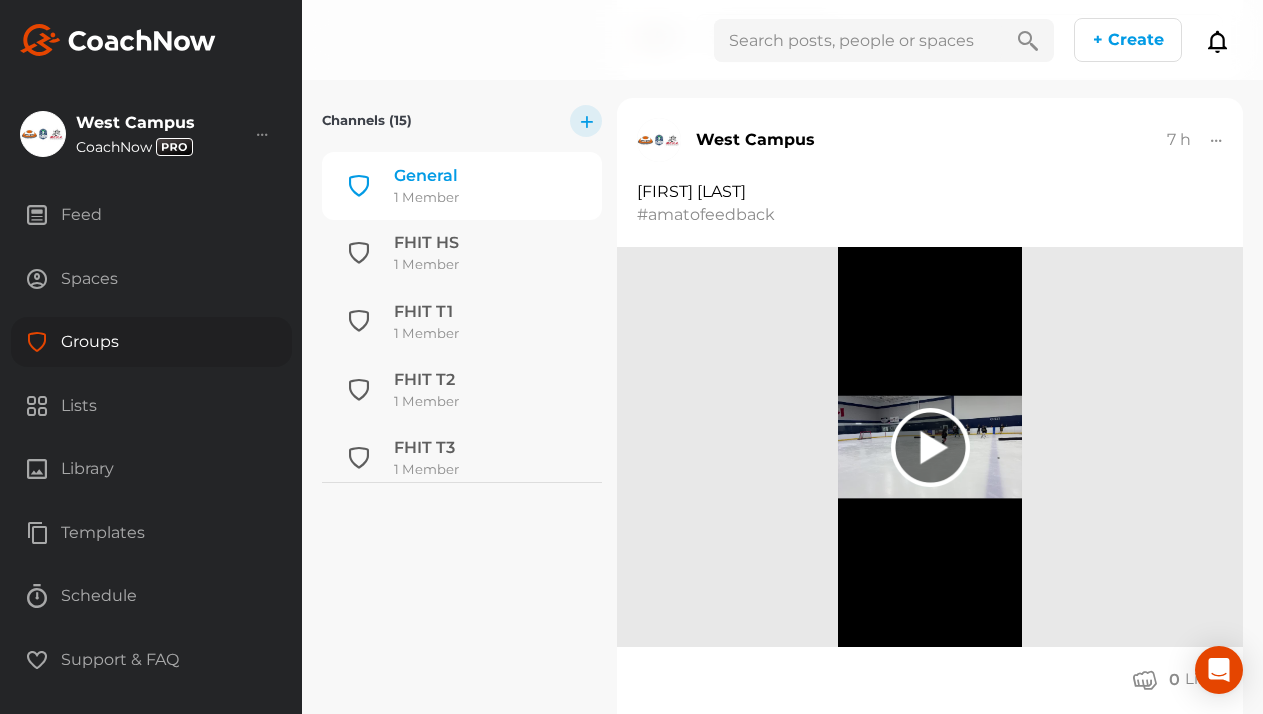 click 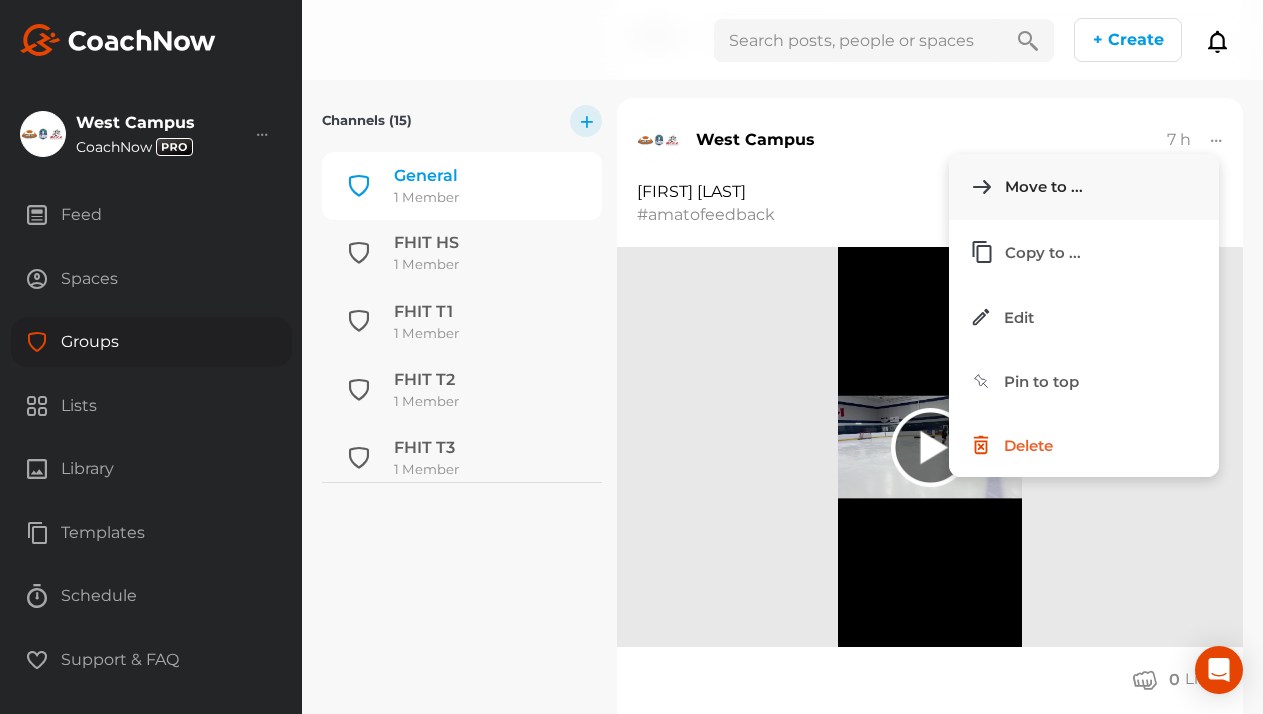 click on "Move to ..." 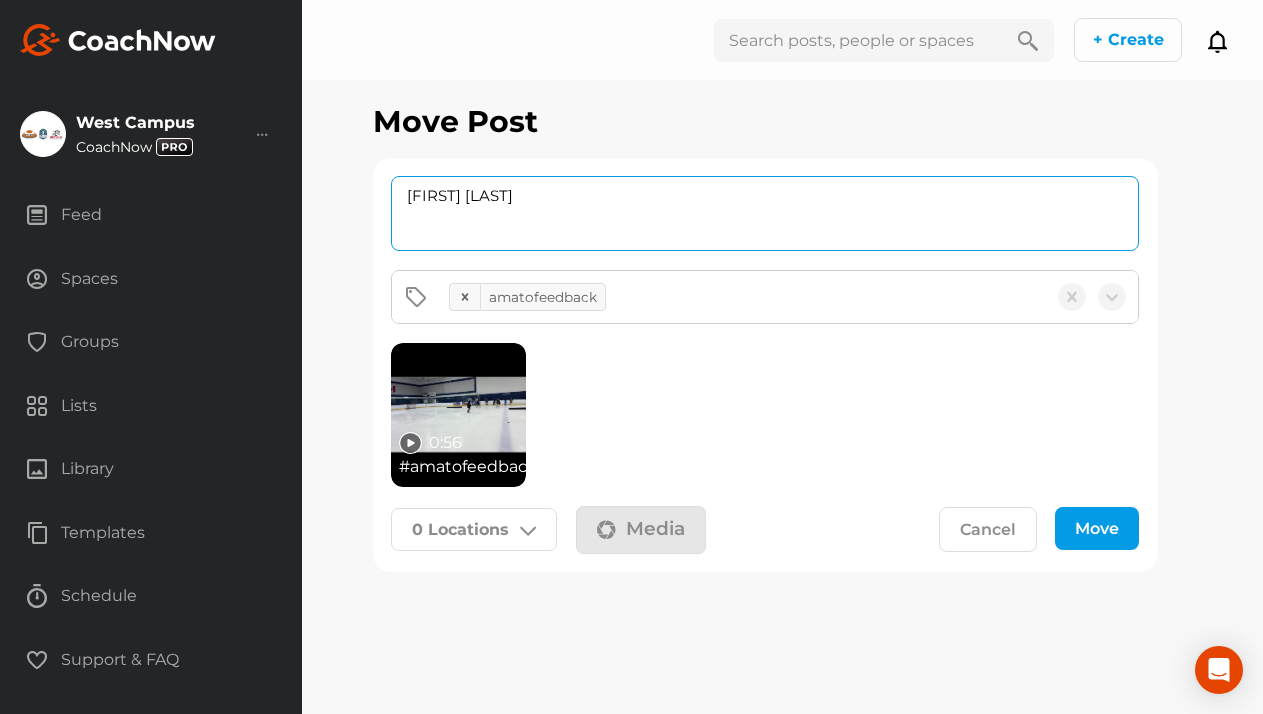 drag, startPoint x: 409, startPoint y: 174, endPoint x: 268, endPoint y: 160, distance: 141.69333 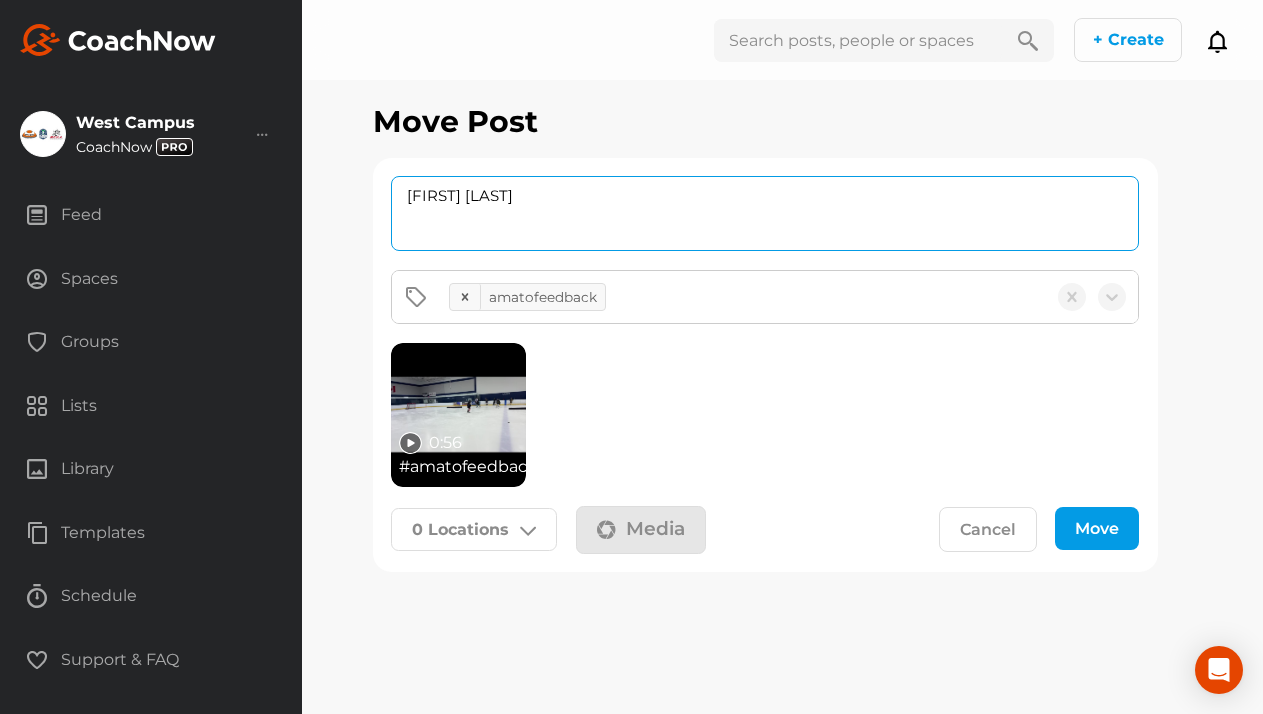 click on "West Campus
CoachNow
Account Settings
Organizations
Tags
Get Paid
Benefits" at bounding box center (631, 357) 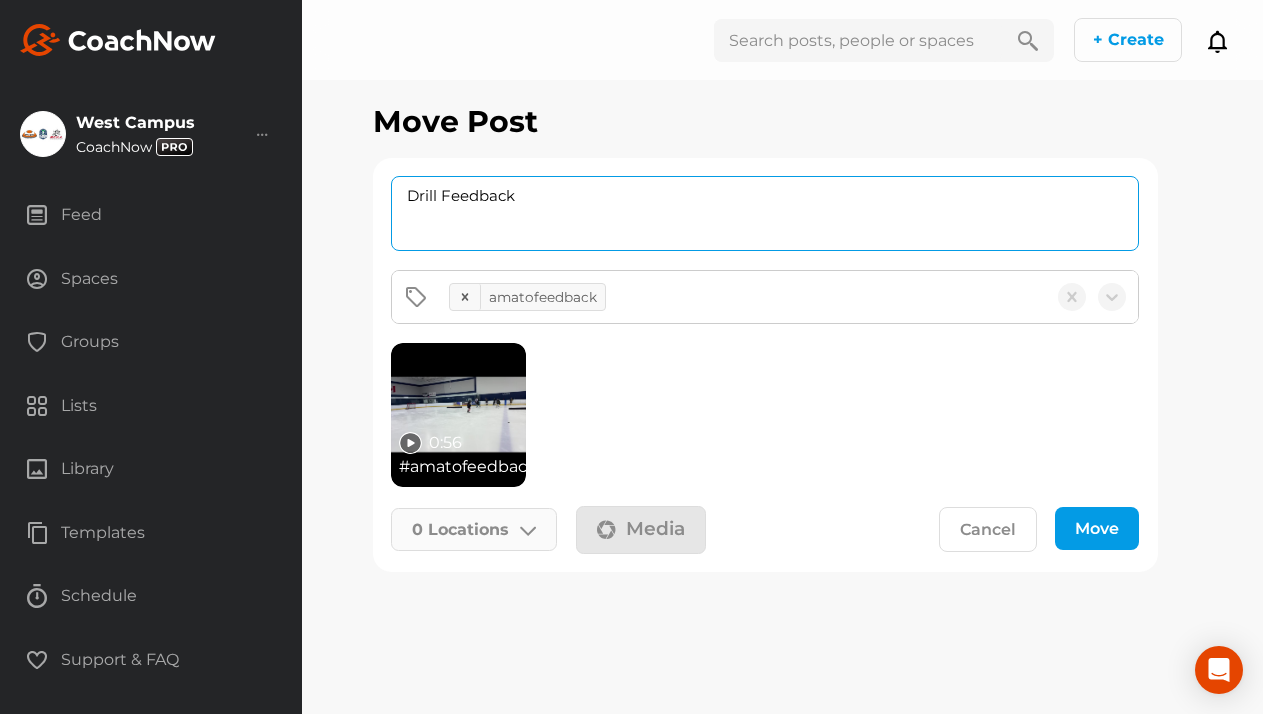 type on "Drill Feedback" 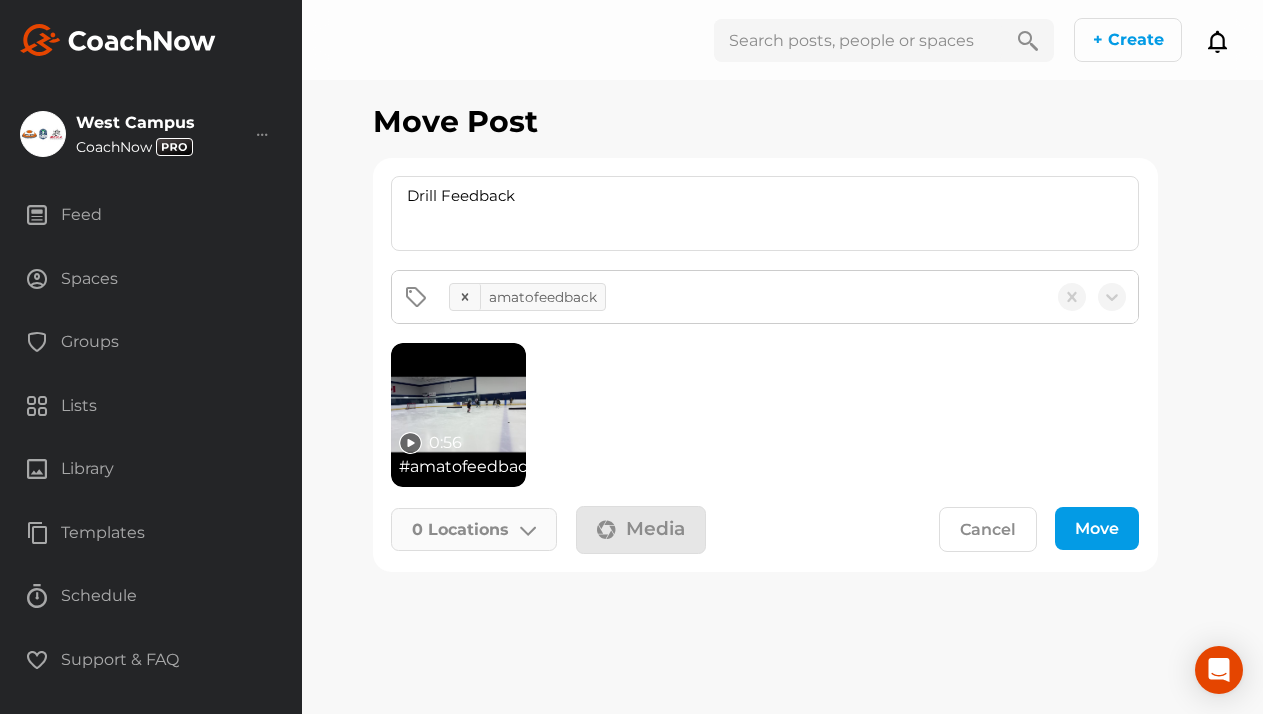 click 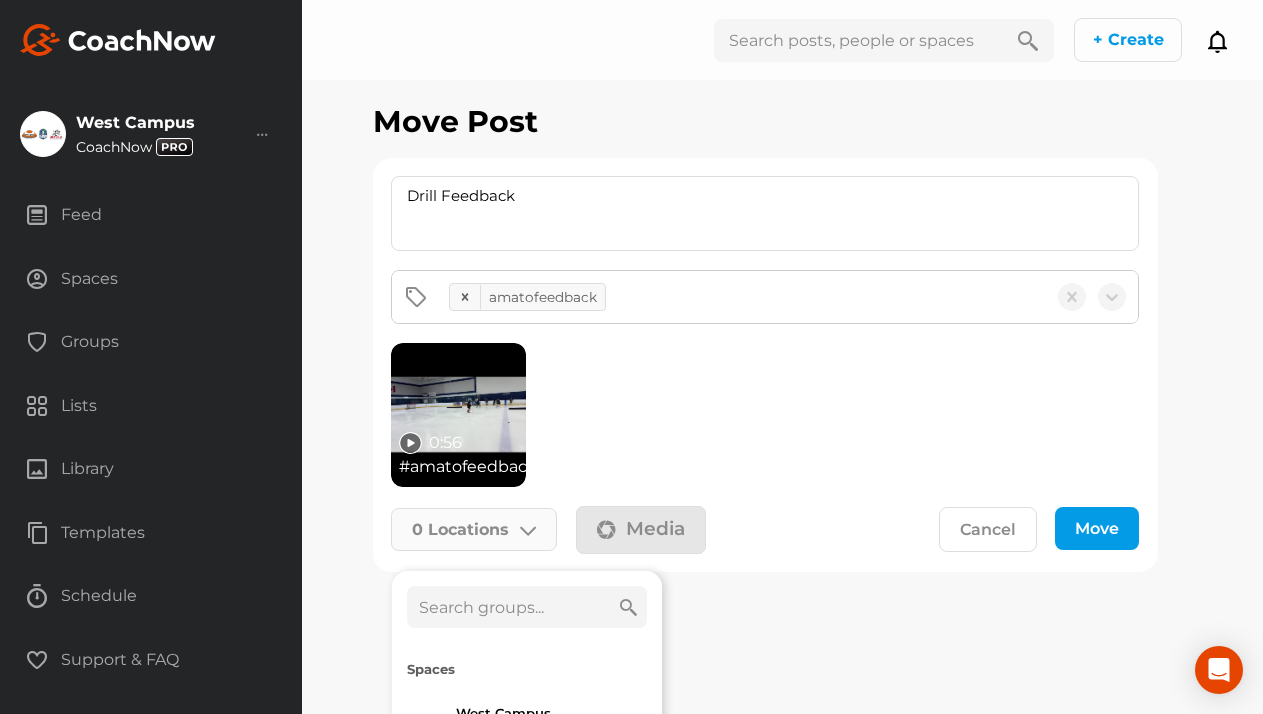 click 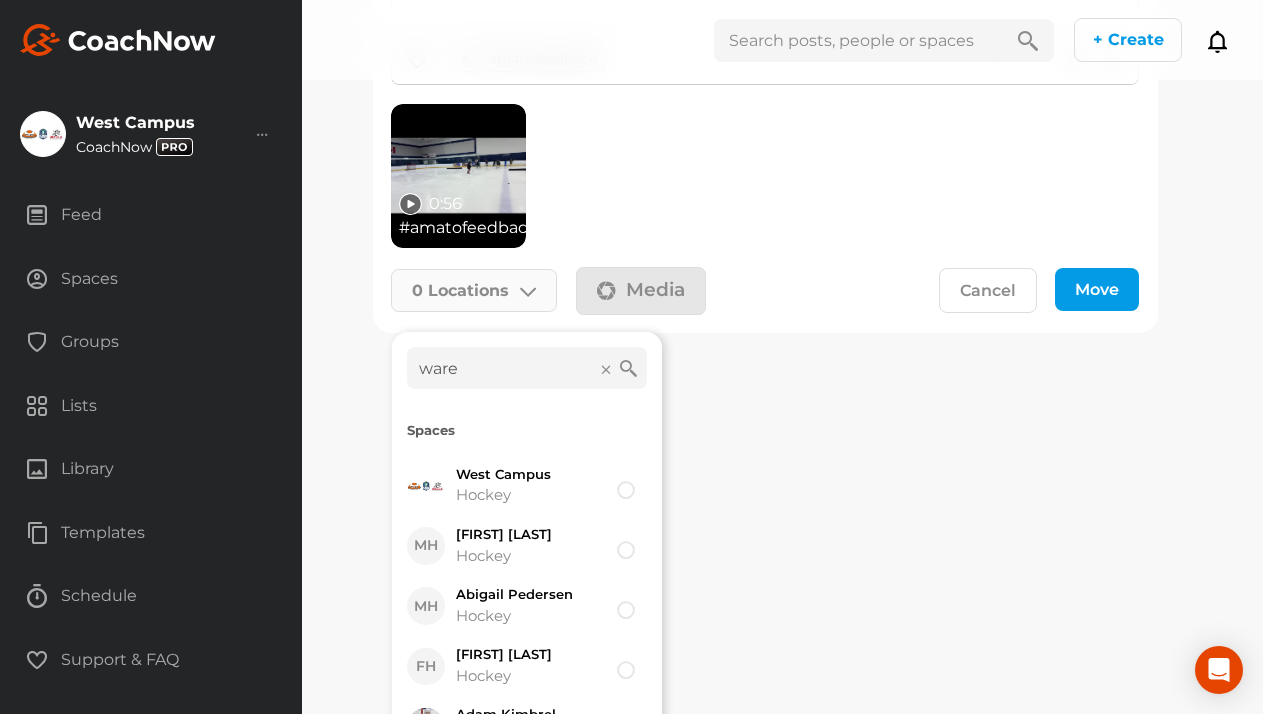 scroll, scrollTop: 242, scrollLeft: 0, axis: vertical 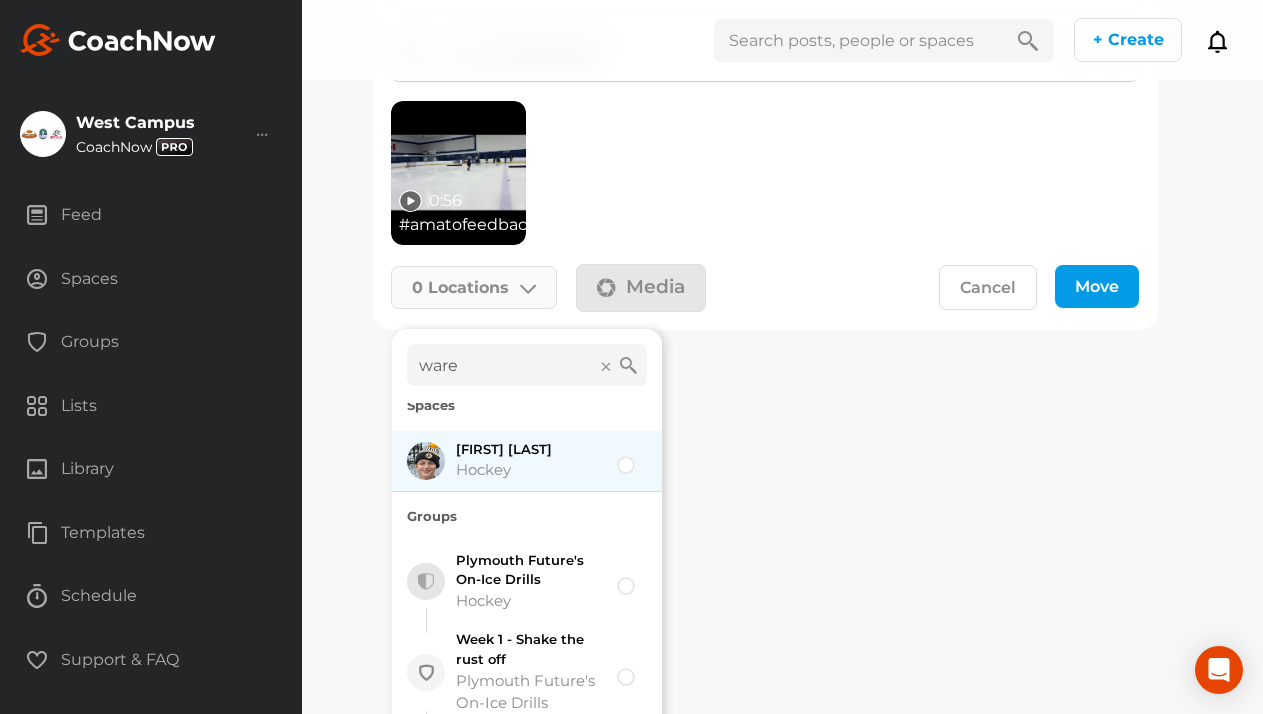 type on "ware" 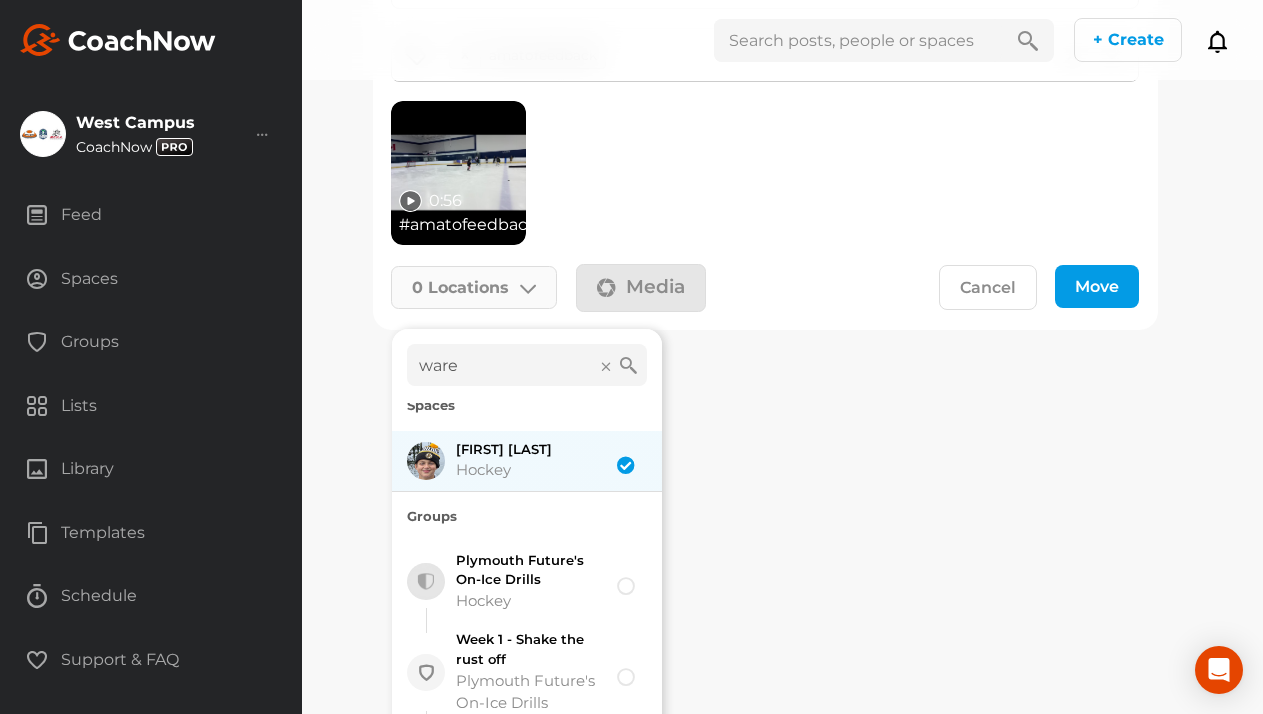 checkbox on "true" 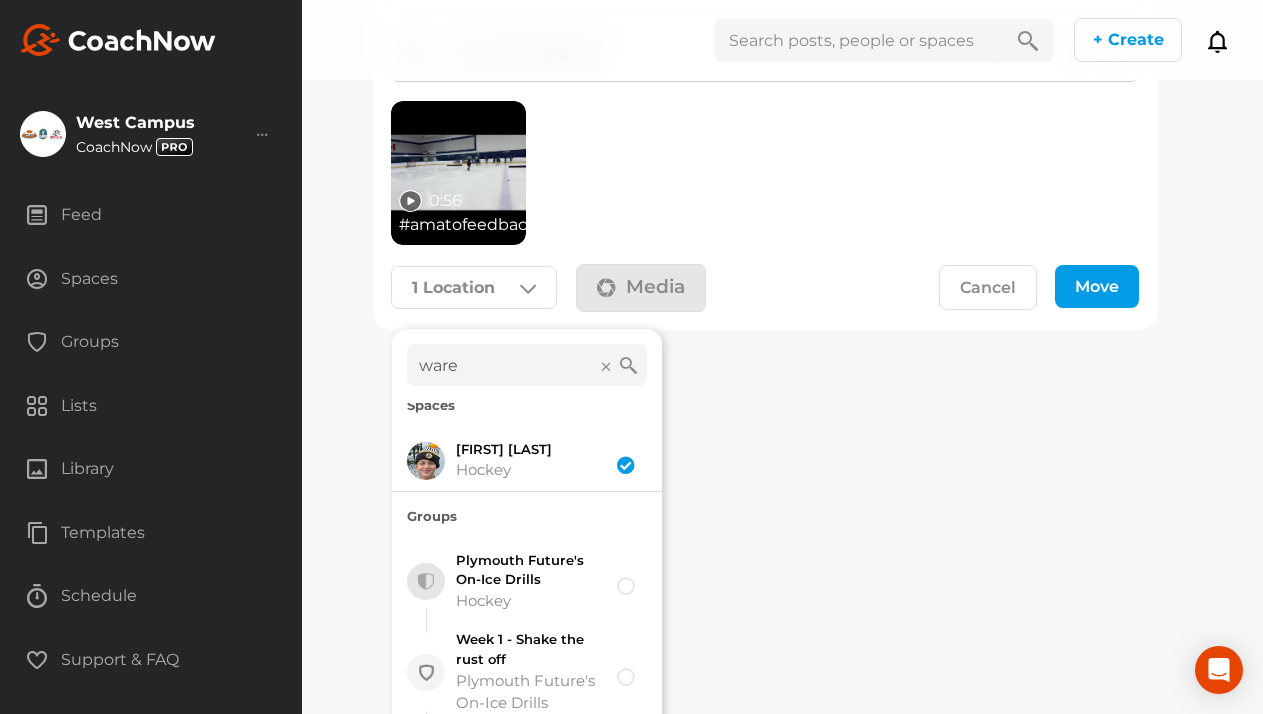 click on "Move" 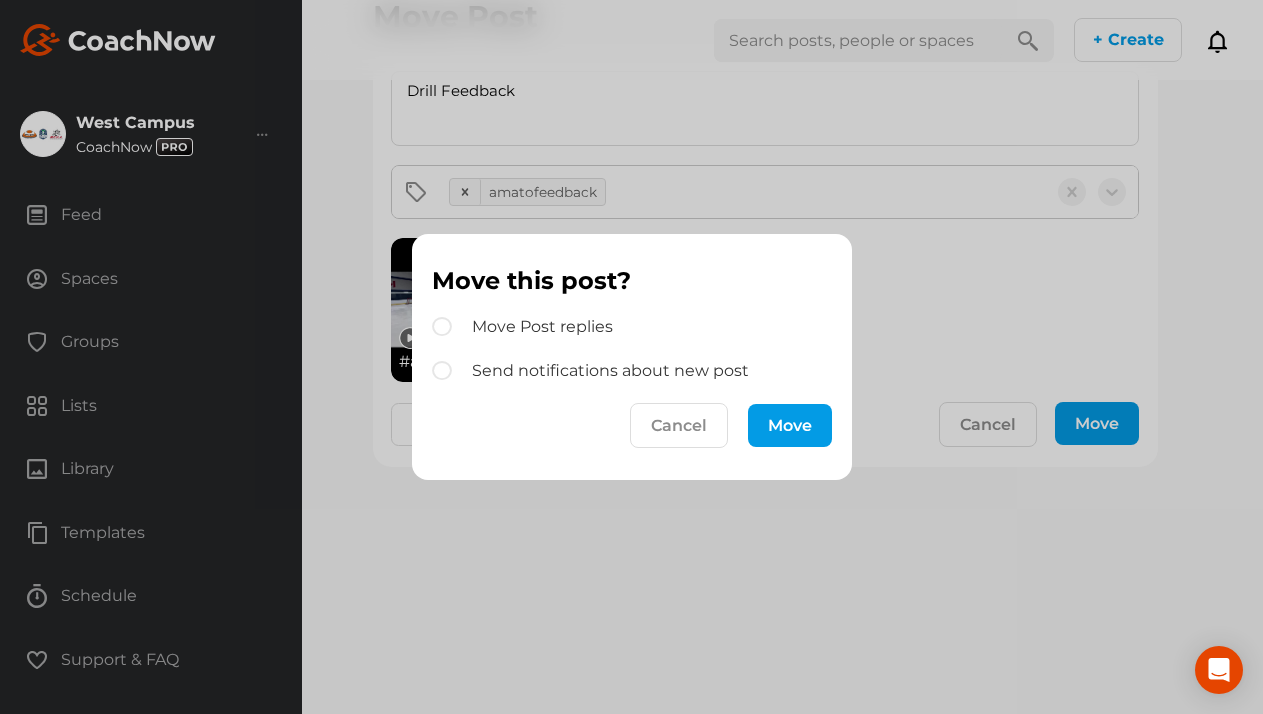click on "Move" at bounding box center (790, 425) 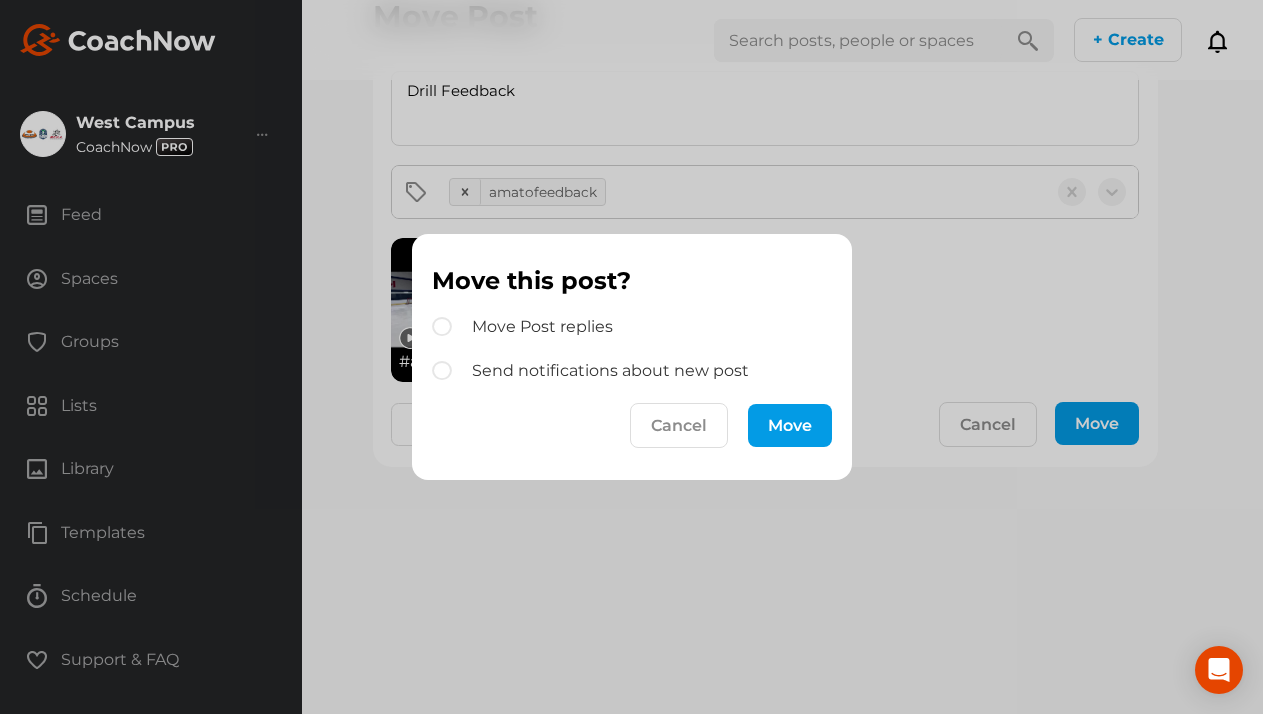 scroll, scrollTop: 0, scrollLeft: 0, axis: both 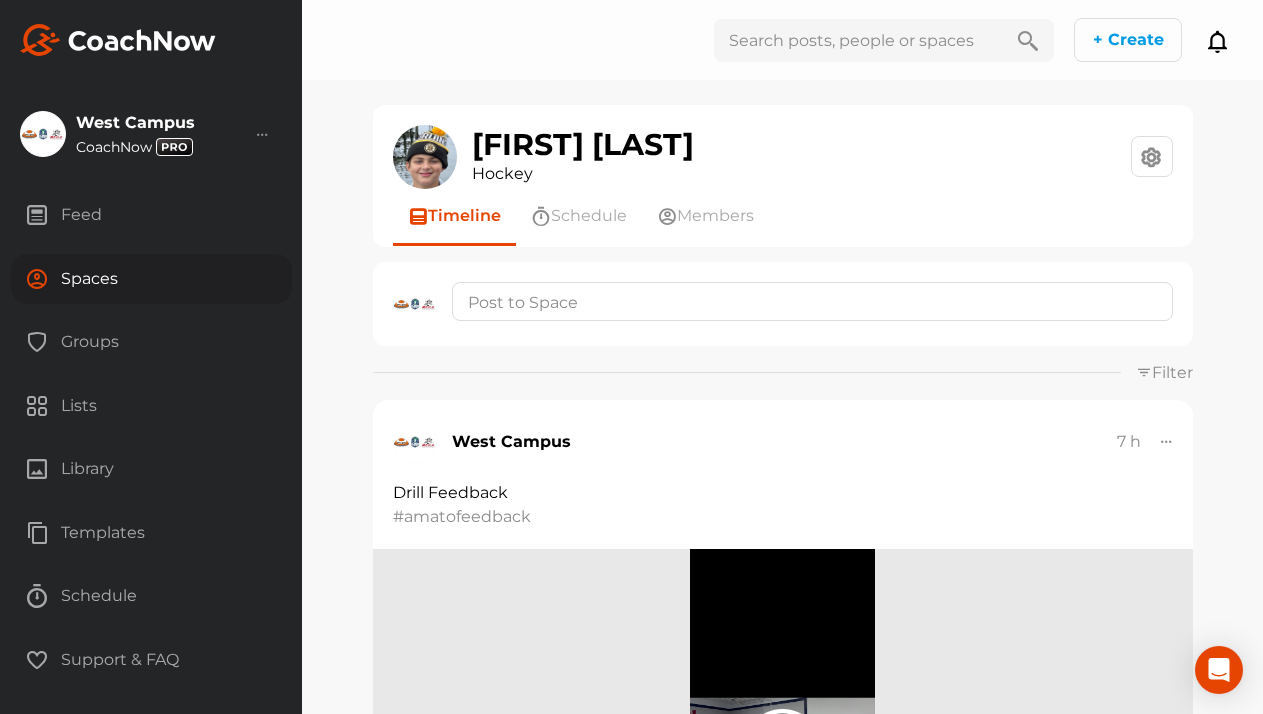 click on "Groups" at bounding box center [151, 342] 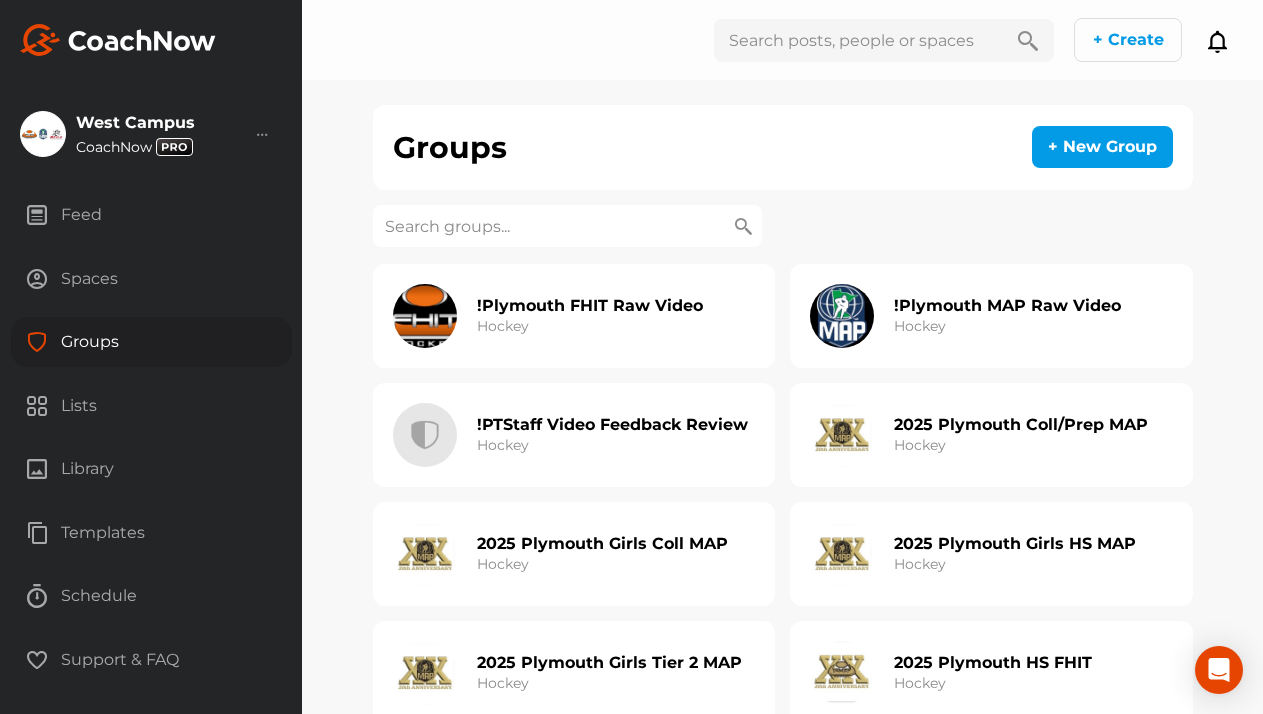 click on "!PTStaff Video Feedback Review" 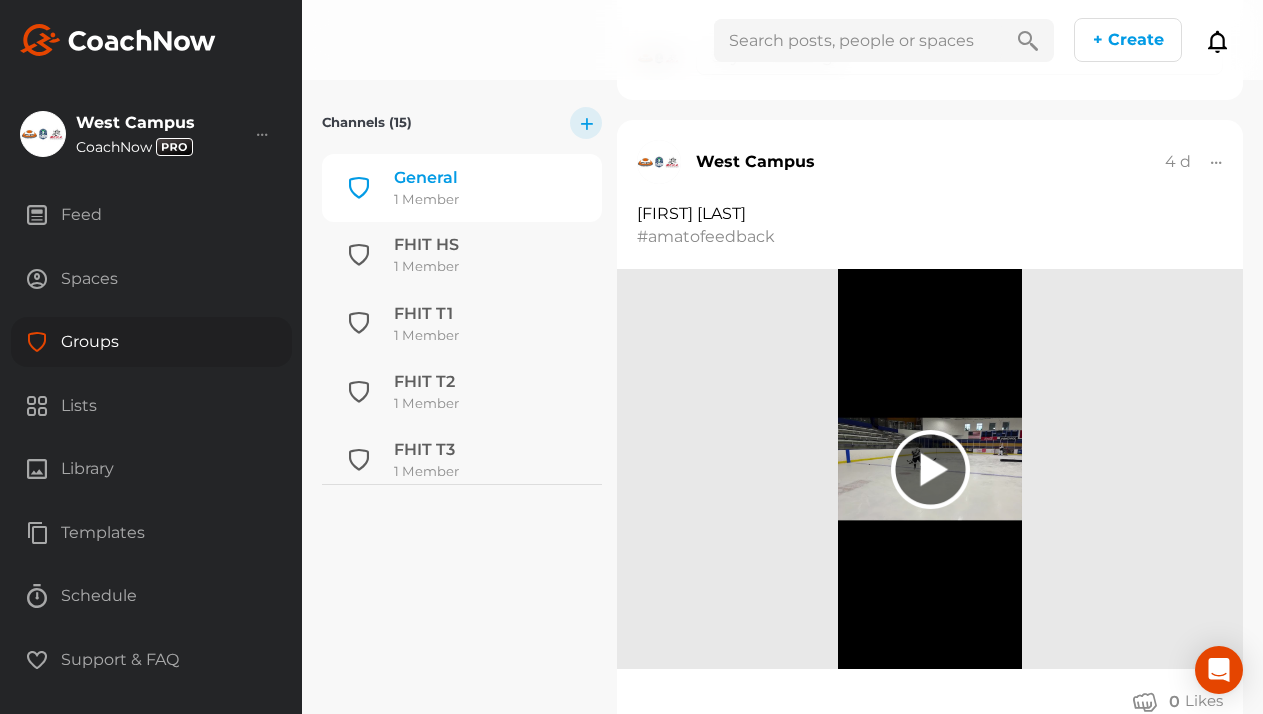 scroll, scrollTop: 1098, scrollLeft: 0, axis: vertical 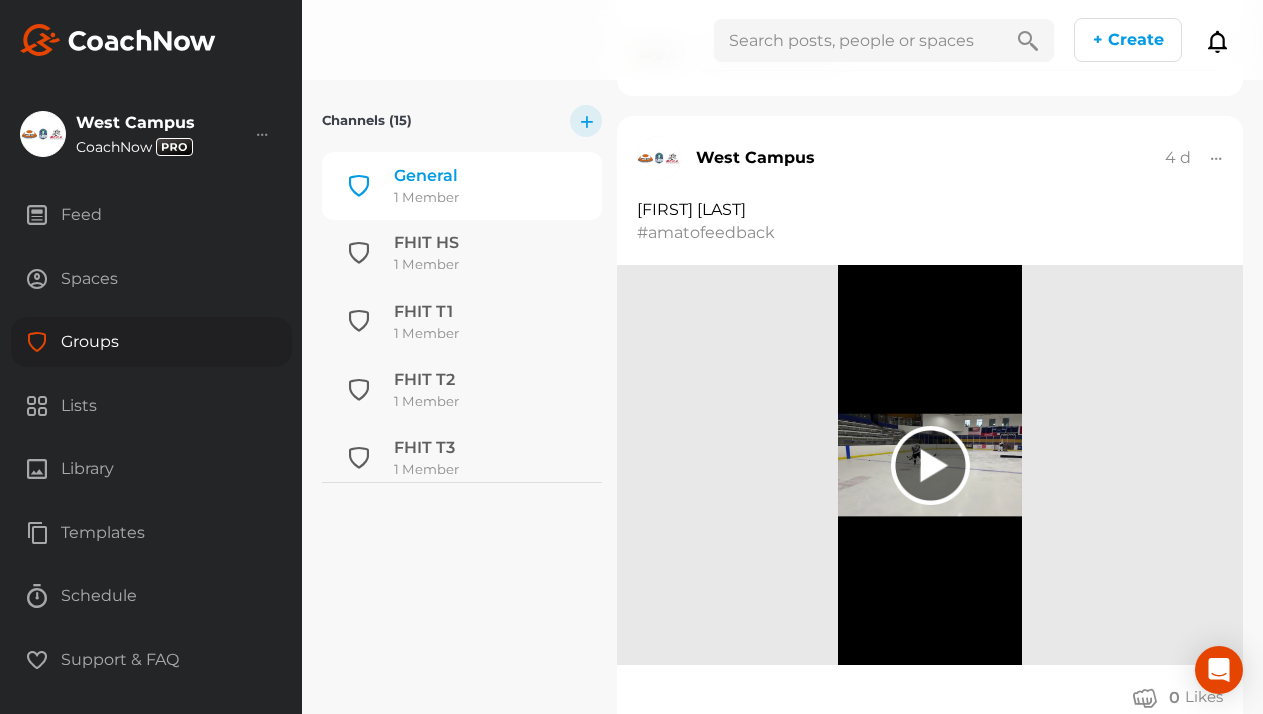 click 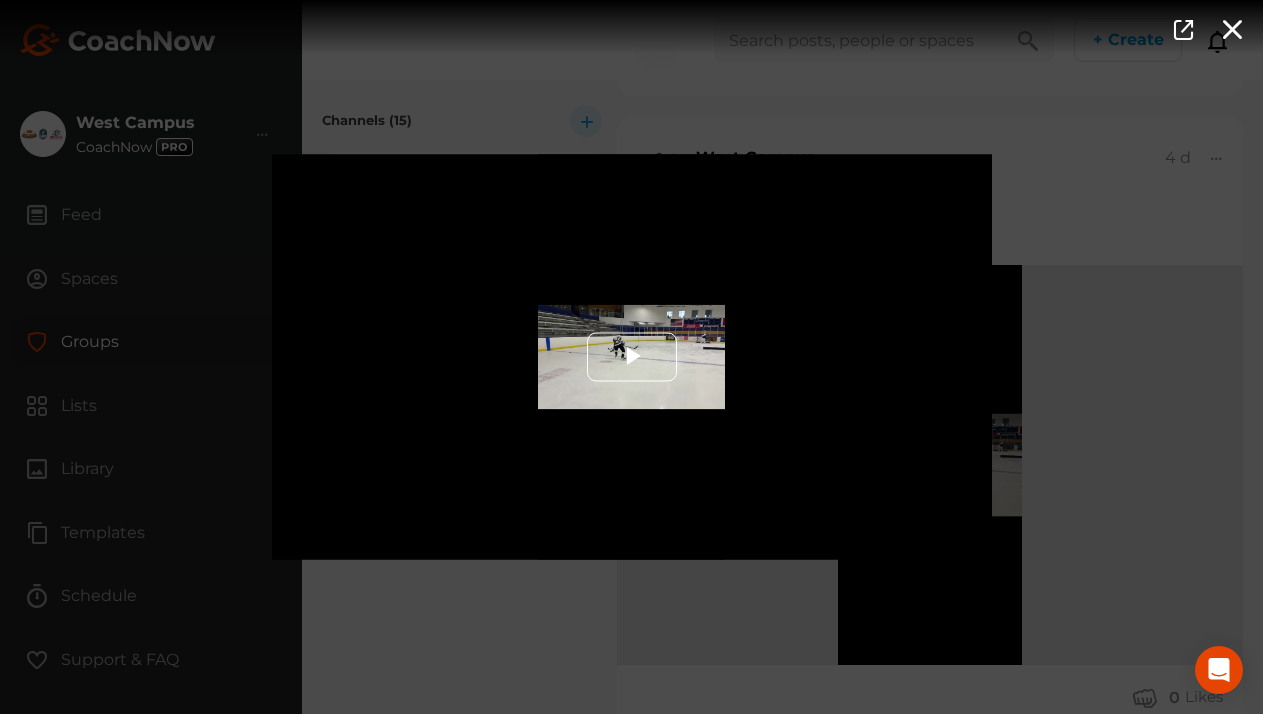 click at bounding box center (632, 357) 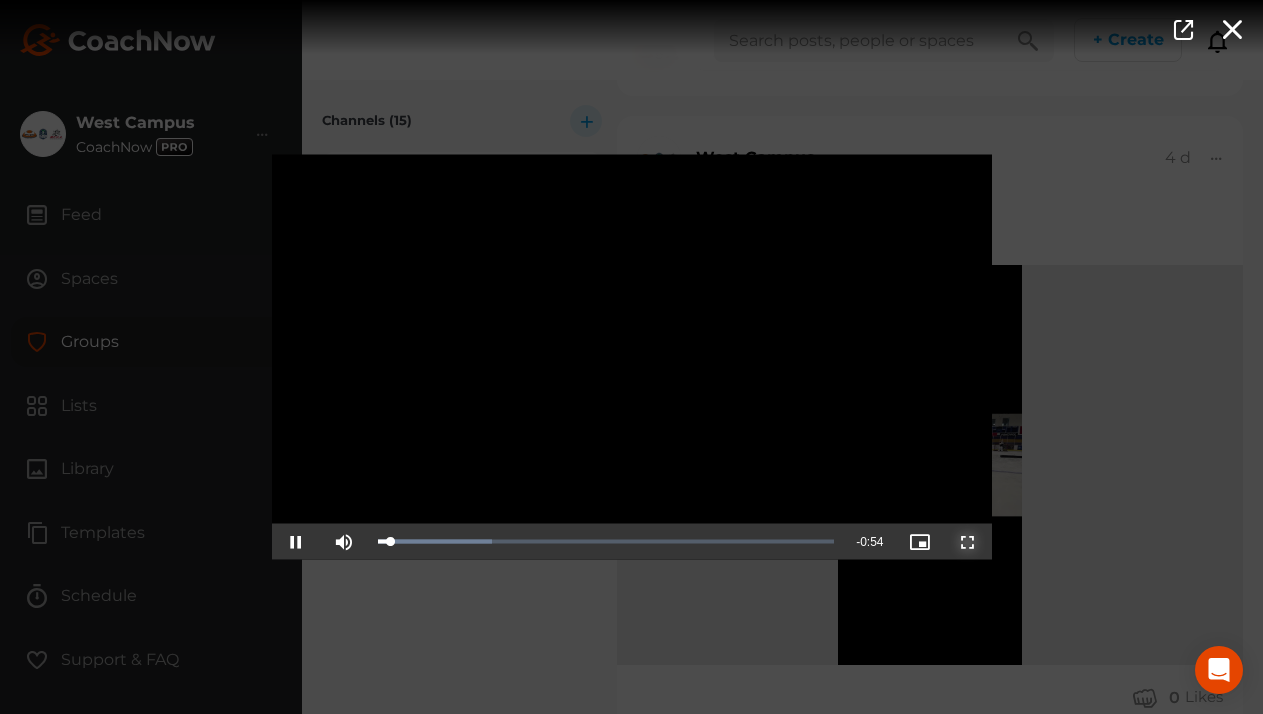 click at bounding box center [968, 542] 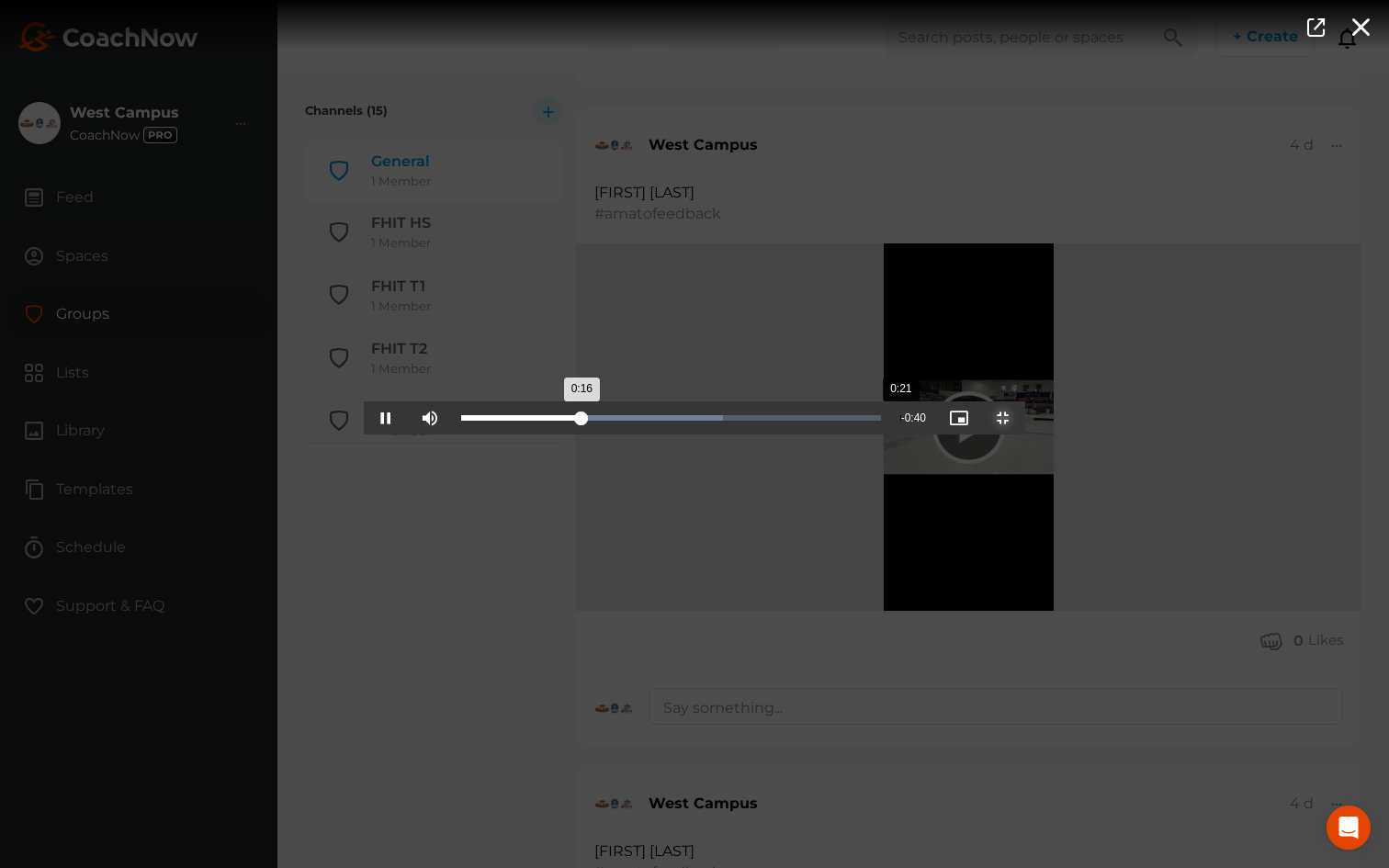 click on "0:21" at bounding box center (900, 418) 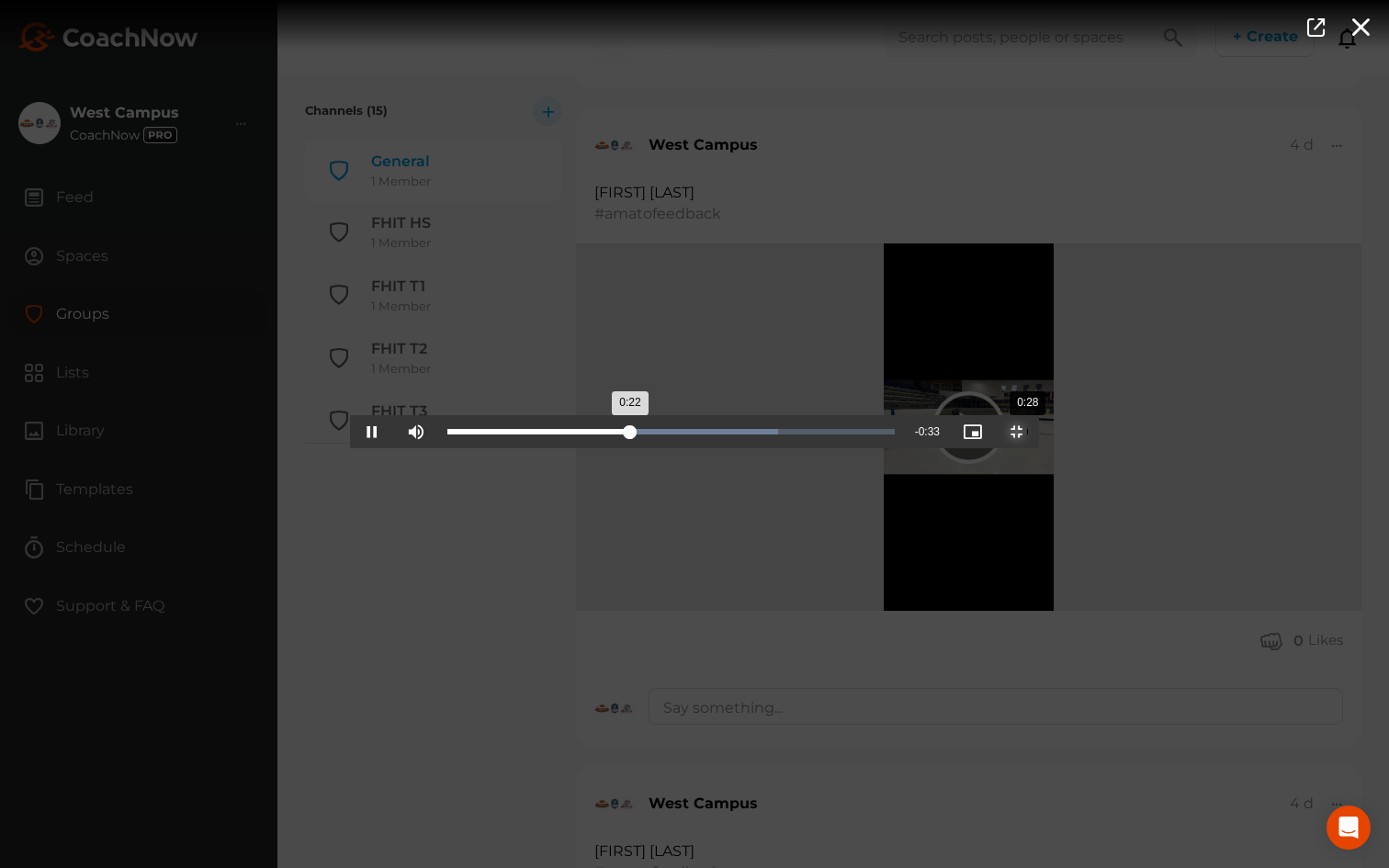click on "Loaded :  73.99% 0:28 0:22" at bounding box center [671, 432] 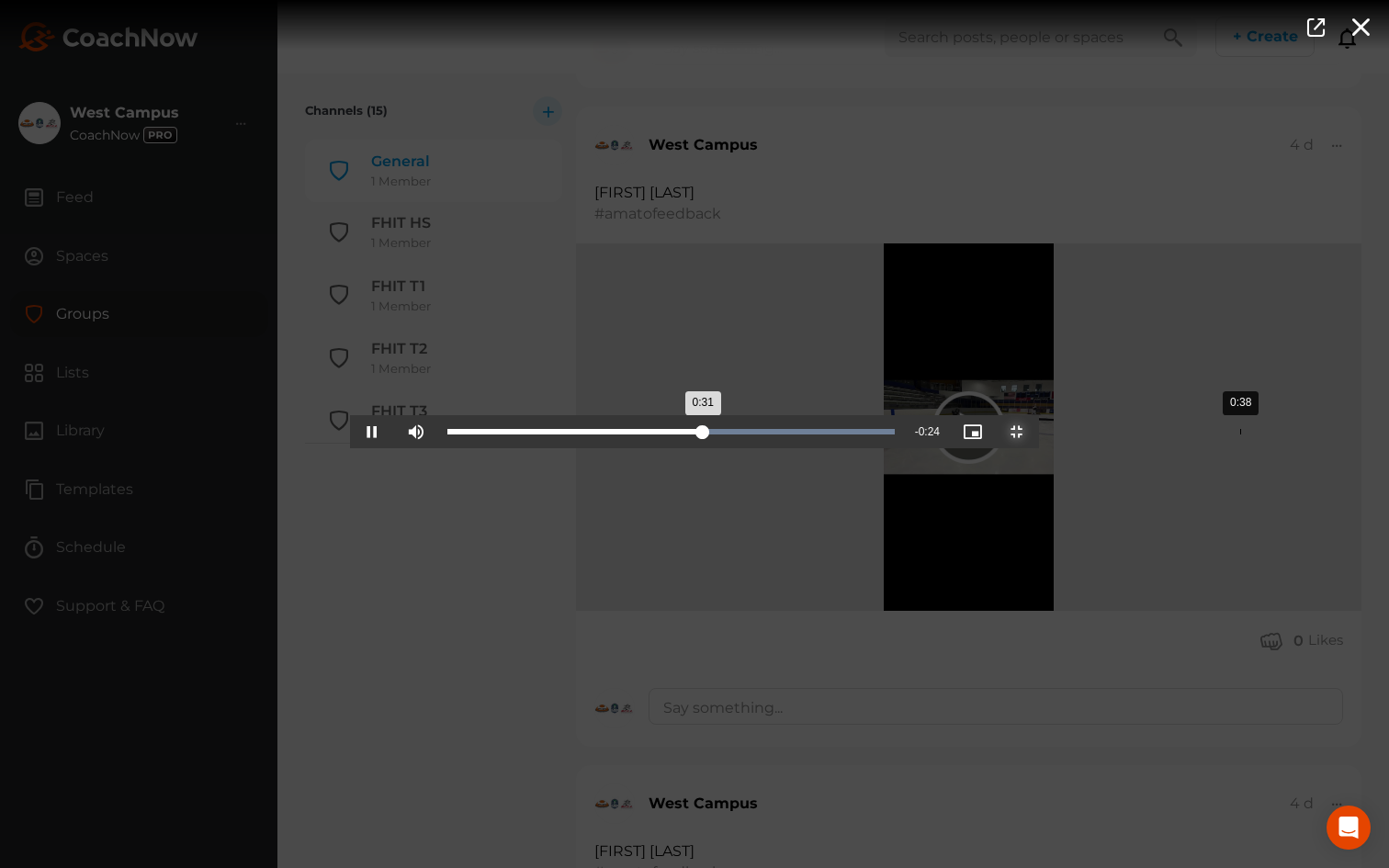click on "Loaded :  100.00% 0:38 0:31" at bounding box center (671, 432) 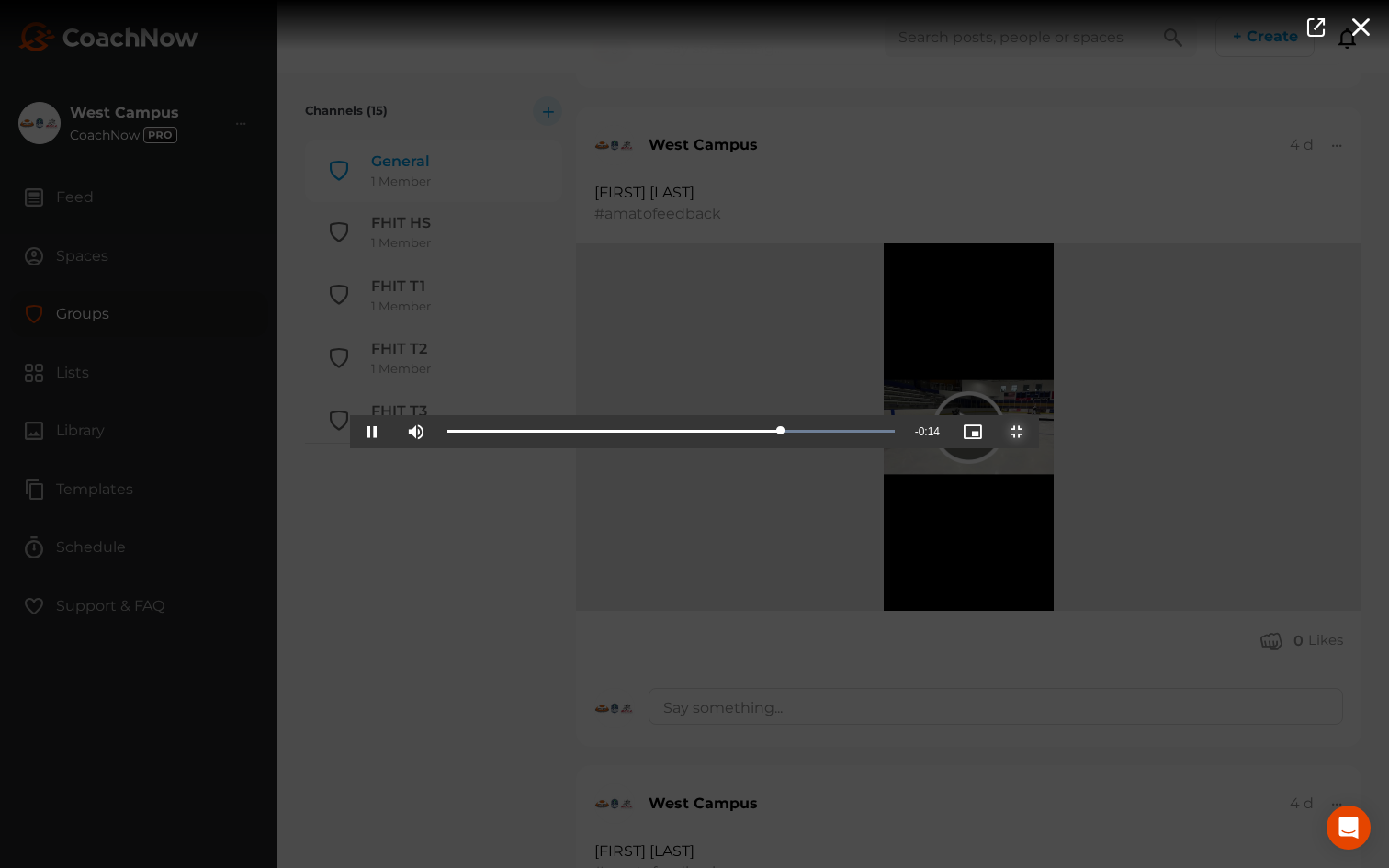 click at bounding box center [1017, 432] 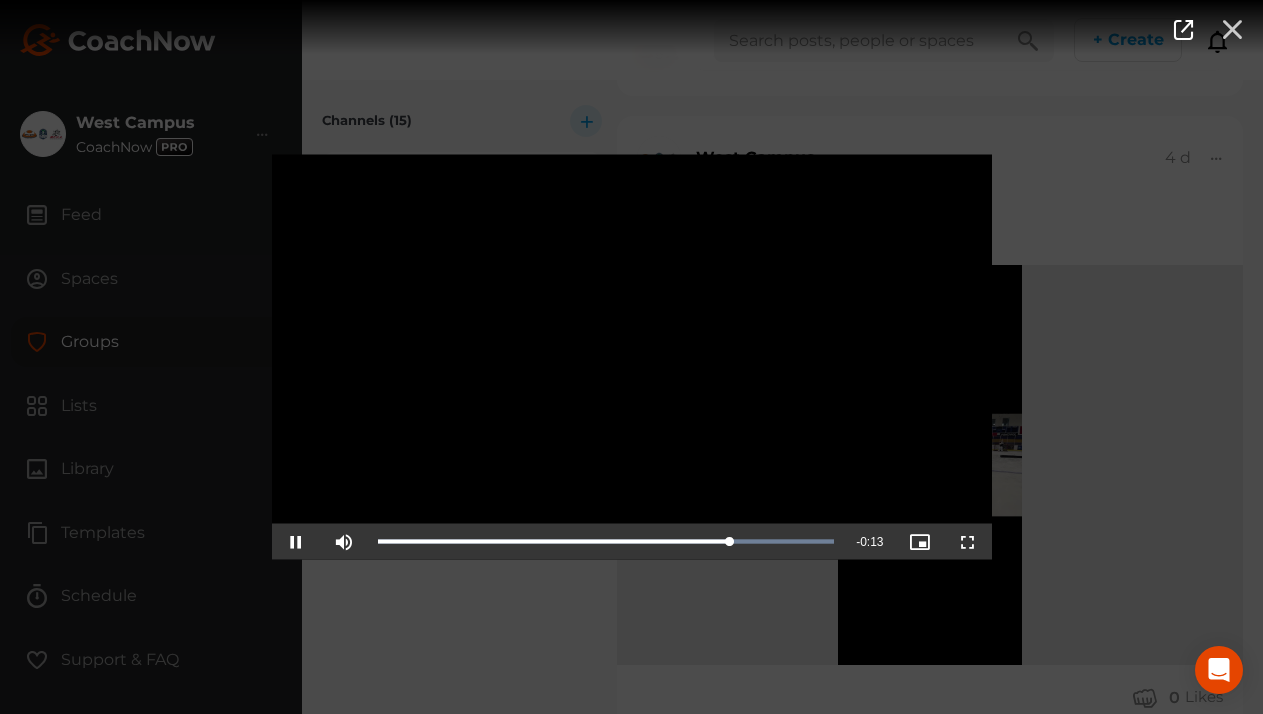 click at bounding box center (1232, 28) 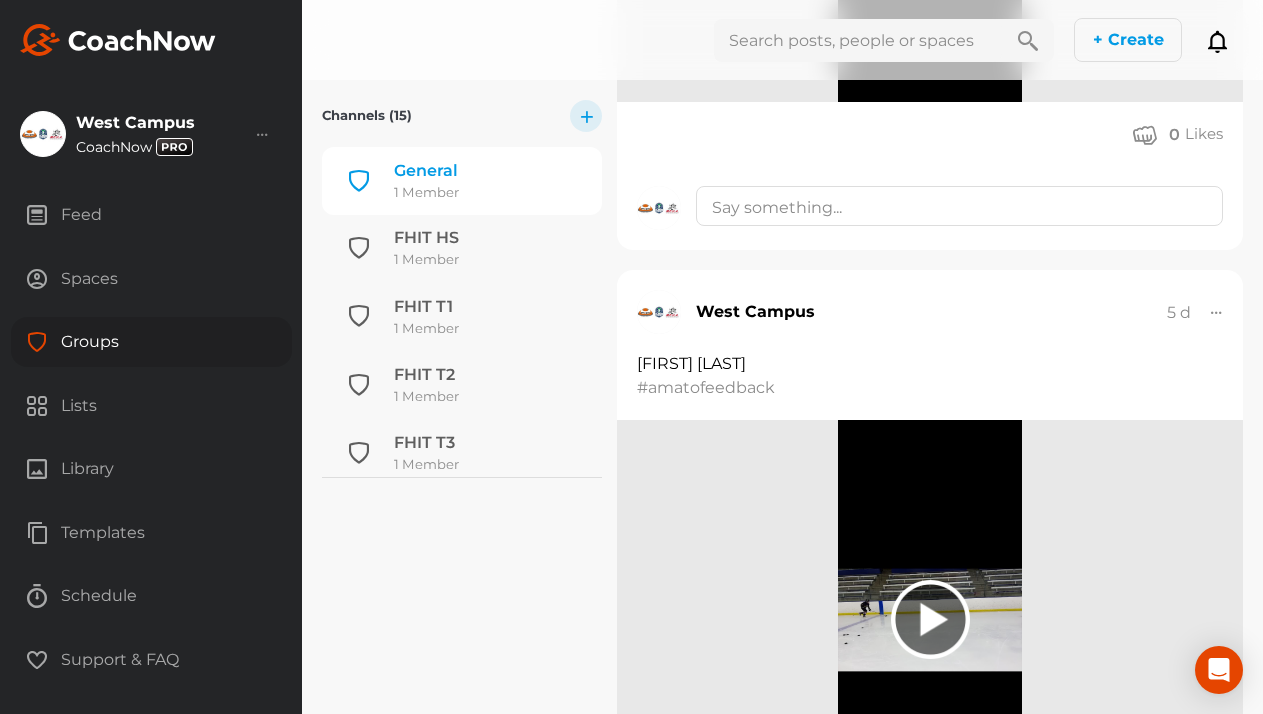 scroll, scrollTop: 2372, scrollLeft: 0, axis: vertical 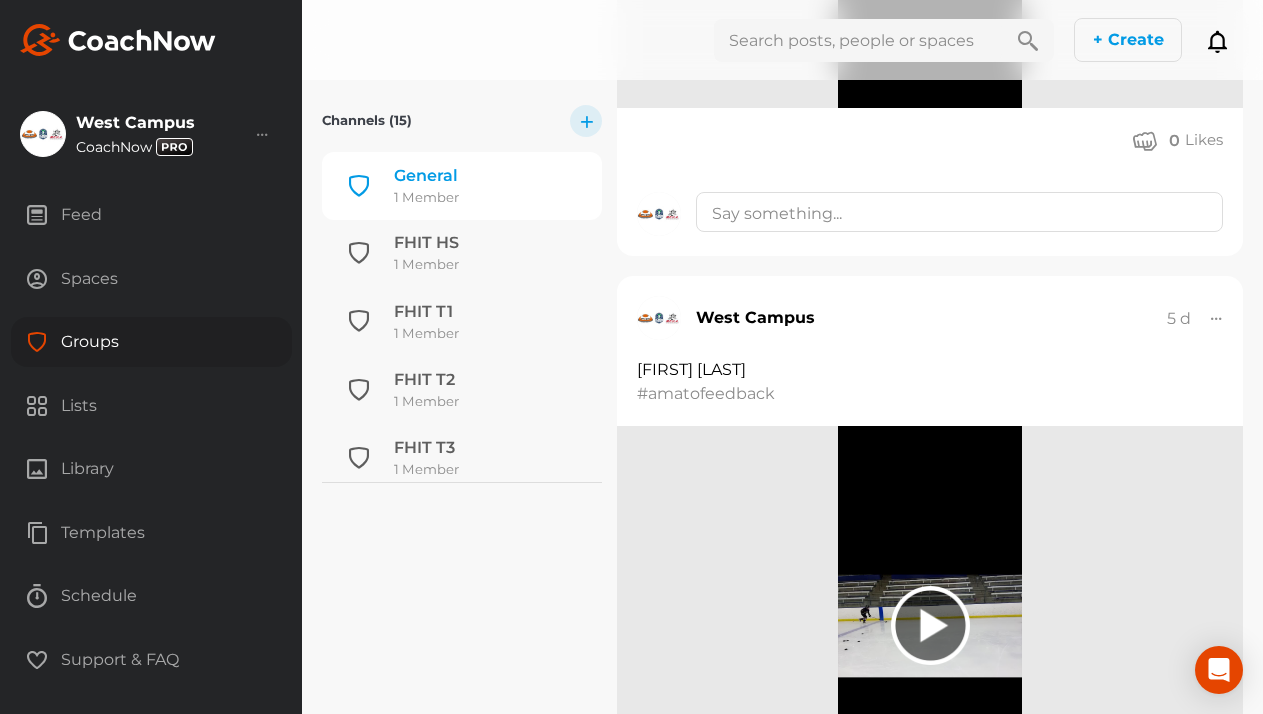click on "Spaces" at bounding box center (151, 279) 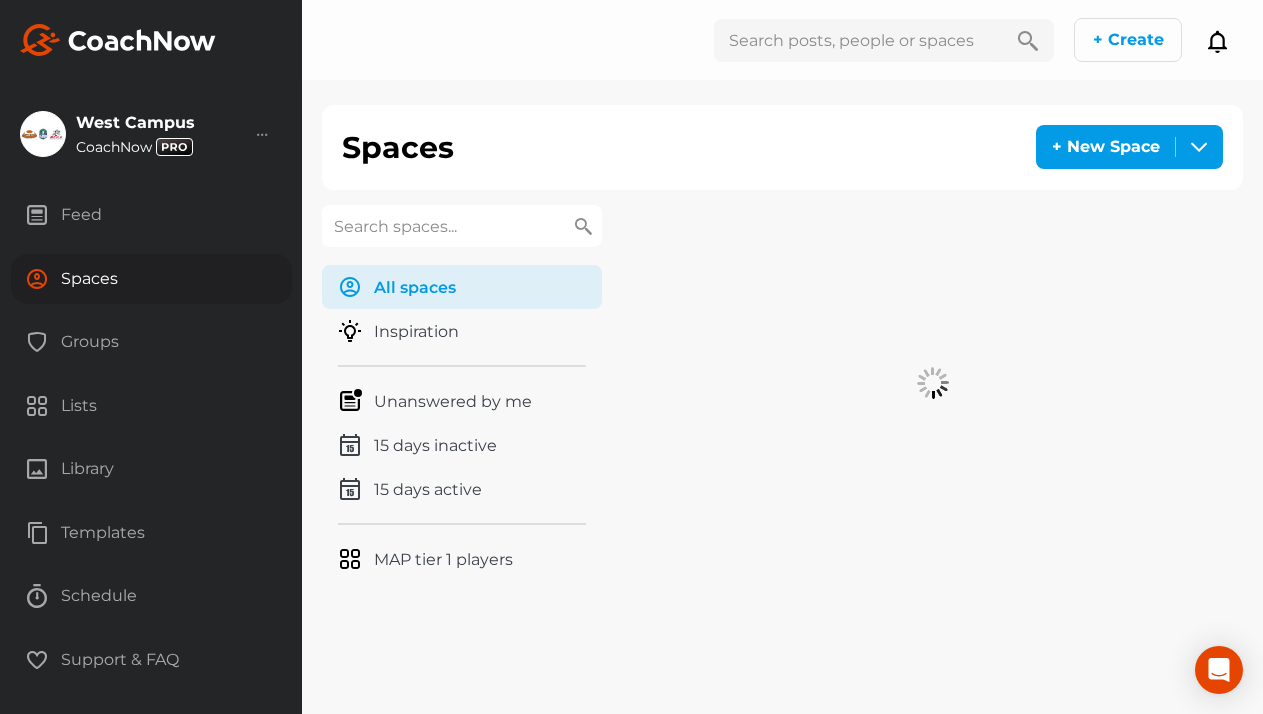 click at bounding box center [462, 226] 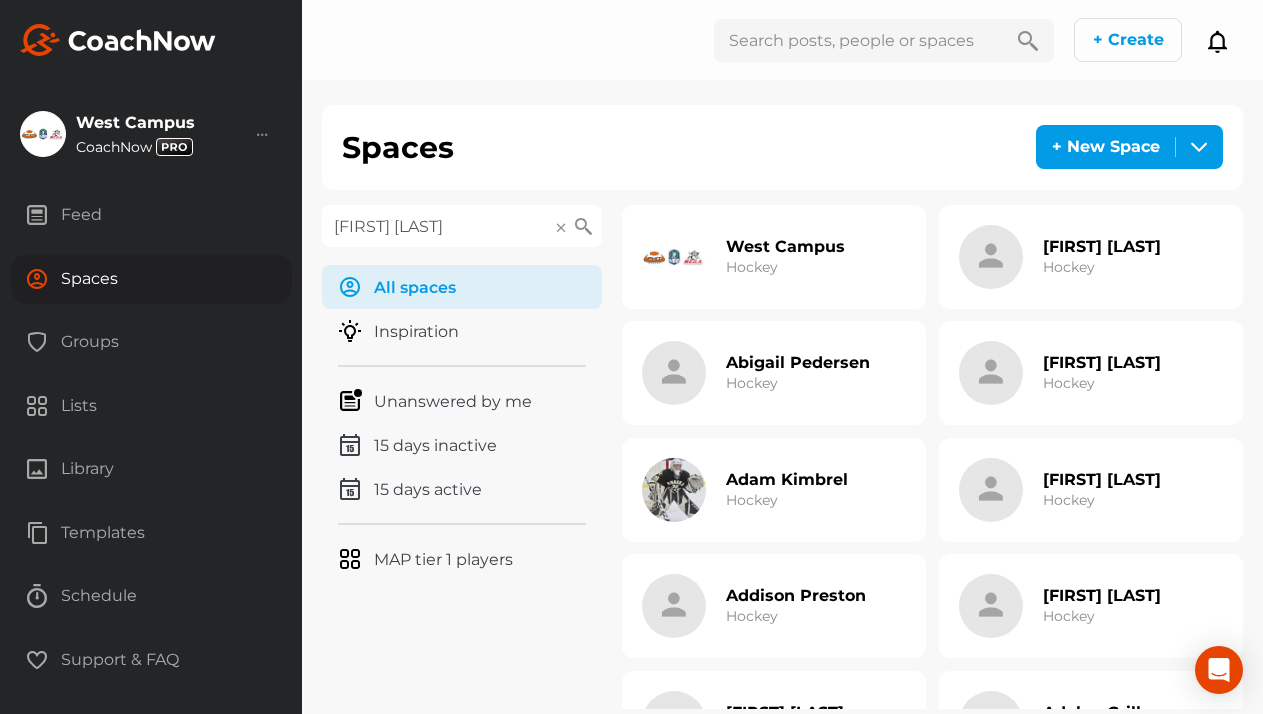 type on "[FIRST] [LAST]" 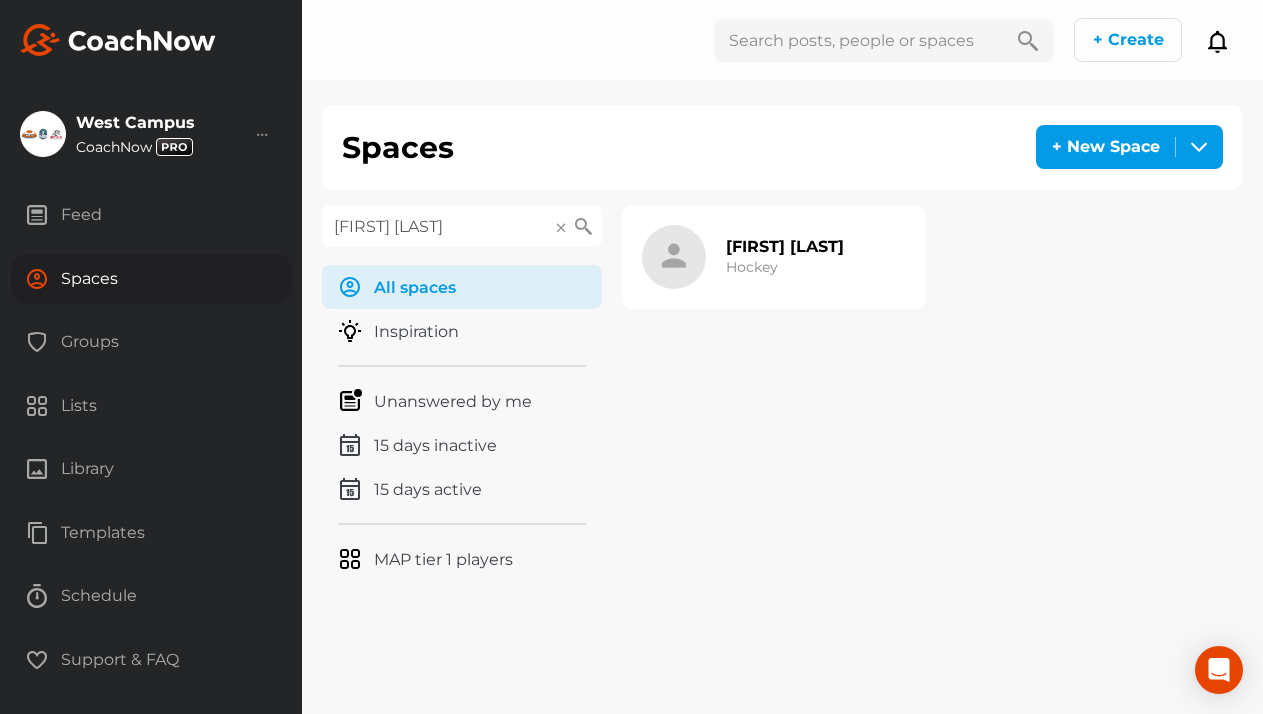 click on "Hockey" at bounding box center (752, 267) 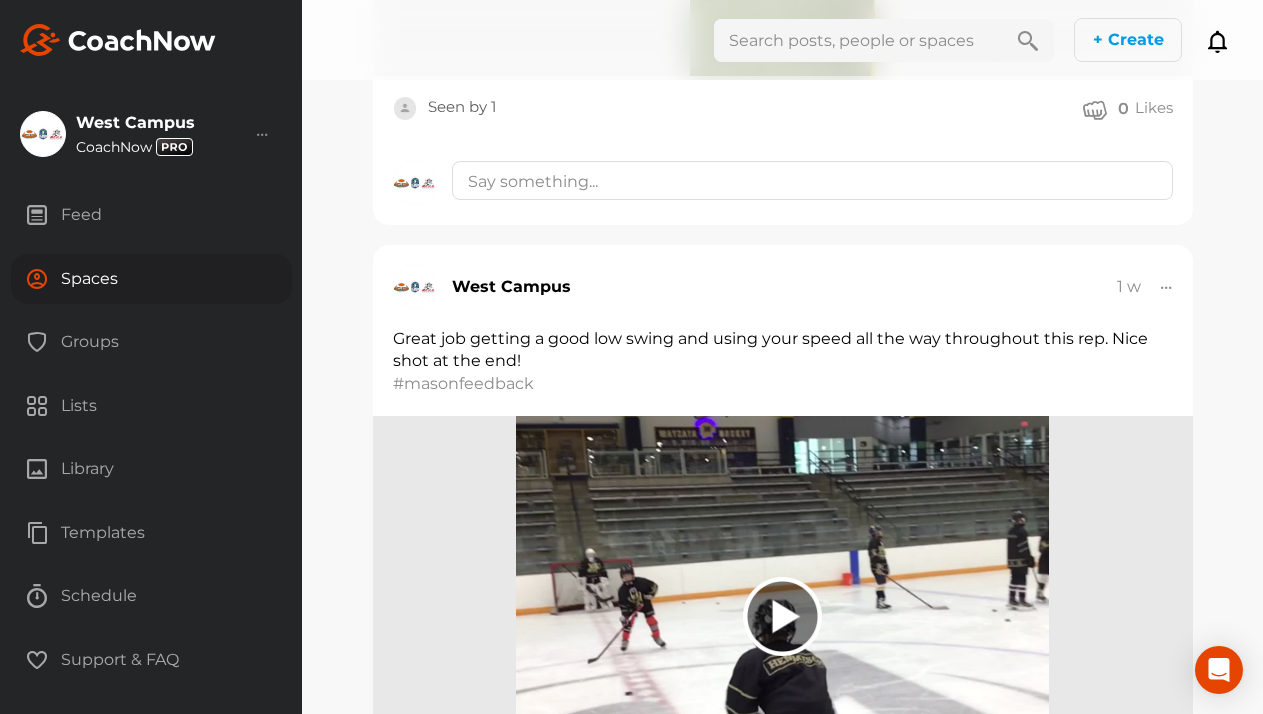 scroll, scrollTop: 380, scrollLeft: 0, axis: vertical 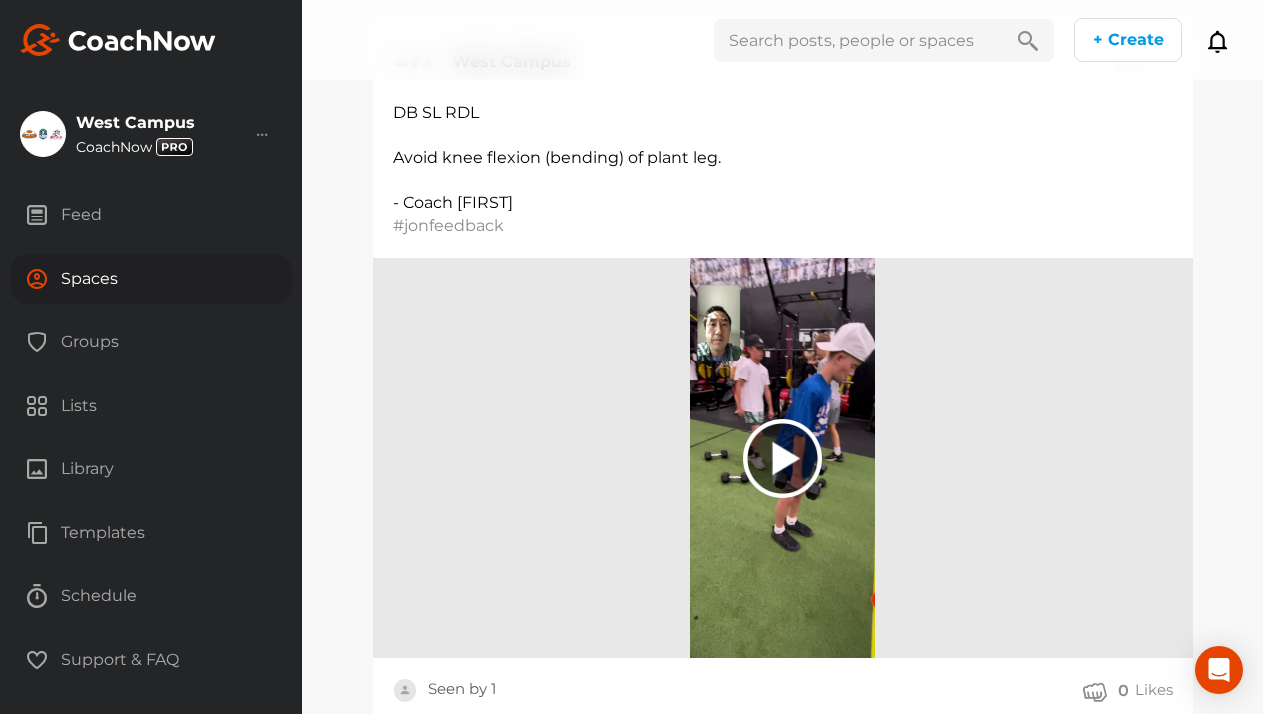 click on "Spaces" at bounding box center (151, 279) 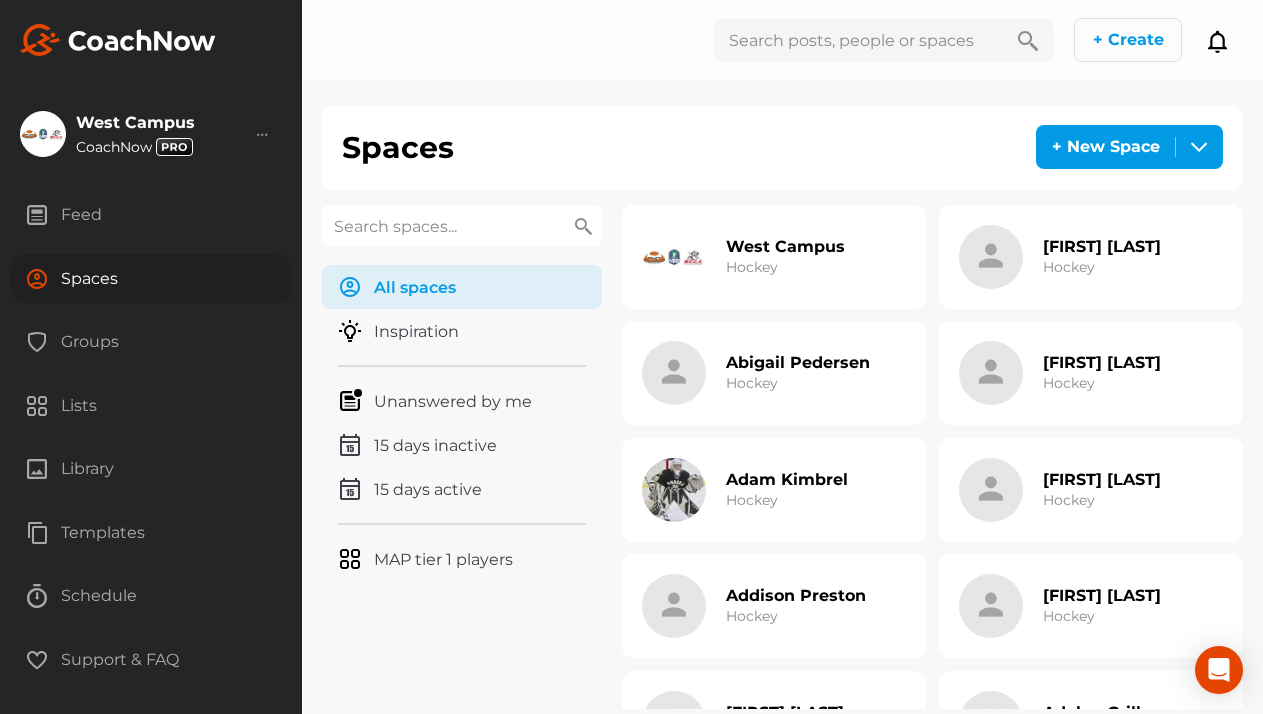 click on "Feed" at bounding box center [151, 215] 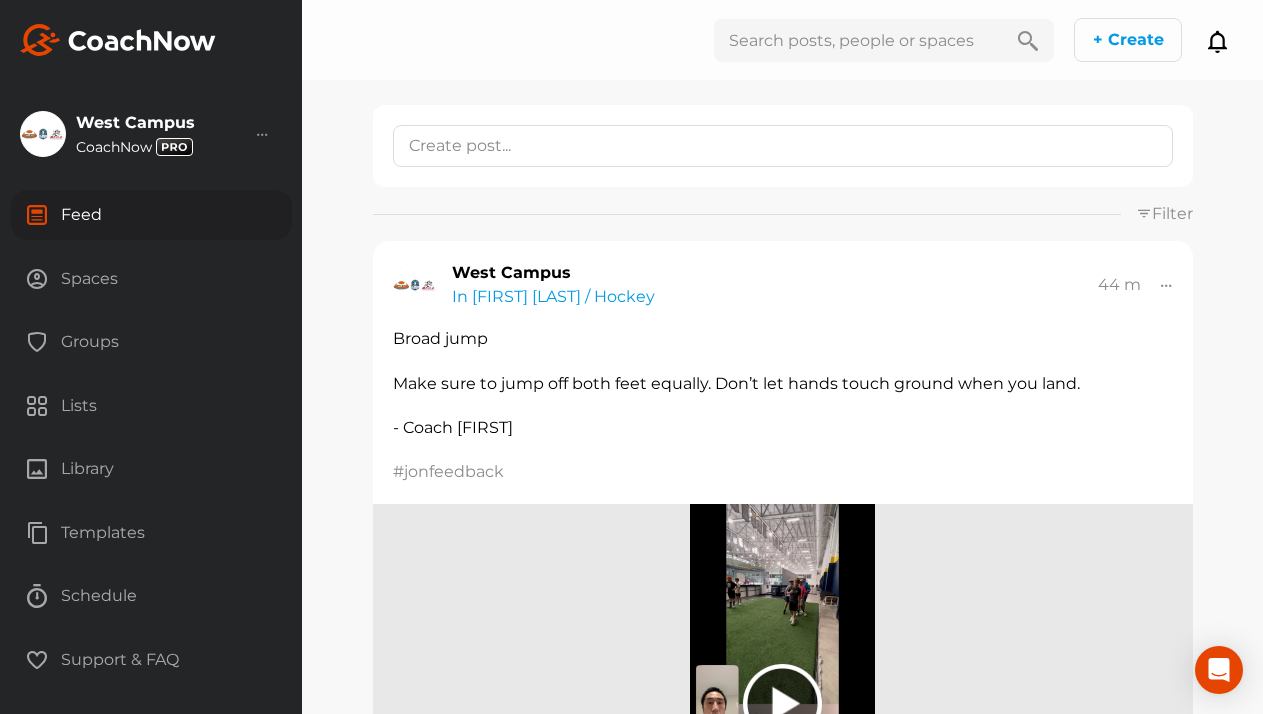 click on "Groups" at bounding box center (151, 342) 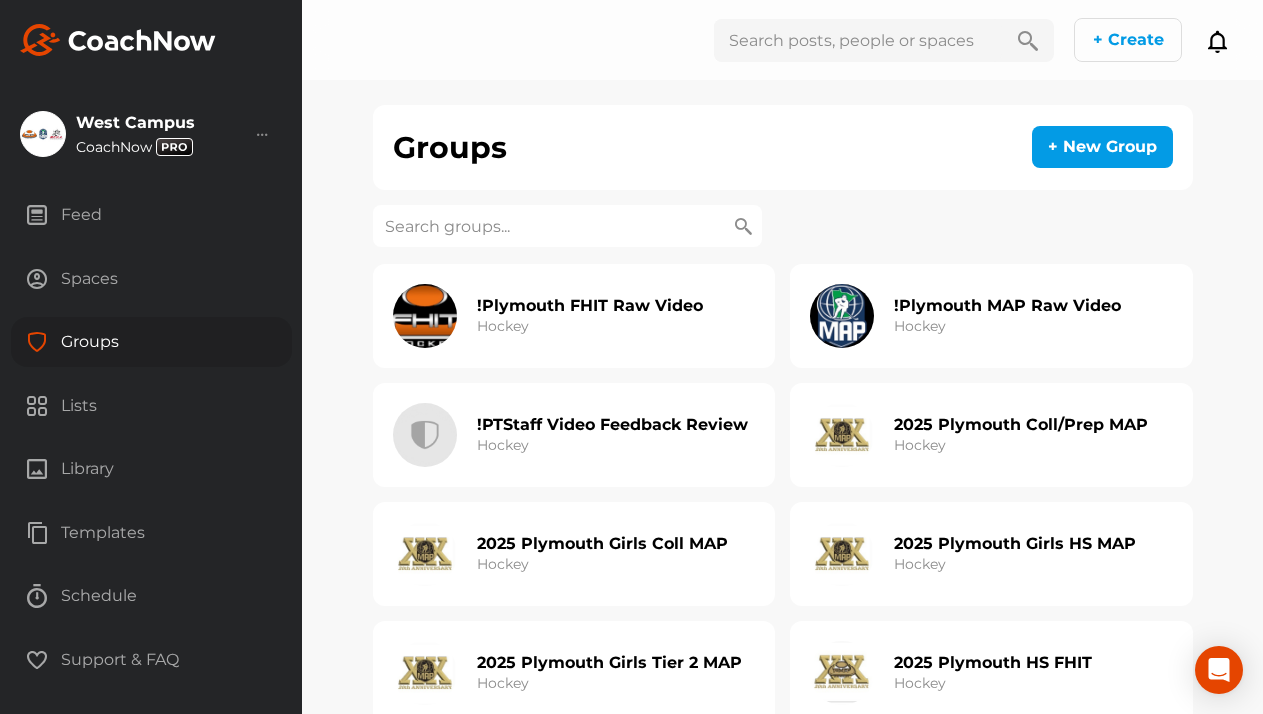 click on "!PTStaff Video Feedback Review" 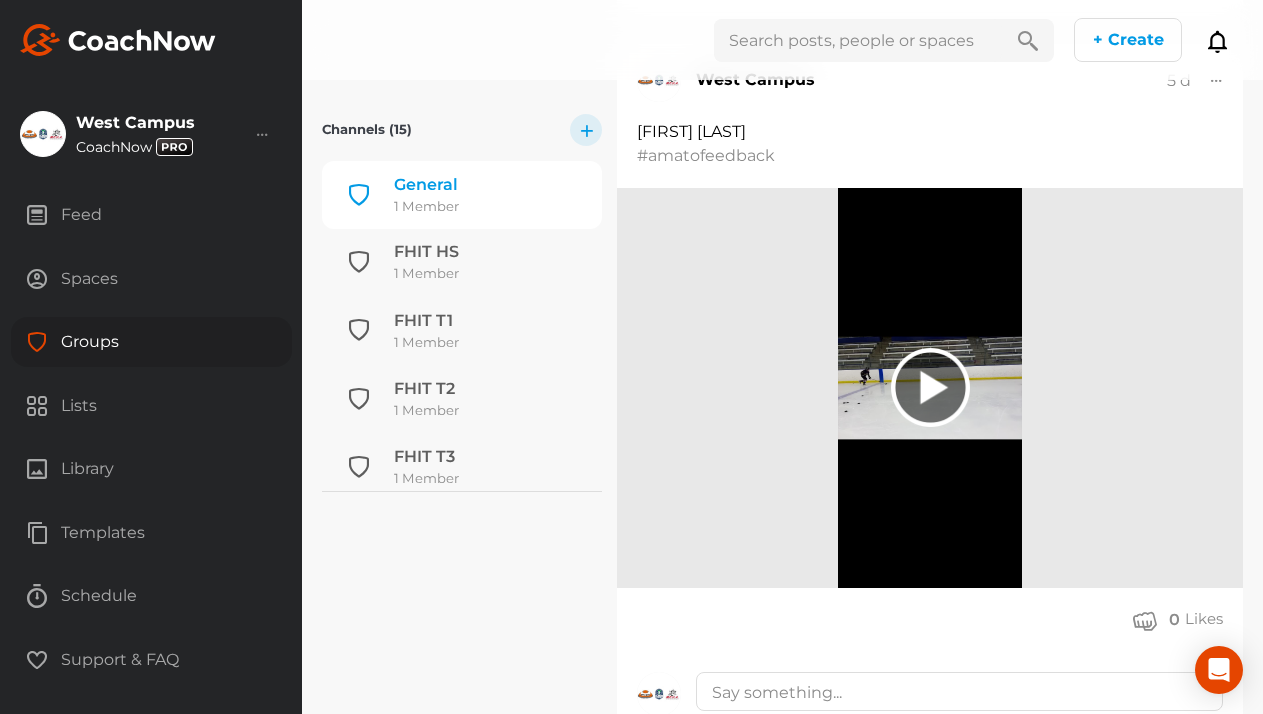scroll, scrollTop: 2669, scrollLeft: 0, axis: vertical 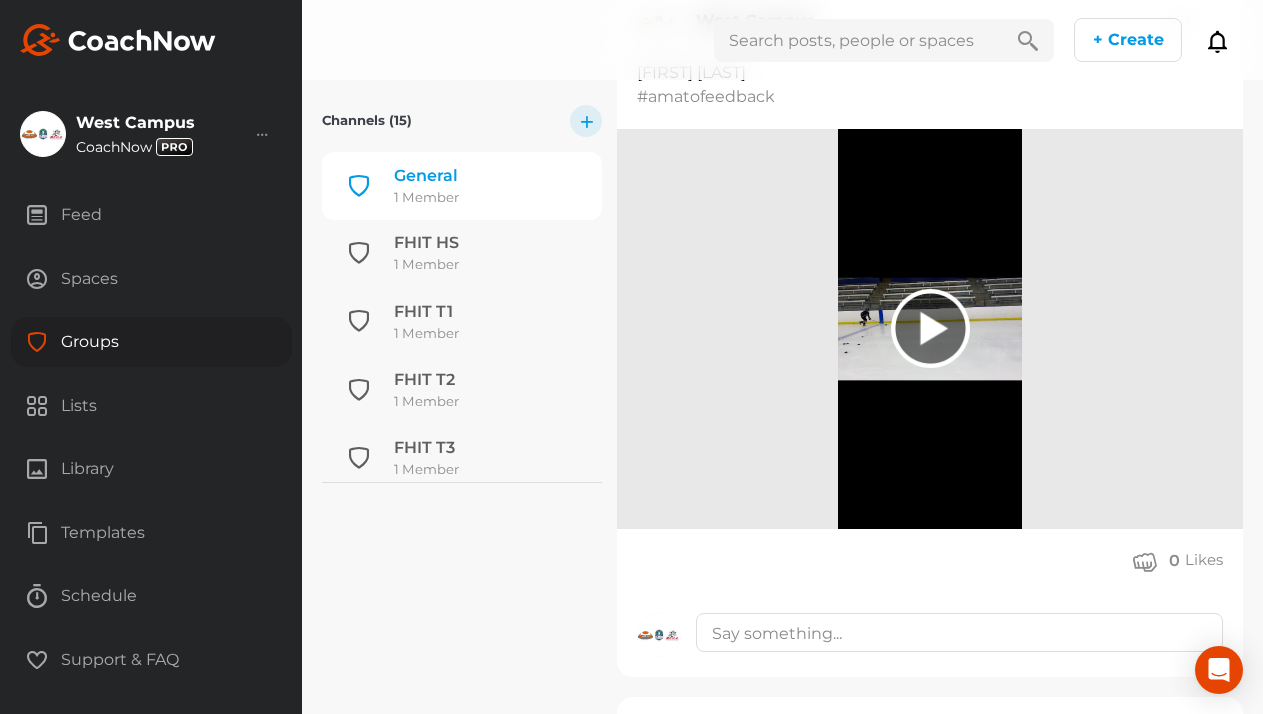 click 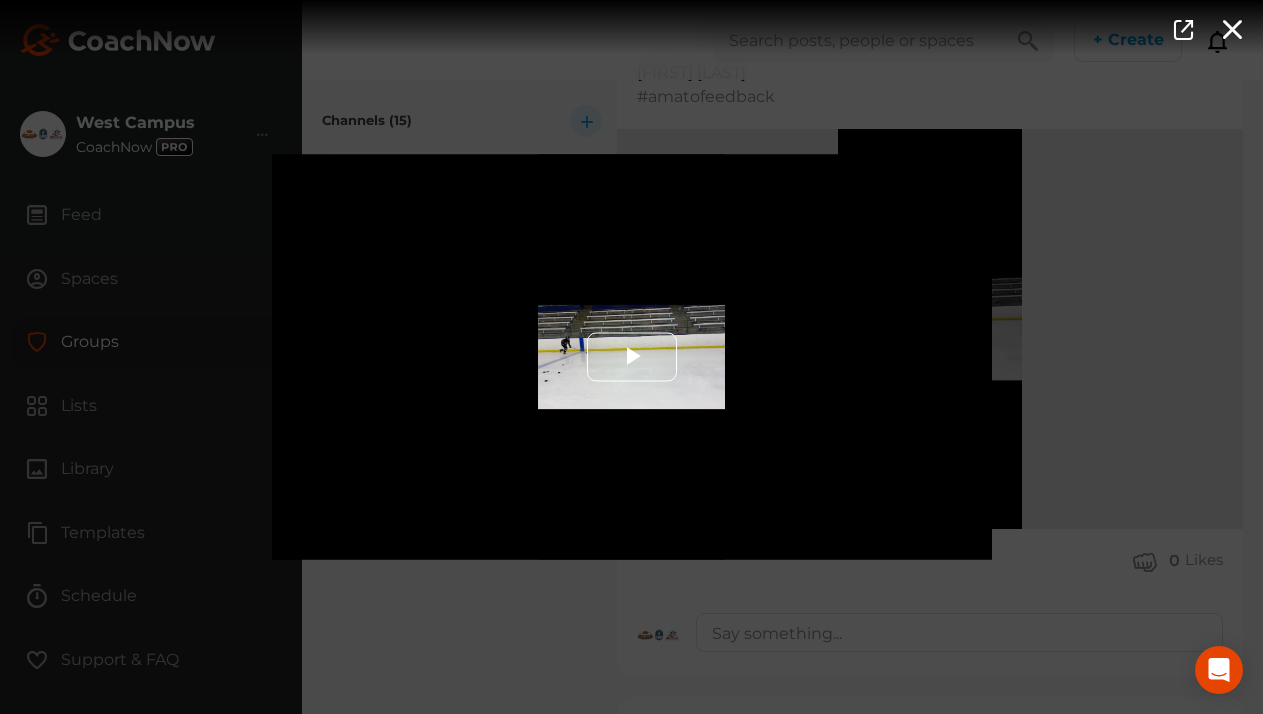 click at bounding box center [632, 357] 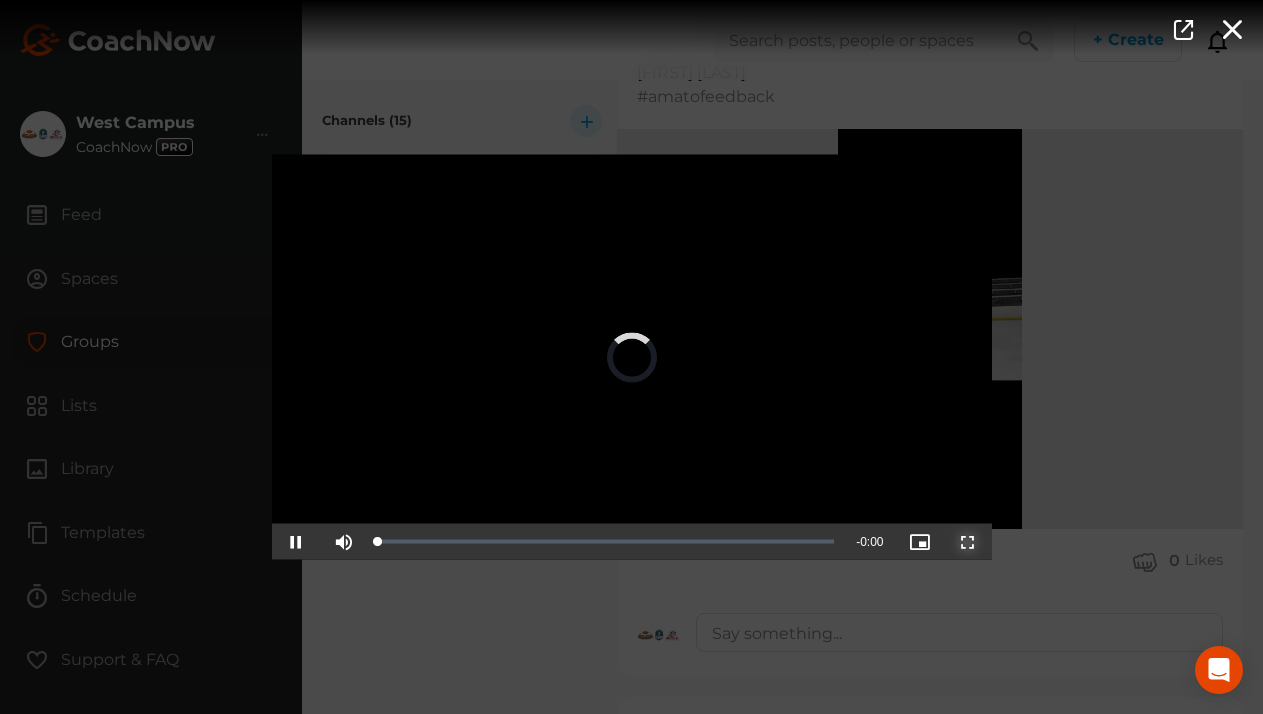 click at bounding box center [968, 542] 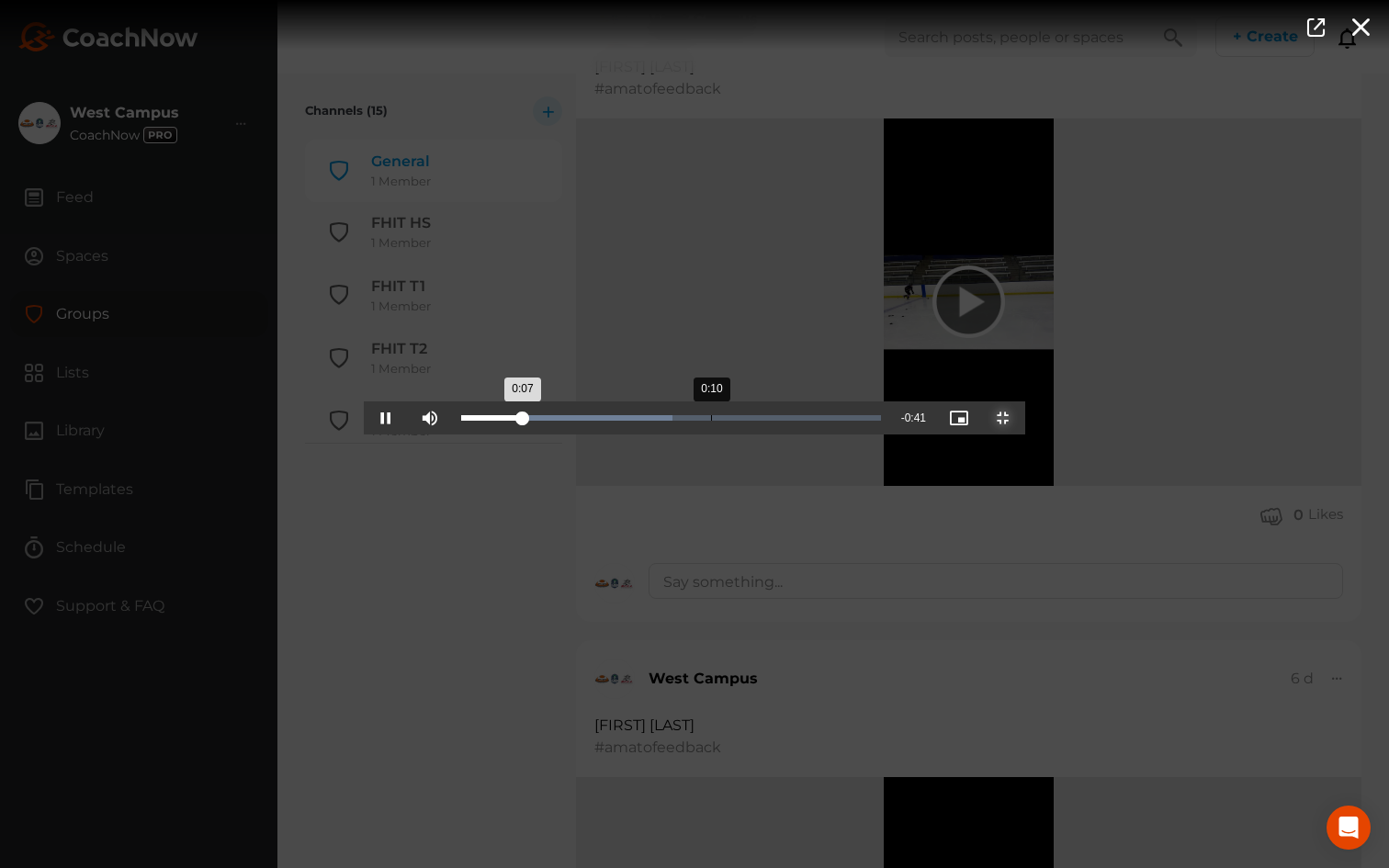 click on "Loaded :  50.32% 0:10 0:07" at bounding box center (671, 418) 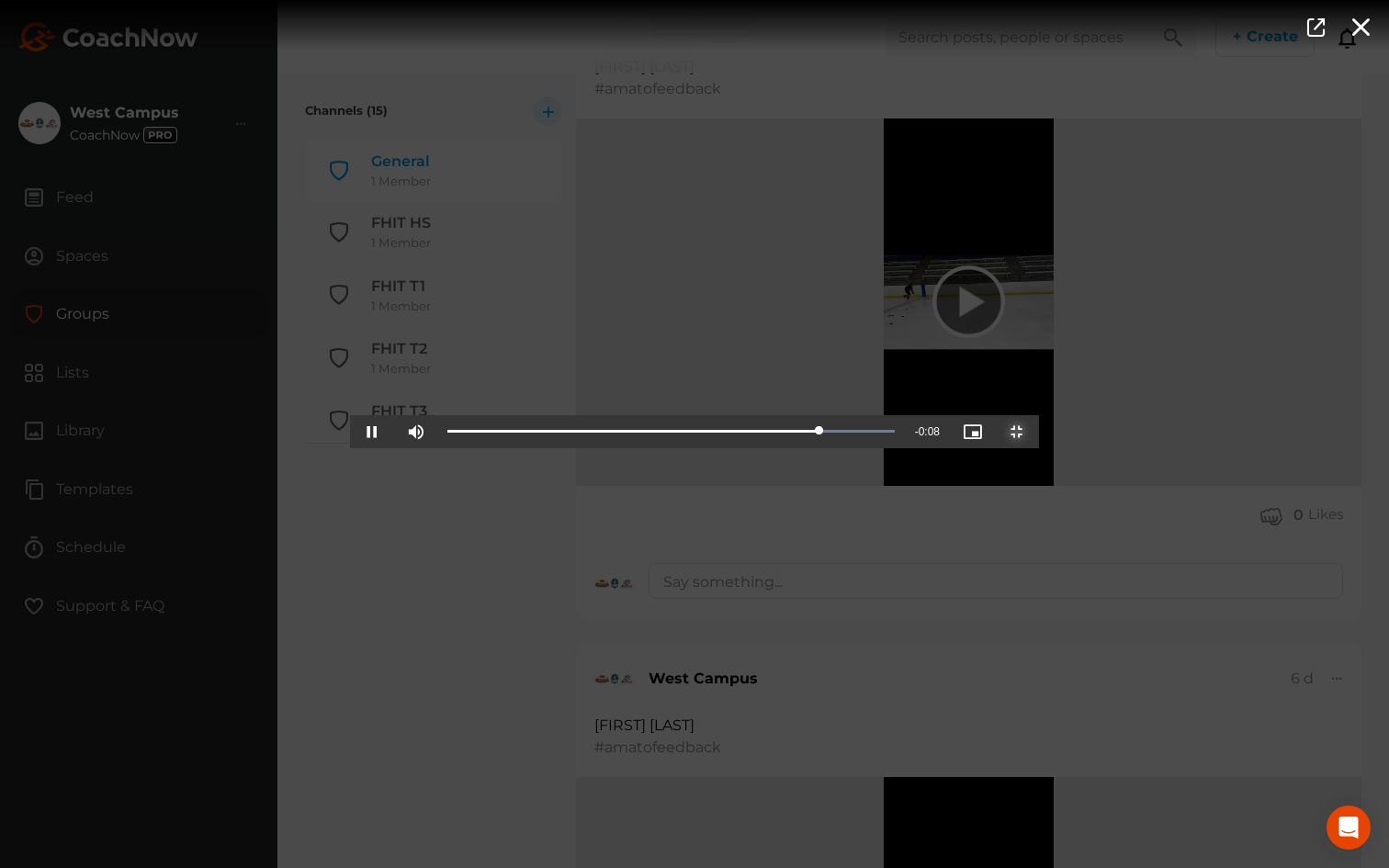 click at bounding box center (1017, 432) 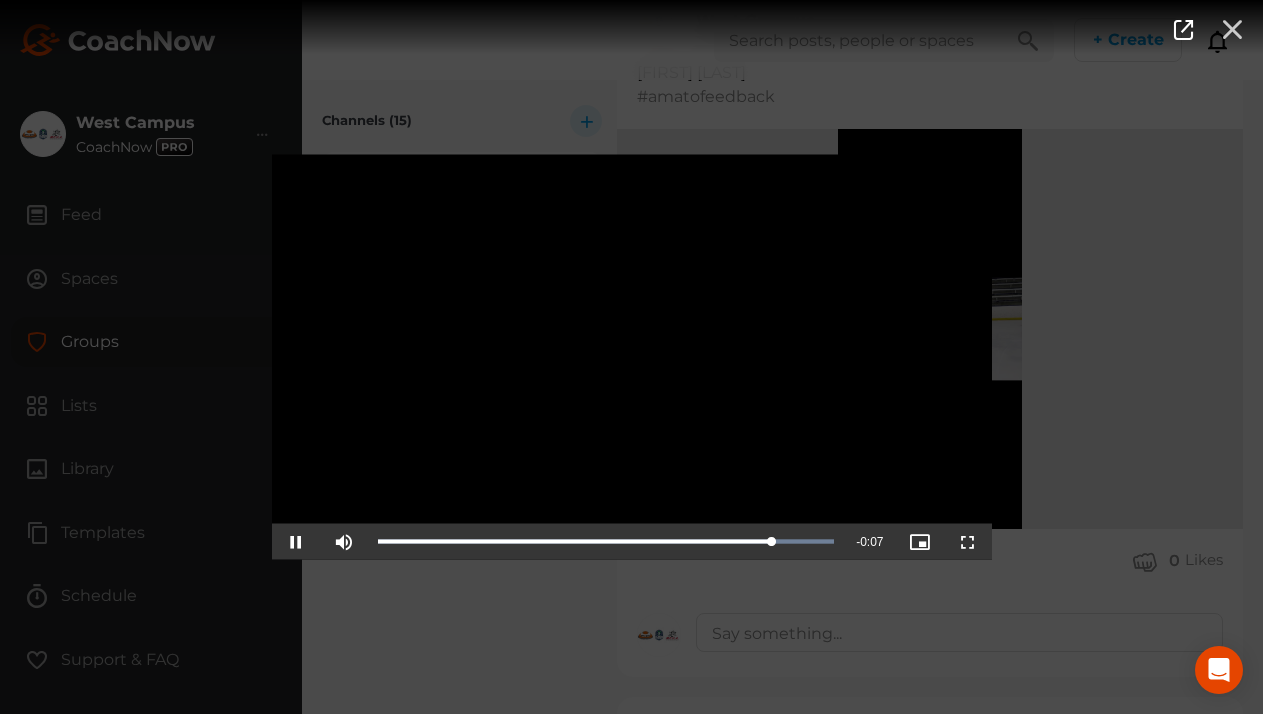 click at bounding box center [1232, 28] 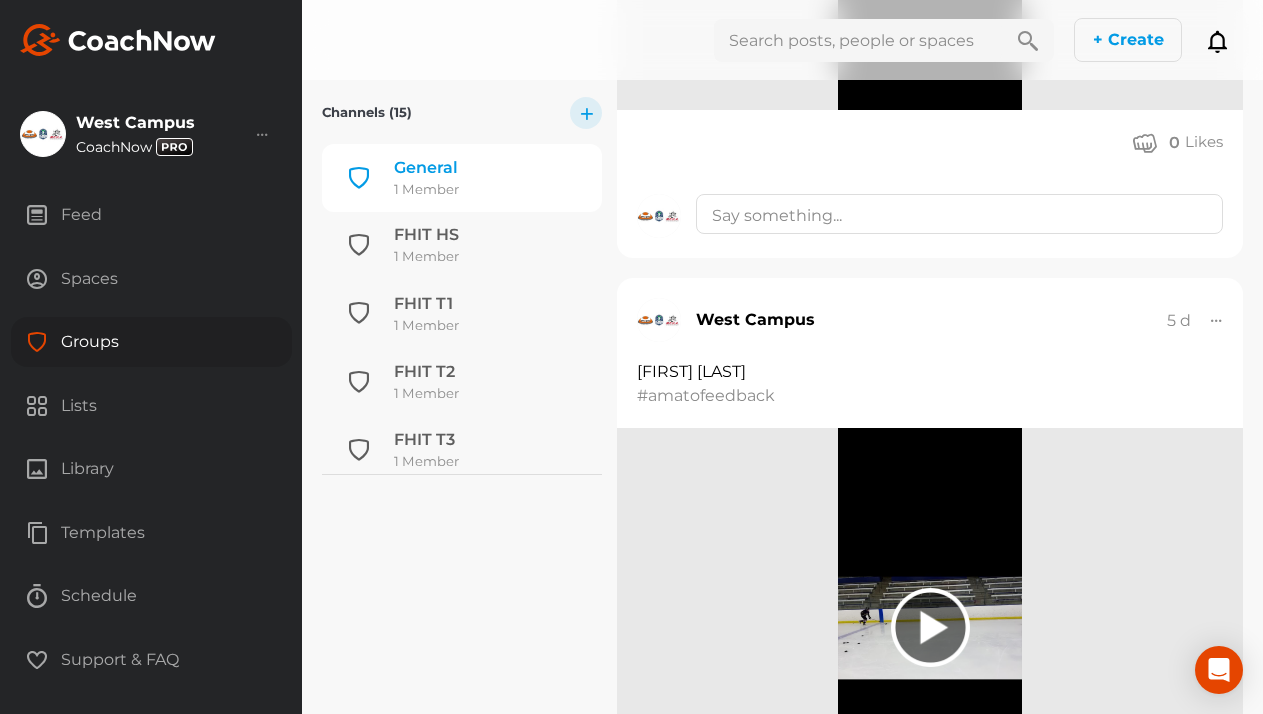 scroll, scrollTop: 2358, scrollLeft: 0, axis: vertical 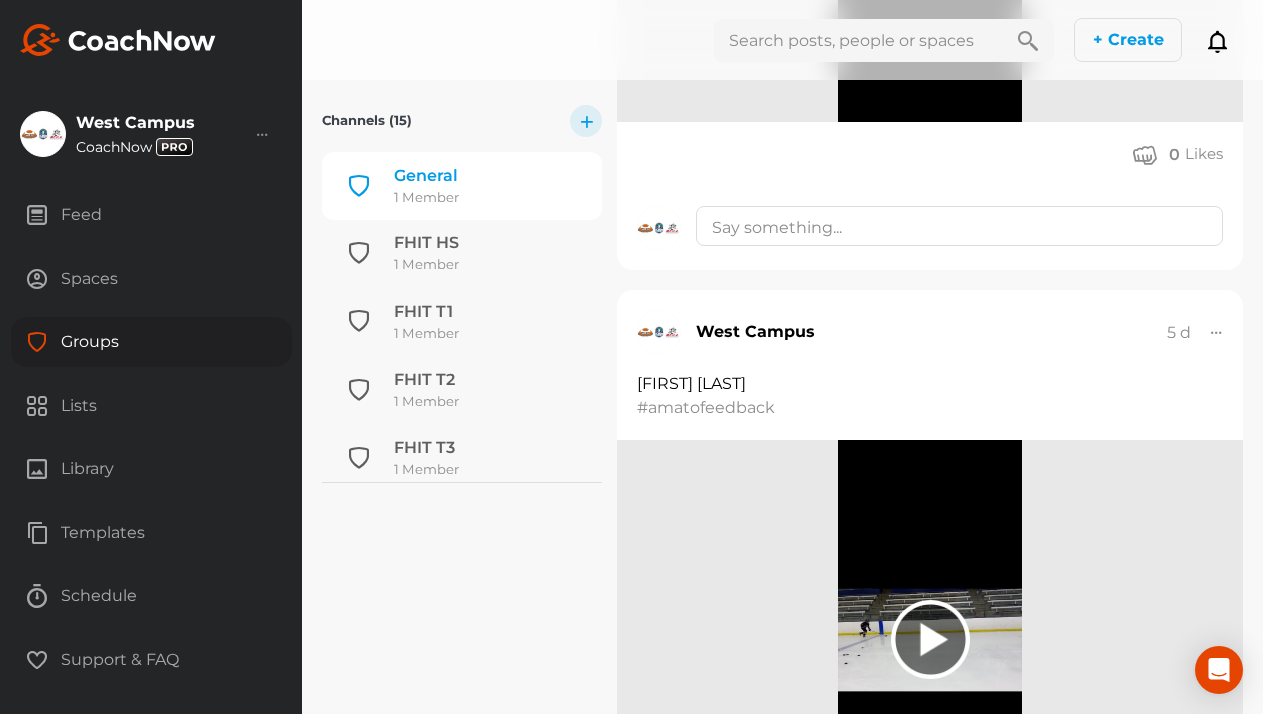 click 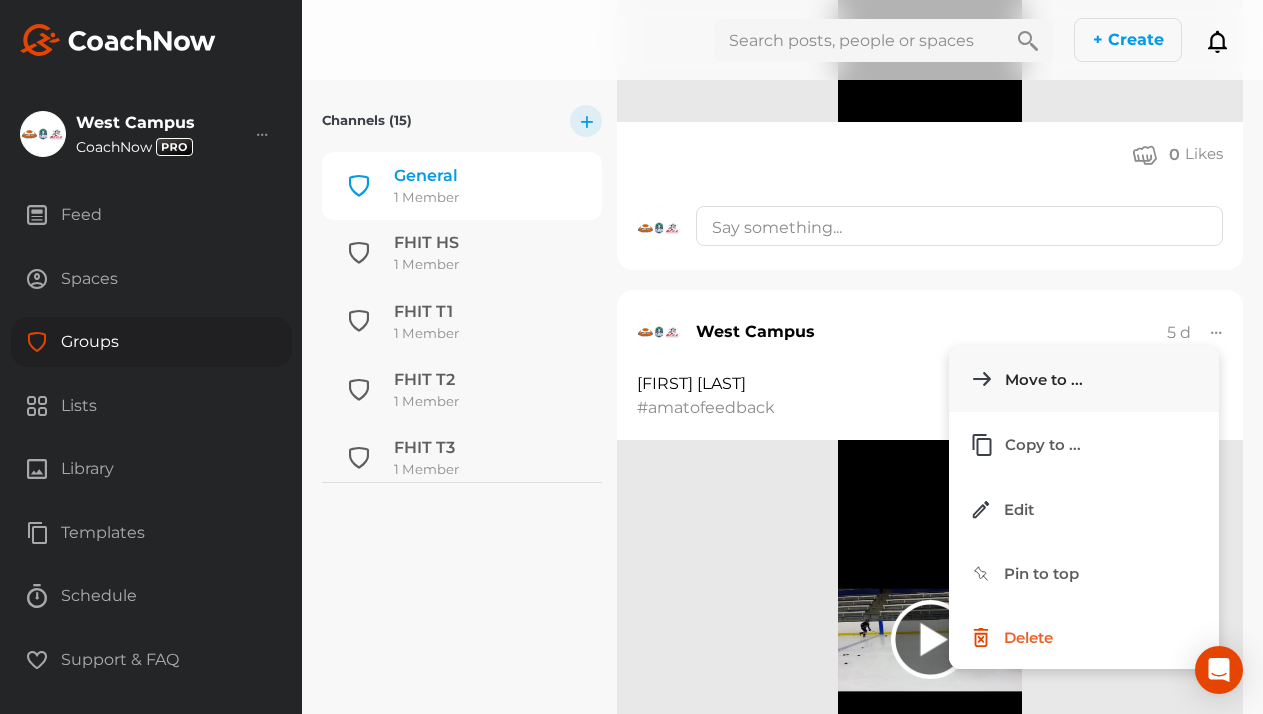click on "Move to ..." 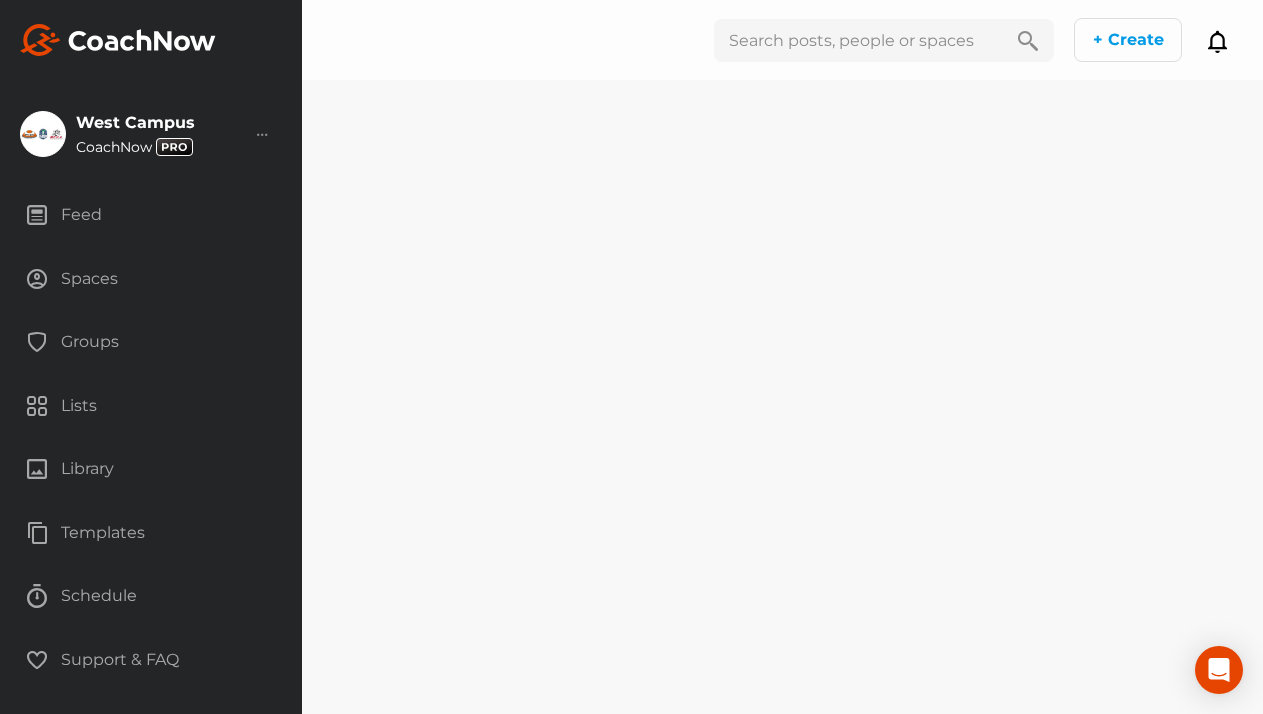 scroll, scrollTop: 0, scrollLeft: 0, axis: both 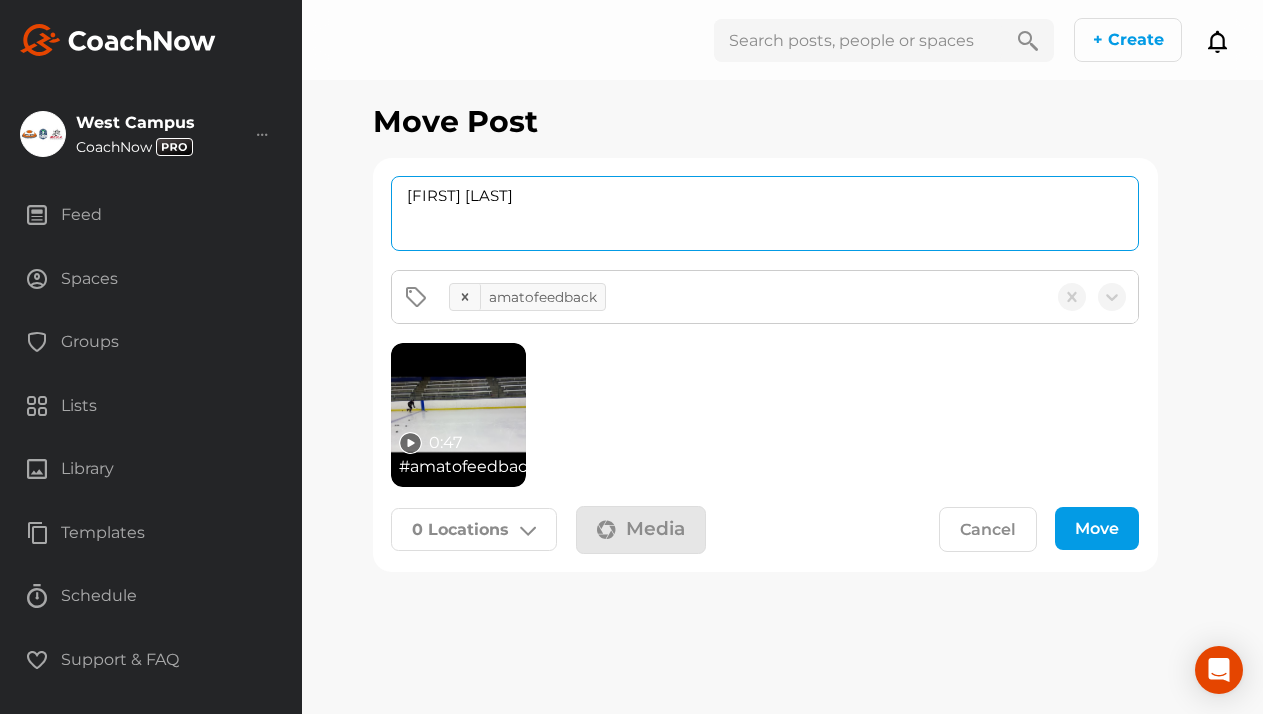 drag, startPoint x: 523, startPoint y: 193, endPoint x: 304, endPoint y: 181, distance: 219.32852 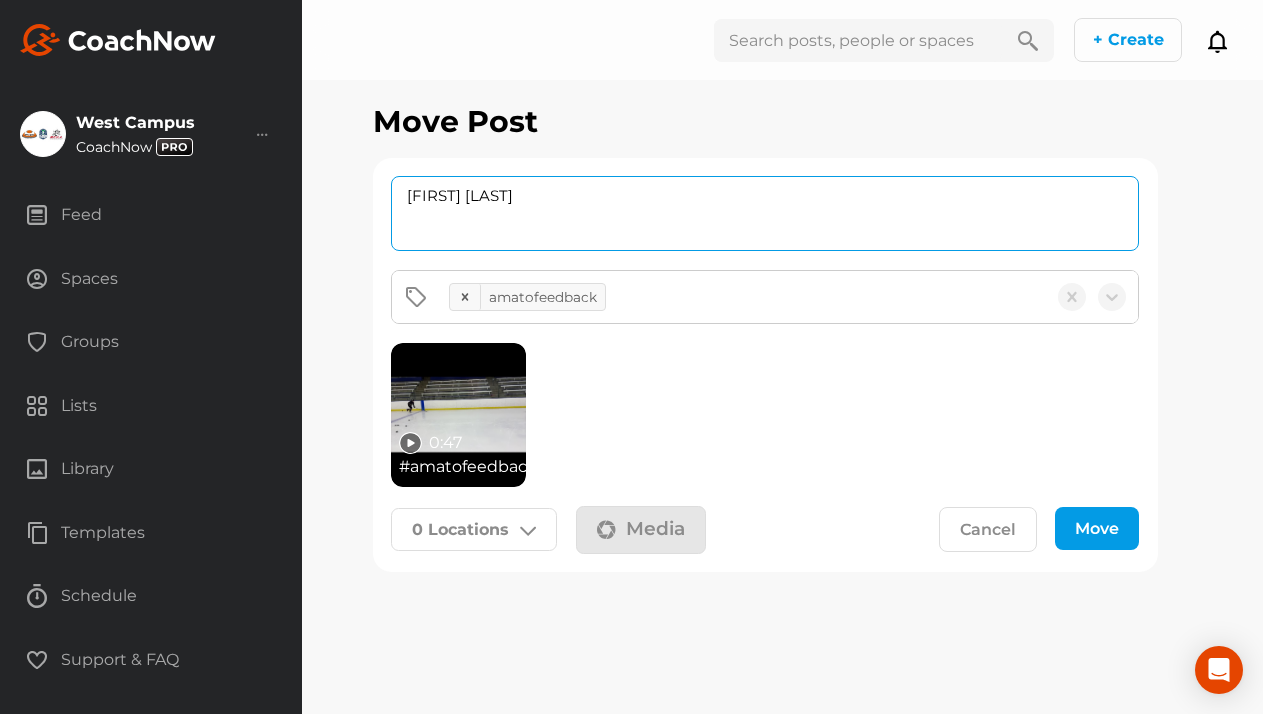 click on "Move Post [FIRST] [LAST] amatofeedback 0:47 # amatofeedback 0   Locations Spaces West Campus Hockey MH Abbigayle Benson Hockey MH Abigail Pedersen Hockey FH Adam Behrns Hockey Adam Kimbrel Hockey FH Adam Pangarkis Hockey MH Addison Preston Hockey MH Addison Rown Hockey MH Adeley Foltz Hockey MH Adelyn Grillo Hockey Aiden Bliss Hockey FH Aiden Turunen Hockey MG Aksel Reilkoff Hockey MH Alexa Larson Hockey Alexa Schumm Hockey MH Alexander Miller Hockey Alexander Tsapov Hockey MH Alexandra Morris Hockey FH Alexzander Johnson Hockey MH Allie Freed Hockey MH Allison Tofte Hockey MH Alyssa Nuernberg Hockey MG Amada Grayson Hockey MH Ander Misselt Hockey FH Anders Nicholls Hockey FH Anders Nycholat Hockey Anders Opel Hockey MG Anderson Bakken Hockey MH Andrew Dorn Hockey MH Andrew Mallak Hockey JR Angie Alvarez Hockey MH Annika Drews Hockey MH Annika Opel Hockey Arseniy Tsapov Hockey FH Asher Kaminsky Hockey MH Ashley Dorn Hockey MH Audyn Molesky Hockey MH Austin Eison Hockey FH Austin Lieser" at bounding box center (782, 357) 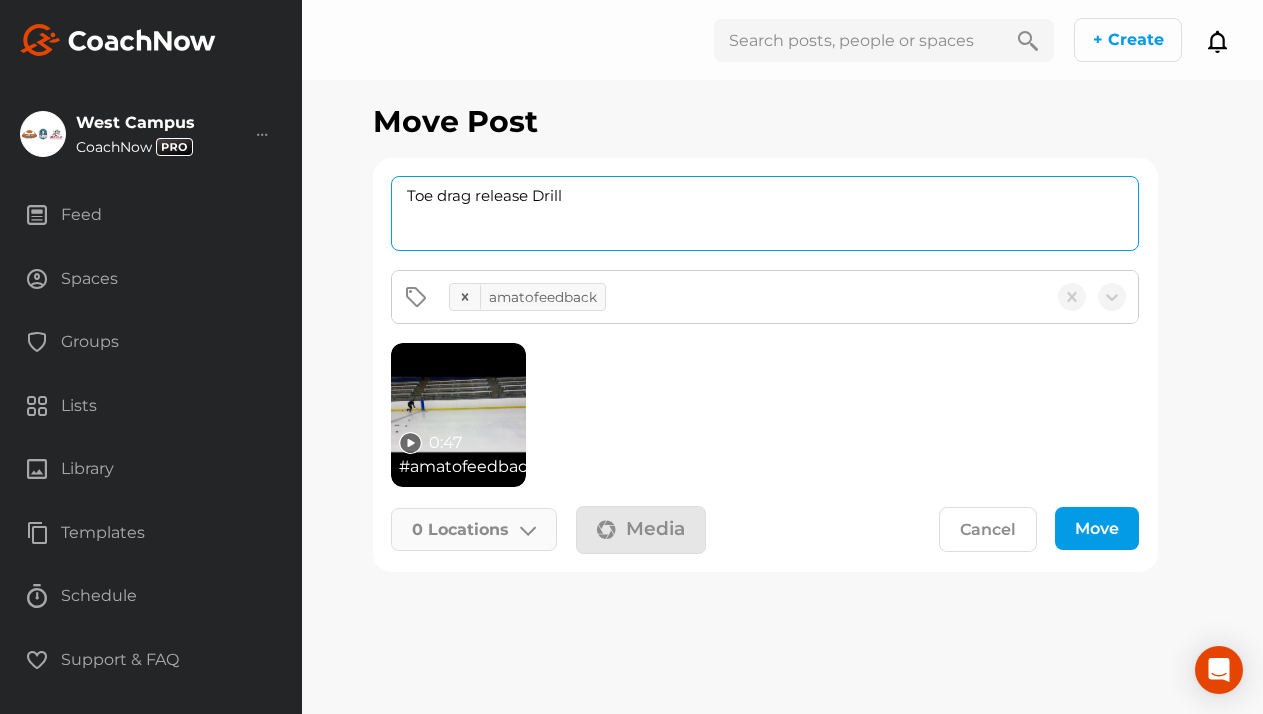 type on "Toe drag release Drill" 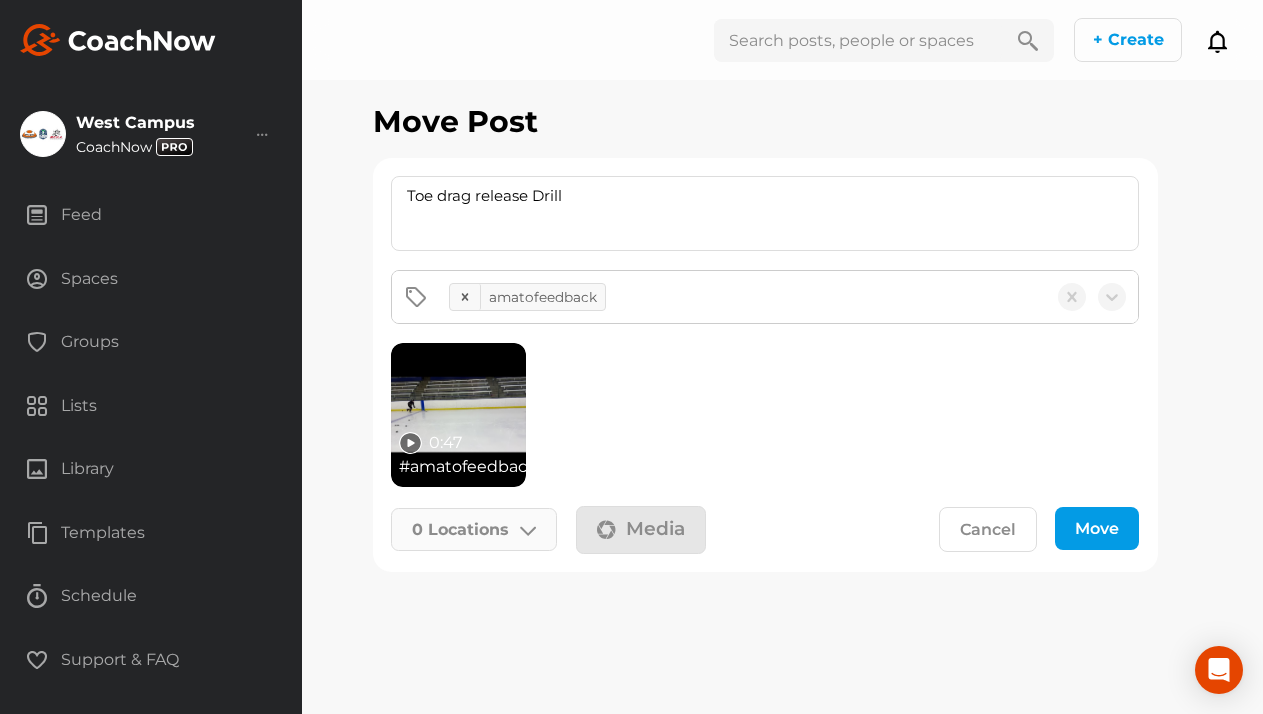 click on "0   Locations" 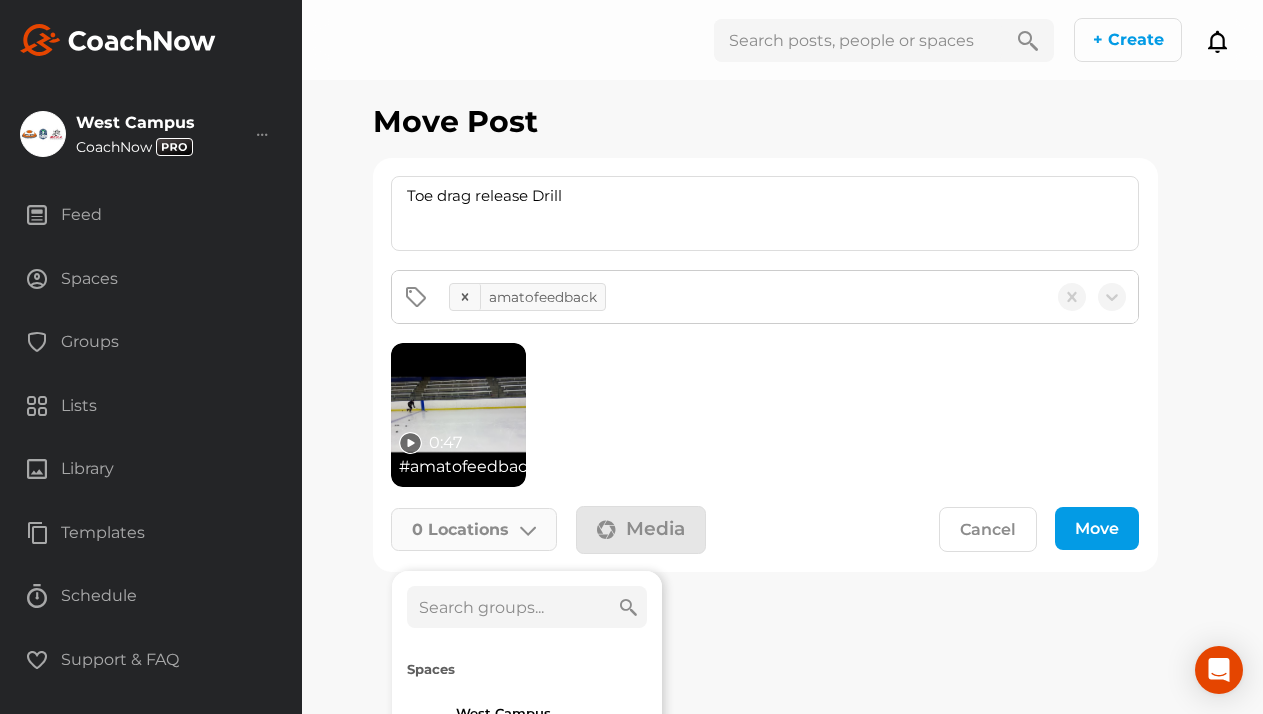 click 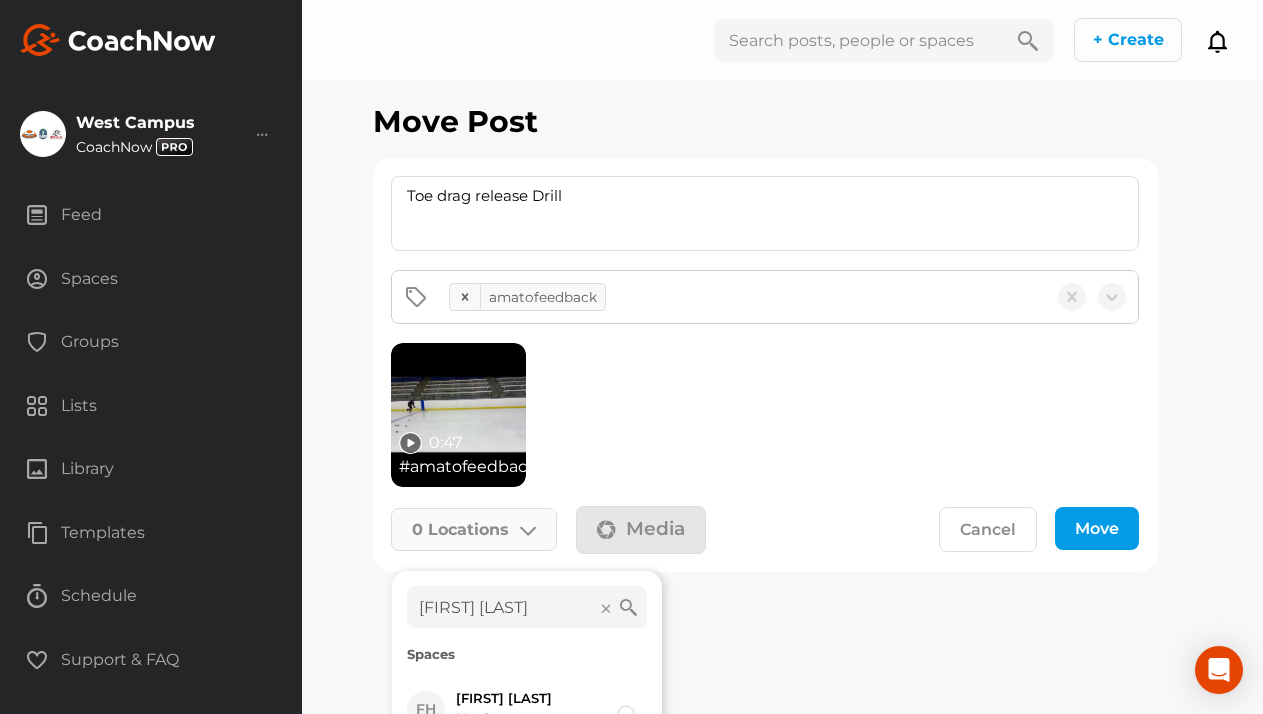 scroll, scrollTop: 105, scrollLeft: 0, axis: vertical 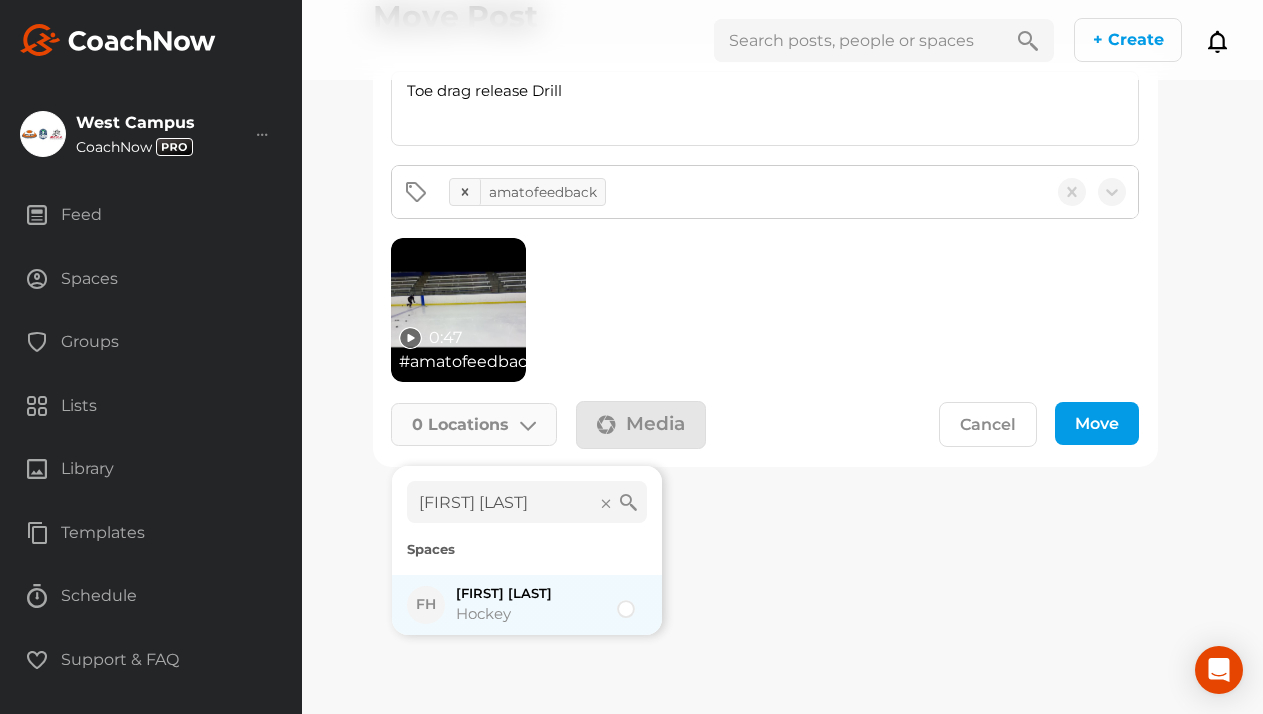 type on "[FIRST] [LAST]" 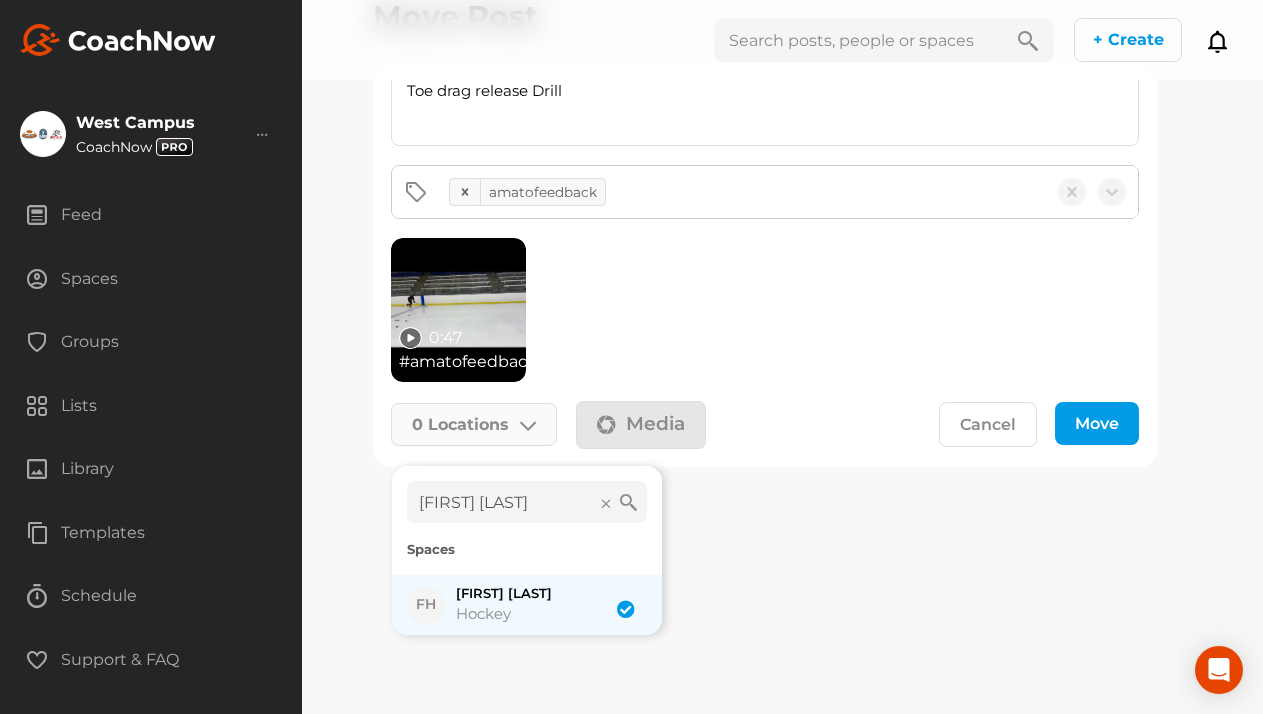 checkbox on "true" 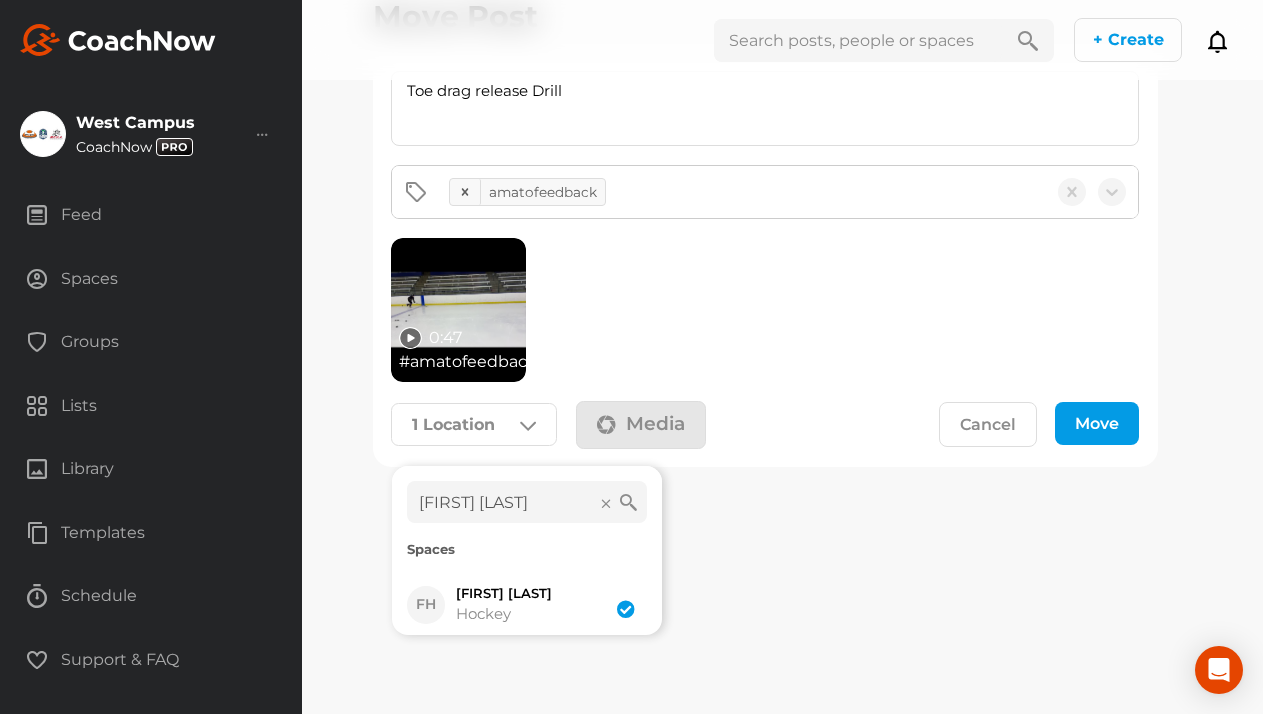 click on "Move" 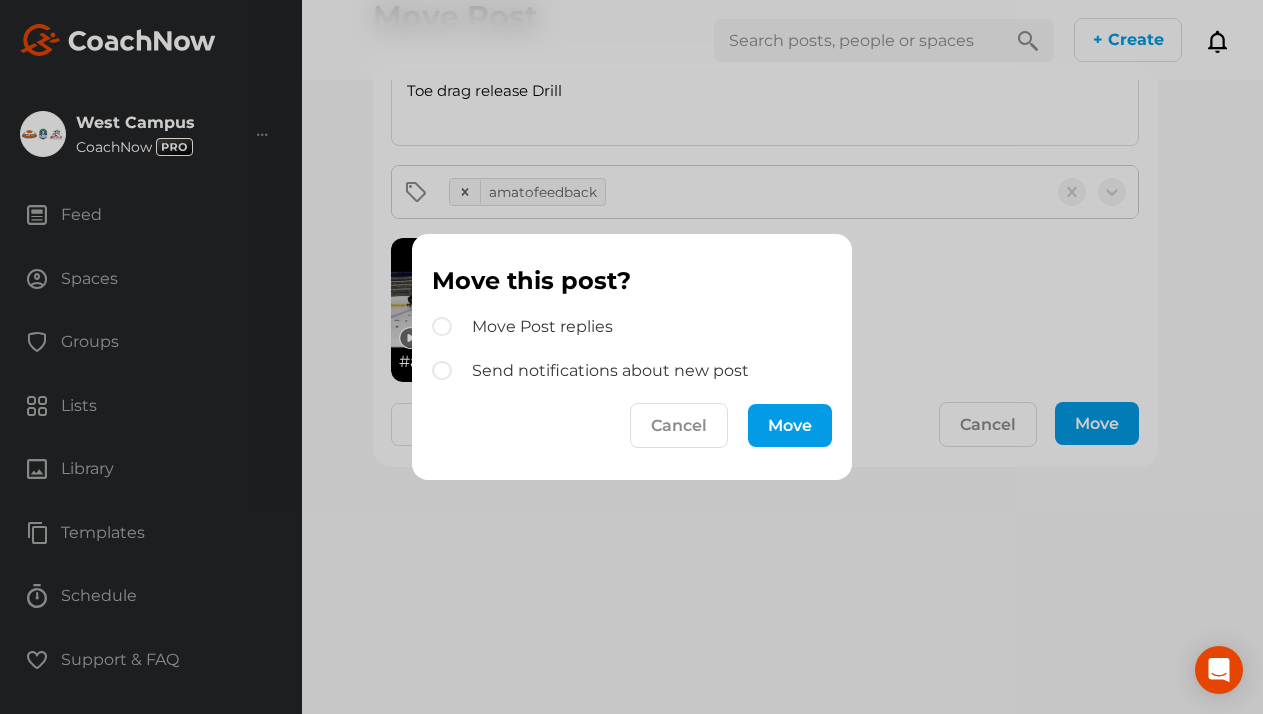 click on "Move" at bounding box center (790, 425) 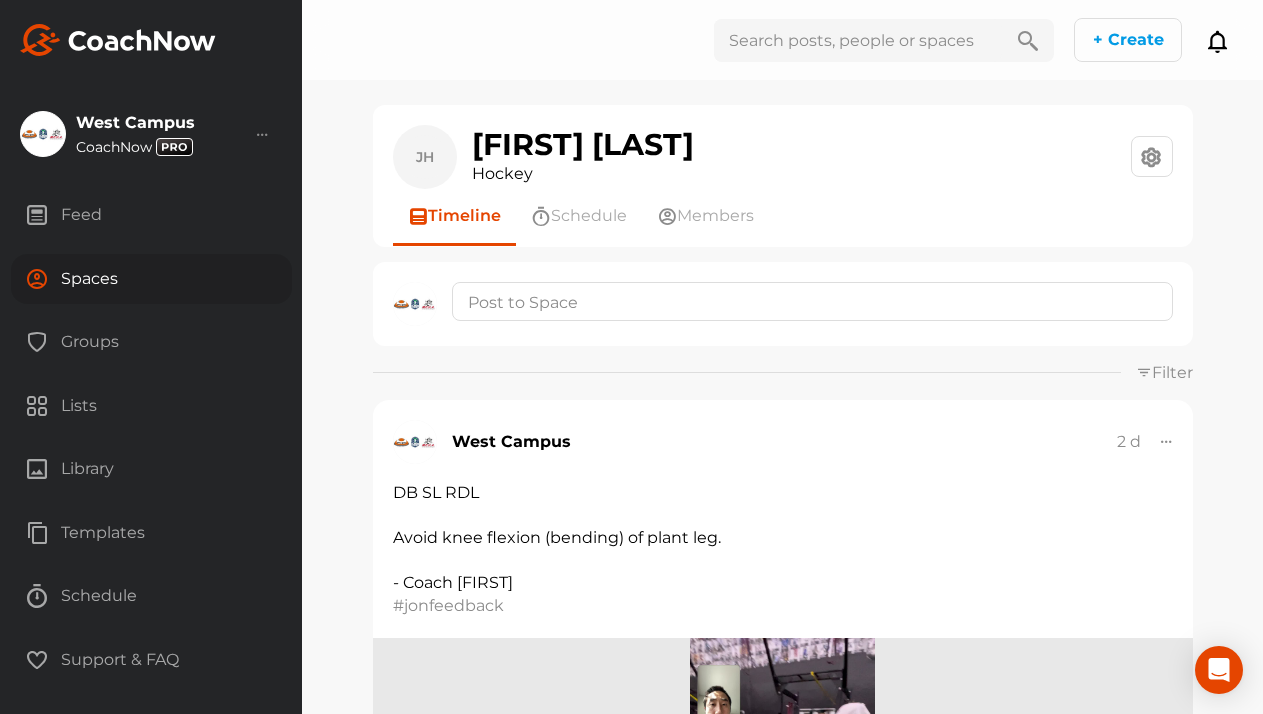 click on "Groups" at bounding box center (151, 342) 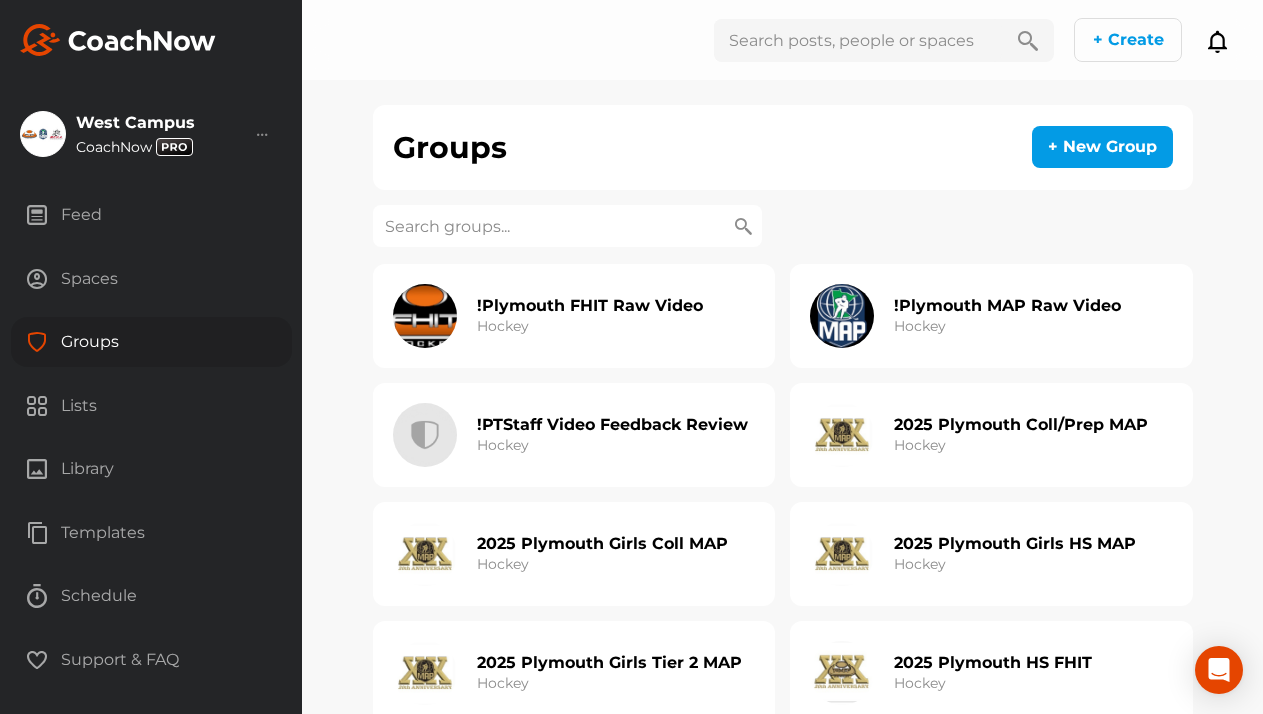 click on "!PTStaff Video Feedback Review Hockey" 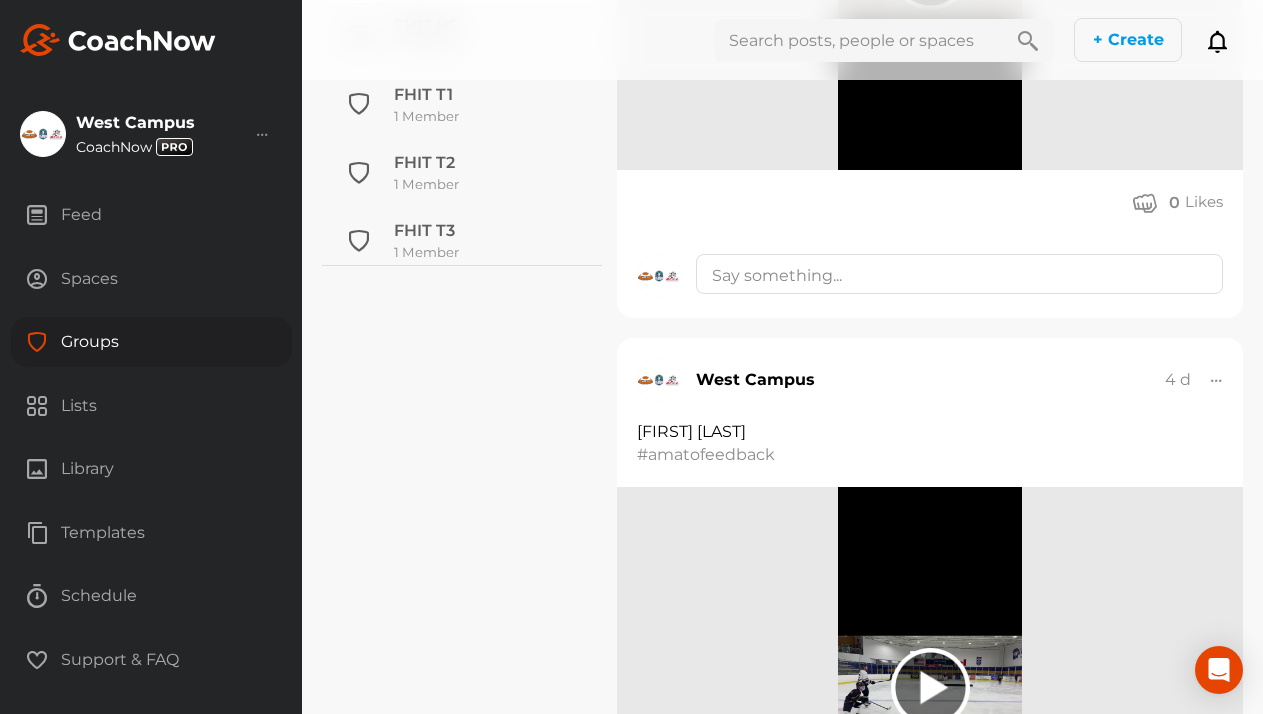 scroll, scrollTop: 1675, scrollLeft: 0, axis: vertical 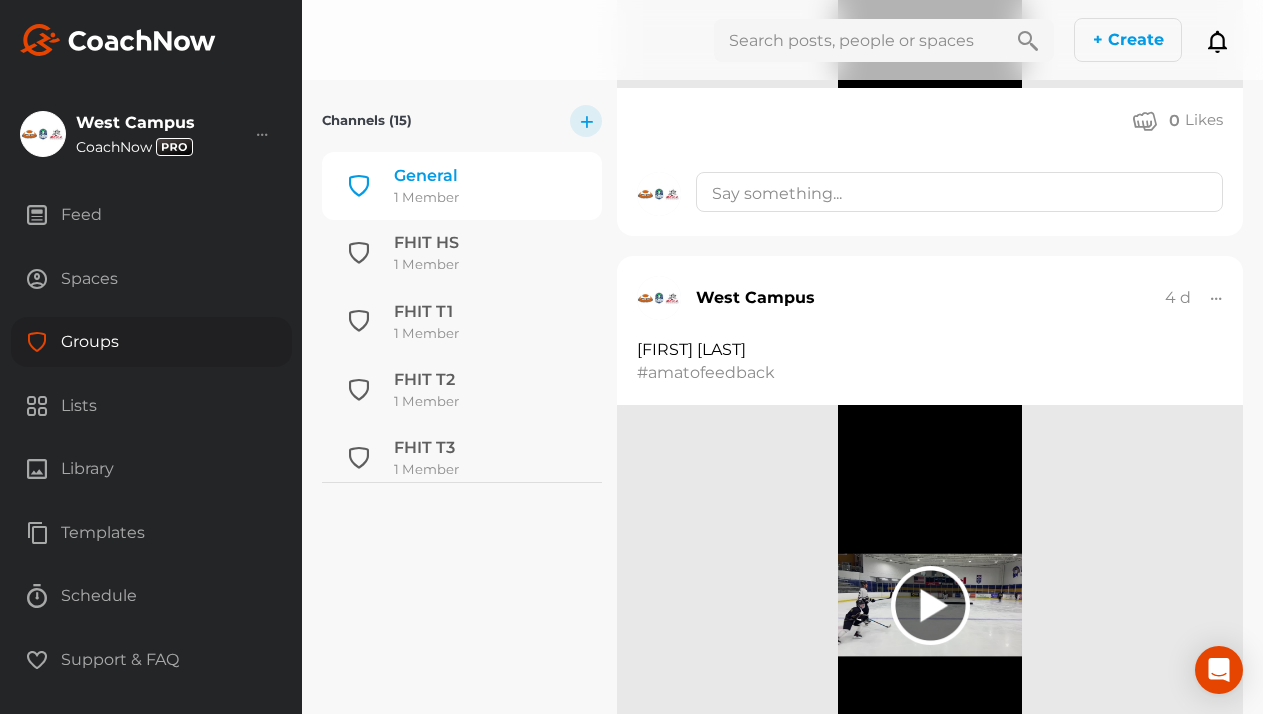 click 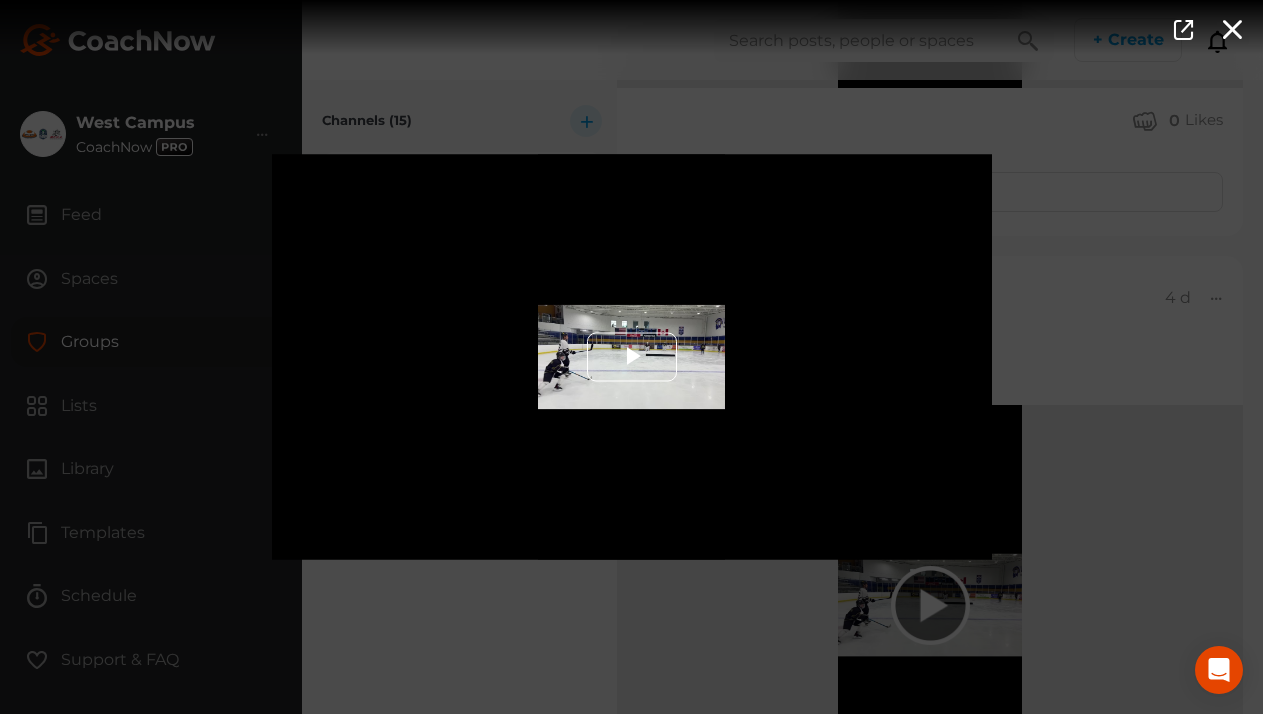 click at bounding box center [632, 357] 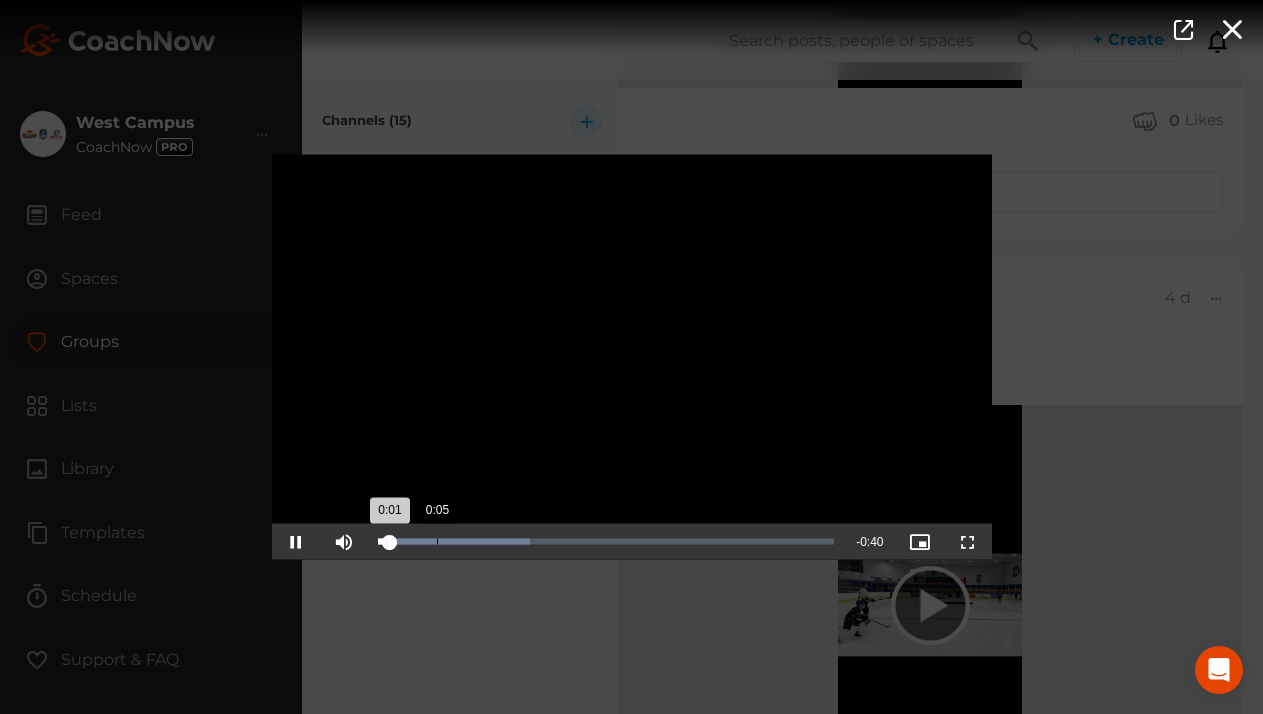 click at bounding box center [454, 542] 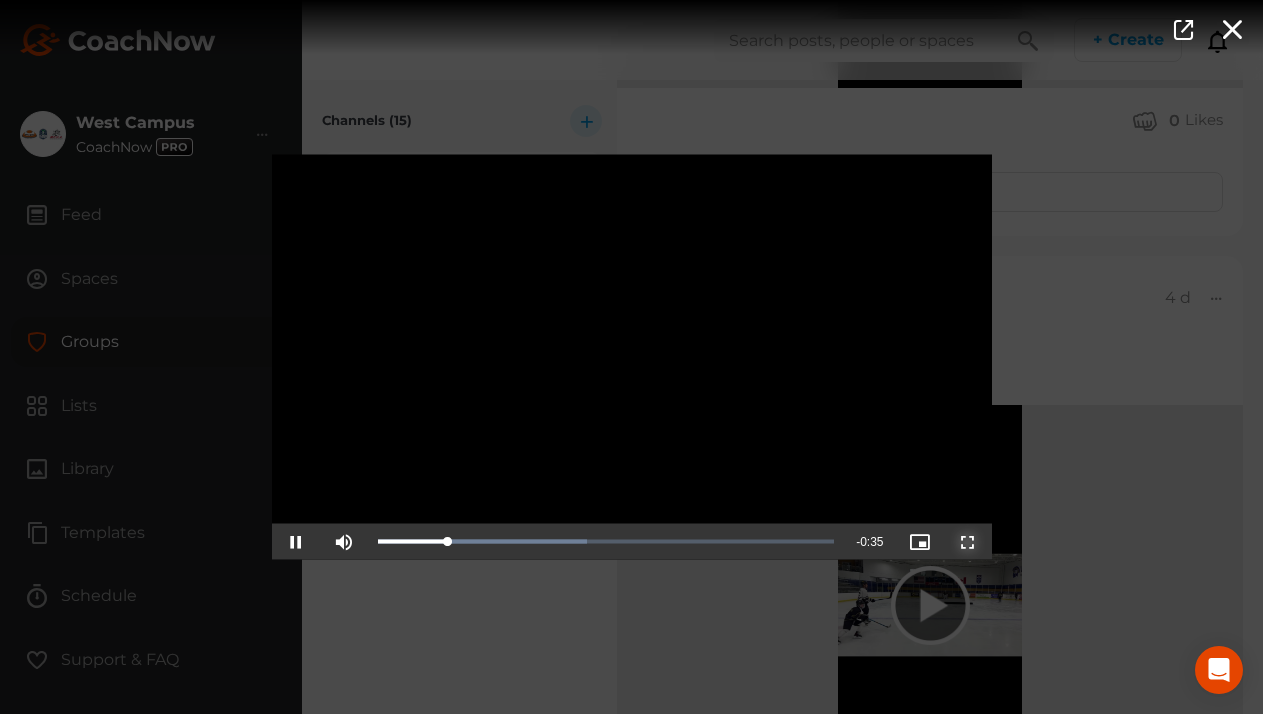 click at bounding box center [968, 542] 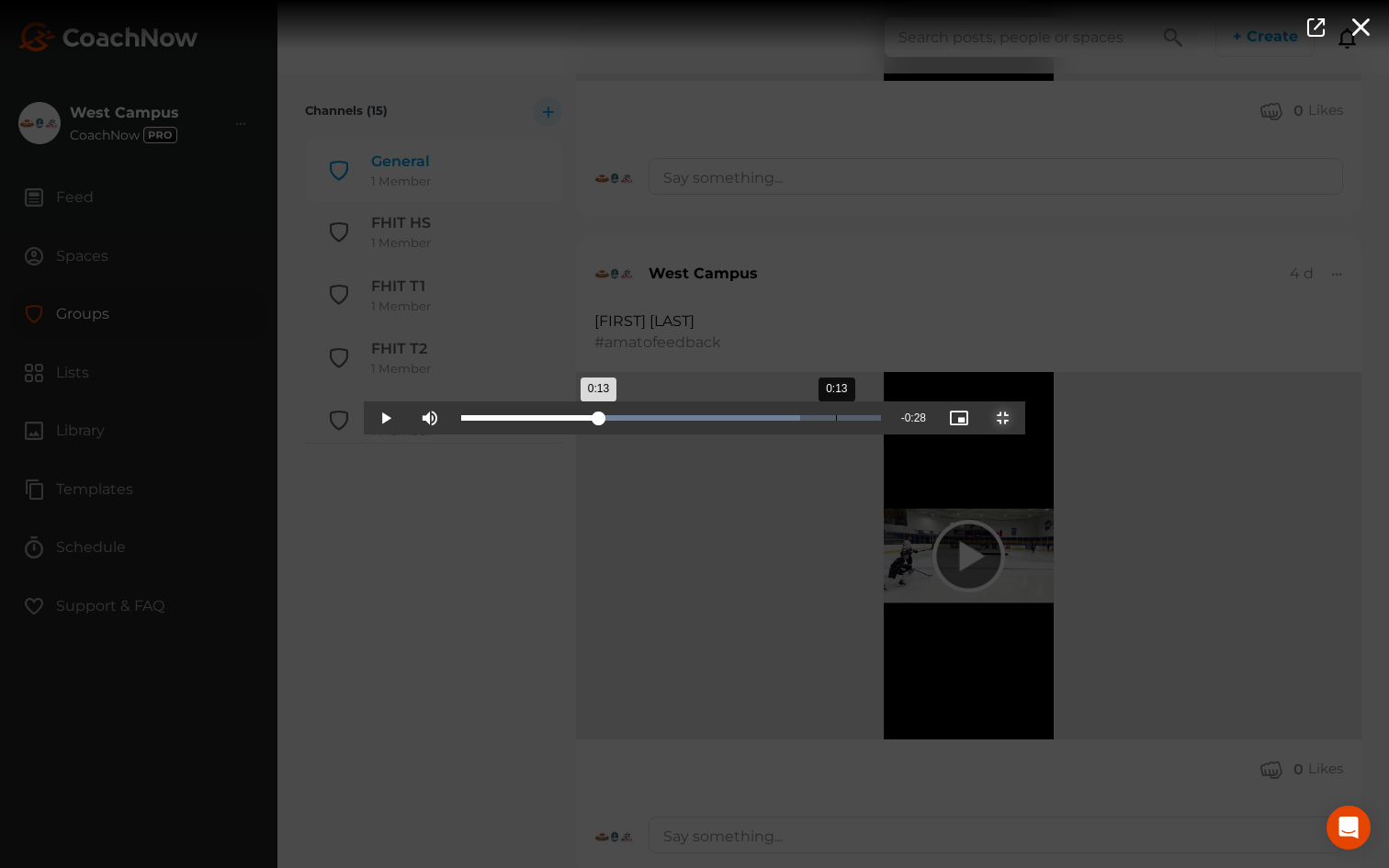 click on "Loaded :  80.74% 0:13 0:13" at bounding box center (671, 418) 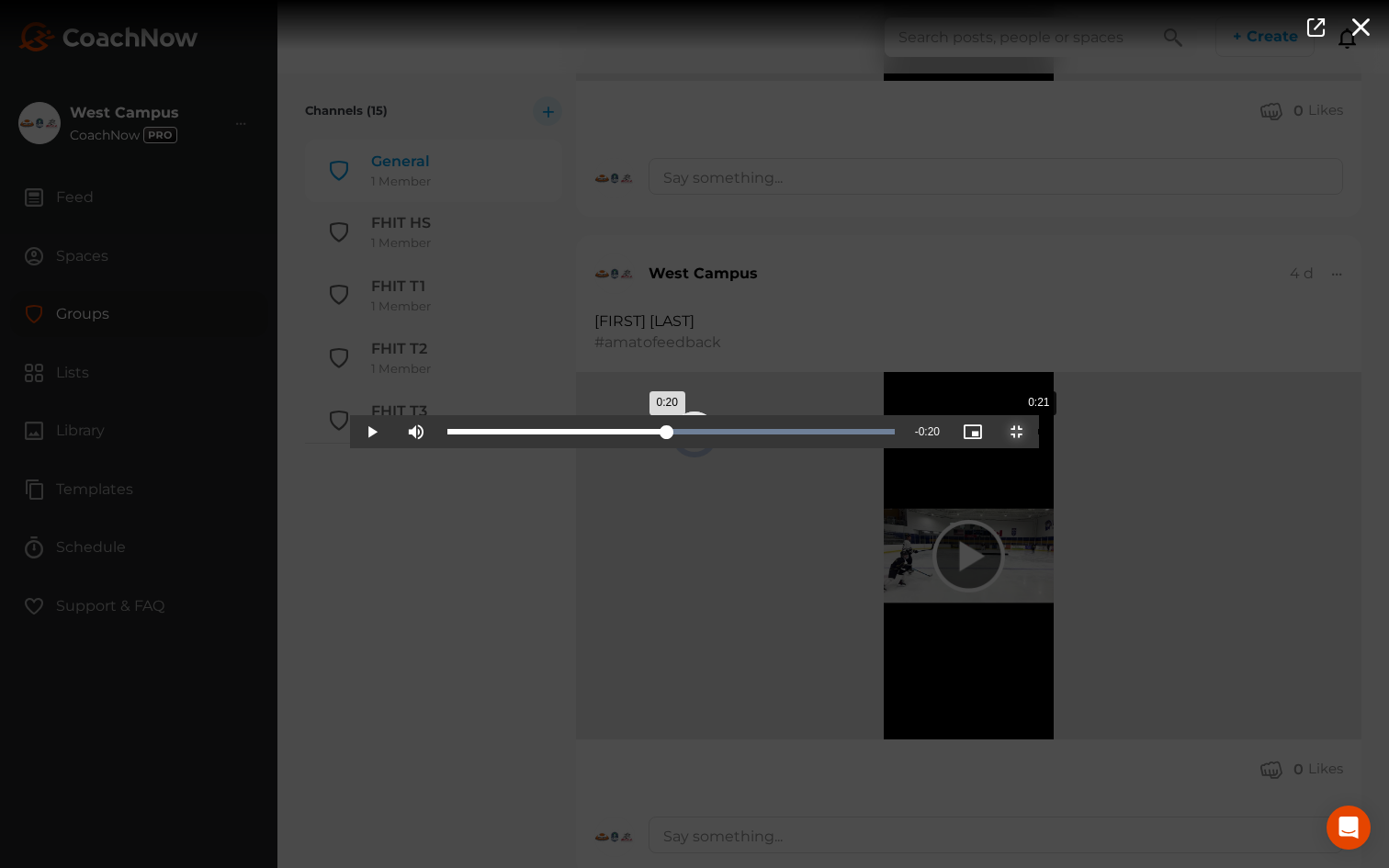 drag, startPoint x: 719, startPoint y: 850, endPoint x: 706, endPoint y: 836, distance: 19.104973 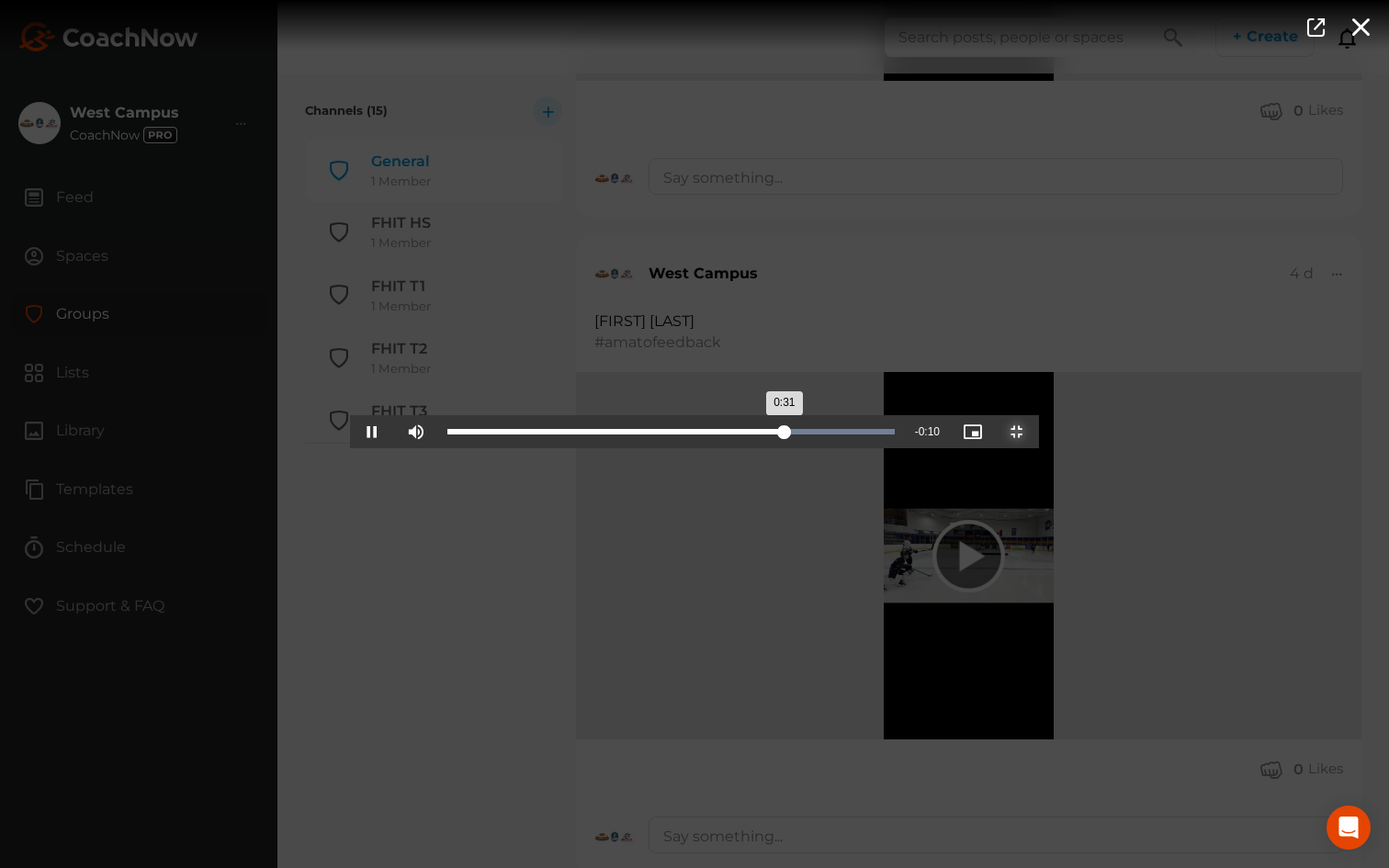 click on "Loaded :  100.00% 0:35 0:31" at bounding box center (671, 432) 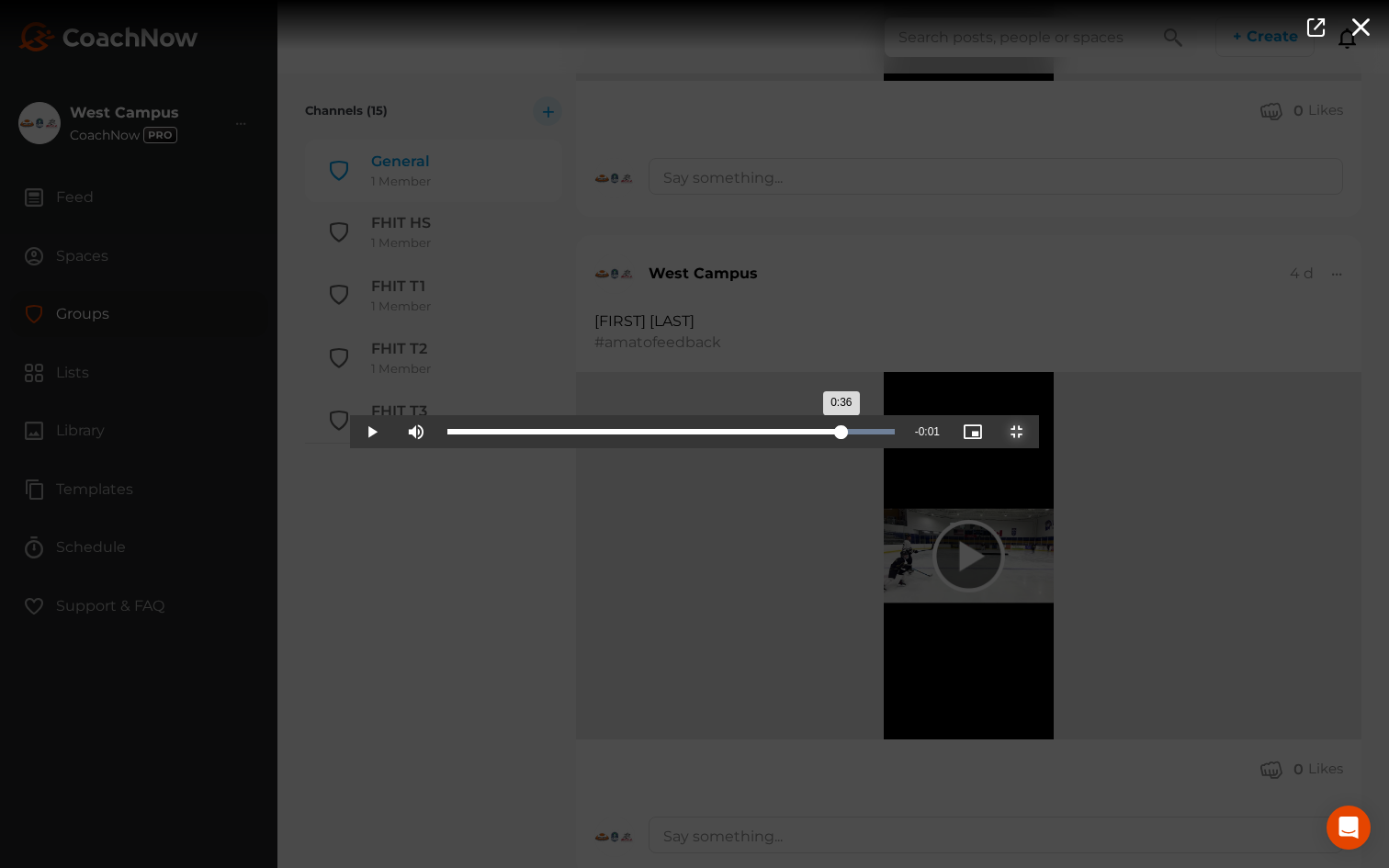 click on "Loaded :  100.00% 0:40 0:36" at bounding box center [671, 432] 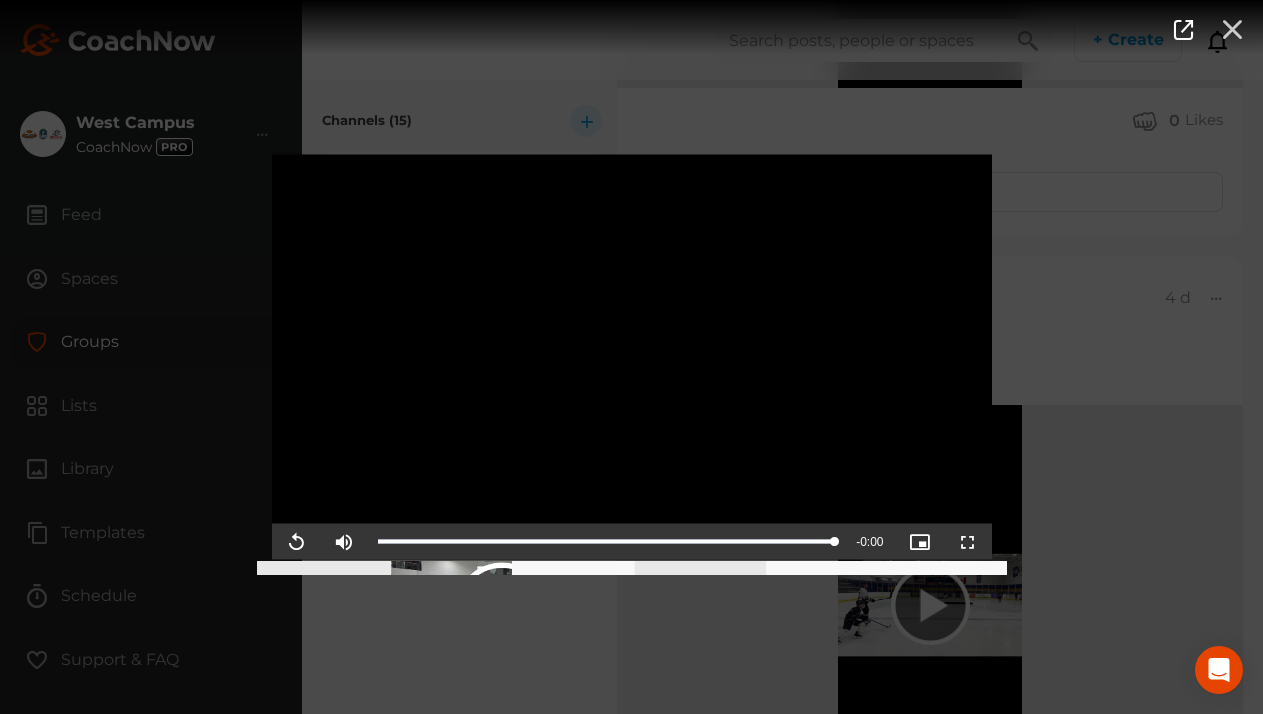 click at bounding box center (1233, 27) 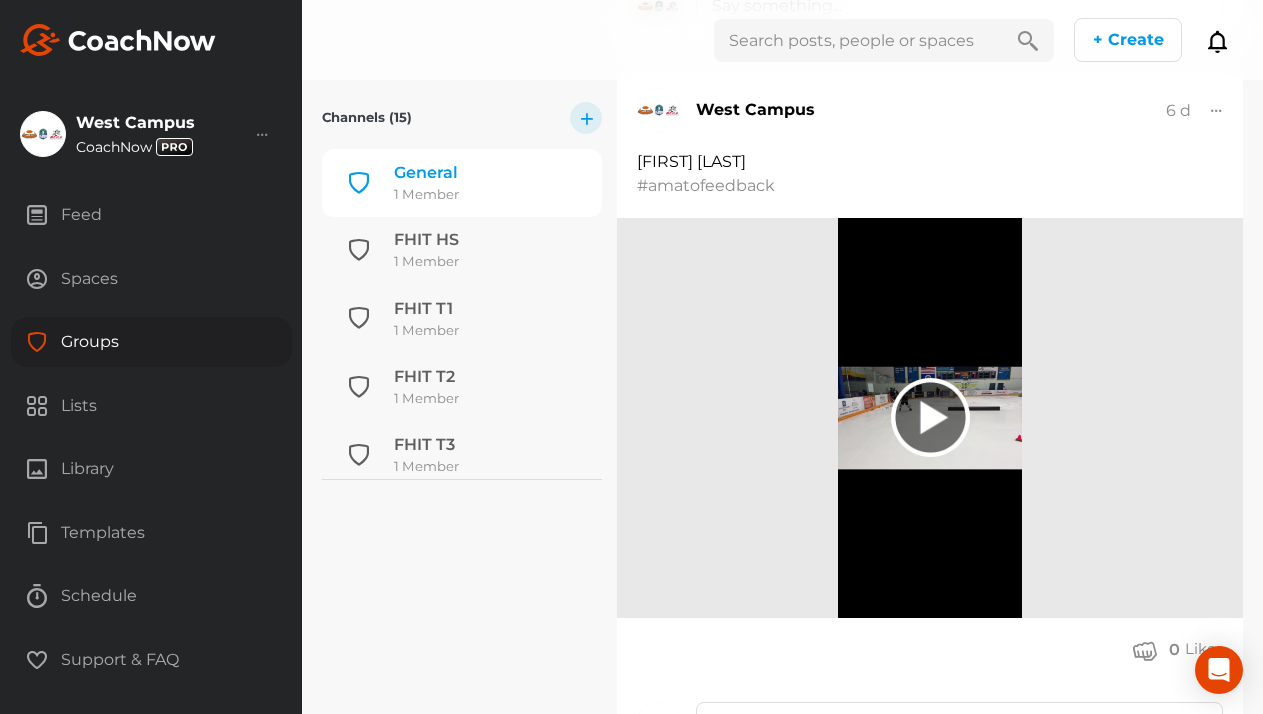 scroll, scrollTop: 2560, scrollLeft: 0, axis: vertical 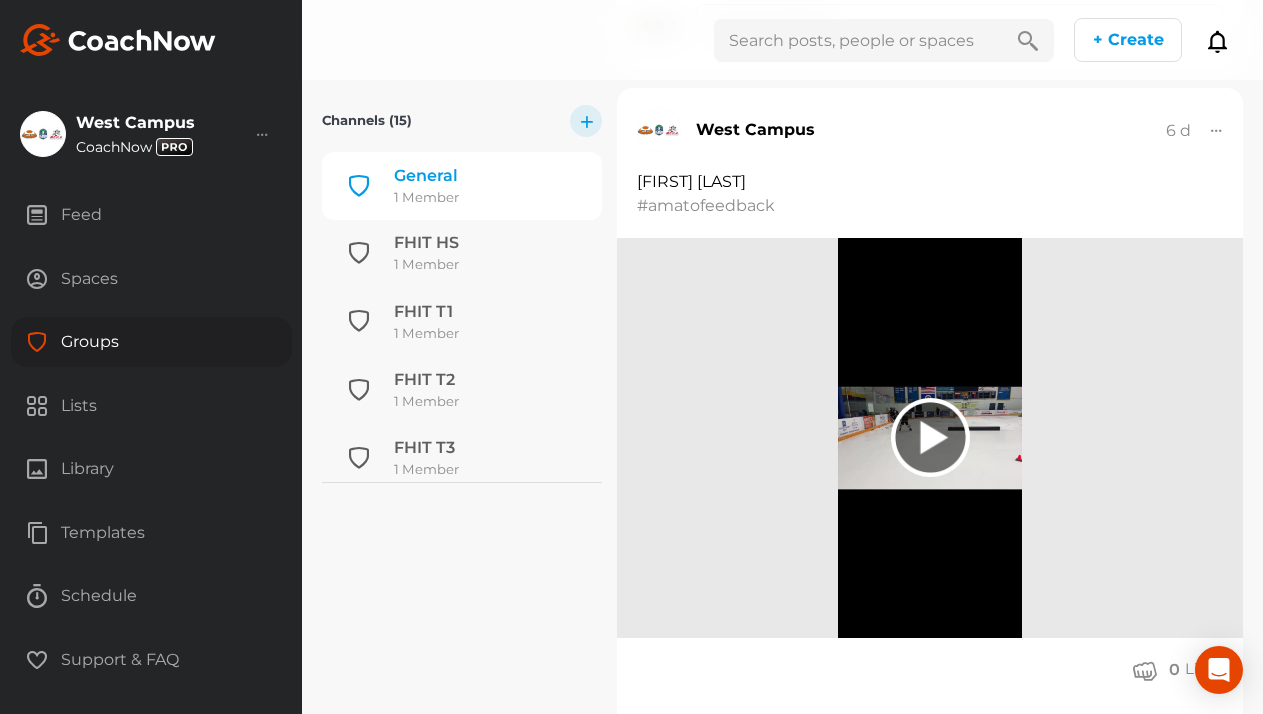 click 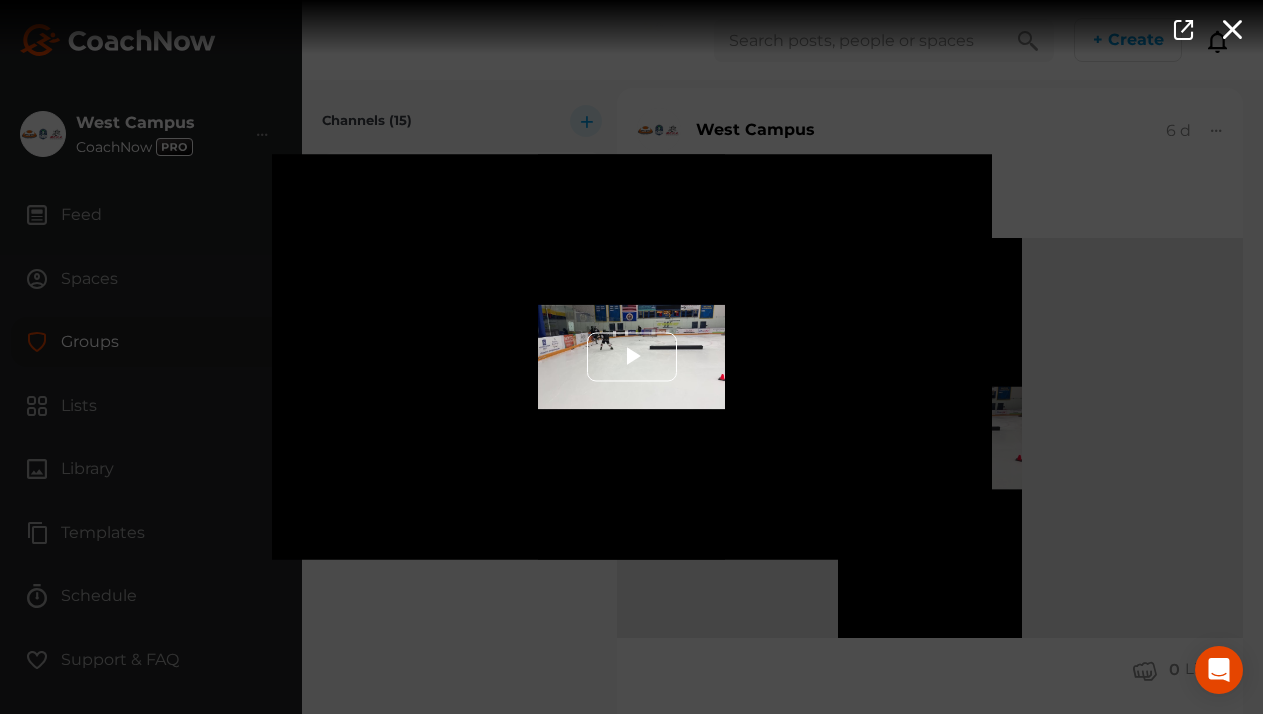 click at bounding box center [632, 357] 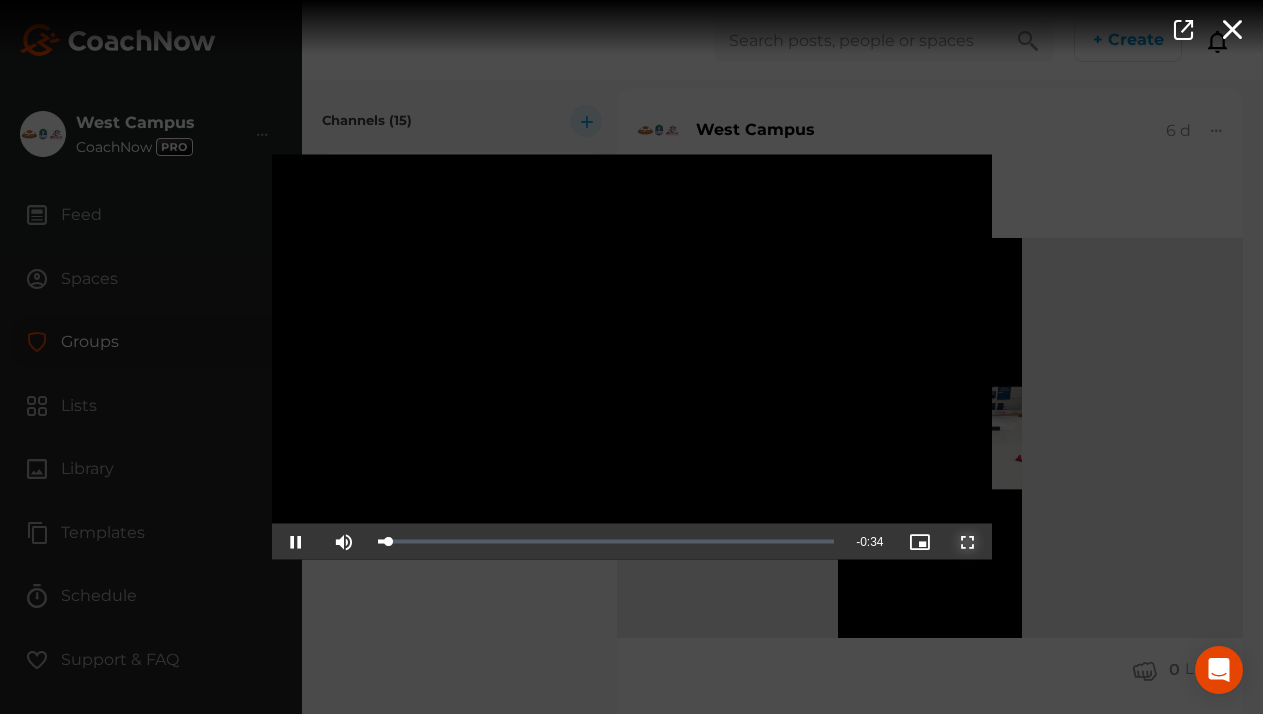click at bounding box center [968, 542] 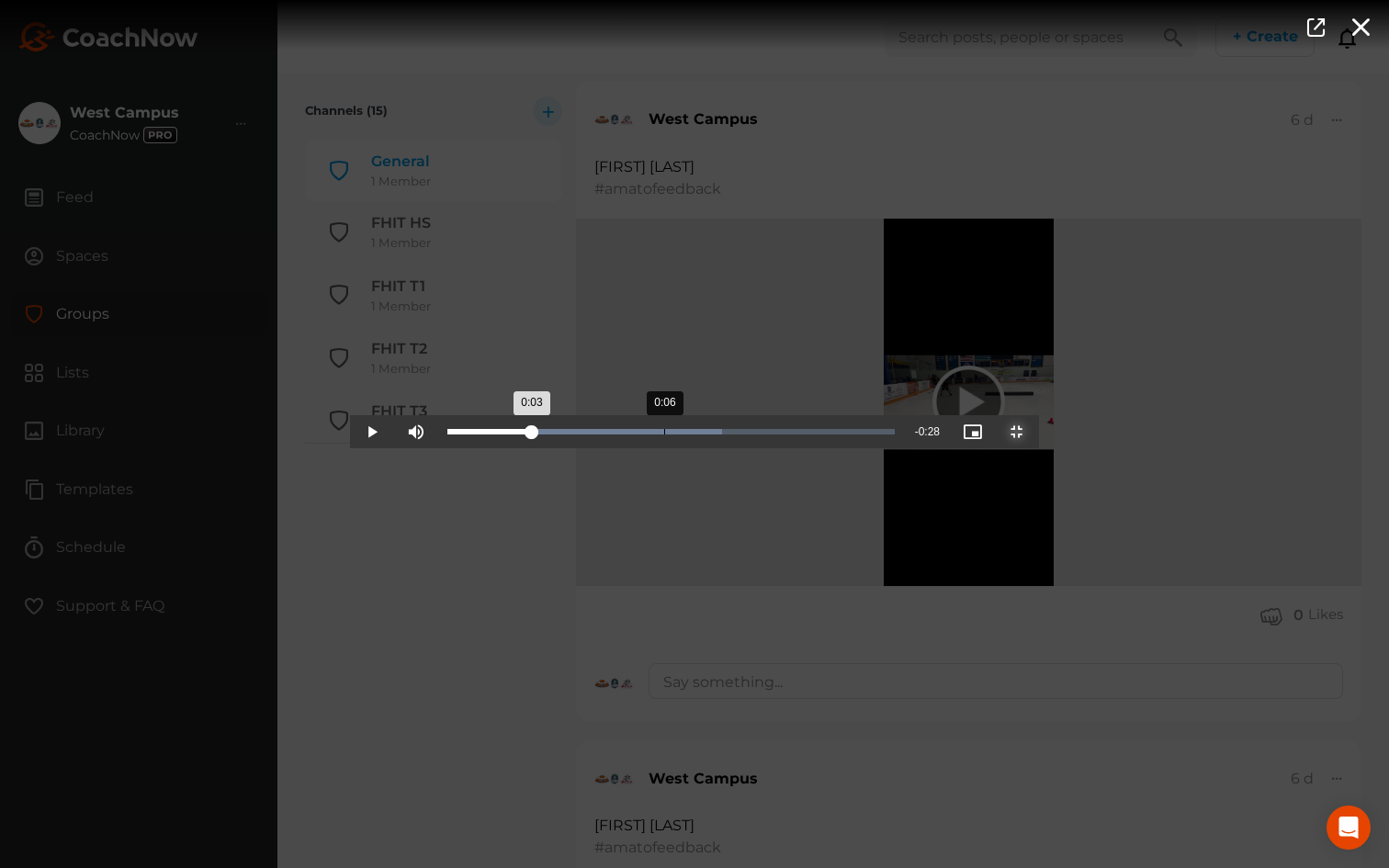 click on "Loaded :  61.51% 0:06 0:03" at bounding box center (671, 432) 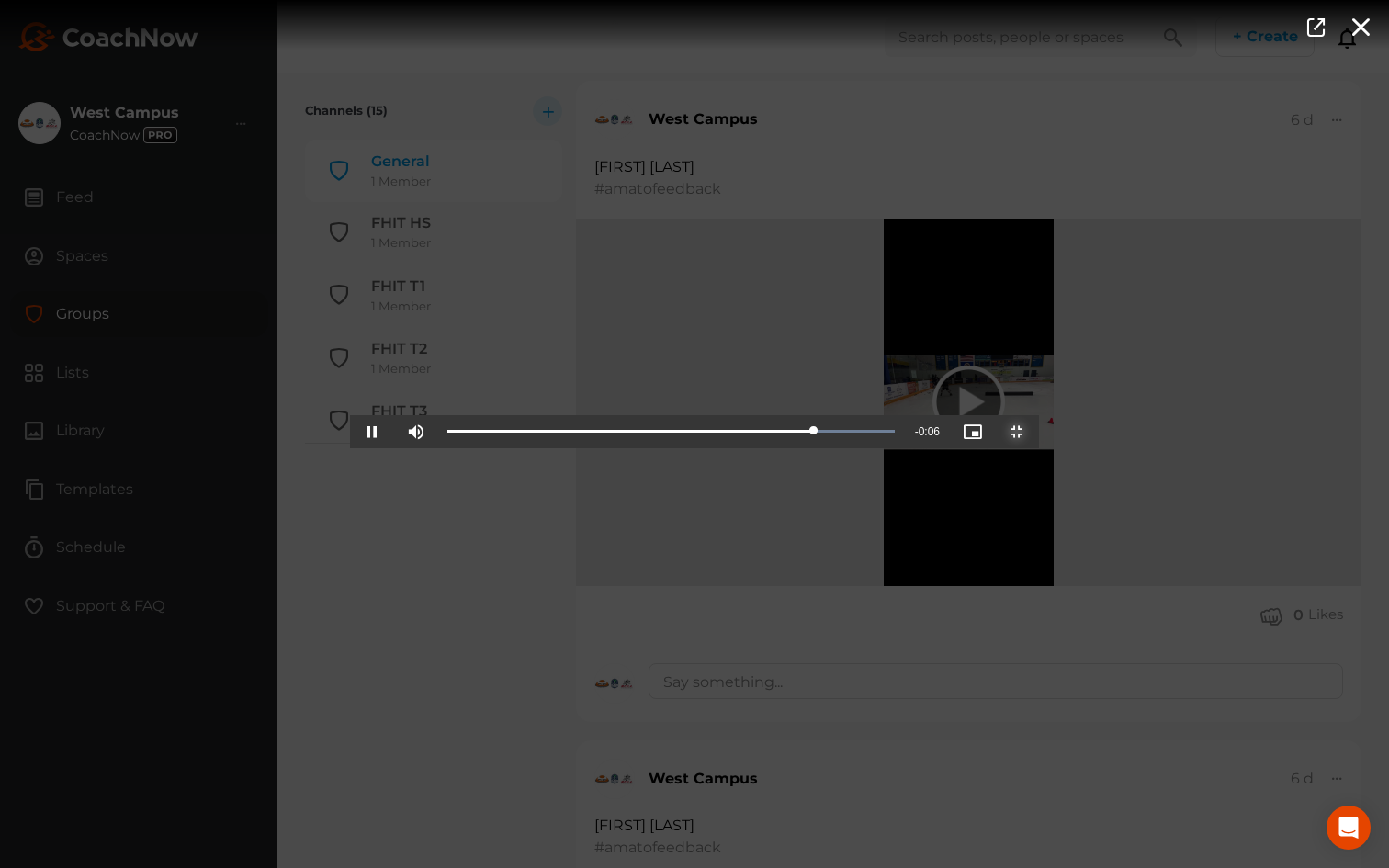 click at bounding box center (1017, 432) 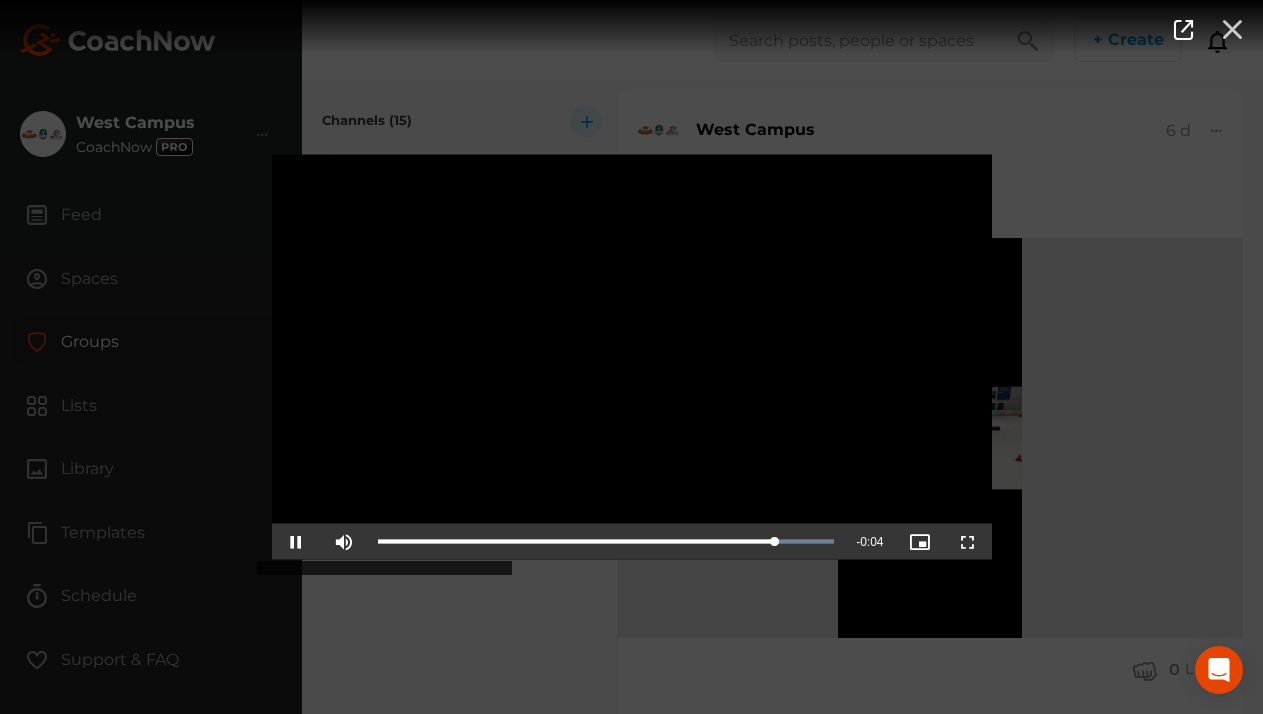 click at bounding box center [1232, 28] 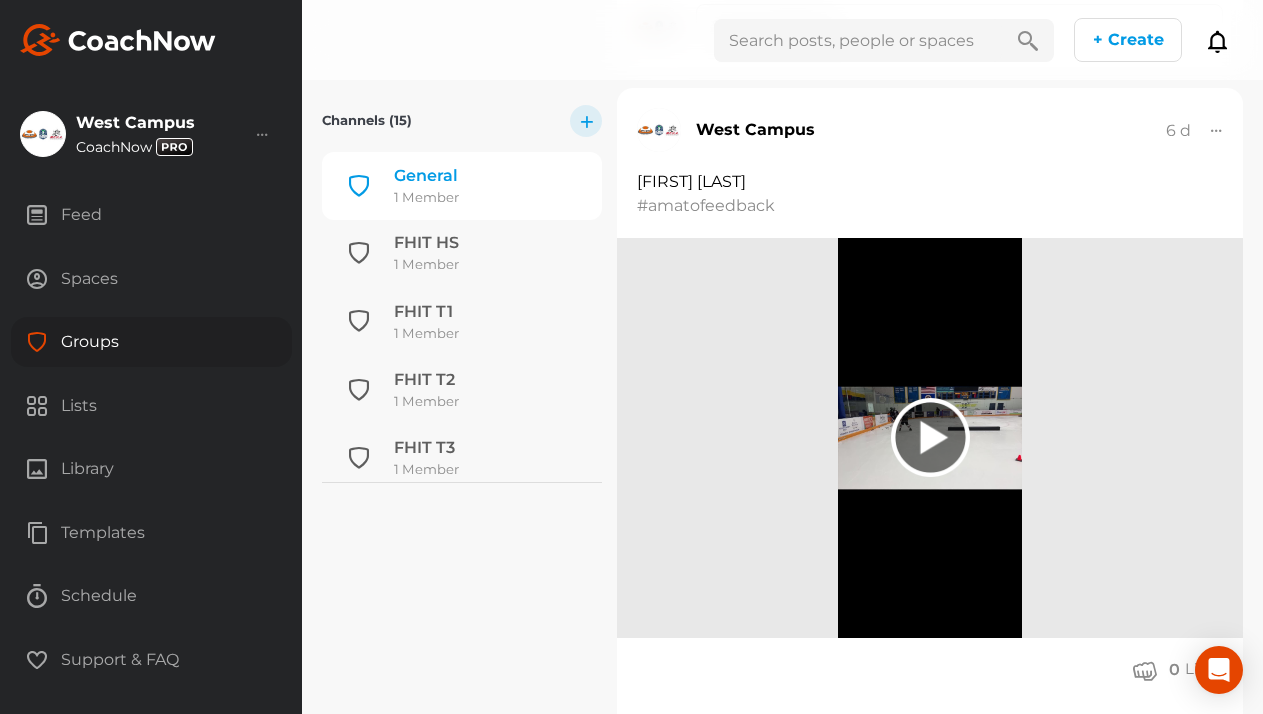 click 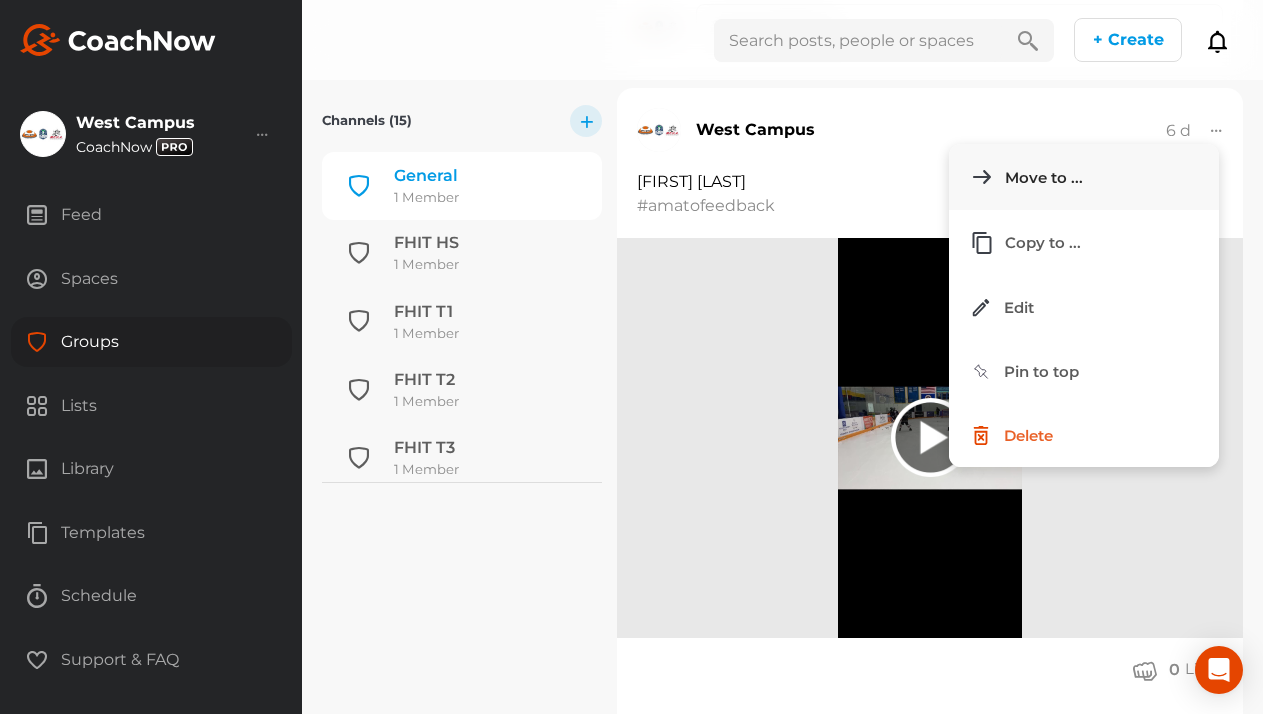 click on "Move to ..." 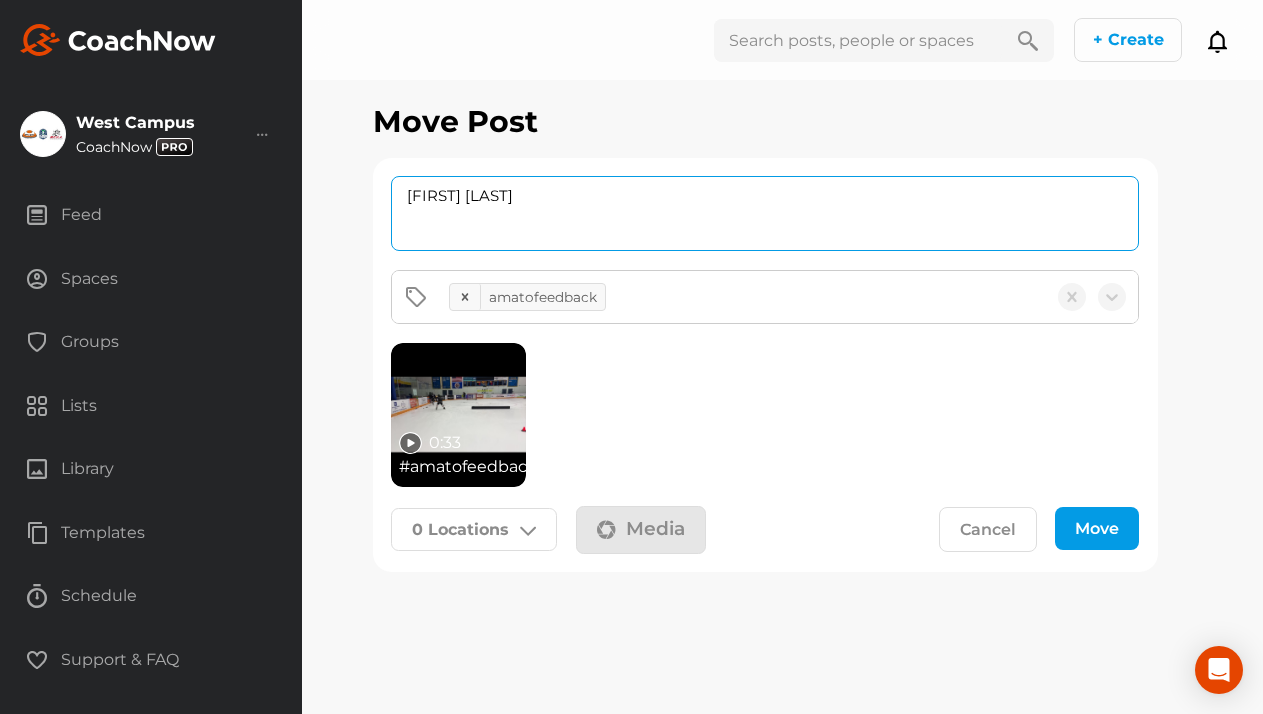 drag, startPoint x: 546, startPoint y: 204, endPoint x: 221, endPoint y: 195, distance: 325.1246 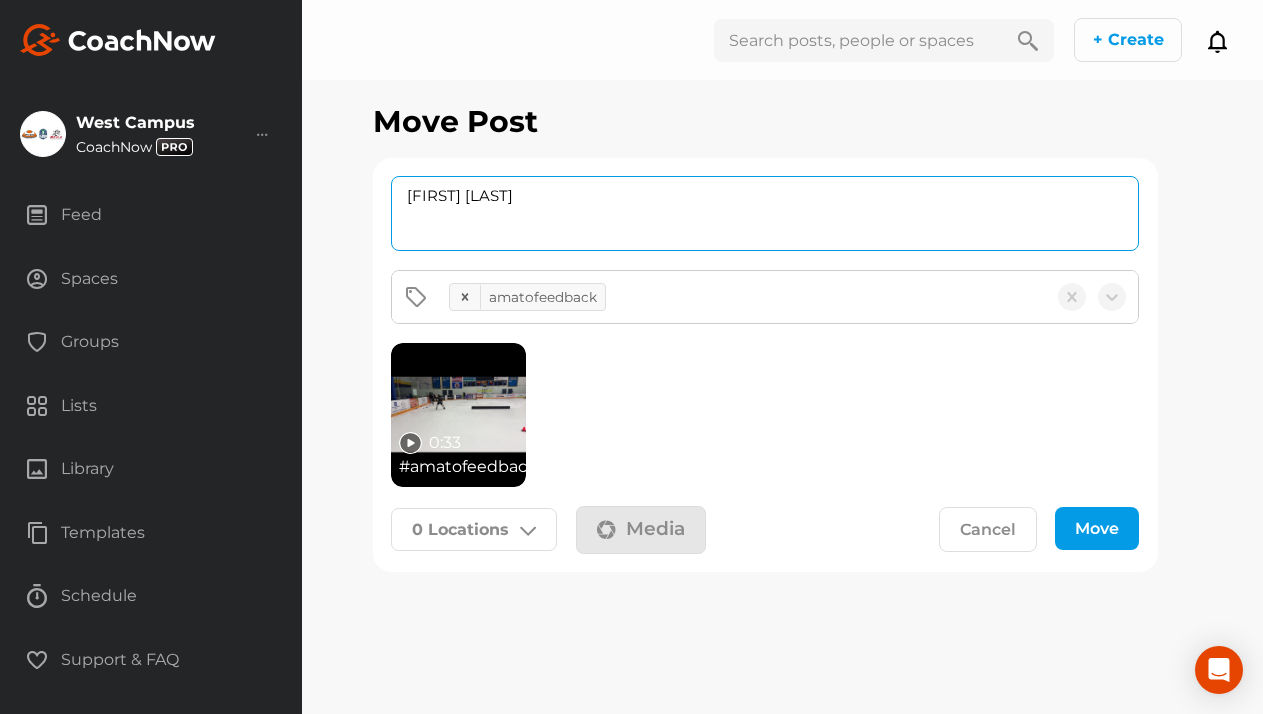 click on "West Campus
CoachNow
Account Settings
Organizations
Tags
Get Paid
Benefits" at bounding box center [631, 357] 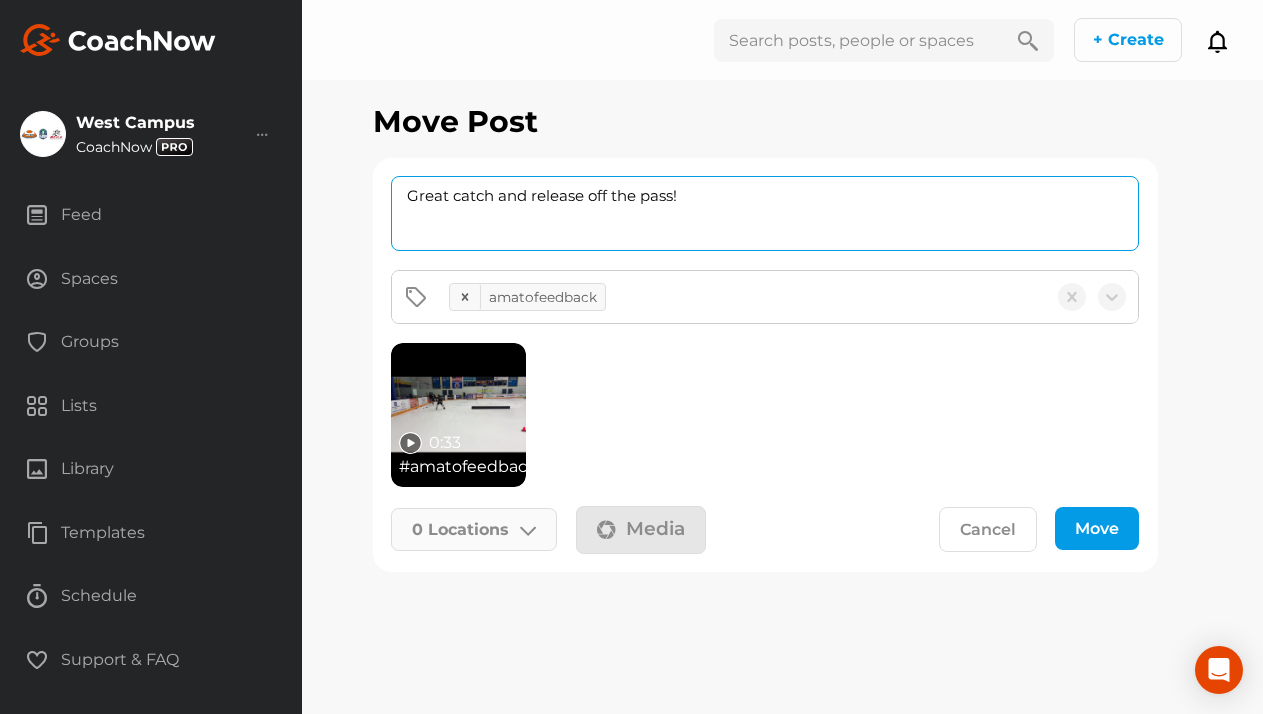 type on "Great catch and release off the pass!" 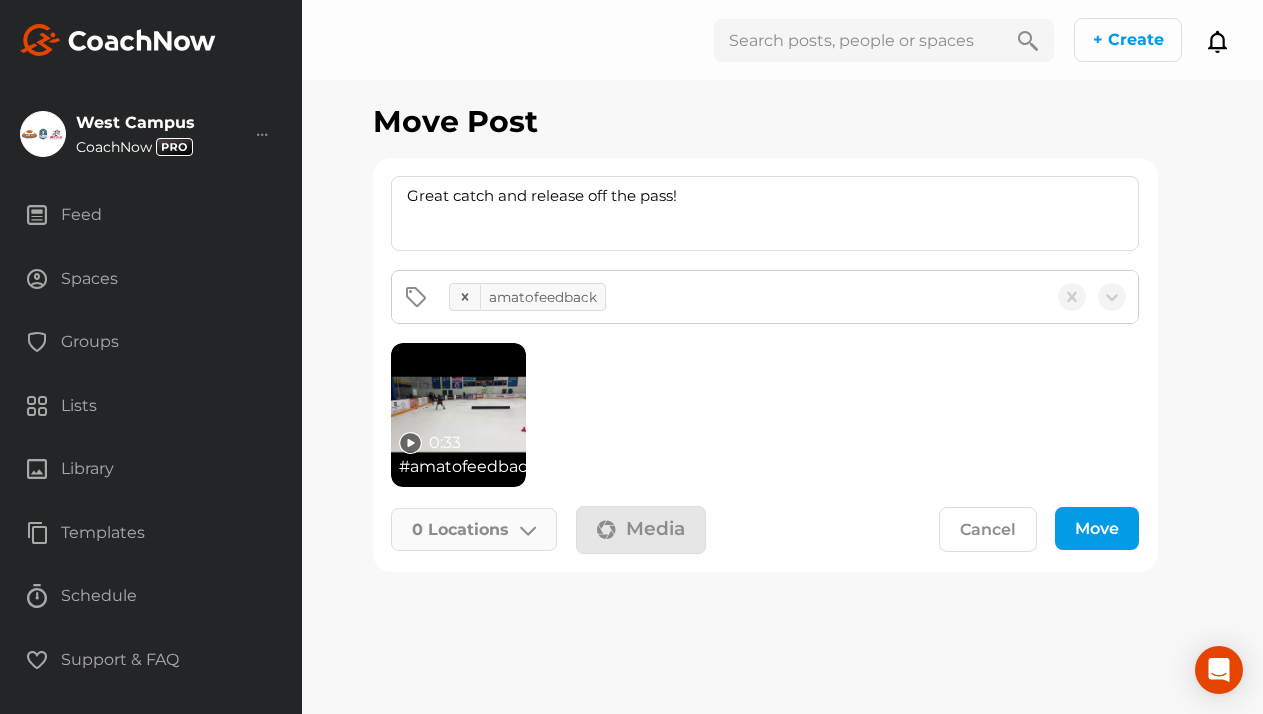 click on "0   Locations" 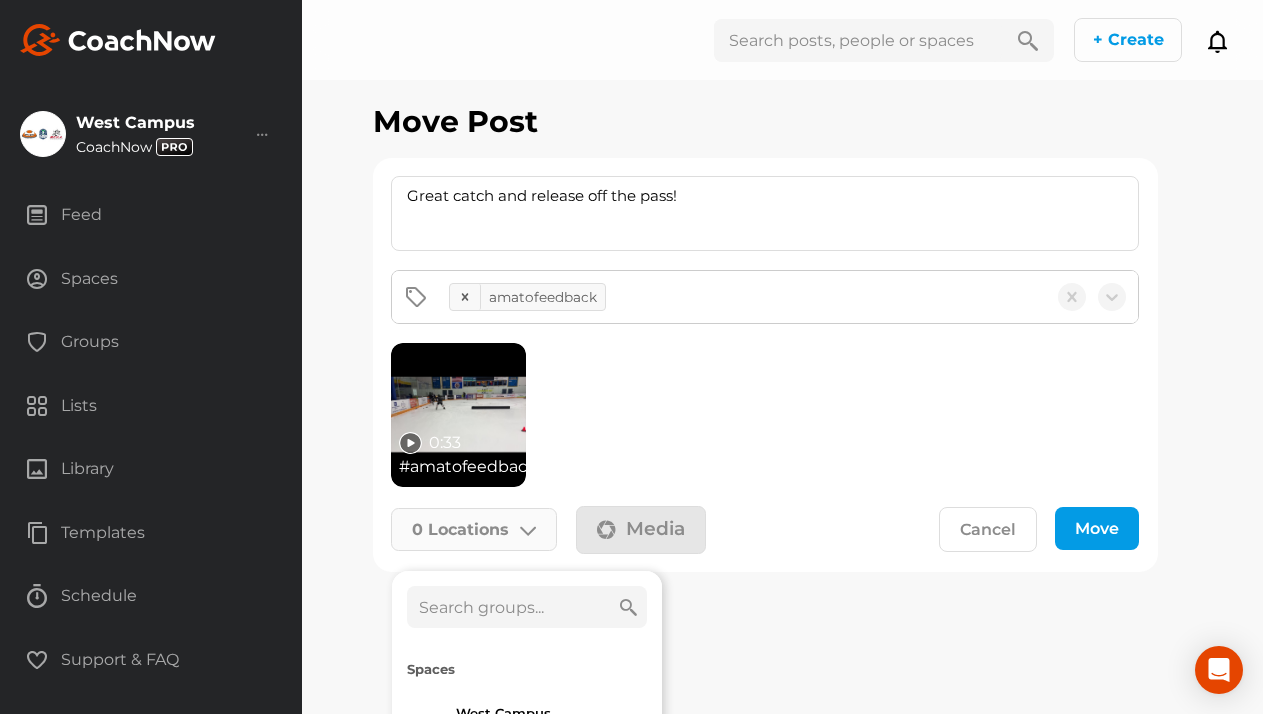 click 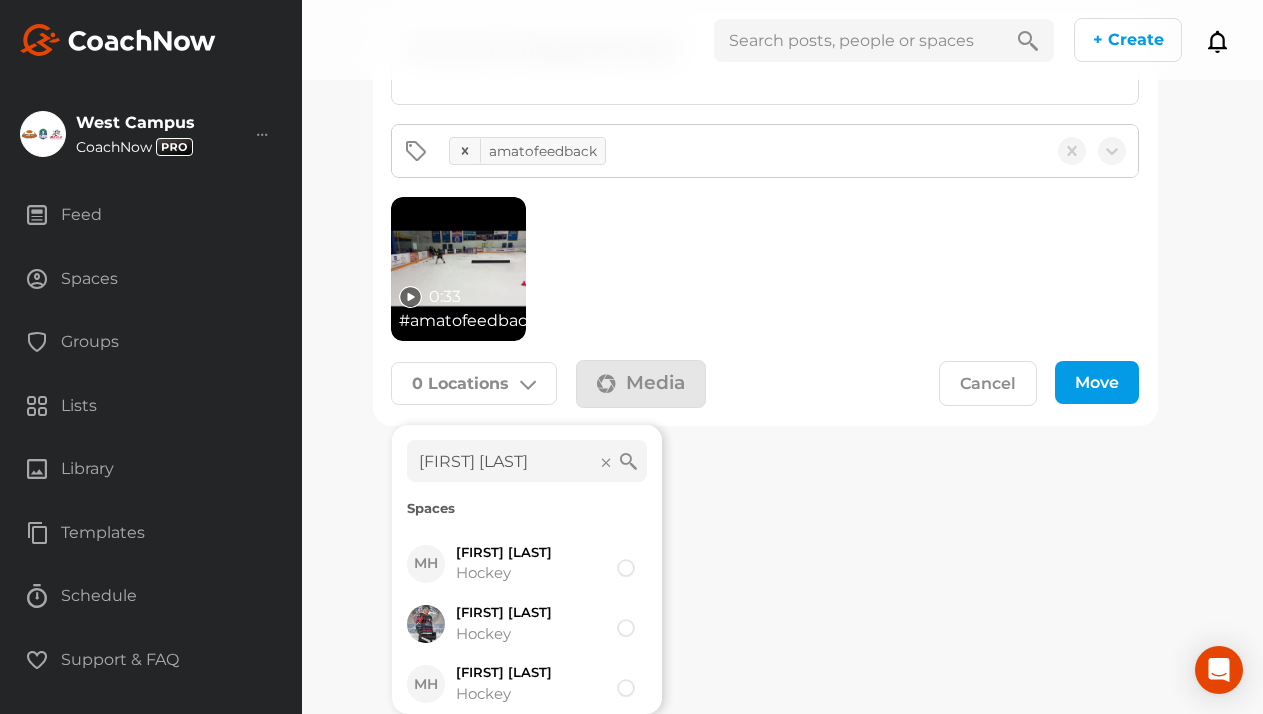 scroll, scrollTop: 144, scrollLeft: 0, axis: vertical 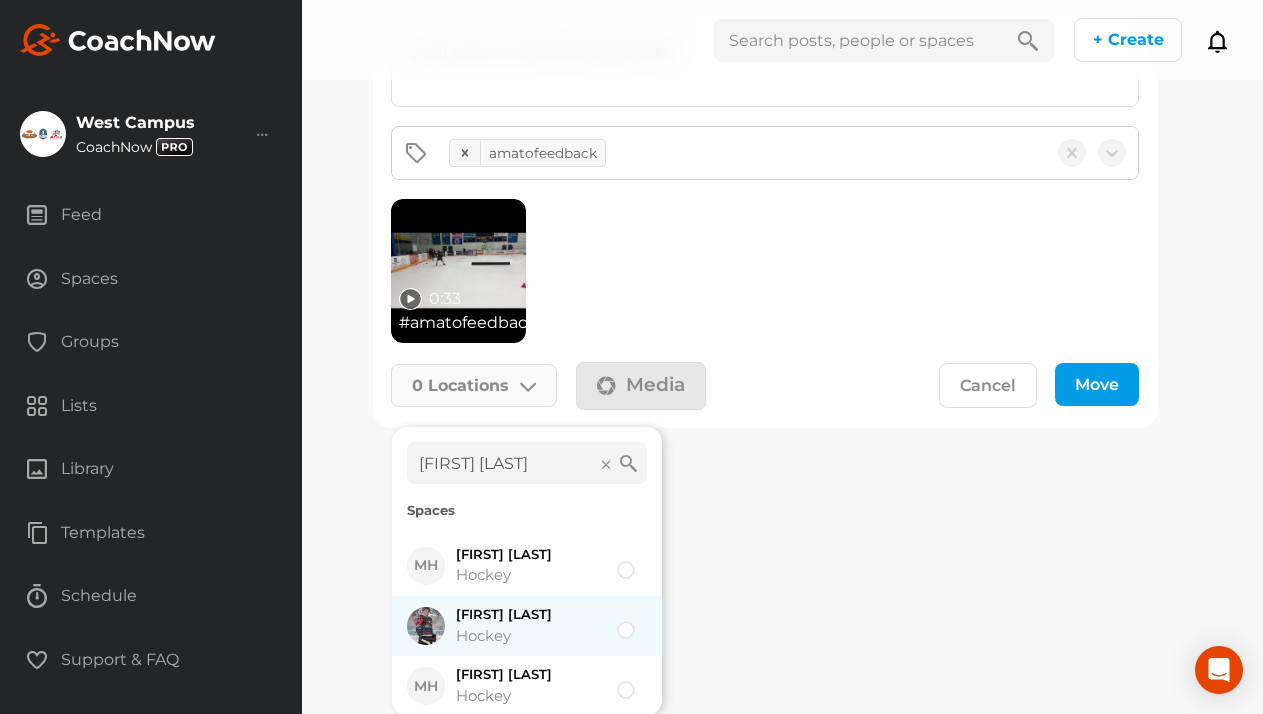 type on "[FIRST] [LAST]" 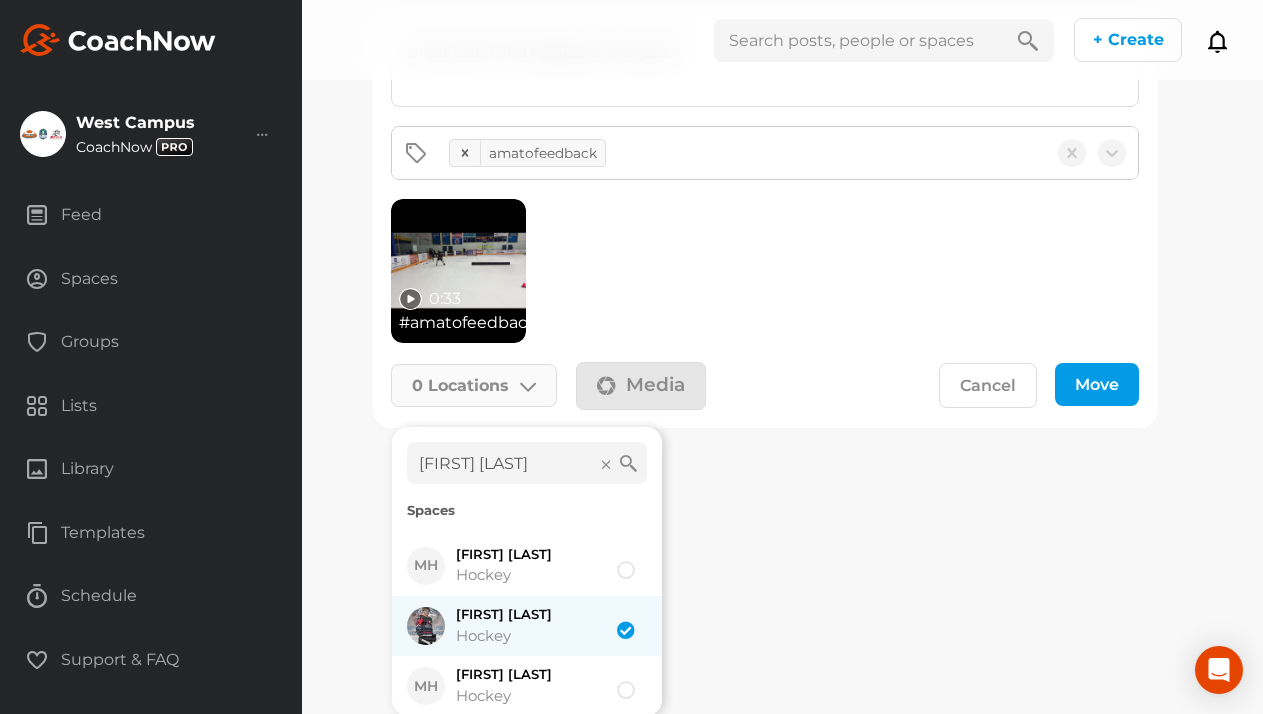 checkbox on "true" 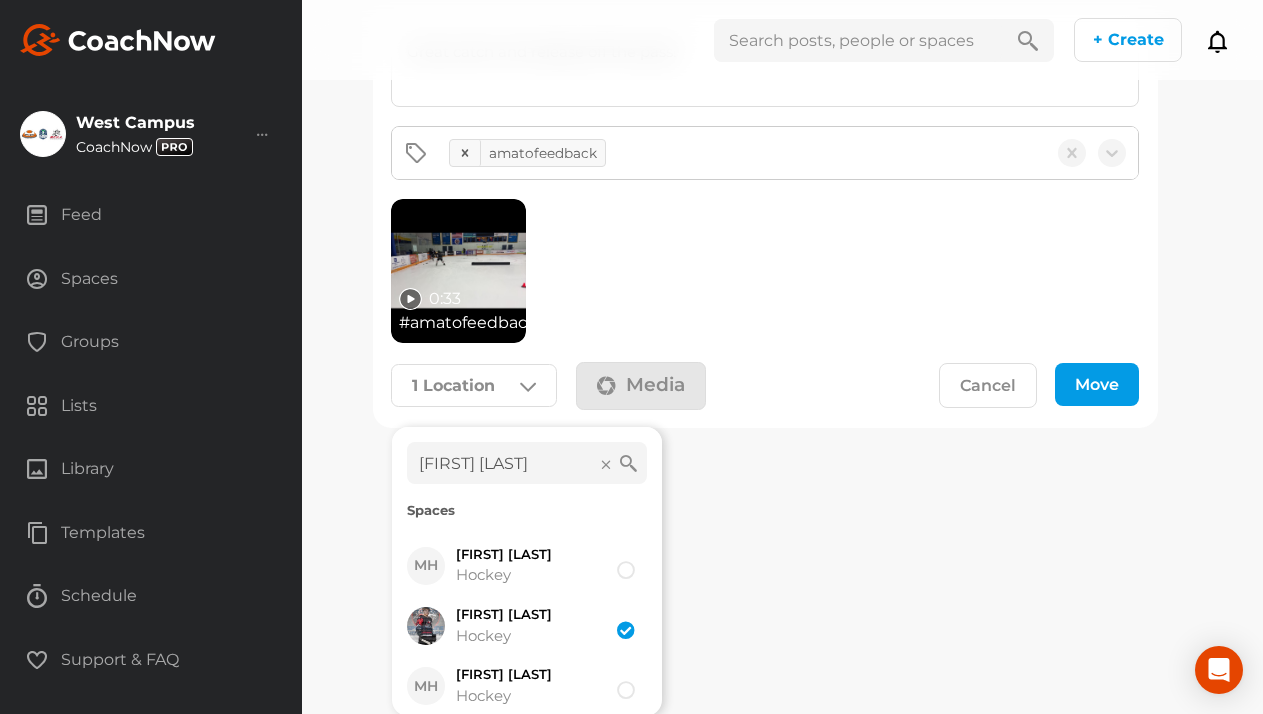 click on "Move" 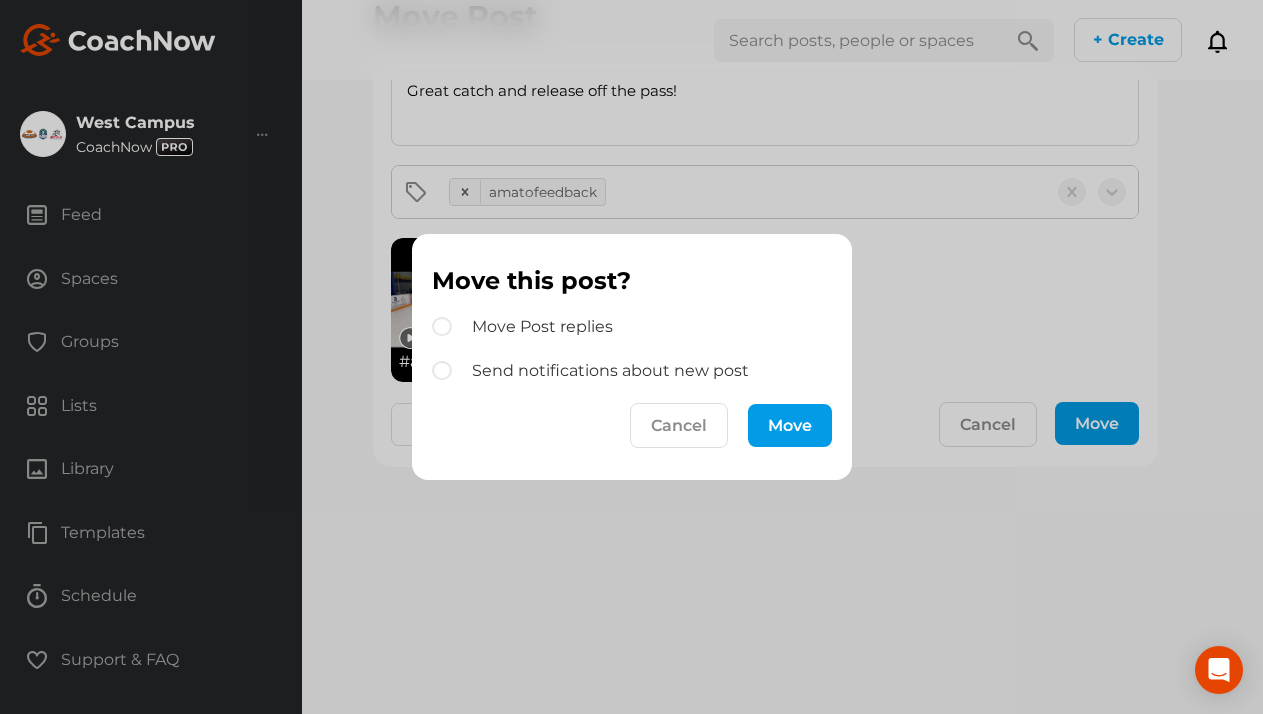 click on "Move" at bounding box center [790, 425] 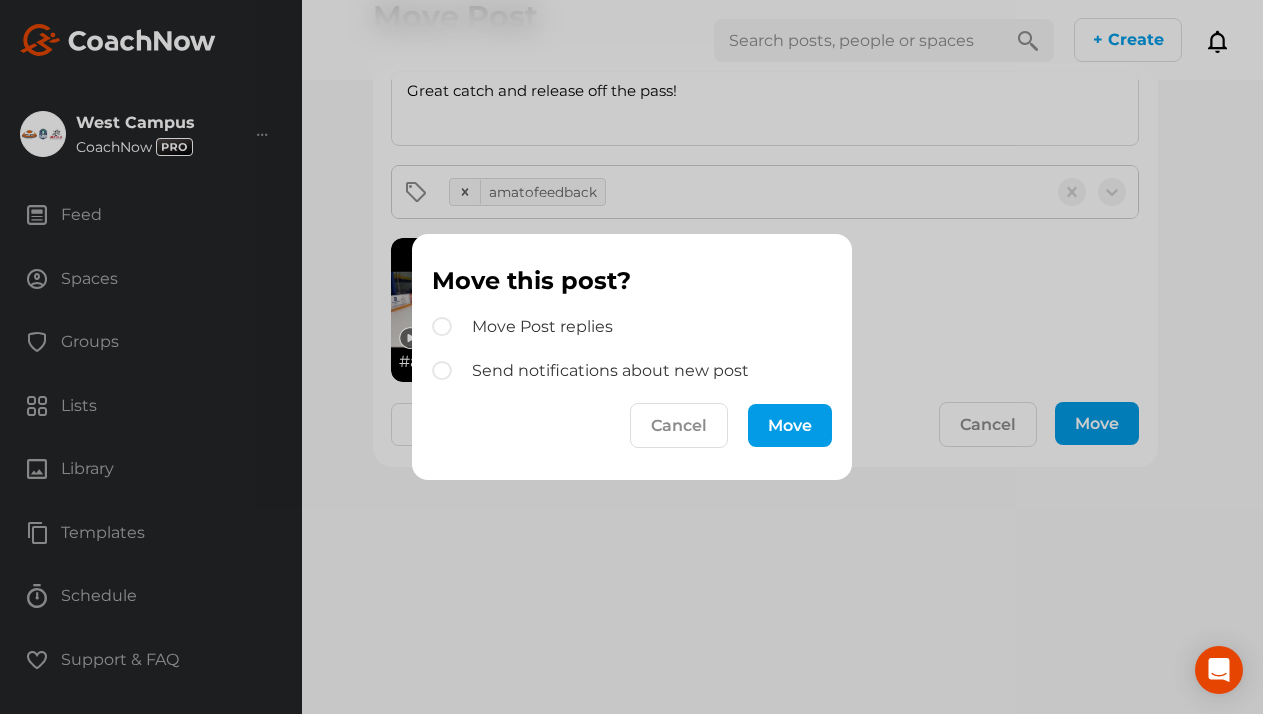 scroll, scrollTop: 0, scrollLeft: 0, axis: both 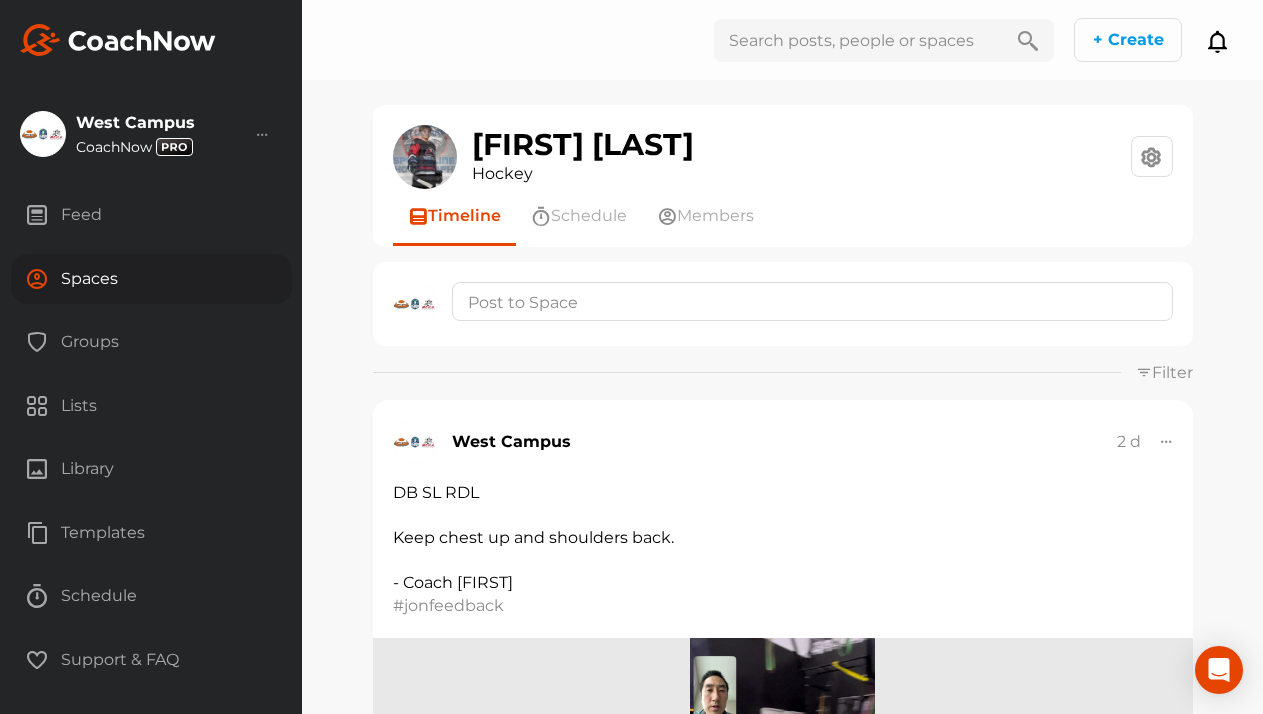 click on "Groups" at bounding box center (151, 342) 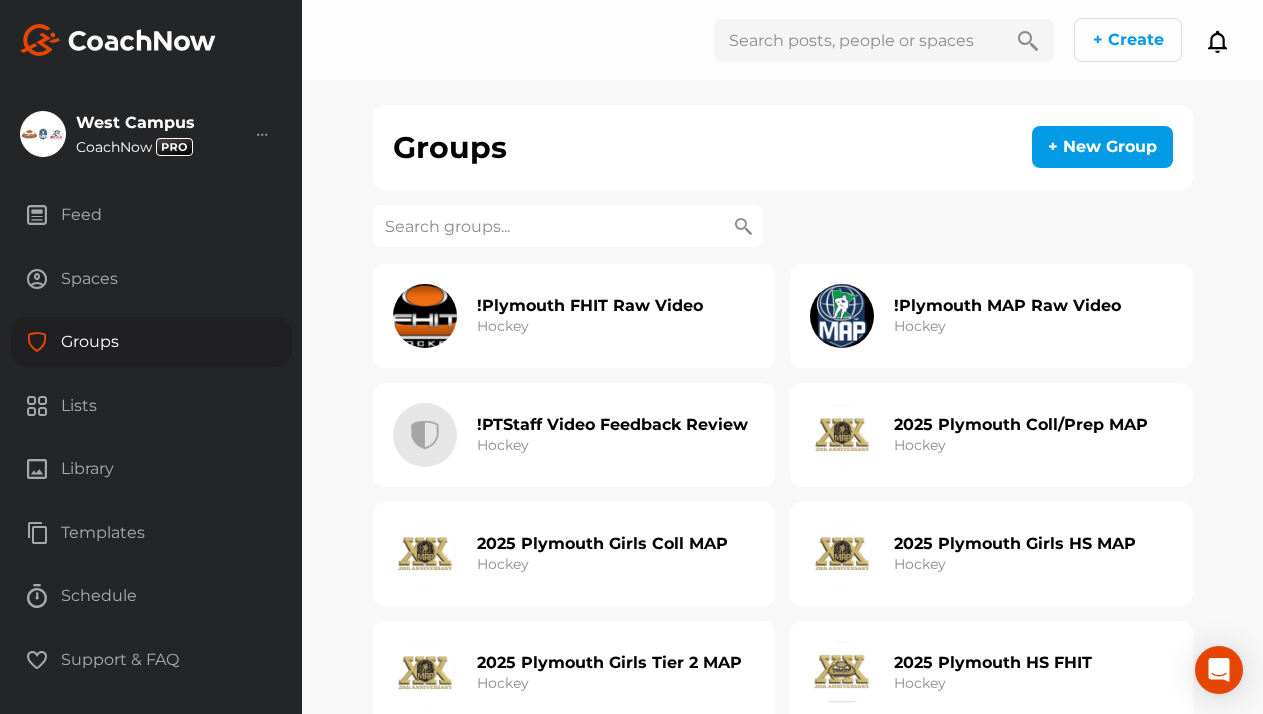 click on "!Plymouth FHIT Raw Video" 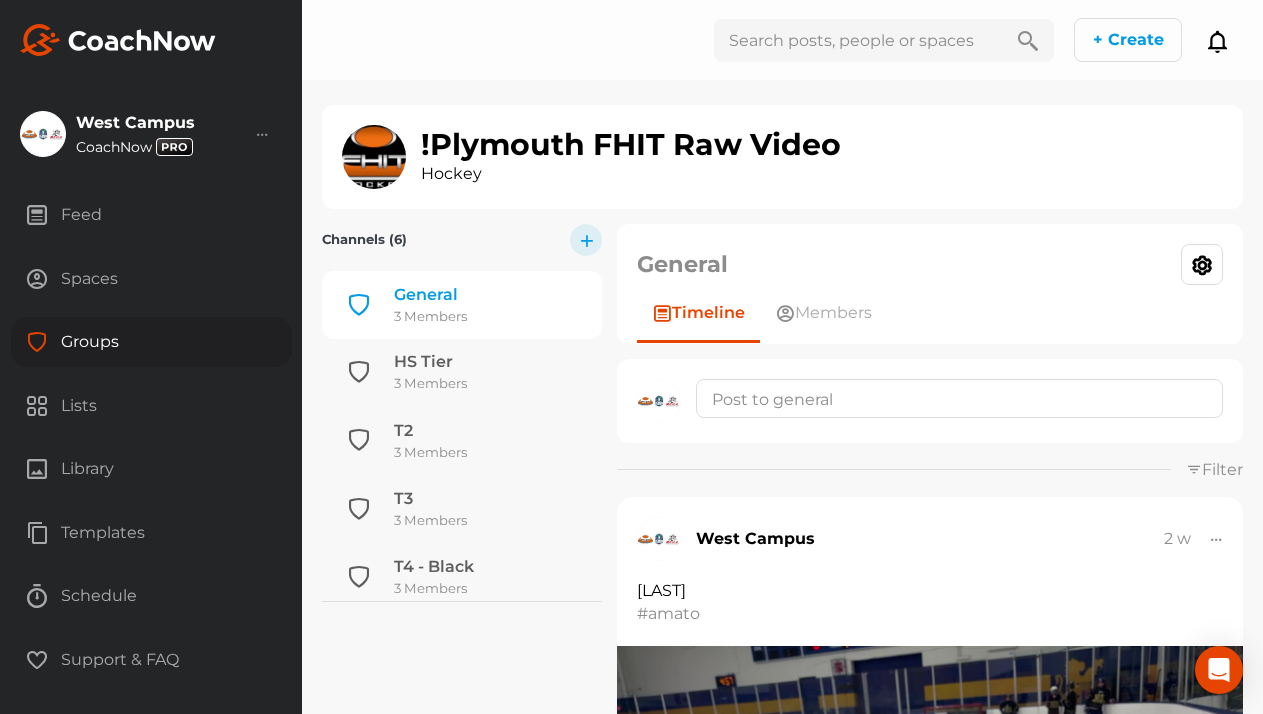 click on "Groups" at bounding box center [151, 342] 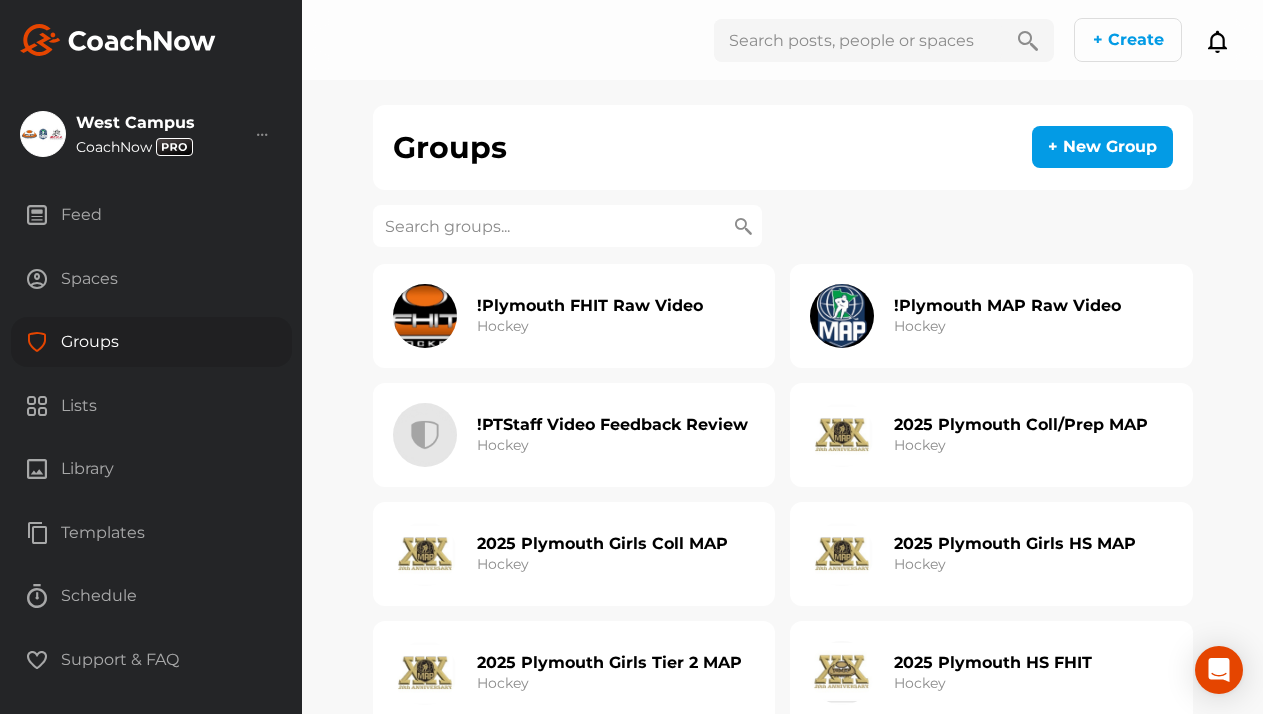 click on "!PTStaff Video Feedback Review Hockey" 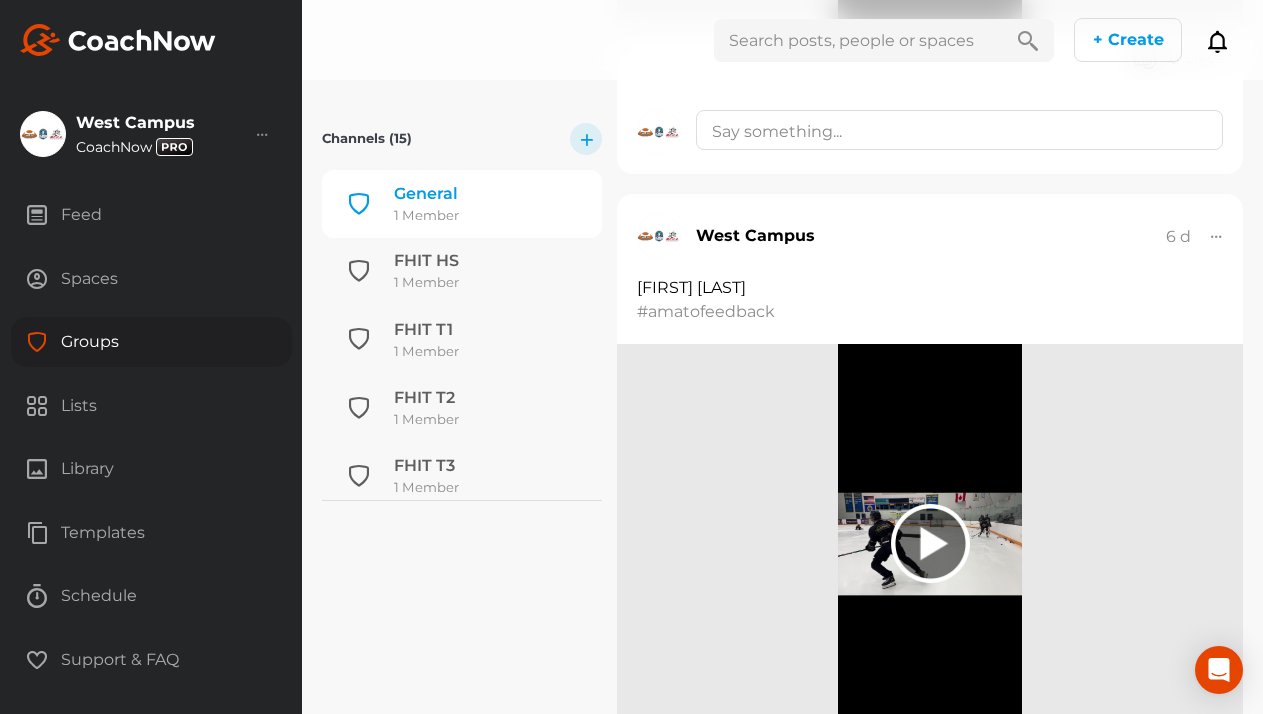 scroll, scrollTop: 2499, scrollLeft: 0, axis: vertical 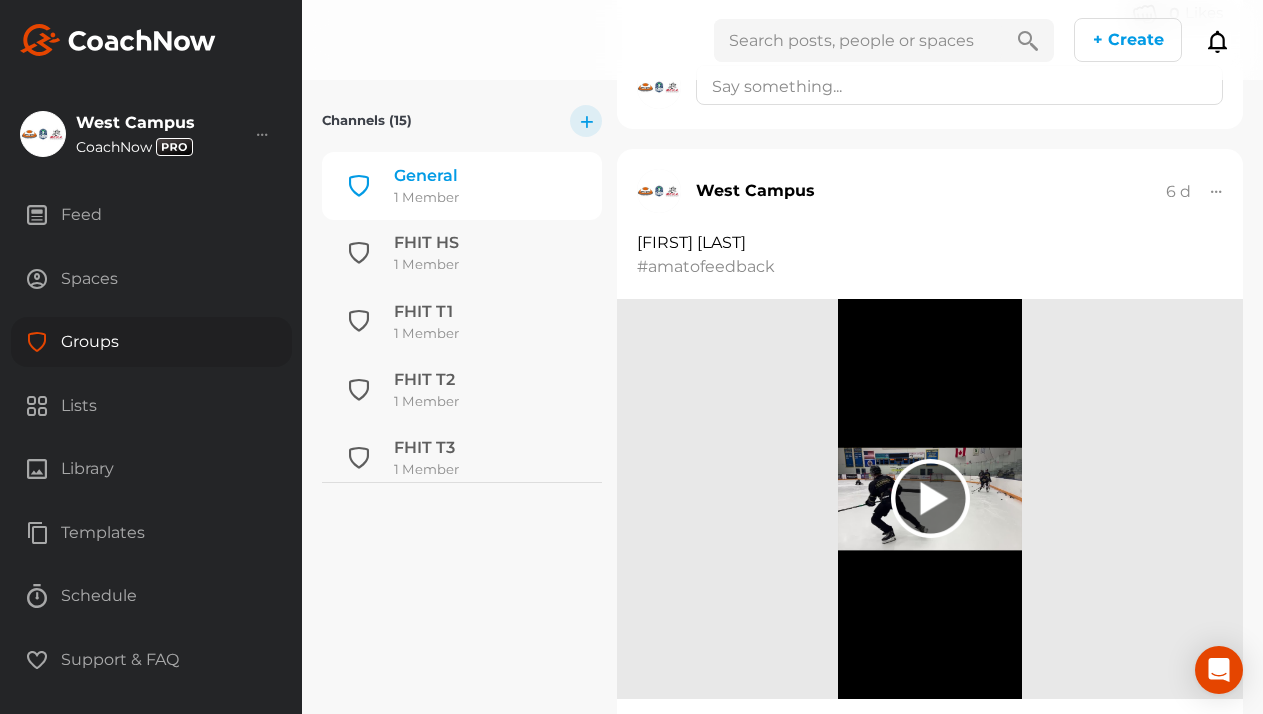 click 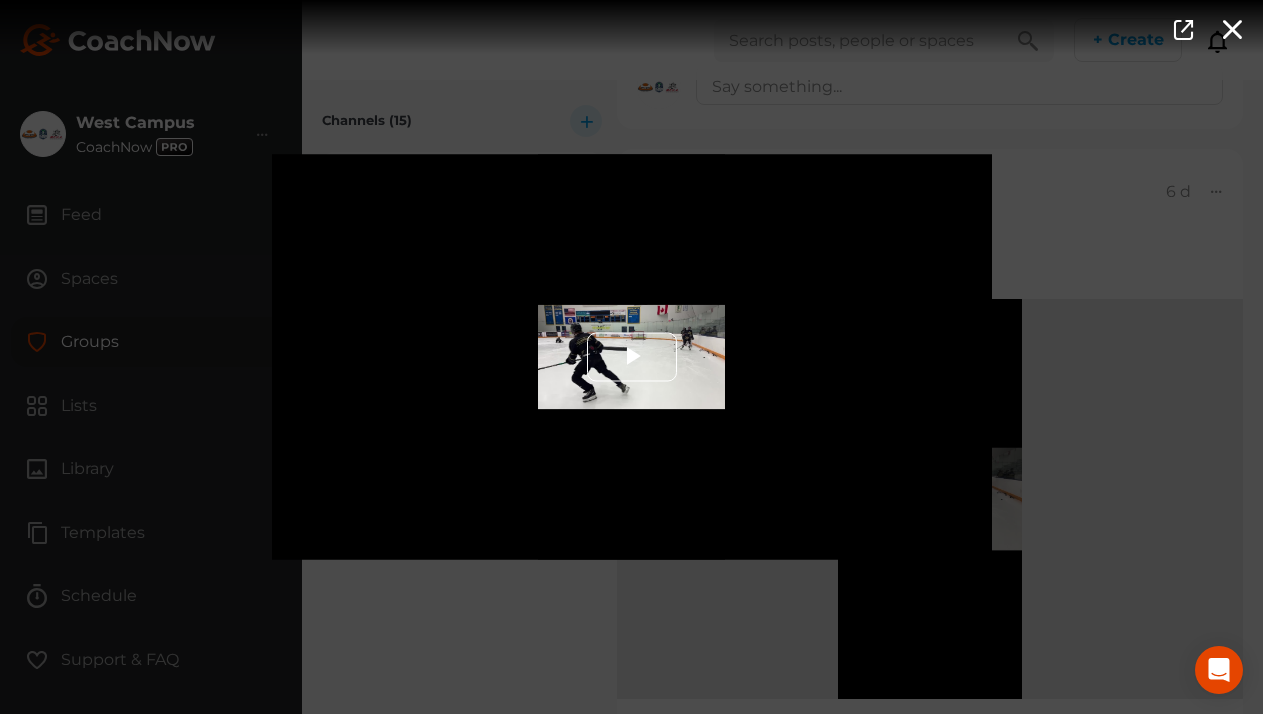 click at bounding box center (632, 357) 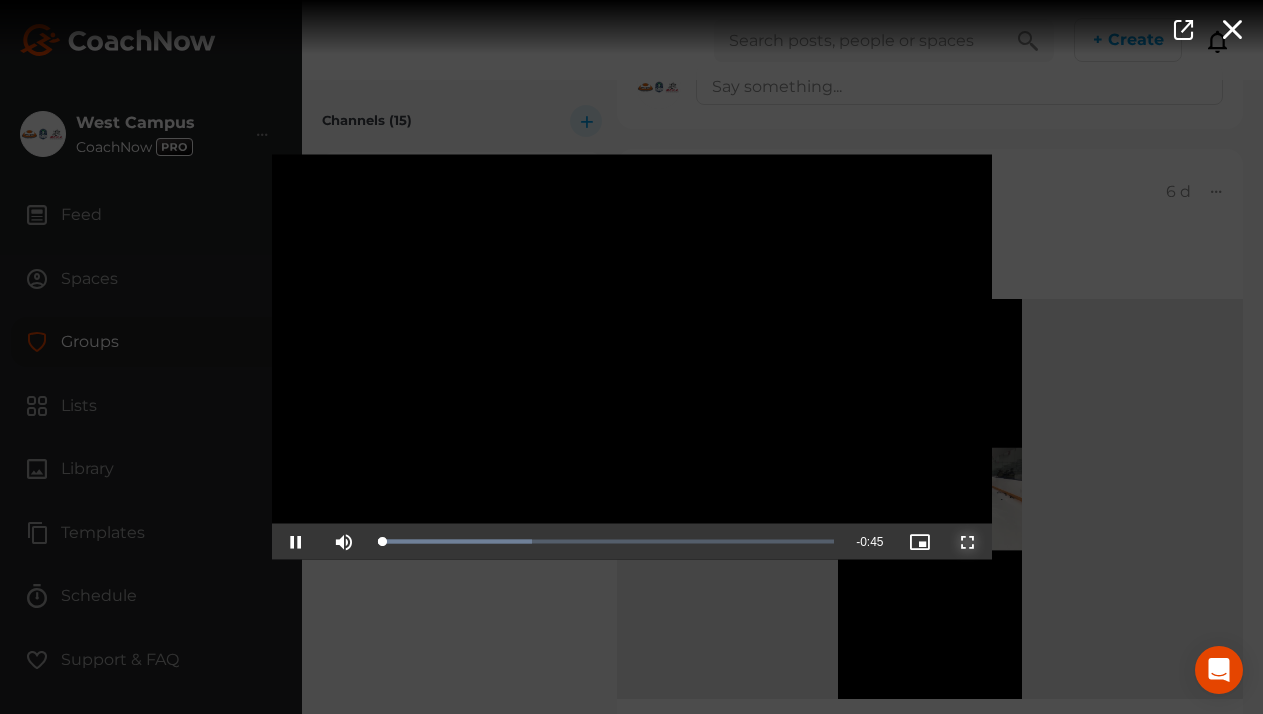 click at bounding box center [968, 542] 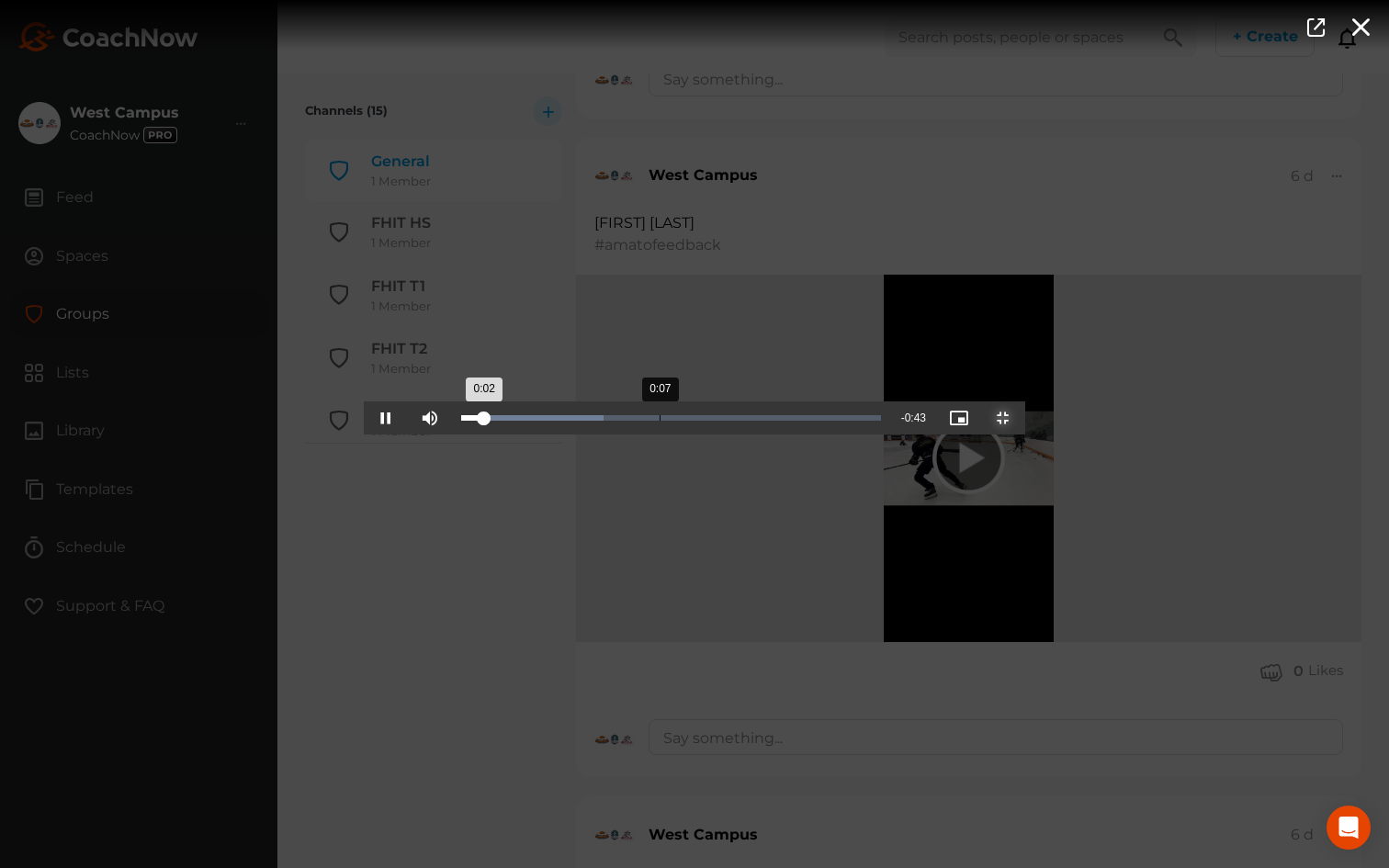 click on "Loaded :  33.84% 0:07 0:02" at bounding box center [671, 418] 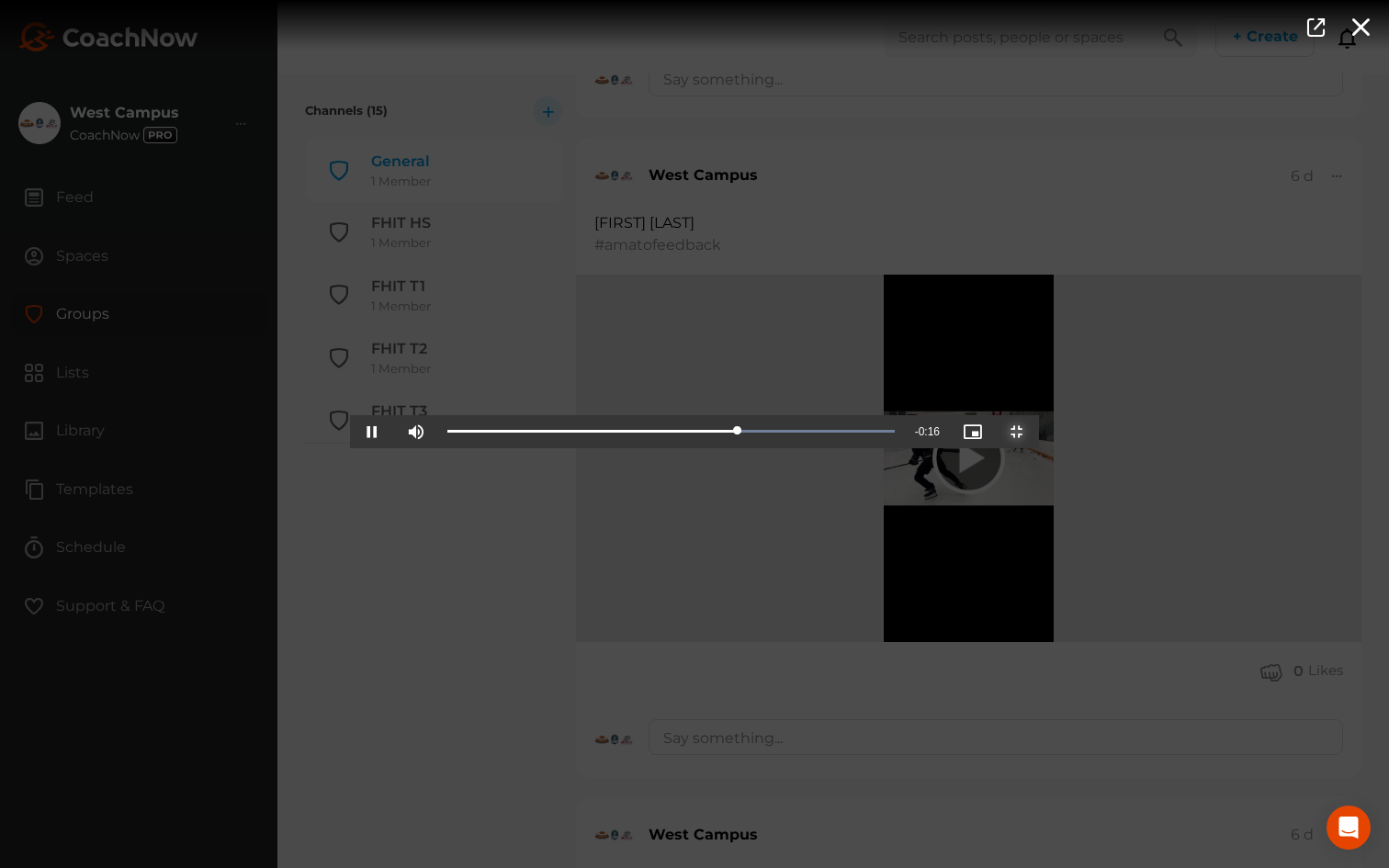 click at bounding box center (1017, 432) 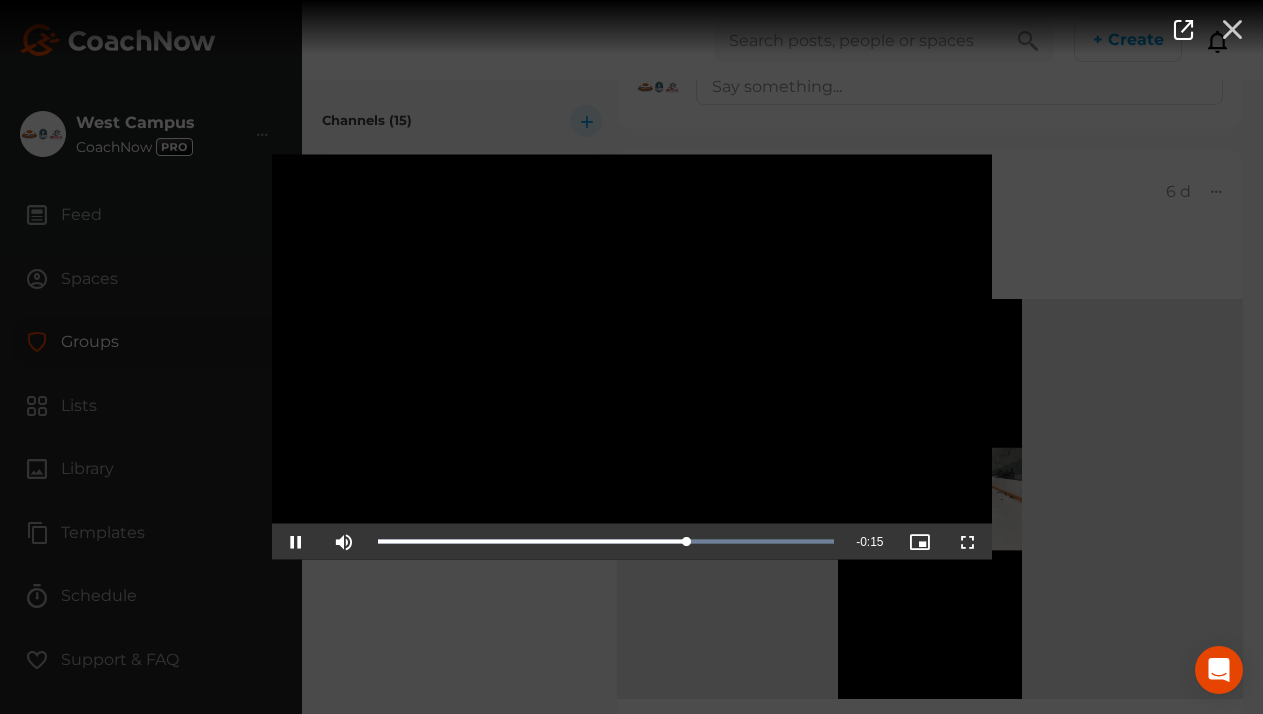click at bounding box center (1232, 28) 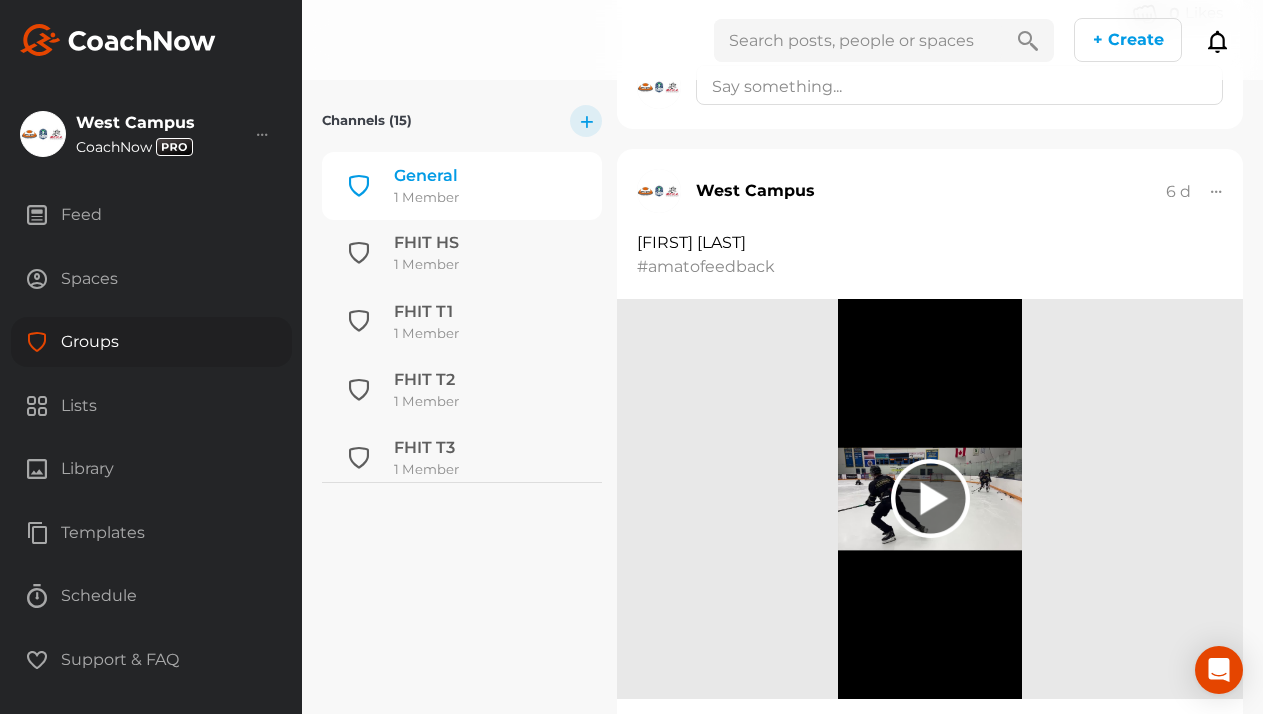click 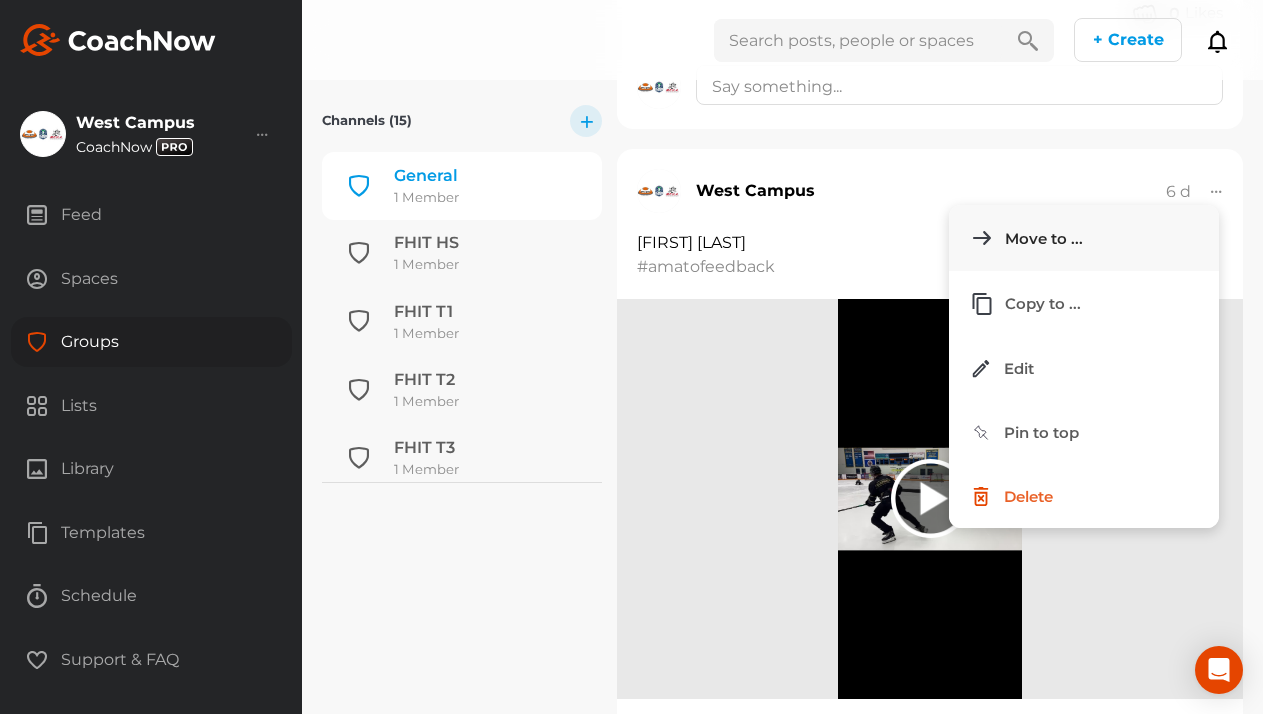 click on "Move to ..." 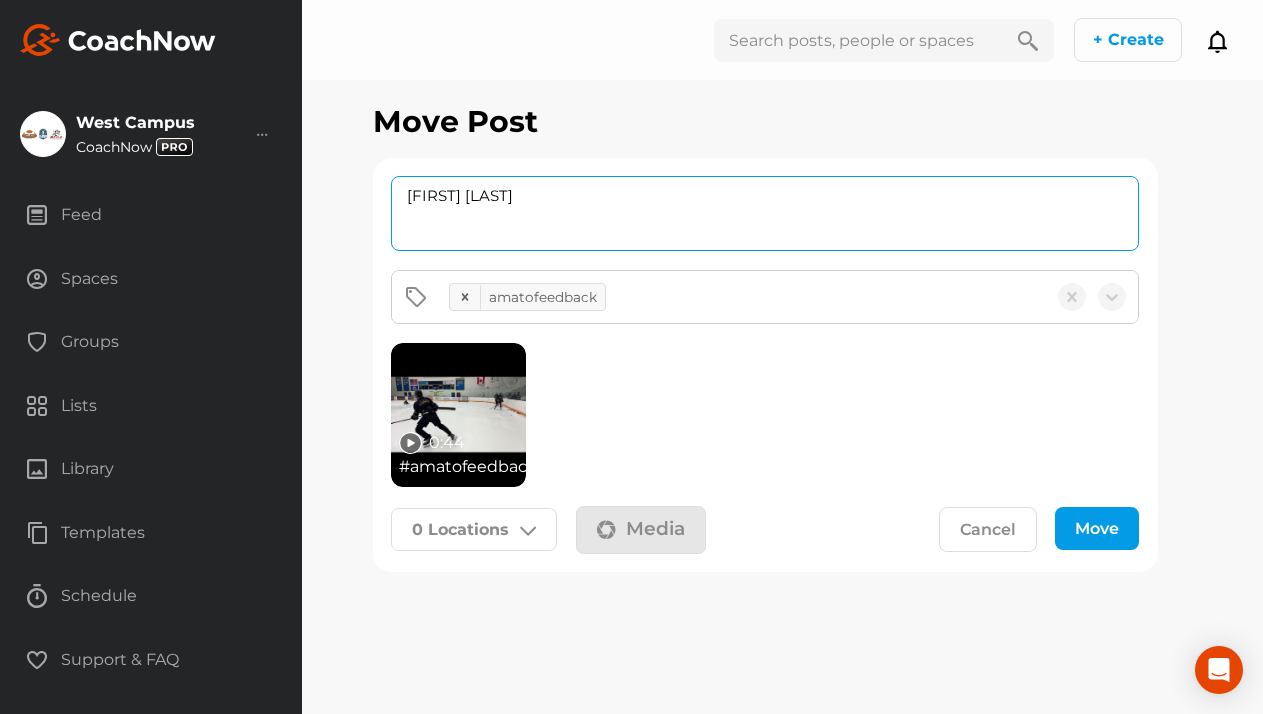 drag, startPoint x: 540, startPoint y: 201, endPoint x: 352, endPoint y: 196, distance: 188.06648 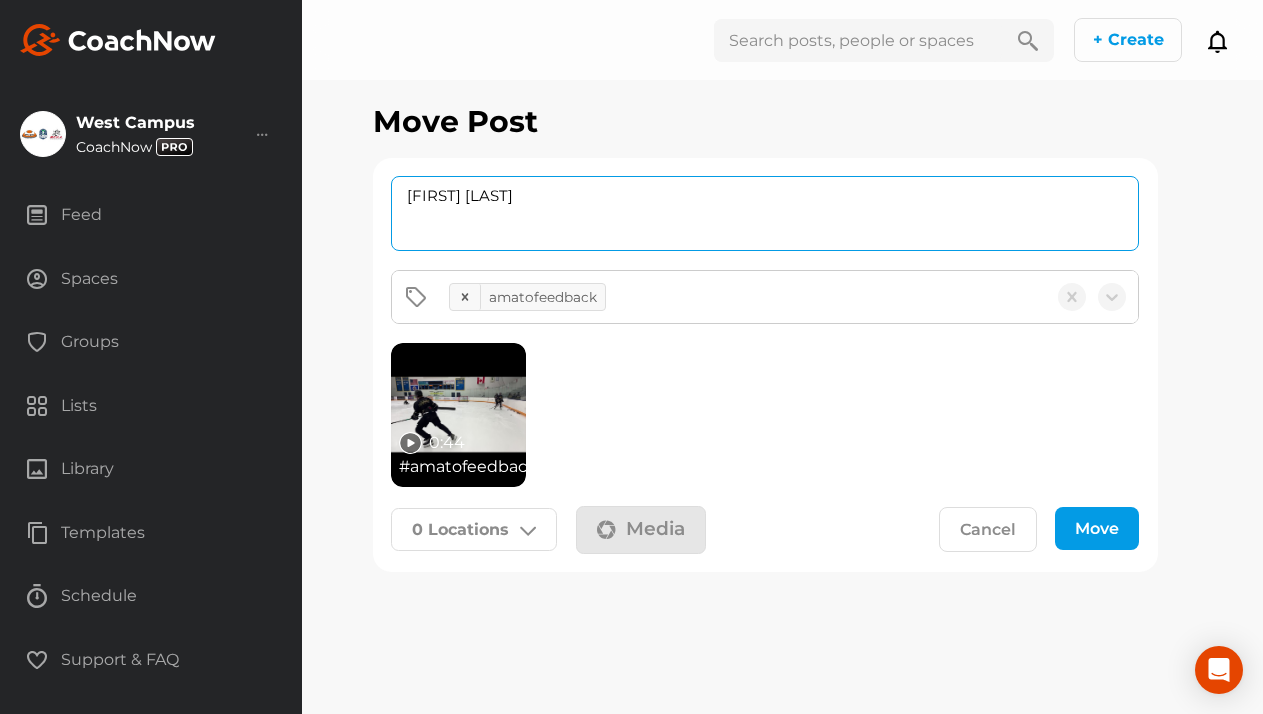 click on "Move Post [FIRST] [LAST] amatofeedback 0:44 # amatofeedback 0   Locations Spaces West Campus Hockey MH Abbigayle Benson Hockey MH Abigail Pedersen Hockey FH Adam Behrns Hockey Adam Kimbrel Hockey FH Adam Pangarkis Hockey MH Addison Preston Hockey MH Addison Rown Hockey MH Adeley Foltz Hockey MH Adelyn Grillo Hockey Aiden Bliss Hockey FH Aiden Turunen Hockey MG Aksel Reilkoff Hockey MH Alexa Larson Hockey Alexa Schumm Hockey MH Alexander Miller Hockey Alexander Tsapov Hockey MH Alexandra Morris Hockey FH Alexzander Johnson Hockey MH Allie Freed Hockey MH Allison Tofte Hockey MH Alyssa Nuernberg Hockey MG Amada Grayson Hockey MH Ander Misselt Hockey FH Anders Nicholls Hockey FH Anders Nycholat Hockey Anders Opel Hockey MG Anderson Bakken Hockey MH Andrew Dorn Hockey MH Andrew Mallak Hockey JR Angie Alvarez Hockey MH Annika Drews Hockey MH Annika Opel Hockey Arseniy Tsapov Hockey FH Asher Kaminsky Hockey MH Ashley Dorn Hockey MH Audyn Molesky Hockey MH Austin Eison Hockey FH Austin Lieser" at bounding box center [782, 357] 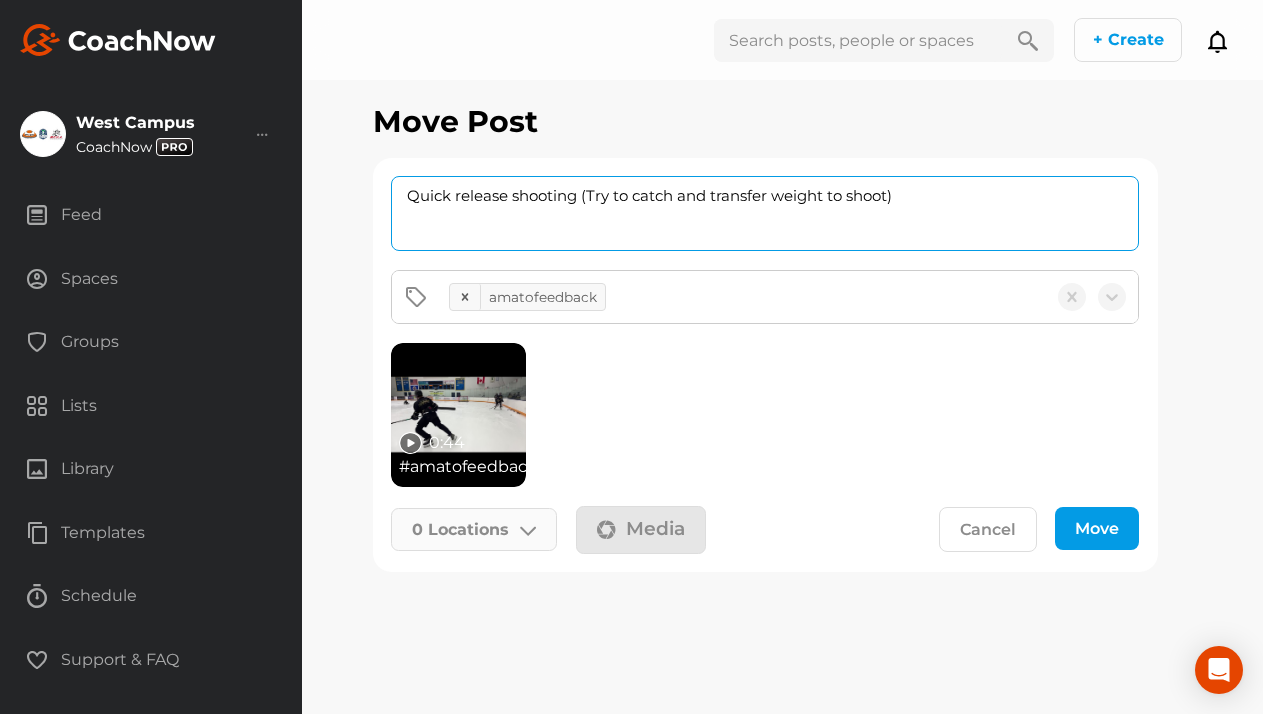 type on "Quick release shooting (Try to catch and transfer weight to shoot)" 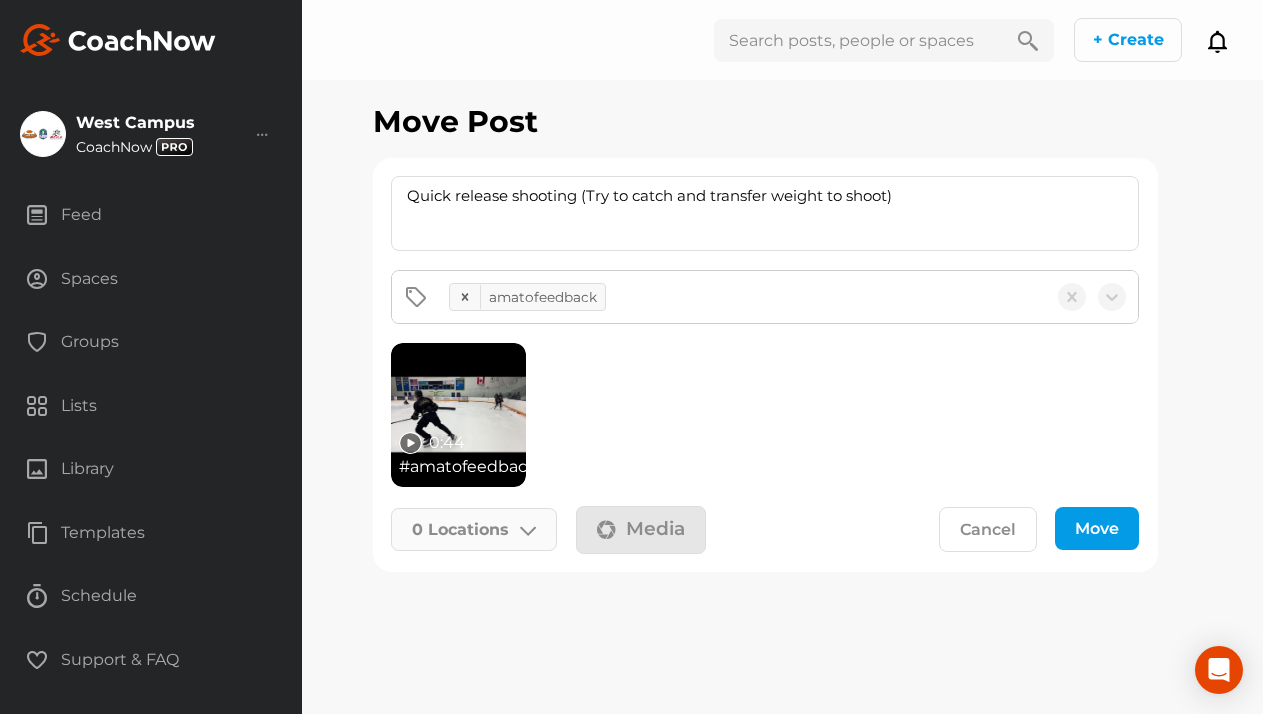 click on "0   Locations" 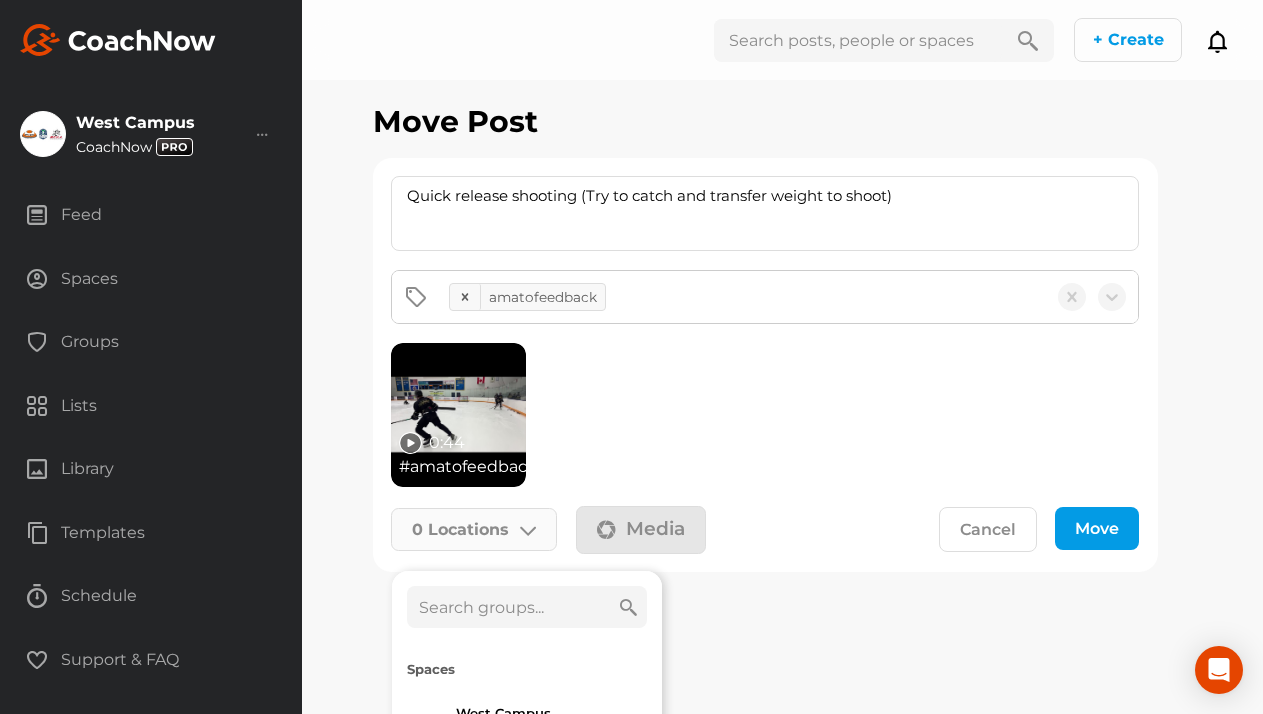 click 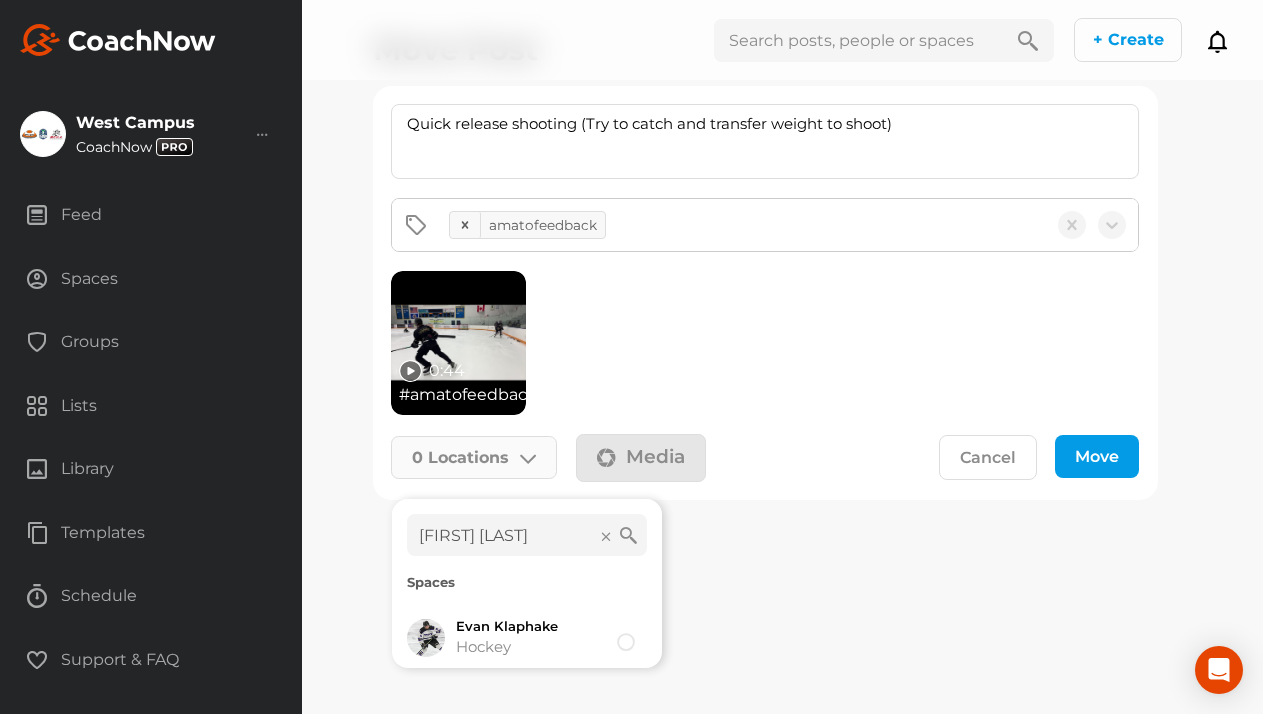 scroll, scrollTop: 84, scrollLeft: 0, axis: vertical 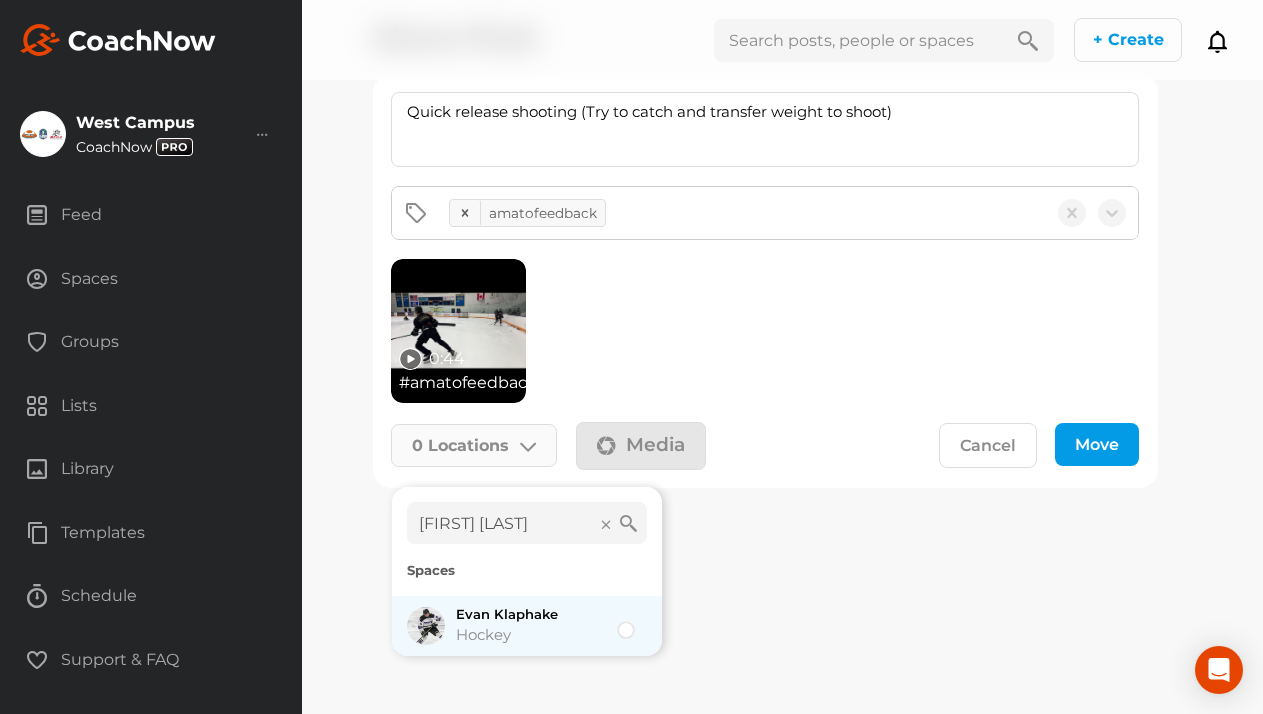 type on "[FIRST] [LAST]" 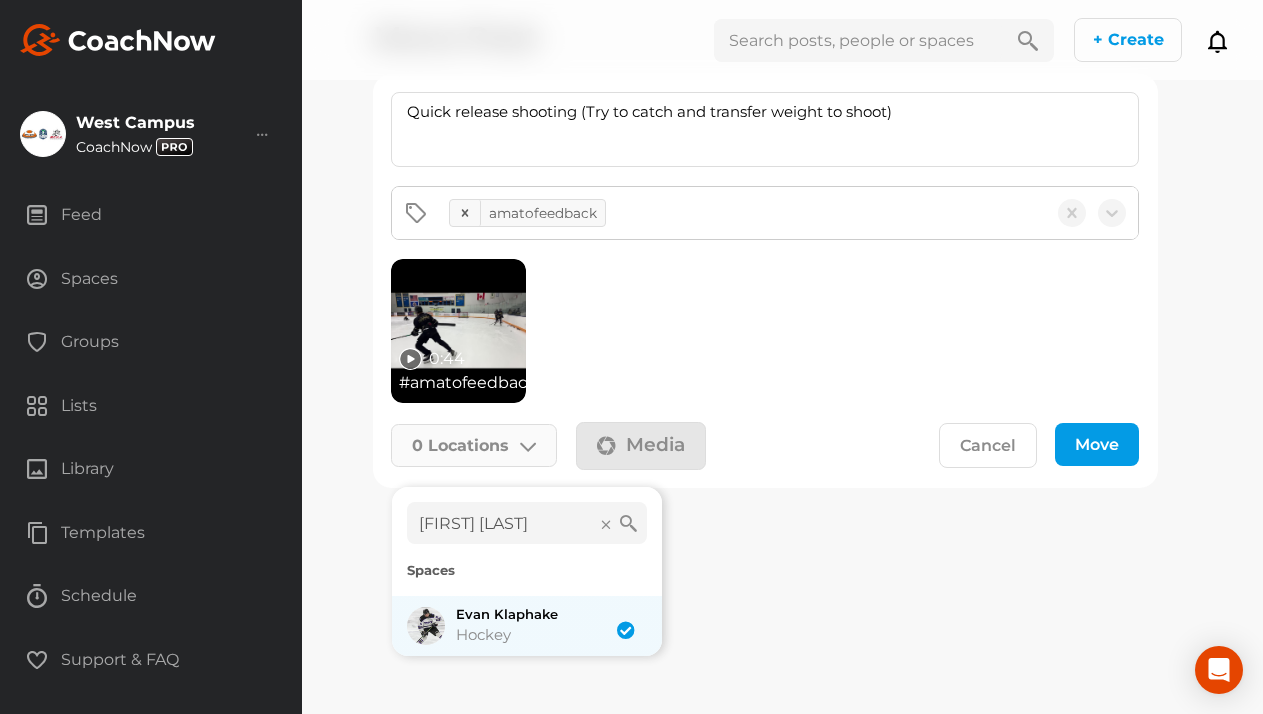 checkbox on "true" 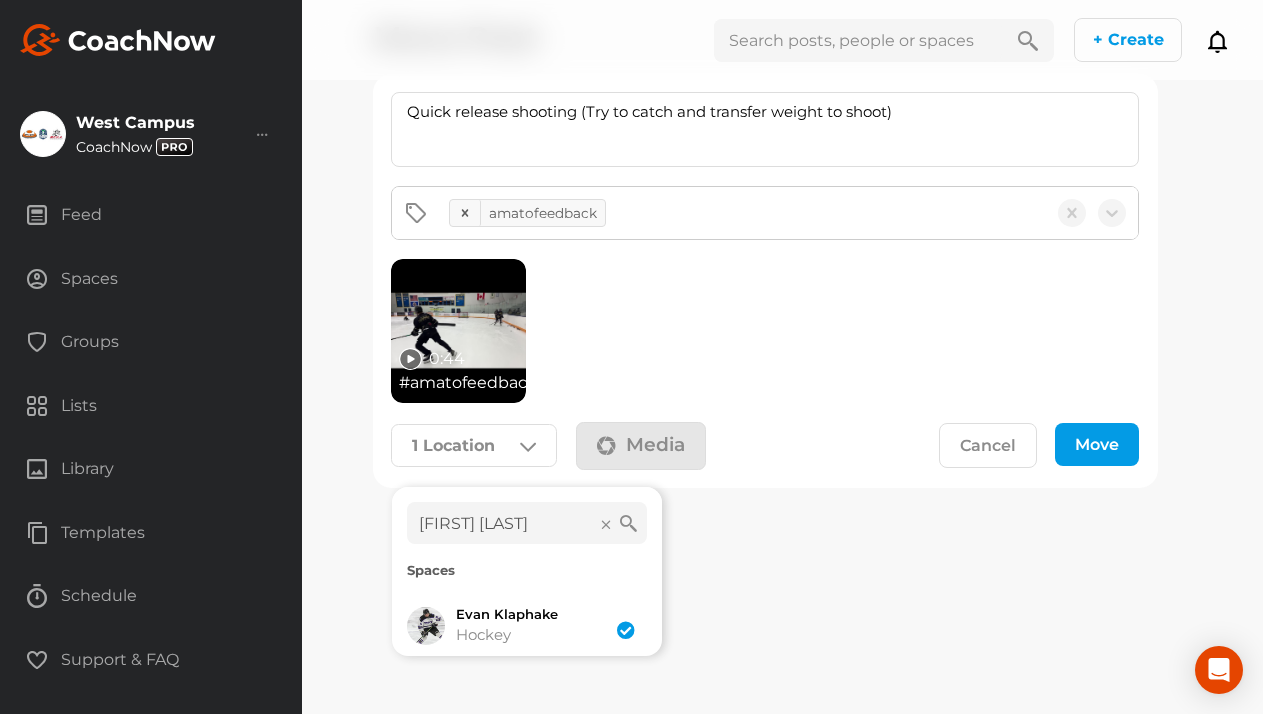 click on "Move" 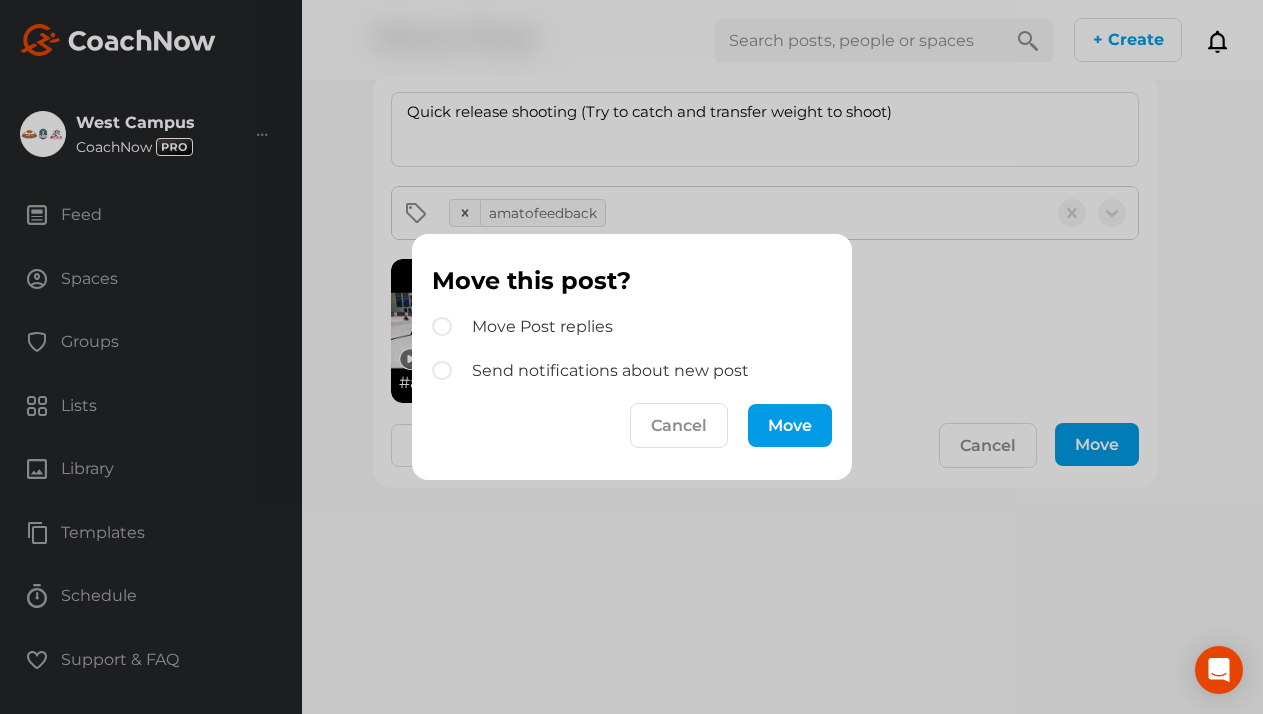 click on "Move" at bounding box center [790, 425] 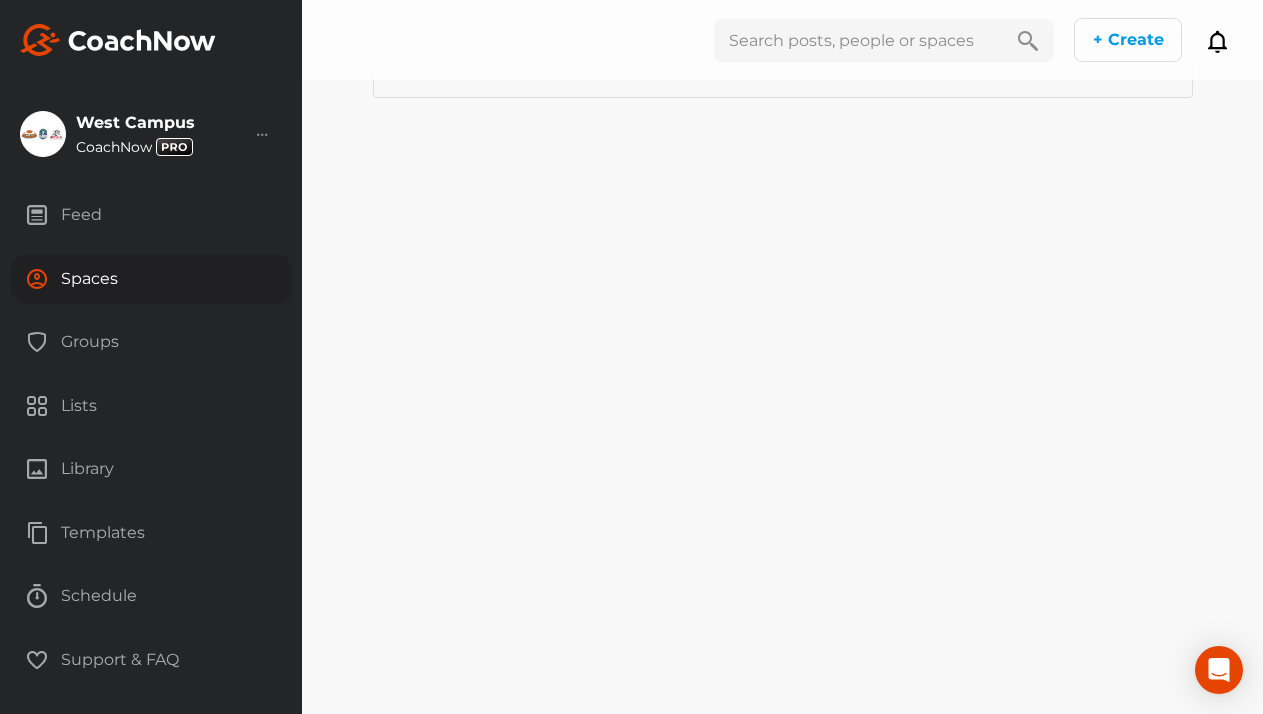scroll, scrollTop: 0, scrollLeft: 0, axis: both 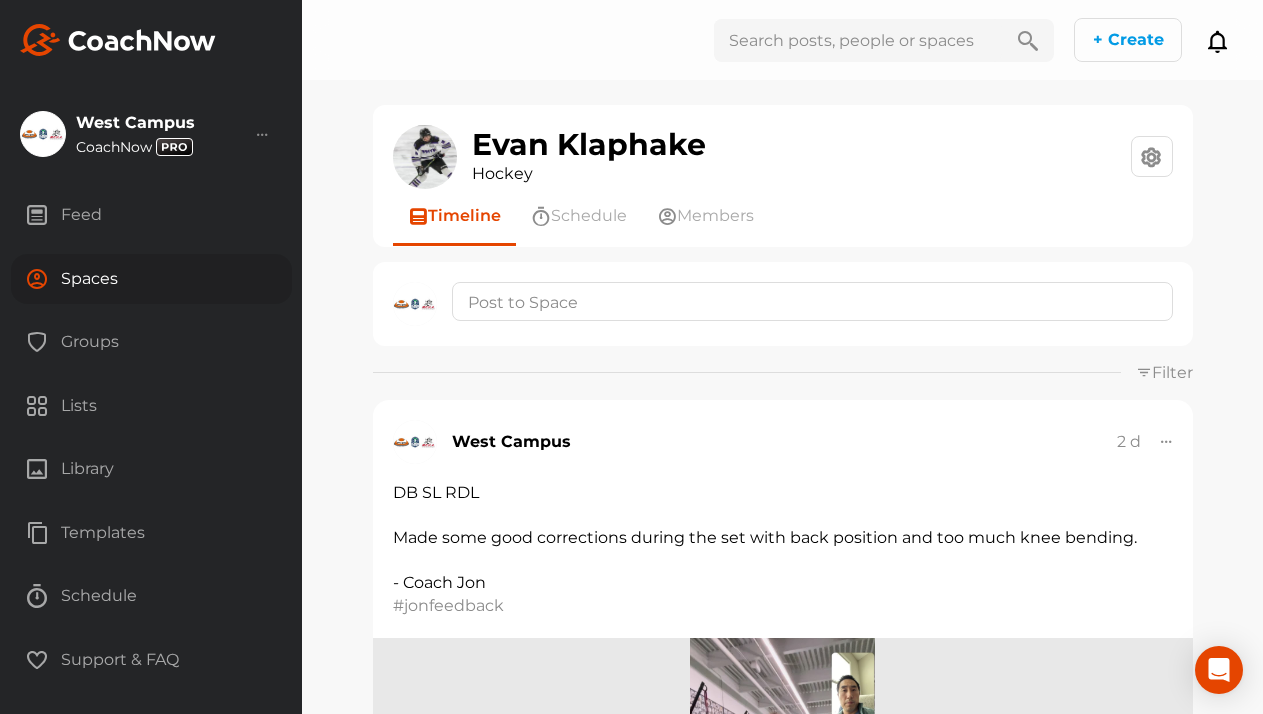 click on "Groups" at bounding box center [151, 342] 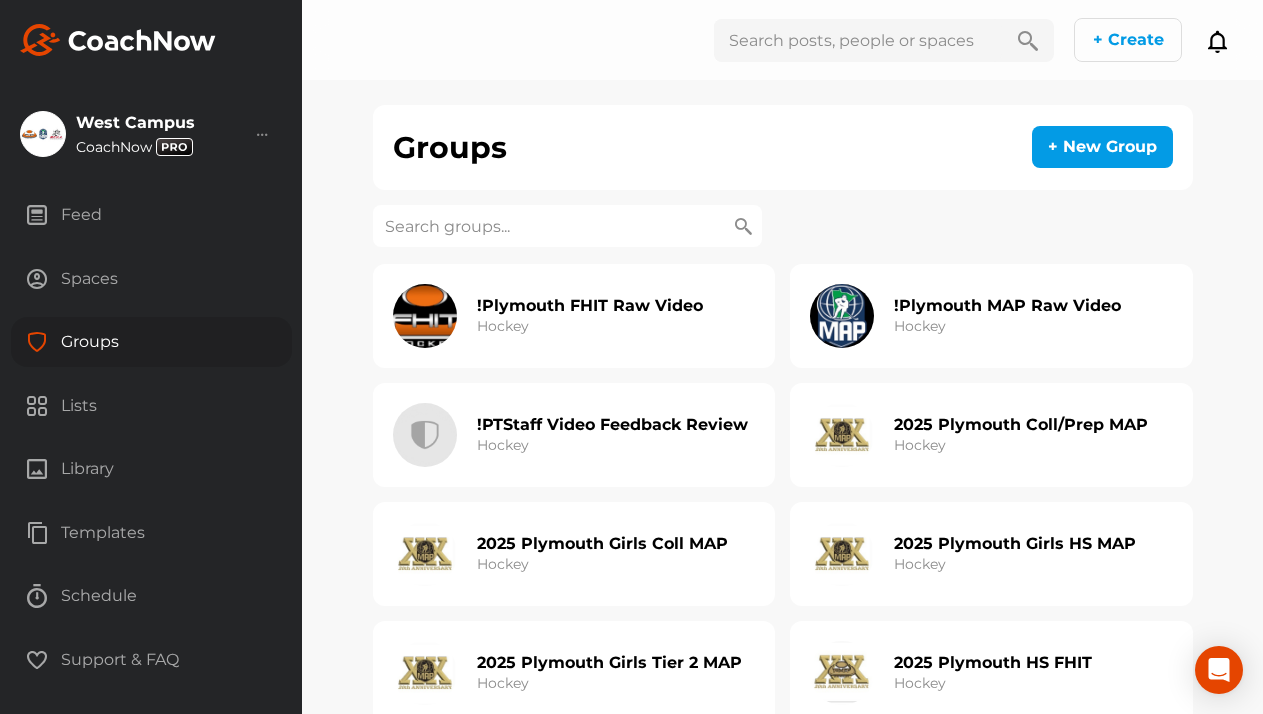 click on "!PTStaff Video Feedback Review" 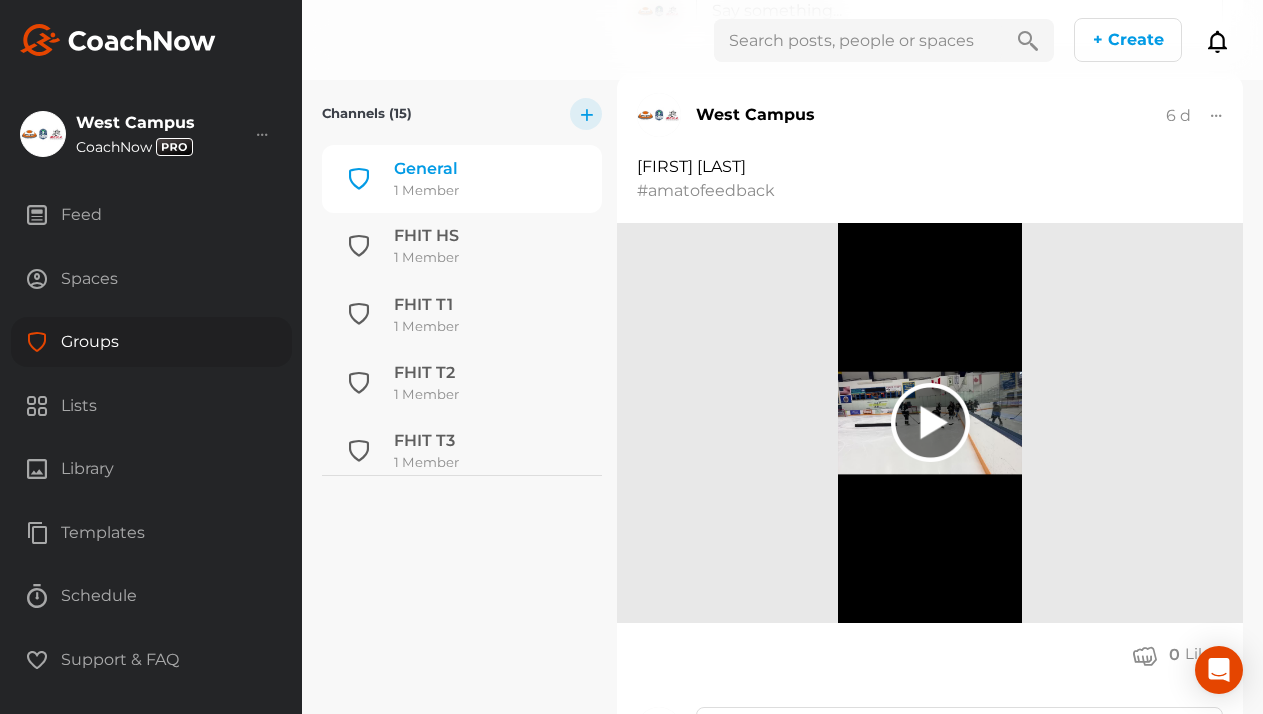 scroll, scrollTop: 2619, scrollLeft: 0, axis: vertical 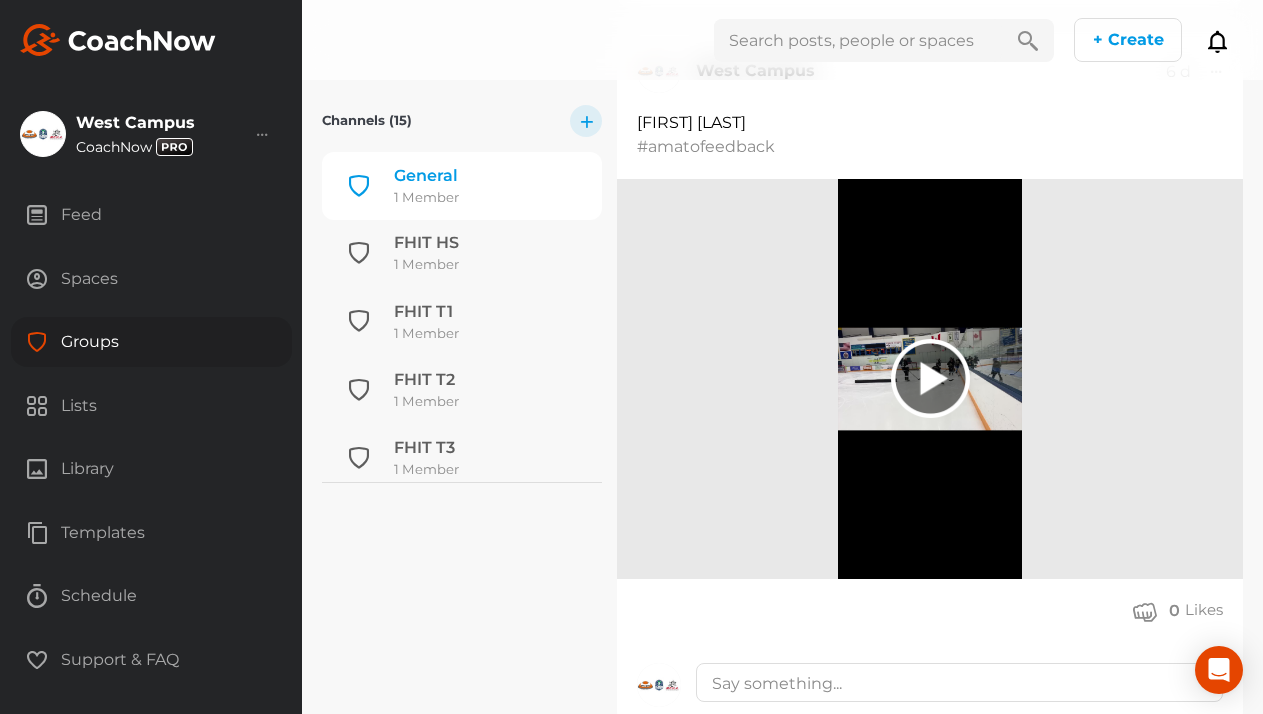 click 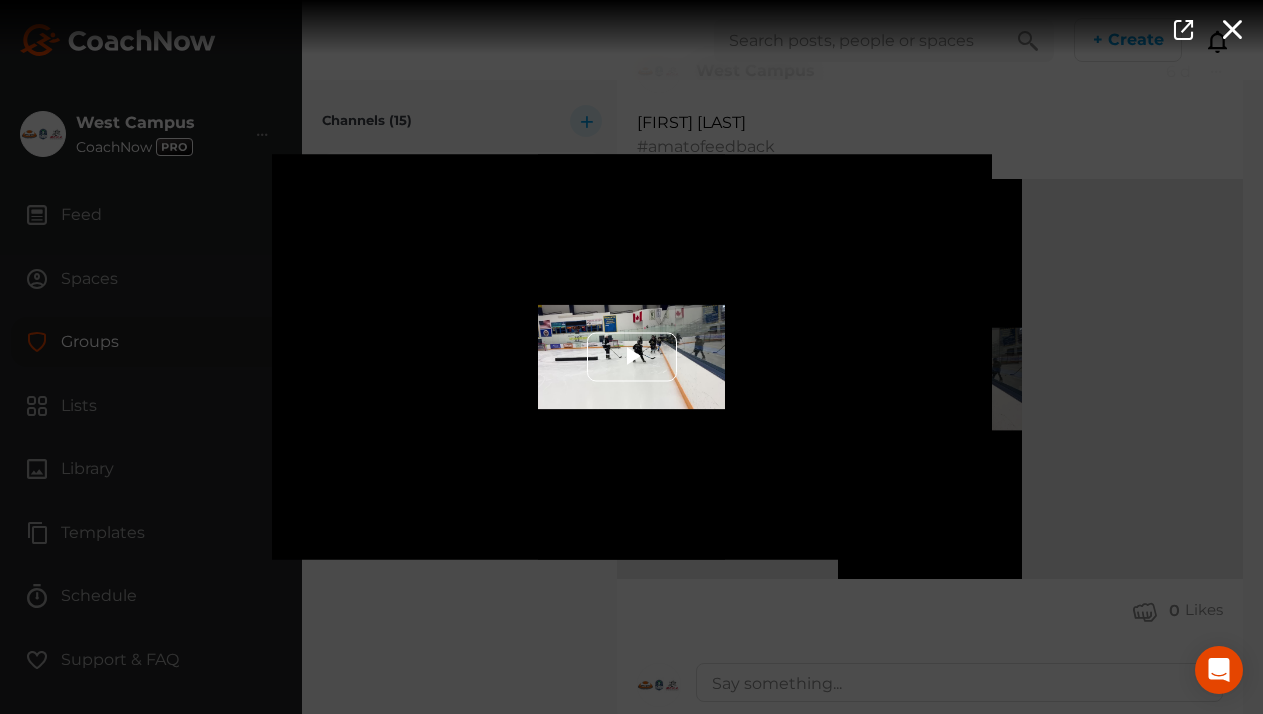 click at bounding box center (632, 357) 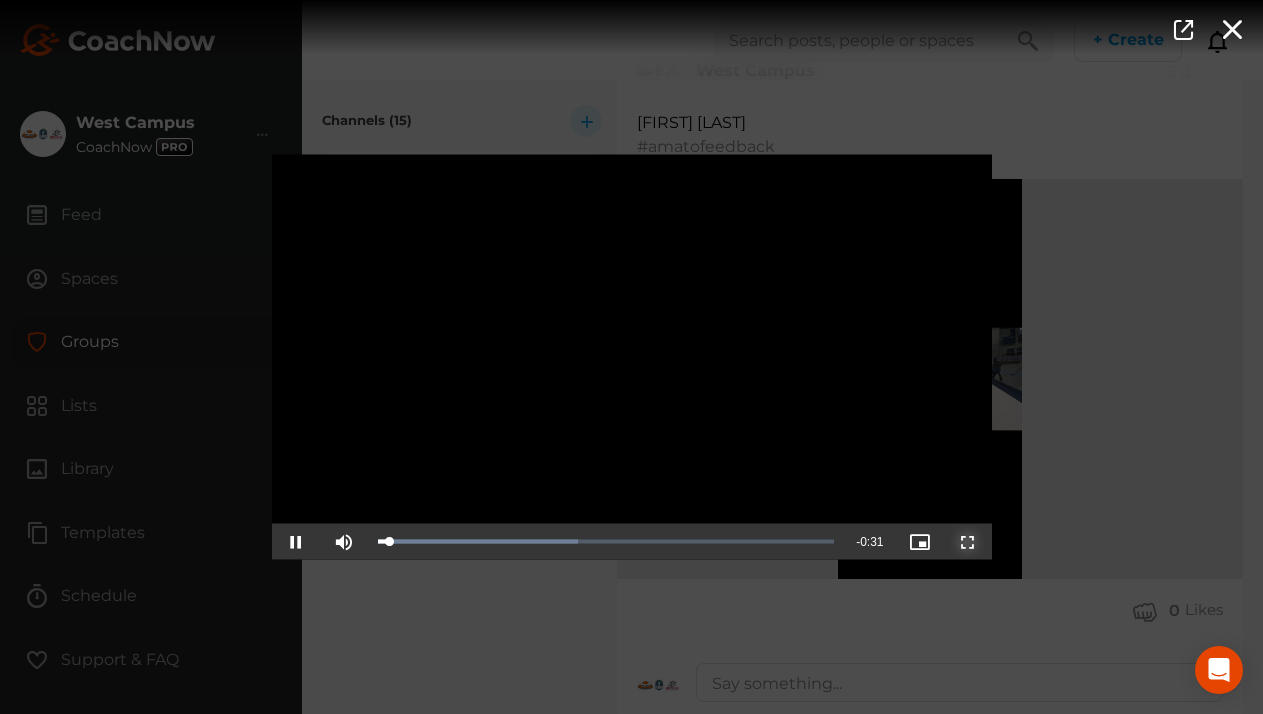 click at bounding box center [968, 542] 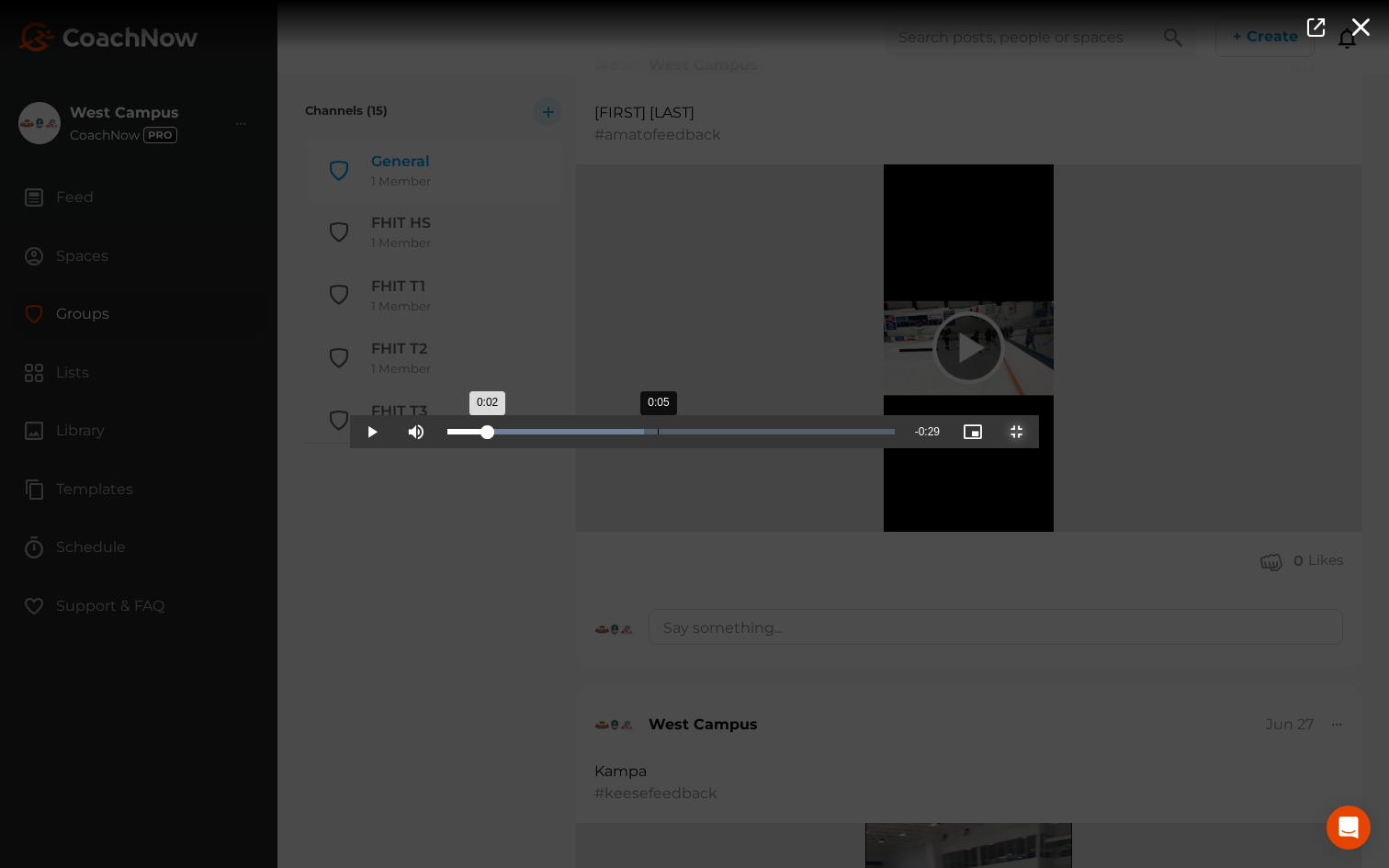 click on "0:05" at bounding box center [658, 432] 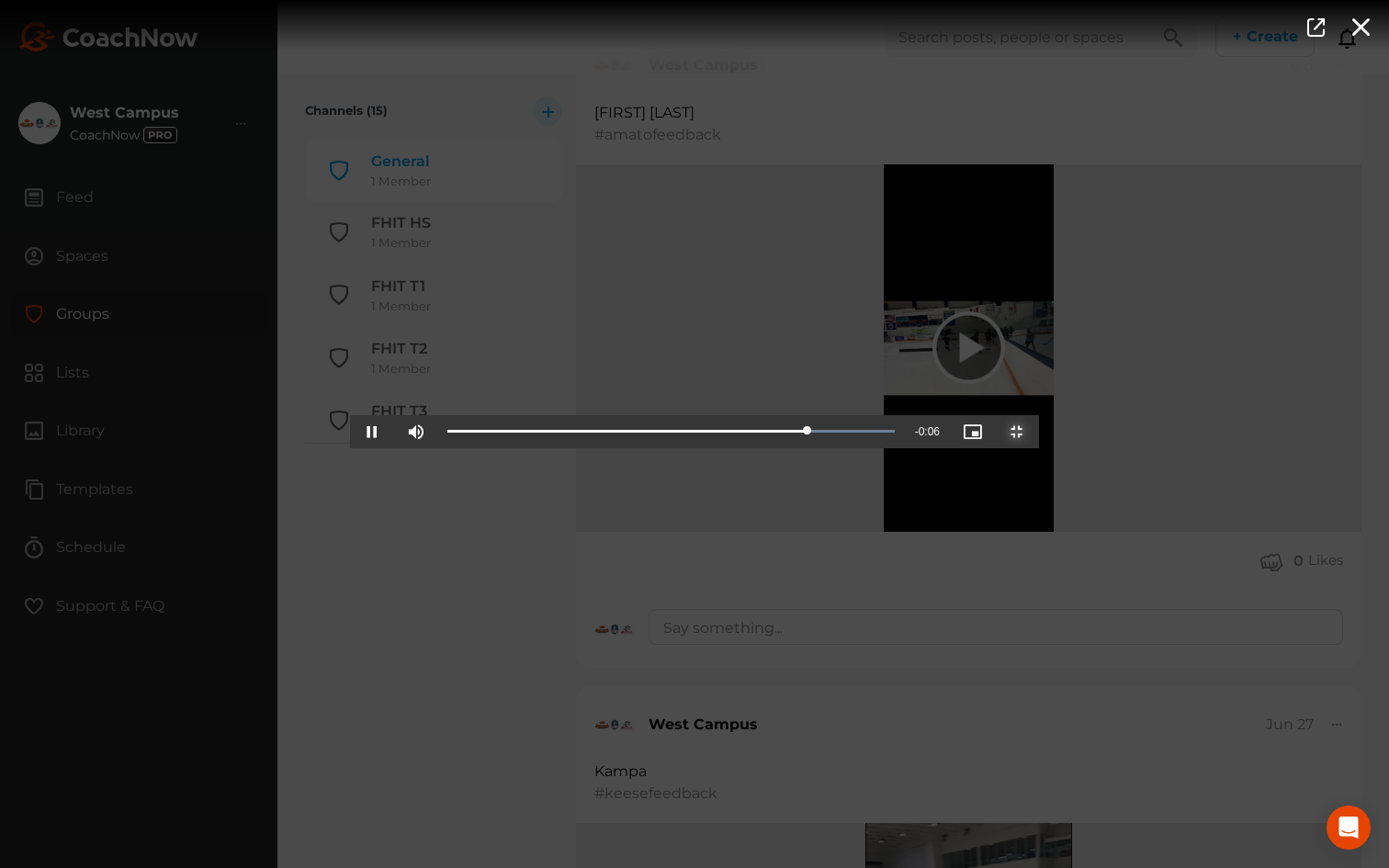 click at bounding box center [1017, 432] 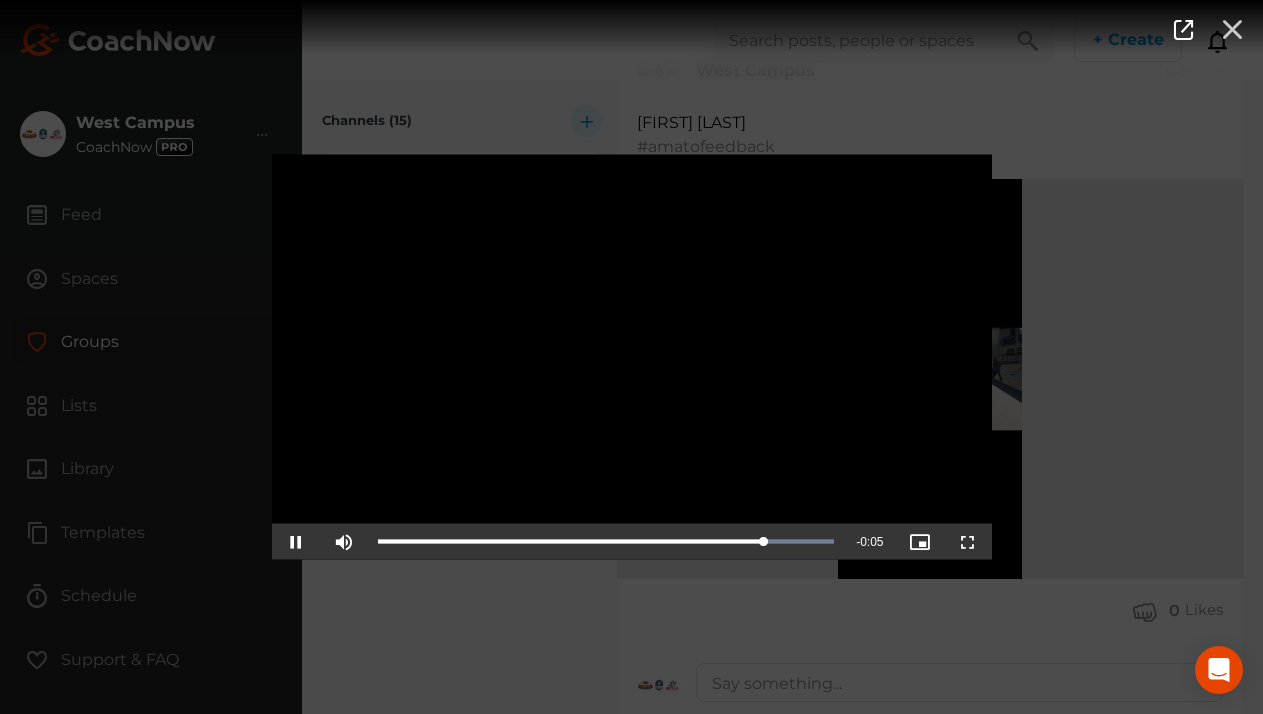 click at bounding box center [1232, 28] 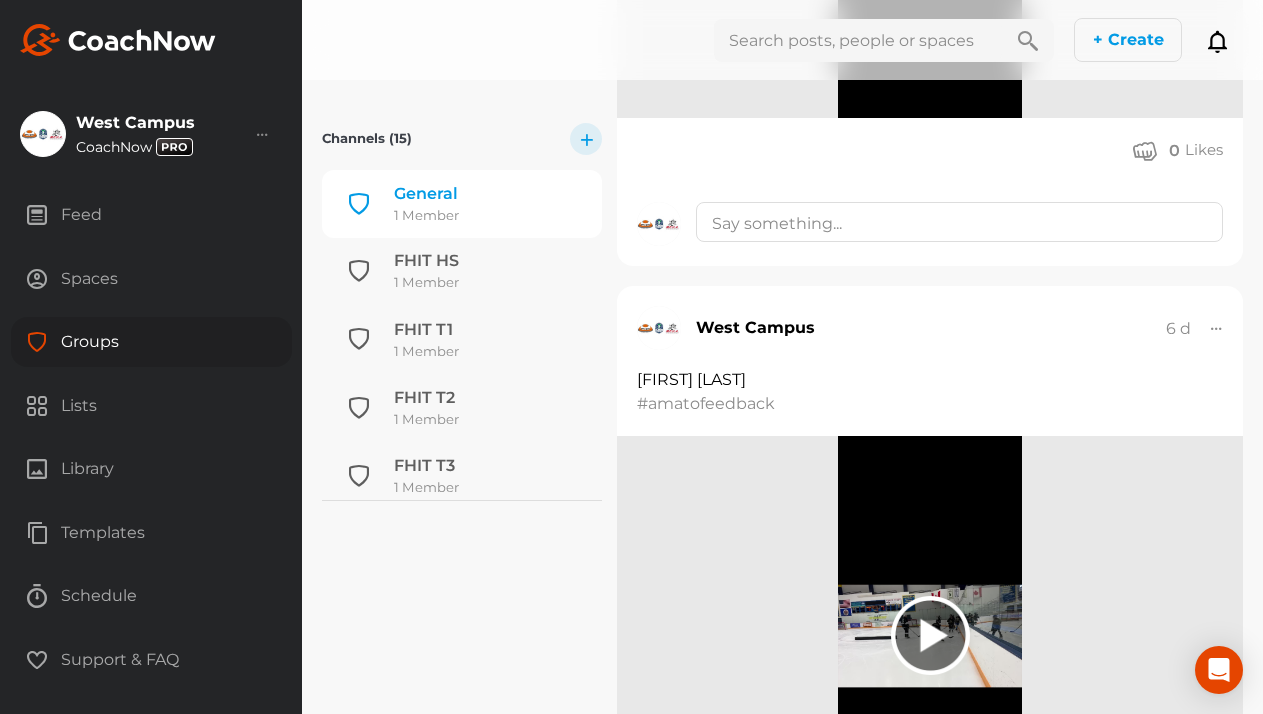 scroll, scrollTop: 2331, scrollLeft: 0, axis: vertical 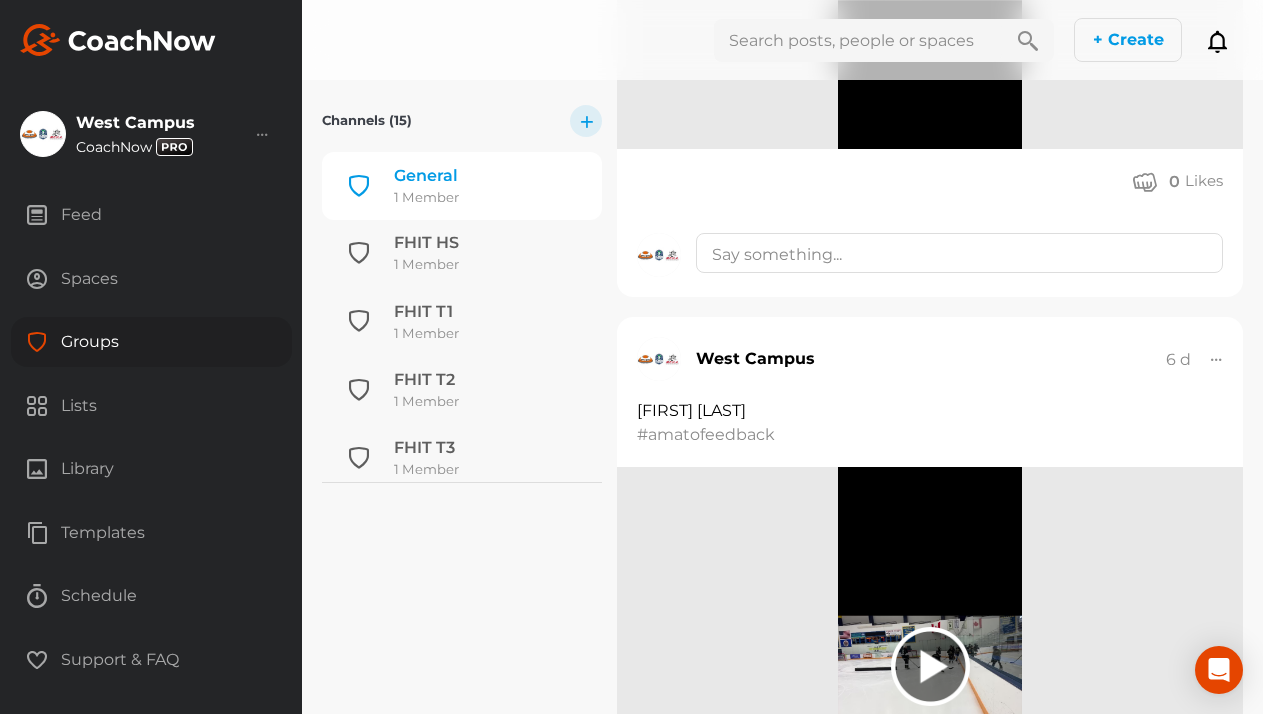click 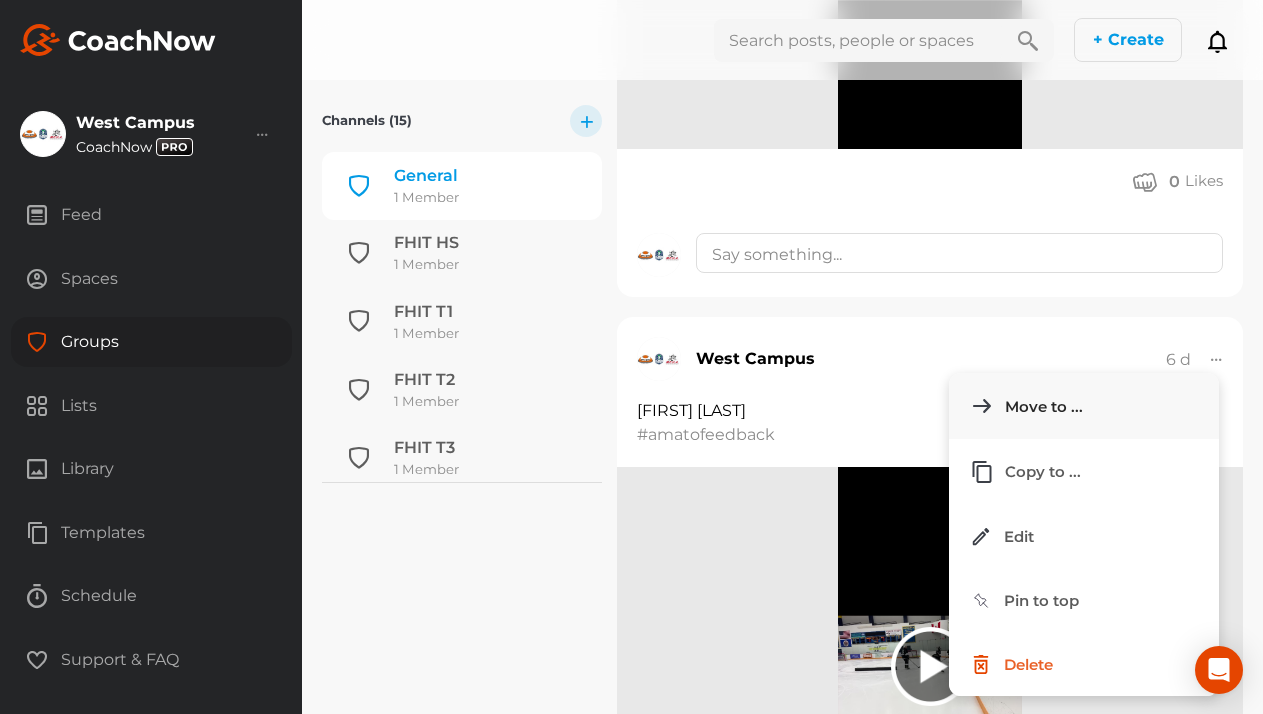 click on "Move to ..." 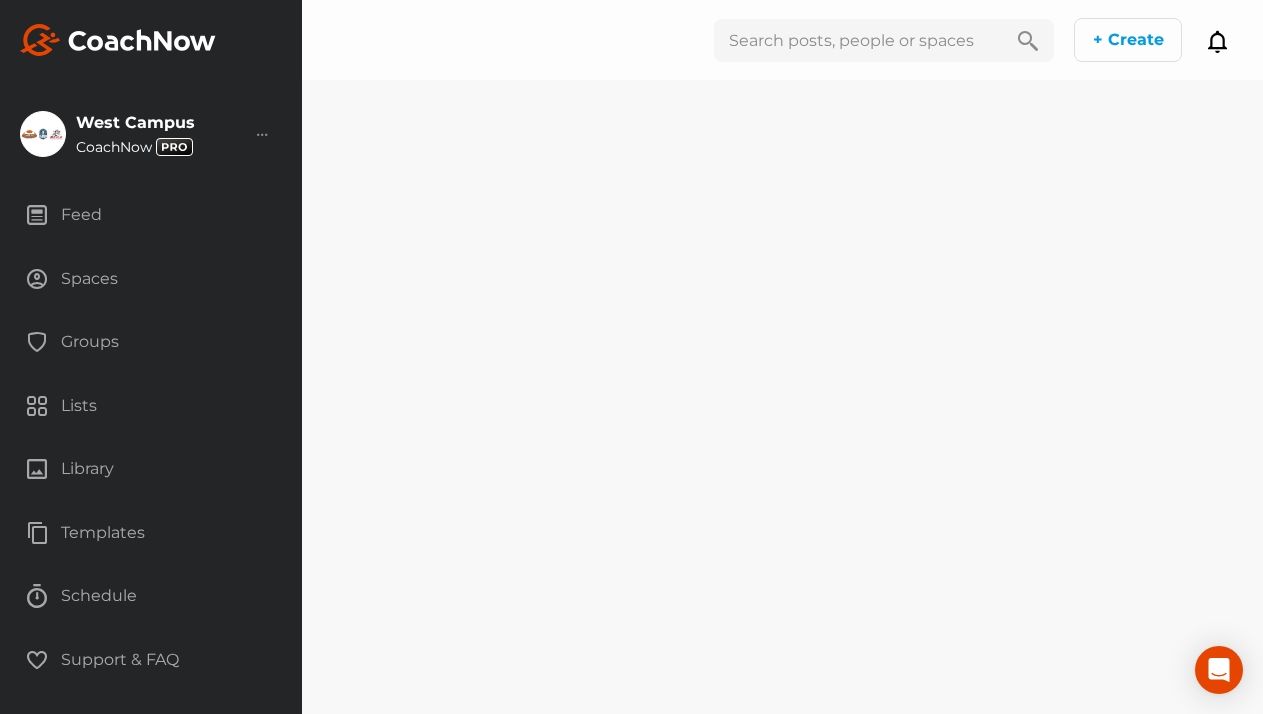 scroll, scrollTop: 0, scrollLeft: 0, axis: both 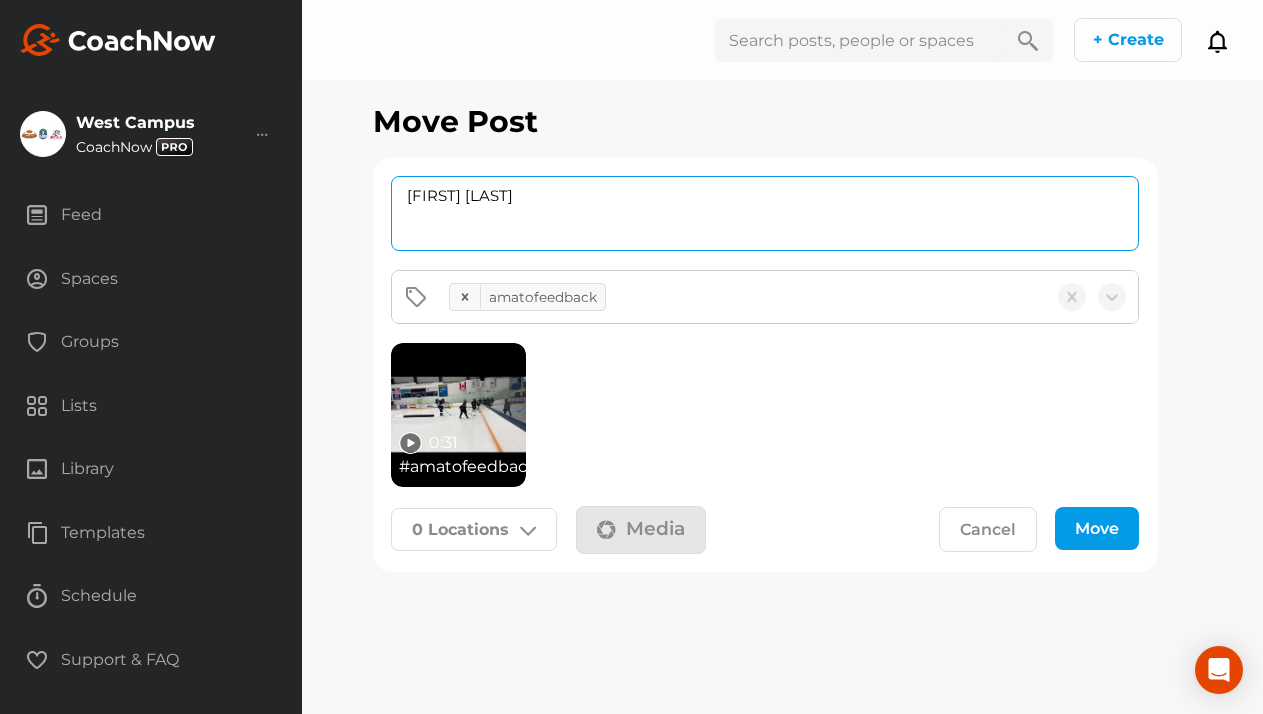 drag, startPoint x: 531, startPoint y: 197, endPoint x: 312, endPoint y: 189, distance: 219.14607 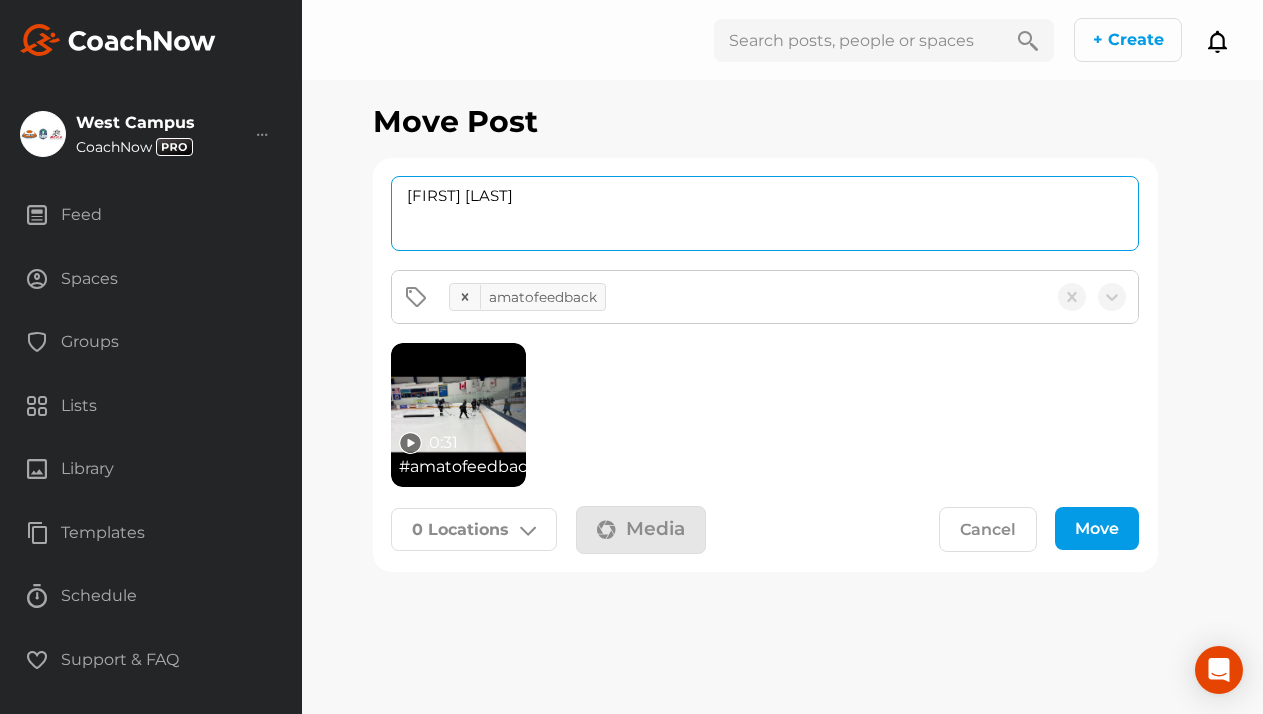 click on "Move Post [FIRST] [LAST] amatofeedback 0:31 # amatofeedback 0   Locations Spaces West Campus Hockey MH Abbigayle Benson Hockey MH Abigail Pedersen Hockey FH Adam Behrns Hockey Adam Kimbrel Hockey FH Adam Pangarkis Hockey MH Addison Preston Hockey MH Addison Rown Hockey MH Adeley Foltz Hockey MH Adelyn Grillo Hockey Aiden Bliss Hockey FH Aiden Turunen Hockey MG Aksel Reilkoff Hockey MH Alexa Larson Hockey Alexa Schumm Hockey MH Alexander Miller Hockey Alexander Tsapov Hockey MH Alexandra Morris Hockey FH Alexzander Johnson Hockey MH Allie Freed Hockey MH Allison Tofte Hockey MH Alyssa Nuernberg Hockey MG Amada Grayson Hockey MH Ander Misselt Hockey FH Anders Nicholls Hockey FH Anders Nycholat Hockey Anders Opel Hockey MG Anderson Bakken Hockey MH Andrew Dorn Hockey MH Andrew Mallak Hockey JR Angie Alvarez Hockey MH Annika Drews Hockey MH Annika Opel Hockey Arseniy Tsapov Hockey FH Asher Kaminsky Hockey MH Ashley Dorn Hockey MH Audyn Molesky Hockey MH Austin Eison Hockey FH Hockey MH" at bounding box center (782, 357) 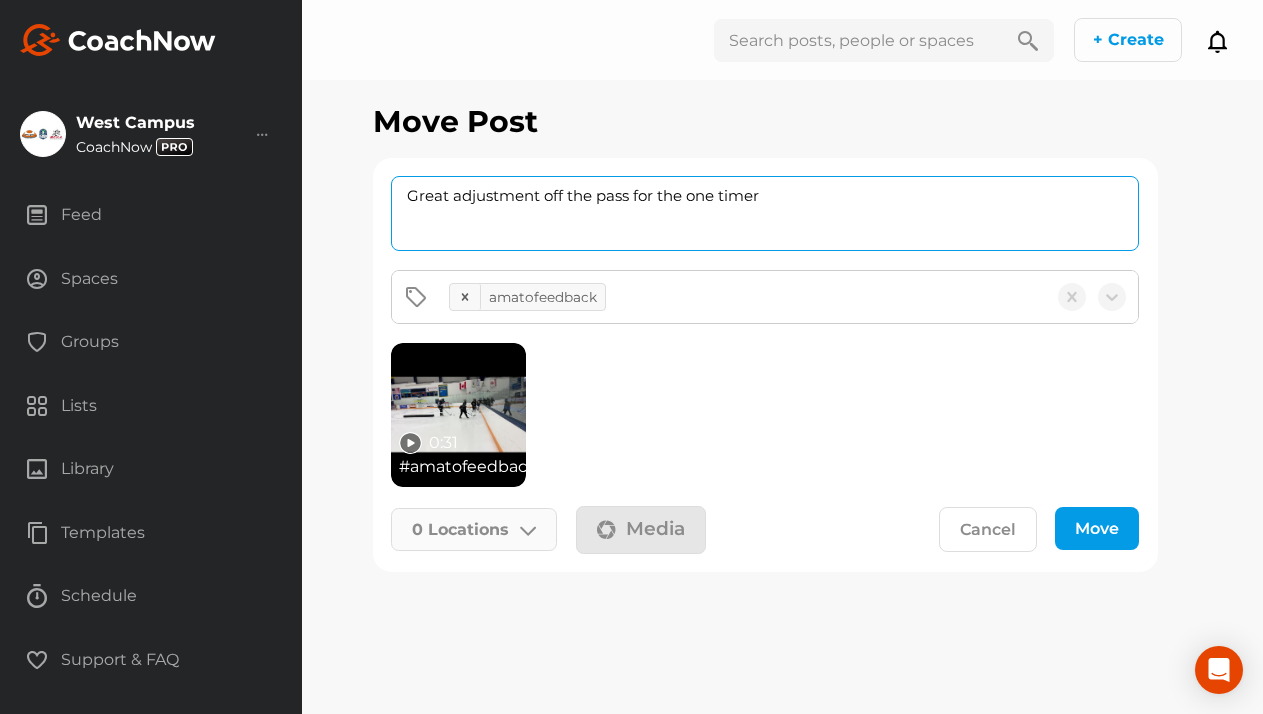 type on "Great adjustment off the pass for the one timer" 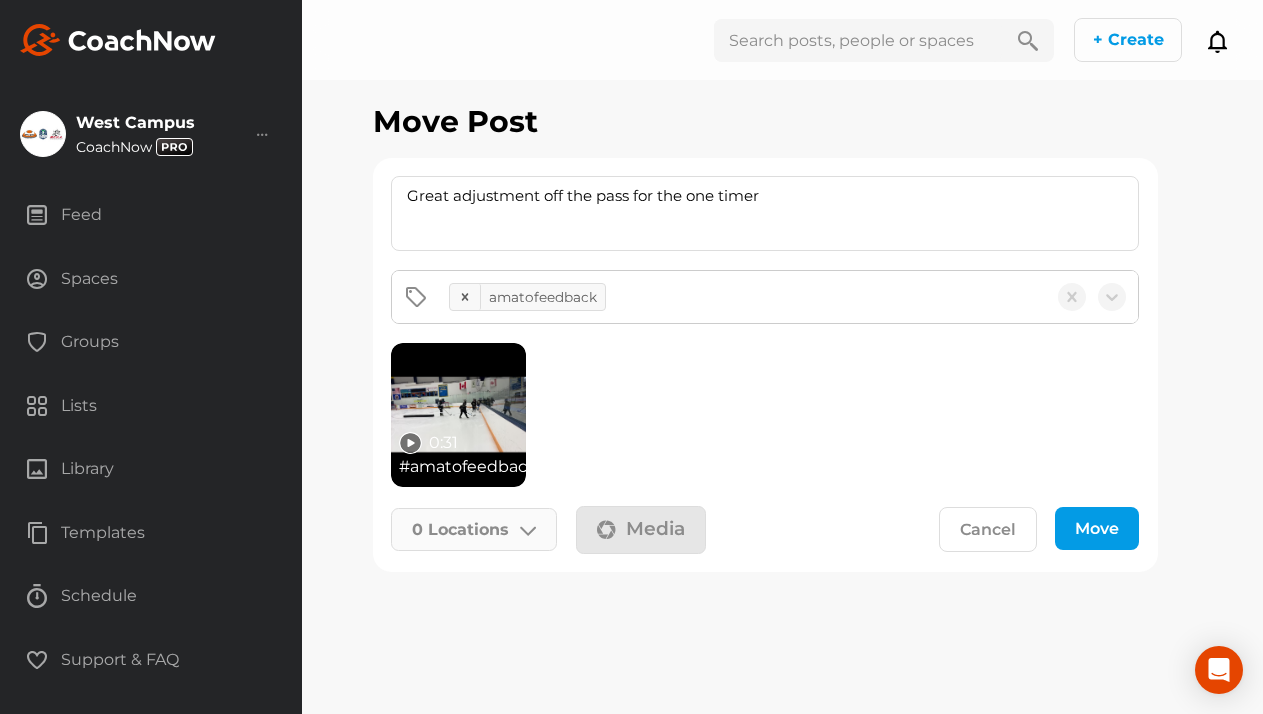 click 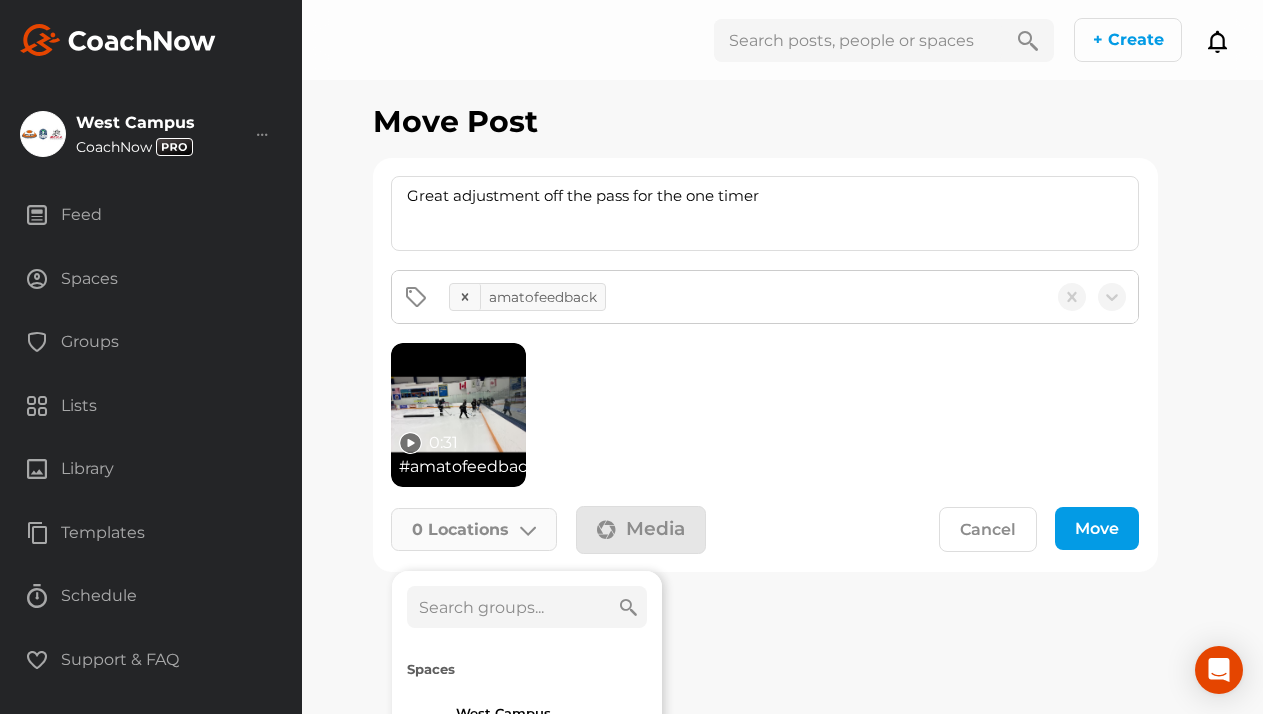 click 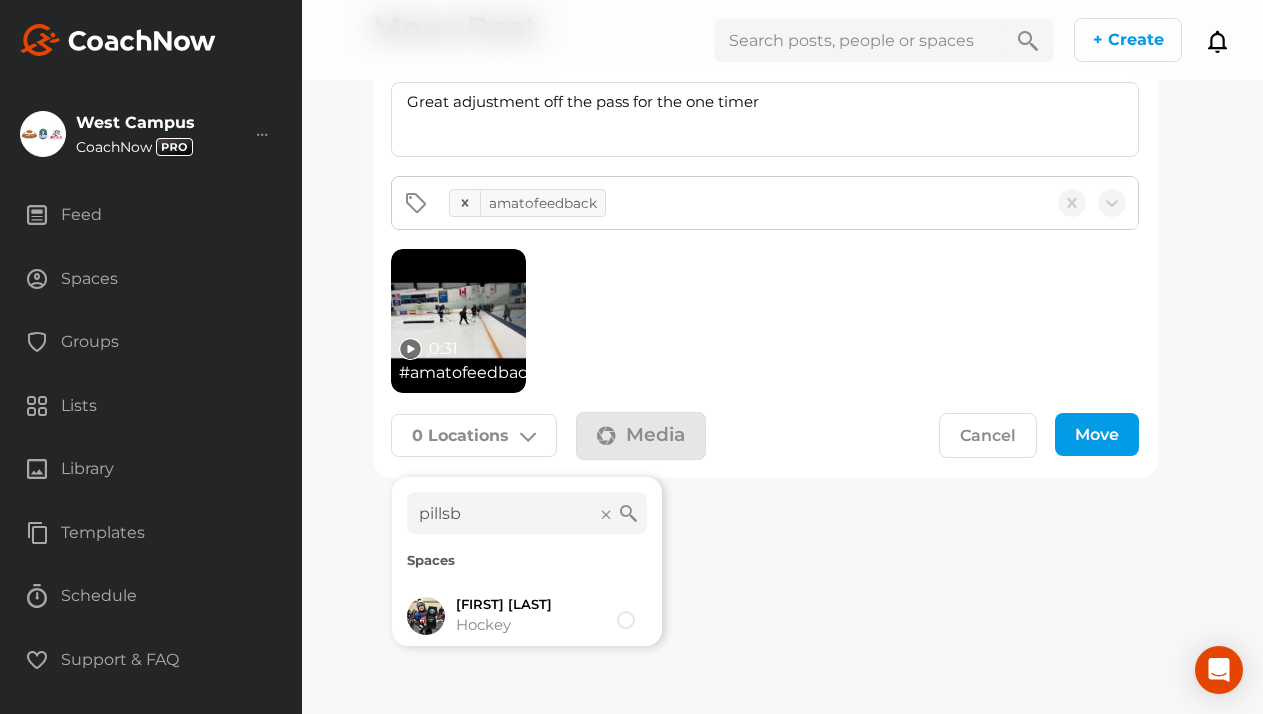 scroll, scrollTop: 105, scrollLeft: 0, axis: vertical 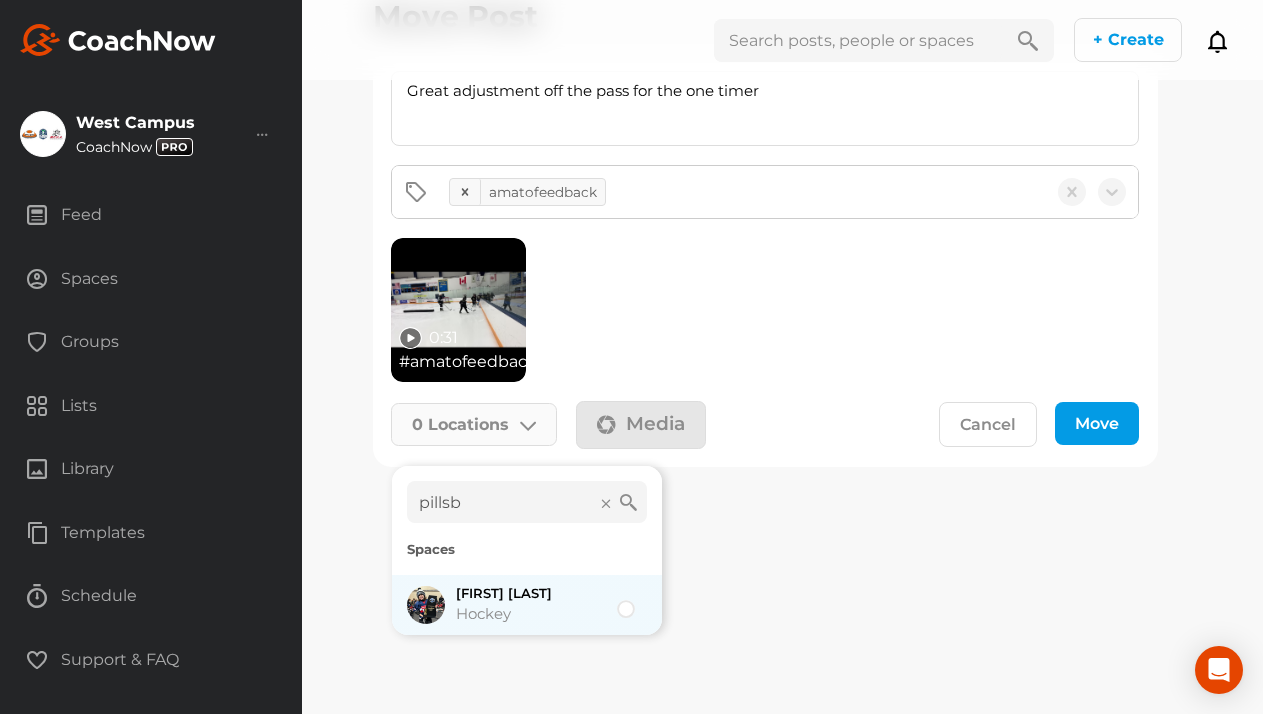type on "pillsb" 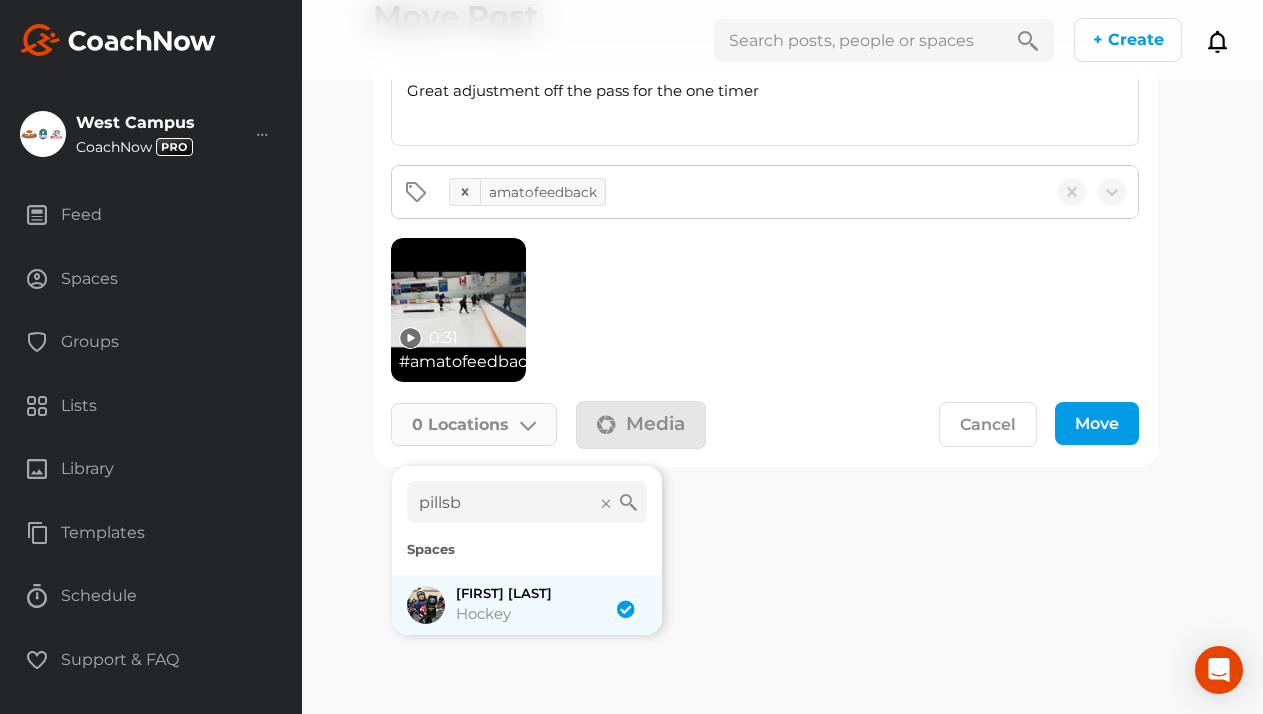 checkbox on "true" 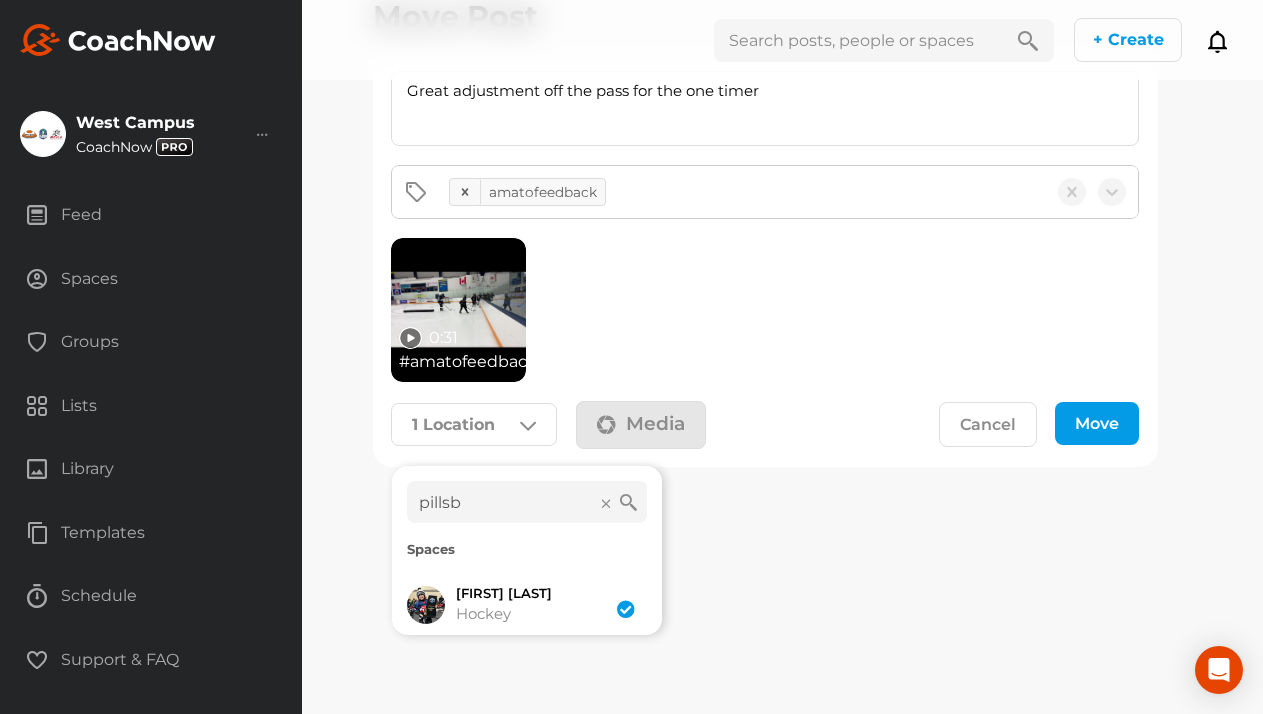 click on "Move" 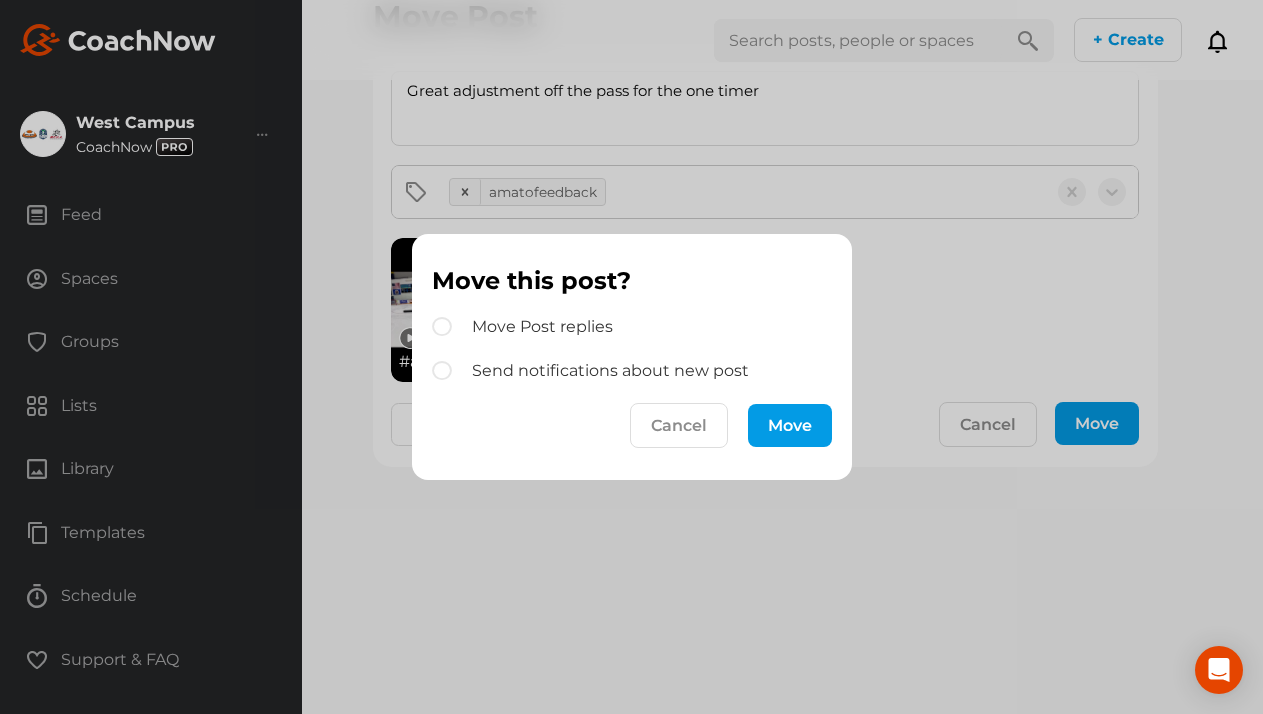click on "Move" at bounding box center [790, 425] 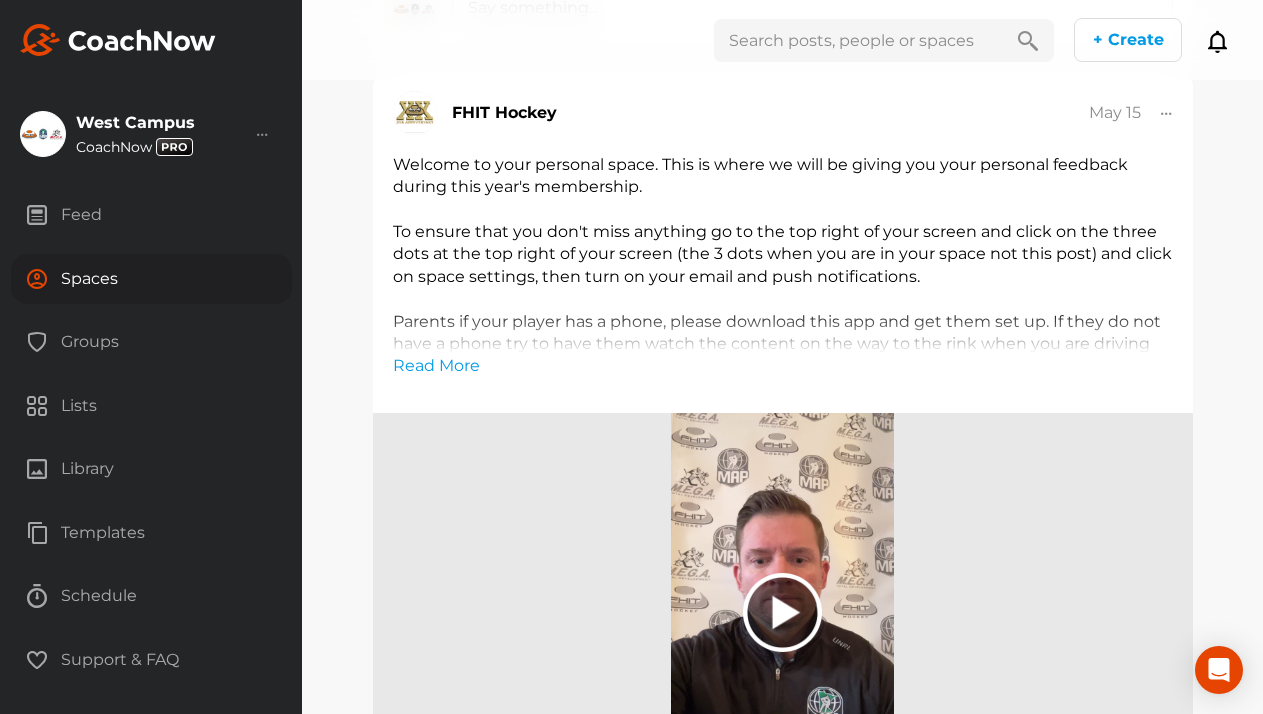 scroll, scrollTop: 7029, scrollLeft: 0, axis: vertical 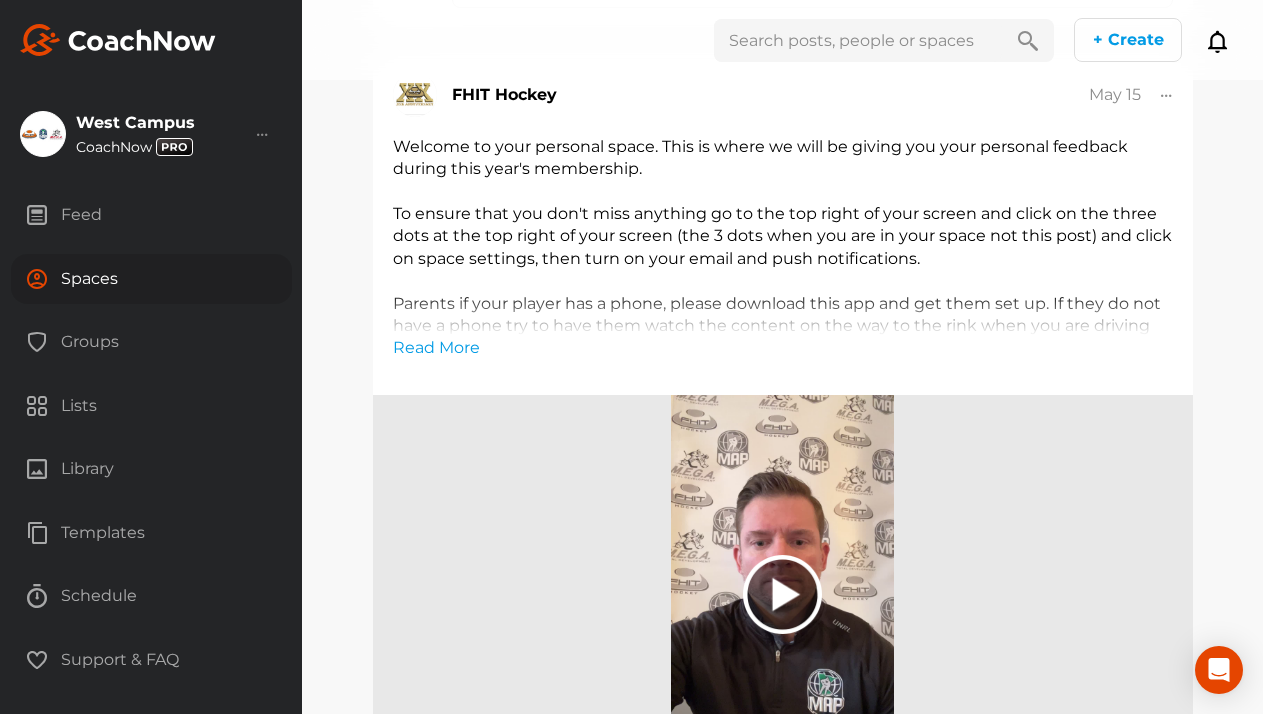 click on "Groups" at bounding box center [151, 342] 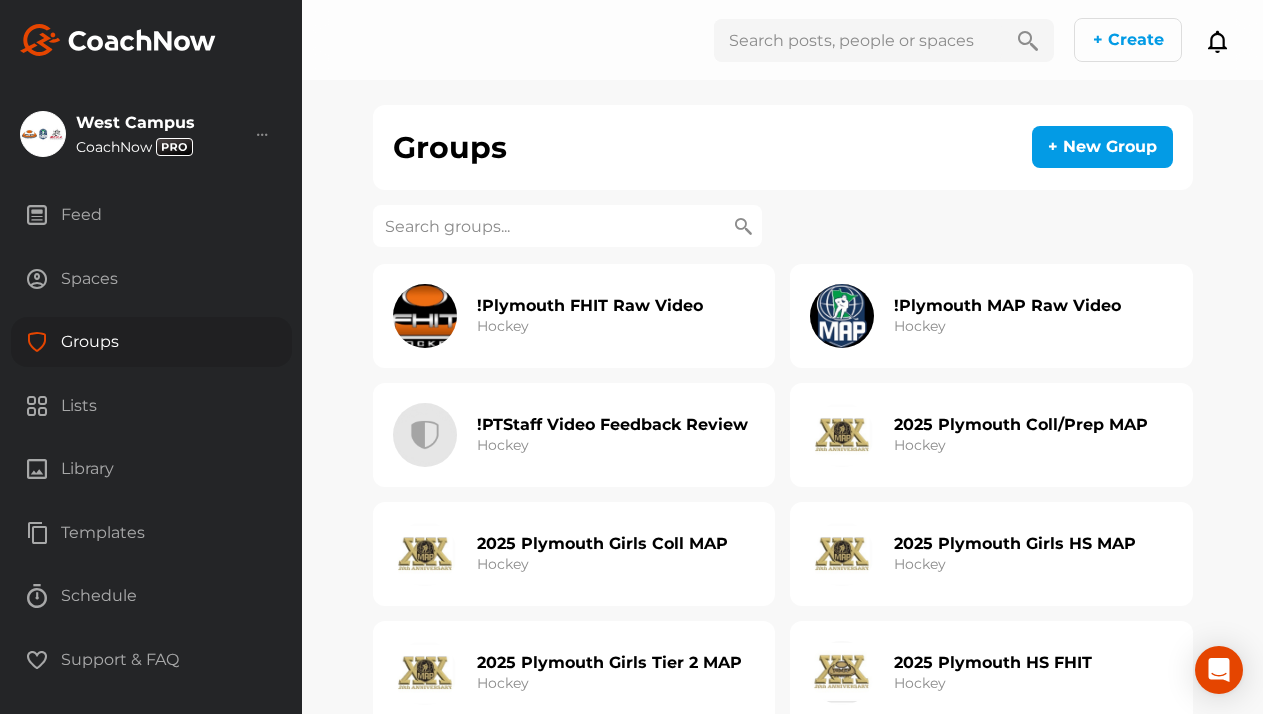 click on "!PTStaff Video Feedback Review Hockey" 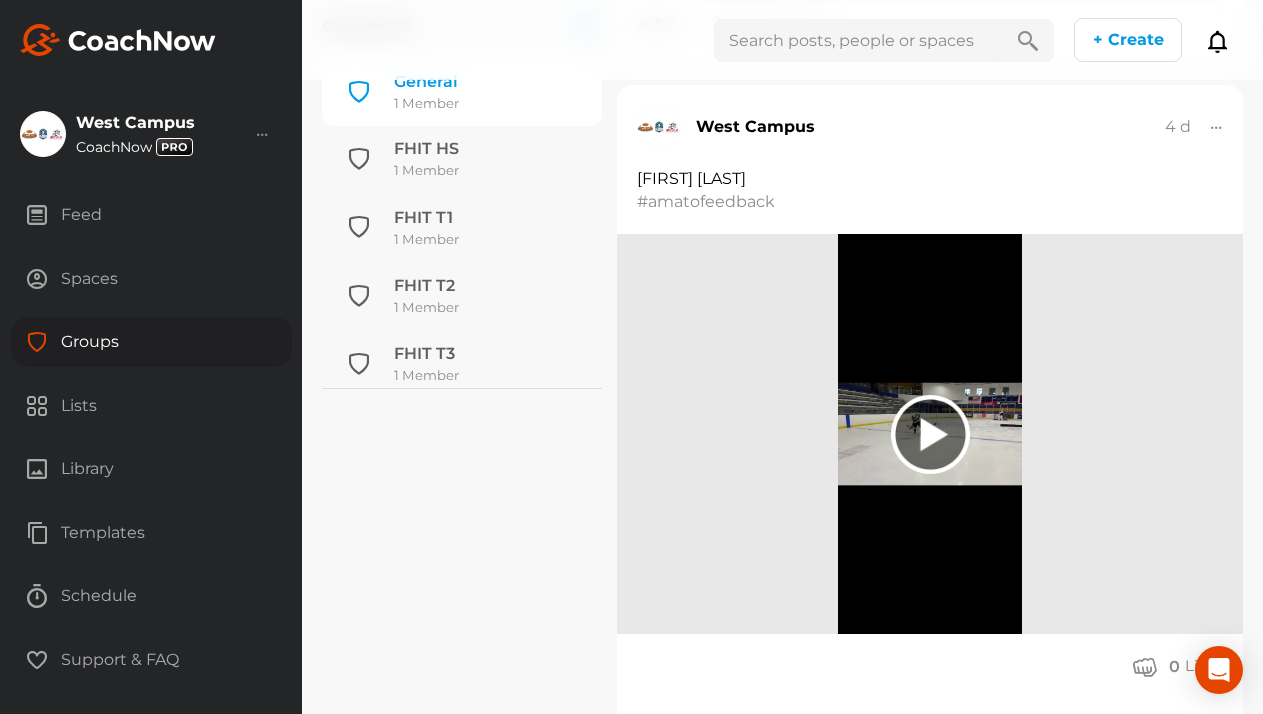 scroll, scrollTop: 898, scrollLeft: 0, axis: vertical 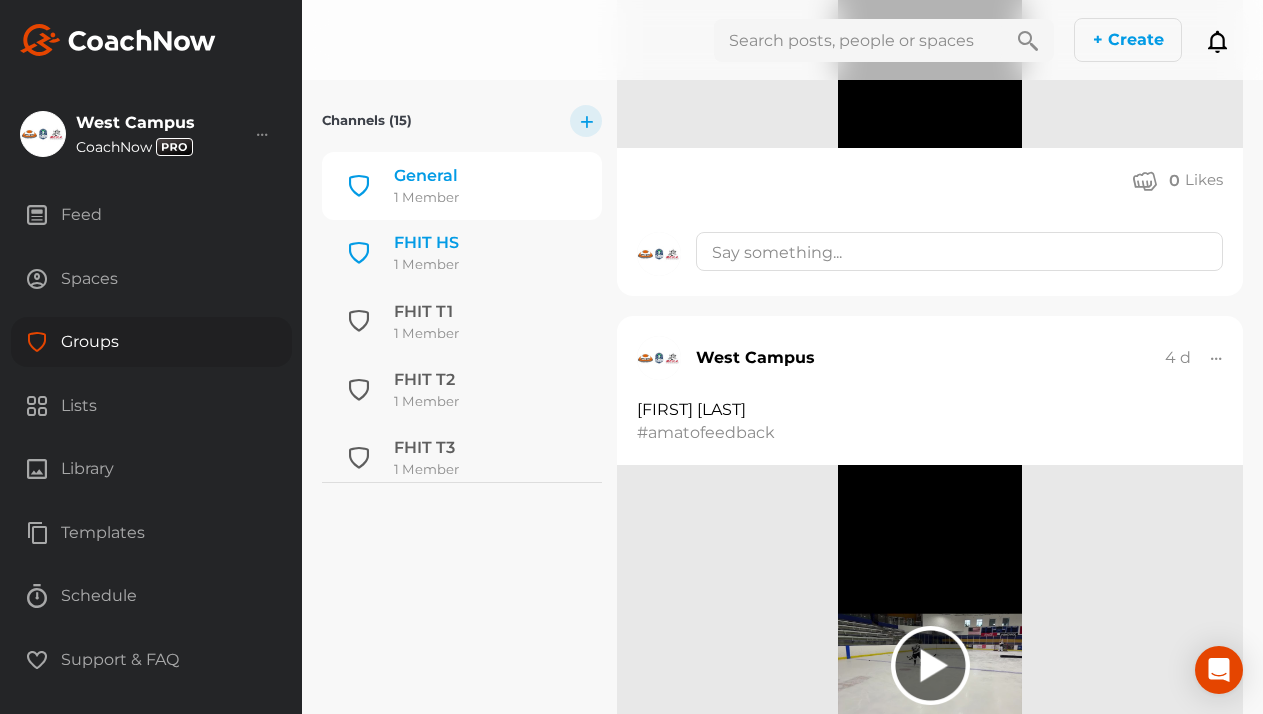 click on "FHIT HS" 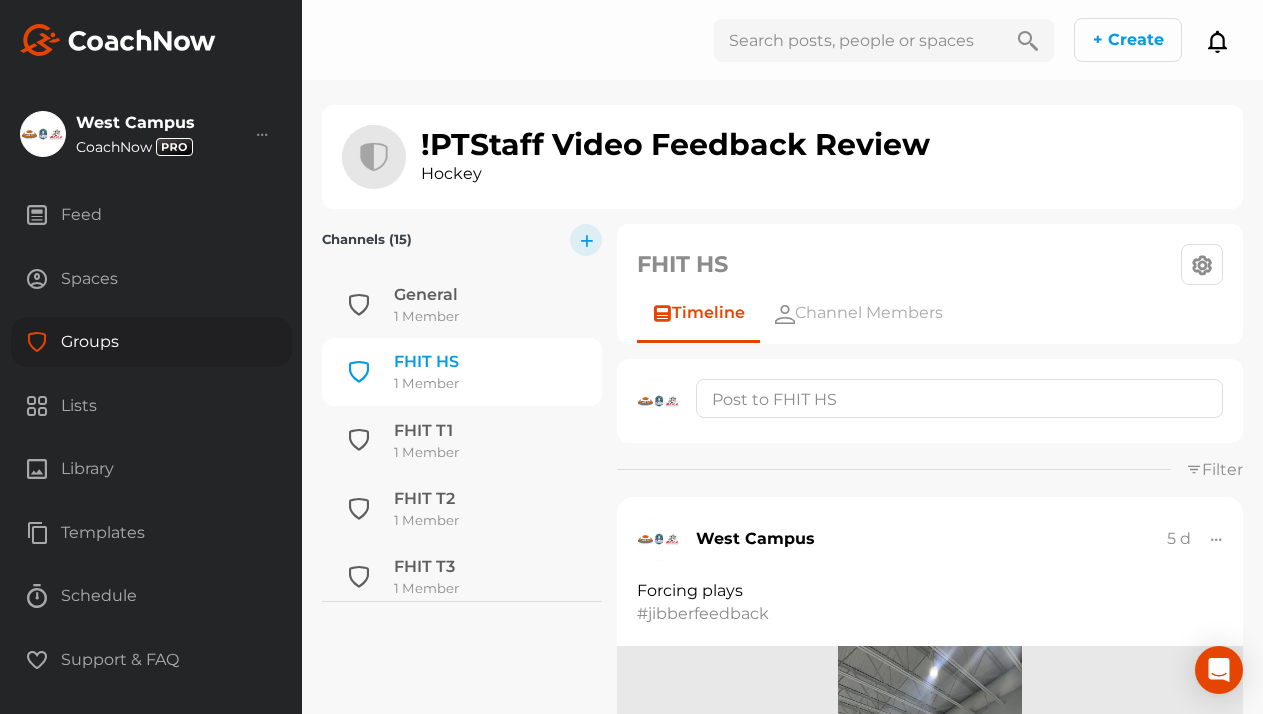scroll, scrollTop: 67, scrollLeft: 0, axis: vertical 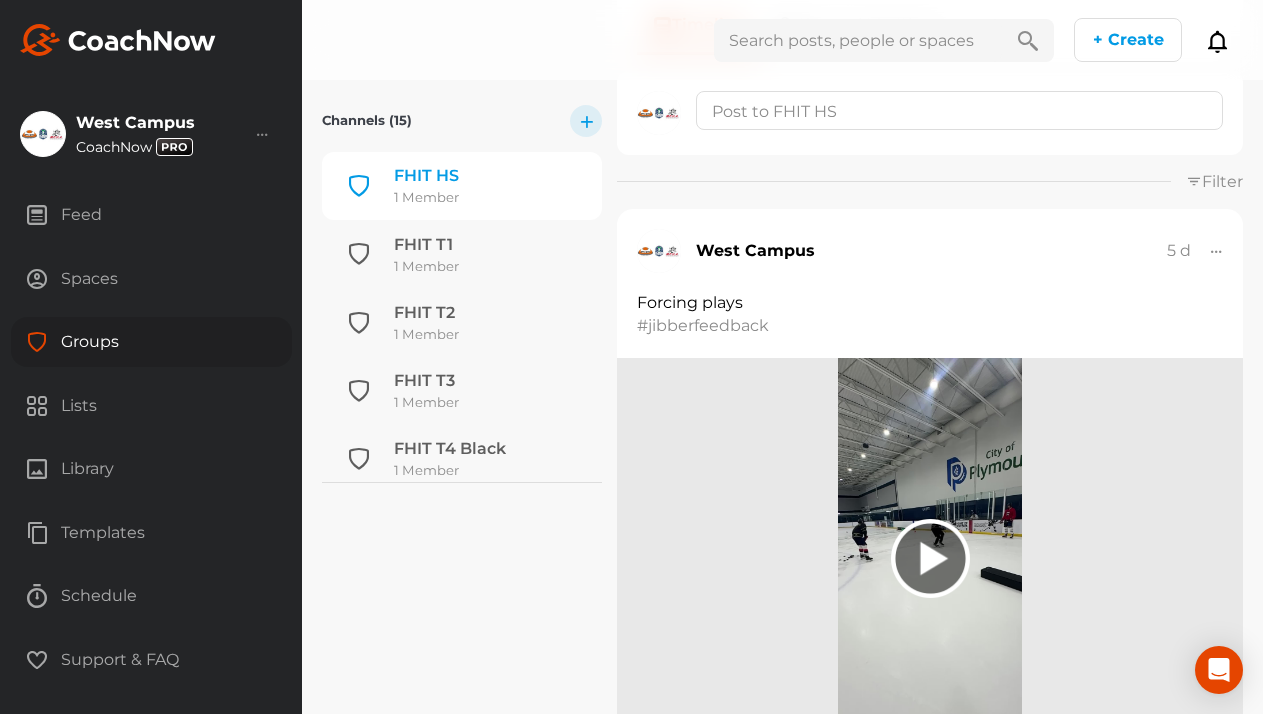 click 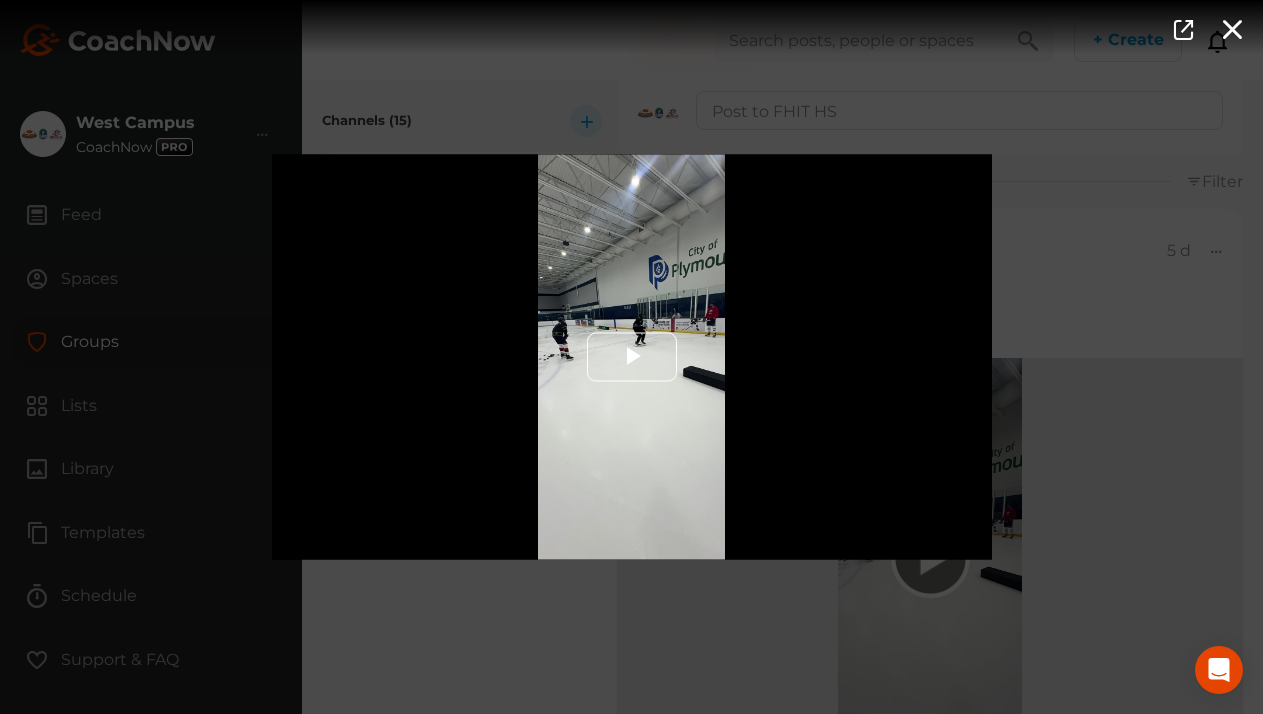 click at bounding box center (632, 357) 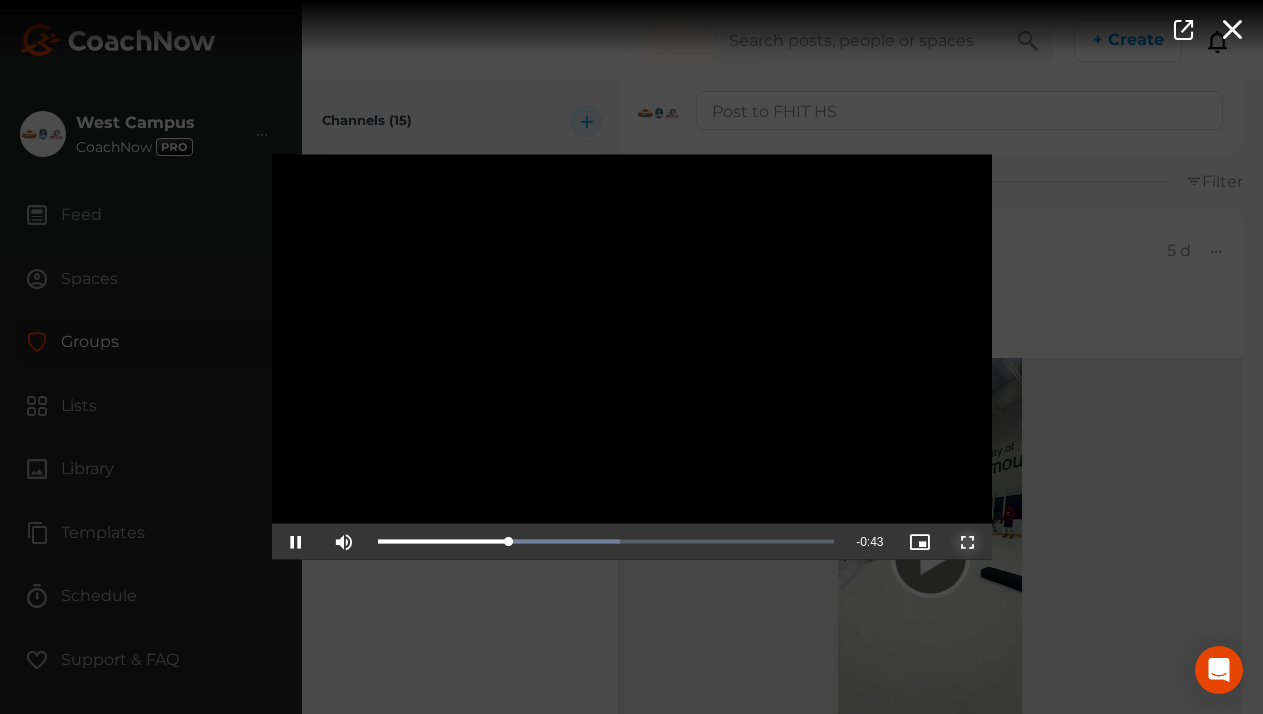 click at bounding box center [968, 542] 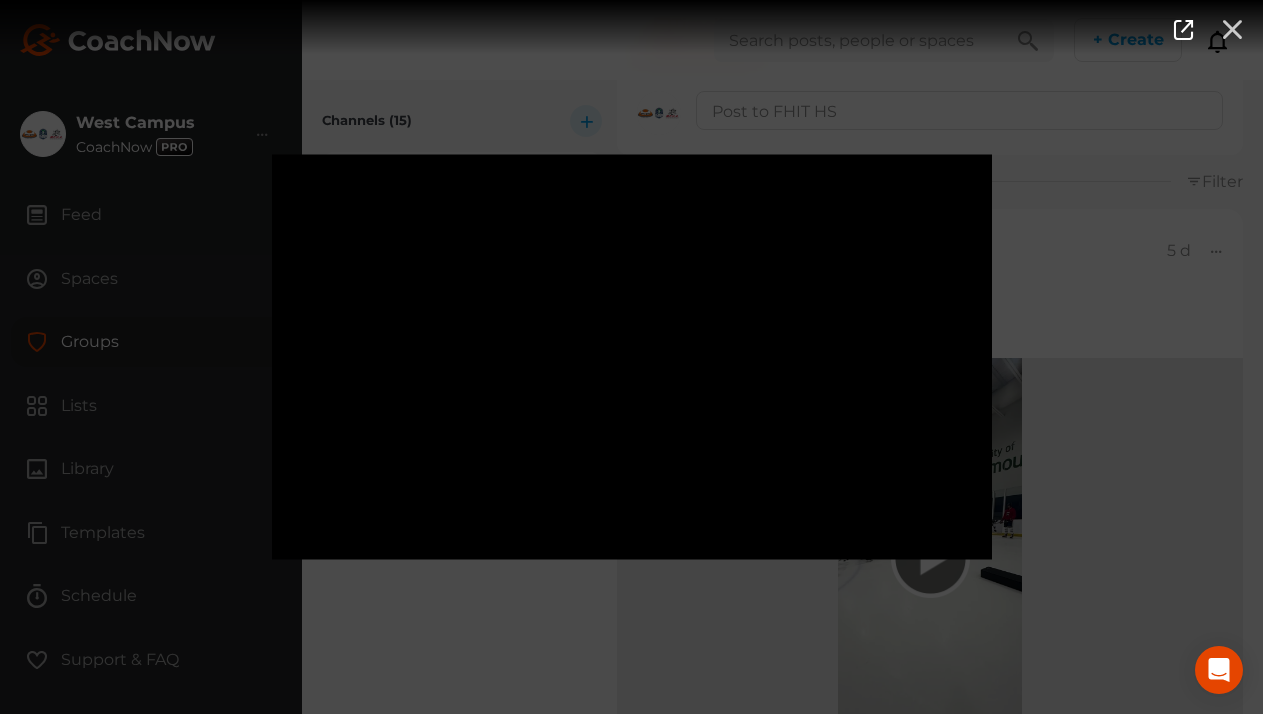 click at bounding box center [1232, 28] 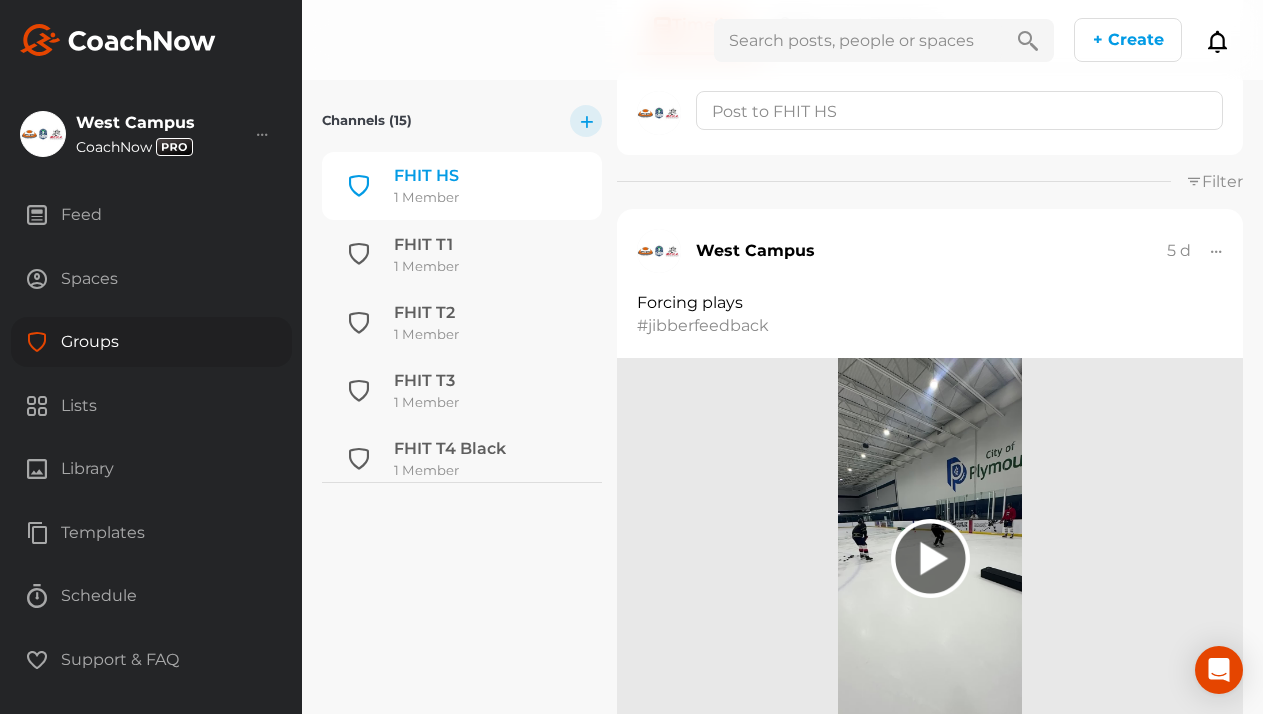 click 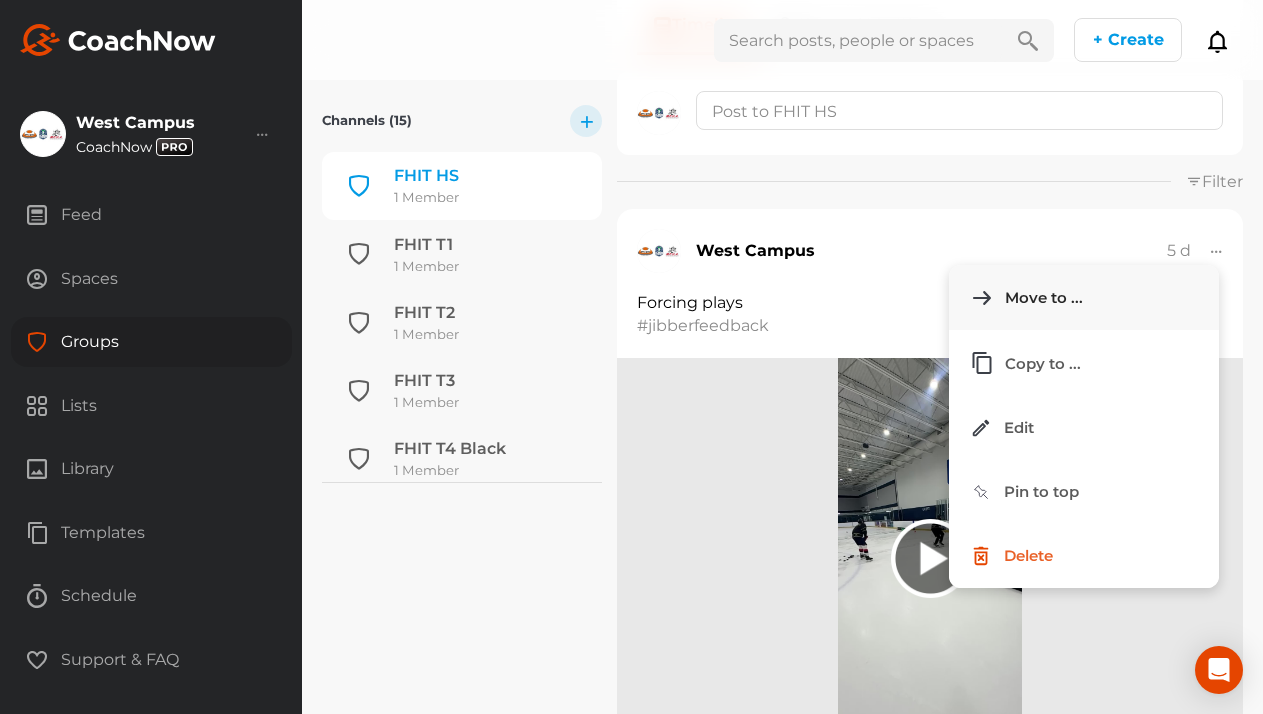 click on "Move to ..." 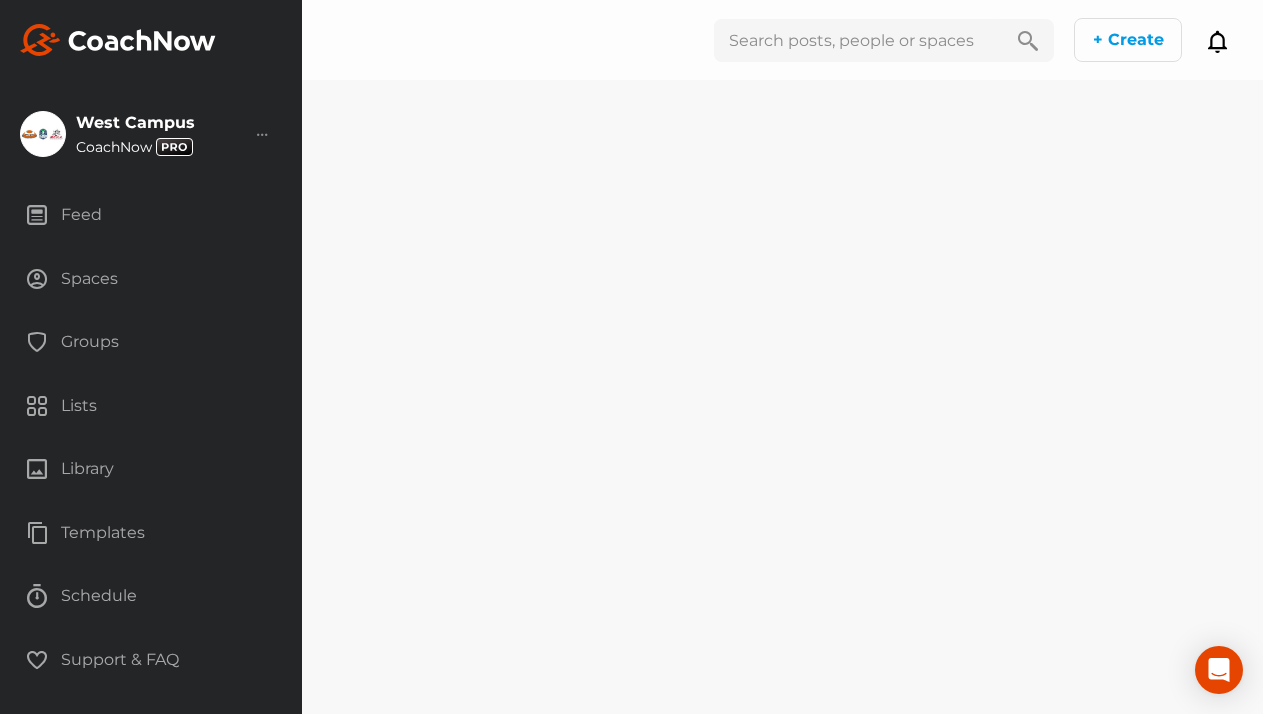 scroll, scrollTop: 0, scrollLeft: 0, axis: both 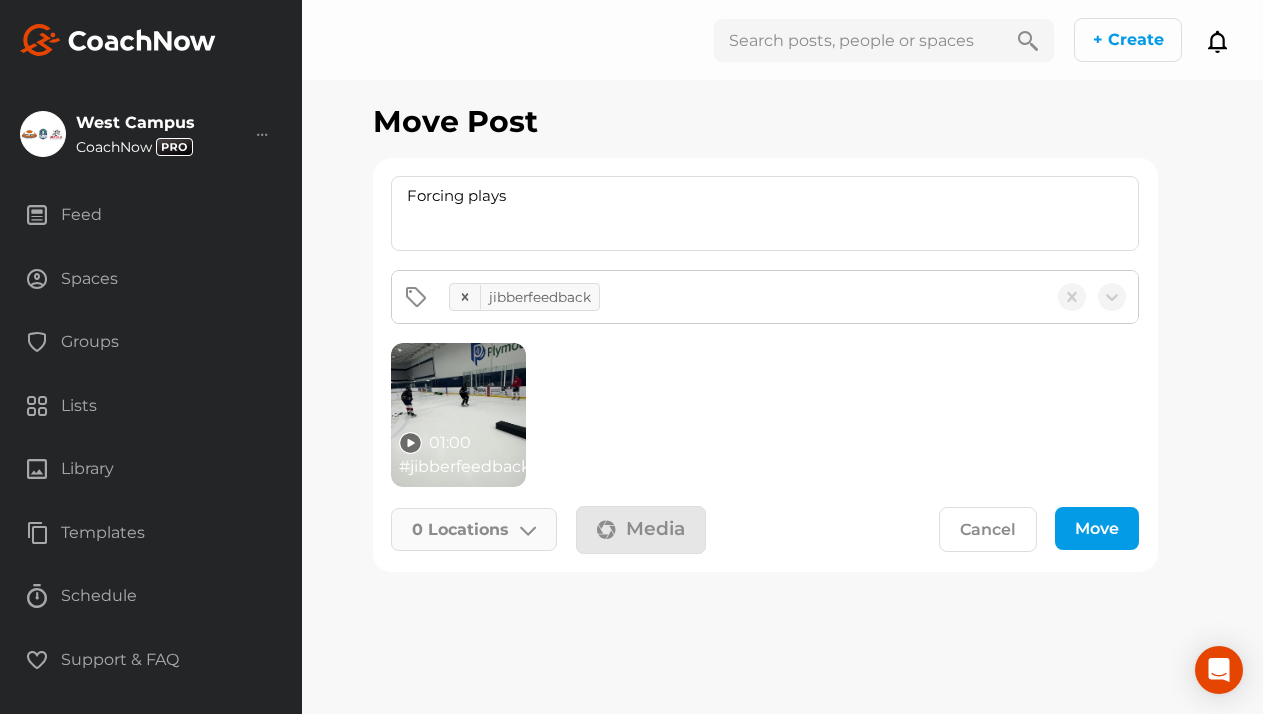 click 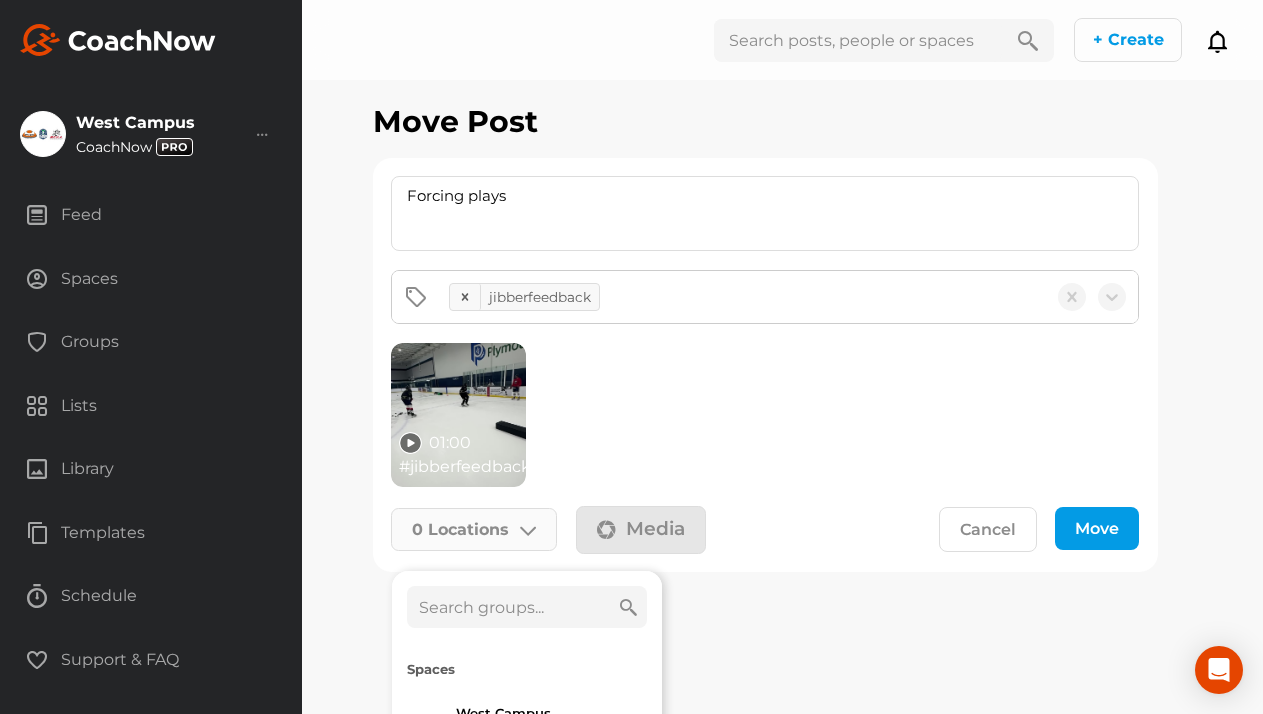 click 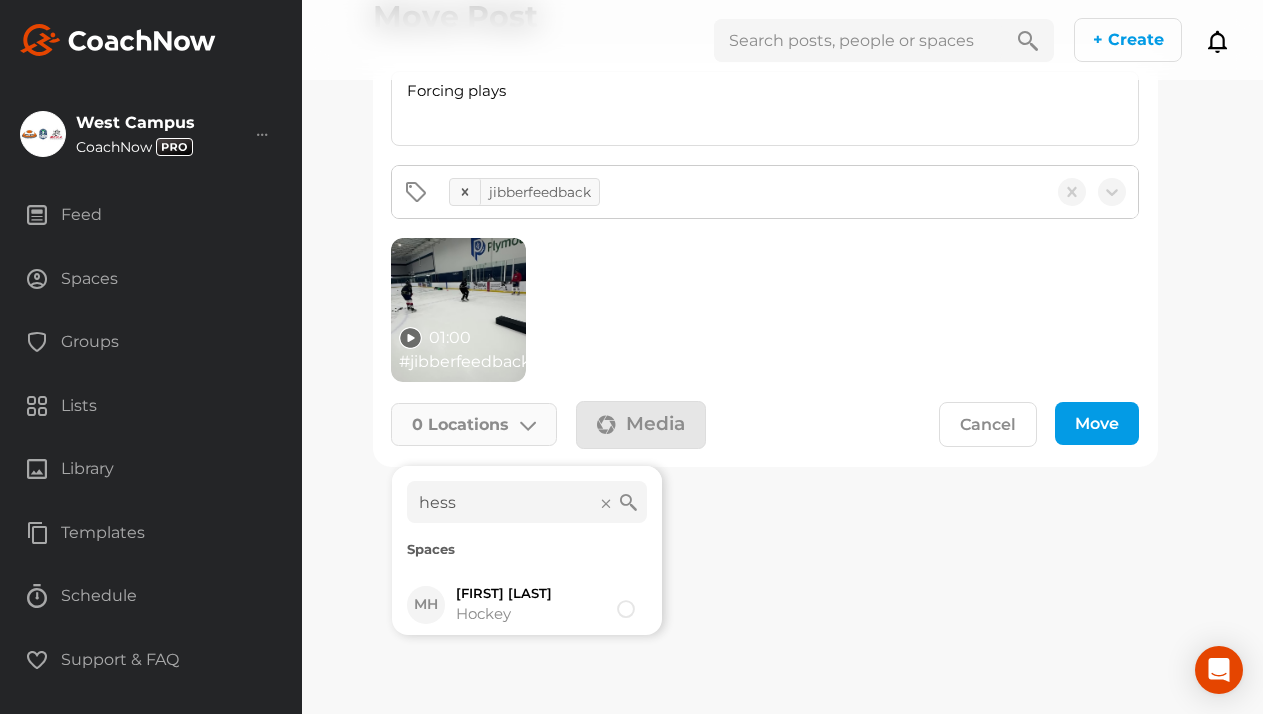 scroll, scrollTop: 103, scrollLeft: 0, axis: vertical 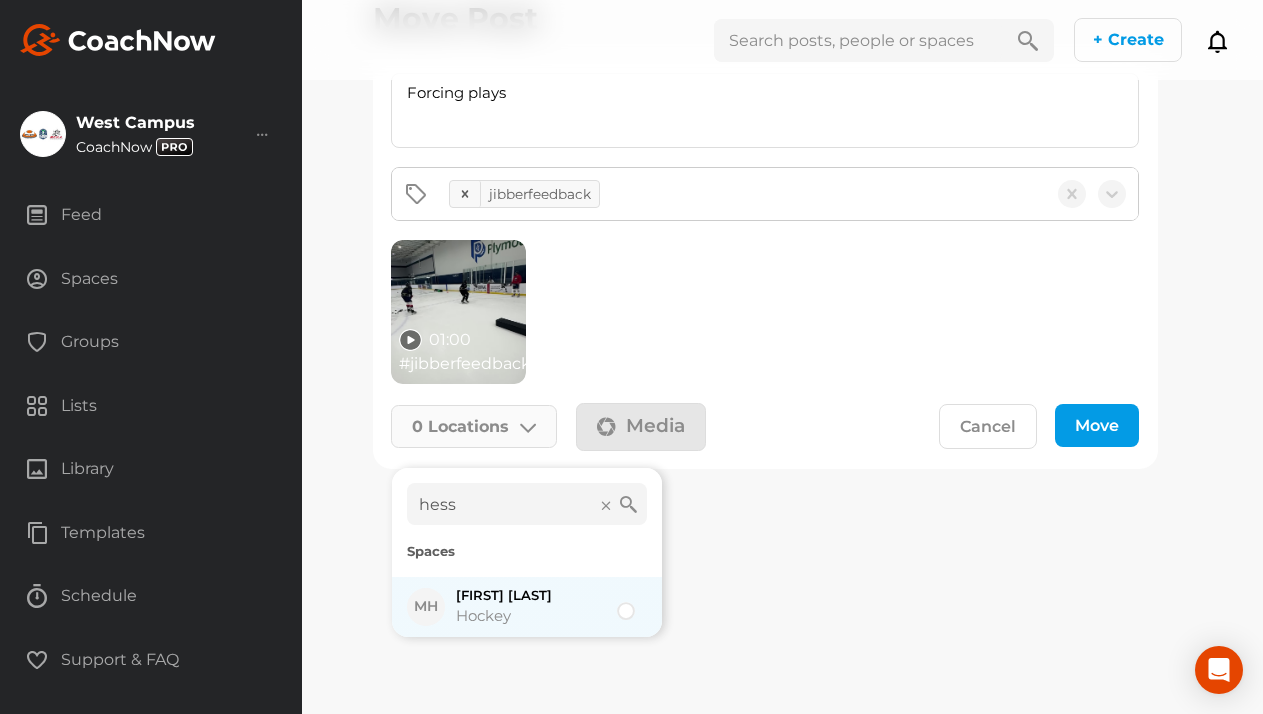 type on "hess" 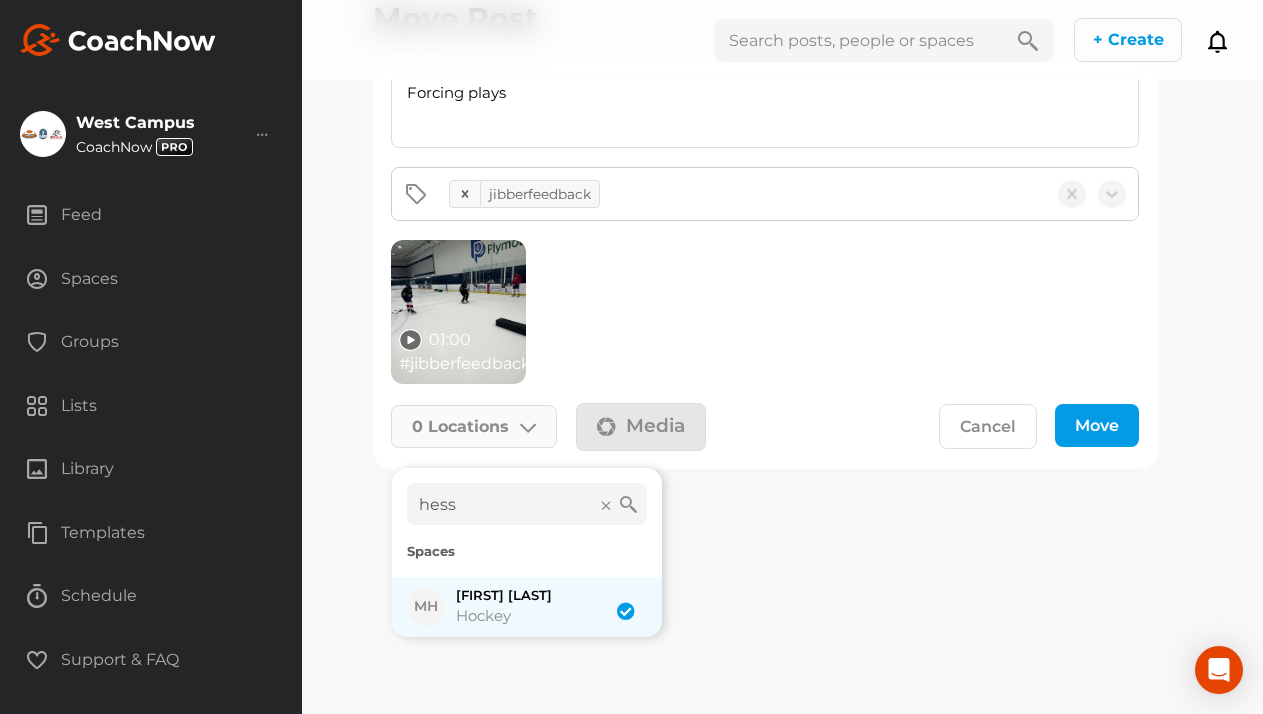 checkbox on "true" 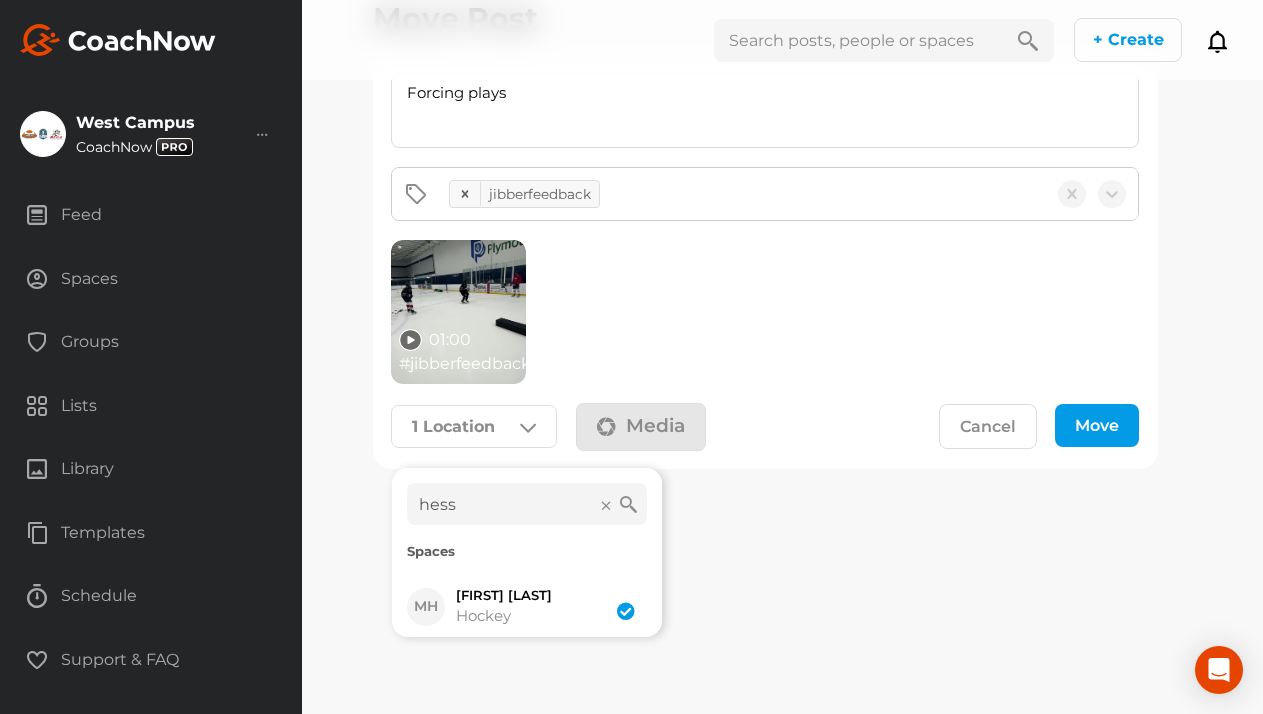 click on "Move" 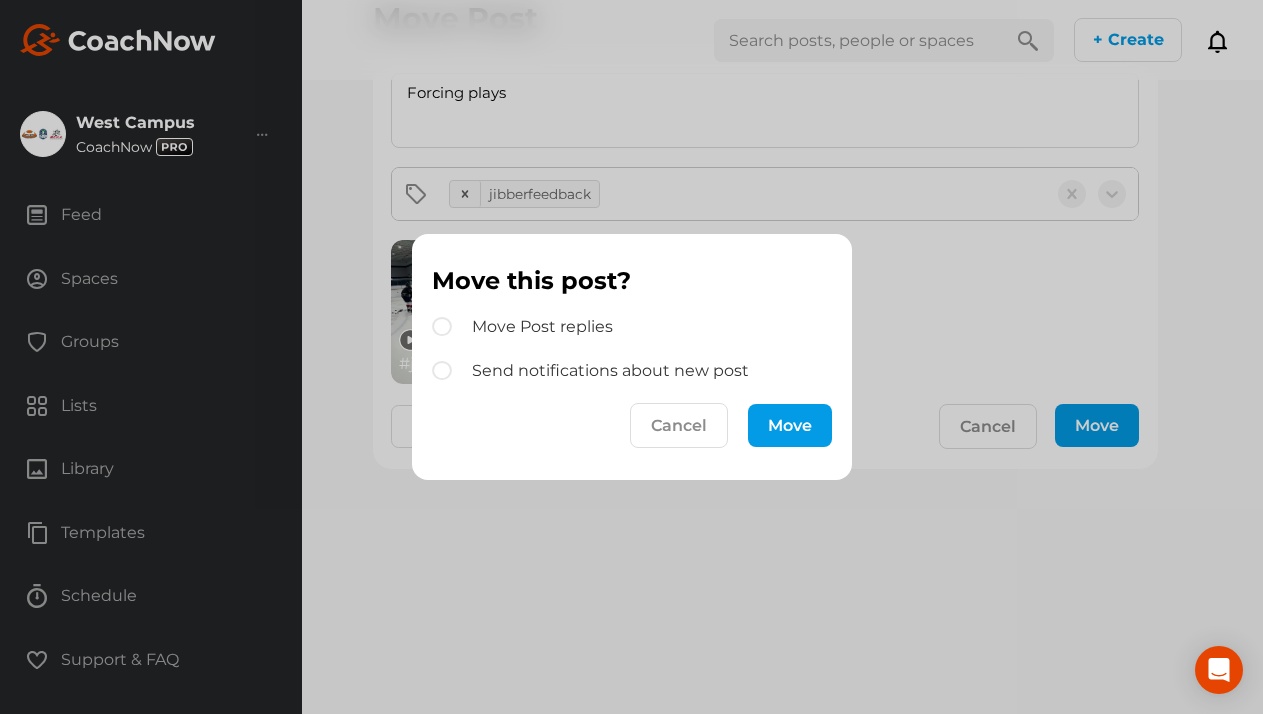 click on "Move" at bounding box center (790, 425) 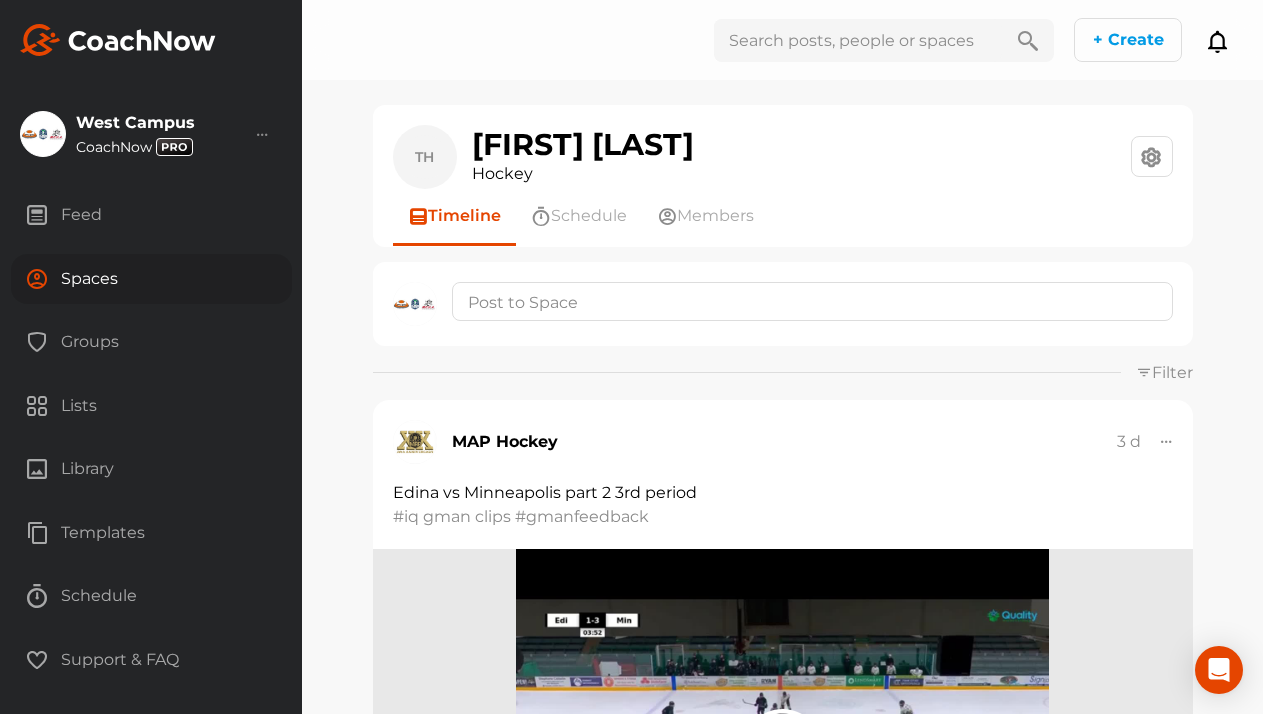 click on "Spaces" at bounding box center [151, 279] 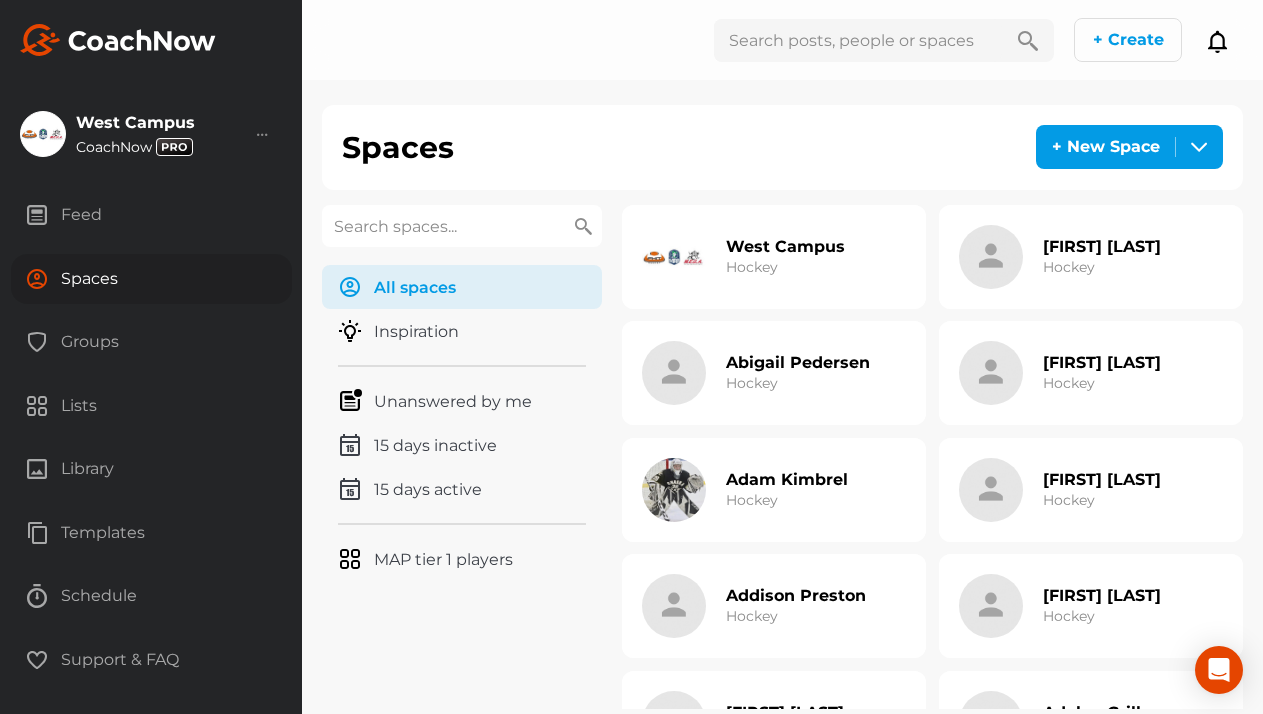 click on "Feed" at bounding box center [151, 215] 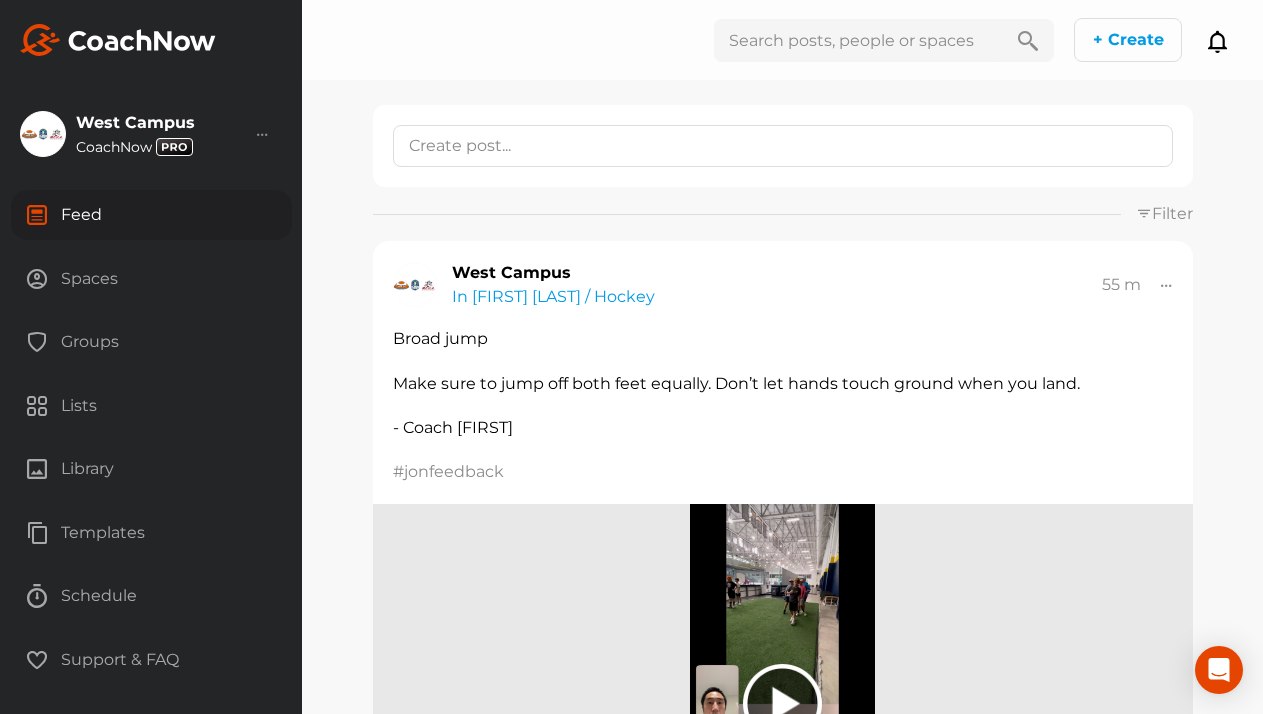 click on "Spaces" at bounding box center (151, 279) 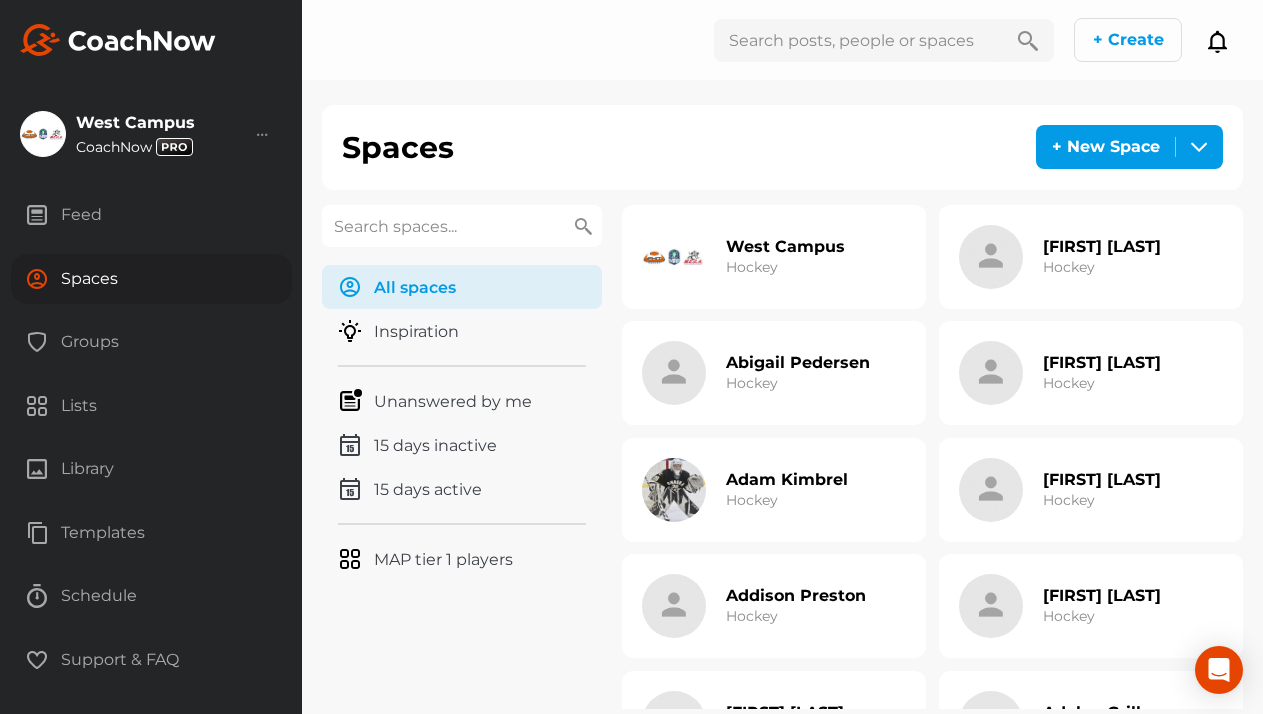 click on "Groups" at bounding box center [151, 342] 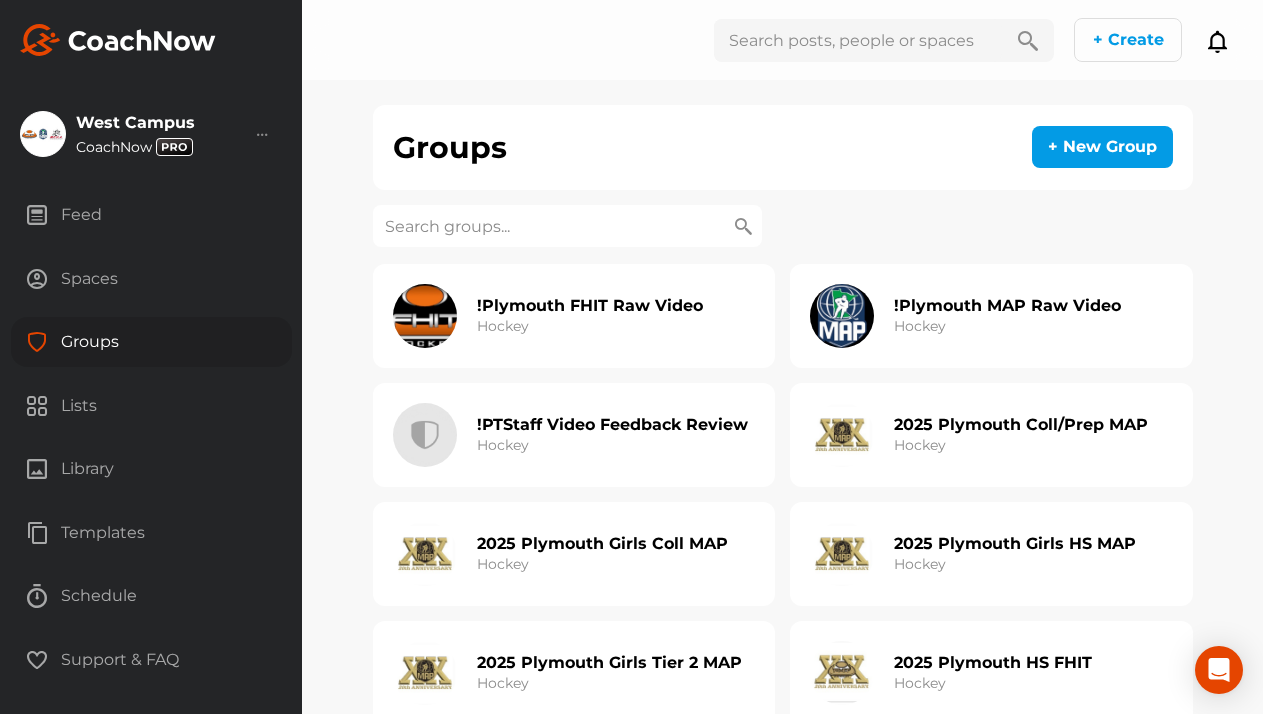 click on "!PTStaff Video Feedback Review Hockey" 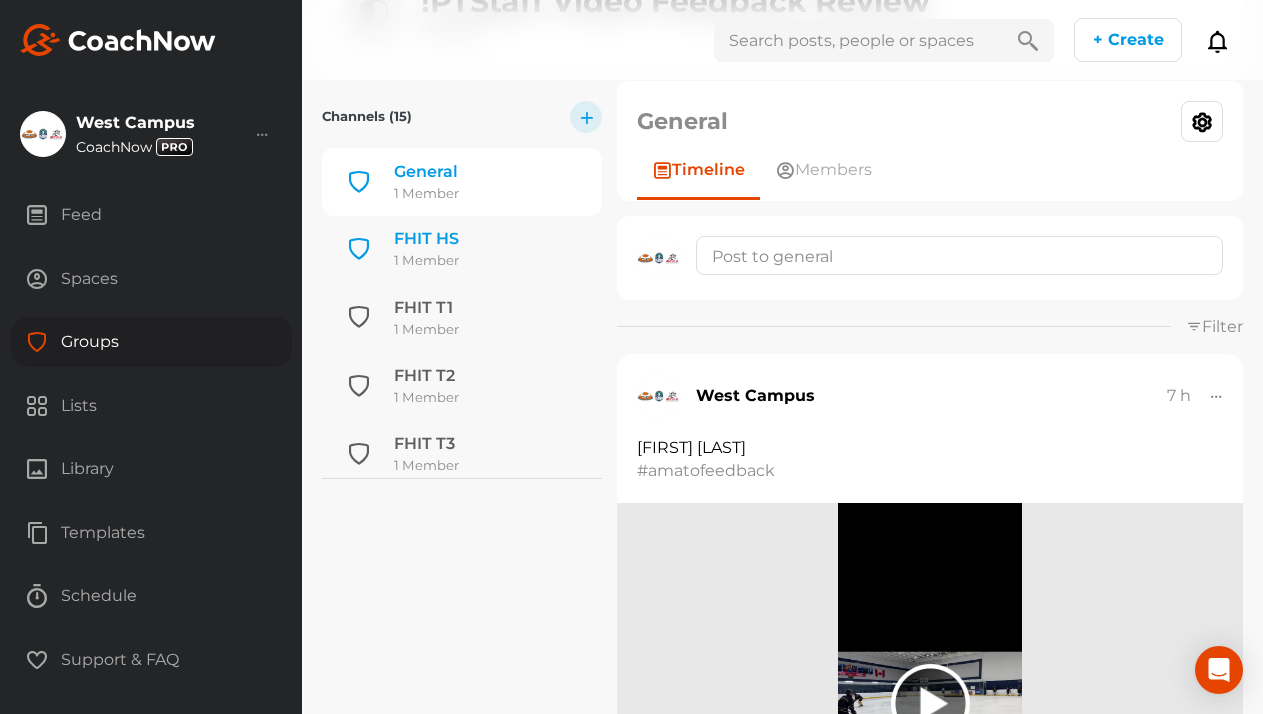scroll, scrollTop: 139, scrollLeft: 0, axis: vertical 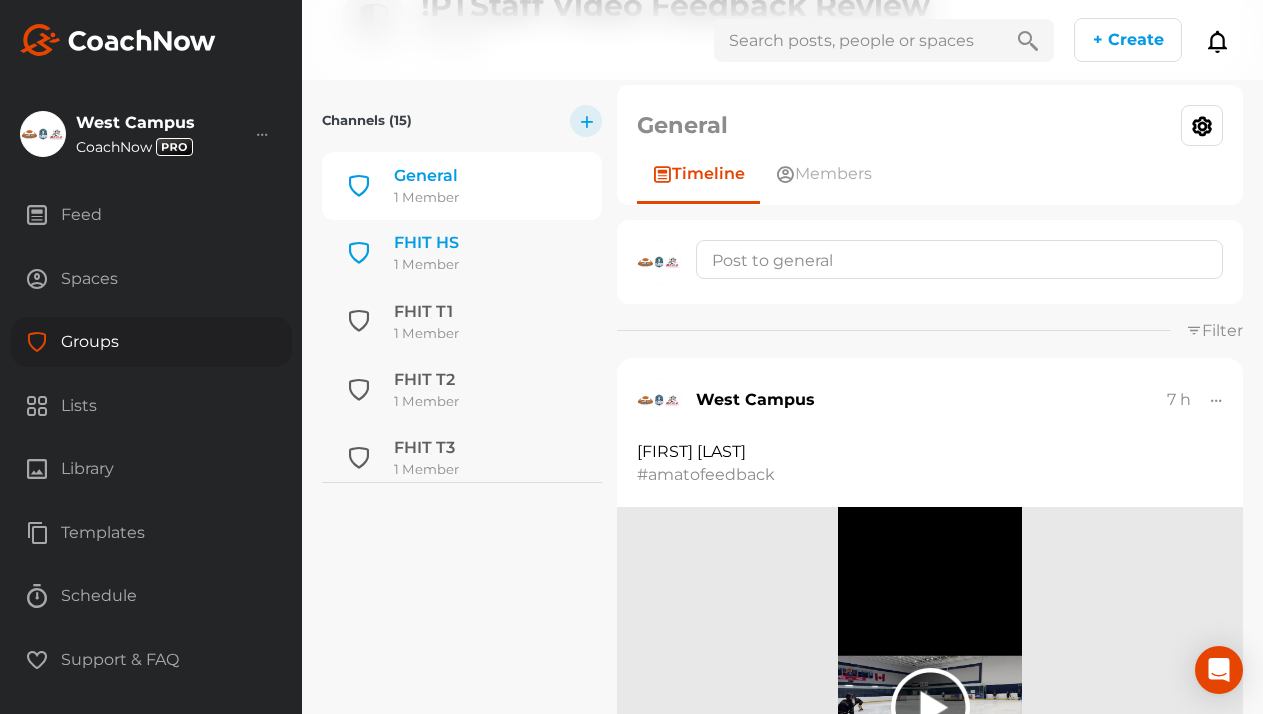 click on "FHIT HS" 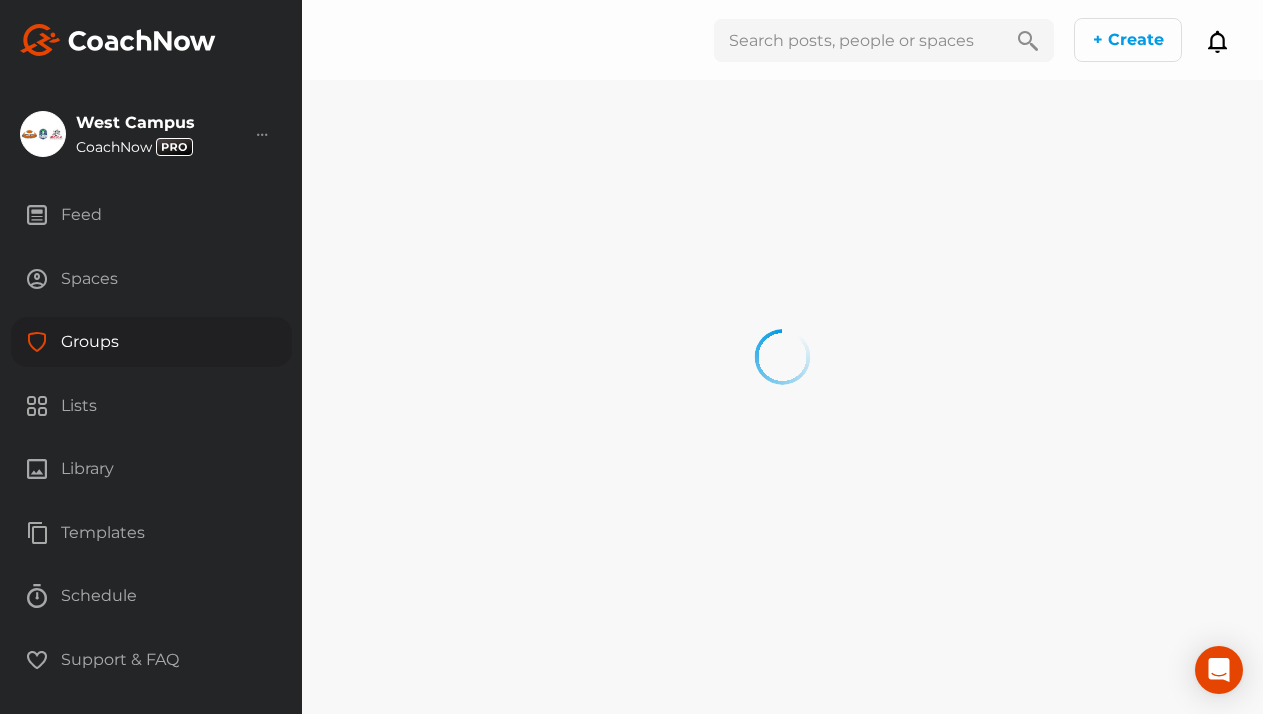 scroll, scrollTop: 0, scrollLeft: 0, axis: both 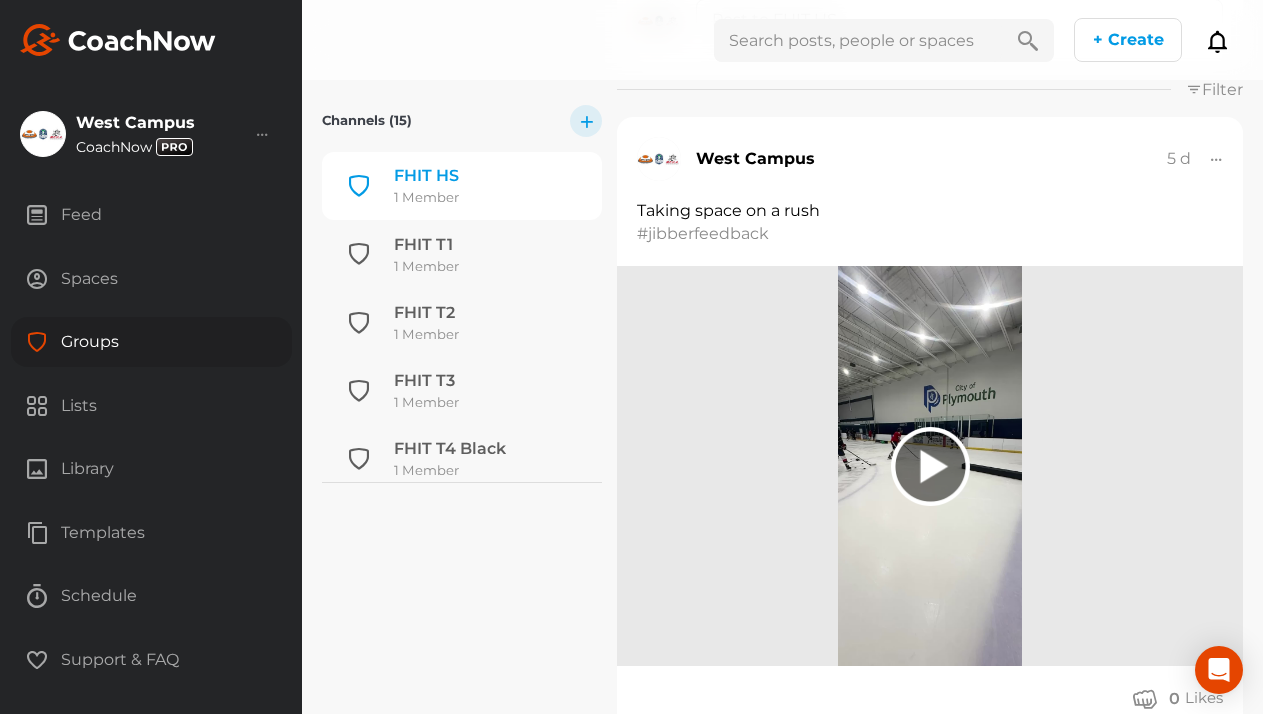 click 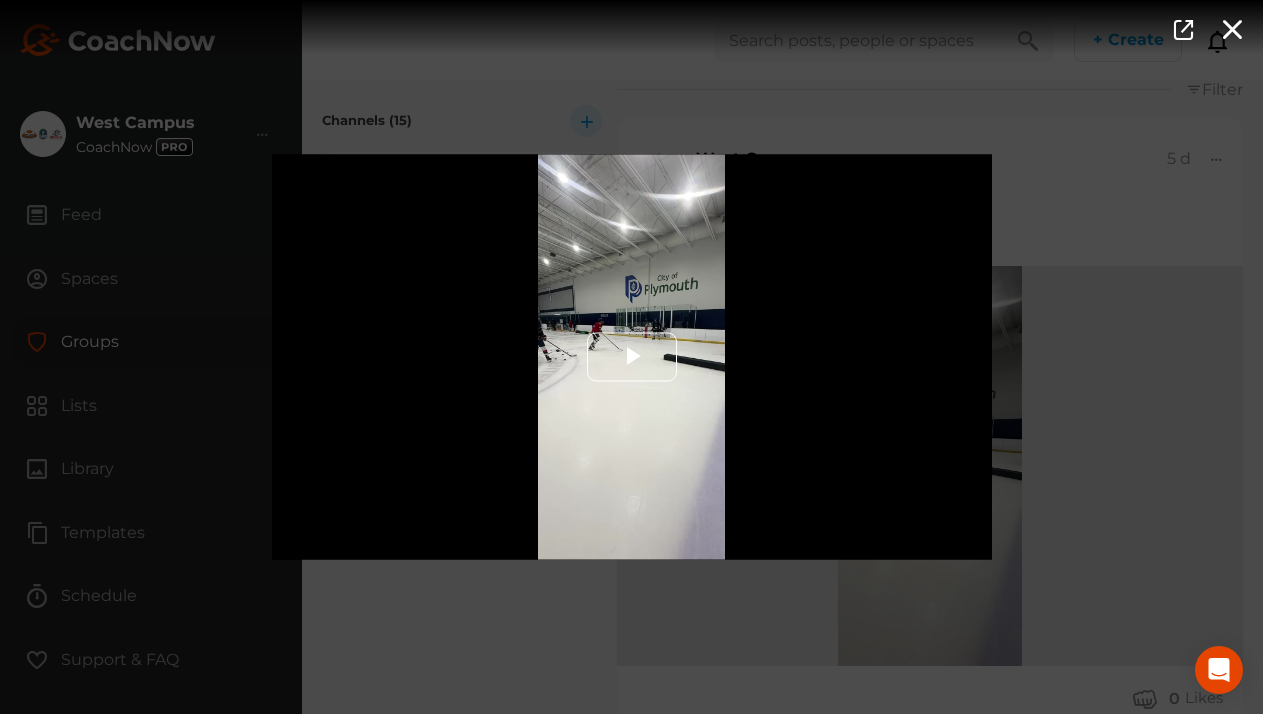 click at bounding box center (632, 357) 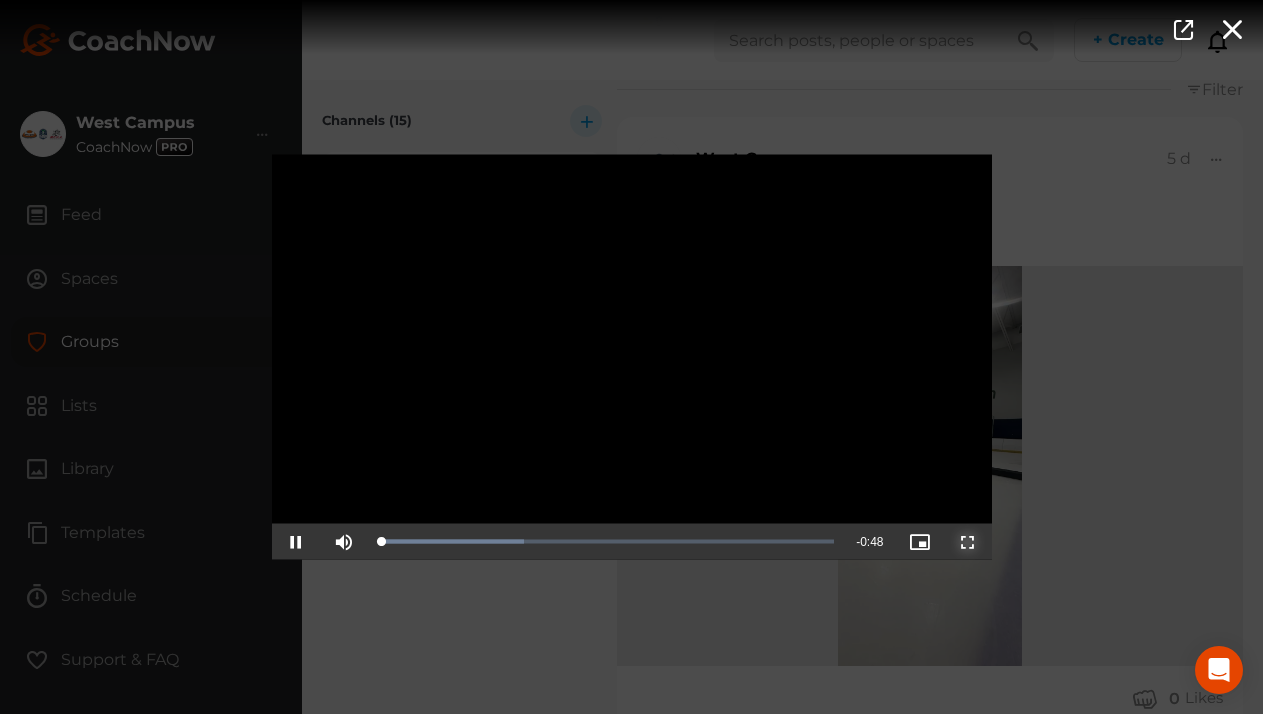 click at bounding box center [968, 542] 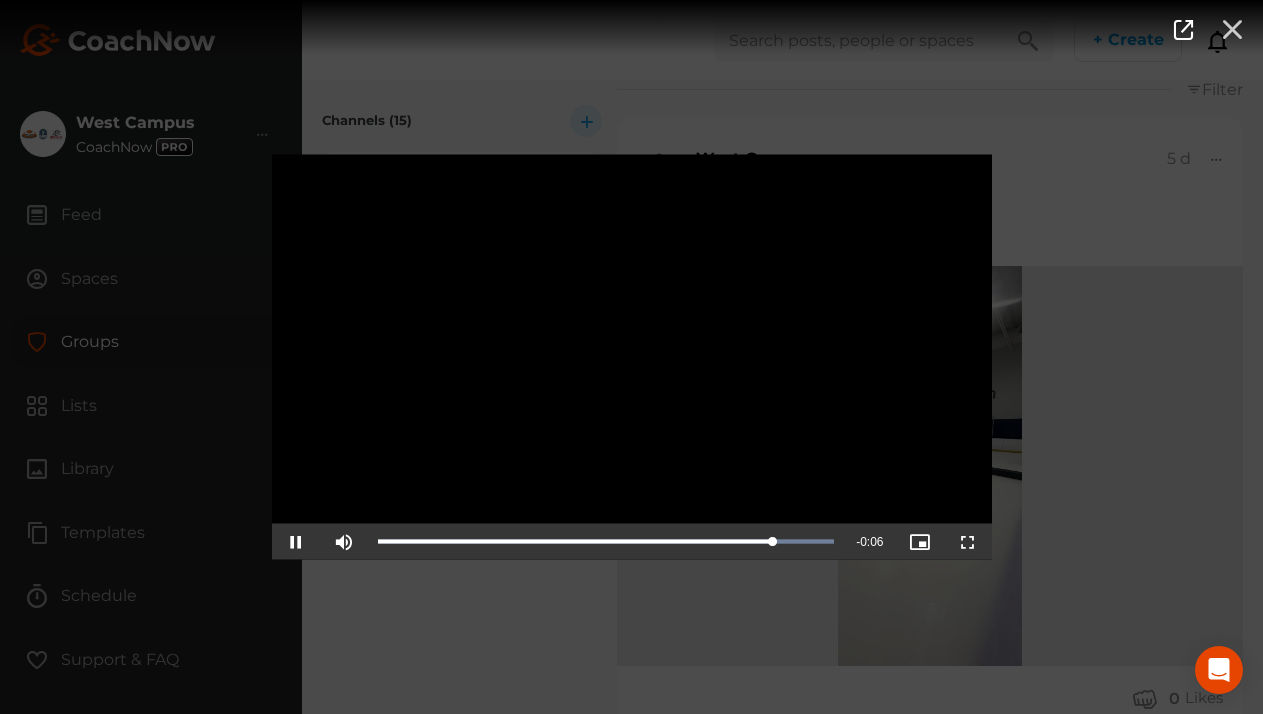 click at bounding box center (1232, 28) 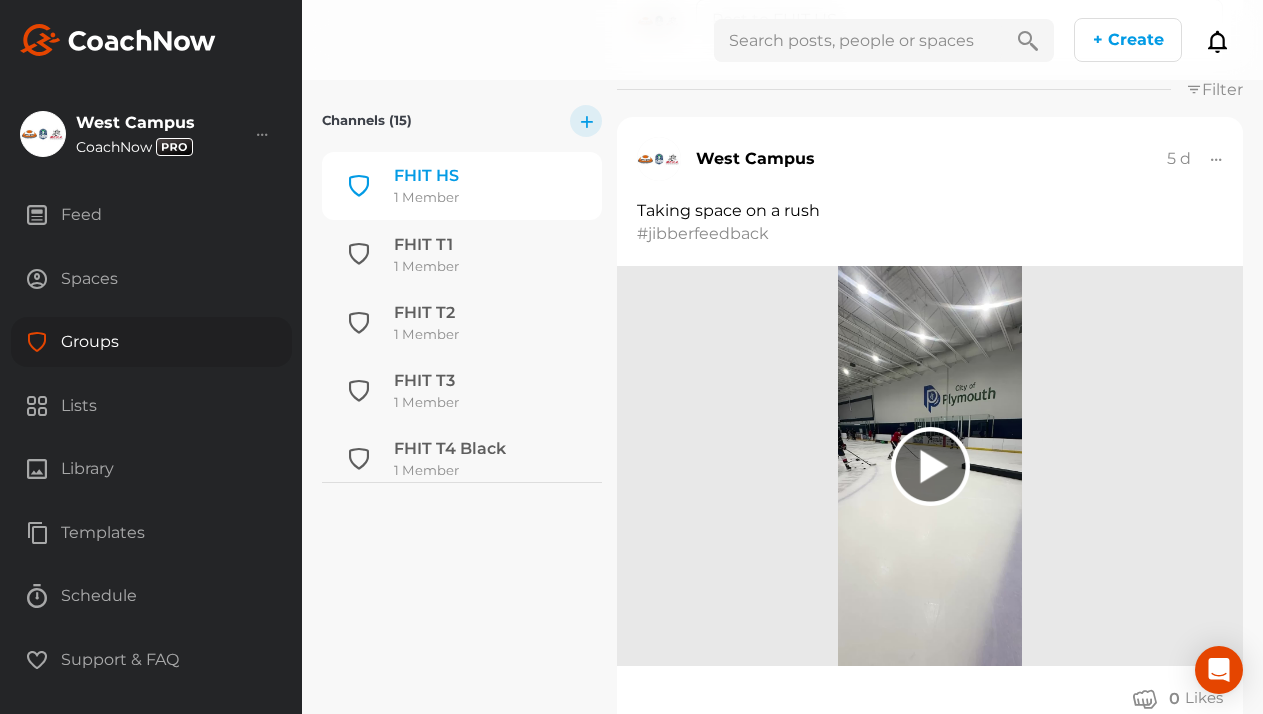 click 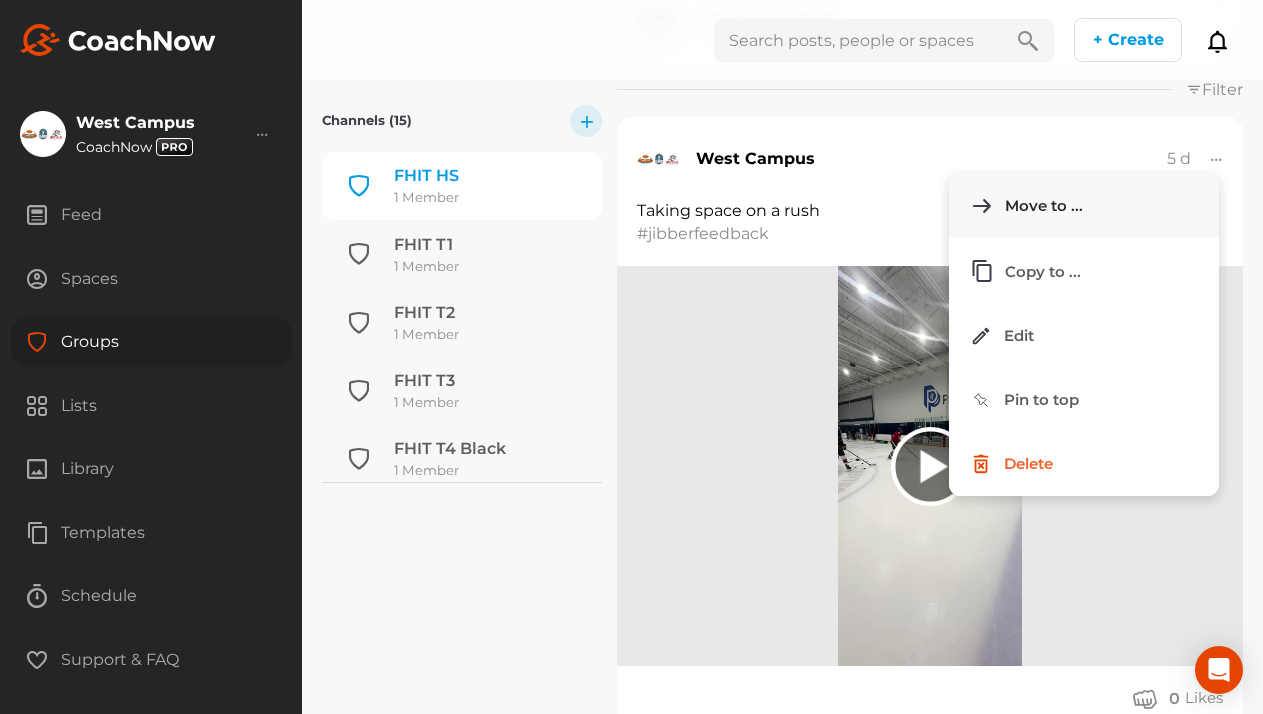 click on "Move to ..." 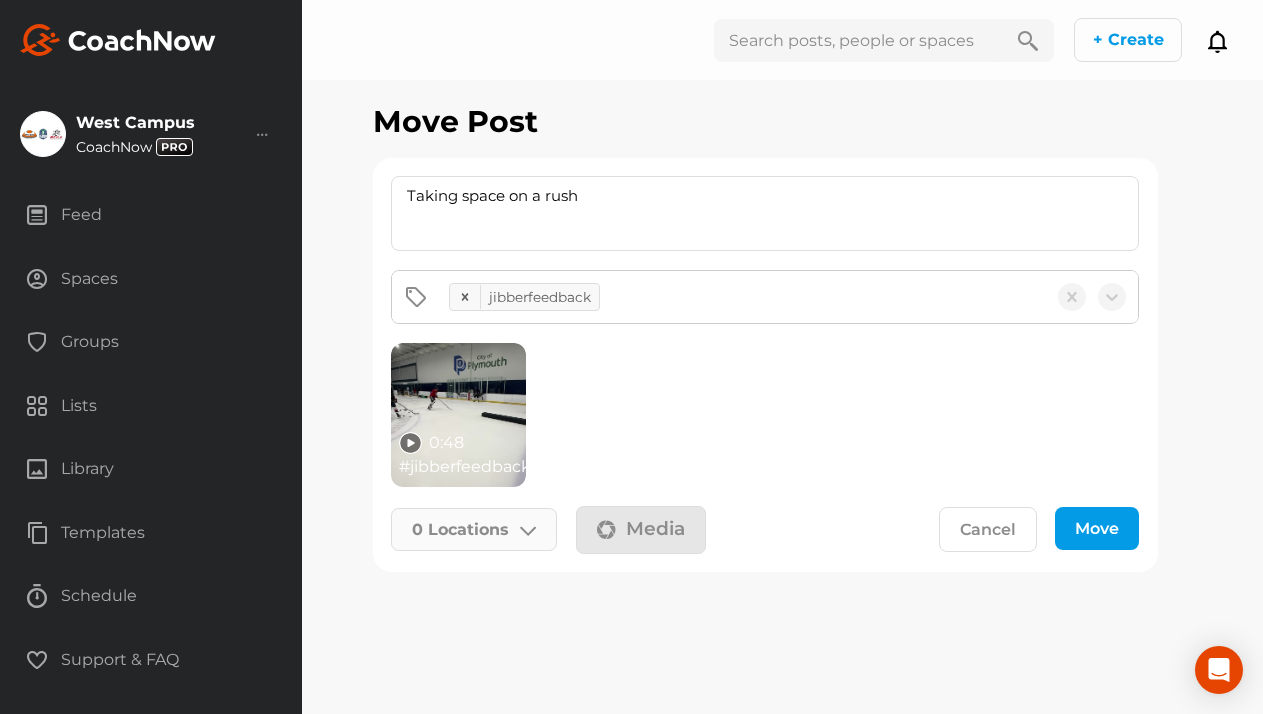 click on "0   Locations" 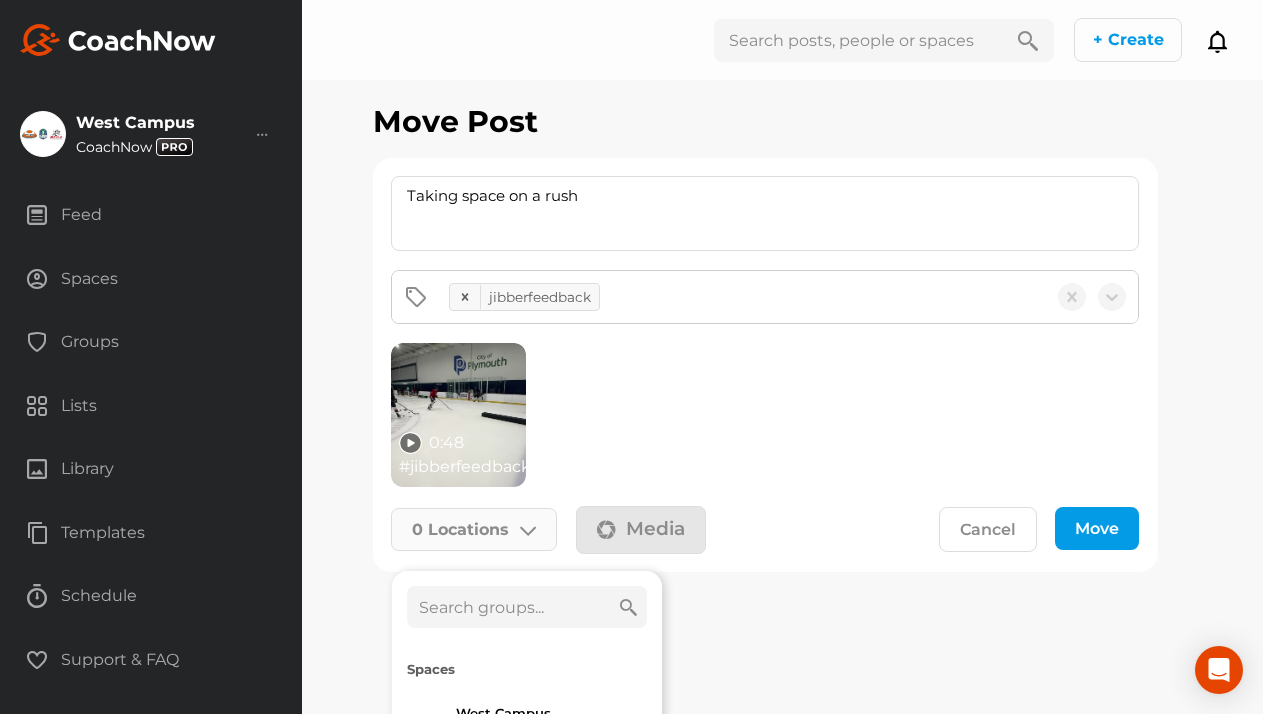 click 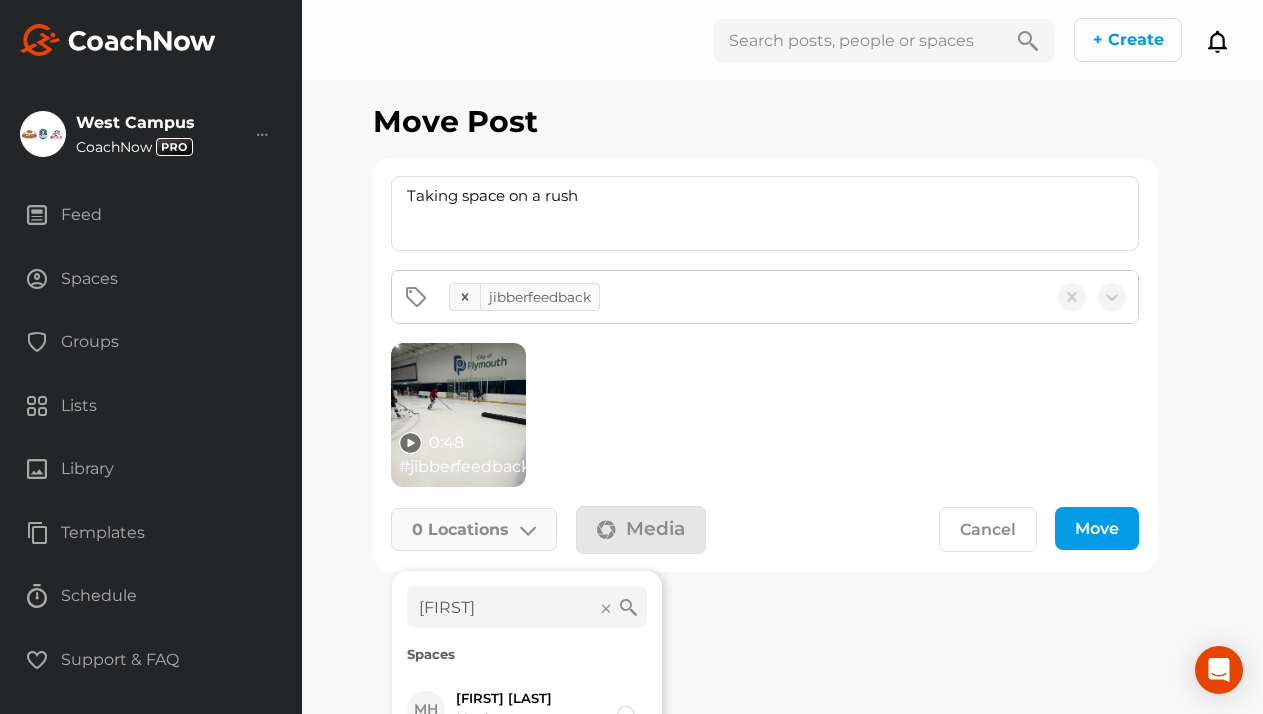 scroll, scrollTop: 105, scrollLeft: 0, axis: vertical 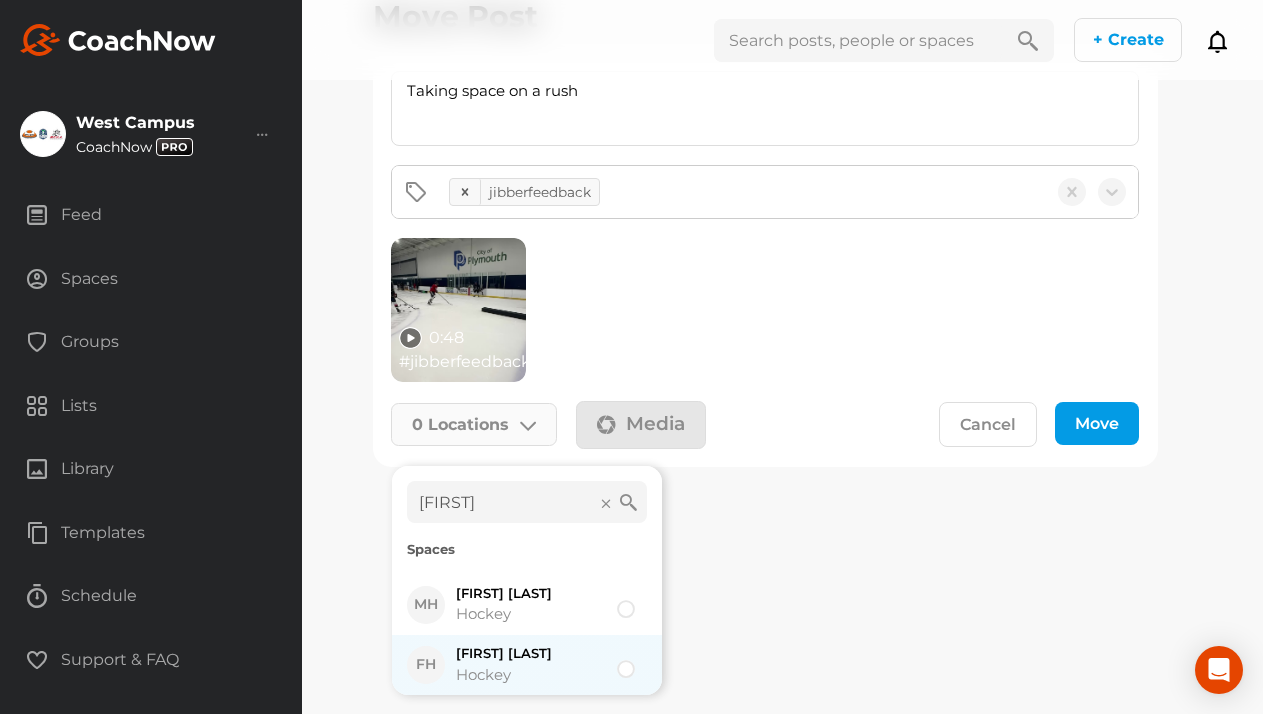 type on "[FIRST]" 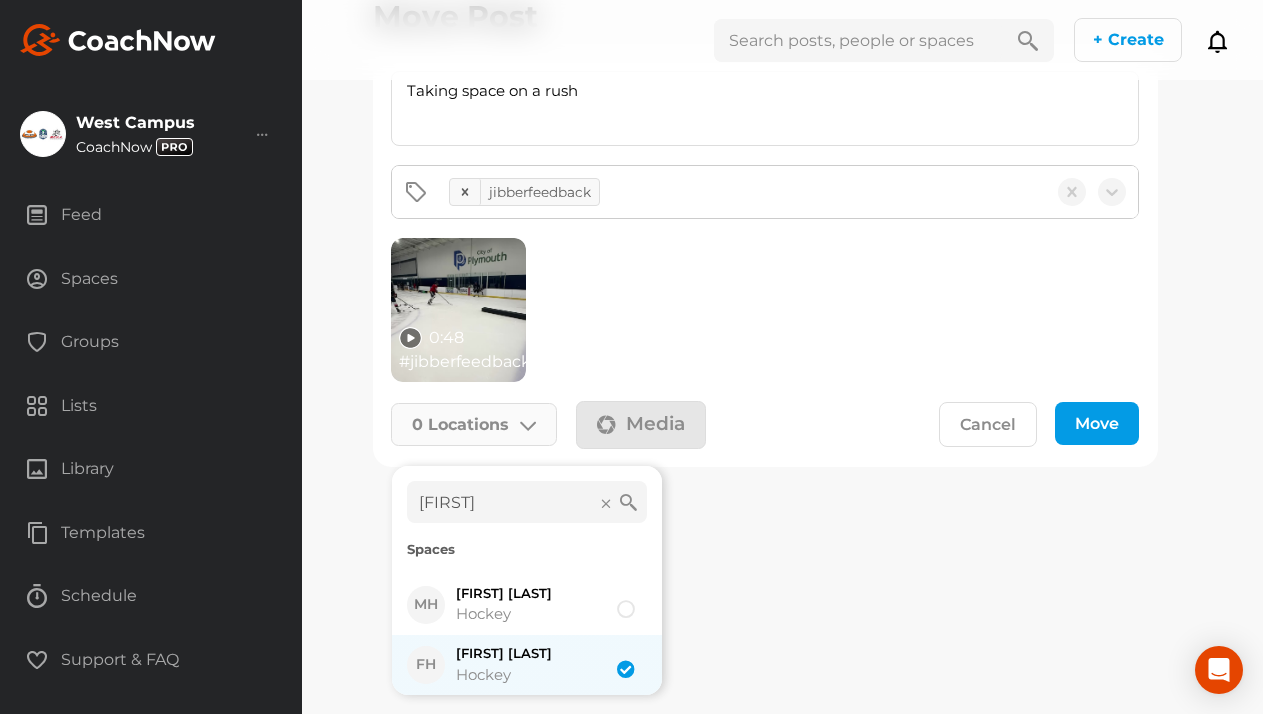 checkbox on "true" 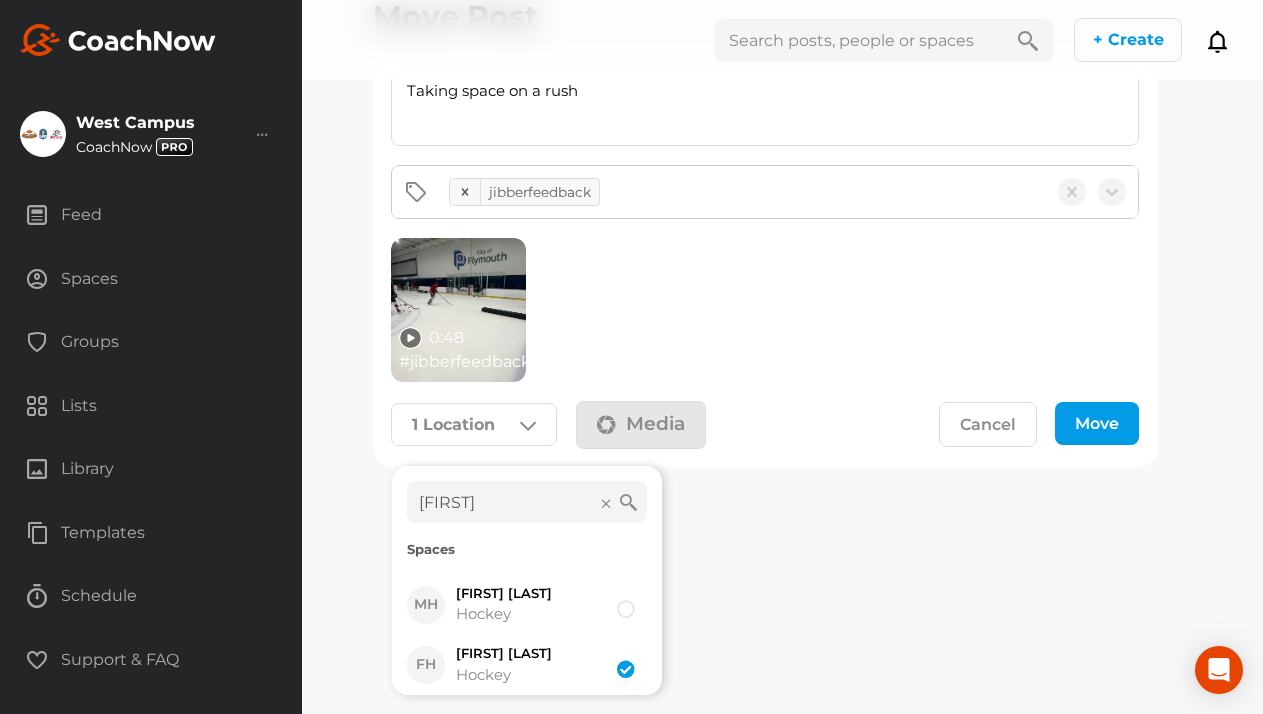 click on "Move" 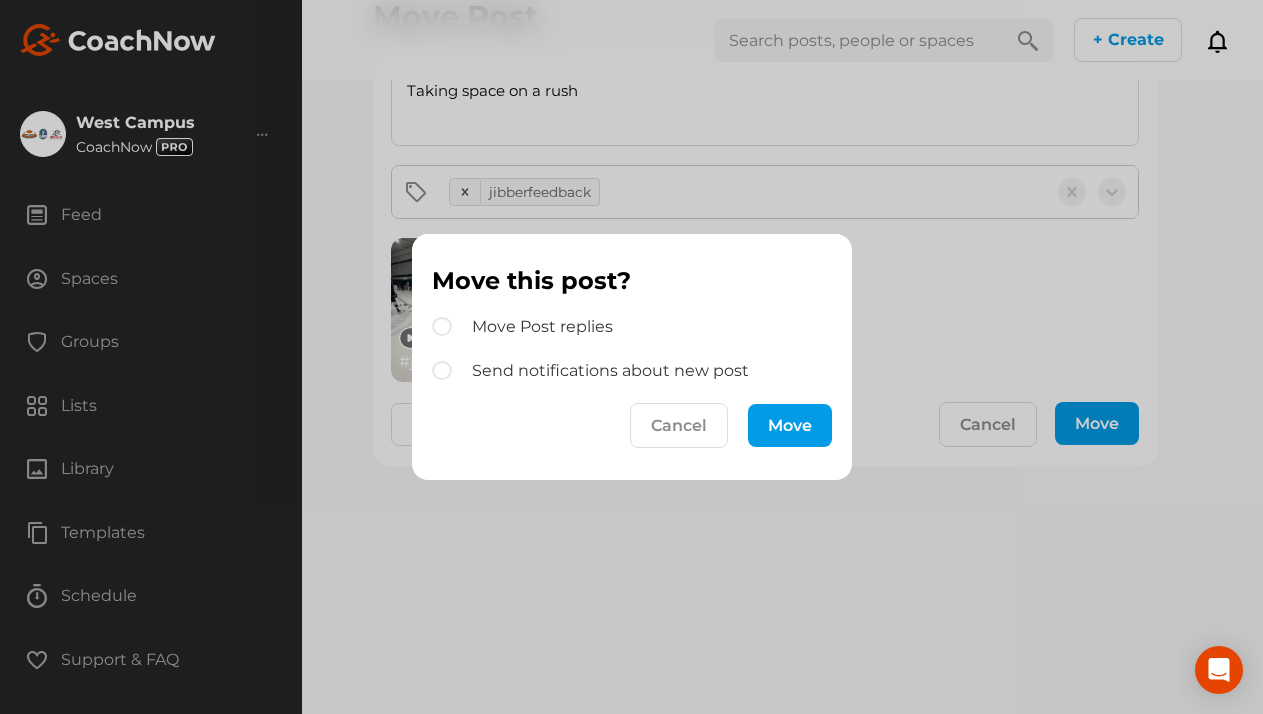 click on "Move" at bounding box center (790, 425) 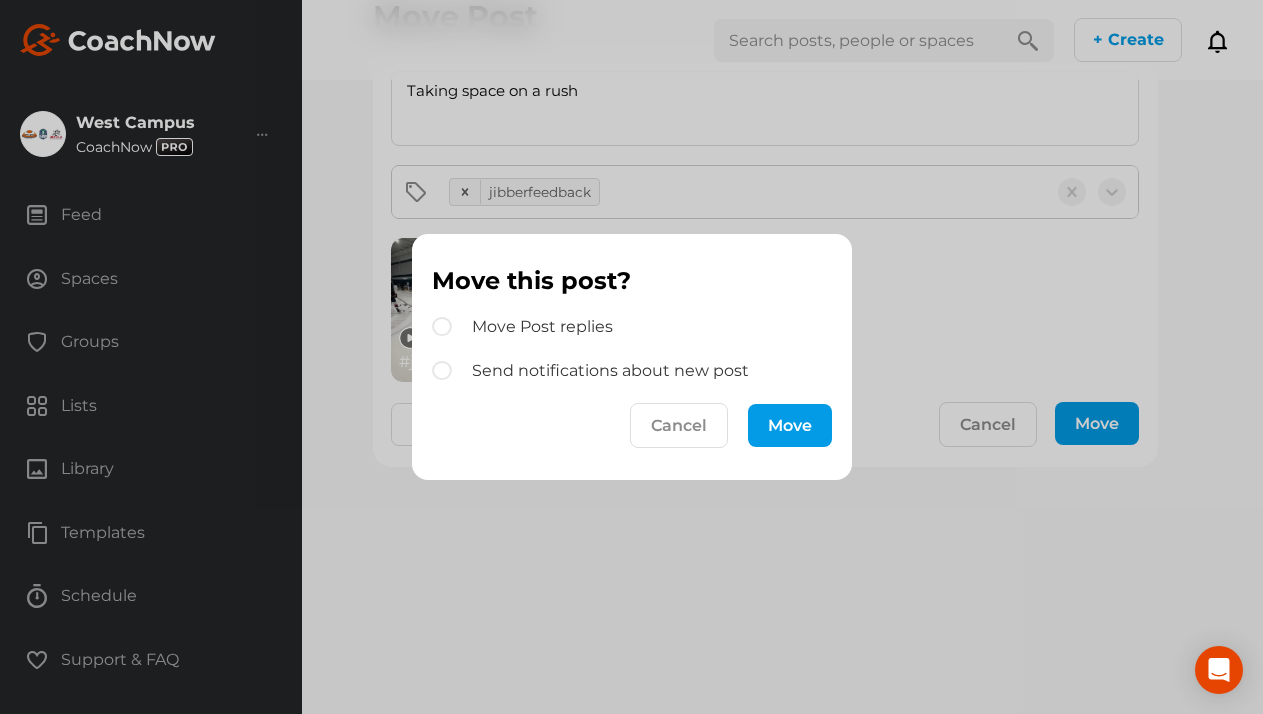 scroll, scrollTop: 0, scrollLeft: 0, axis: both 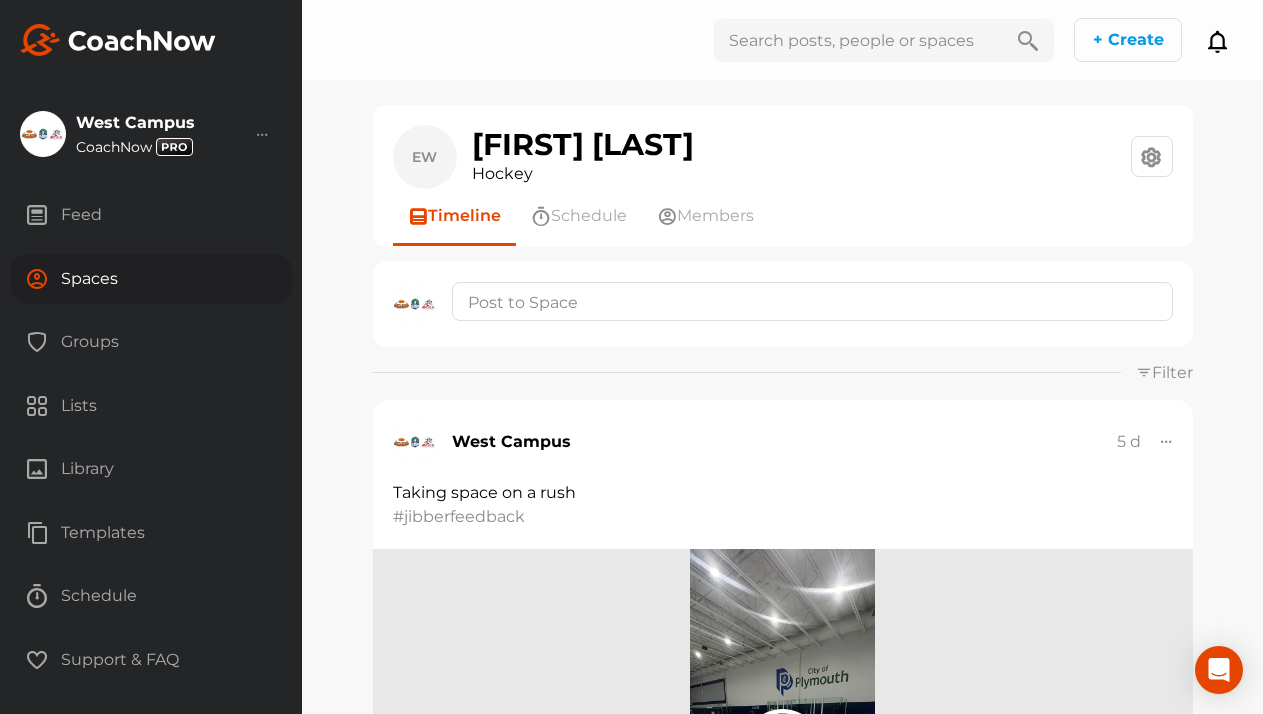 click on "Groups" at bounding box center [151, 342] 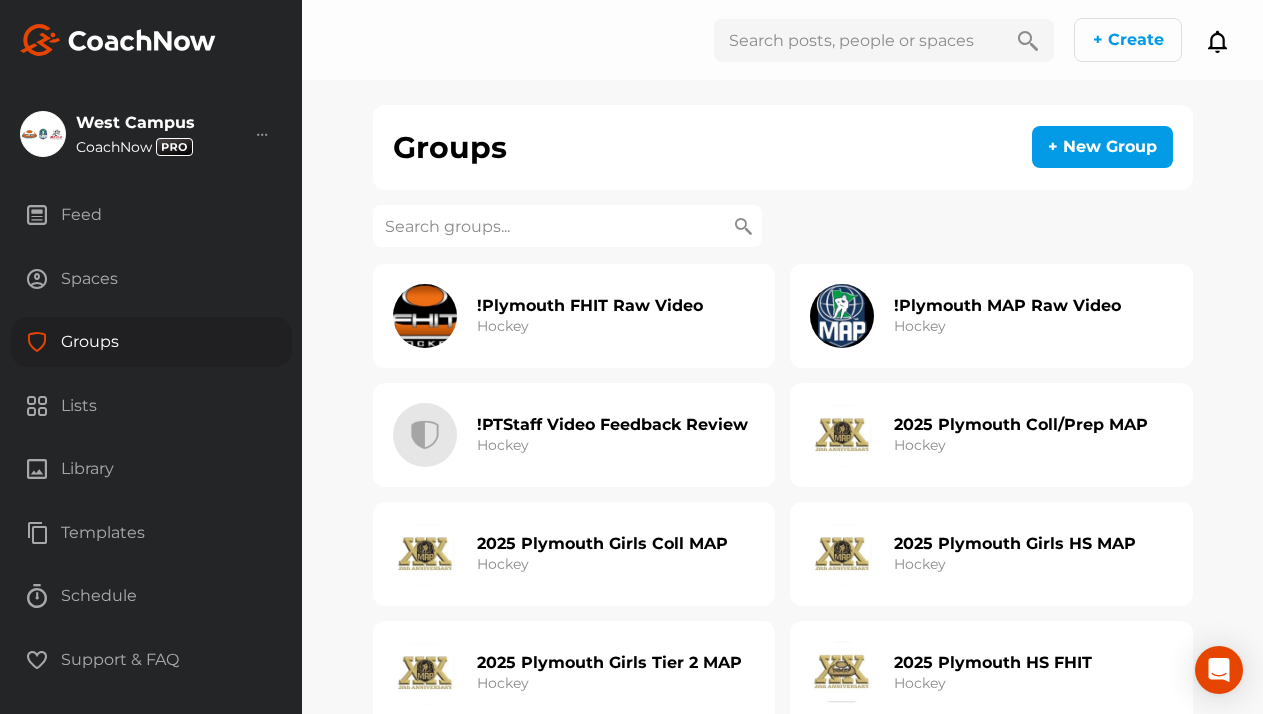 click on "!PTStaff Video Feedback Review" 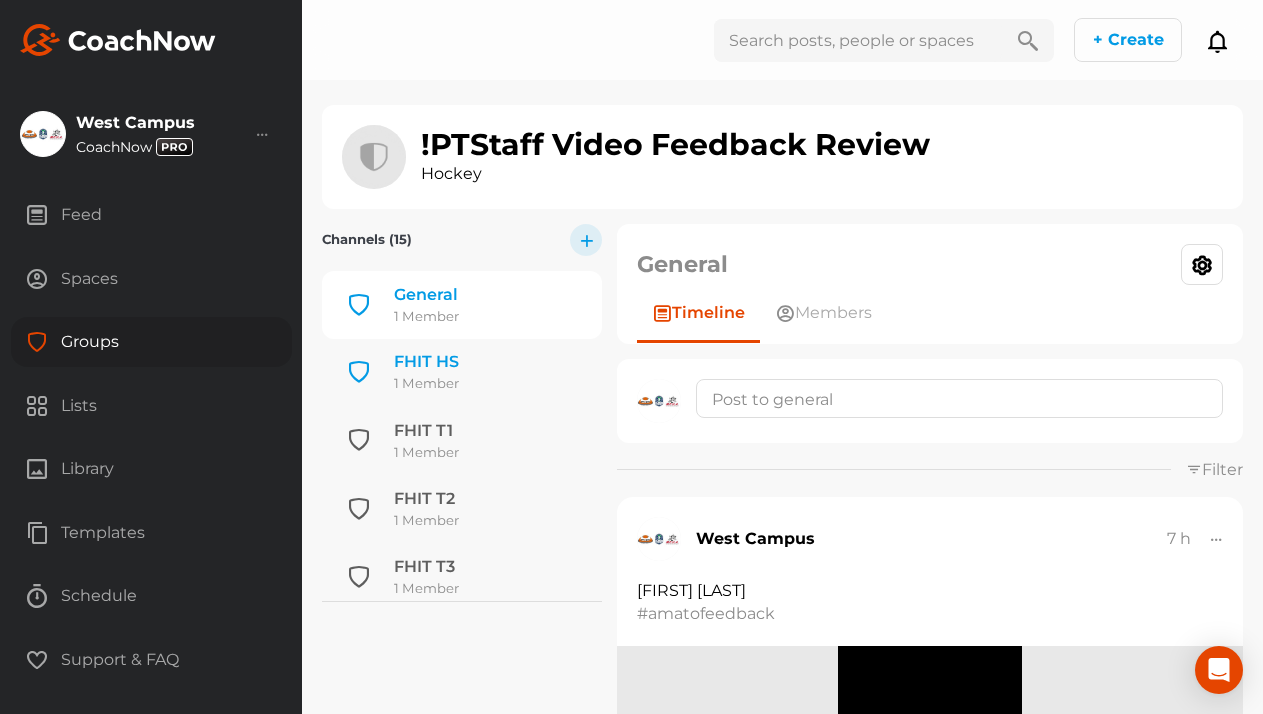 click on "1 Member" 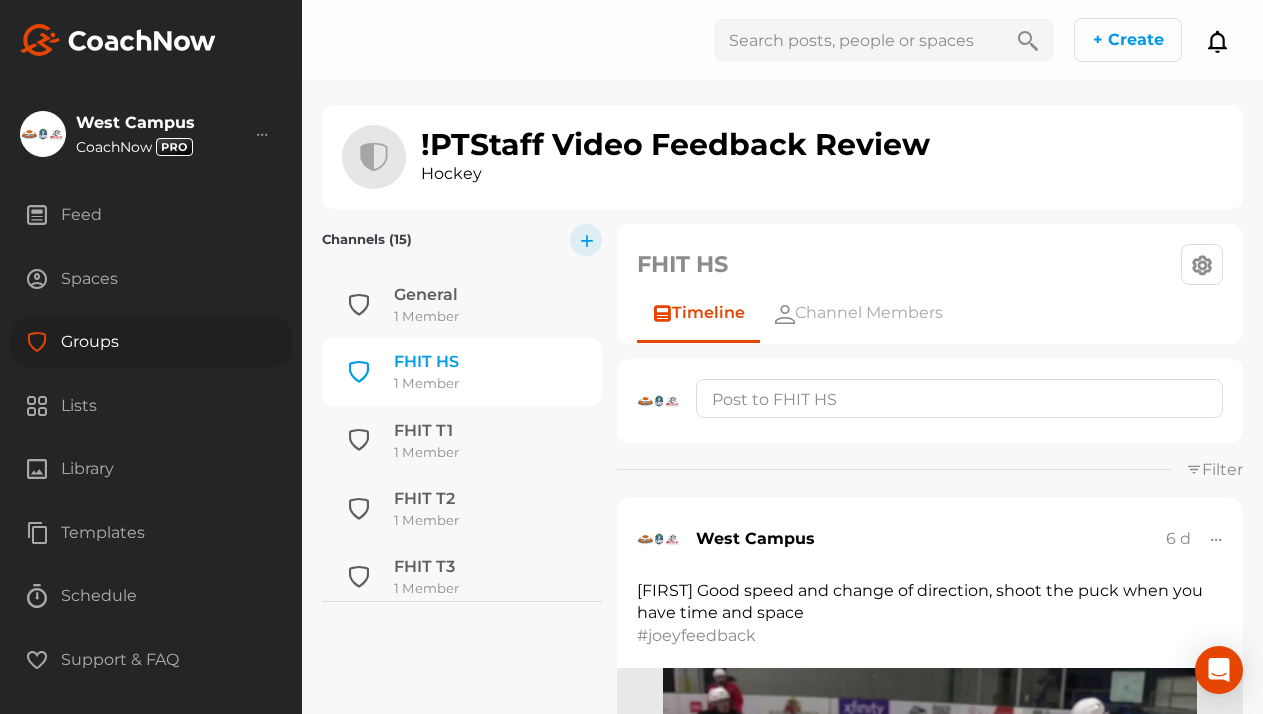 scroll, scrollTop: 67, scrollLeft: 0, axis: vertical 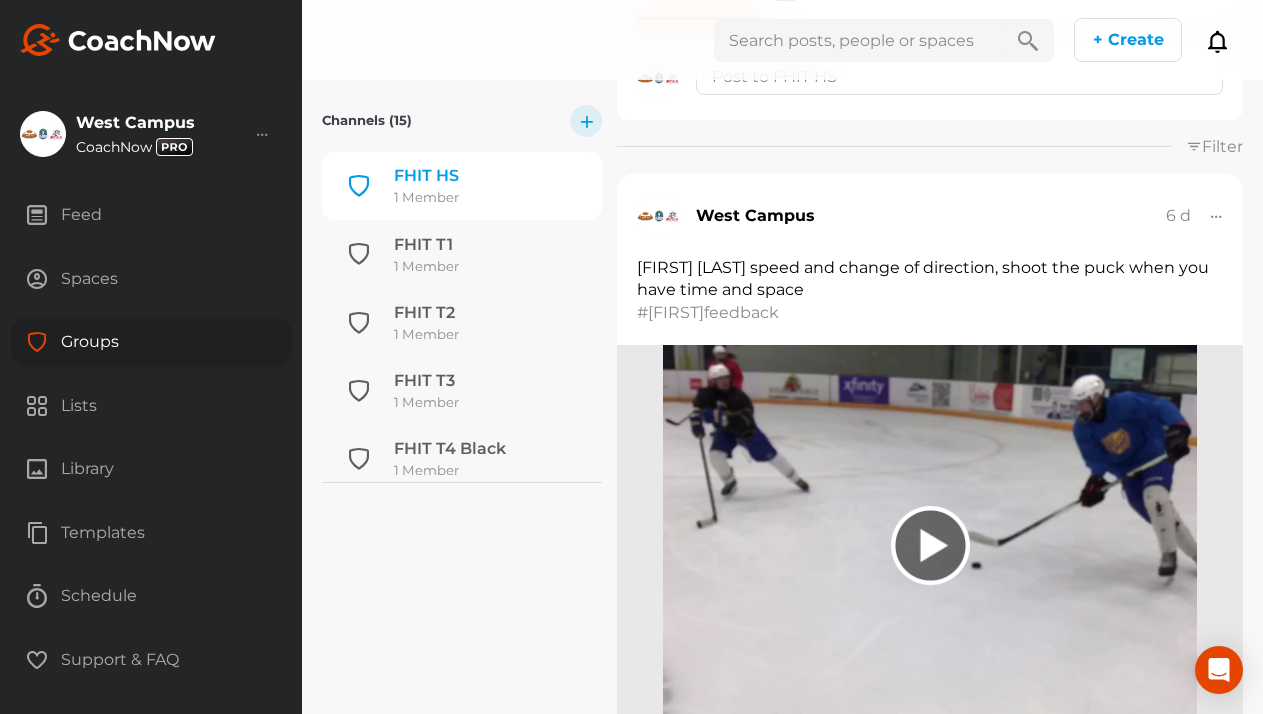 click 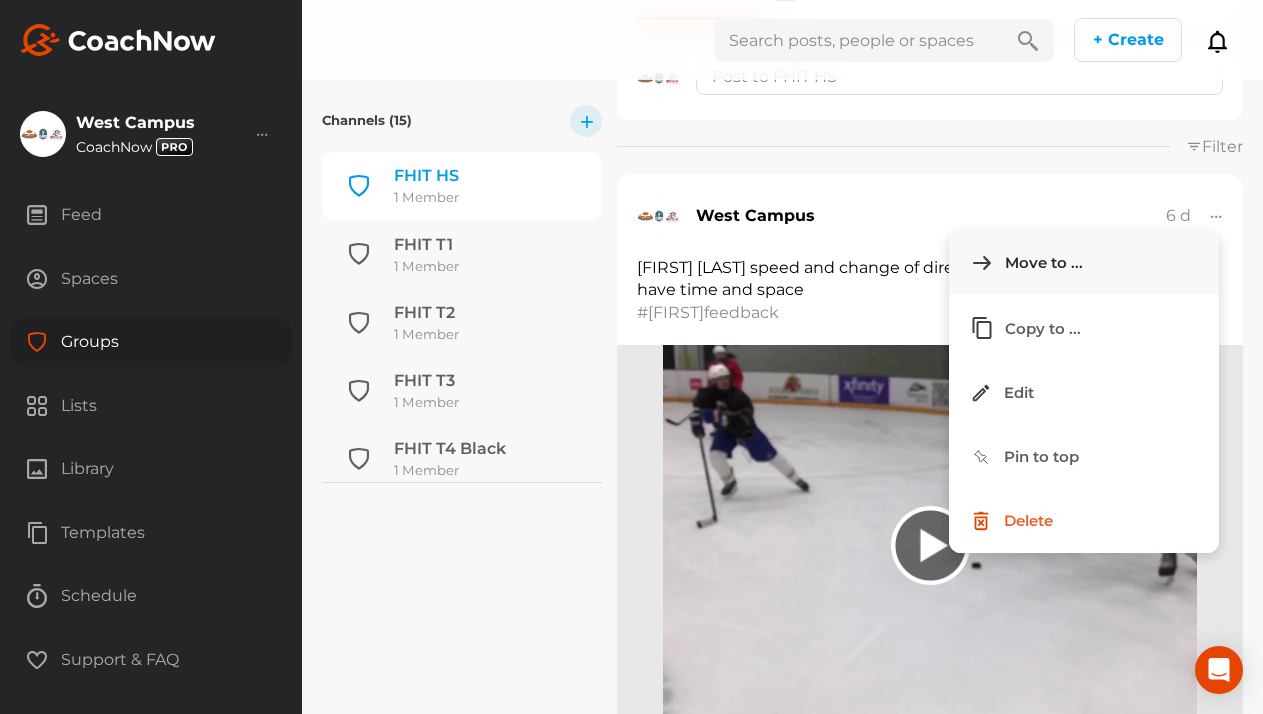 click on "Move to ..." 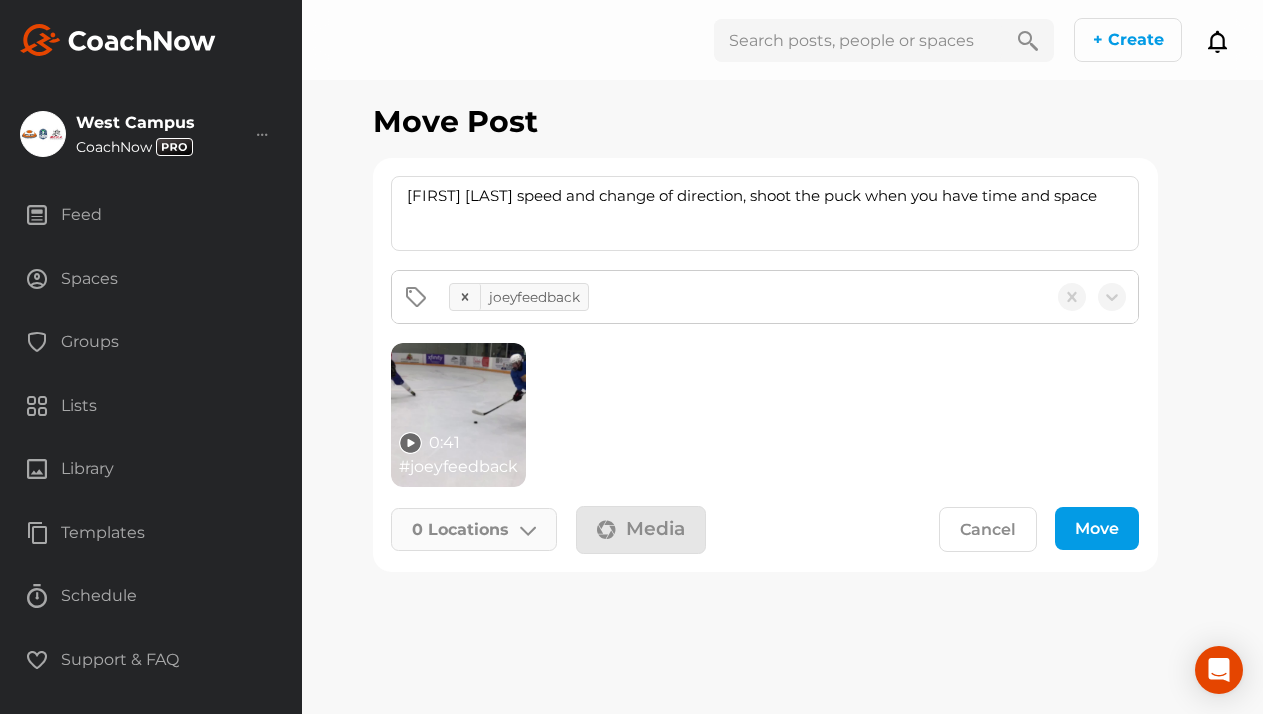 click on "0   Locations" 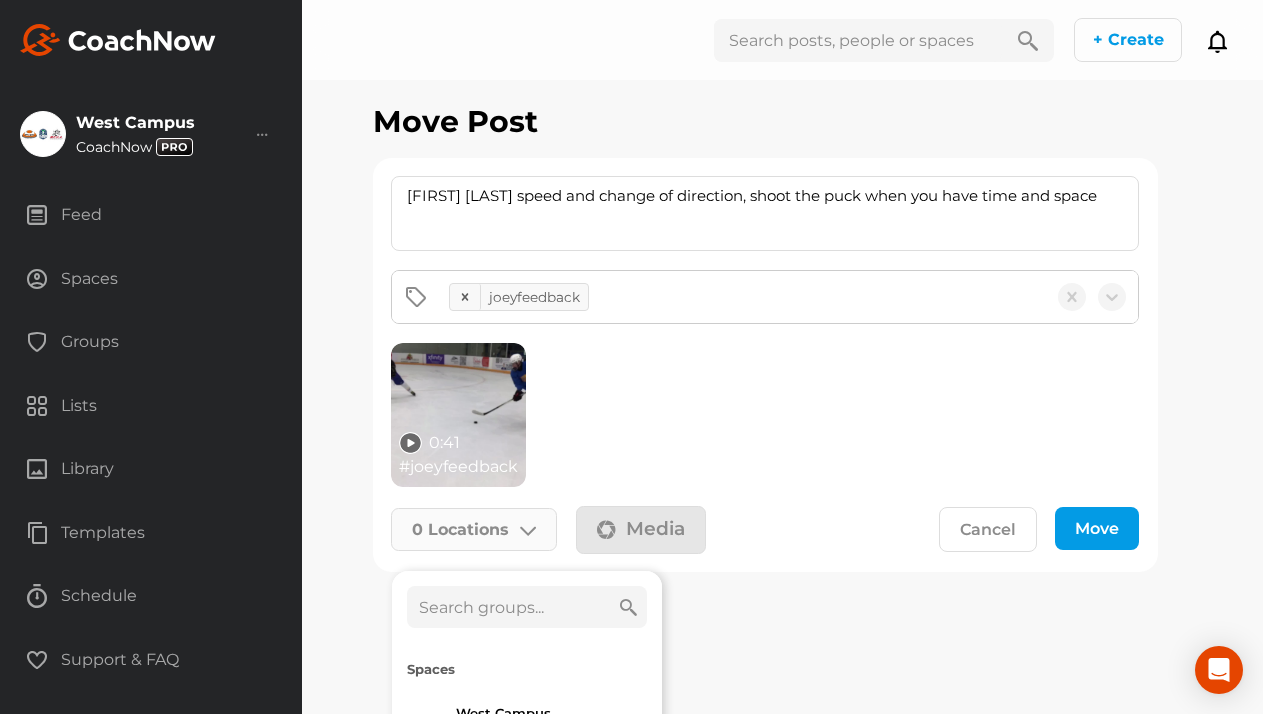 click 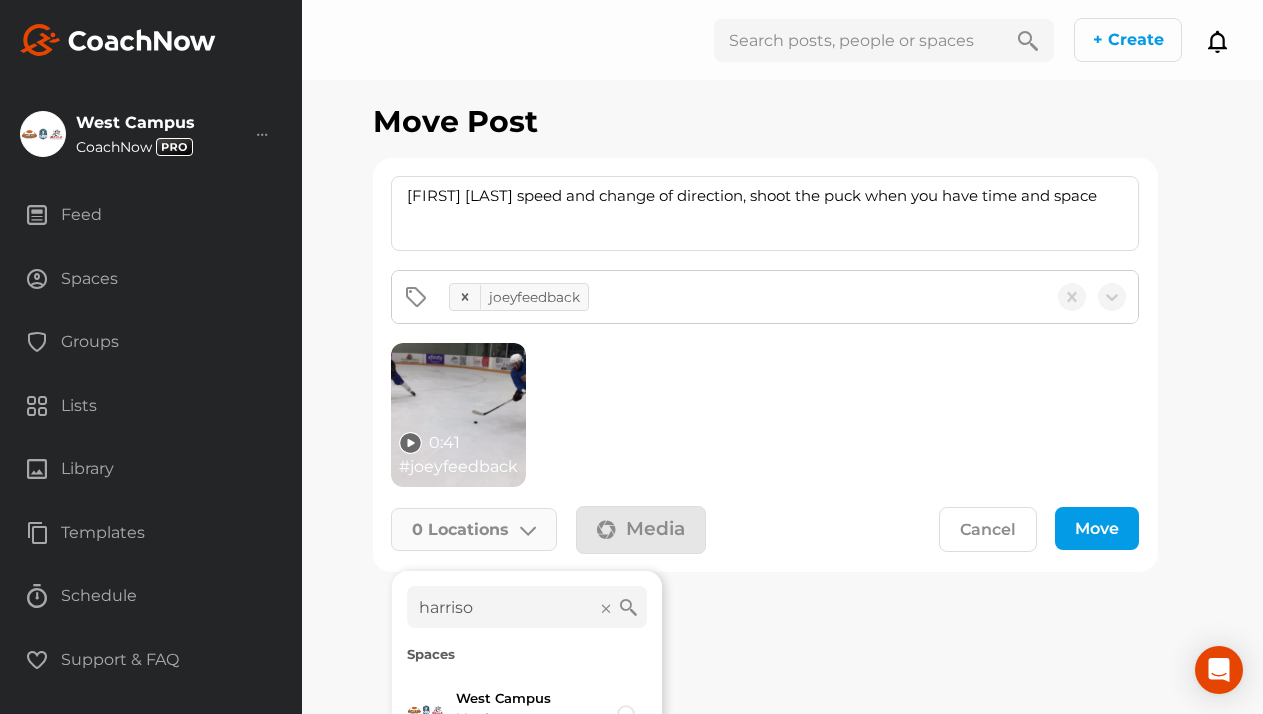 type on "harrison" 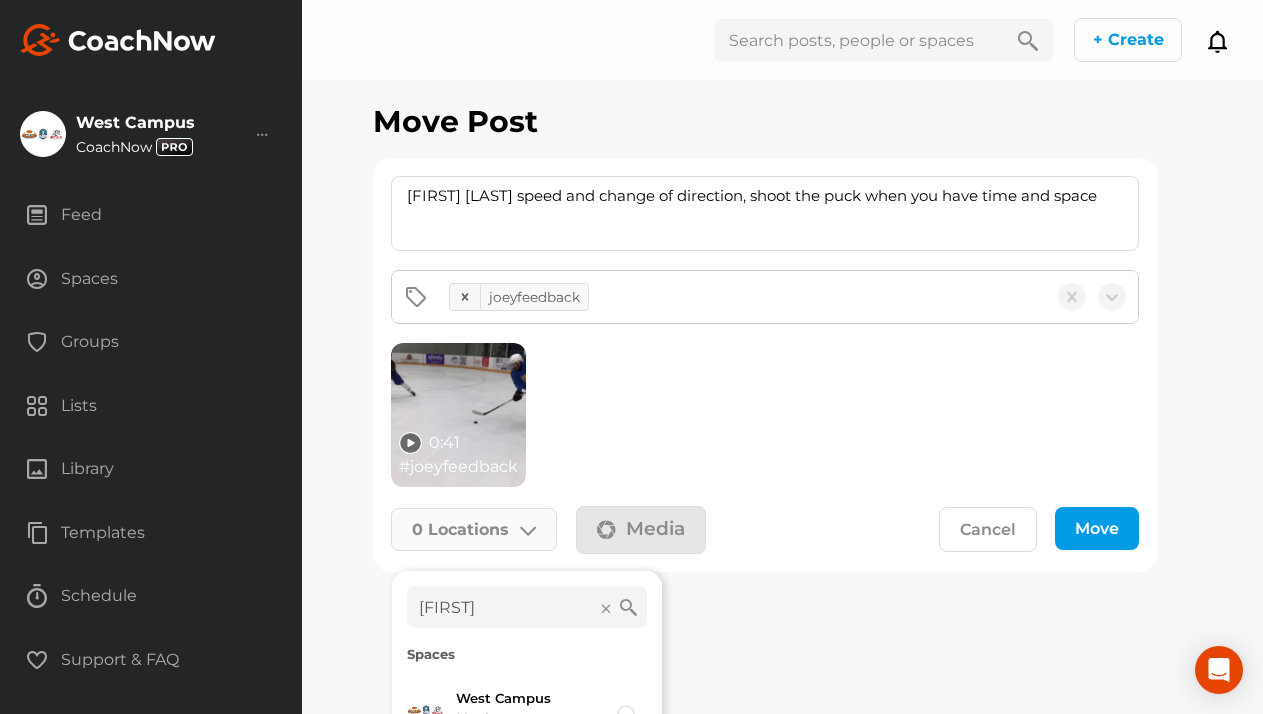 click on "Cancel" 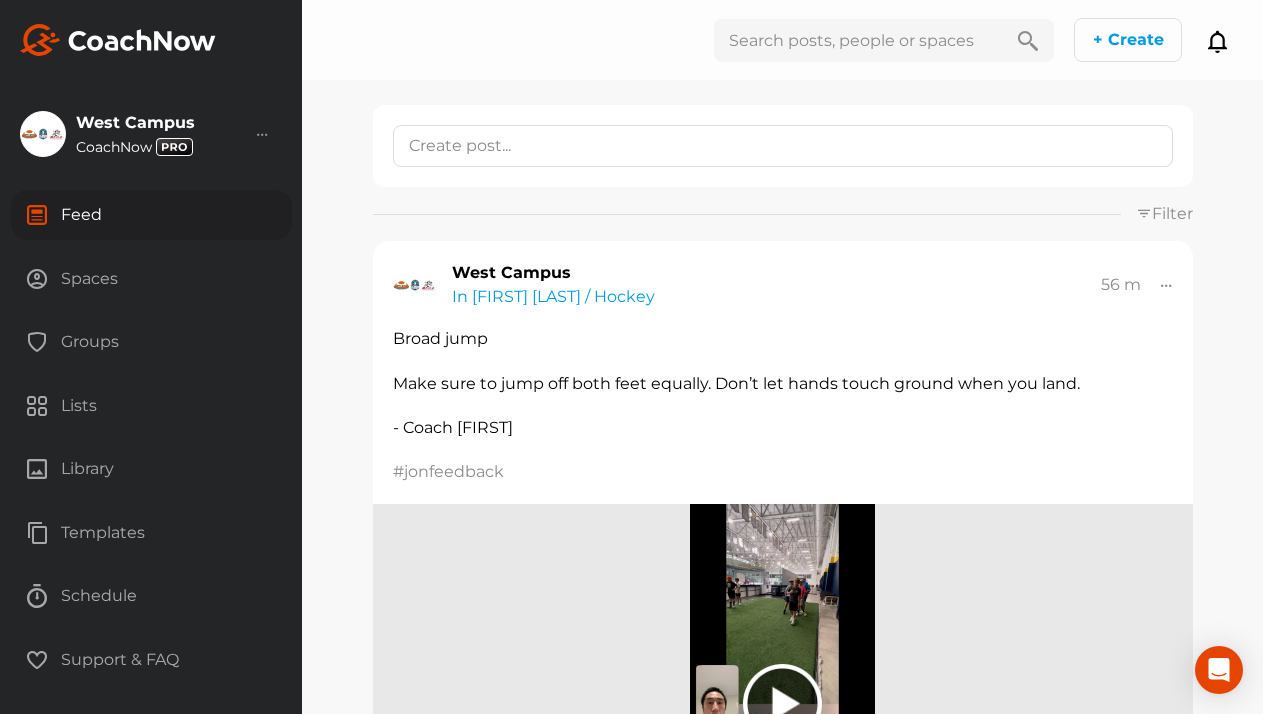 click on "Groups" at bounding box center (151, 342) 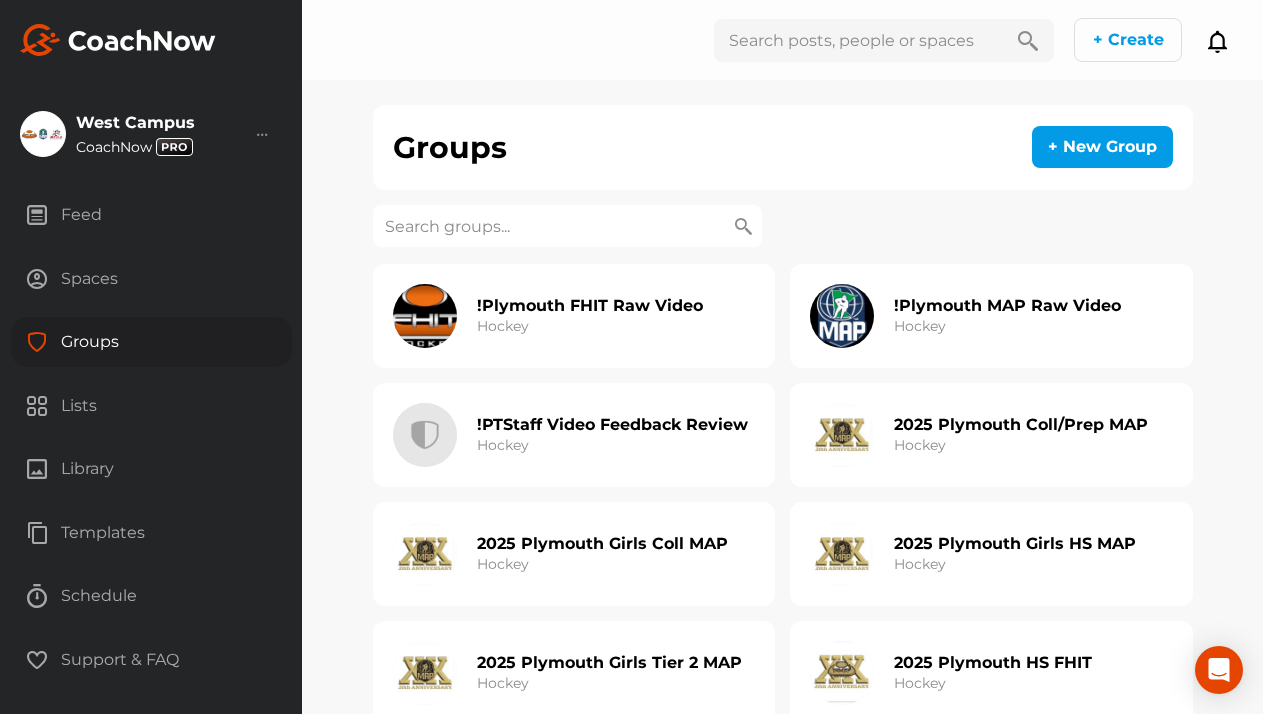 click on "!PTStaff Video Feedback Review" 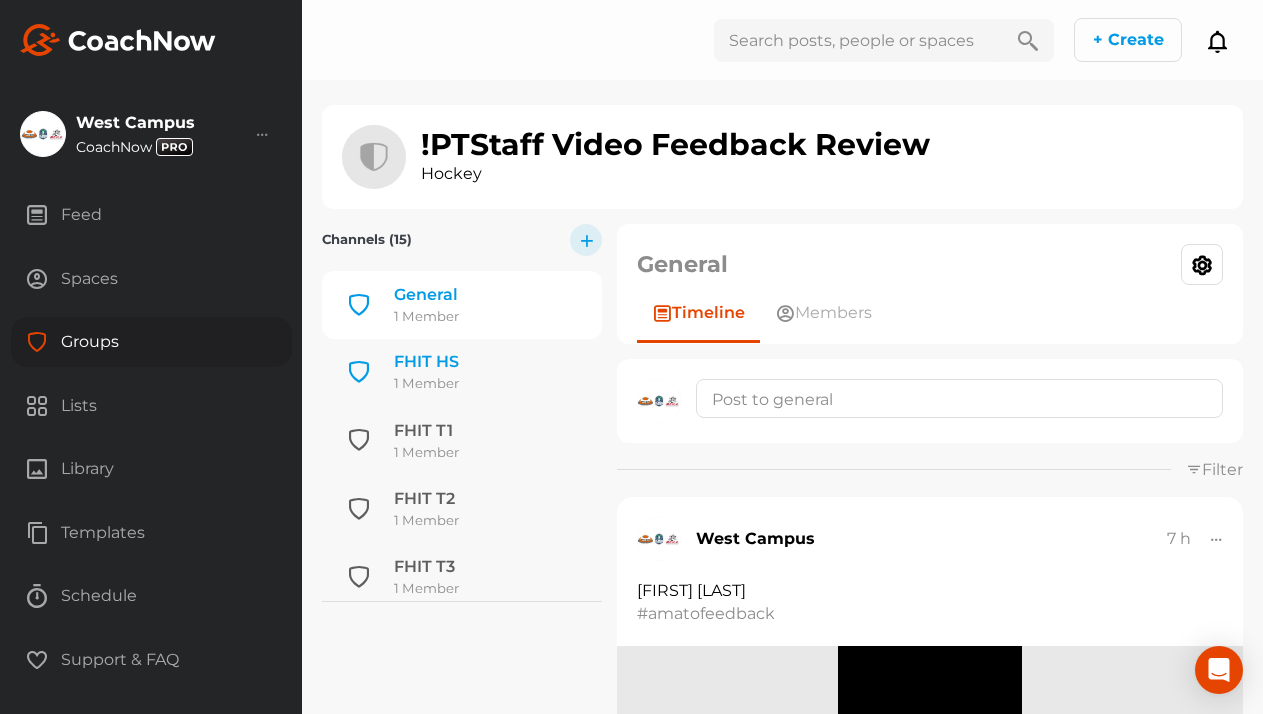 click on "FHIT HS" 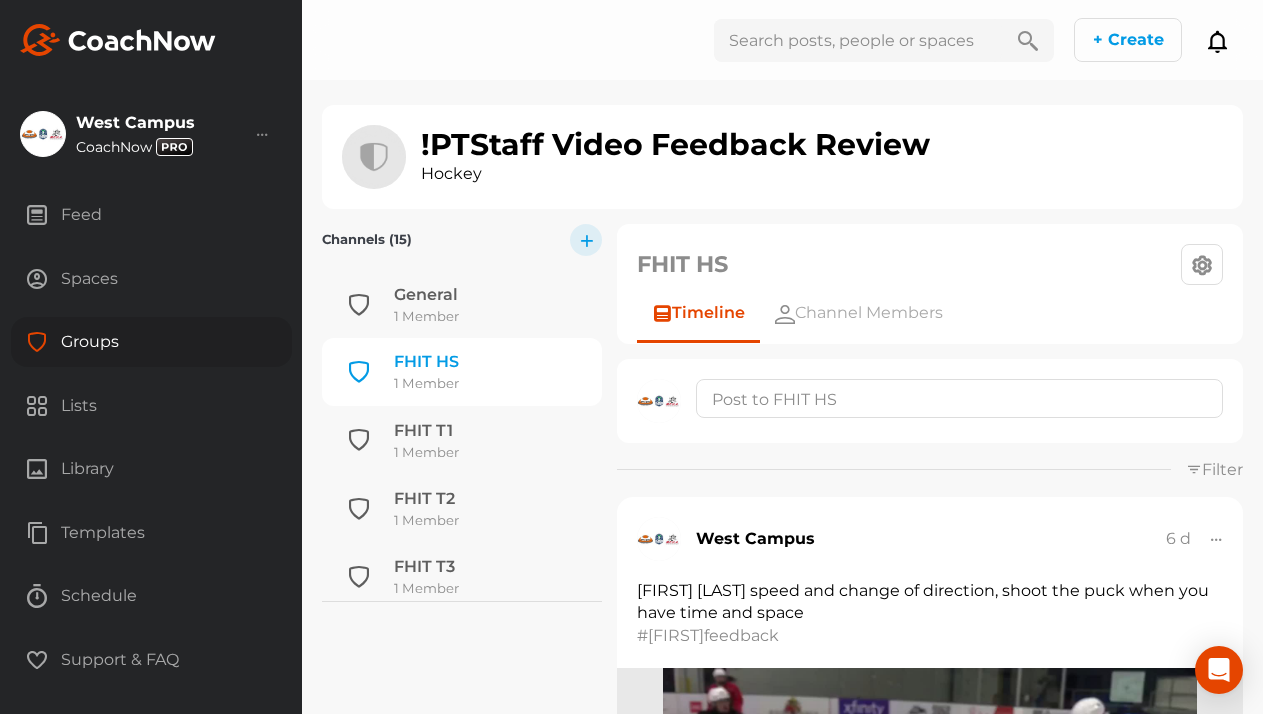 scroll, scrollTop: 67, scrollLeft: 0, axis: vertical 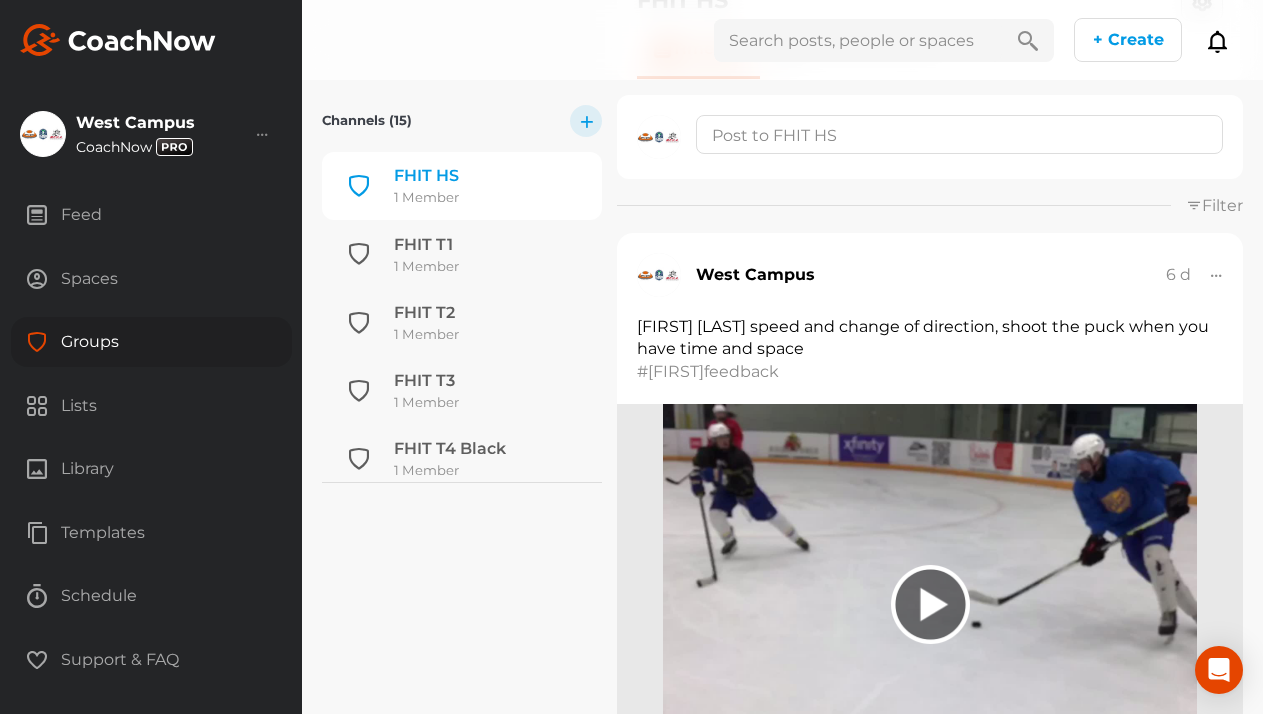 click 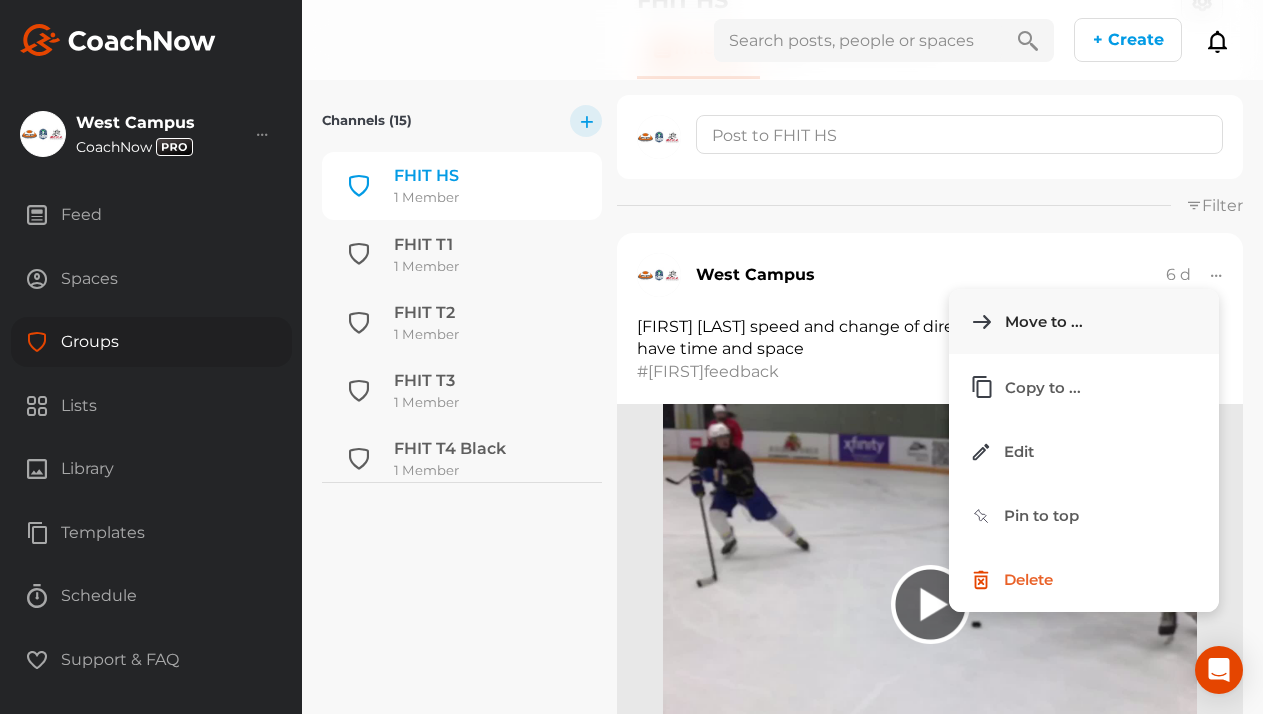 click on "Move to ..." 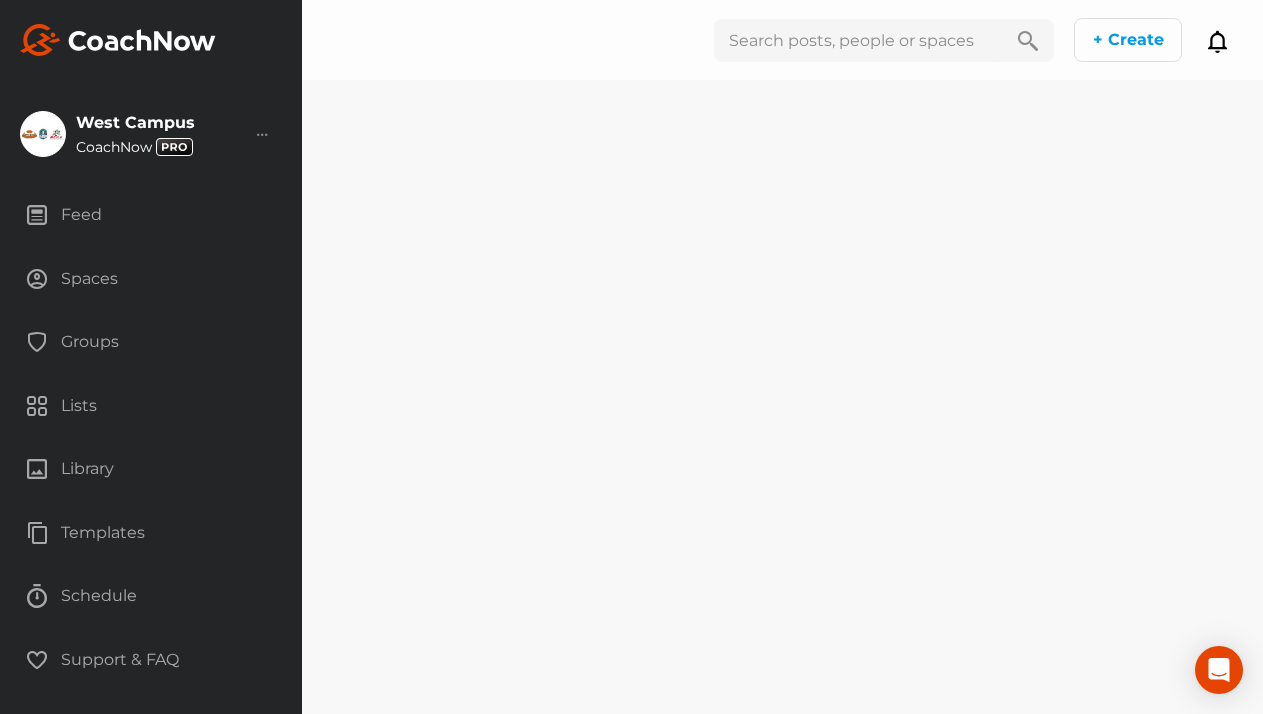 scroll, scrollTop: 0, scrollLeft: 0, axis: both 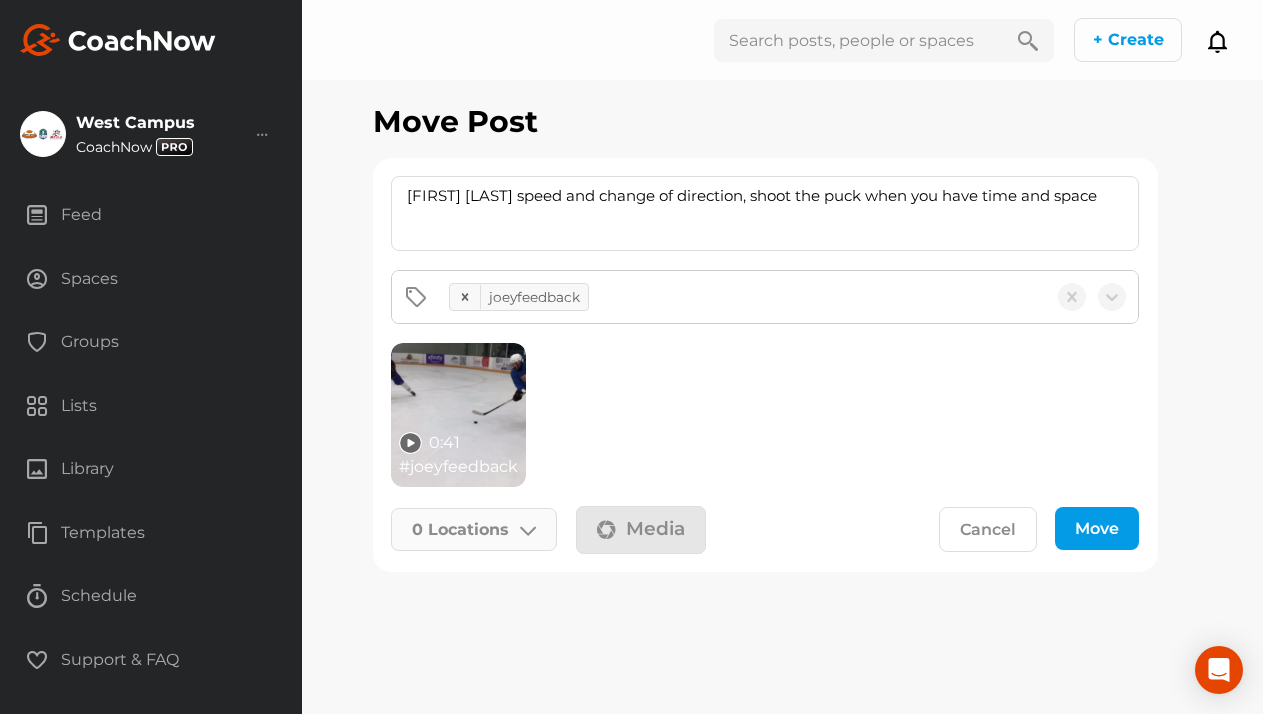 click on "0   Locations" 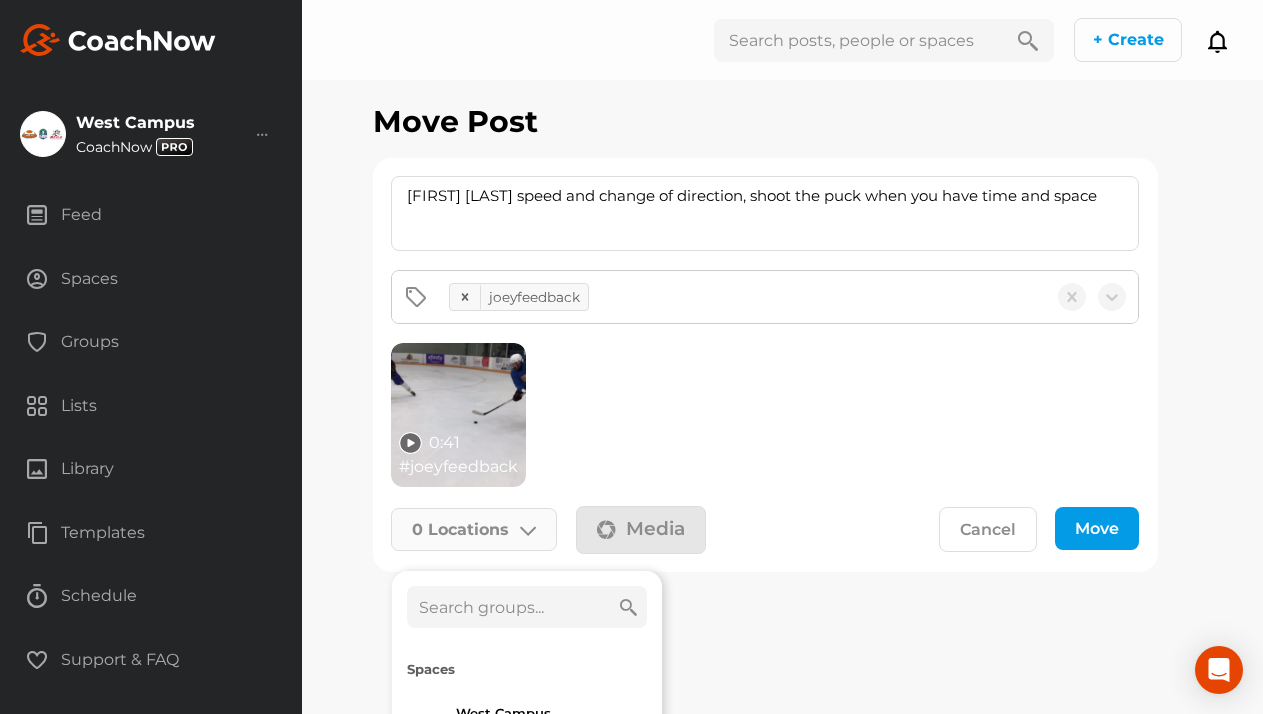 click 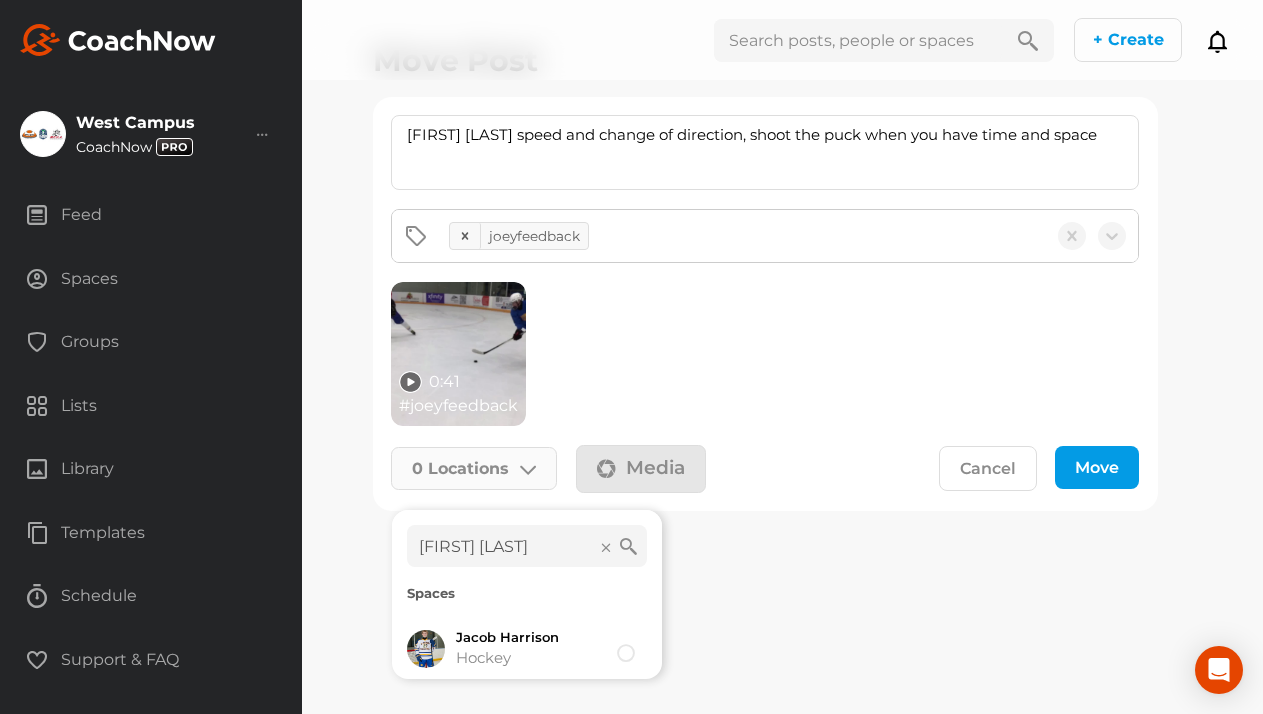 scroll, scrollTop: 105, scrollLeft: 0, axis: vertical 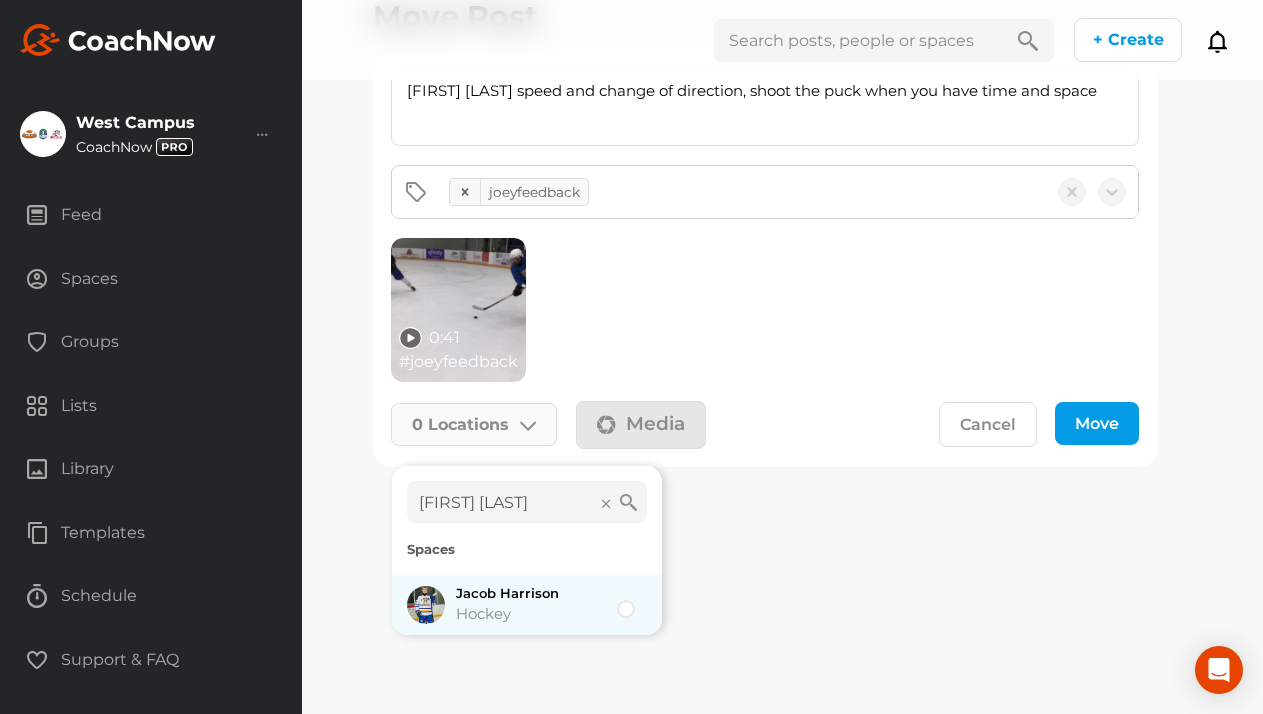 type on "jacob harri" 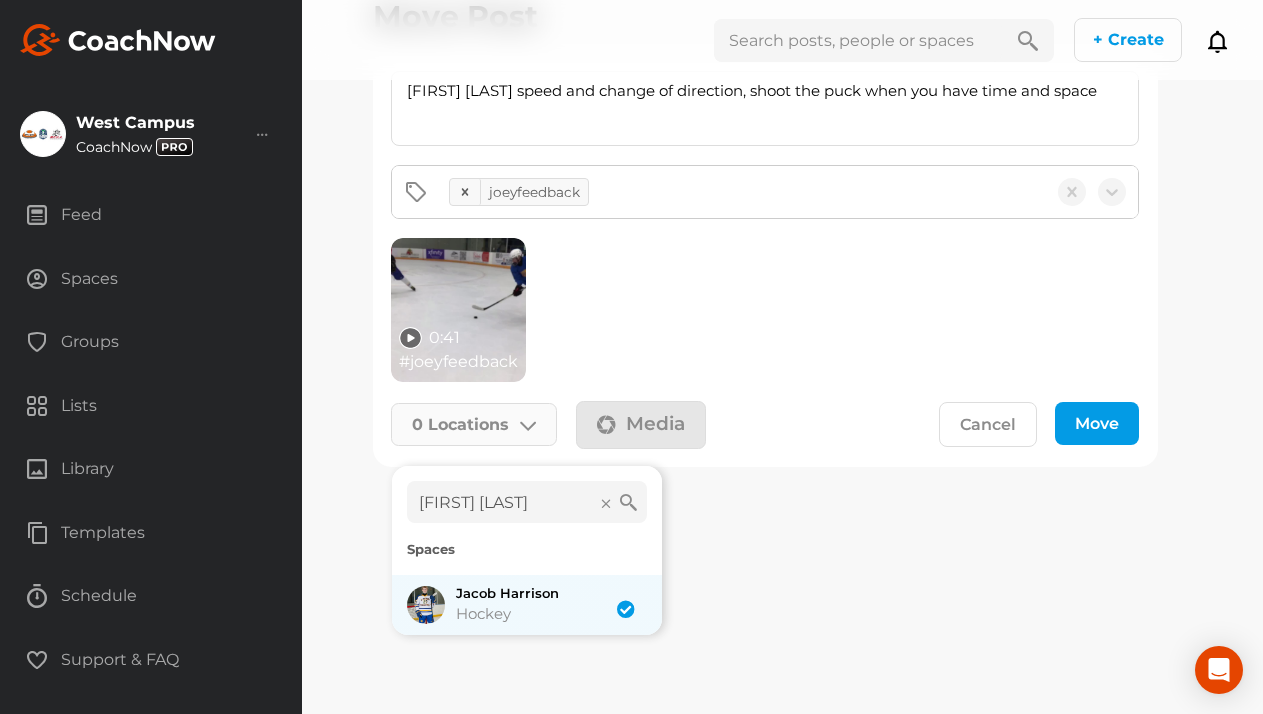 checkbox on "true" 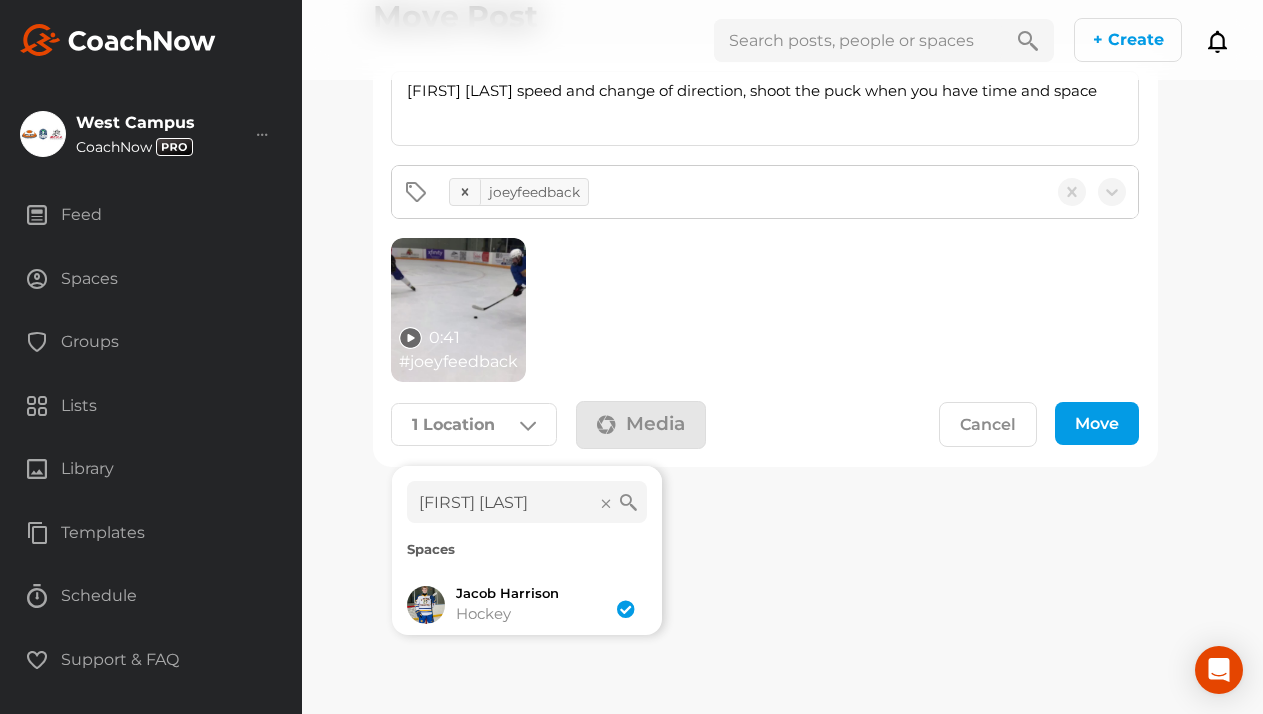click on "Move" 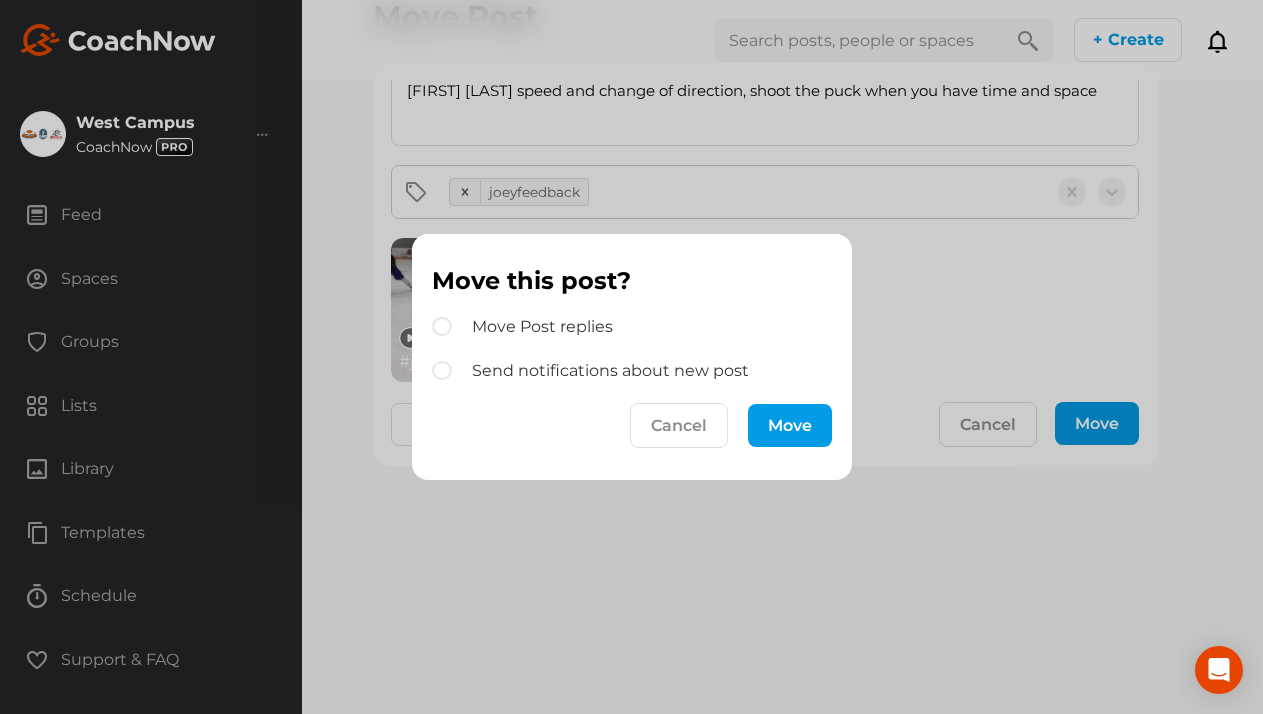 click on "Move" at bounding box center (790, 425) 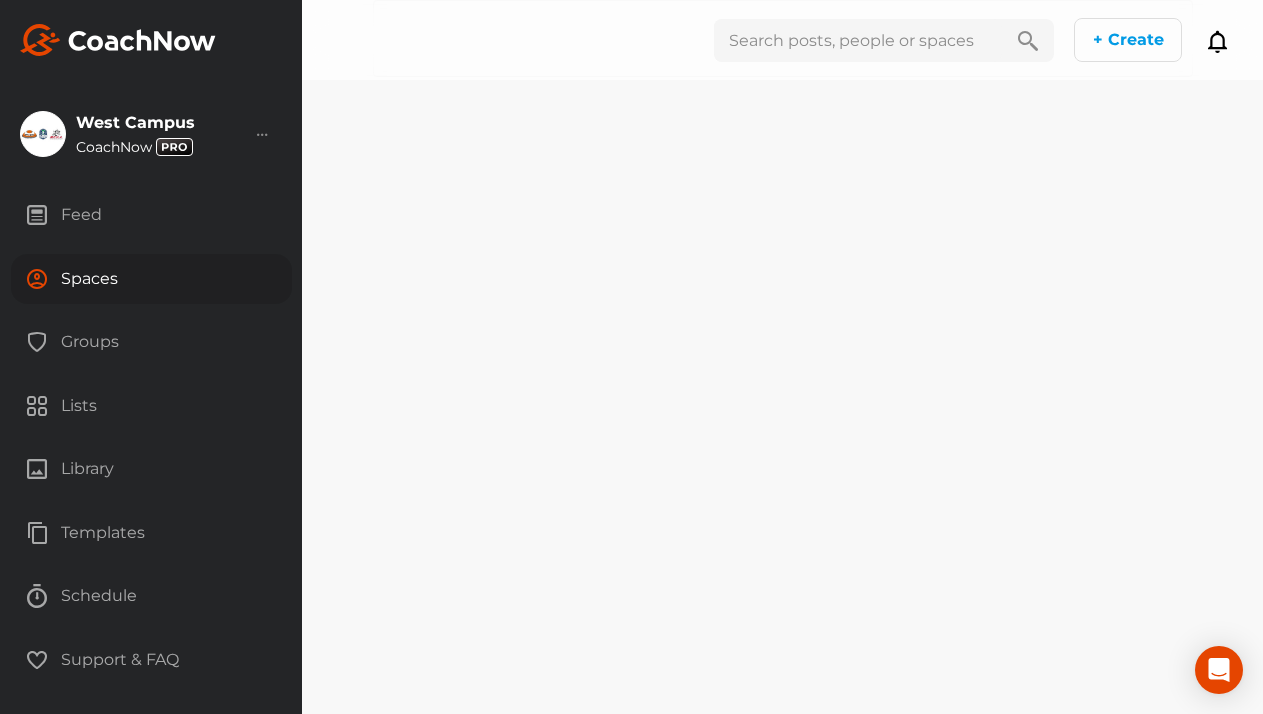 scroll, scrollTop: 0, scrollLeft: 0, axis: both 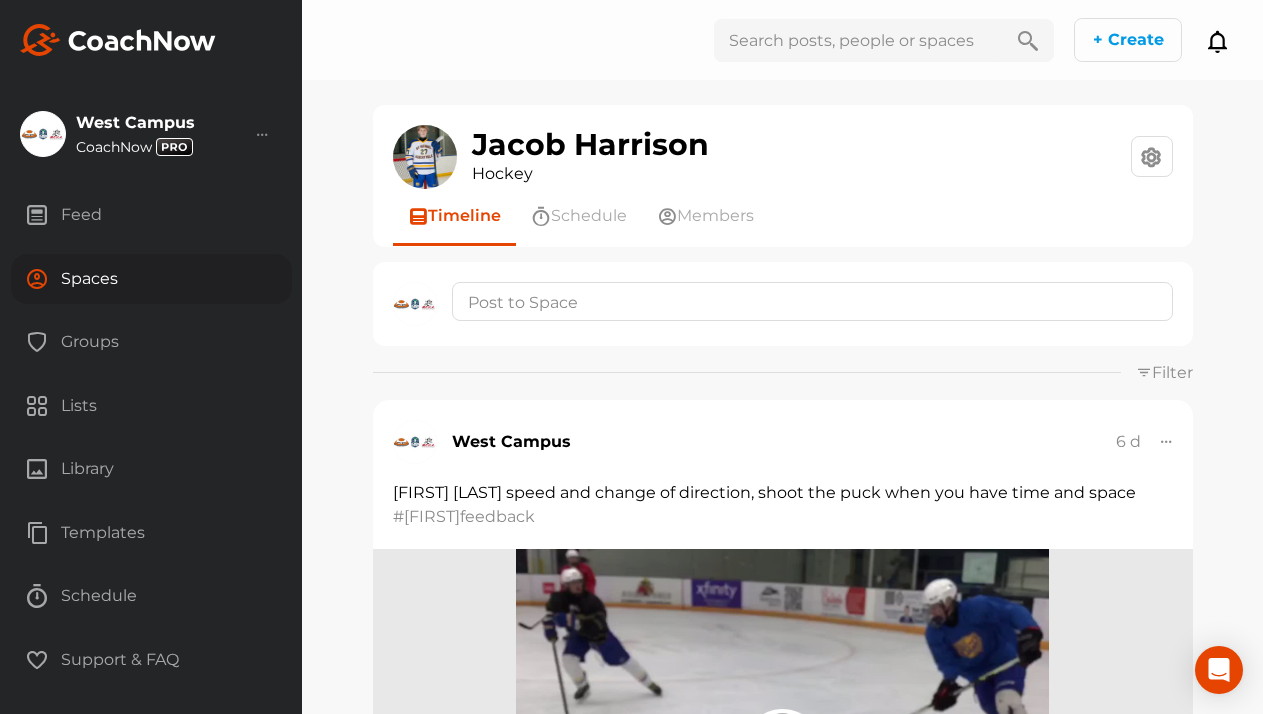 click on "Groups" at bounding box center [151, 342] 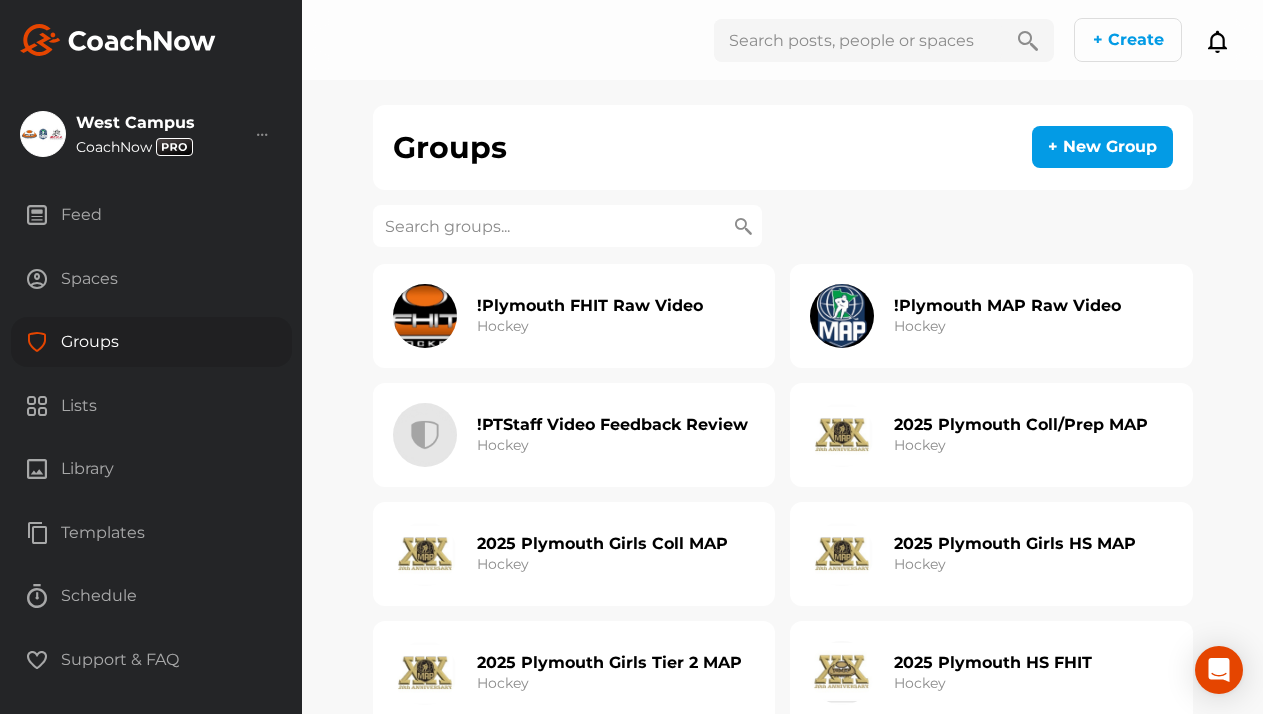 click on "!PTStaff Video Feedback Review Hockey" 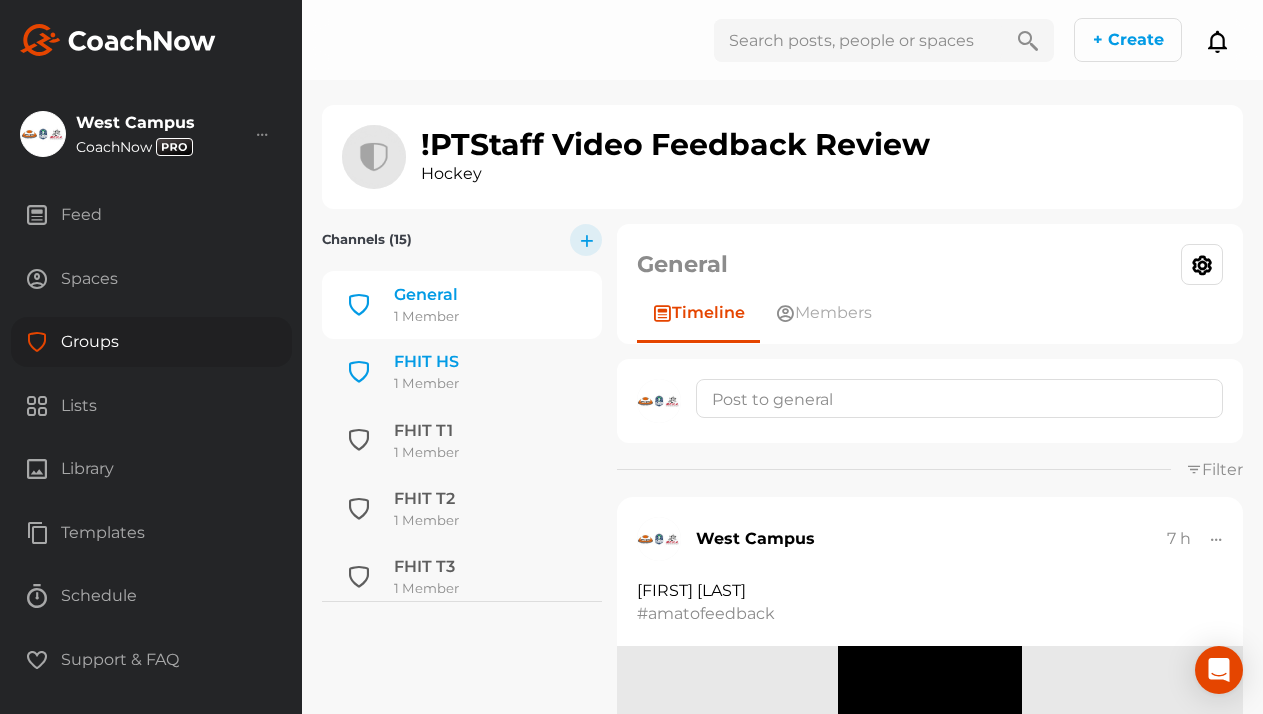click on "1 Member" 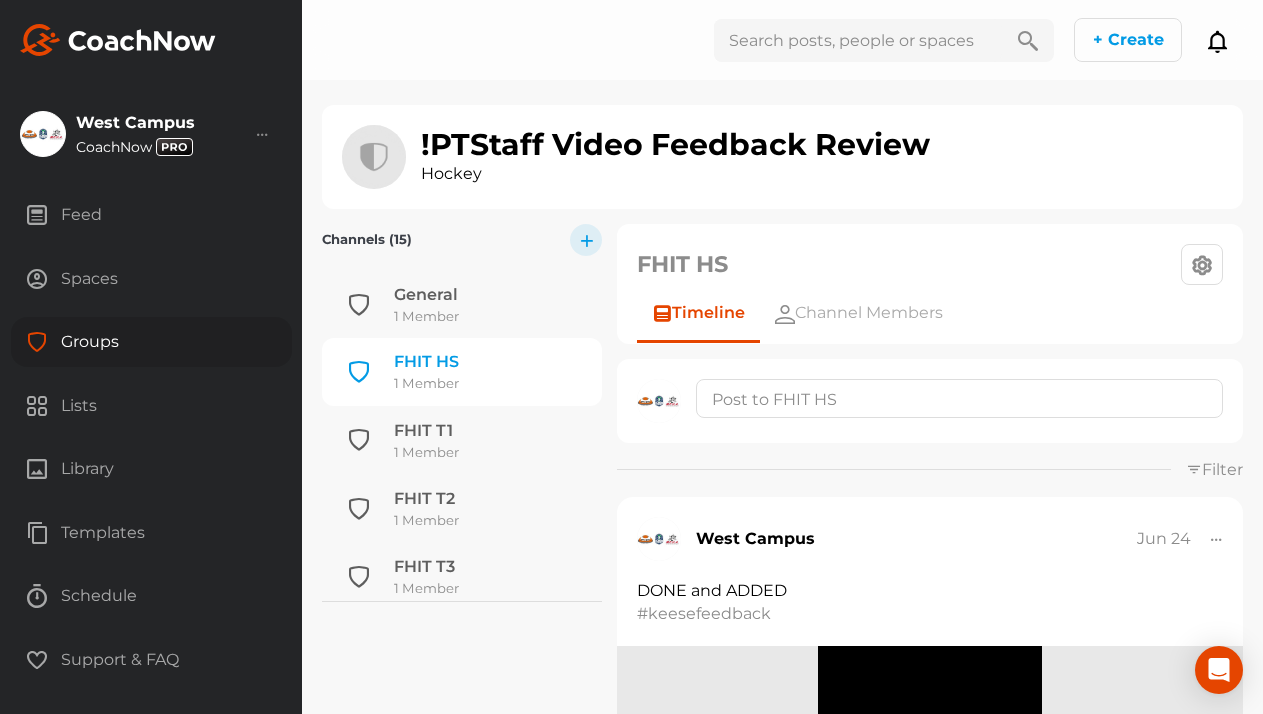 scroll, scrollTop: 67, scrollLeft: 0, axis: vertical 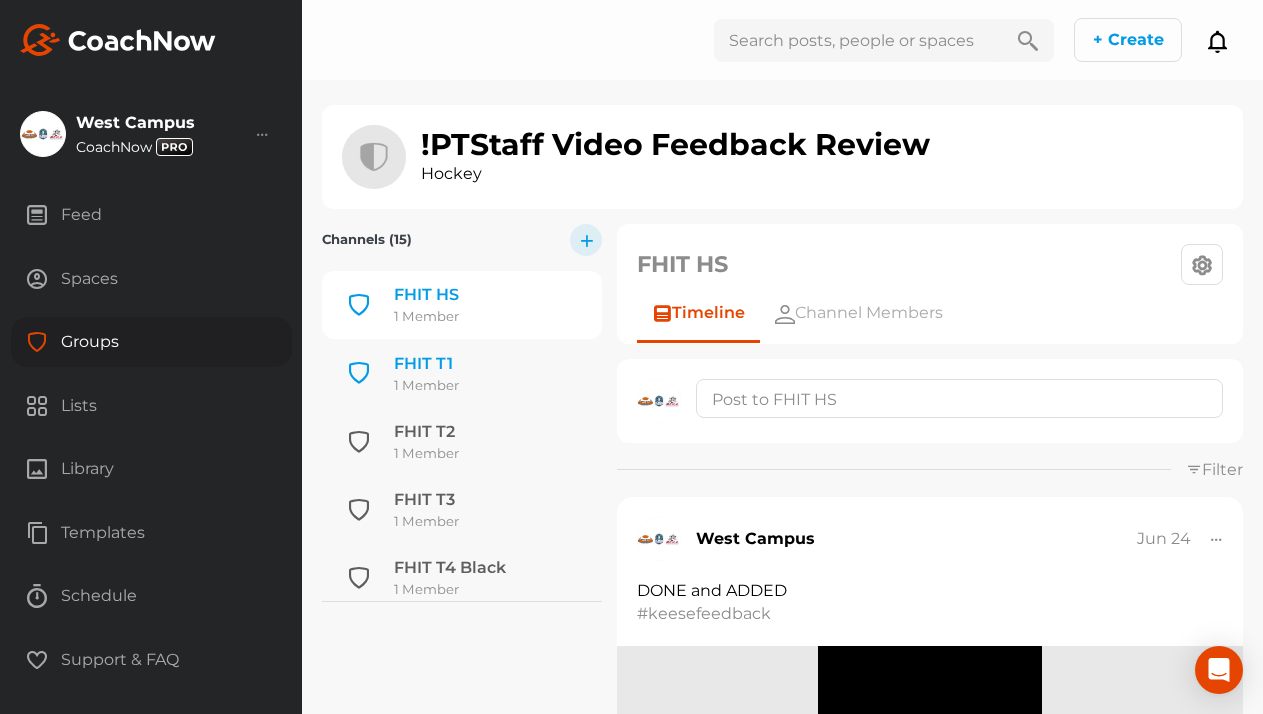 click on "1 Member" at bounding box center (426, 386) 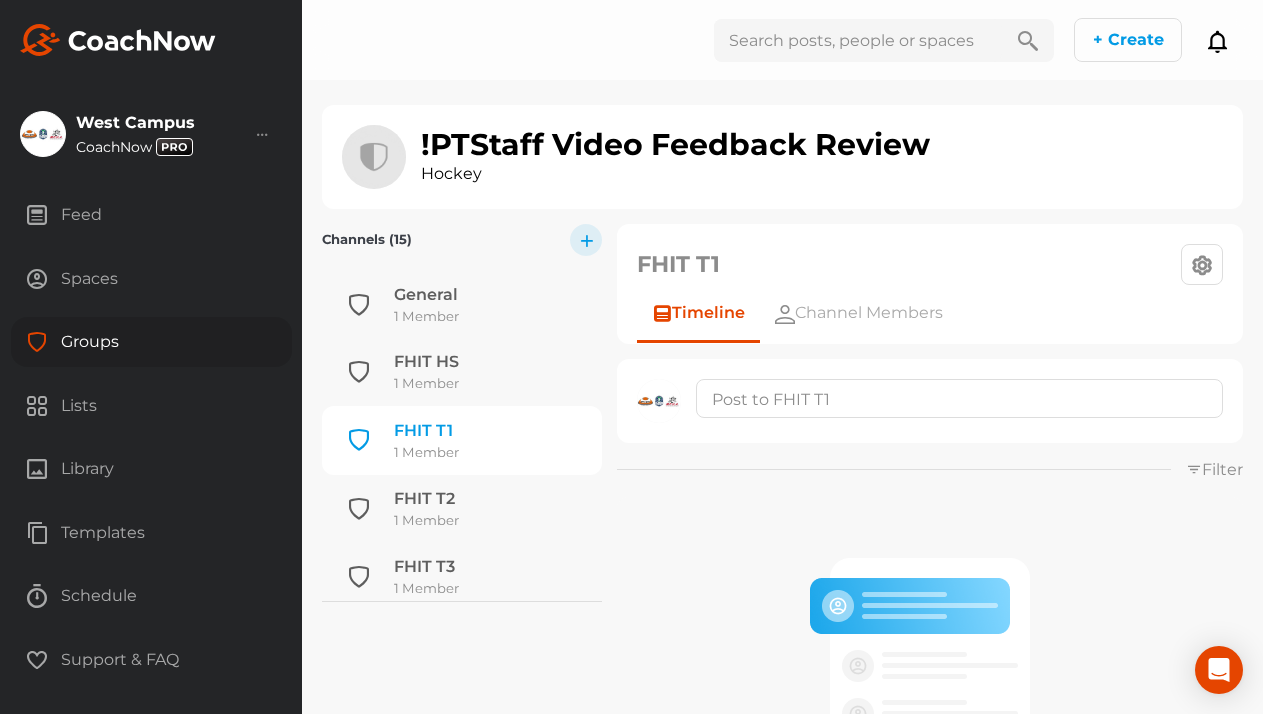 scroll, scrollTop: 135, scrollLeft: 0, axis: vertical 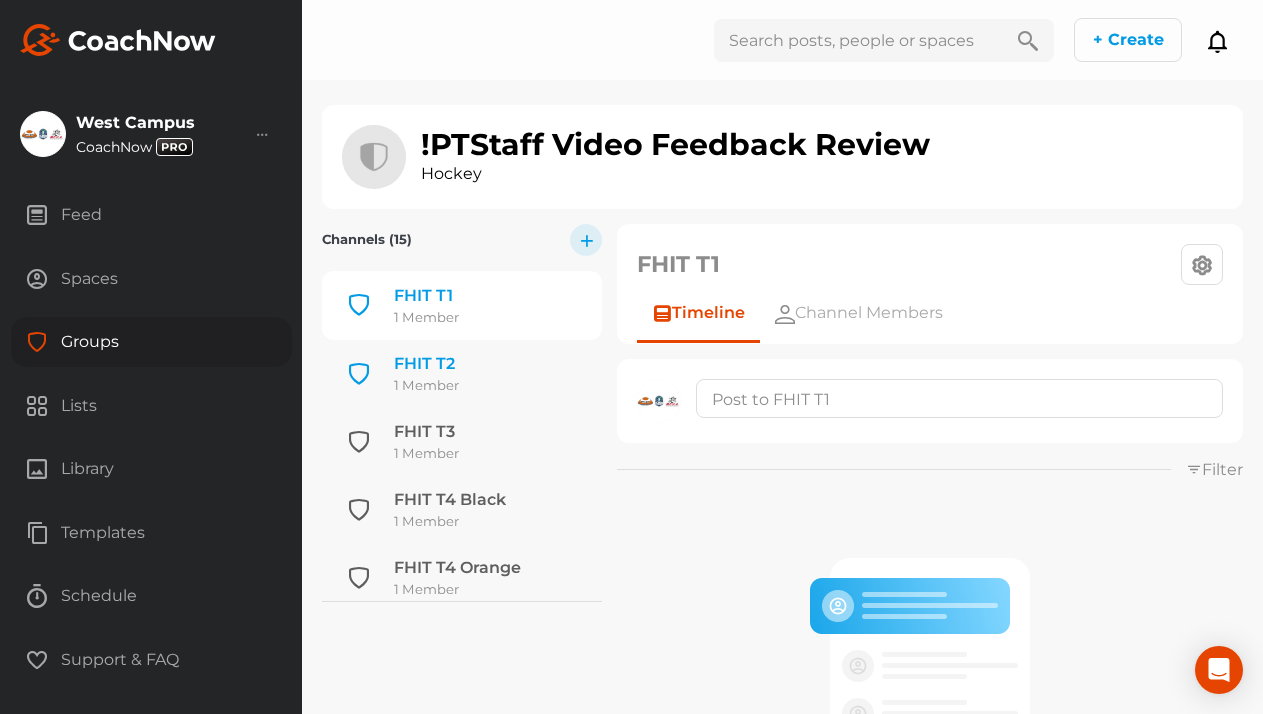 click on "1 Member" at bounding box center (426, 386) 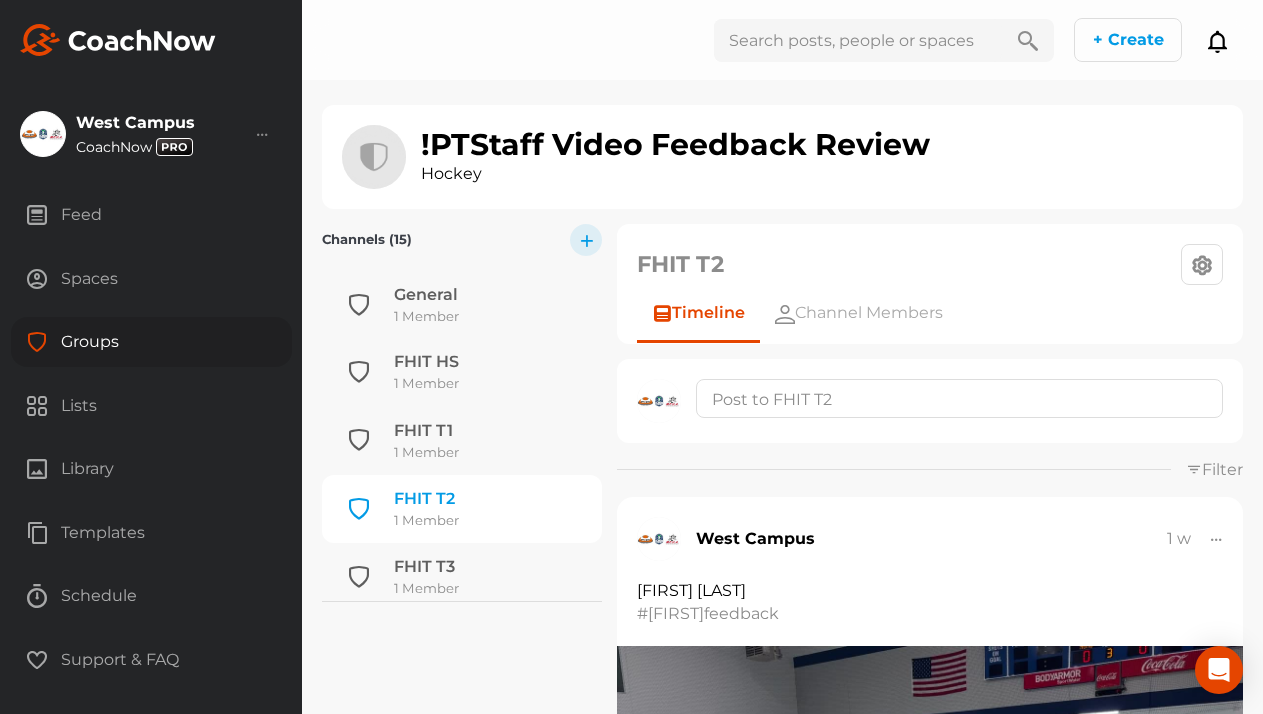 scroll, scrollTop: 204, scrollLeft: 0, axis: vertical 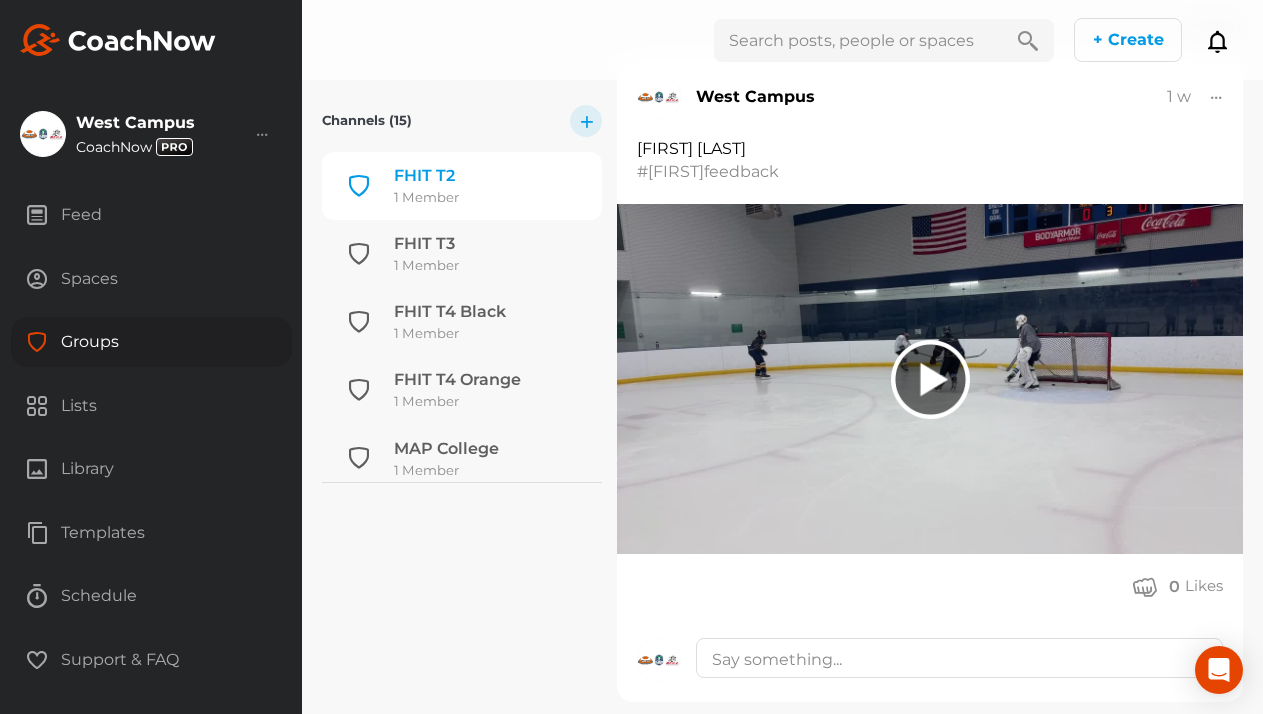click 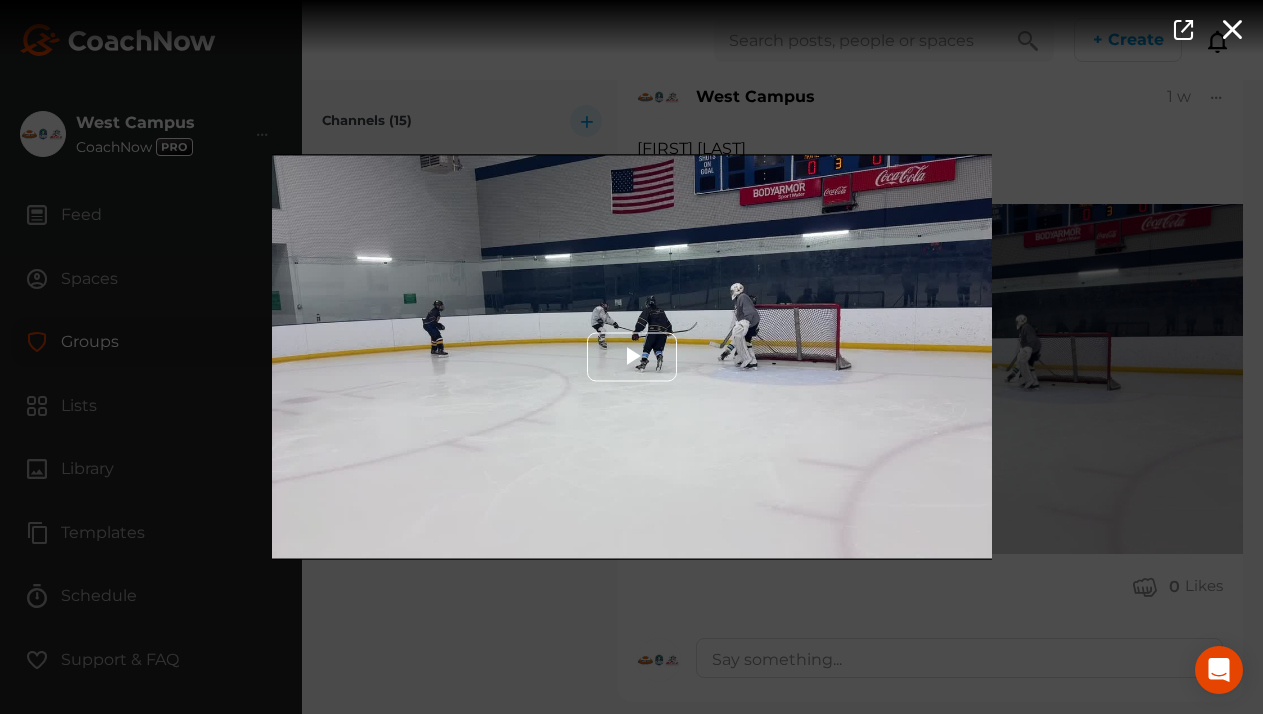 click at bounding box center [632, 357] 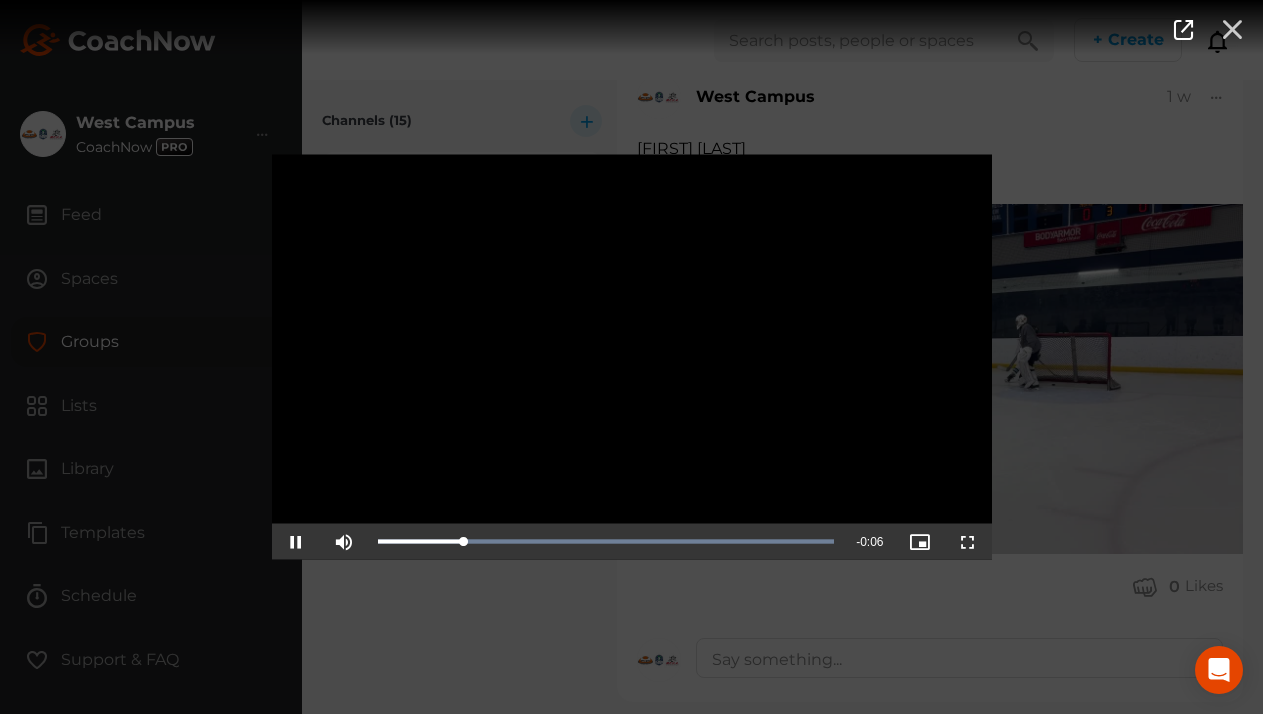click at bounding box center [1232, 28] 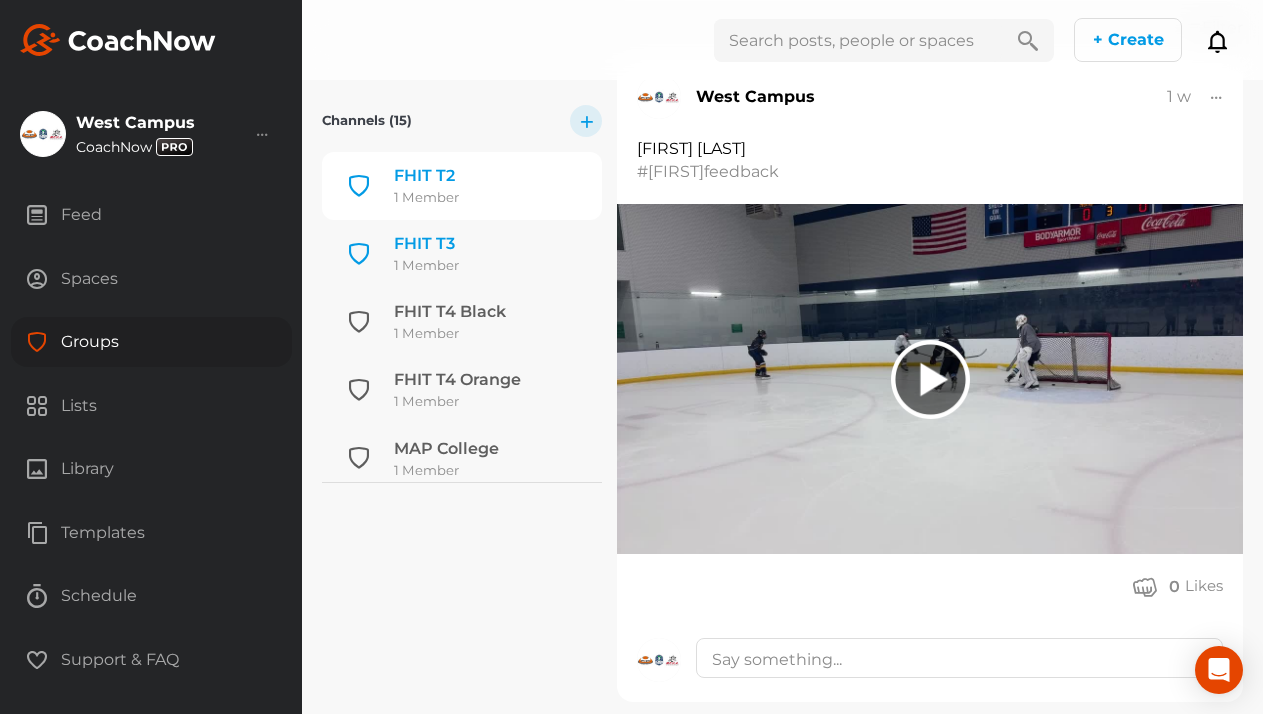 click on "1 Member" at bounding box center (426, 266) 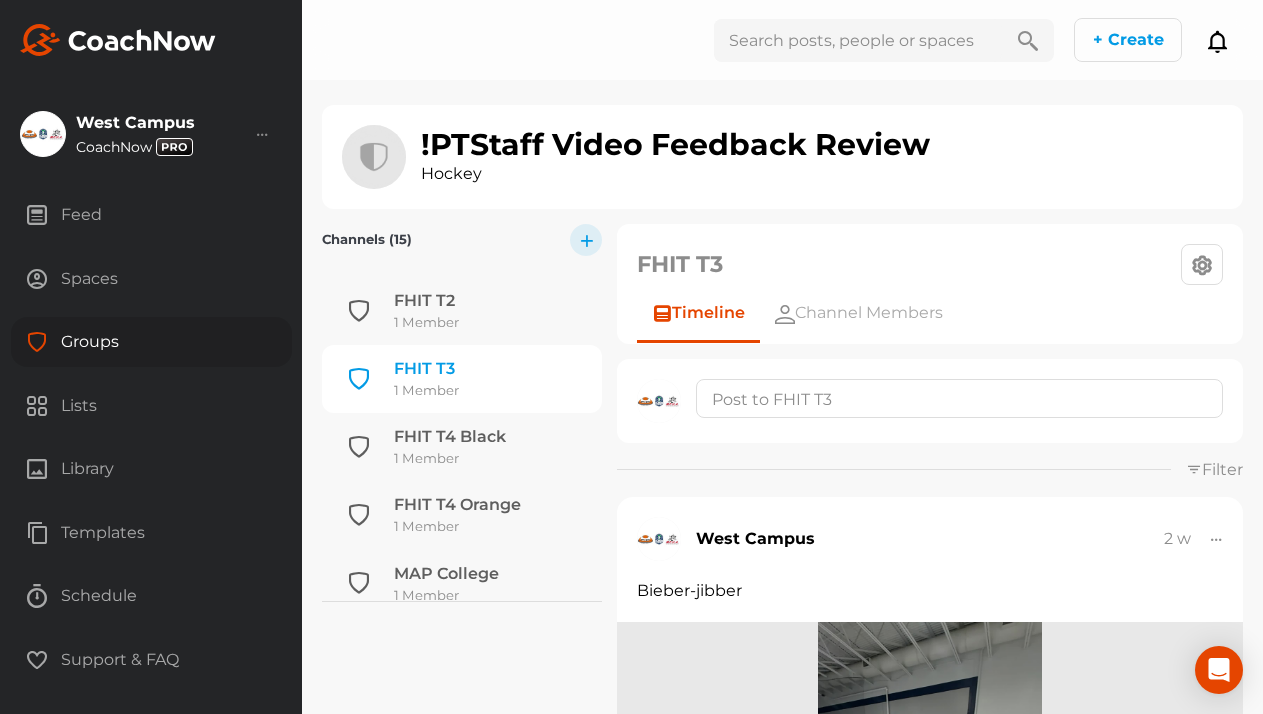 scroll, scrollTop: 183, scrollLeft: 0, axis: vertical 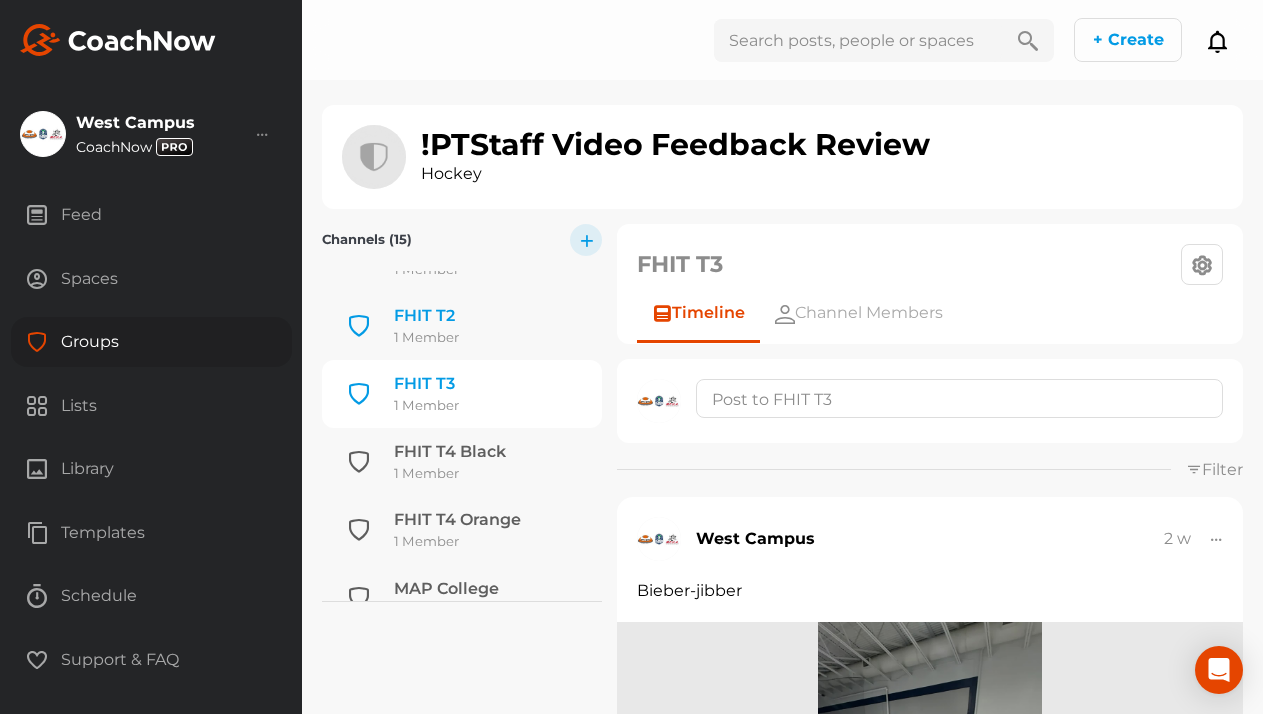 click on "FHIT T2" at bounding box center [426, 316] 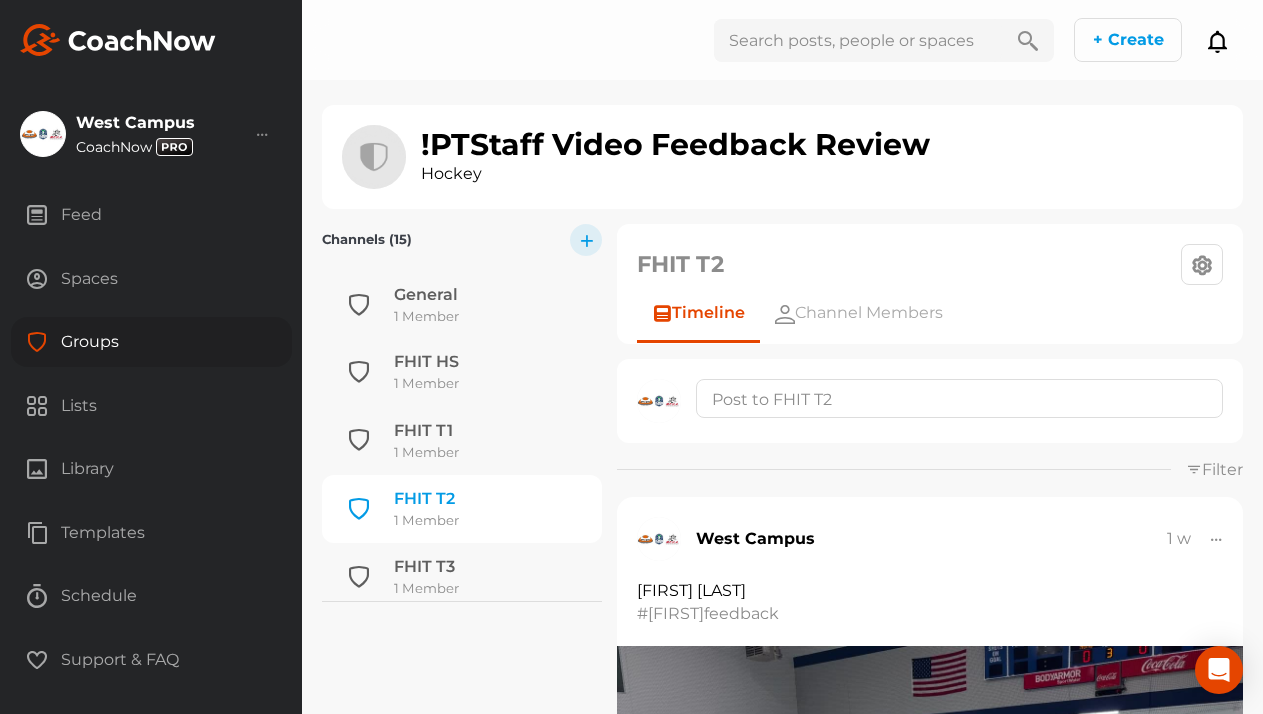 scroll, scrollTop: 204, scrollLeft: 0, axis: vertical 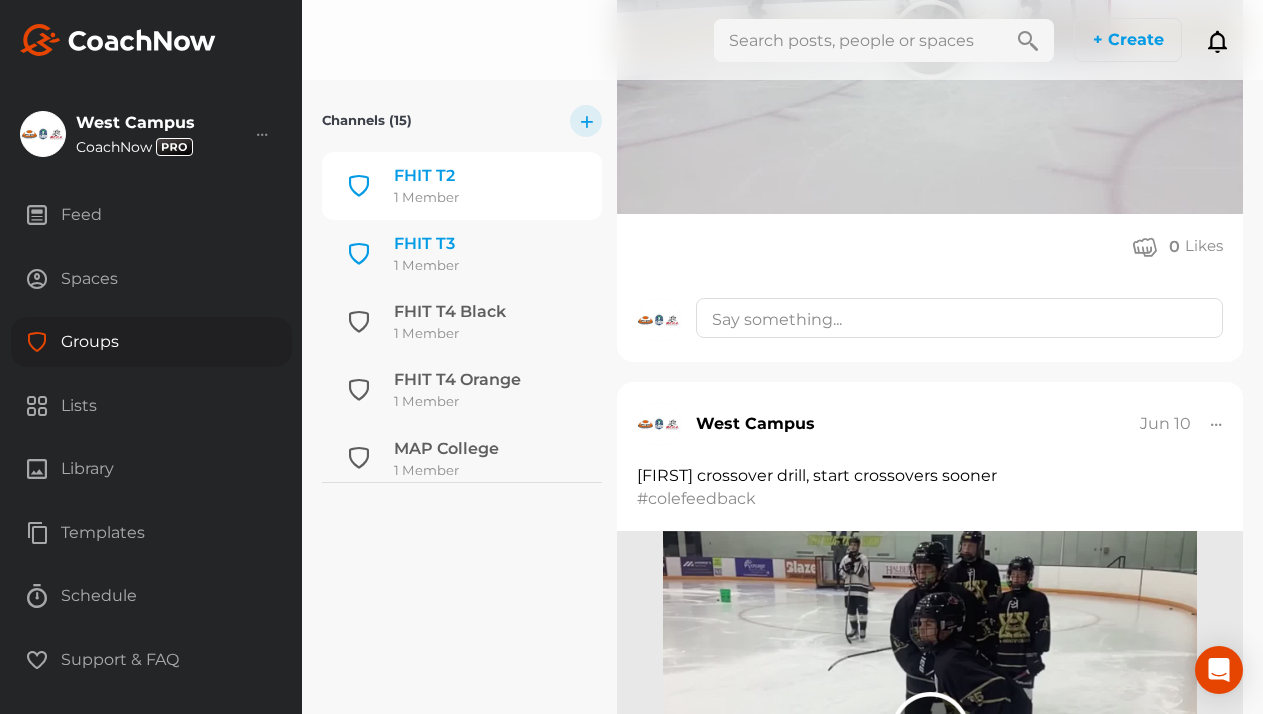 click on "1 Member" at bounding box center [426, 266] 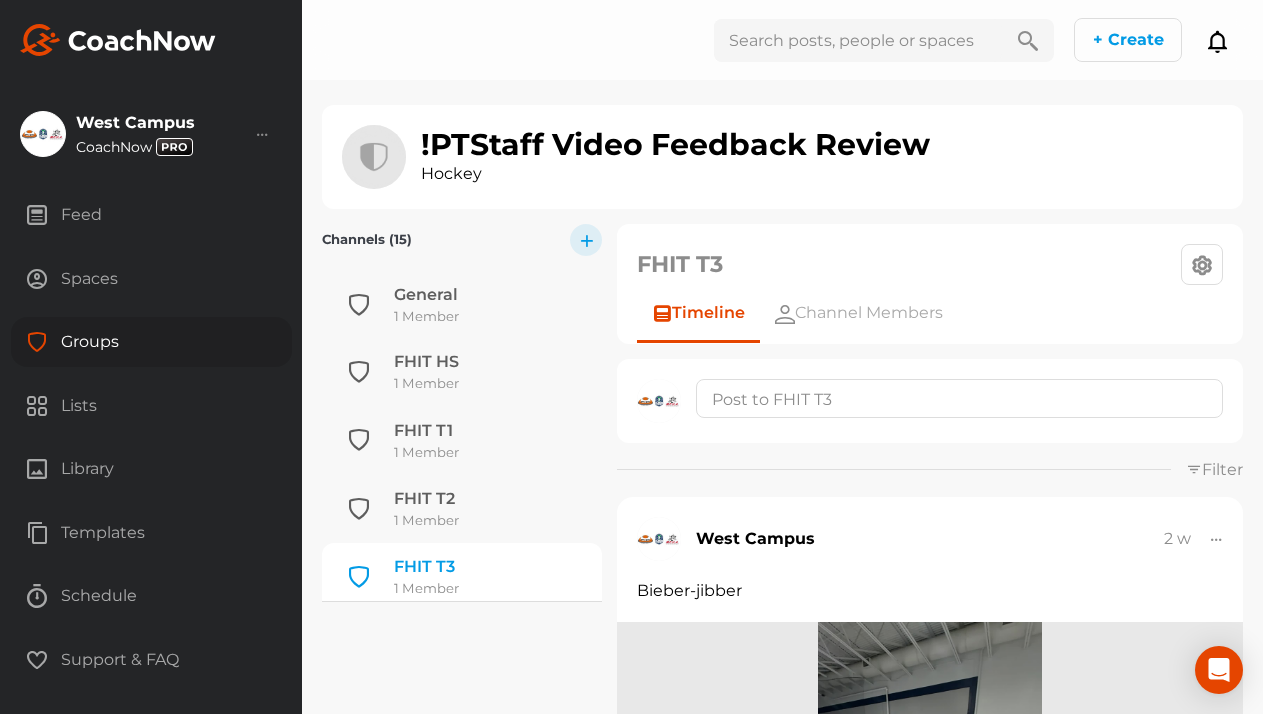 scroll, scrollTop: 272, scrollLeft: 0, axis: vertical 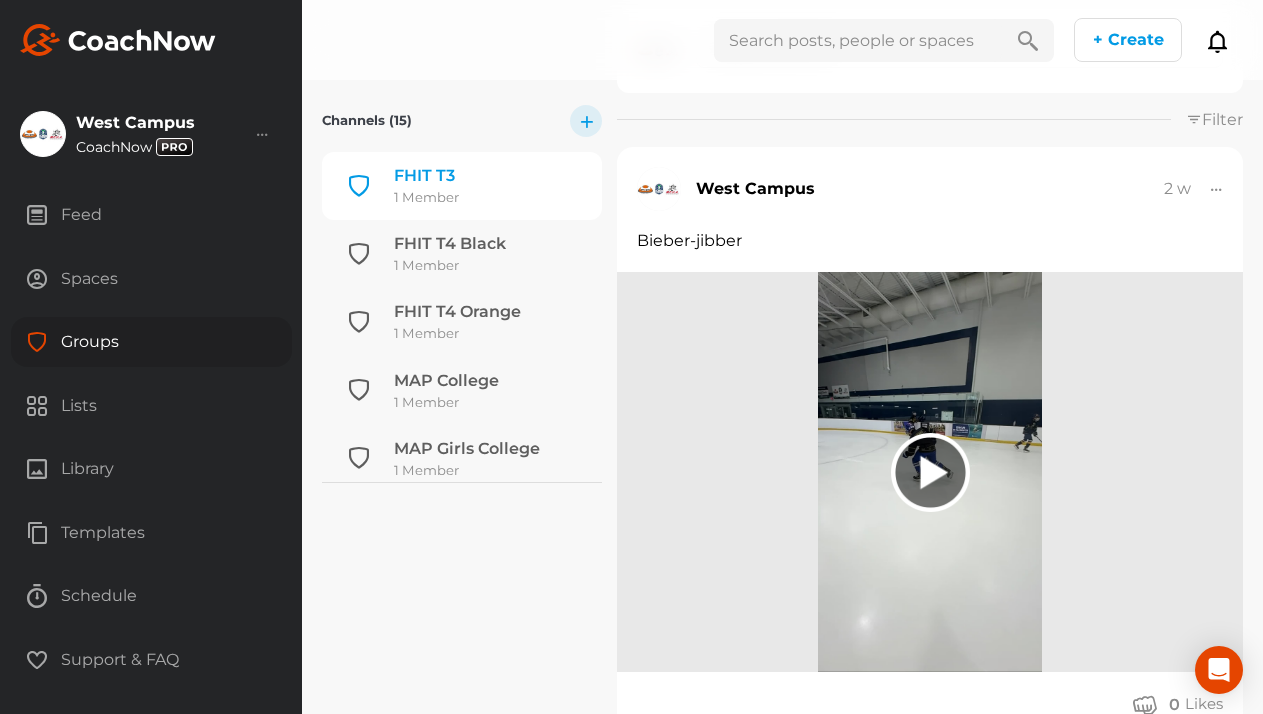 click 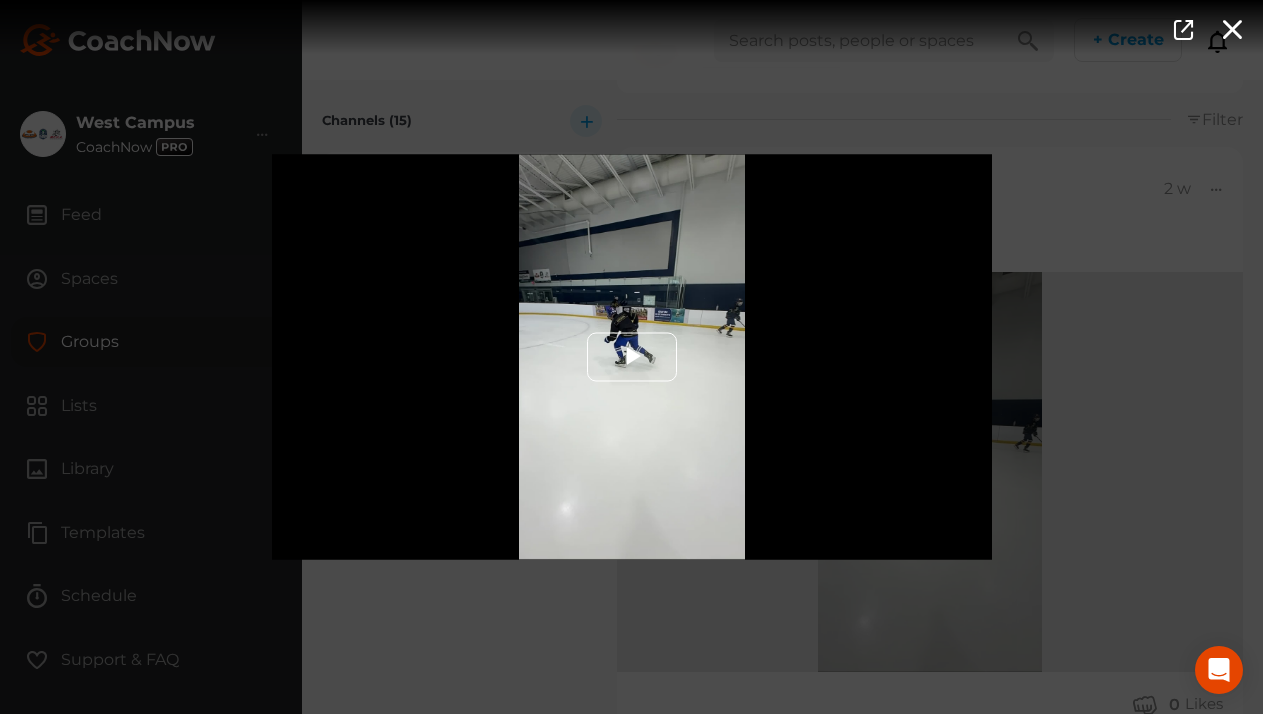 click at bounding box center (632, 357) 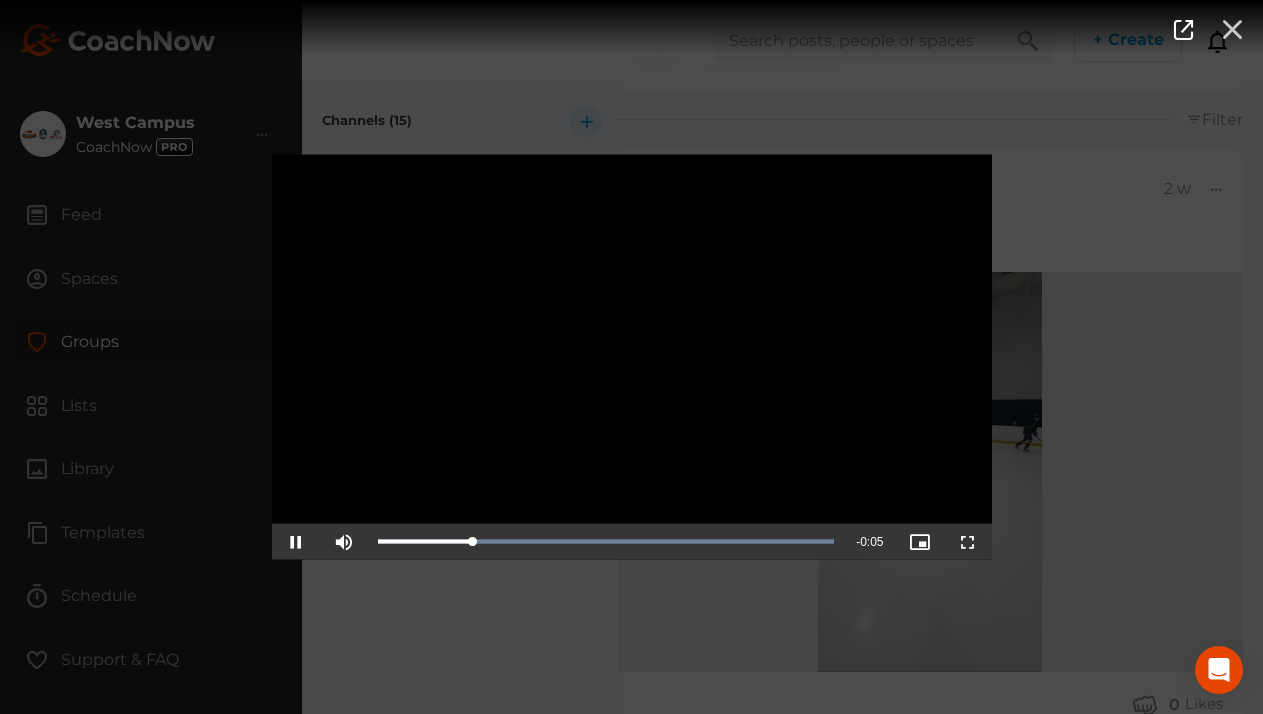 click at bounding box center (1232, 28) 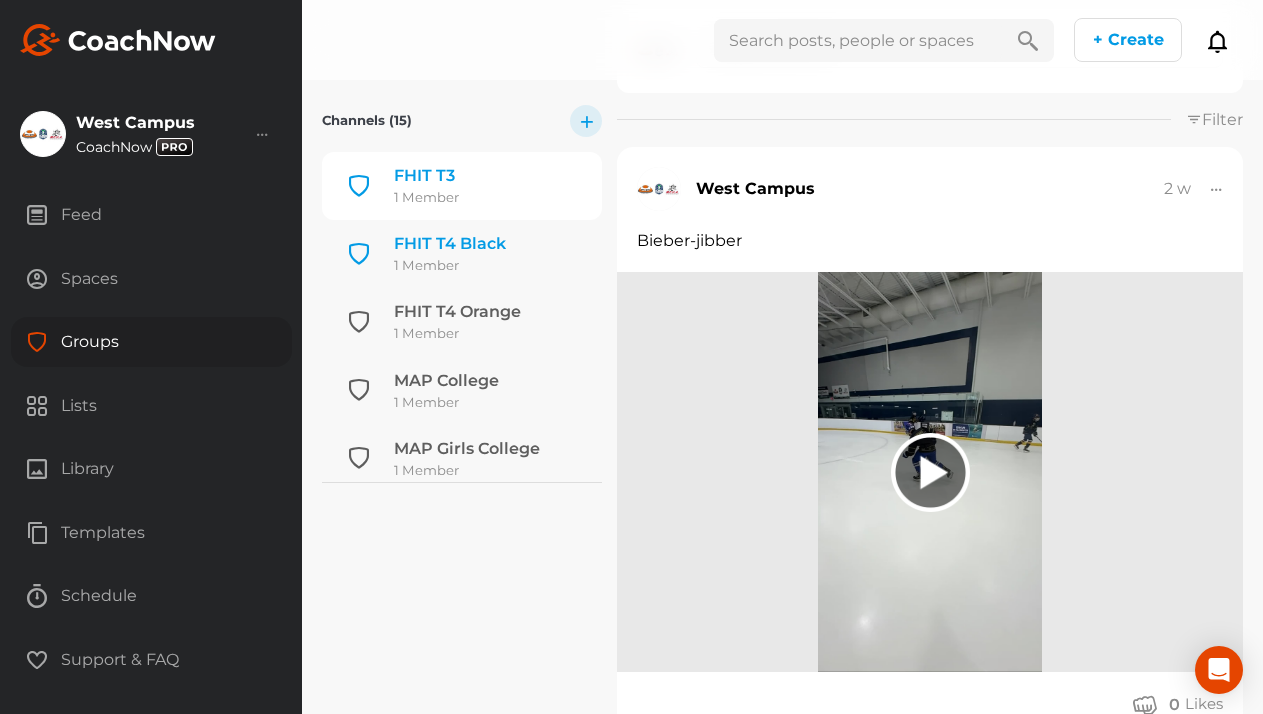 click on "1 Member" at bounding box center (450, 266) 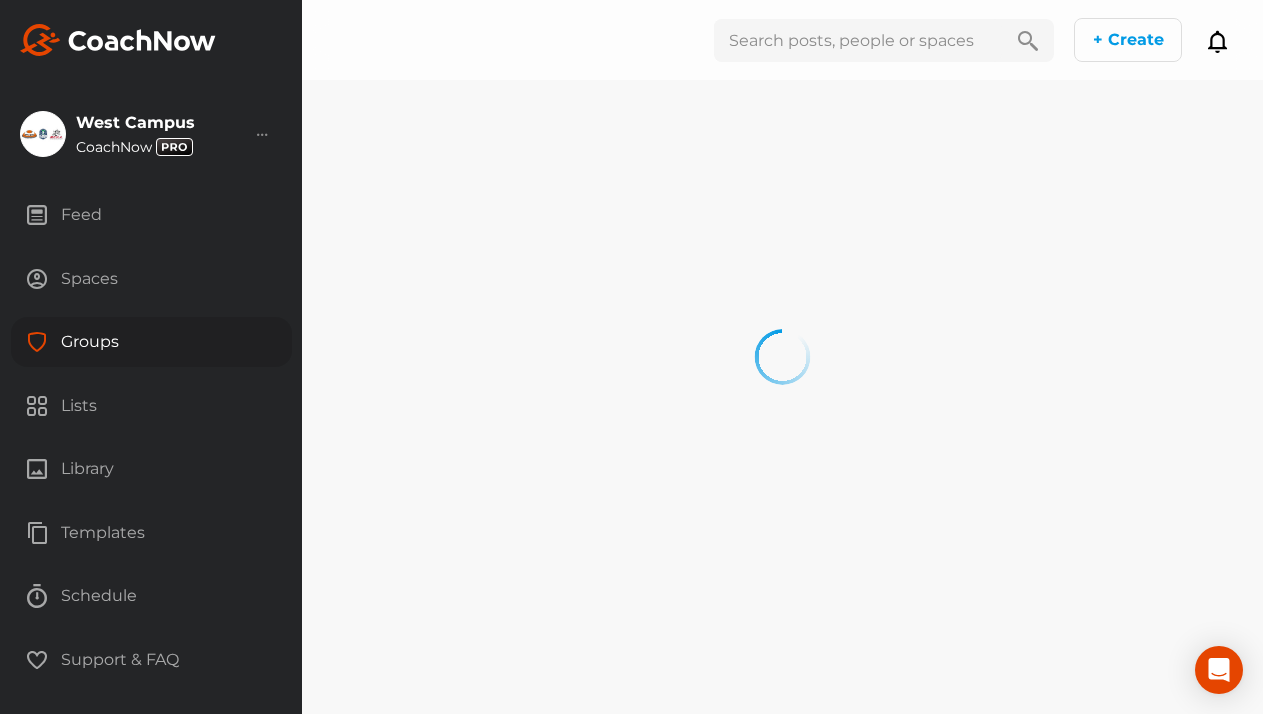 scroll, scrollTop: 0, scrollLeft: 0, axis: both 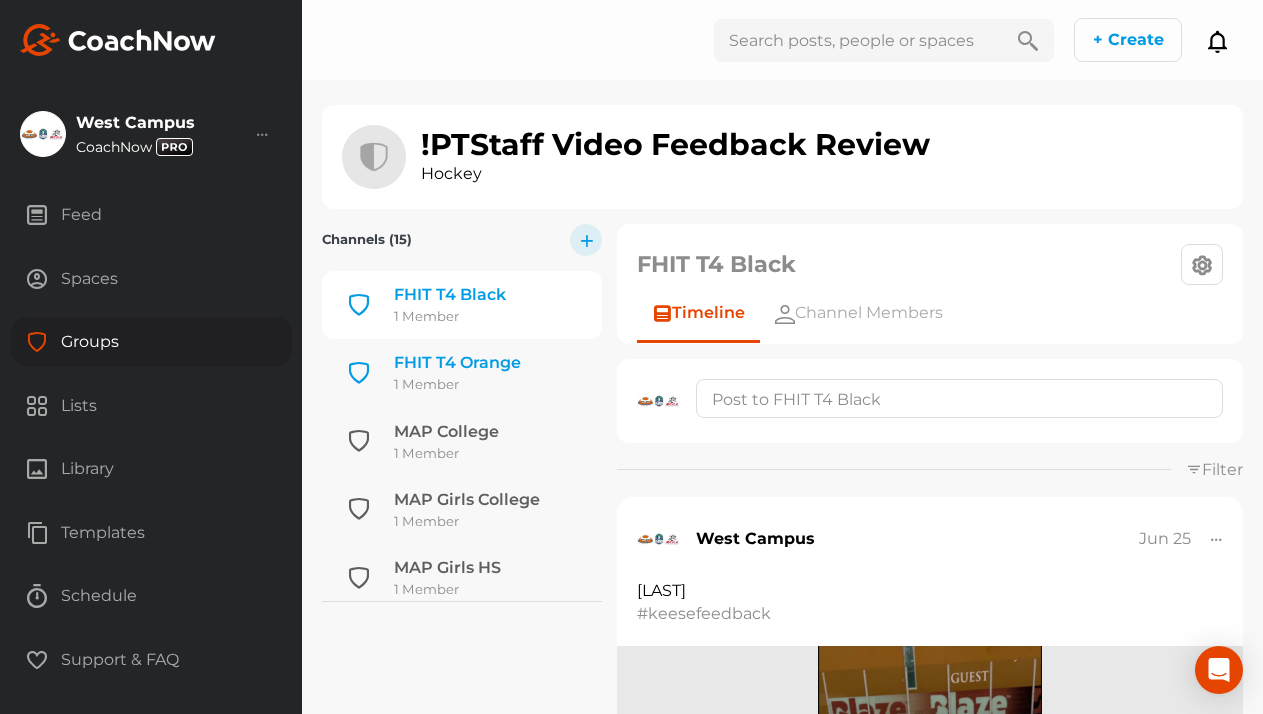 click on "FHIT T4 Orange" at bounding box center (457, 363) 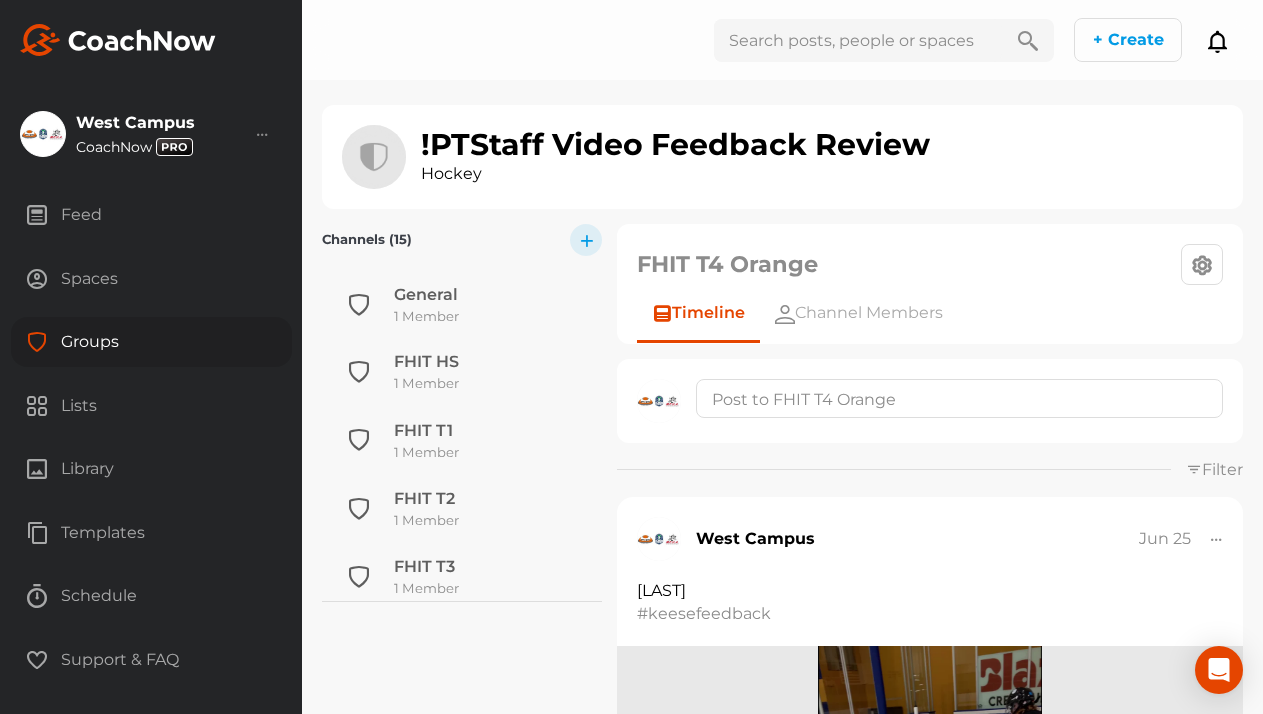 scroll, scrollTop: 408, scrollLeft: 0, axis: vertical 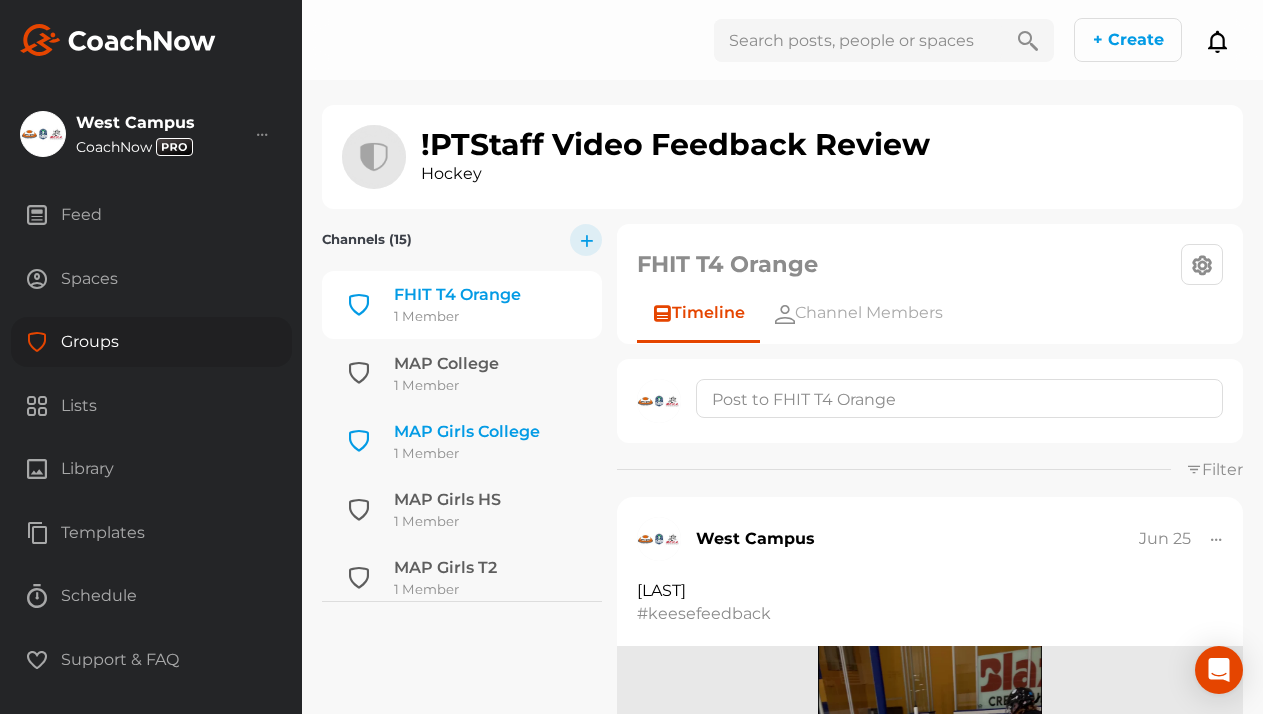 click on "MAP Girls College" at bounding box center [467, 432] 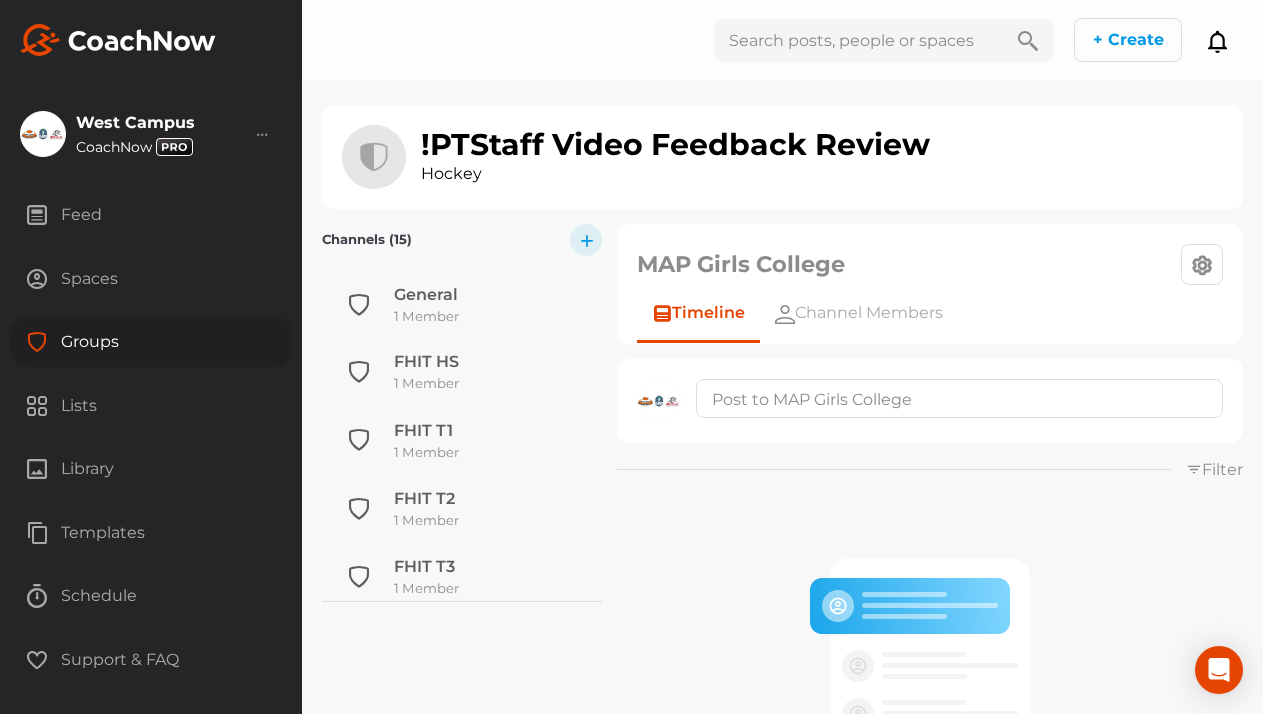 scroll, scrollTop: 545, scrollLeft: 0, axis: vertical 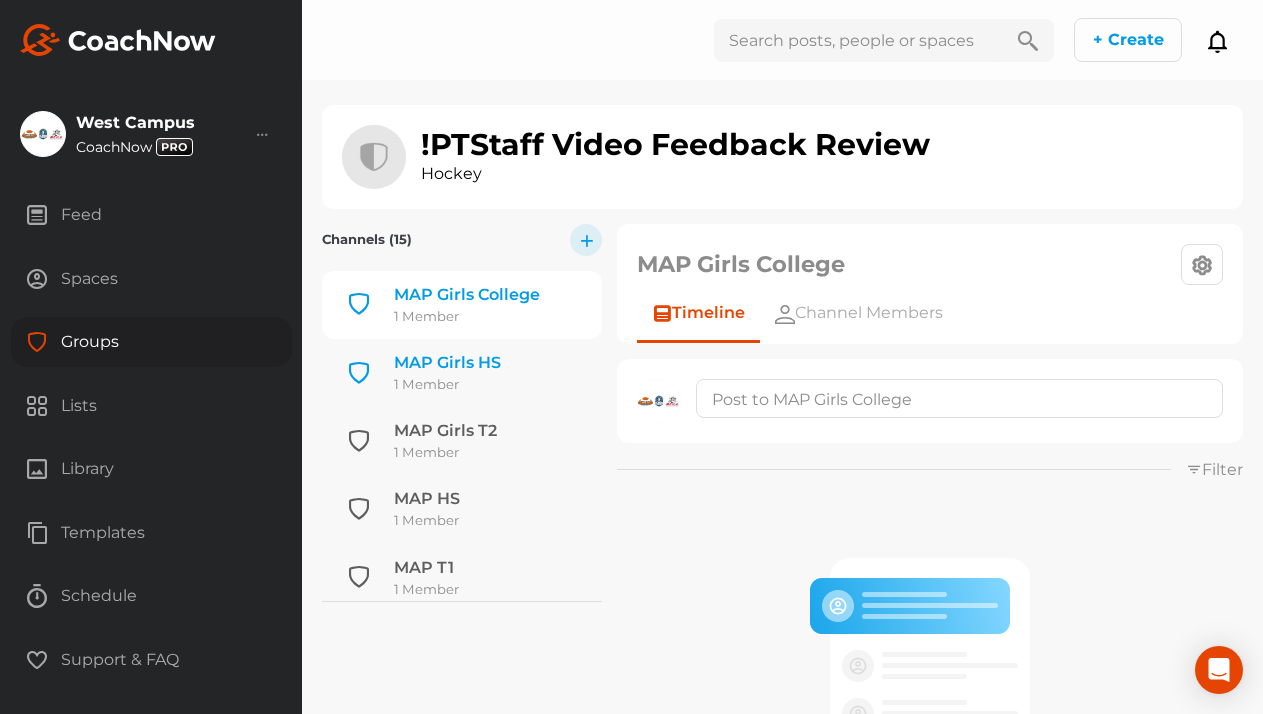 click on "MAP Girls HS" at bounding box center (447, 363) 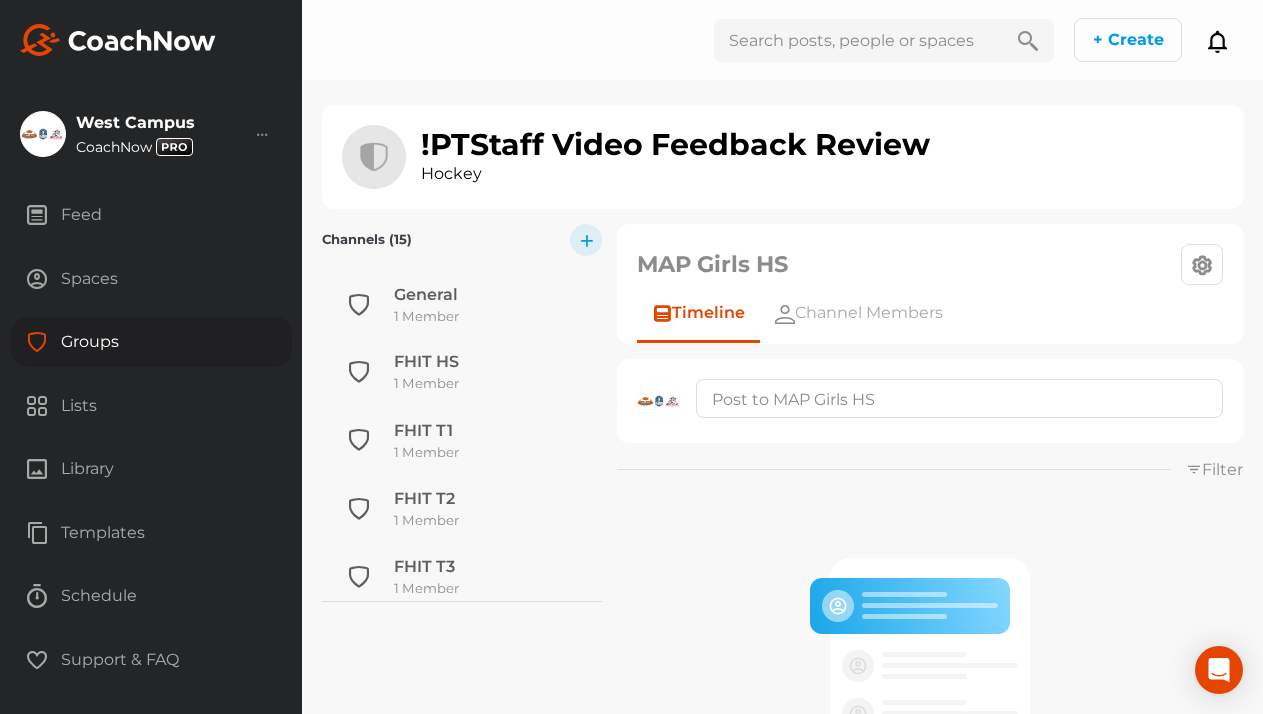 scroll, scrollTop: 613, scrollLeft: 0, axis: vertical 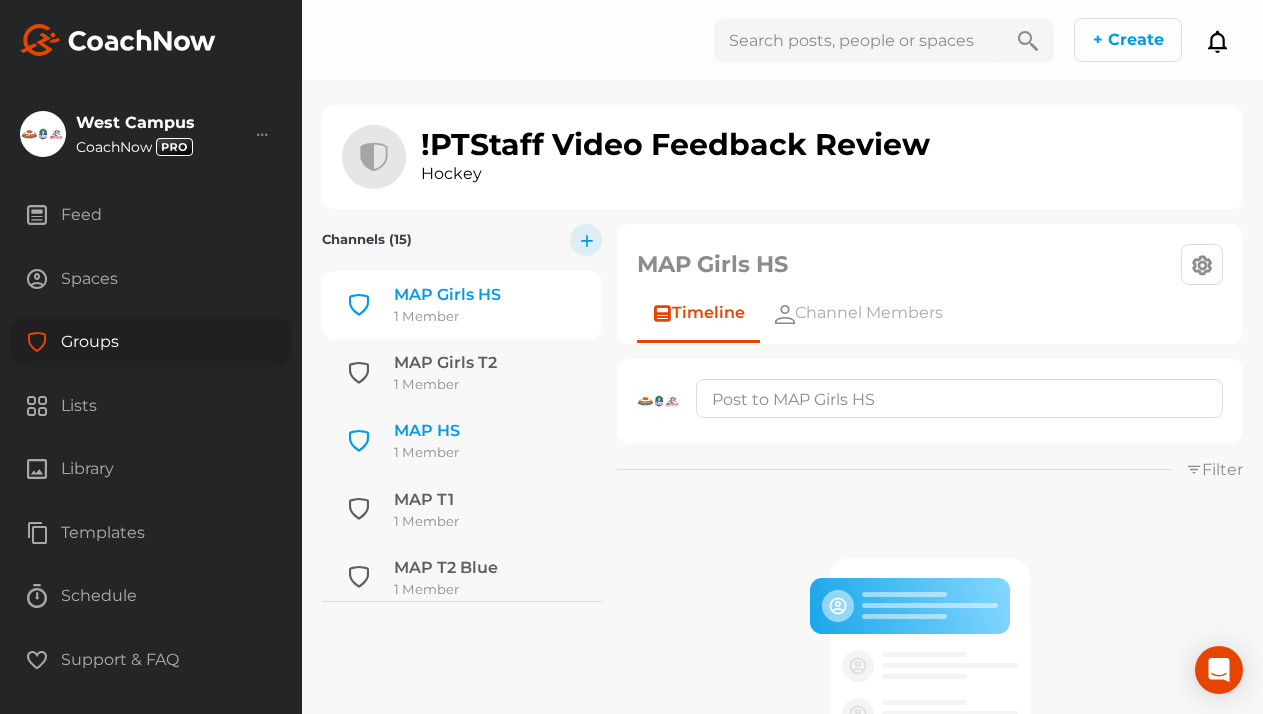 click on "MAP HS" at bounding box center (427, 431) 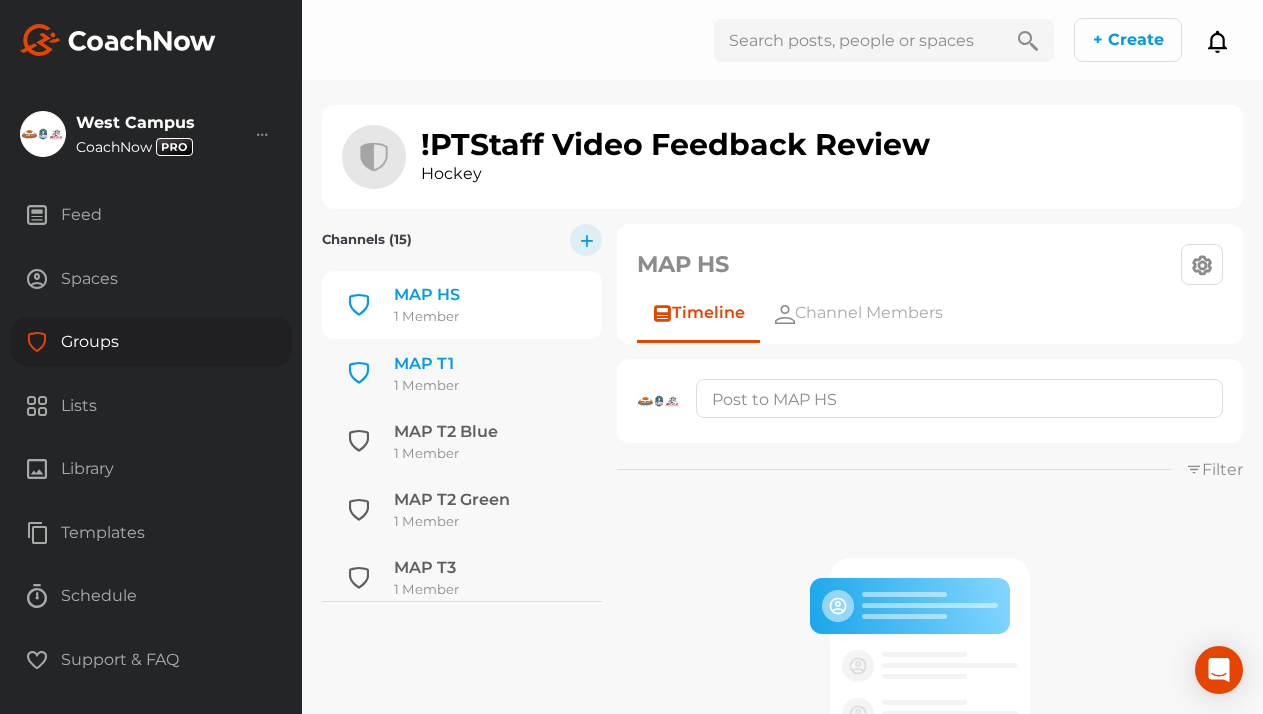 scroll, scrollTop: 760, scrollLeft: 0, axis: vertical 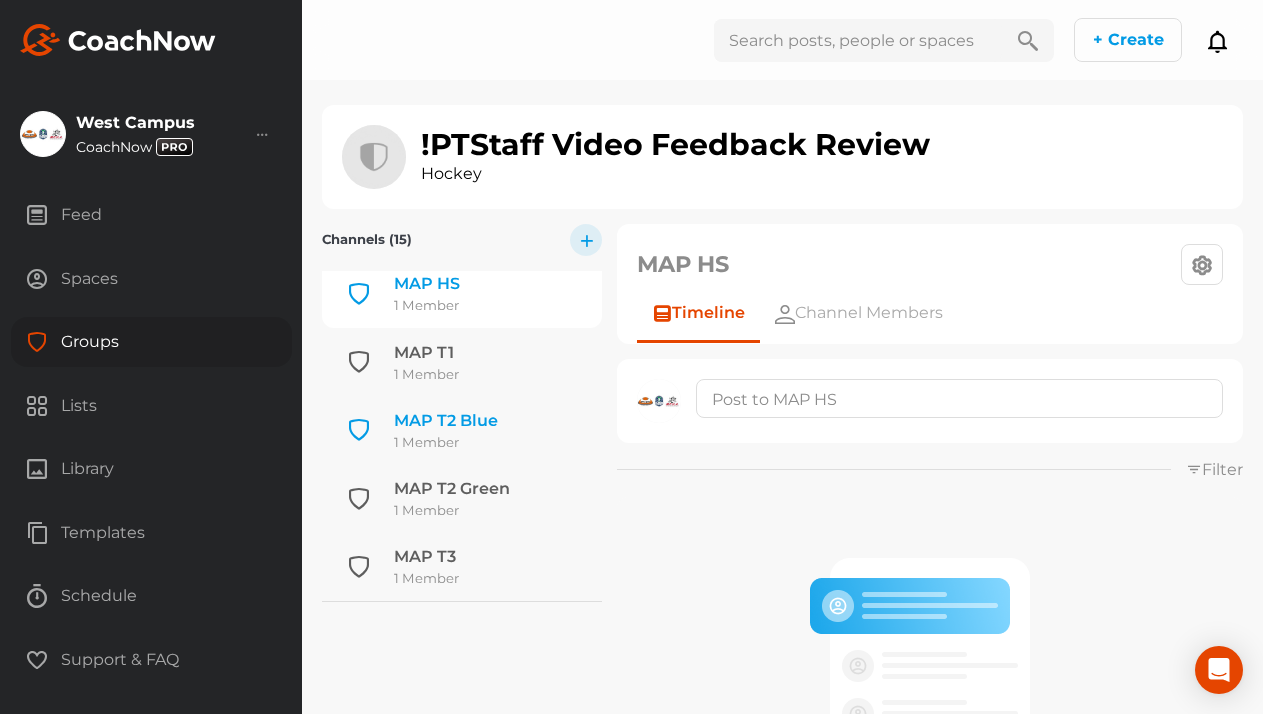 click on "MAP T2 Blue" at bounding box center (446, 421) 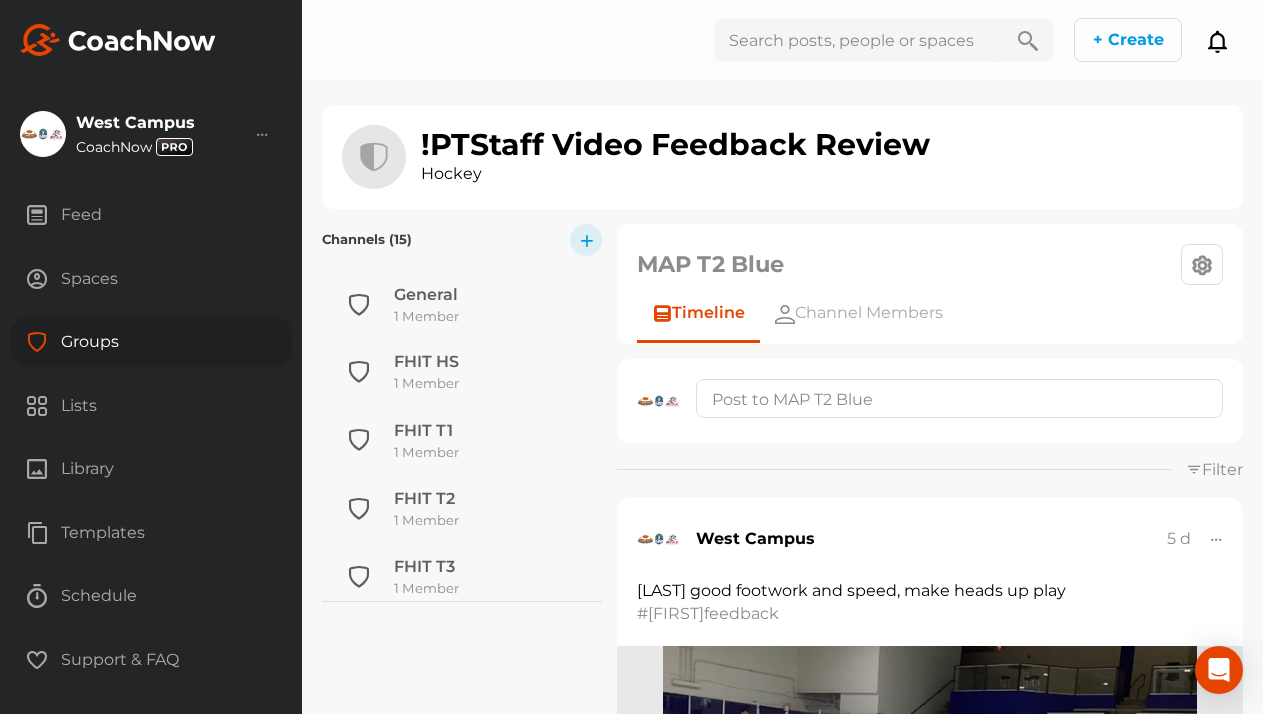 scroll, scrollTop: 760, scrollLeft: 0, axis: vertical 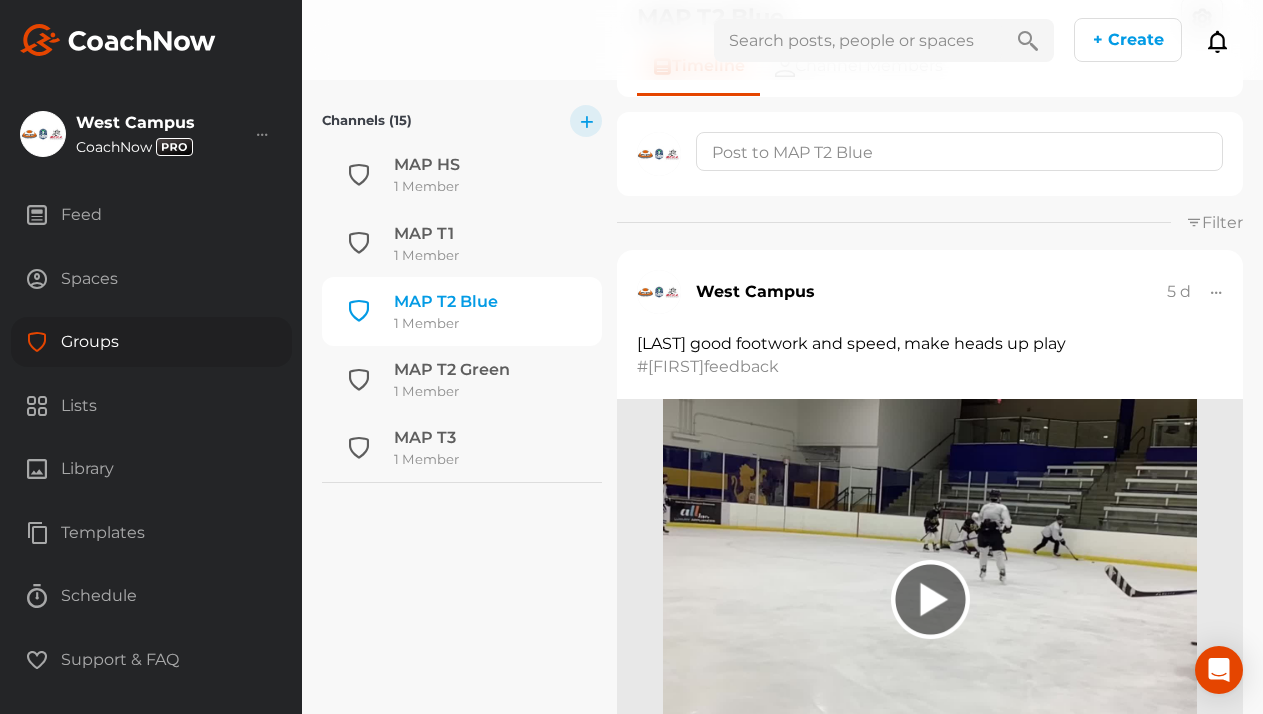 click 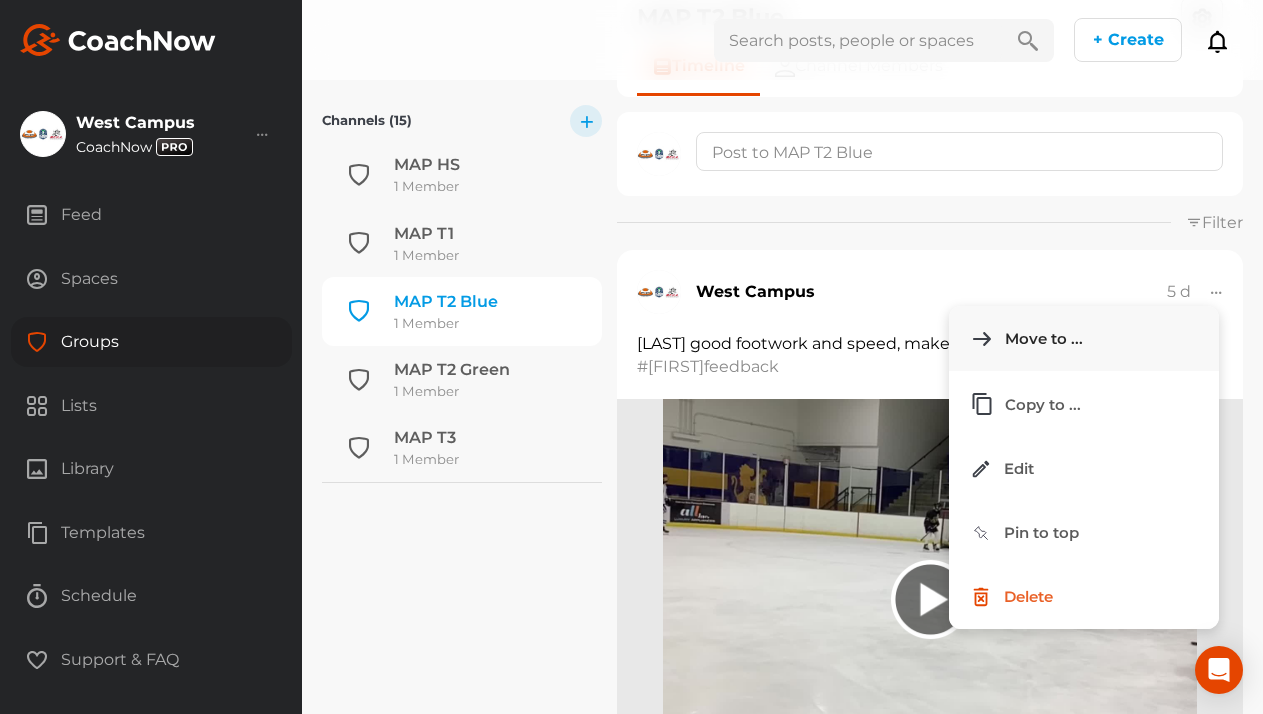 click on "Move to ..." 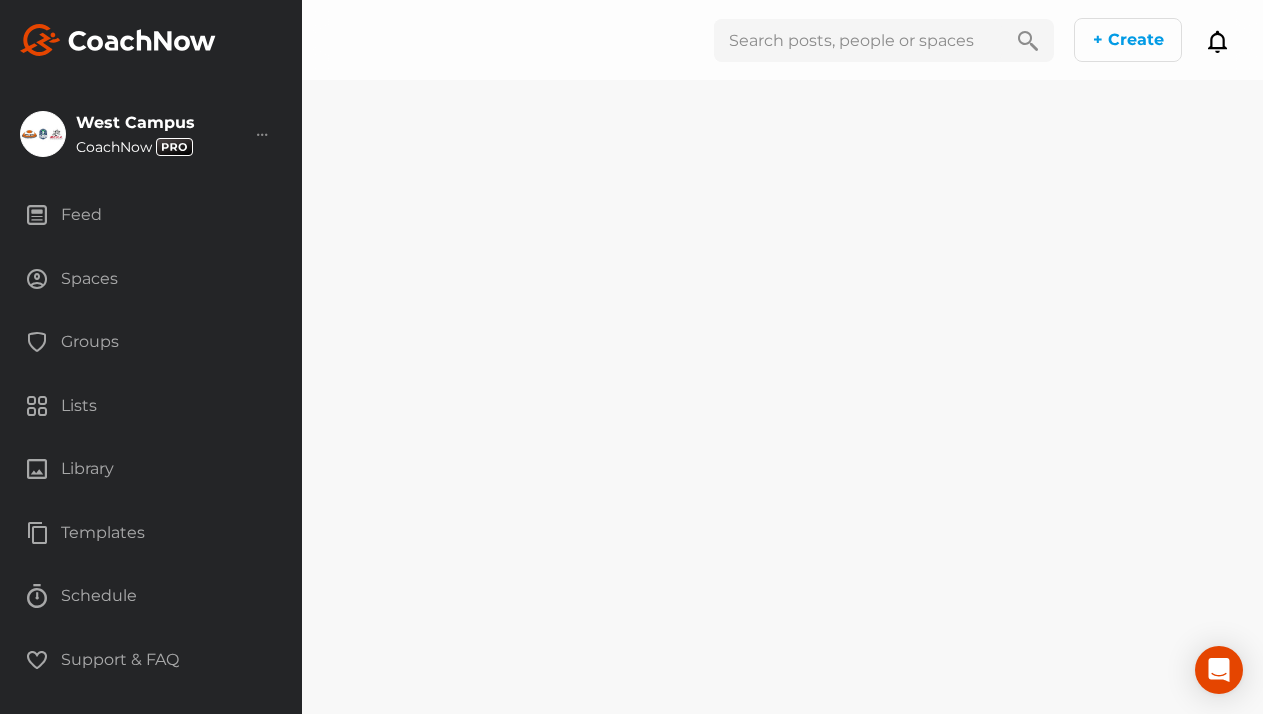 scroll, scrollTop: 0, scrollLeft: 0, axis: both 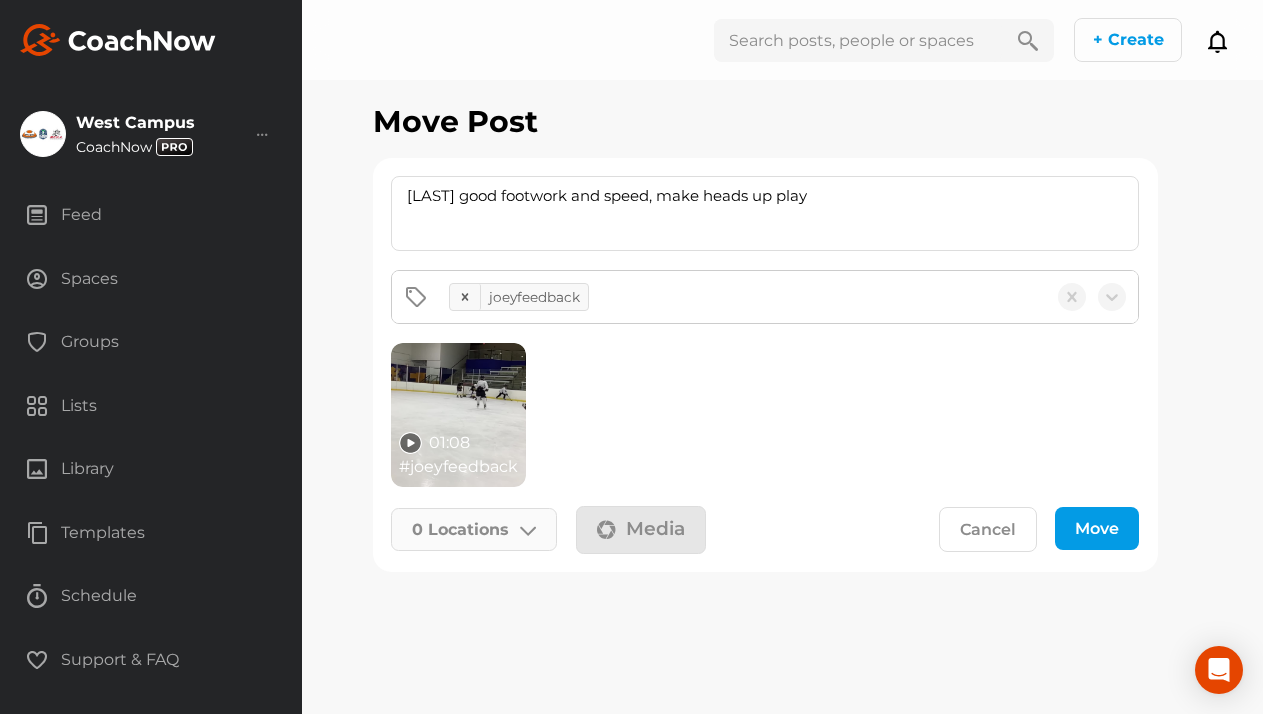 click on "0   Locations" 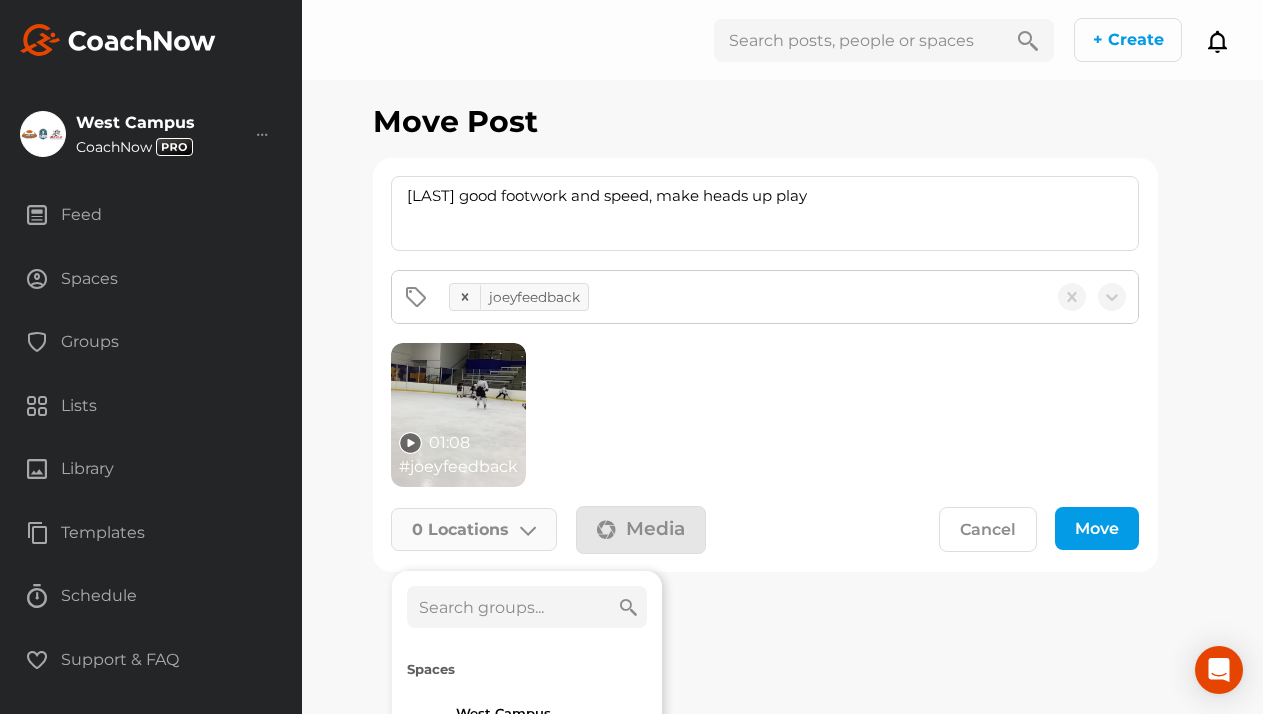 click 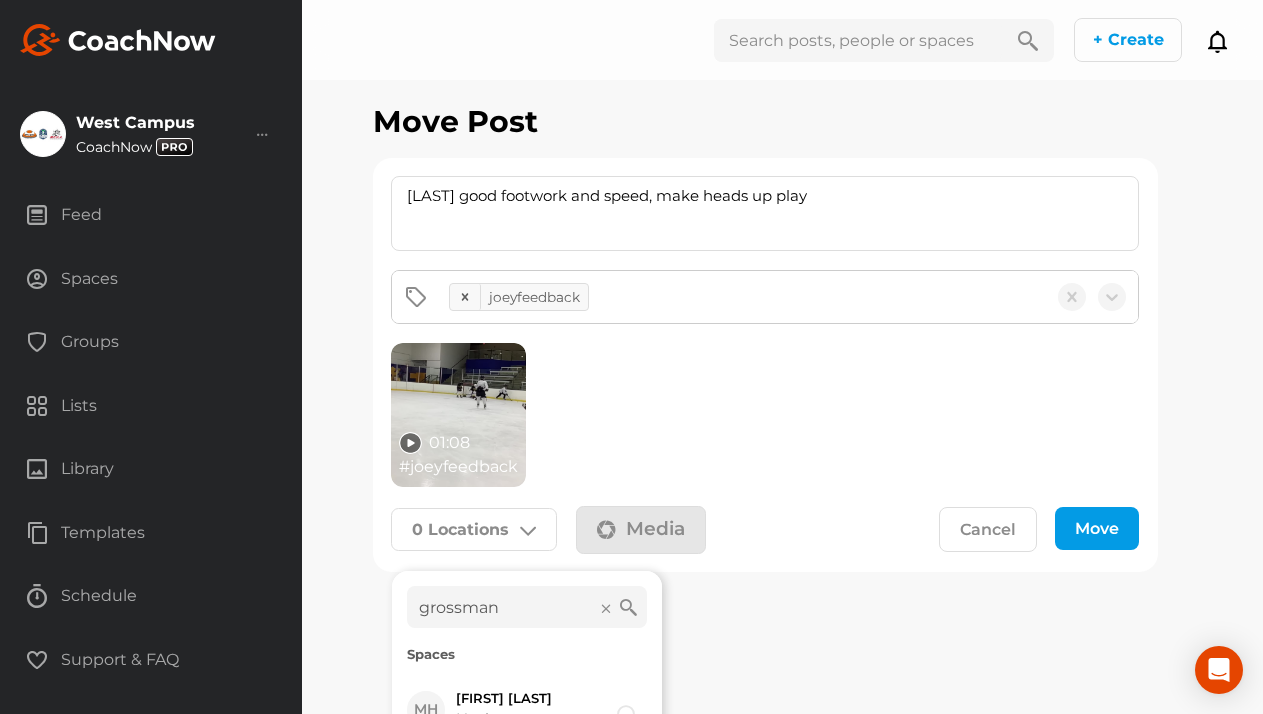 scroll, scrollTop: 105, scrollLeft: 0, axis: vertical 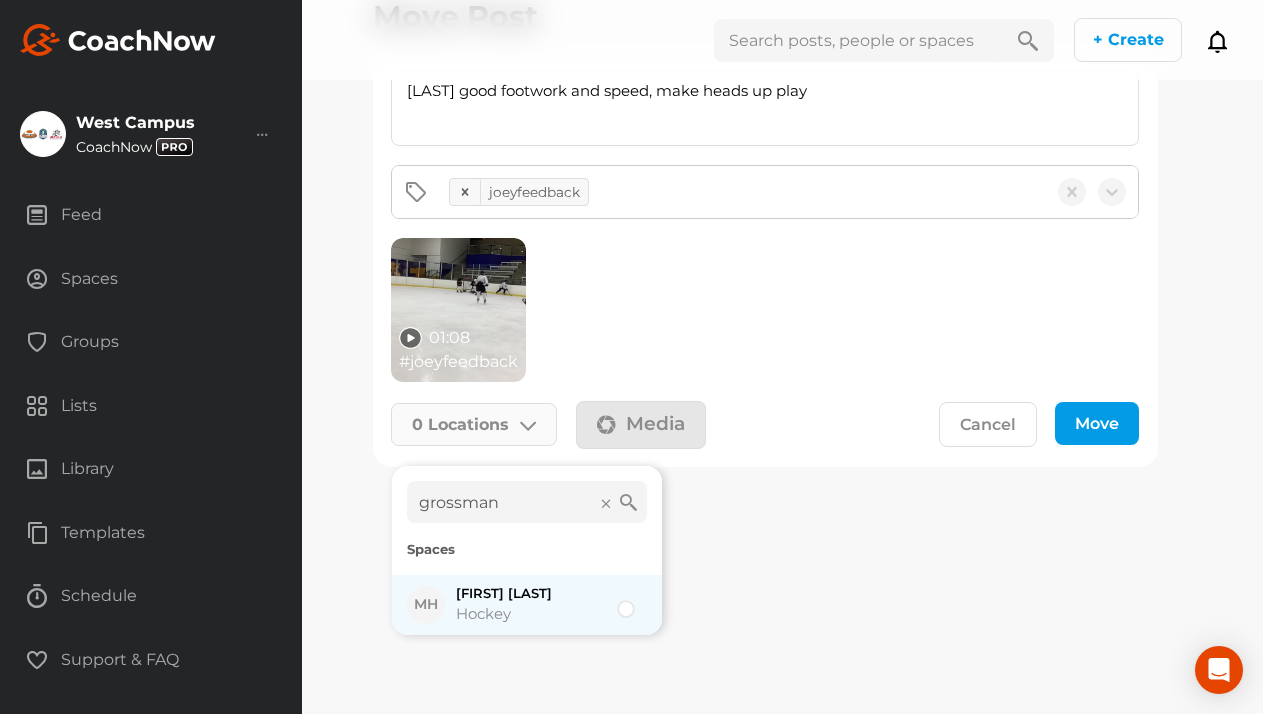 type on "grossman" 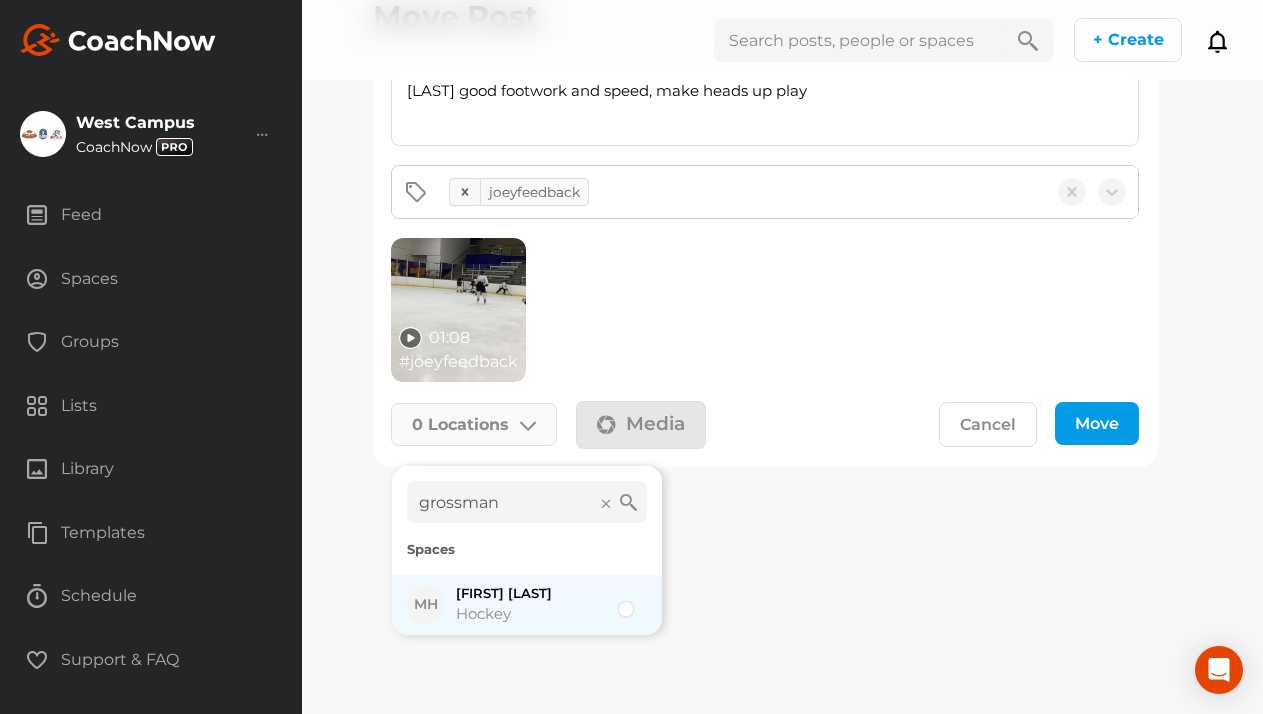 click 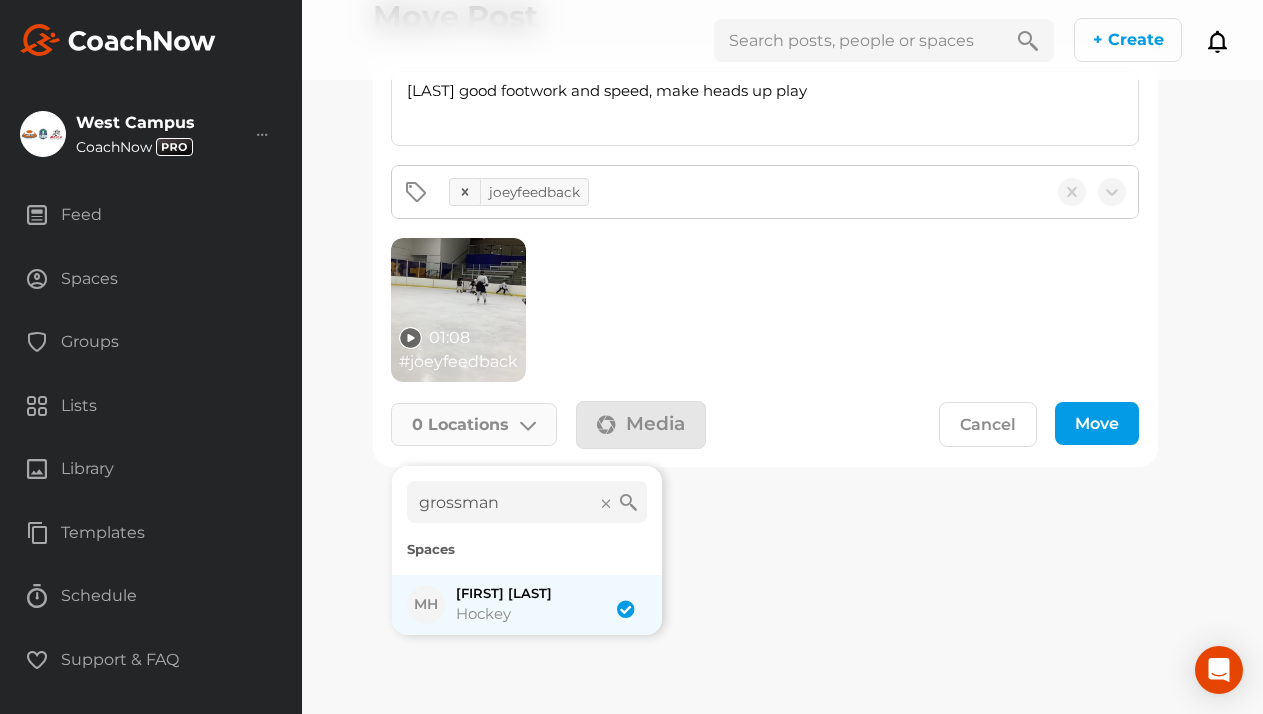 checkbox on "true" 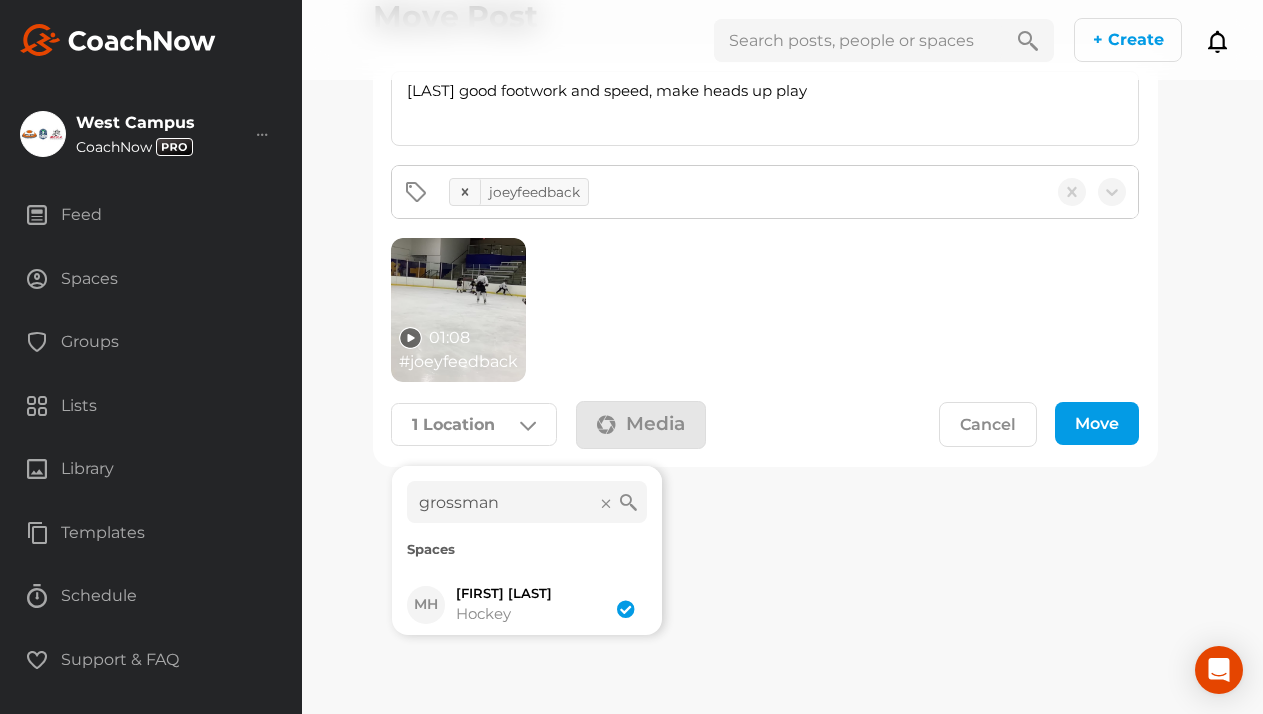 click on "Move" 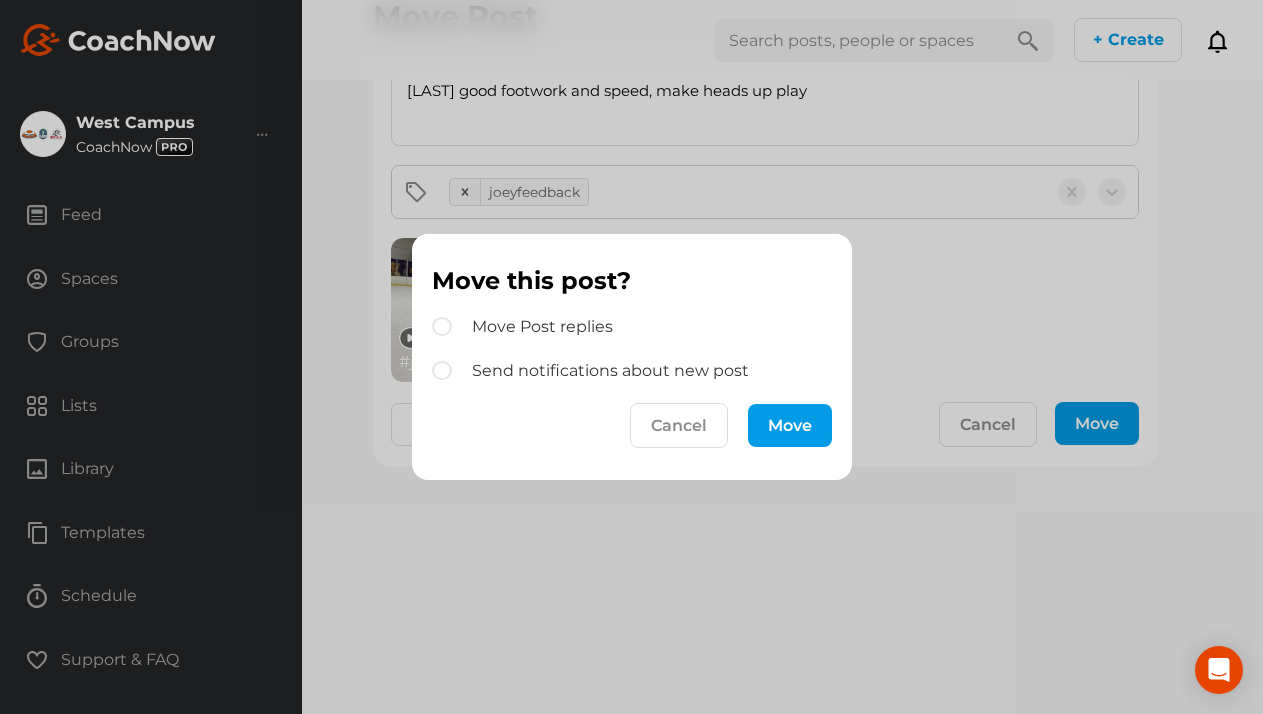 click on "Move" at bounding box center [790, 425] 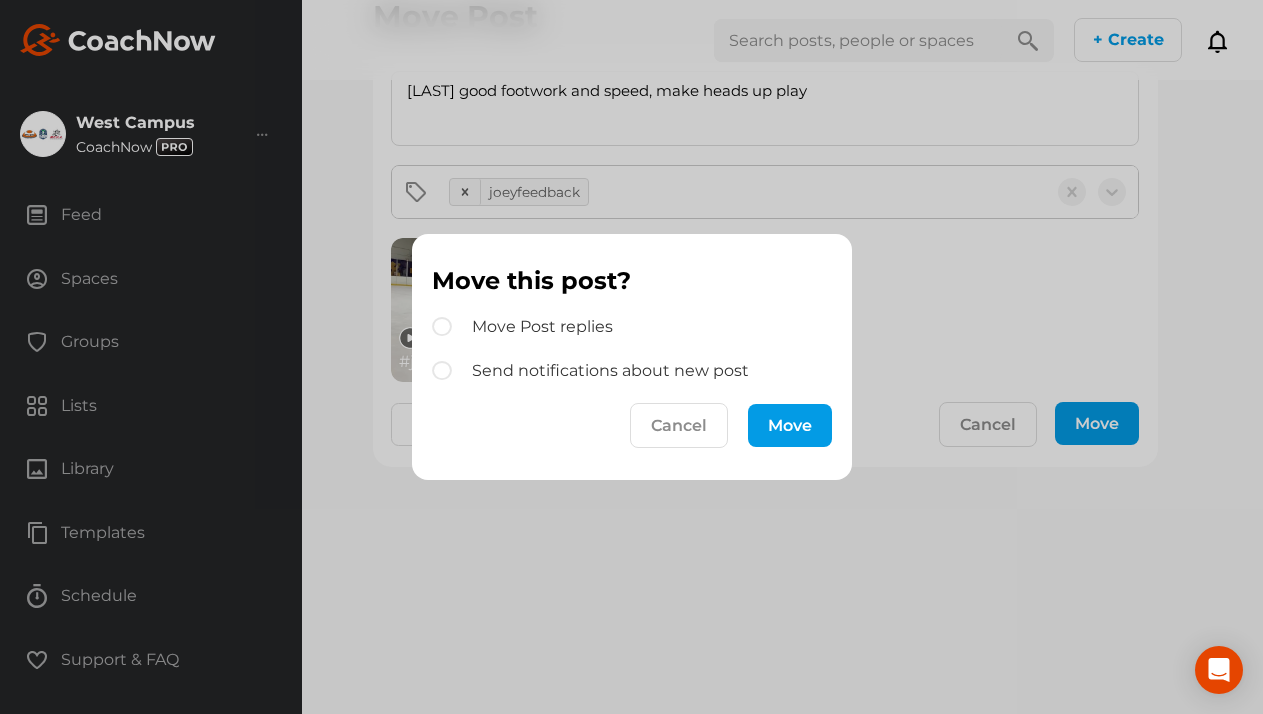 scroll, scrollTop: 0, scrollLeft: 0, axis: both 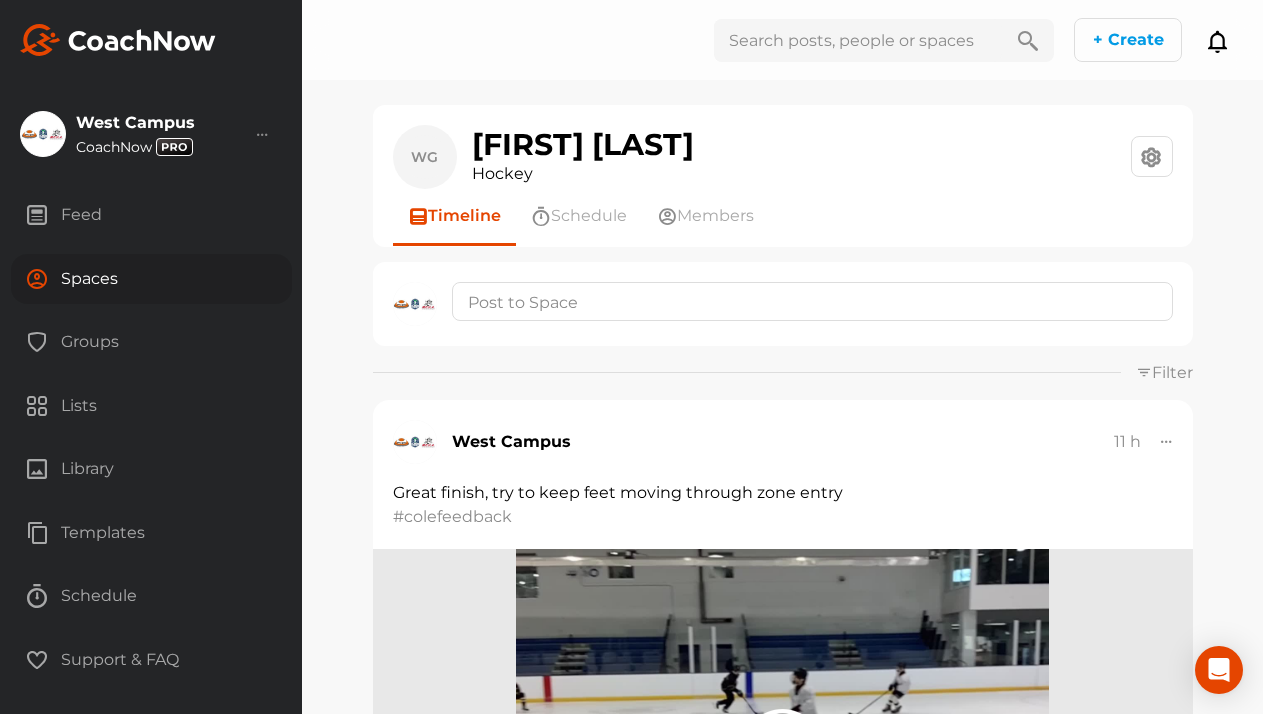 click on "Groups" at bounding box center [151, 342] 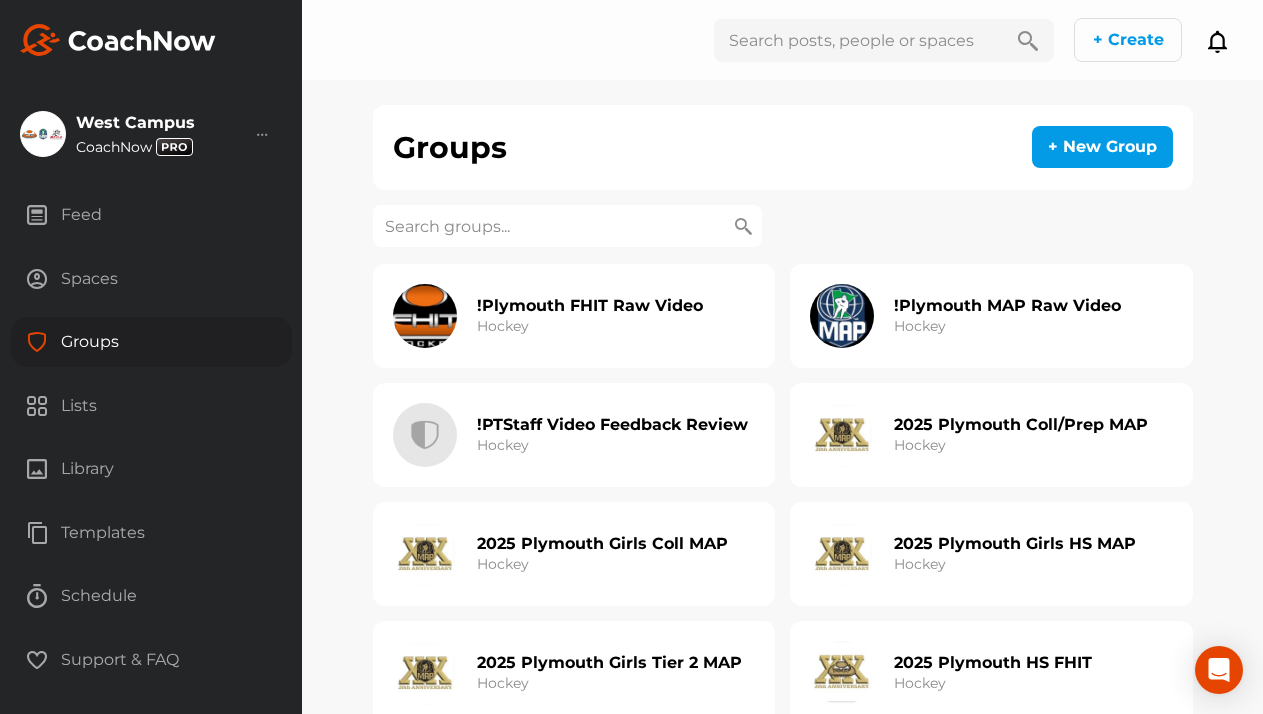 click on "!PTStaff Video Feedback Review Hockey" 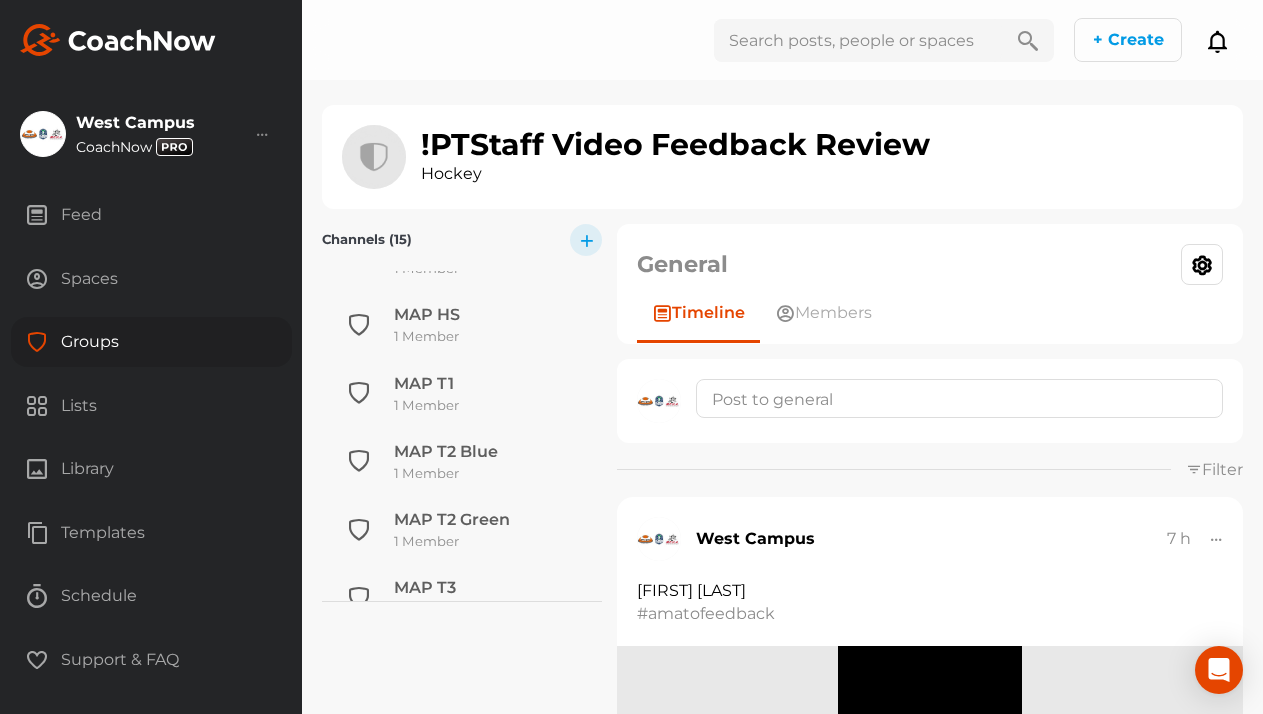 scroll, scrollTop: 760, scrollLeft: 0, axis: vertical 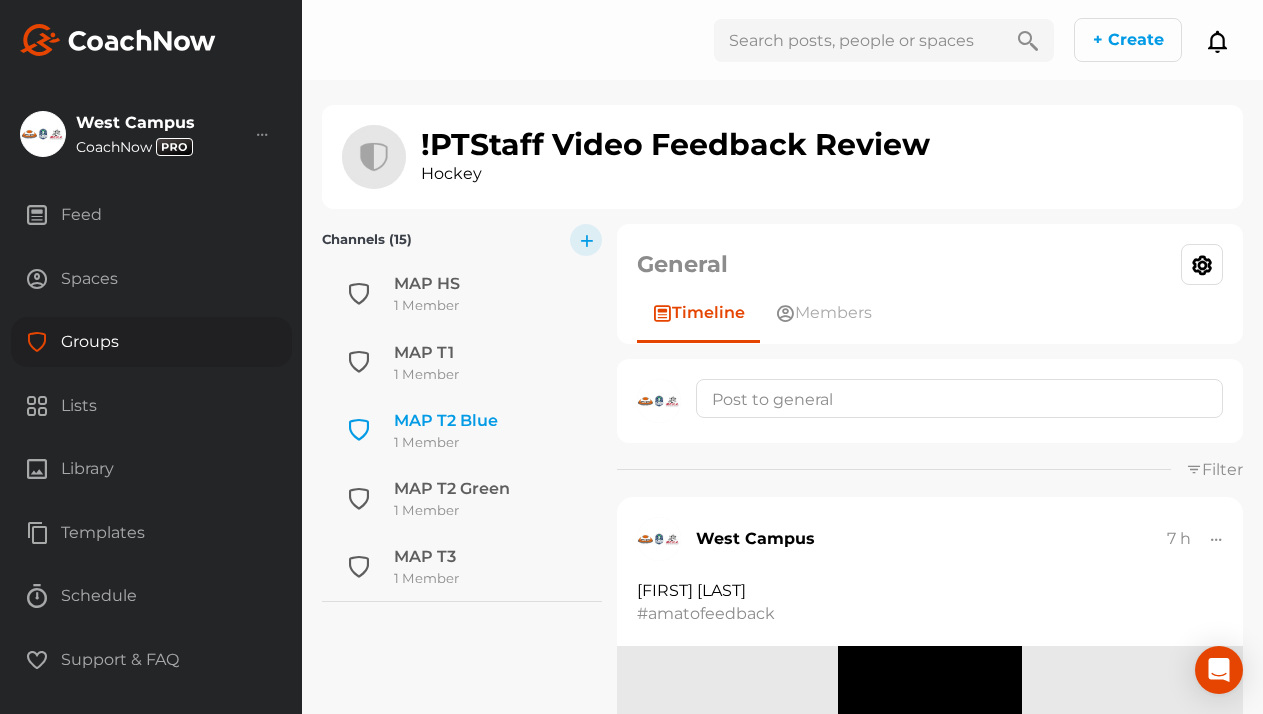 click on "MAP T2 Blue" 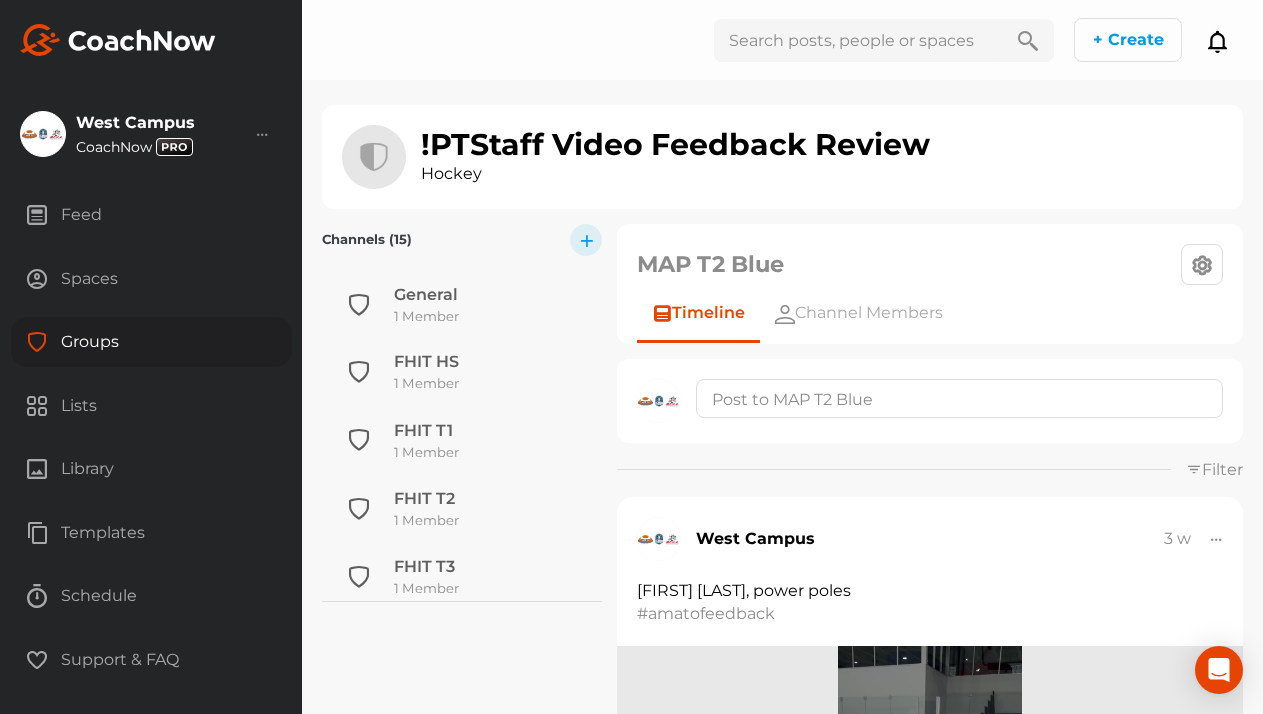 scroll, scrollTop: 760, scrollLeft: 0, axis: vertical 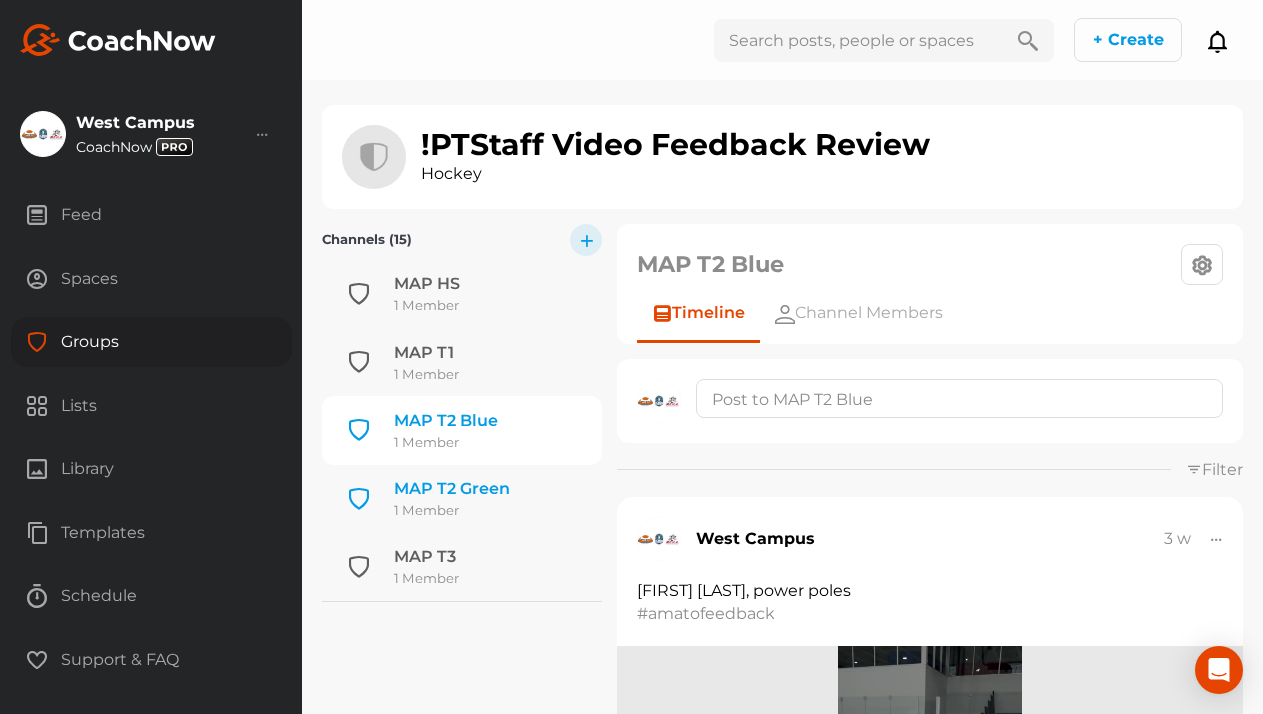 click on "MAP T2 Green" at bounding box center [452, 489] 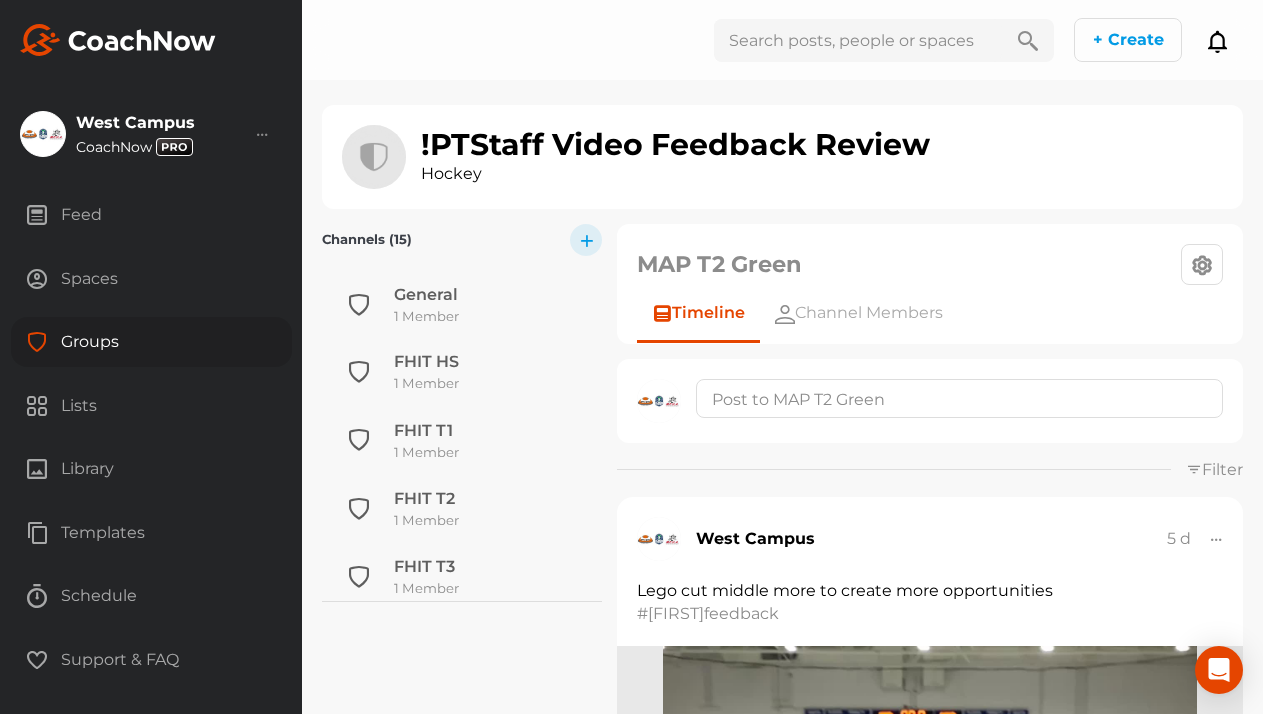 scroll, scrollTop: 760, scrollLeft: 0, axis: vertical 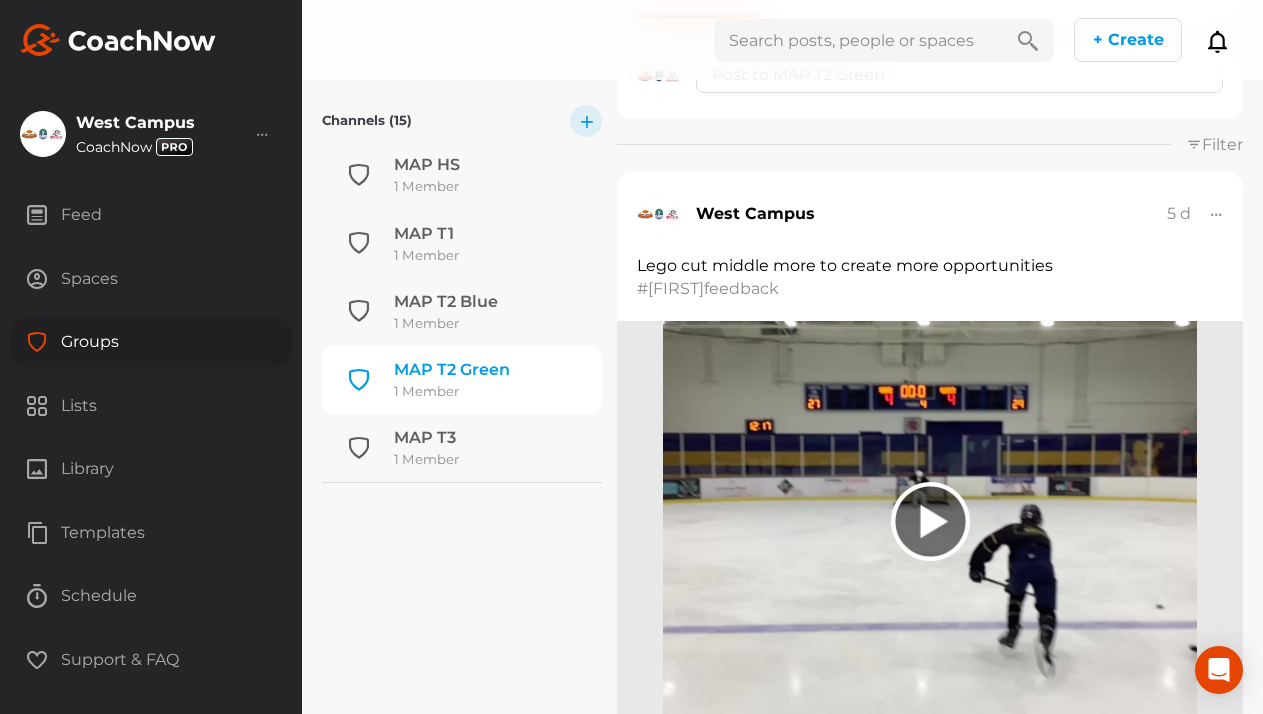 click 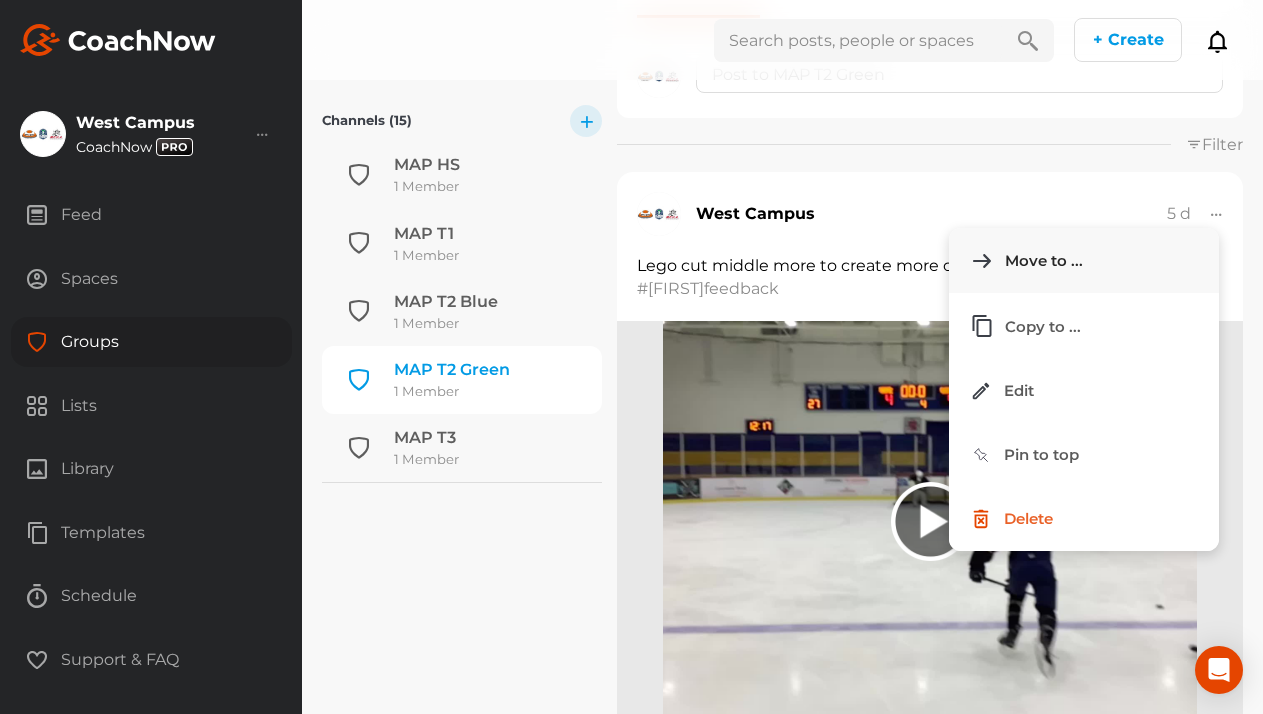 click on "Move to ..." 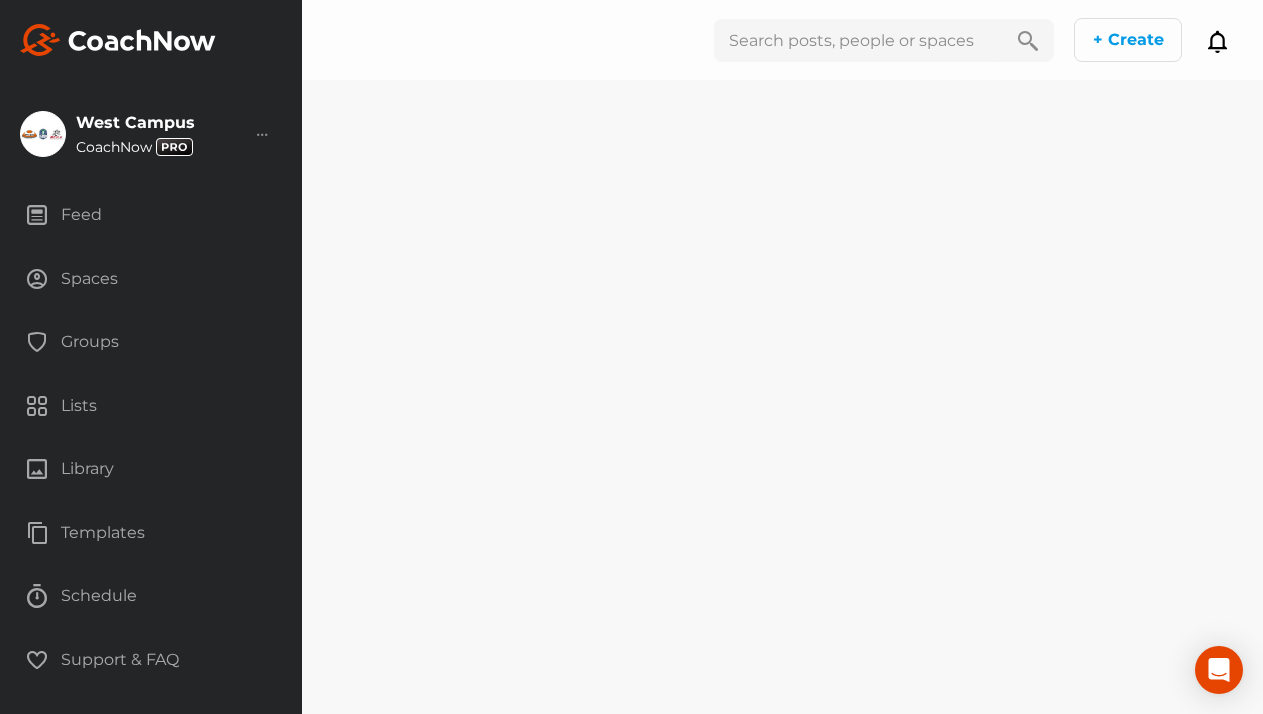 scroll, scrollTop: 0, scrollLeft: 0, axis: both 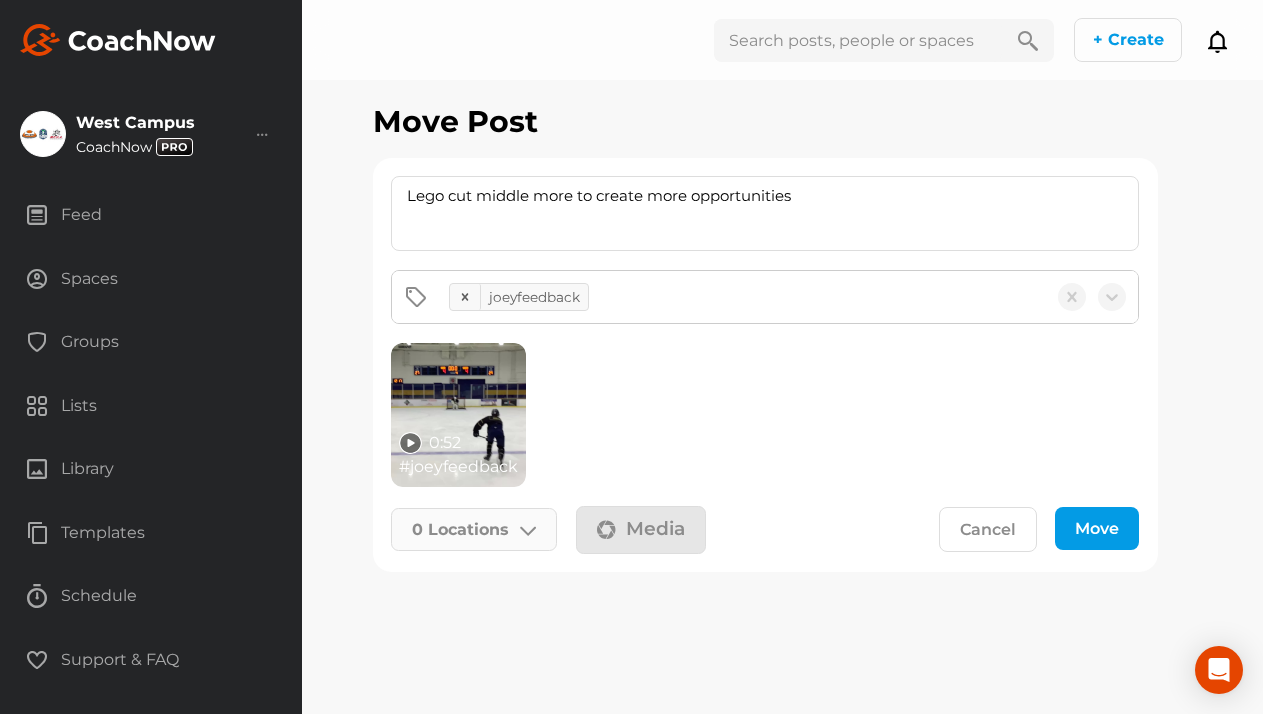 click 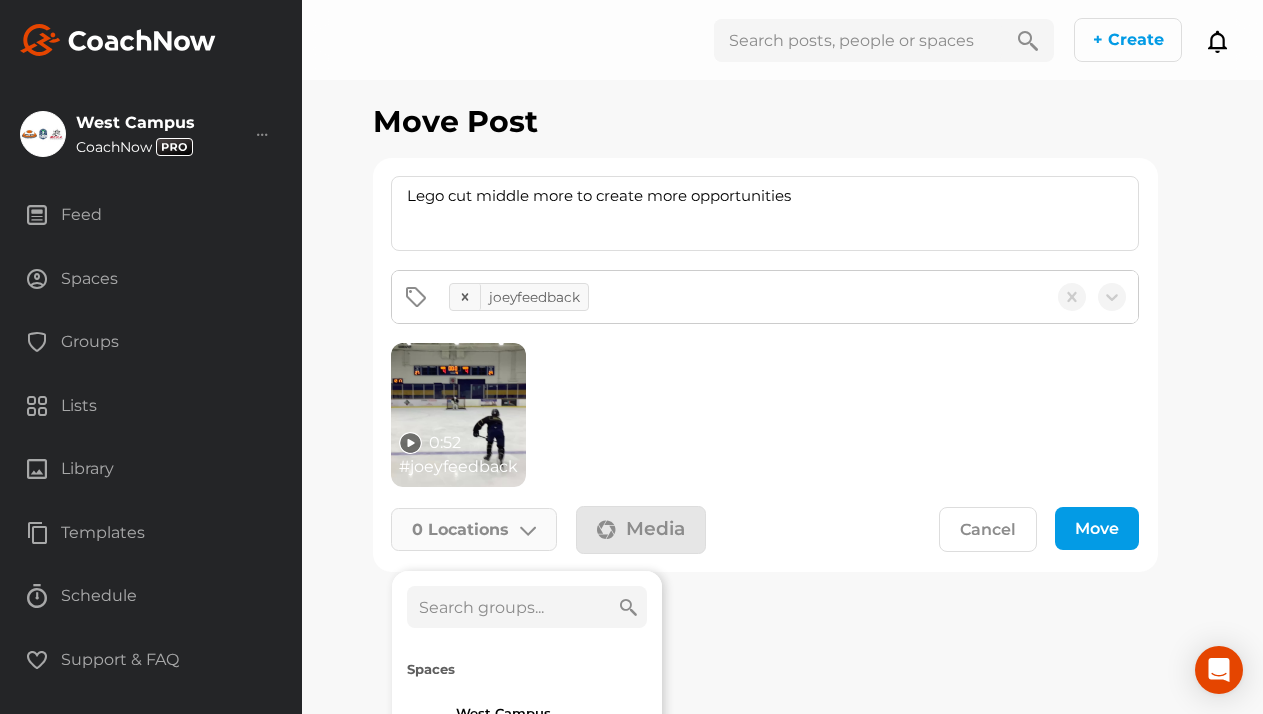 click 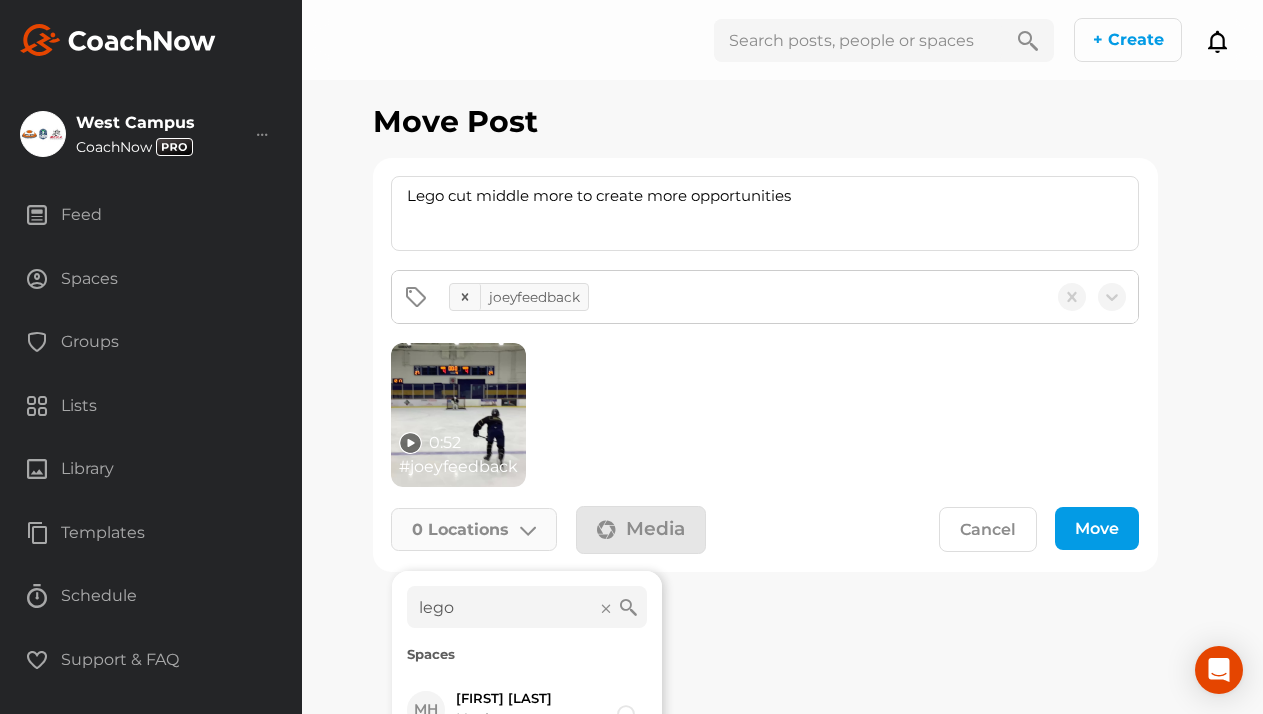 scroll, scrollTop: 105, scrollLeft: 0, axis: vertical 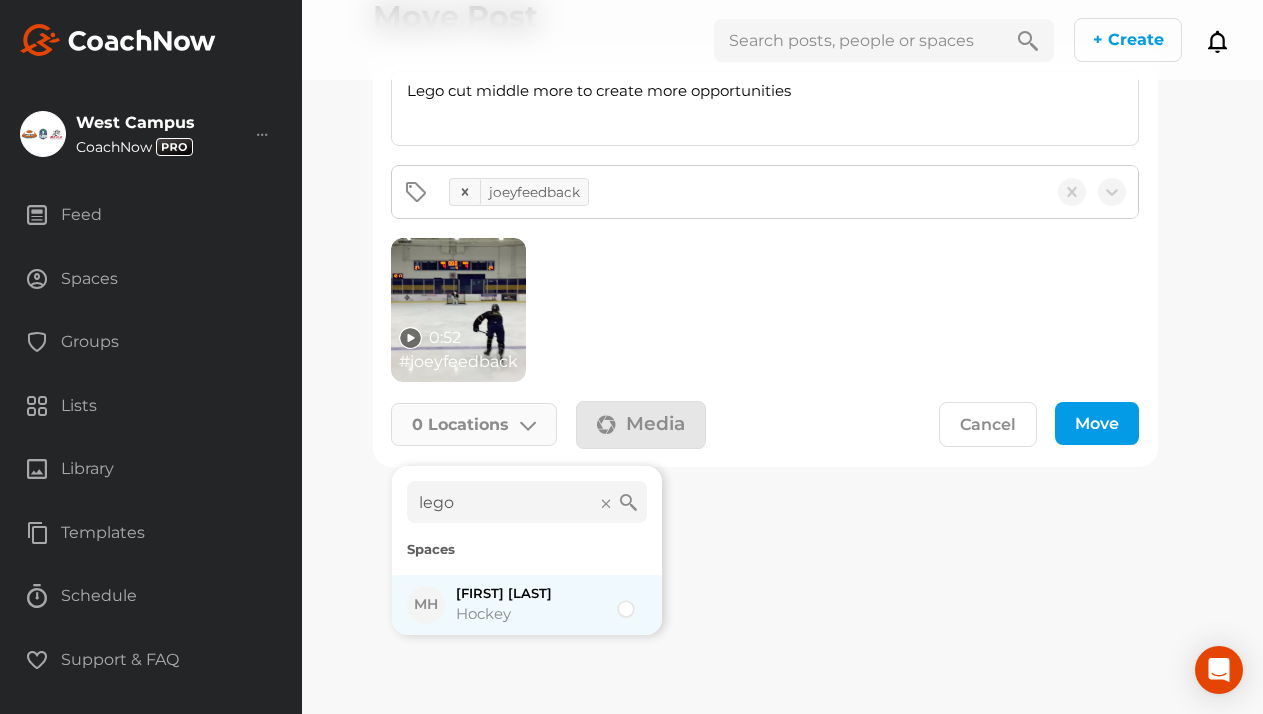 type on "lego" 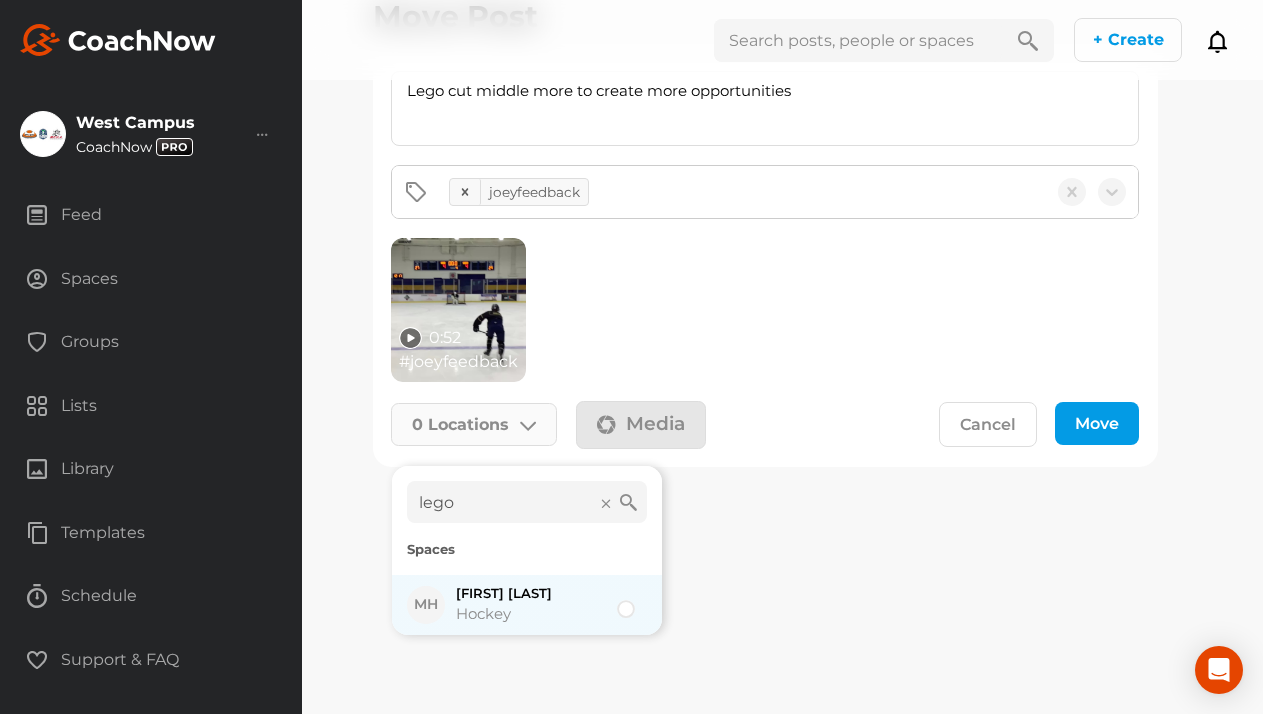 click 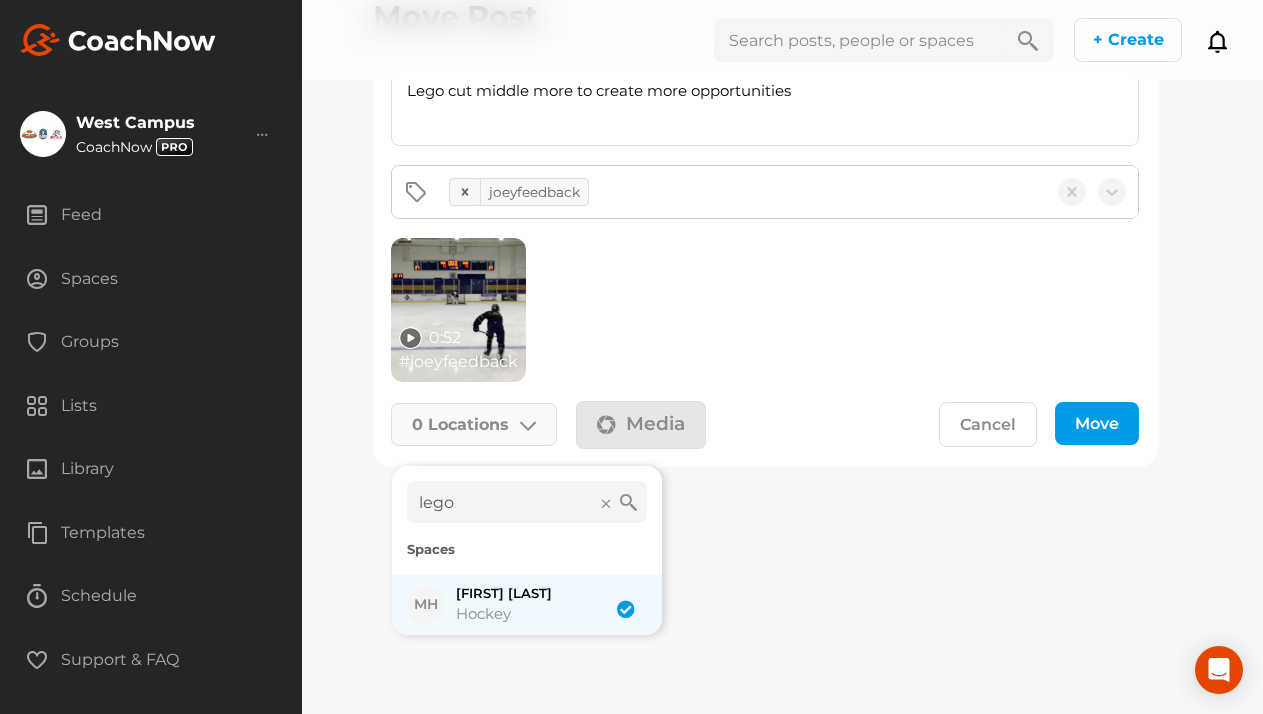checkbox on "true" 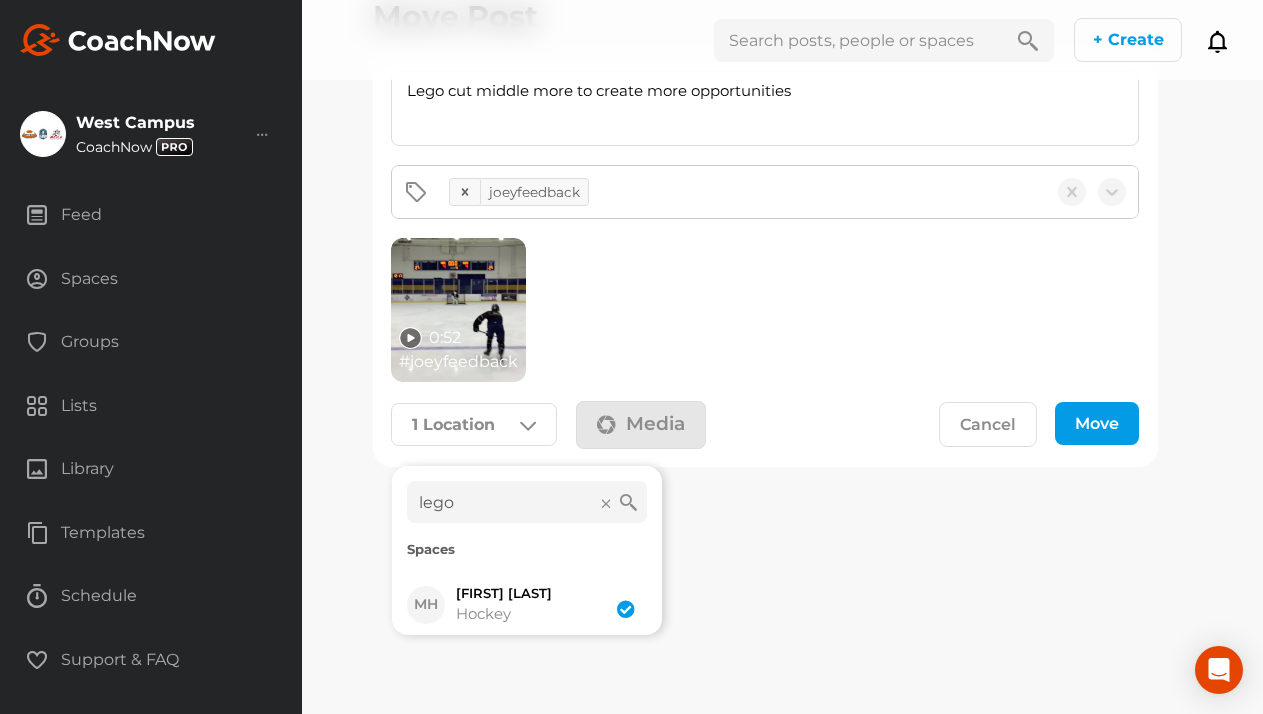 click on "Move" 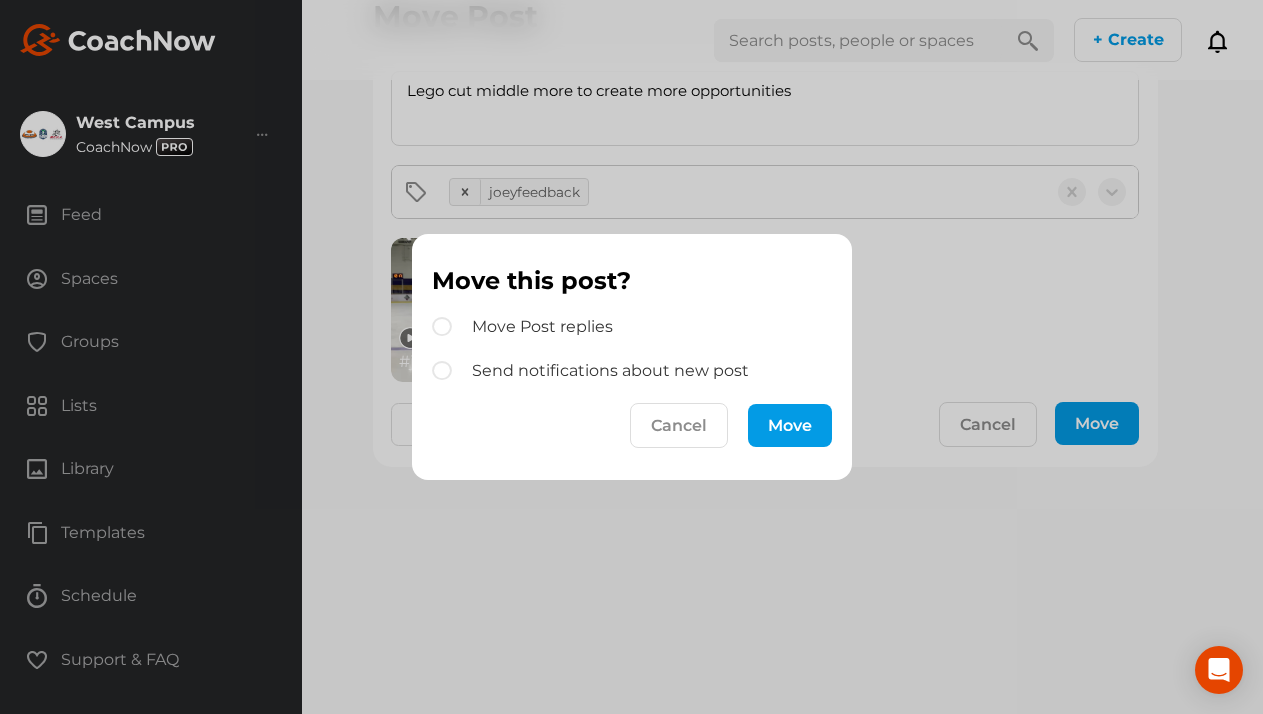 click on "Move" at bounding box center (790, 425) 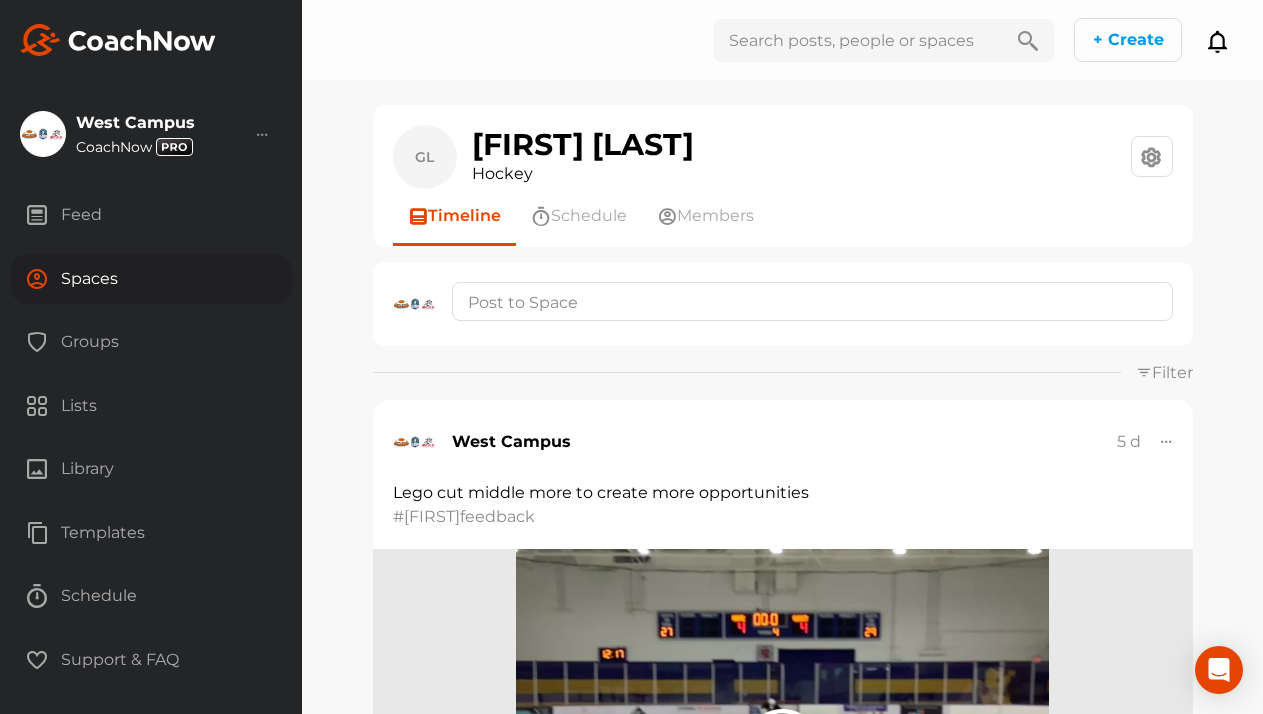click on "Spaces" at bounding box center (151, 279) 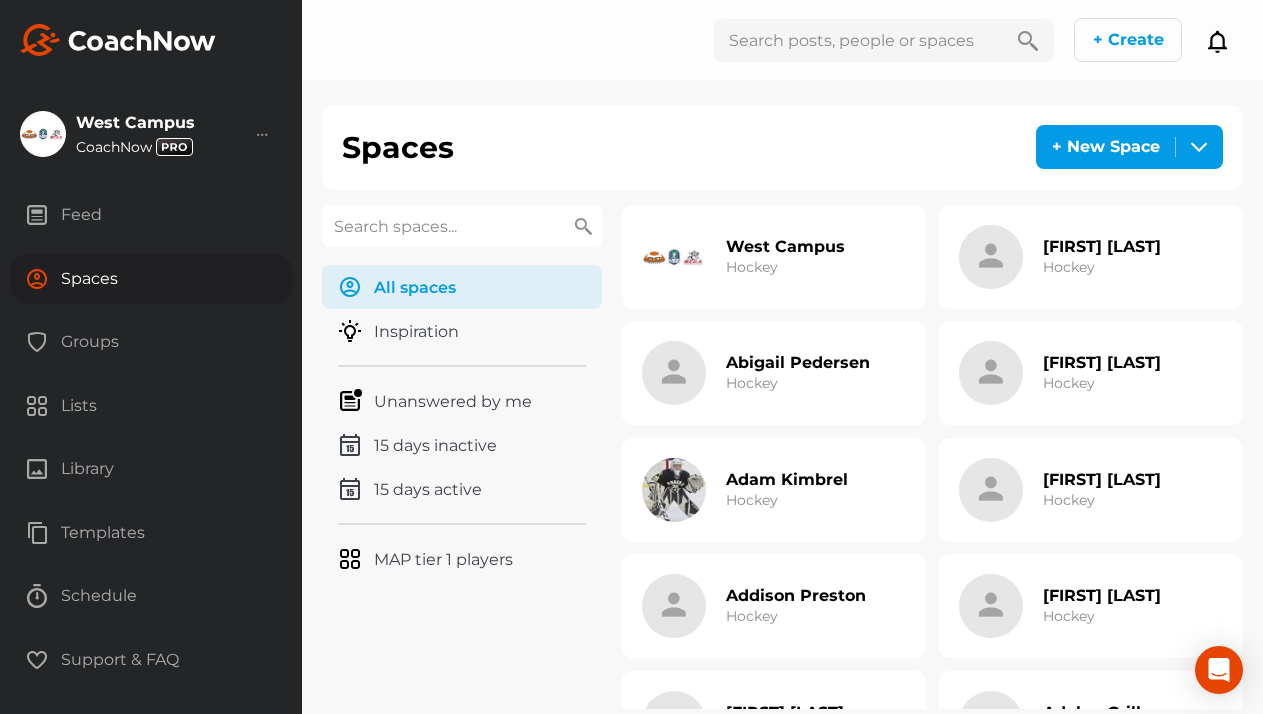 click on "Groups" at bounding box center (151, 342) 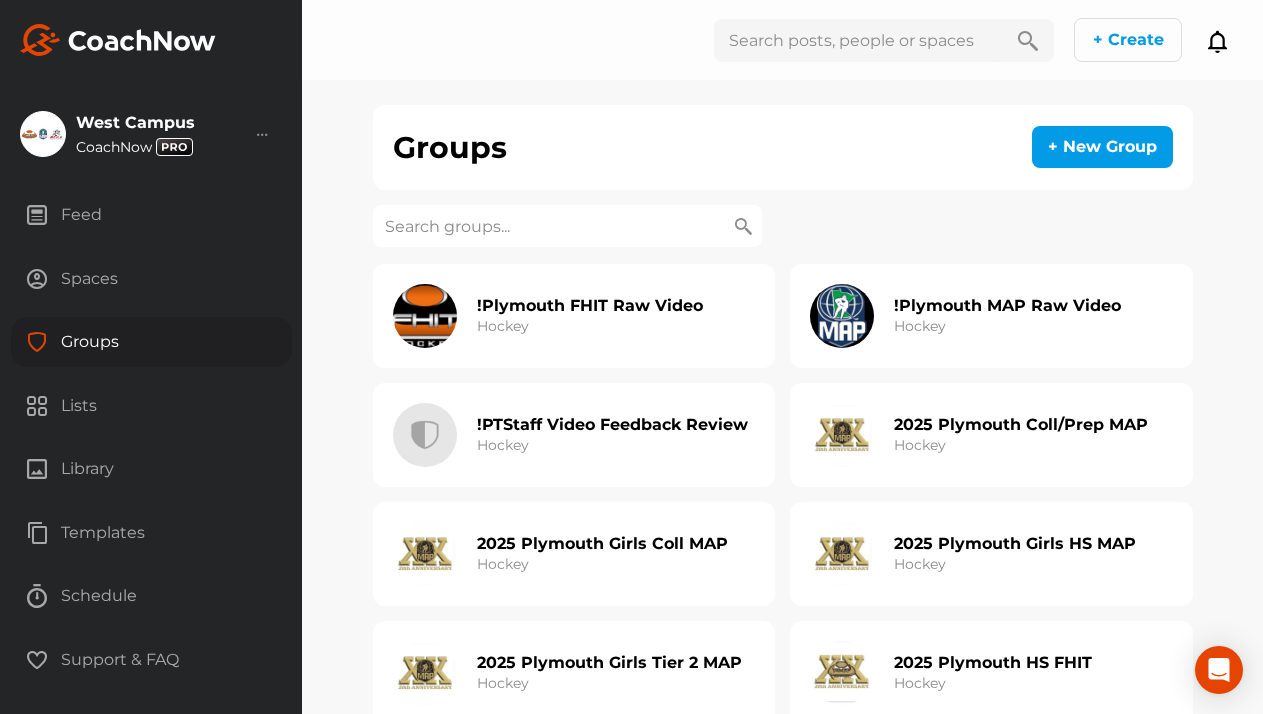click on "!PTStaff Video Feedback Review Hockey" 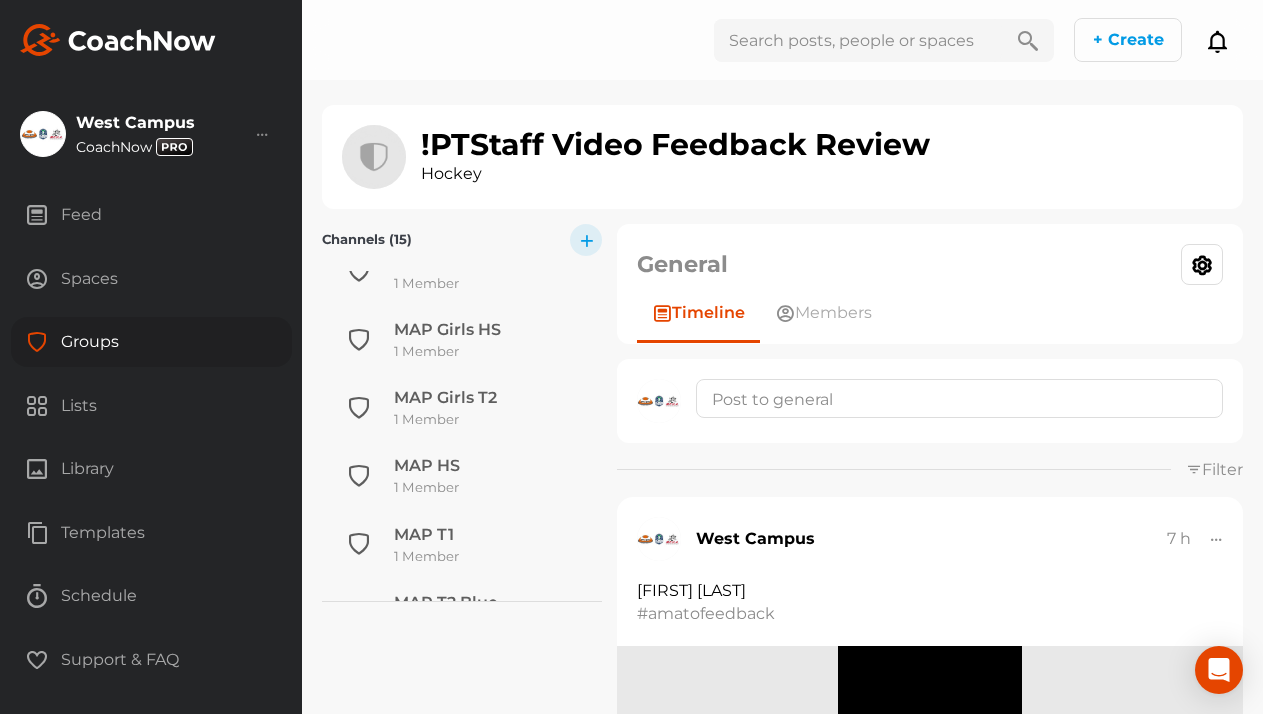 scroll, scrollTop: 760, scrollLeft: 0, axis: vertical 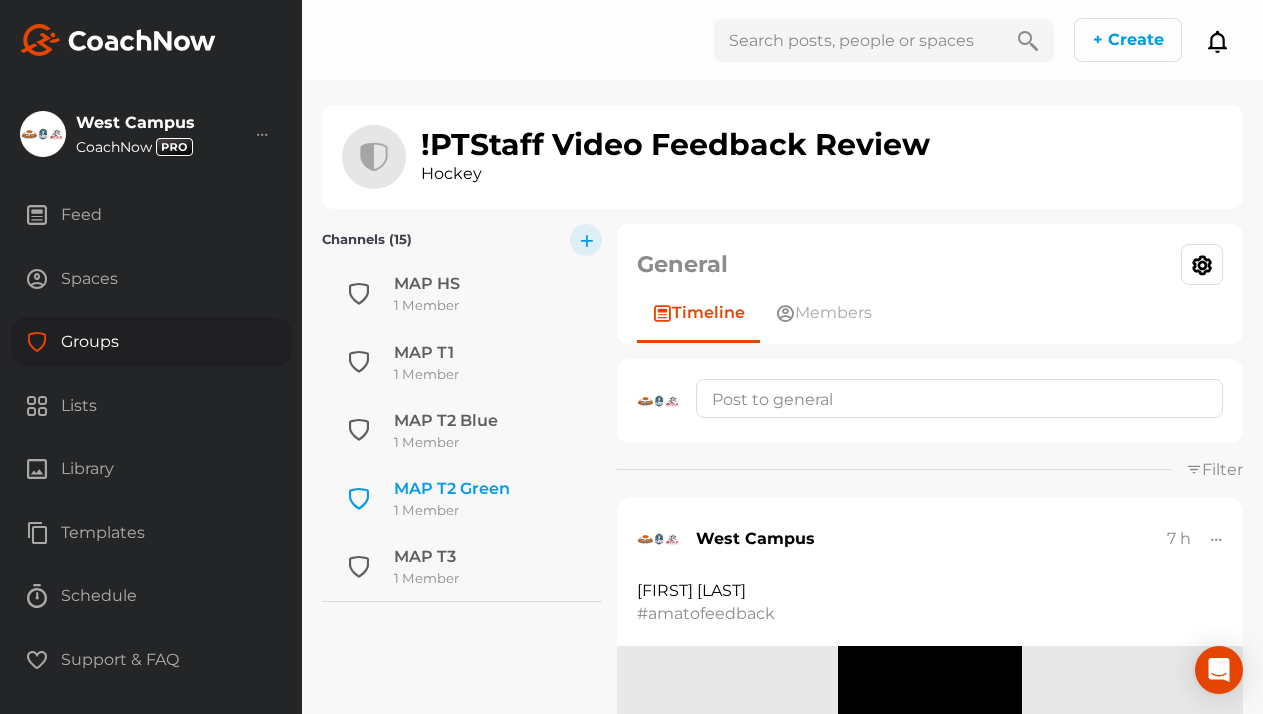 click on "1 Member" 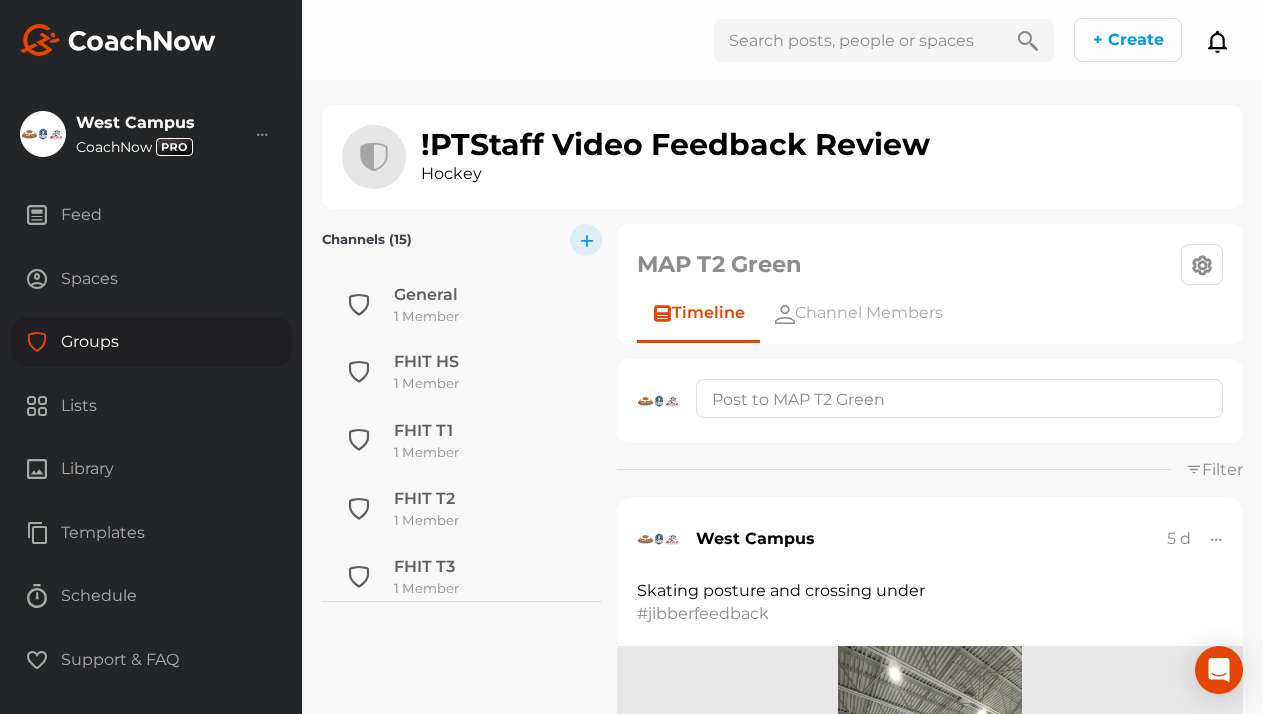 scroll, scrollTop: 760, scrollLeft: 0, axis: vertical 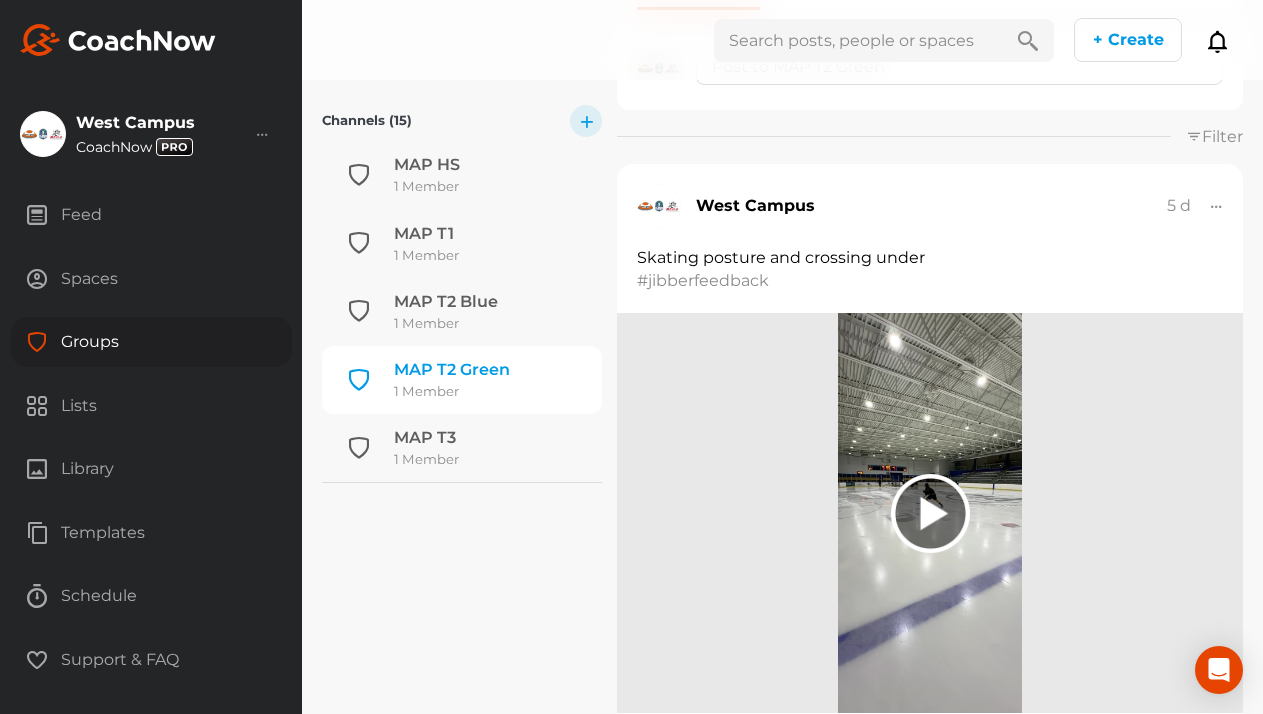 click 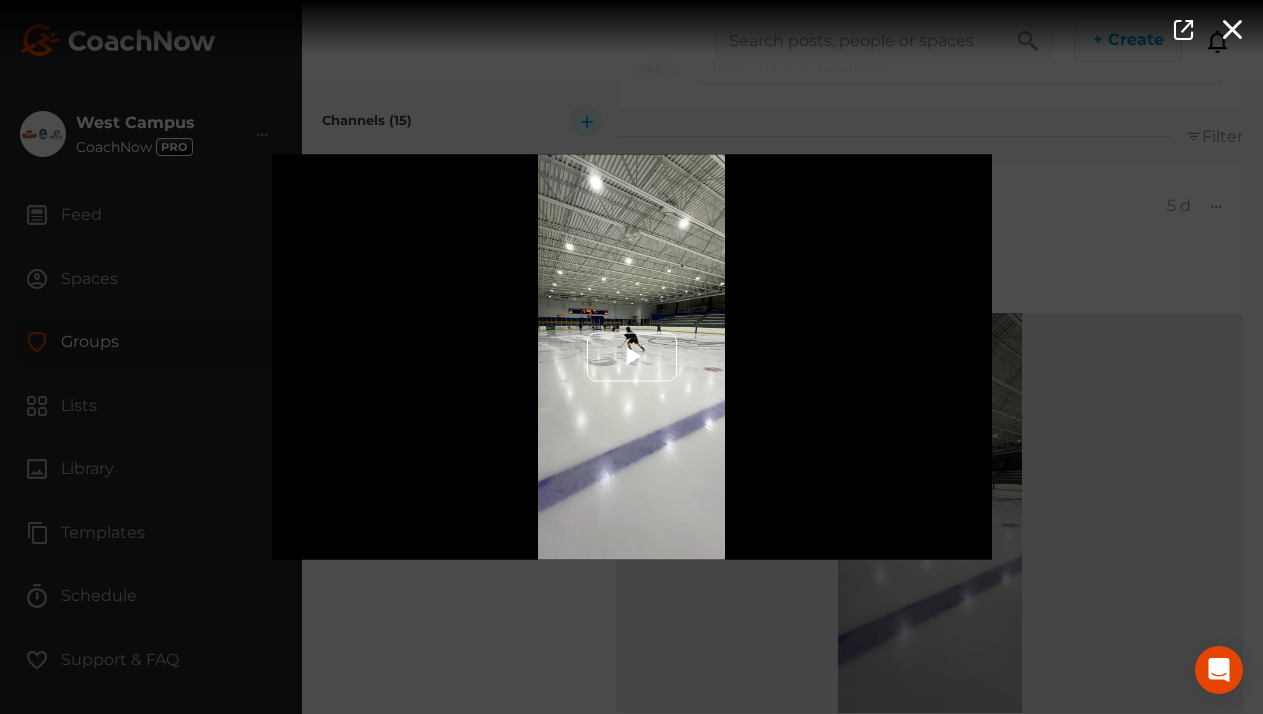 click at bounding box center (632, 357) 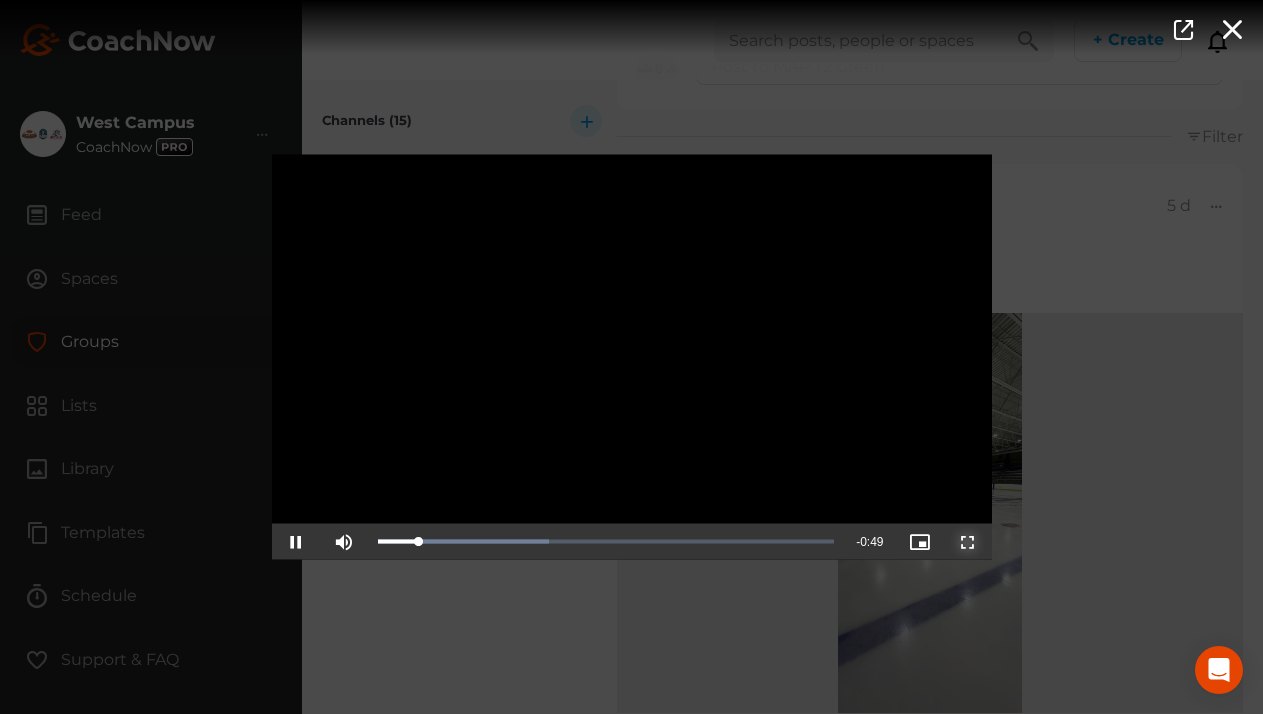 click at bounding box center [968, 542] 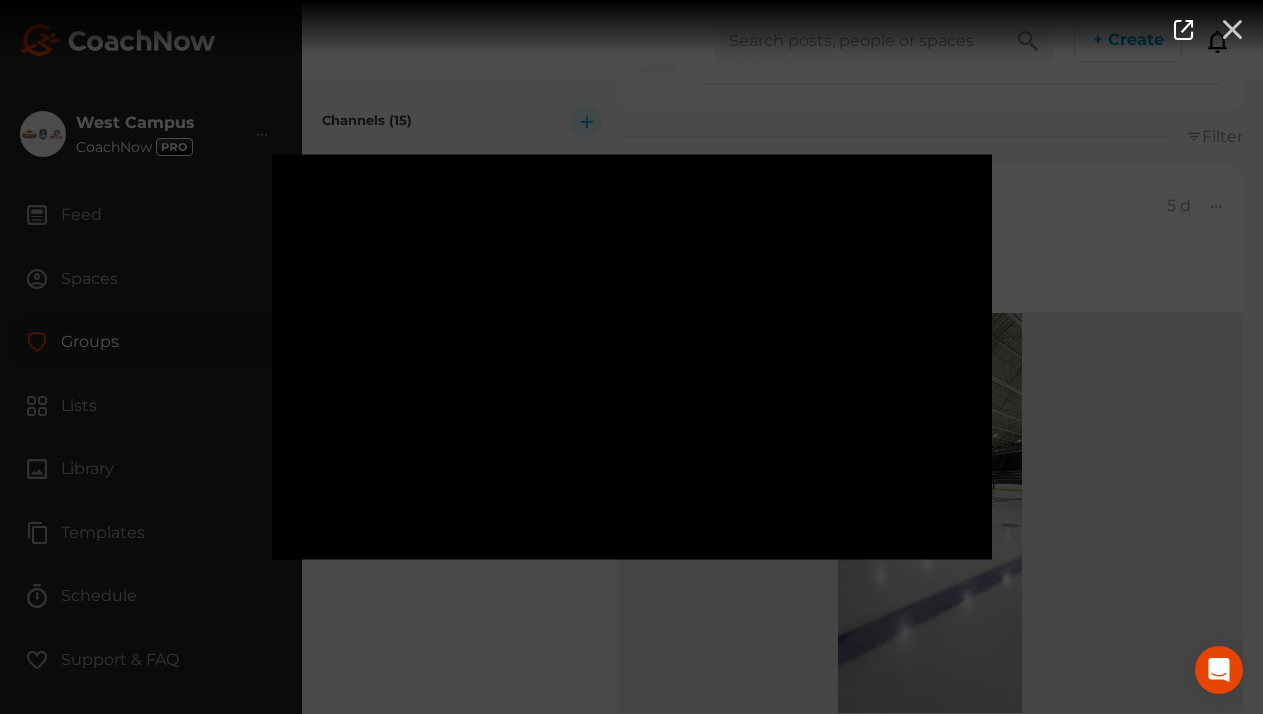 click at bounding box center (1232, 28) 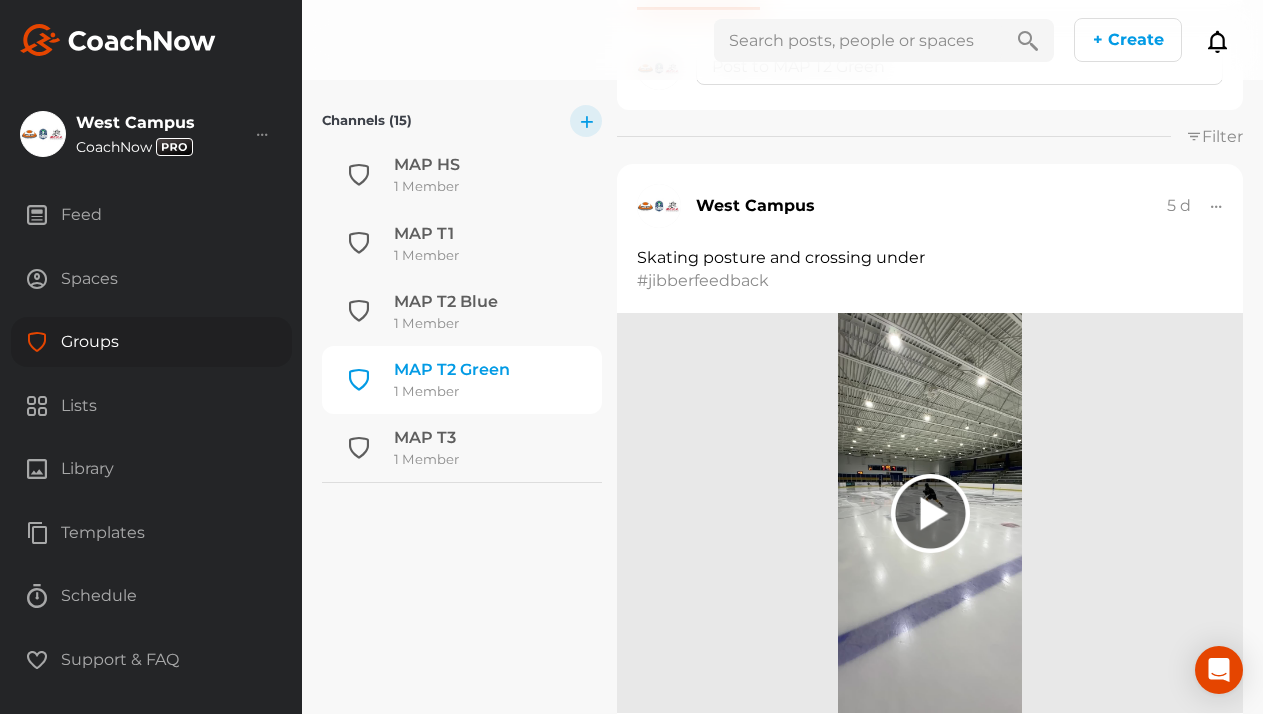 click 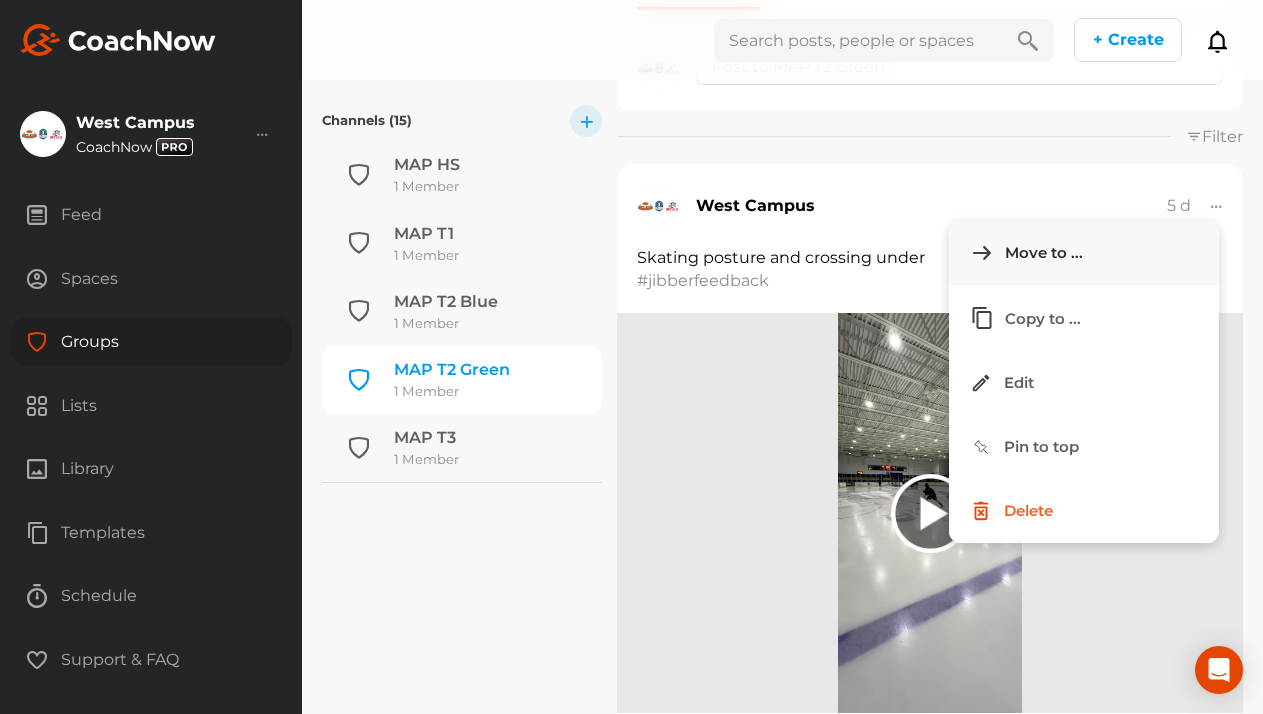click on "Move to ..." 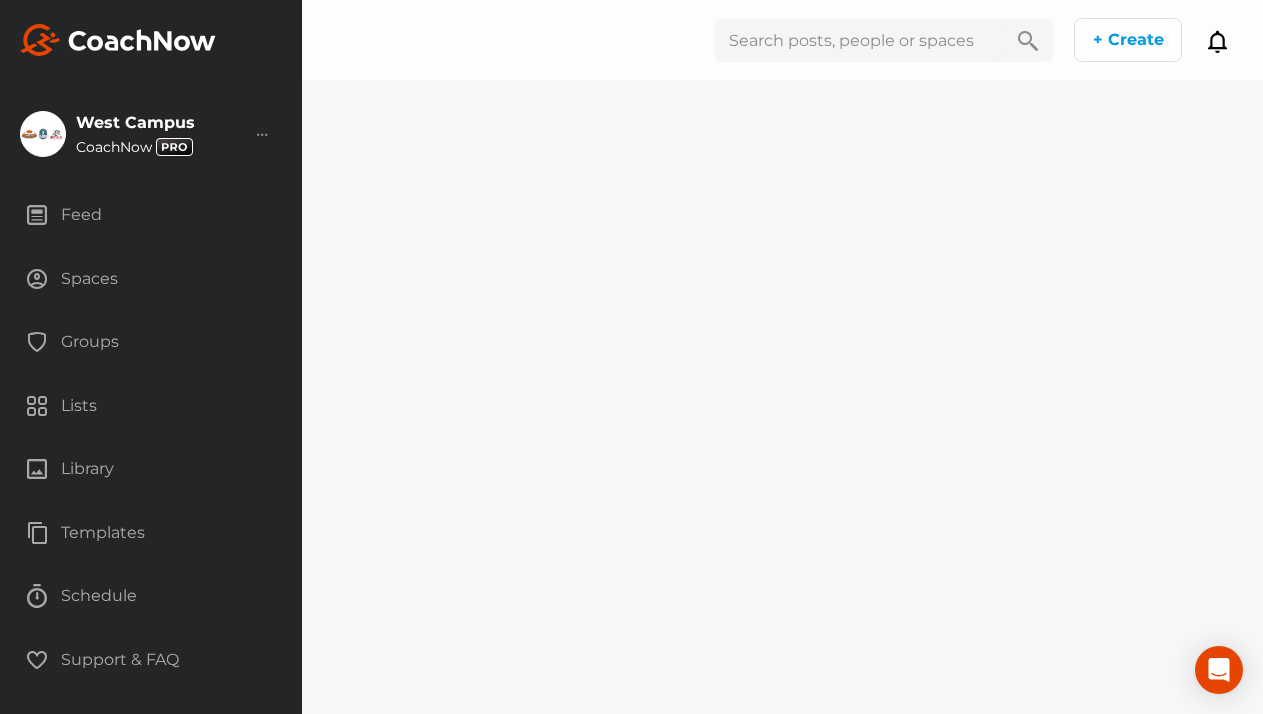 scroll, scrollTop: 0, scrollLeft: 0, axis: both 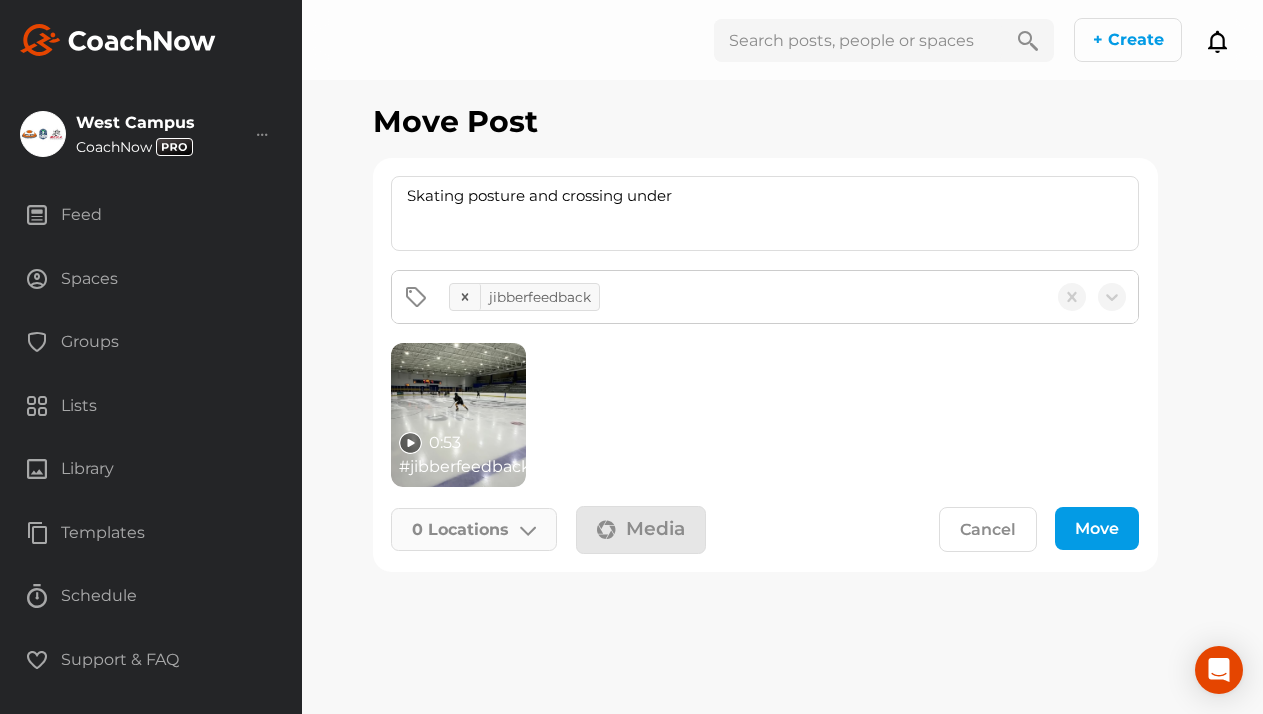 click on "0   Locations" 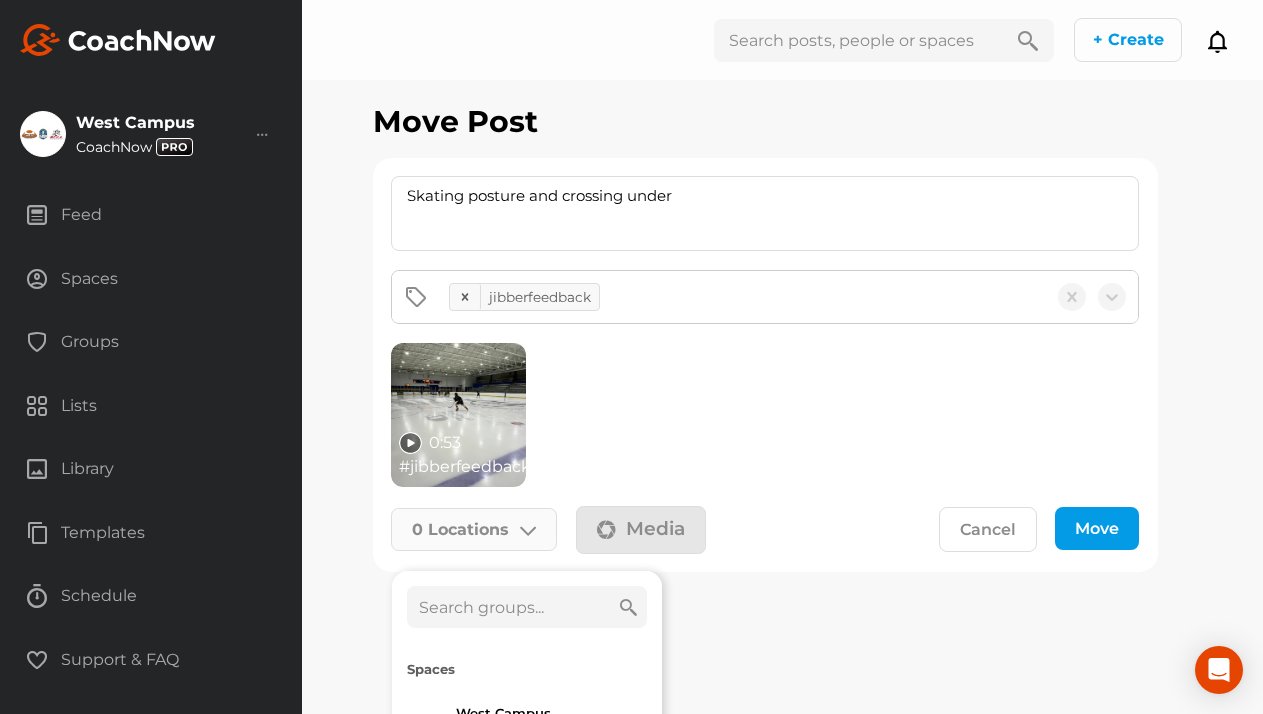 click 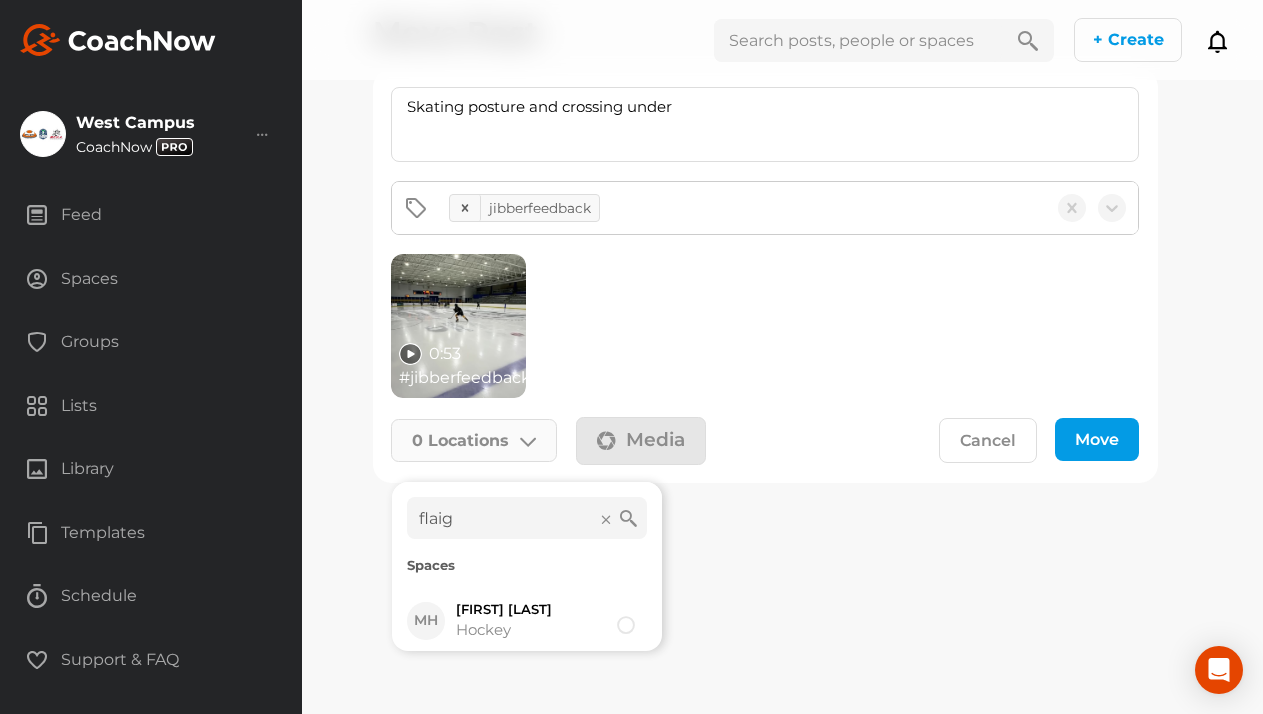 scroll, scrollTop: 105, scrollLeft: 0, axis: vertical 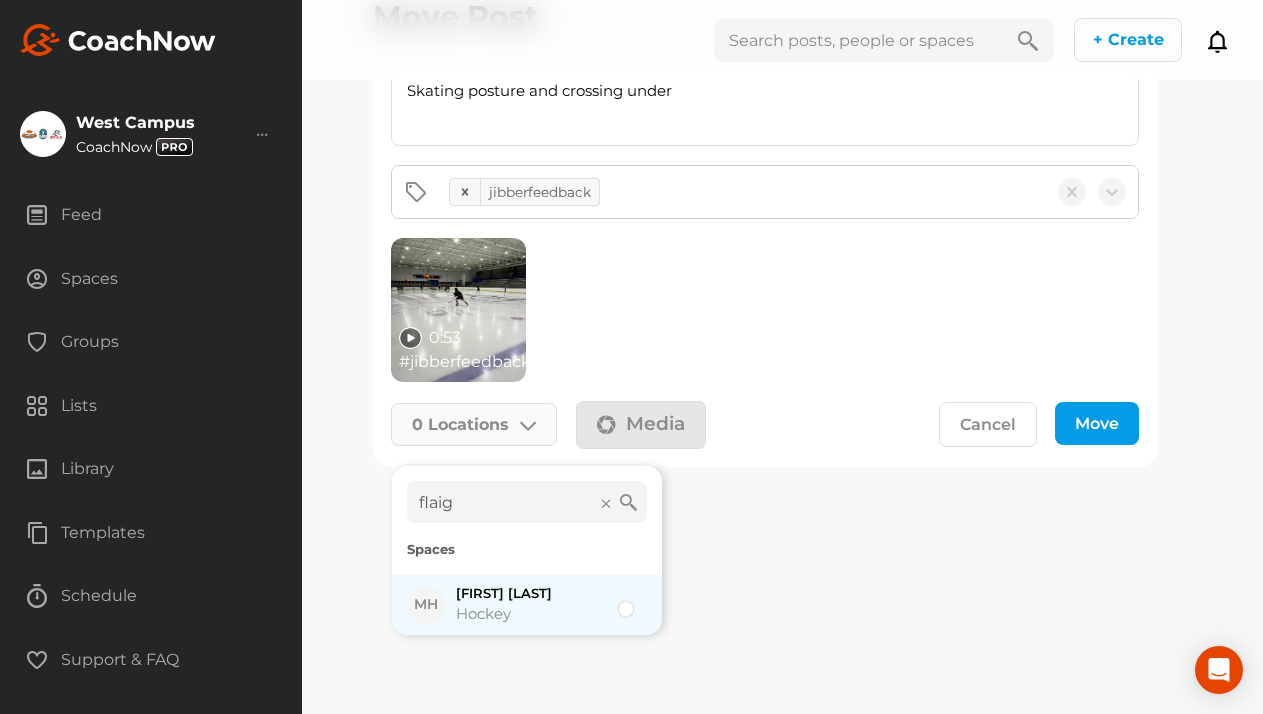 type on "flaig" 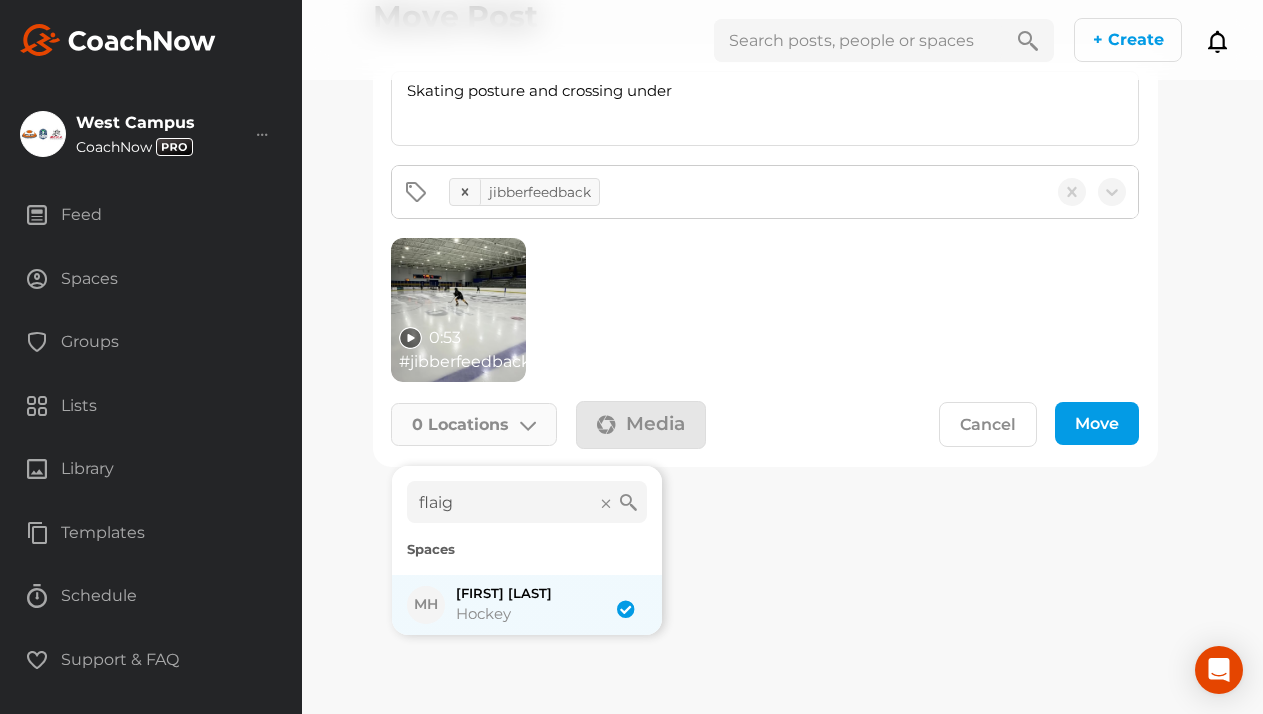checkbox on "true" 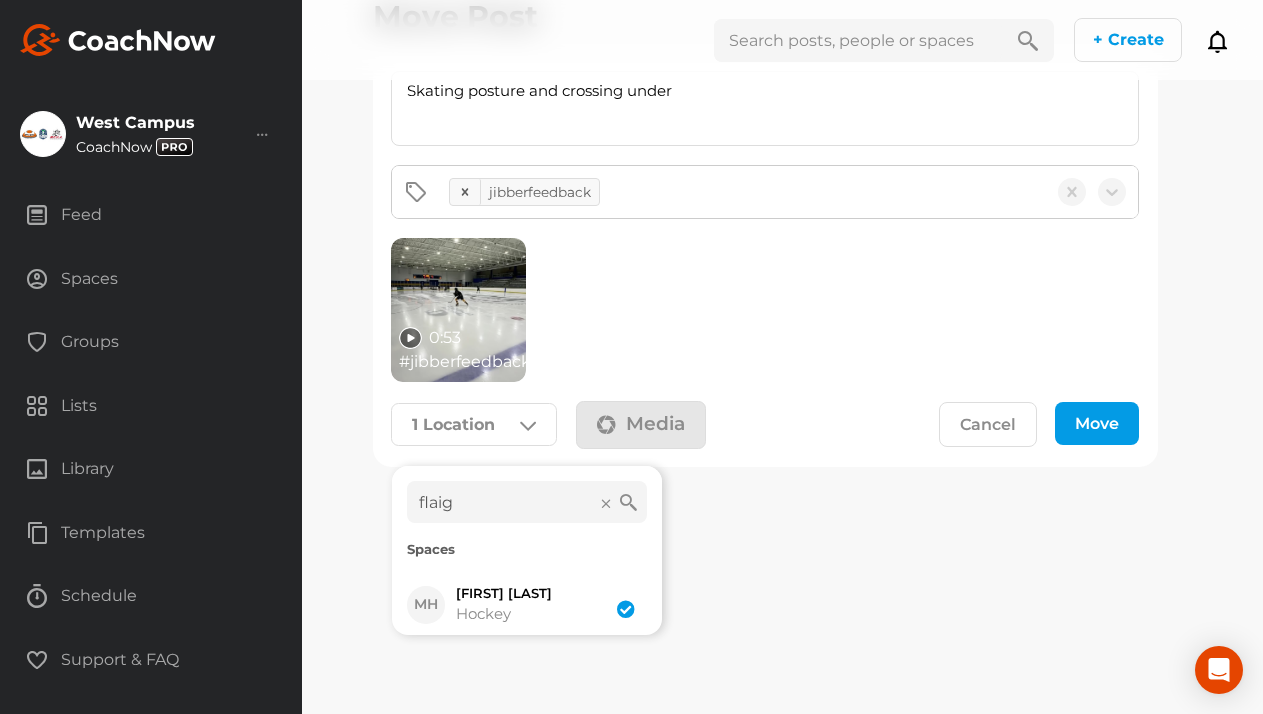 click on "Move" 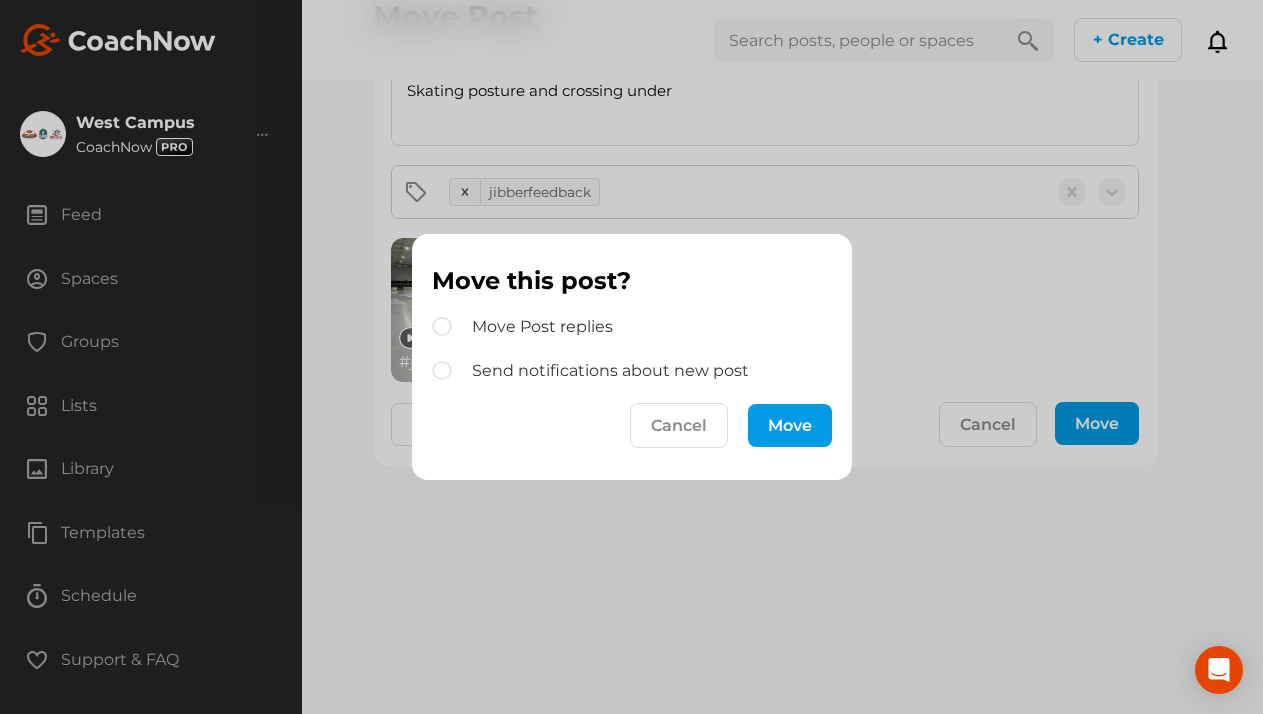 click on "Move" at bounding box center [790, 425] 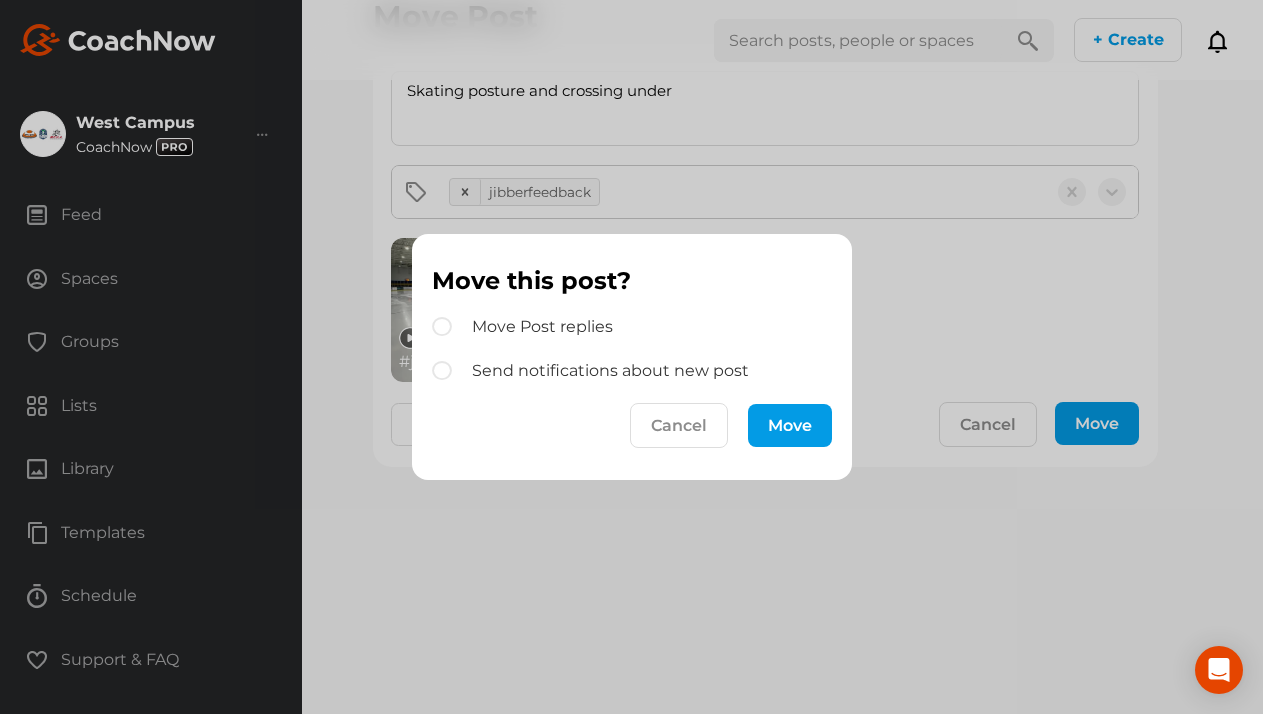 scroll, scrollTop: 0, scrollLeft: 0, axis: both 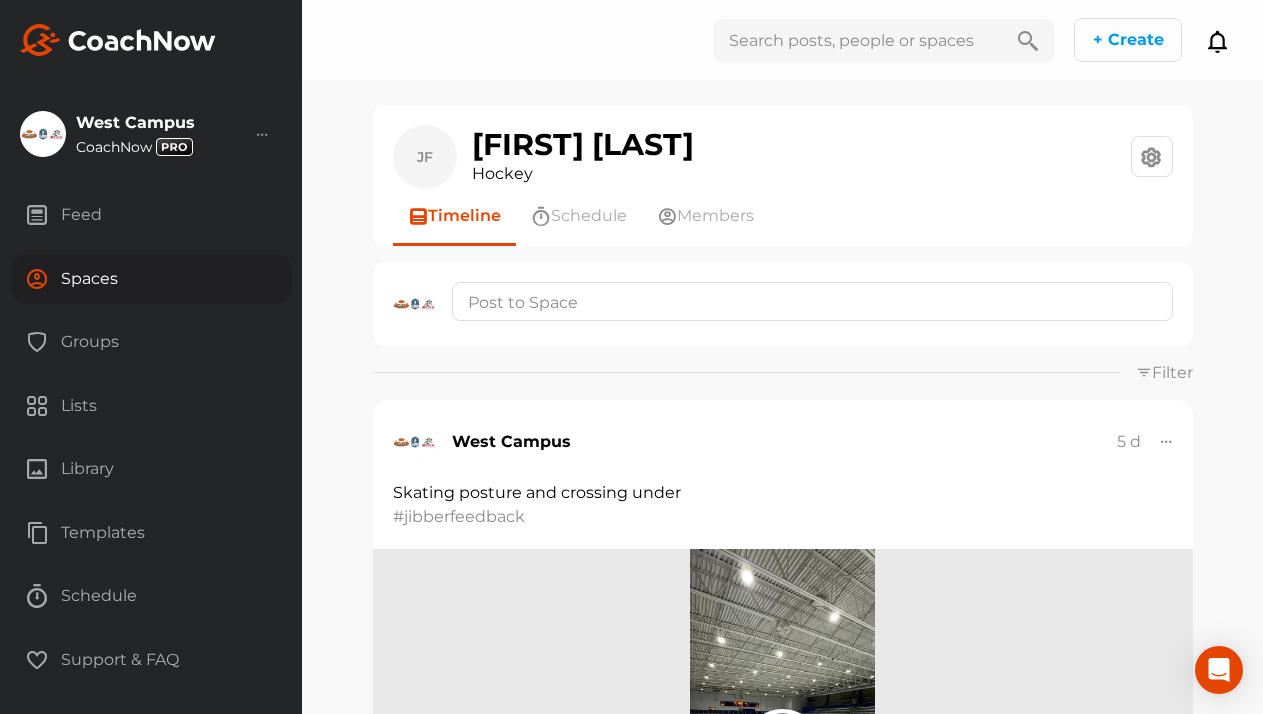 click on "Spaces" at bounding box center [151, 279] 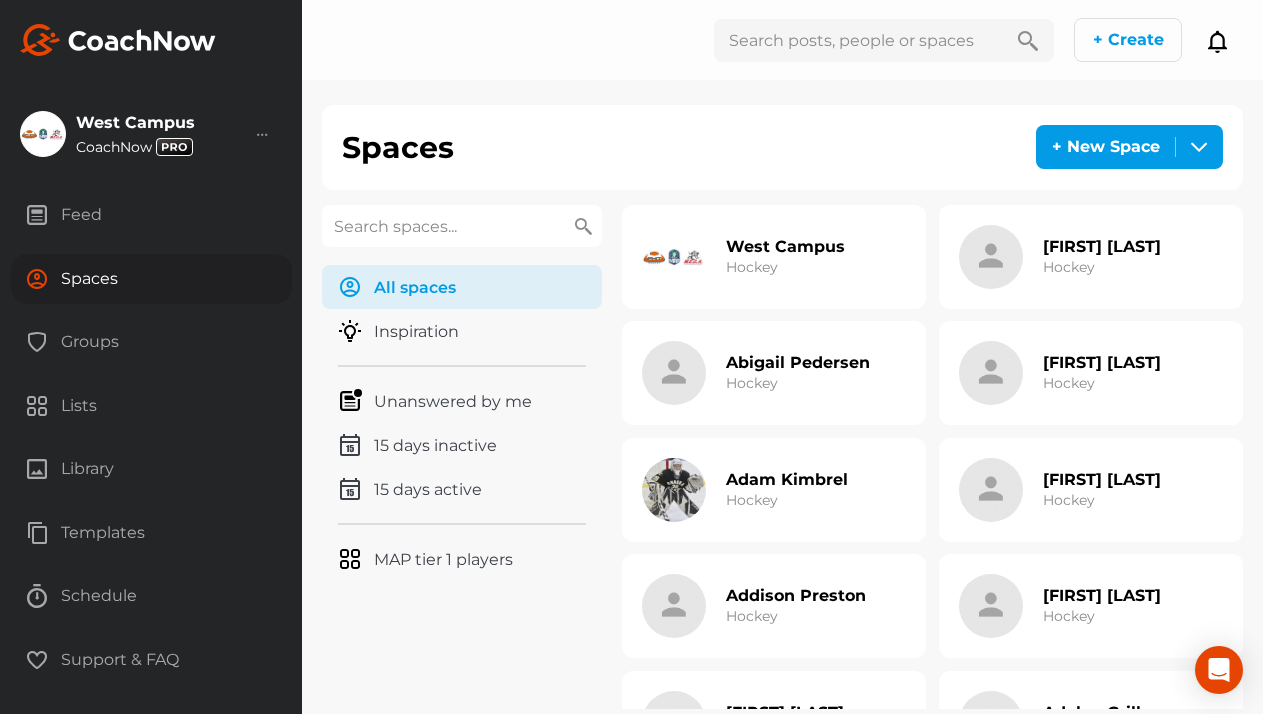 click on "Groups" at bounding box center [151, 342] 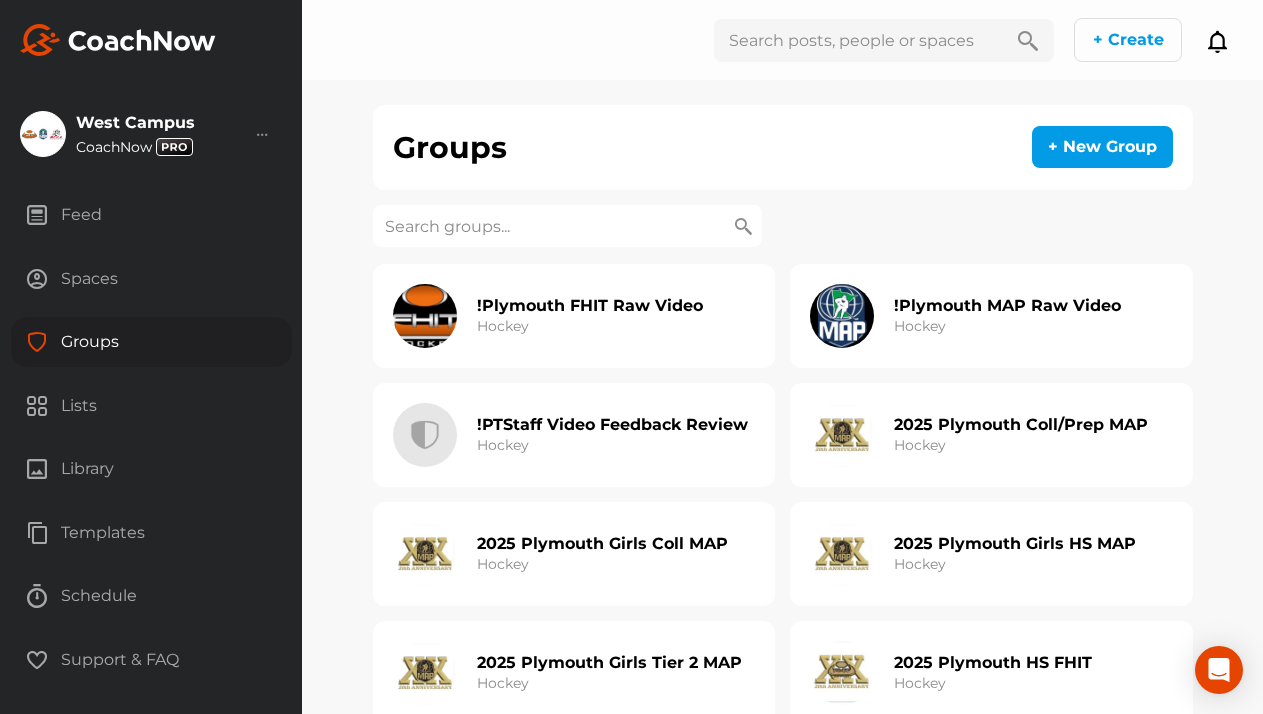 click on "!PTStaff Video Feedback Review" 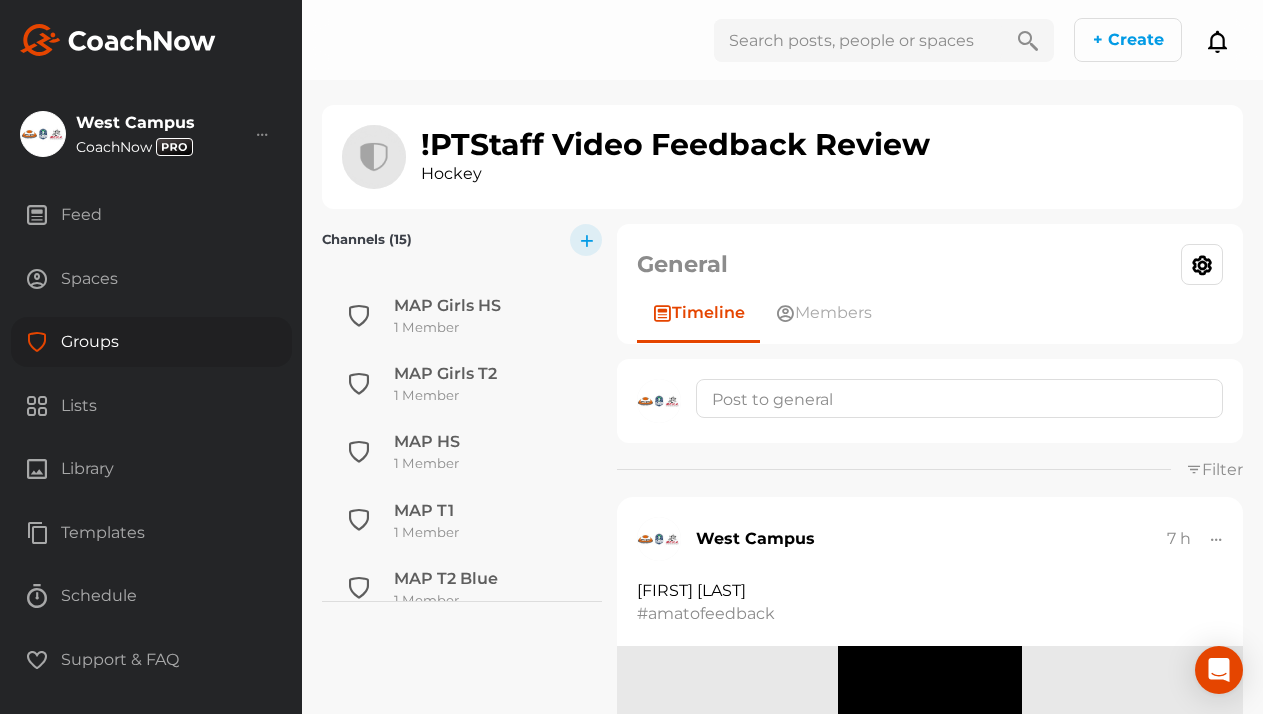 scroll, scrollTop: 760, scrollLeft: 0, axis: vertical 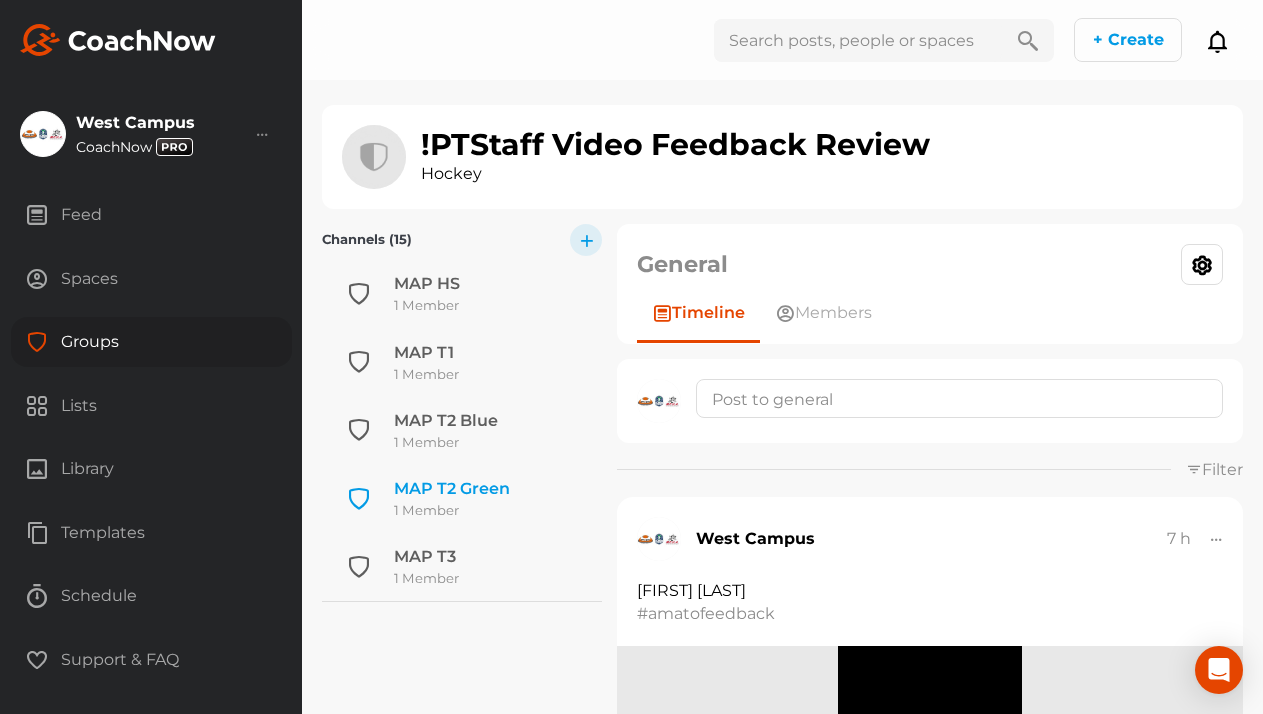 click on "MAP T2 Green" 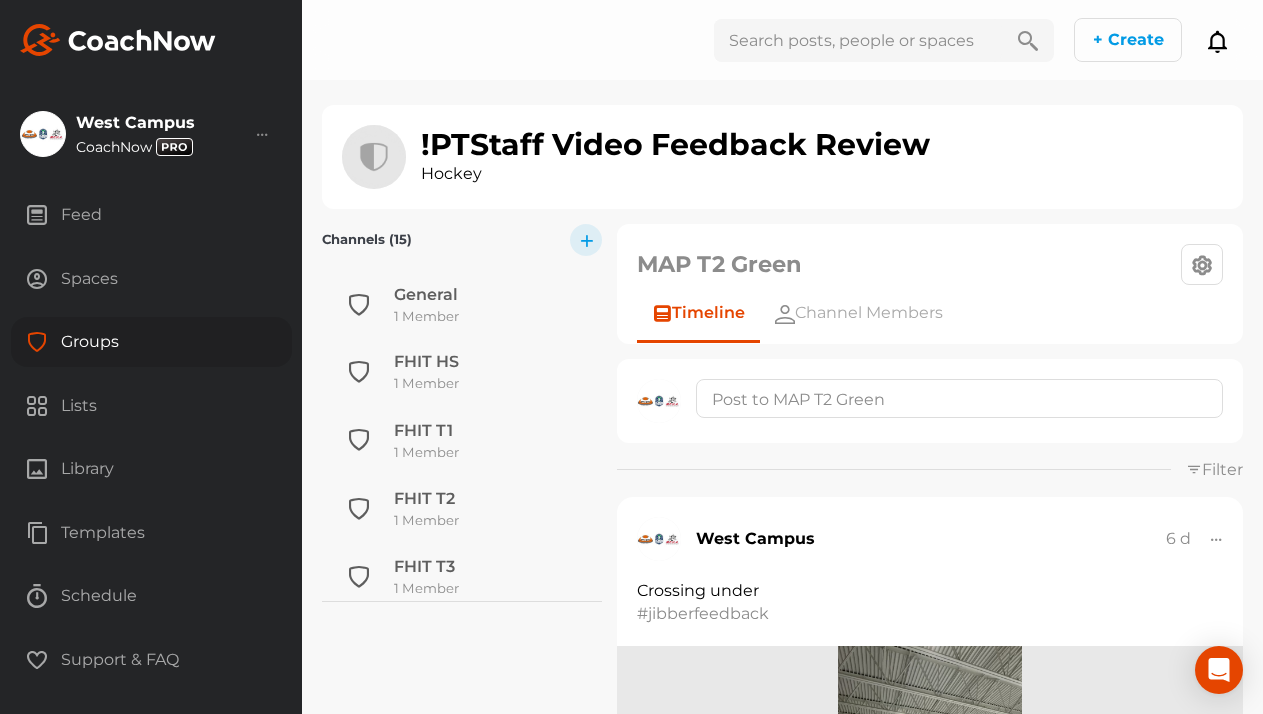 scroll, scrollTop: 760, scrollLeft: 0, axis: vertical 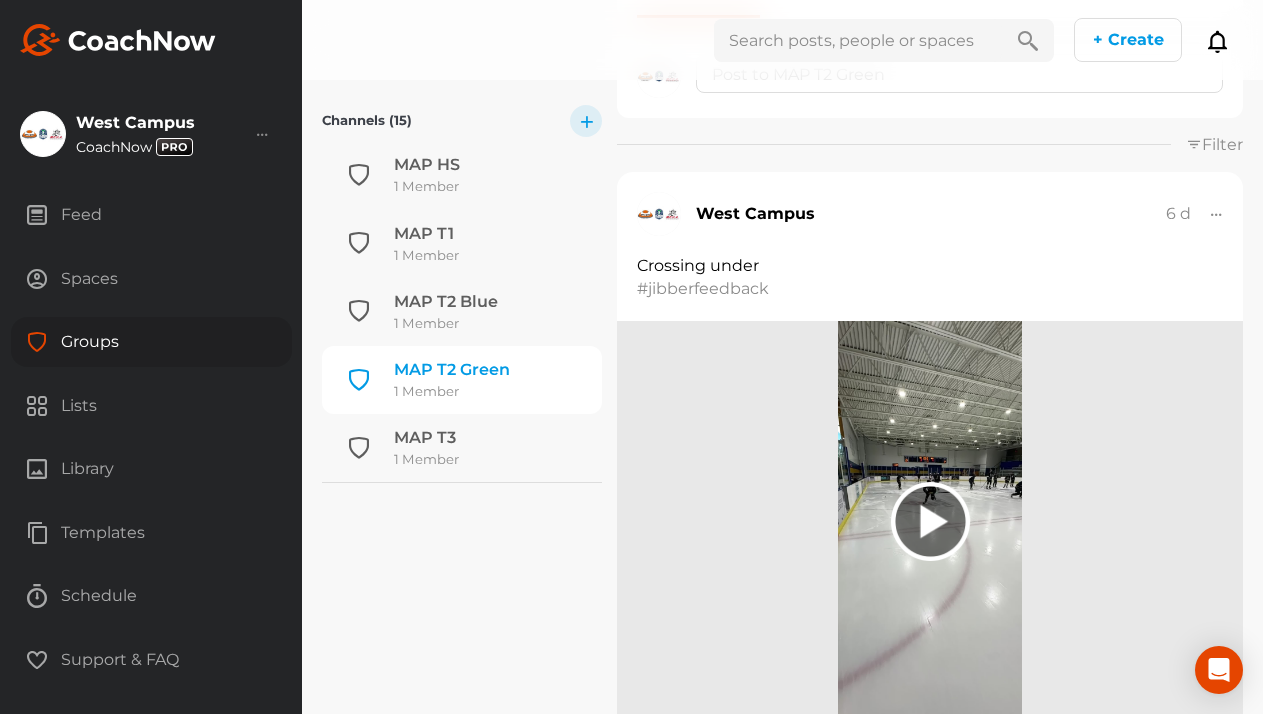 click 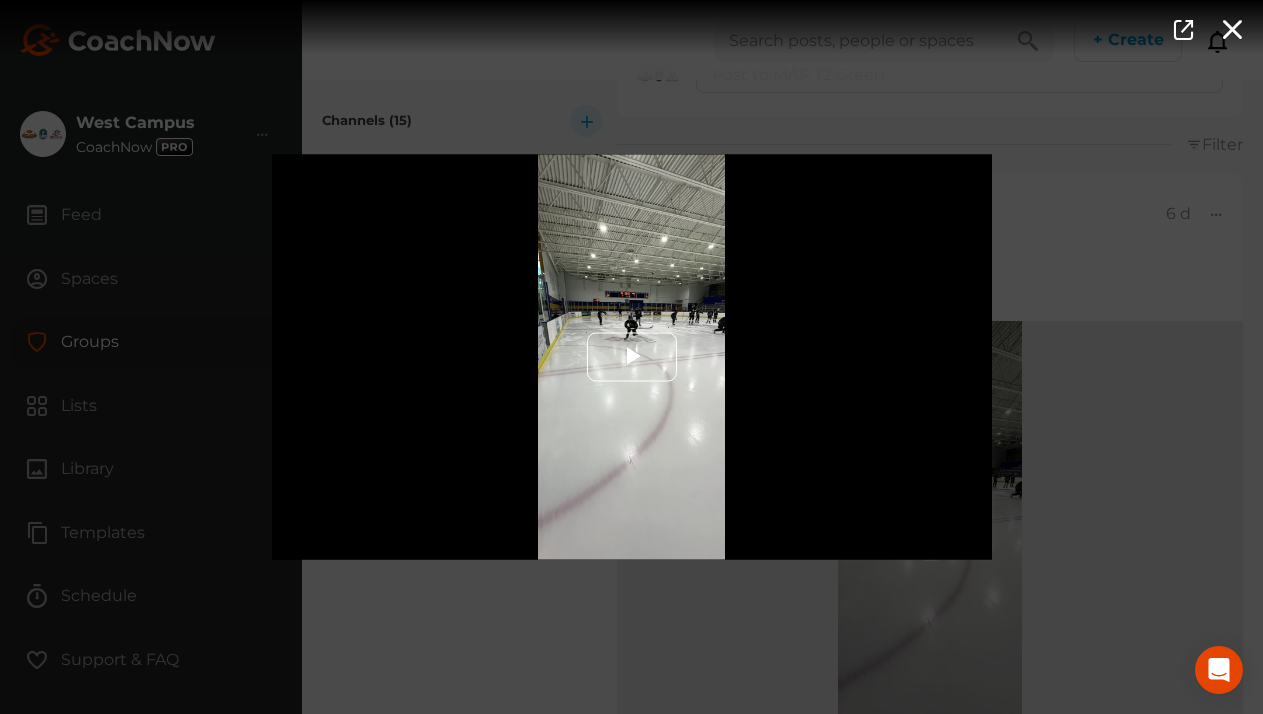 click at bounding box center (632, 357) 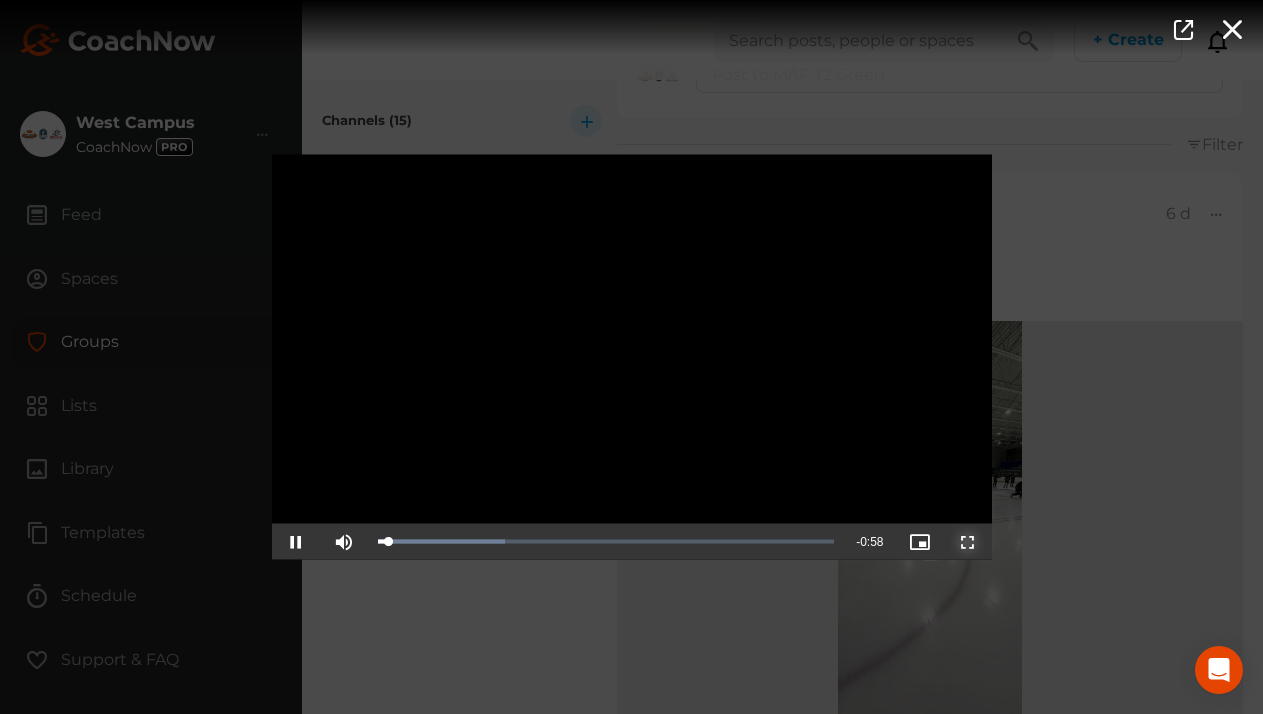 click at bounding box center (968, 542) 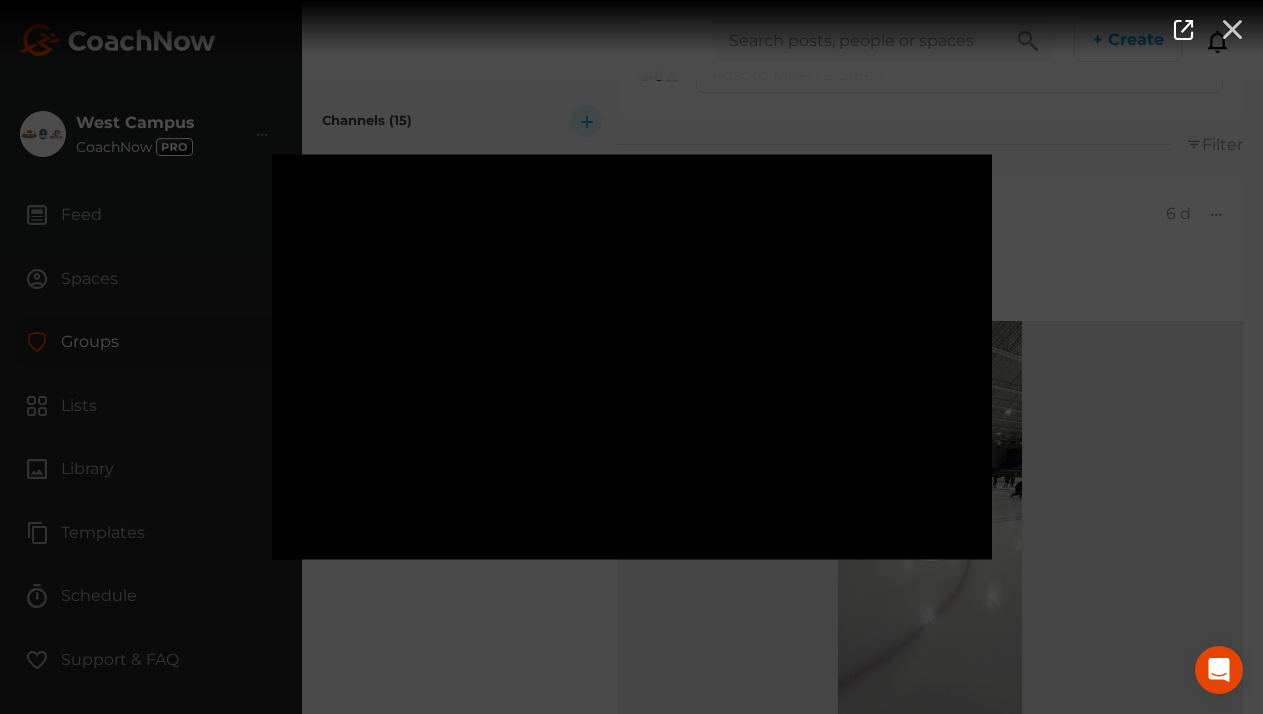 click at bounding box center [1233, 27] 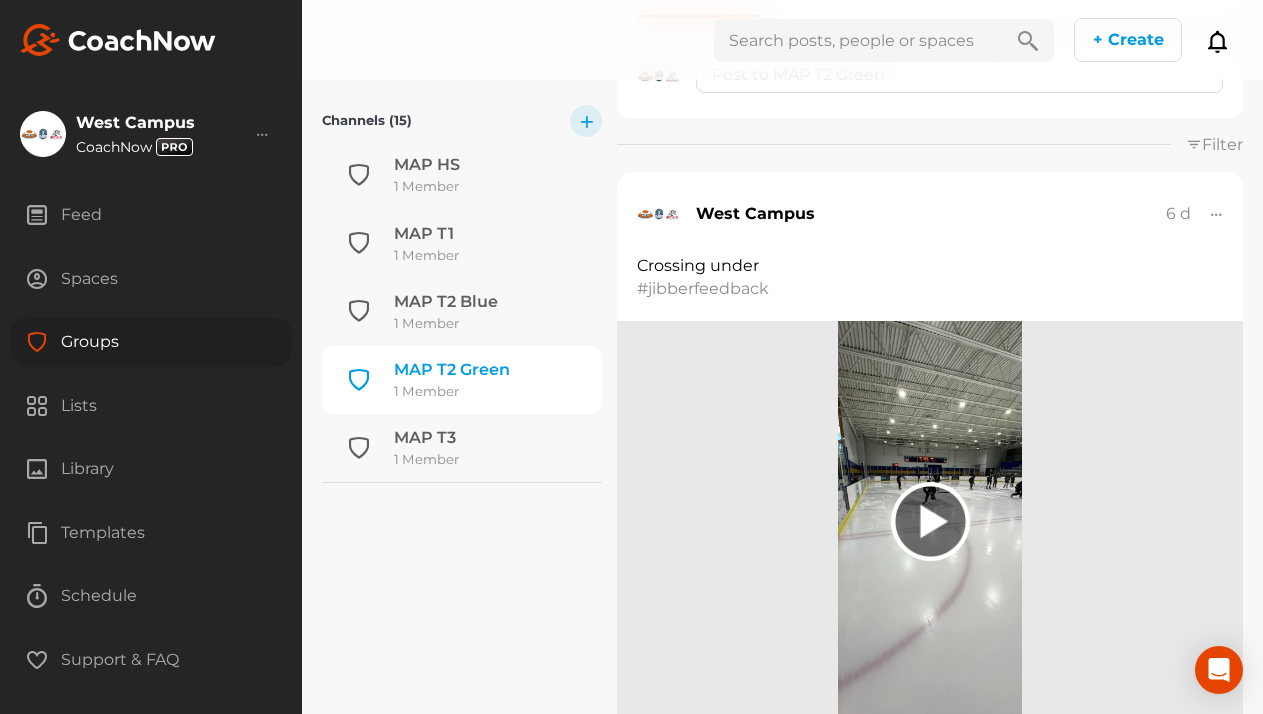 click 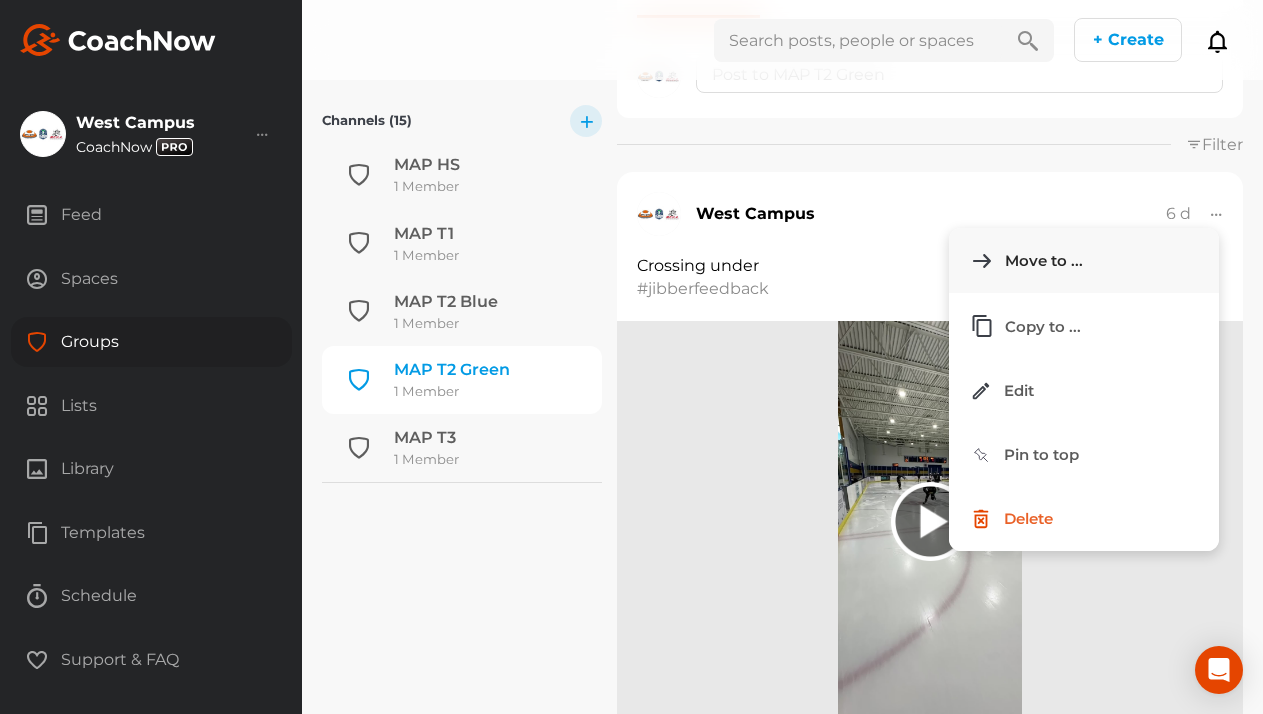 click on "Move to ..." 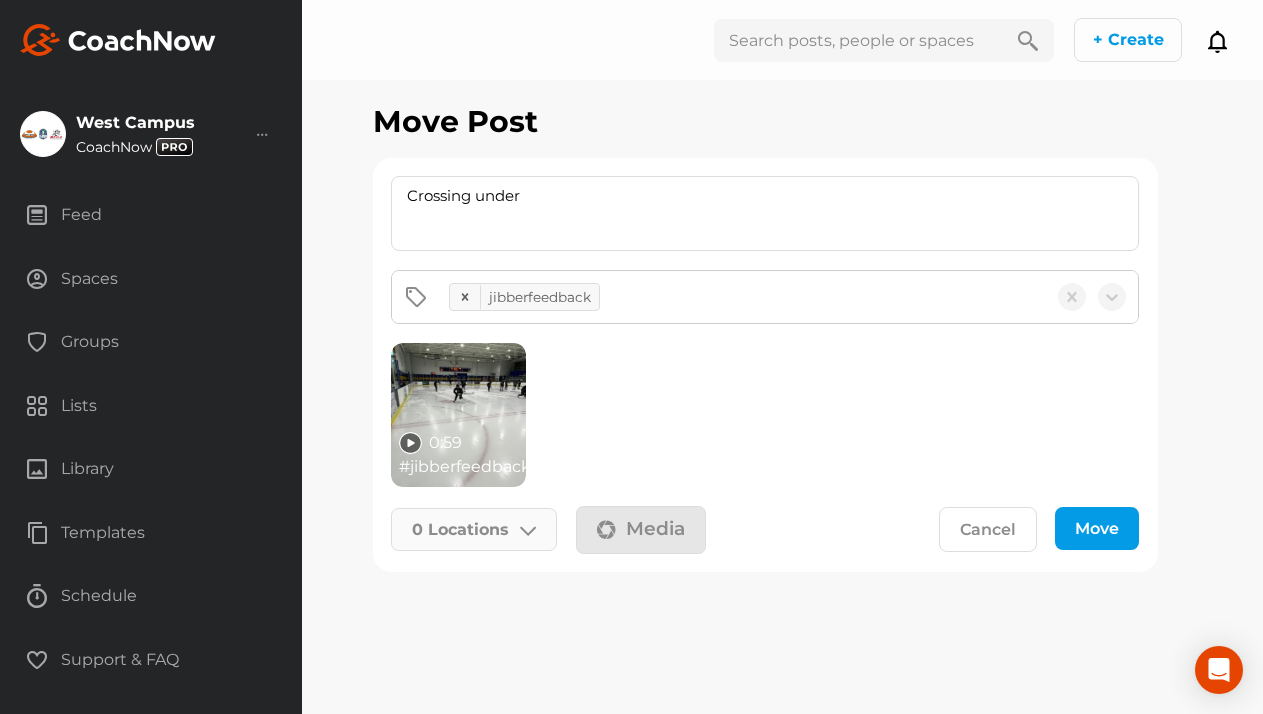 click on "0   Locations" 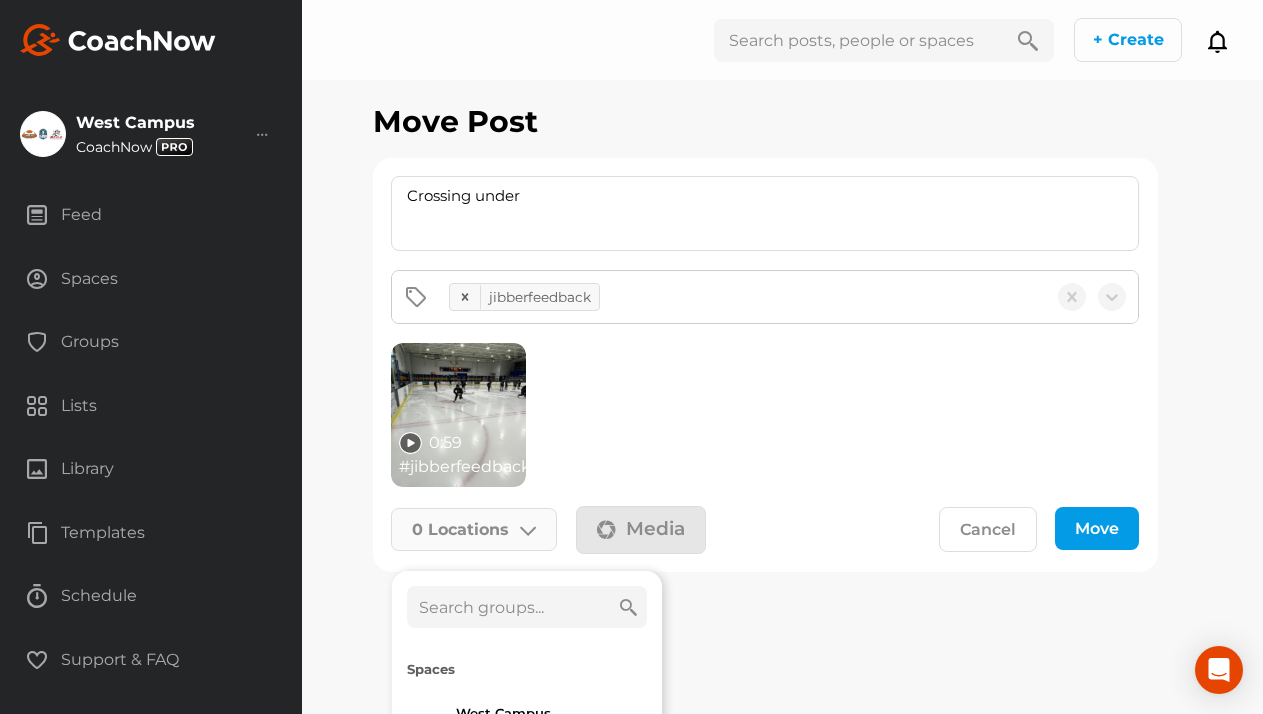 click 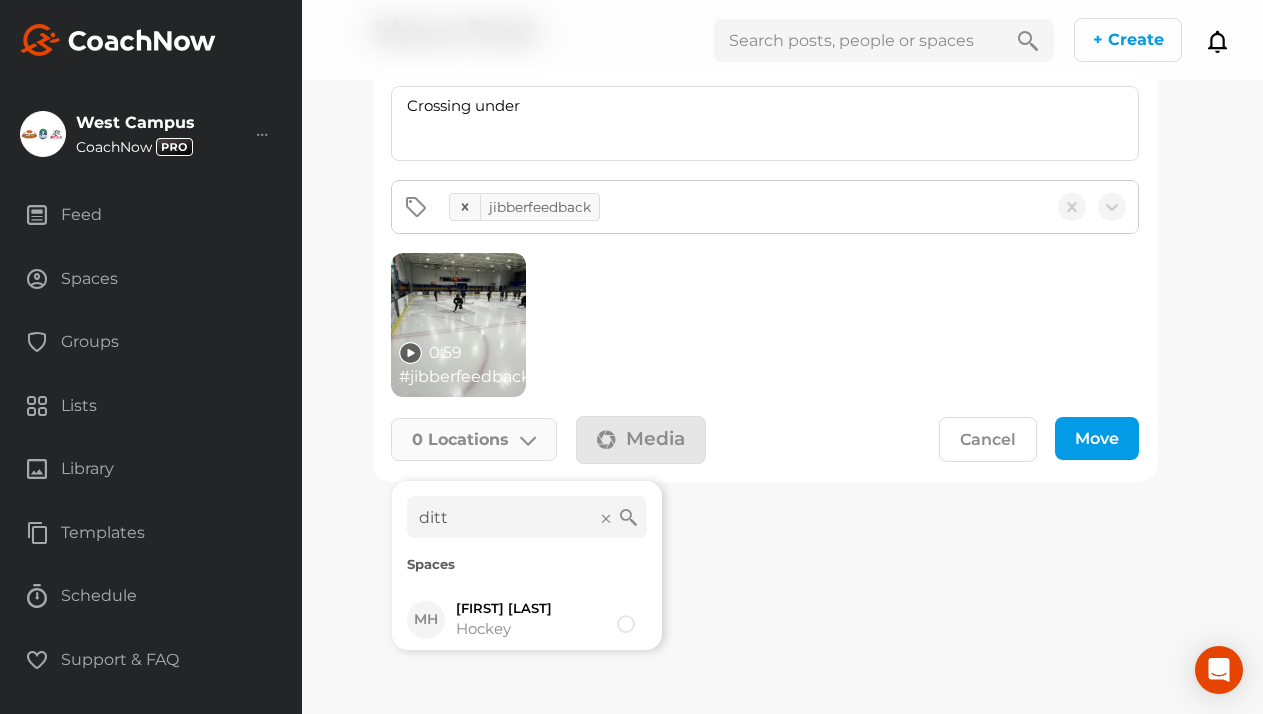 scroll, scrollTop: 105, scrollLeft: 0, axis: vertical 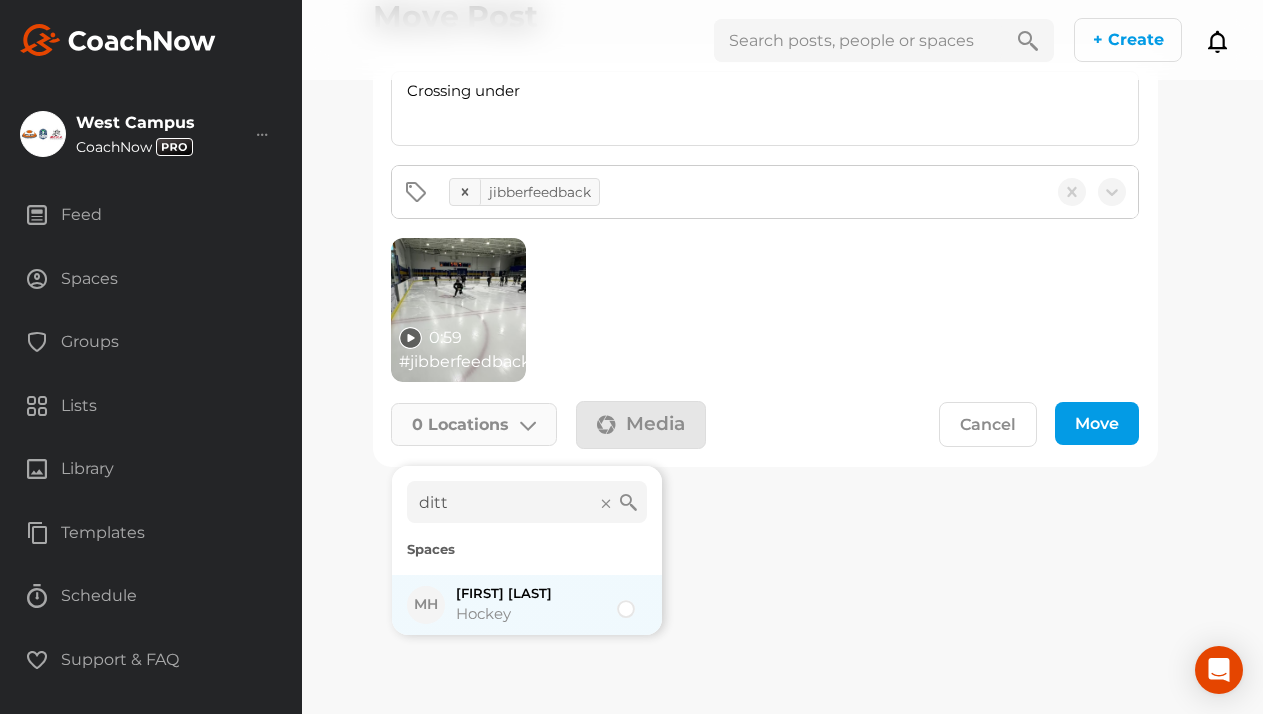 type on "ditt" 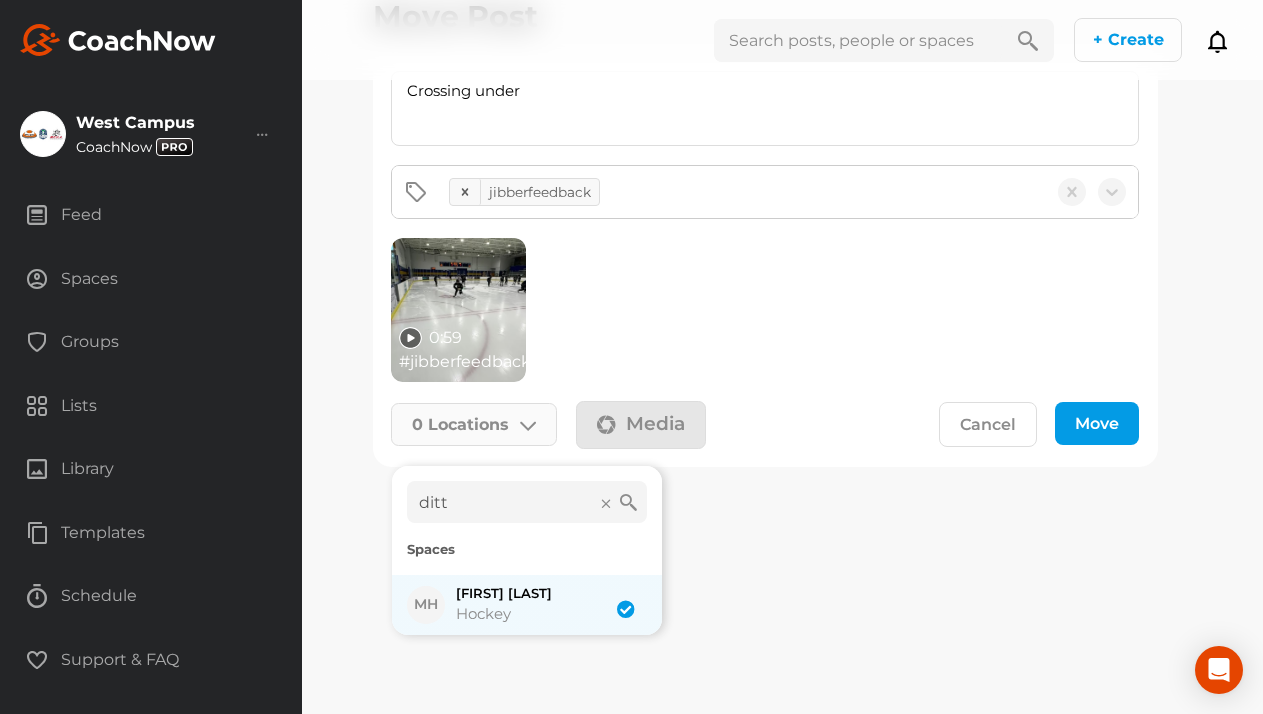 checkbox on "true" 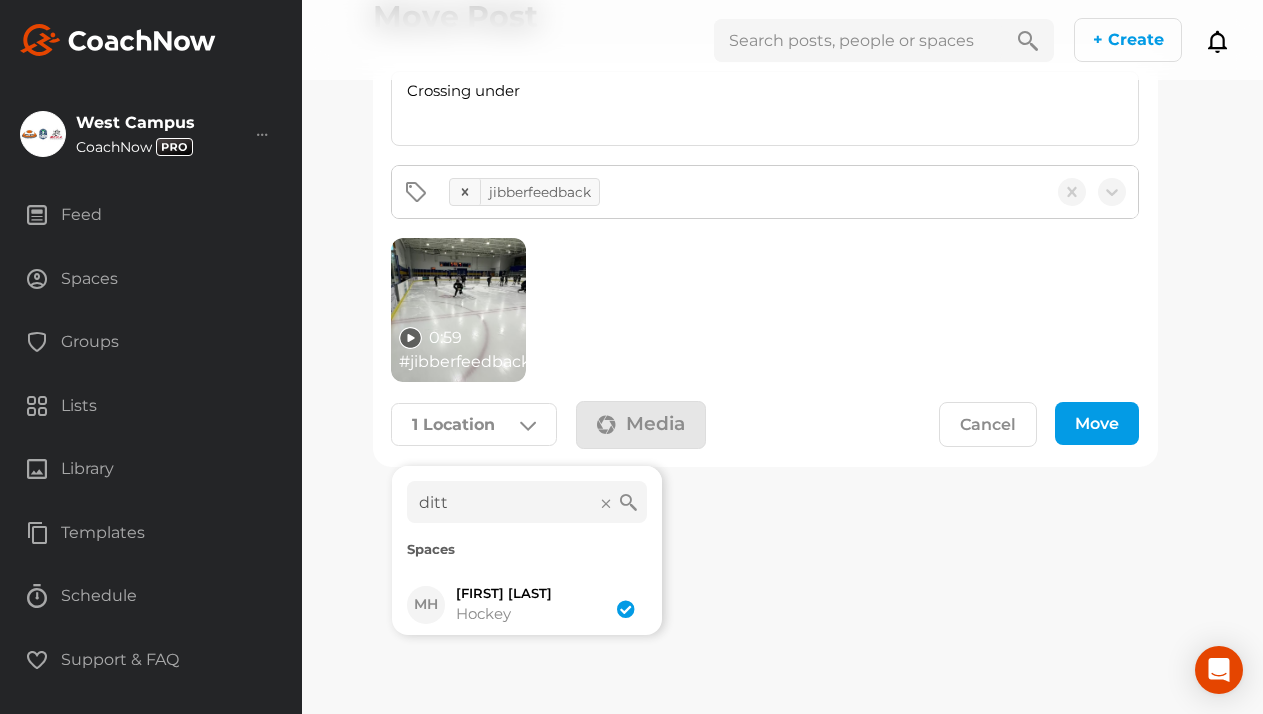 click on "Move" 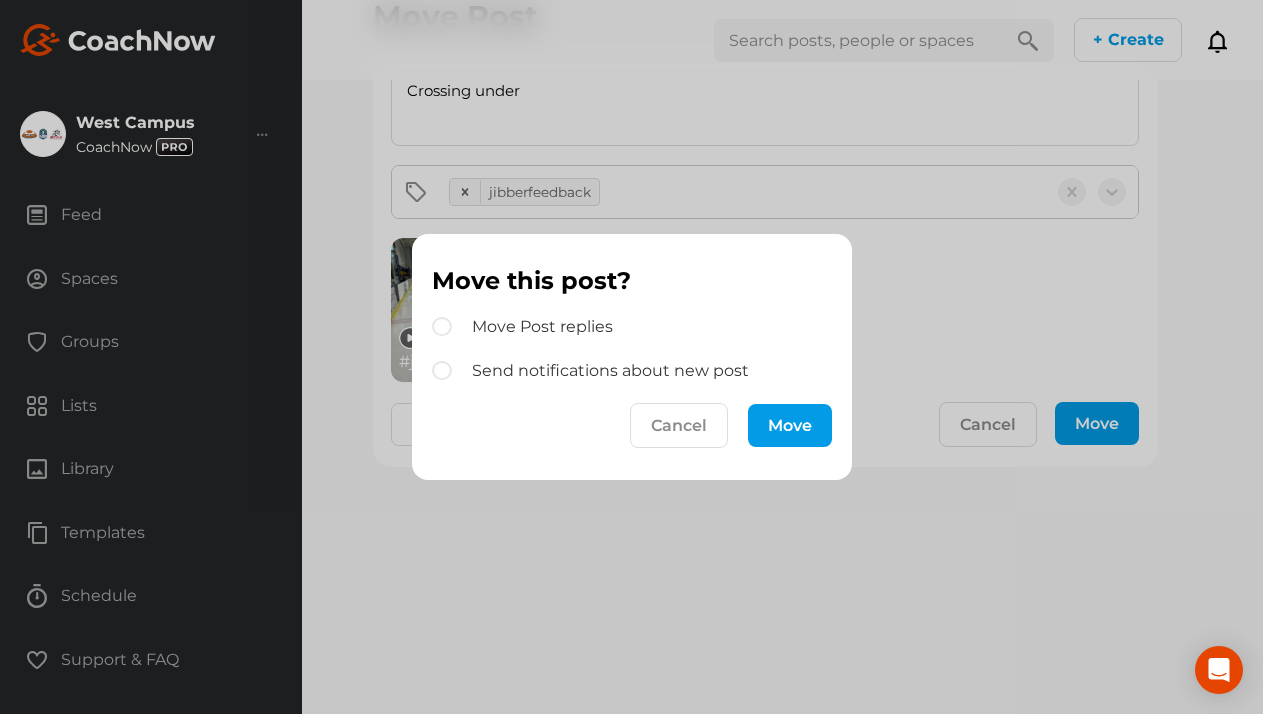 click on "Move" at bounding box center (790, 425) 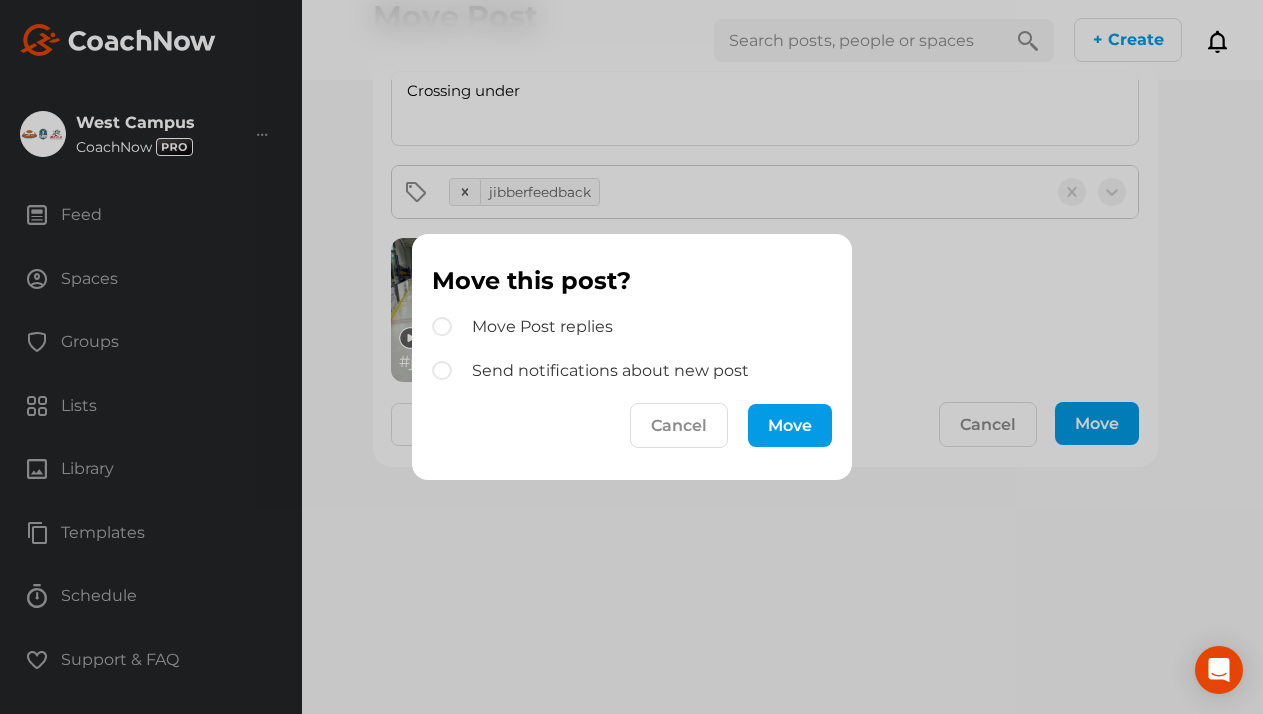 scroll, scrollTop: 0, scrollLeft: 0, axis: both 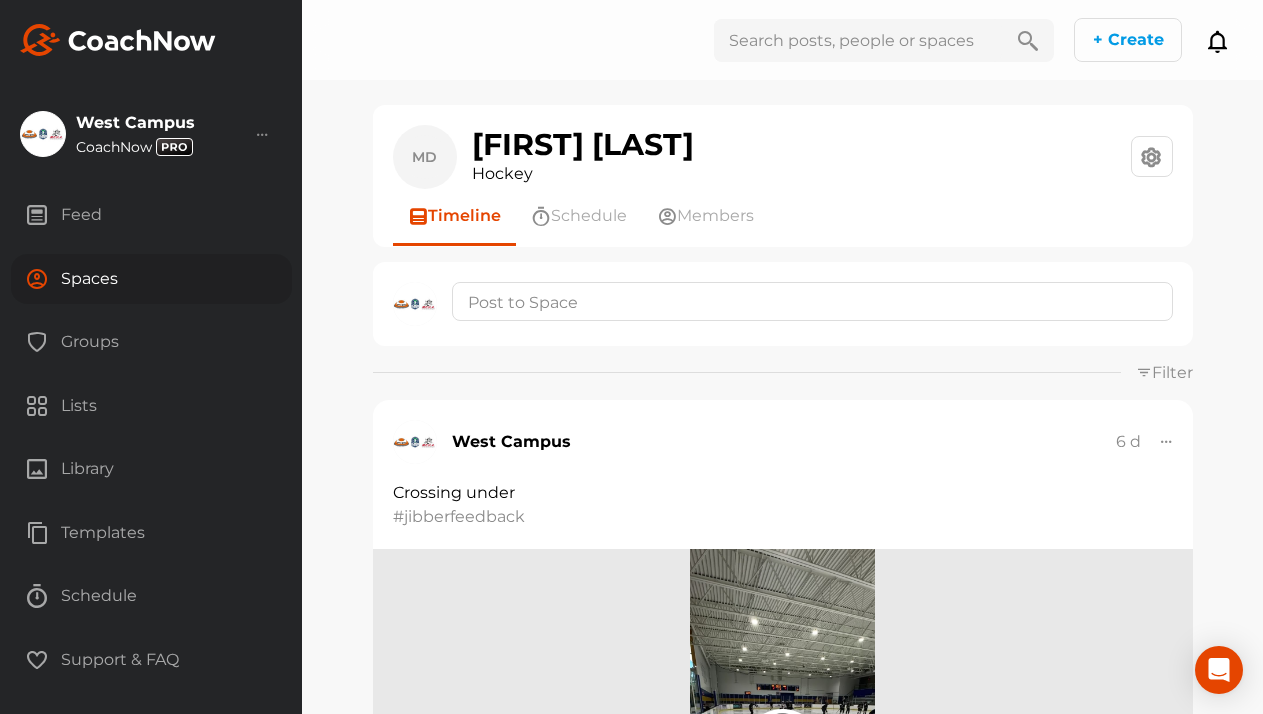 click on "Groups" at bounding box center [151, 342] 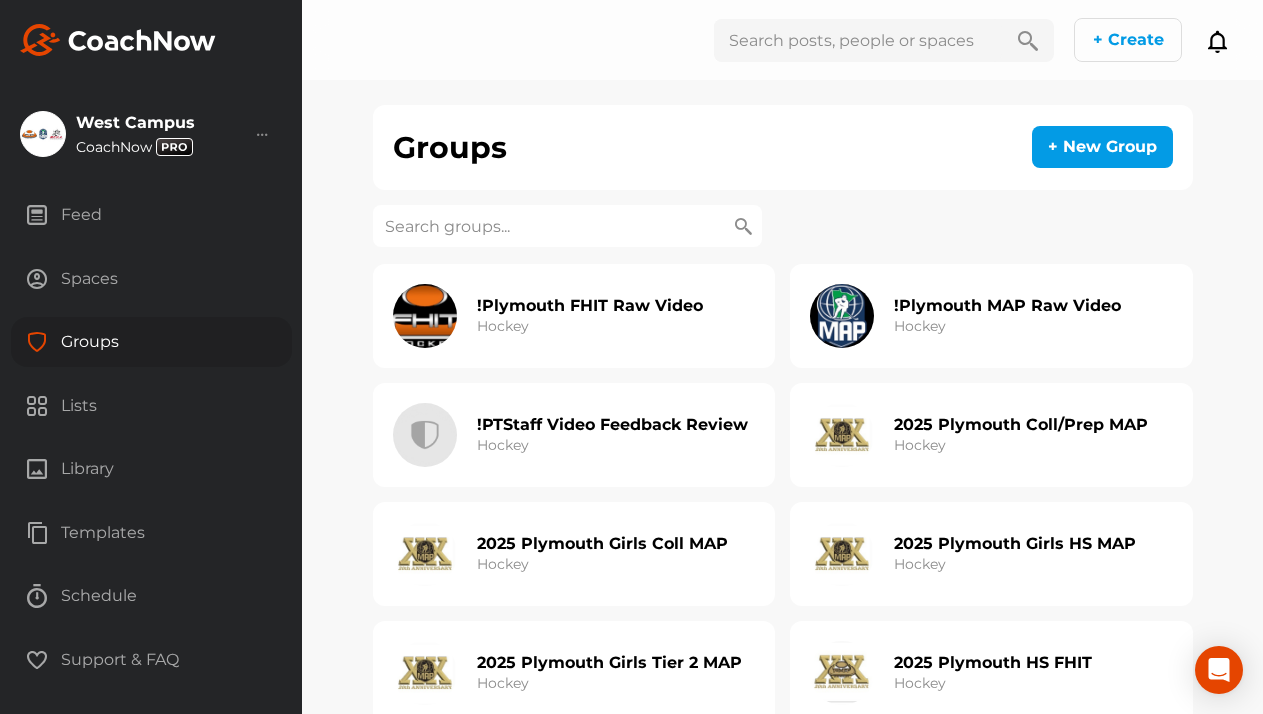 click on "!PTStaff Video Feedback Review" 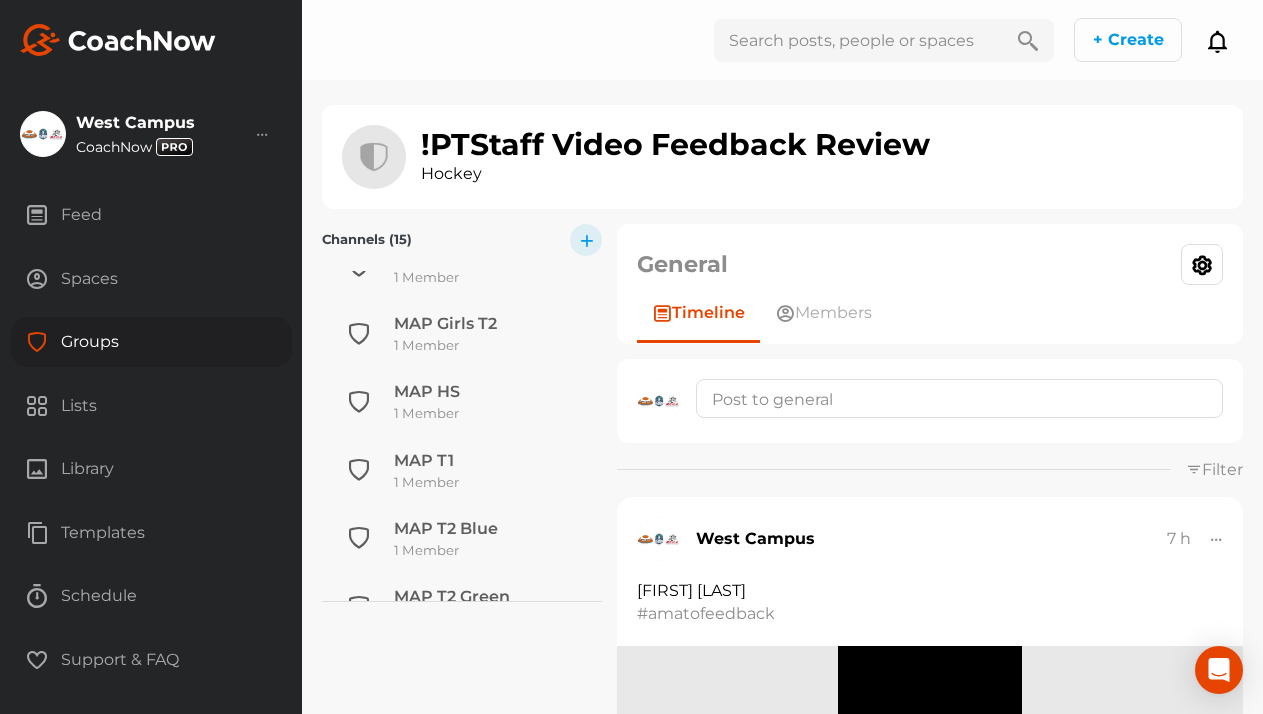 scroll, scrollTop: 760, scrollLeft: 0, axis: vertical 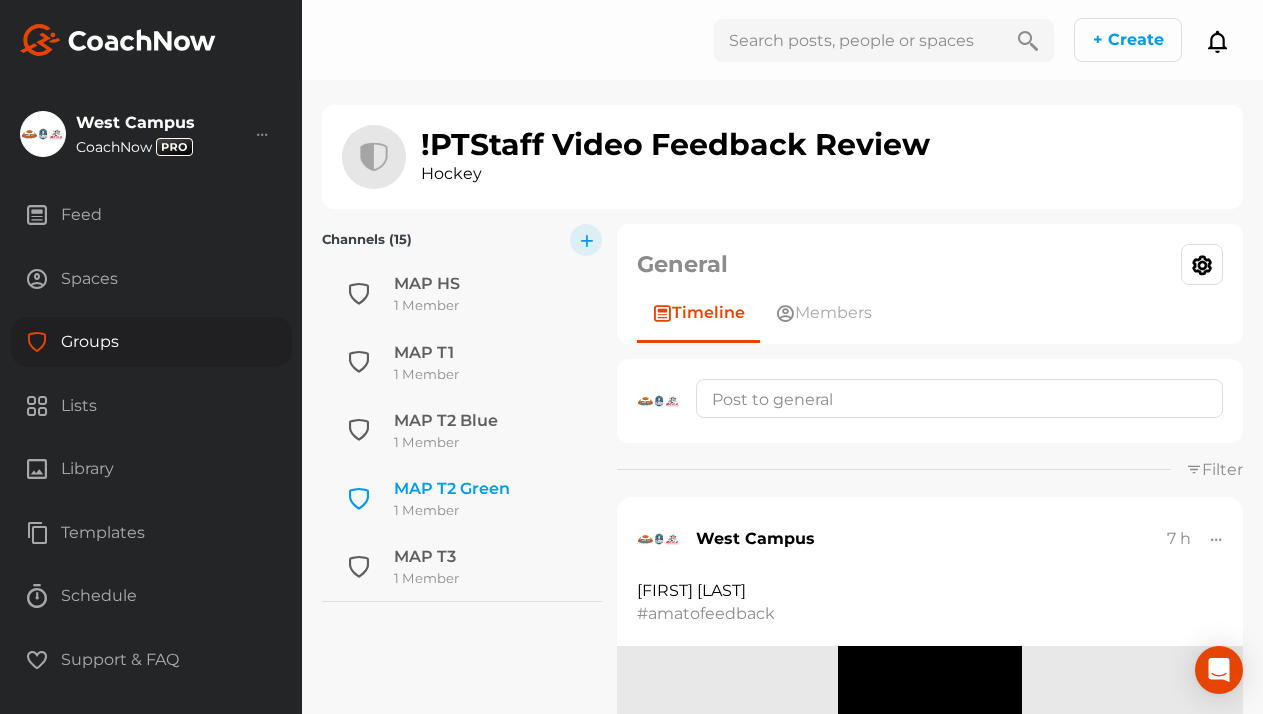 click on "MAP T2 Green" 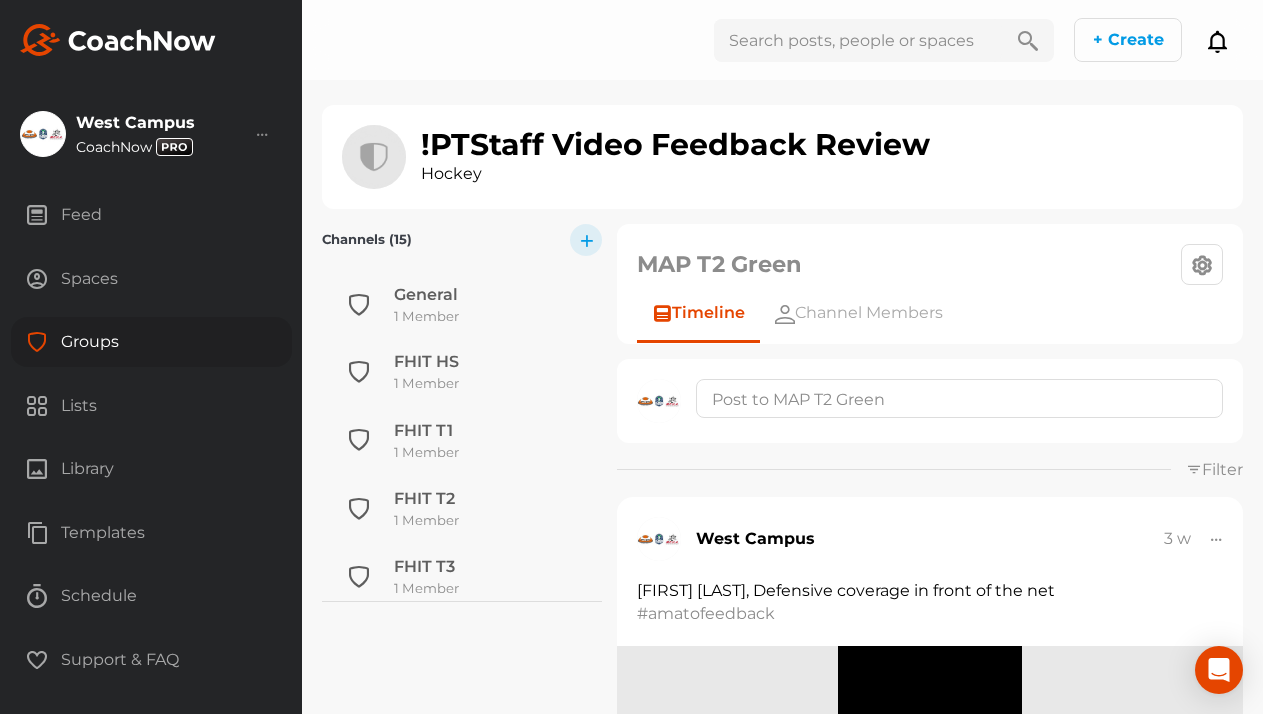 scroll, scrollTop: 760, scrollLeft: 0, axis: vertical 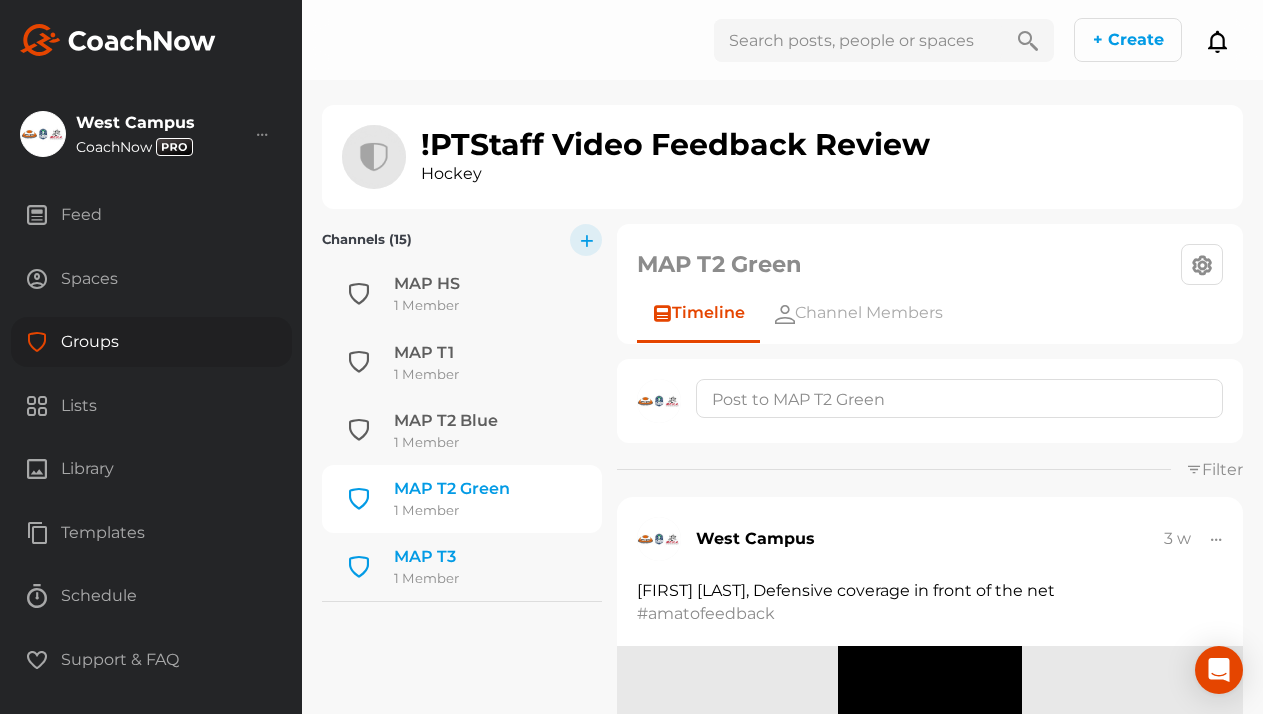 click on "MAP T3" at bounding box center [426, 557] 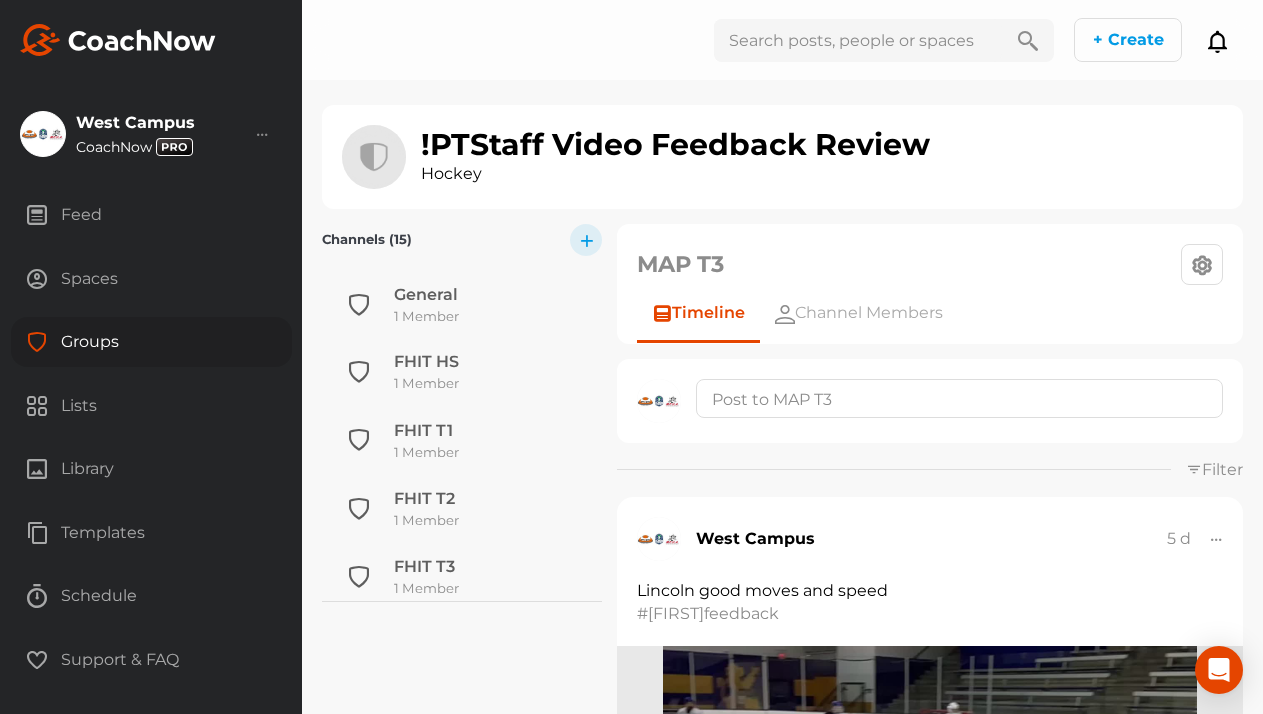 scroll, scrollTop: 760, scrollLeft: 0, axis: vertical 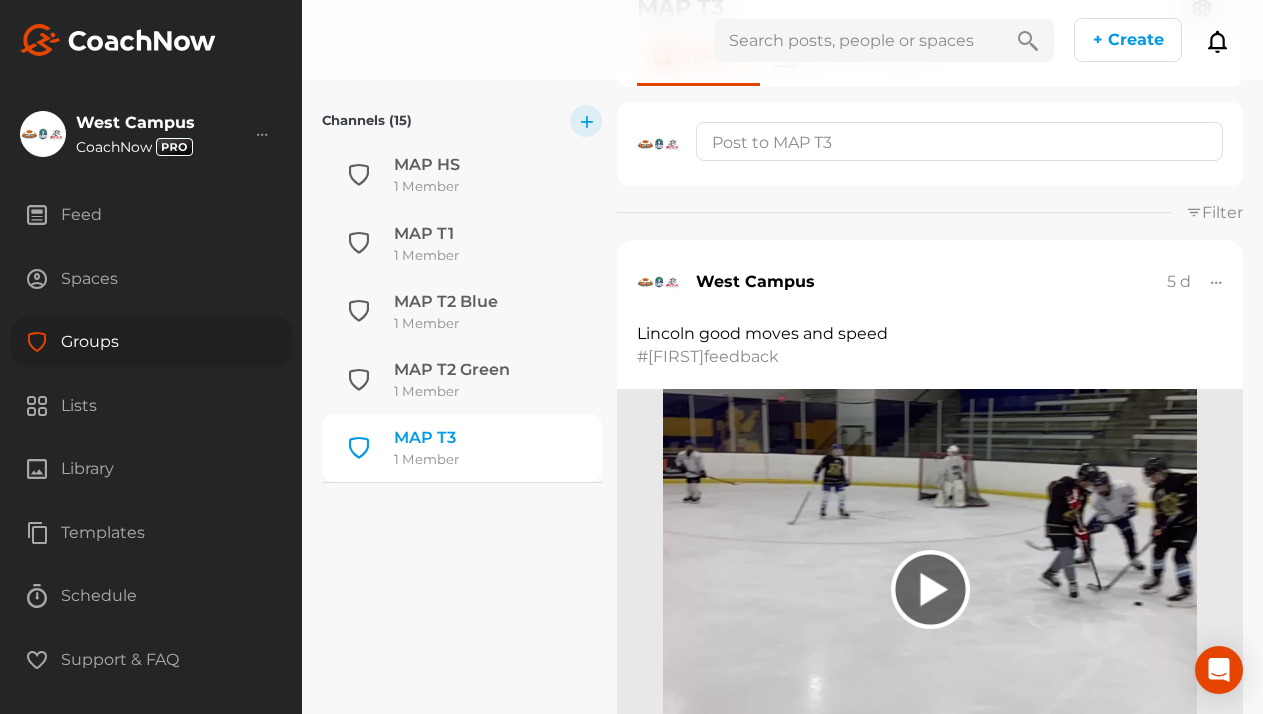 click 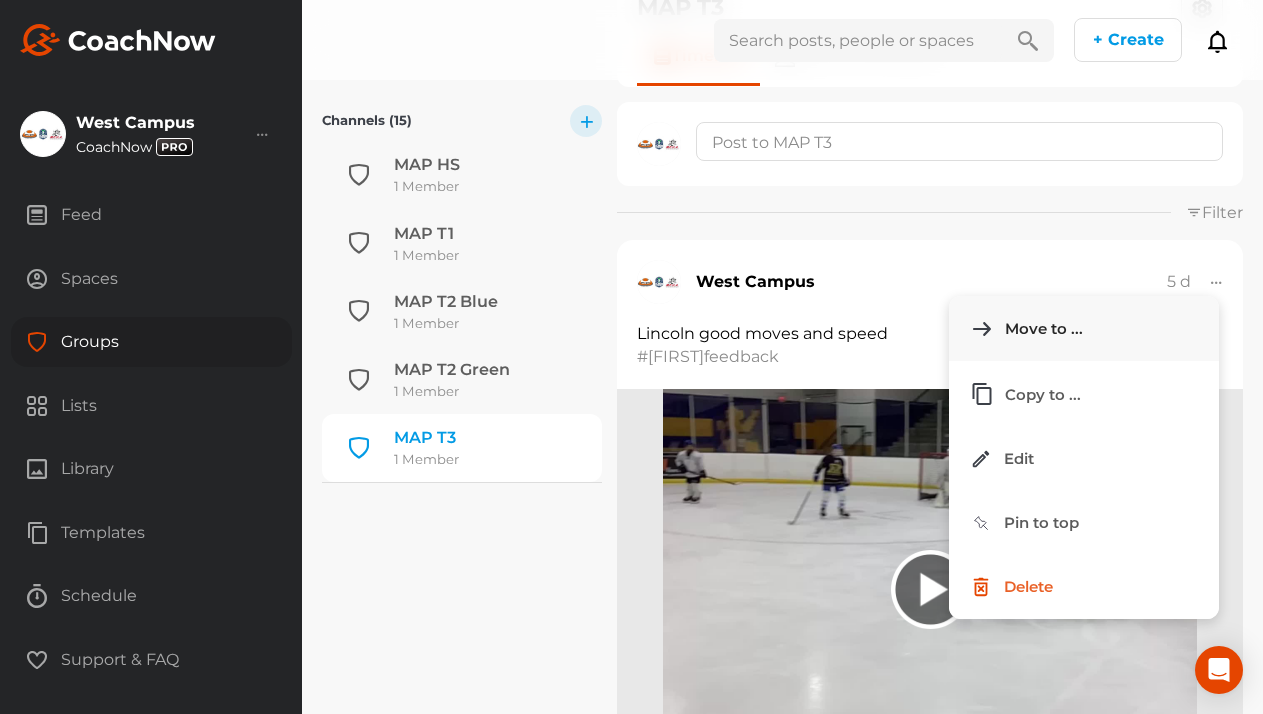 click on "Move to ..." 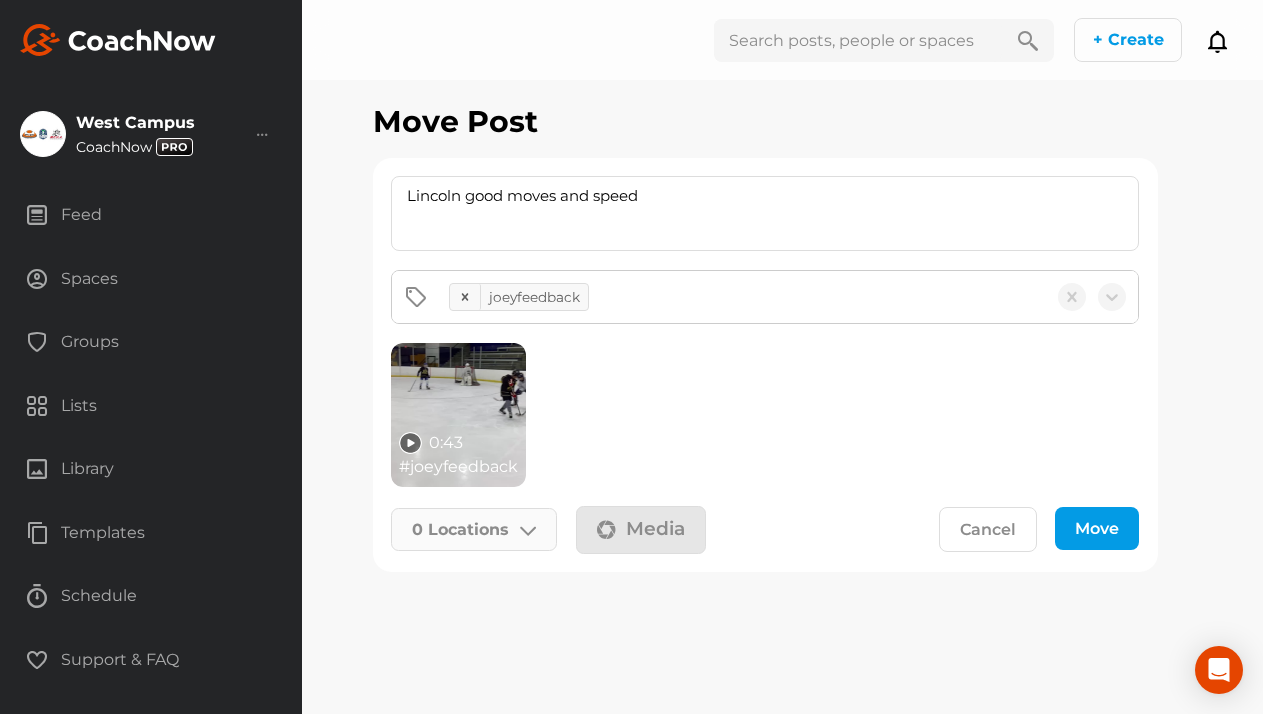 click on "0   Locations" 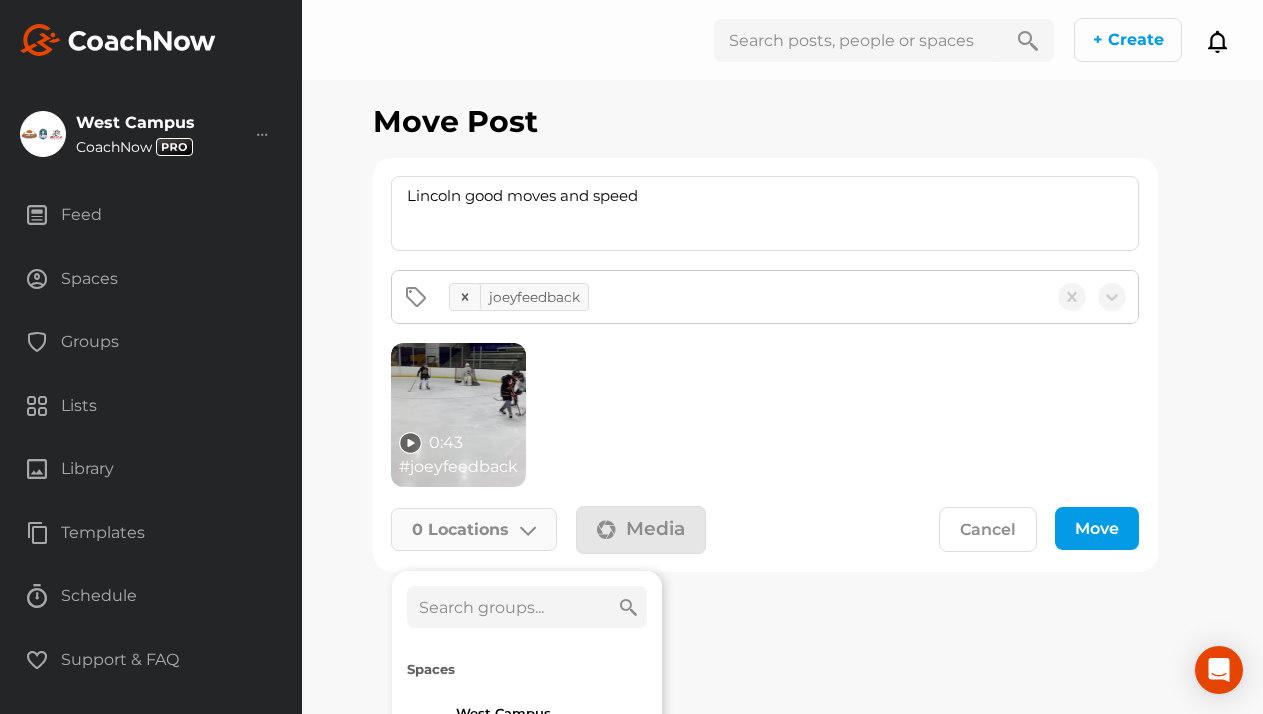 click 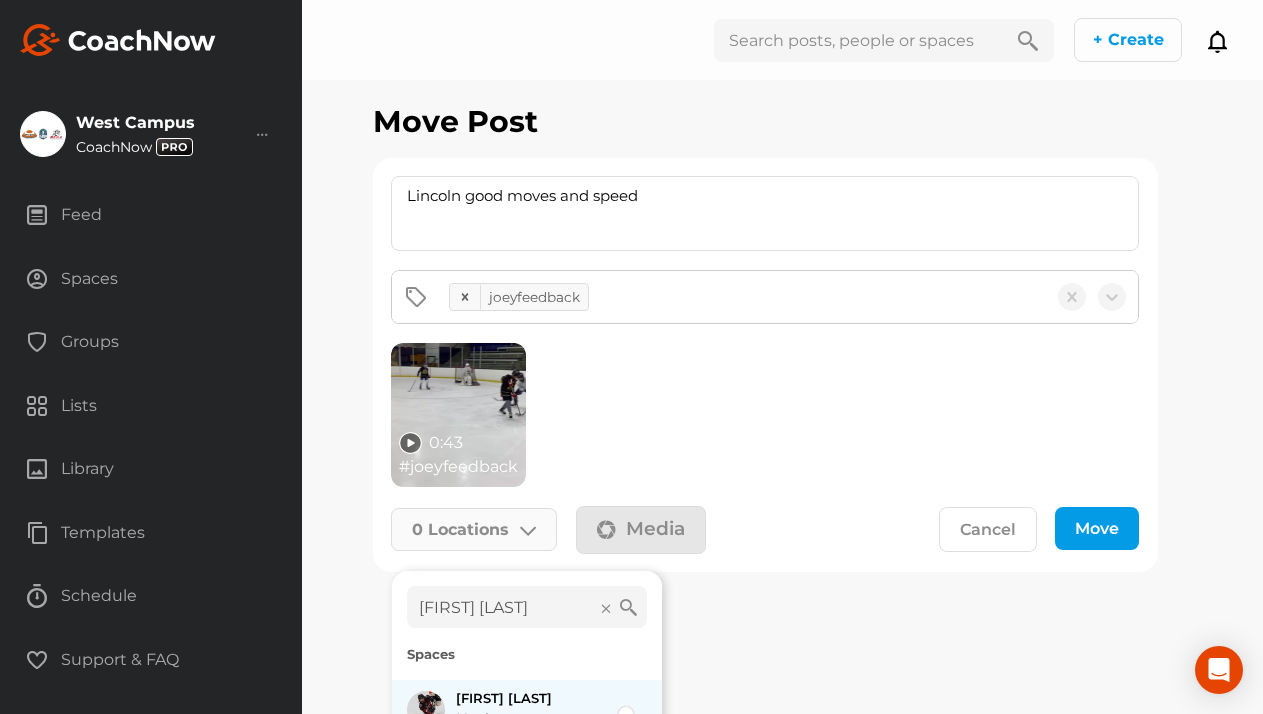 type on "lincoln kolin" 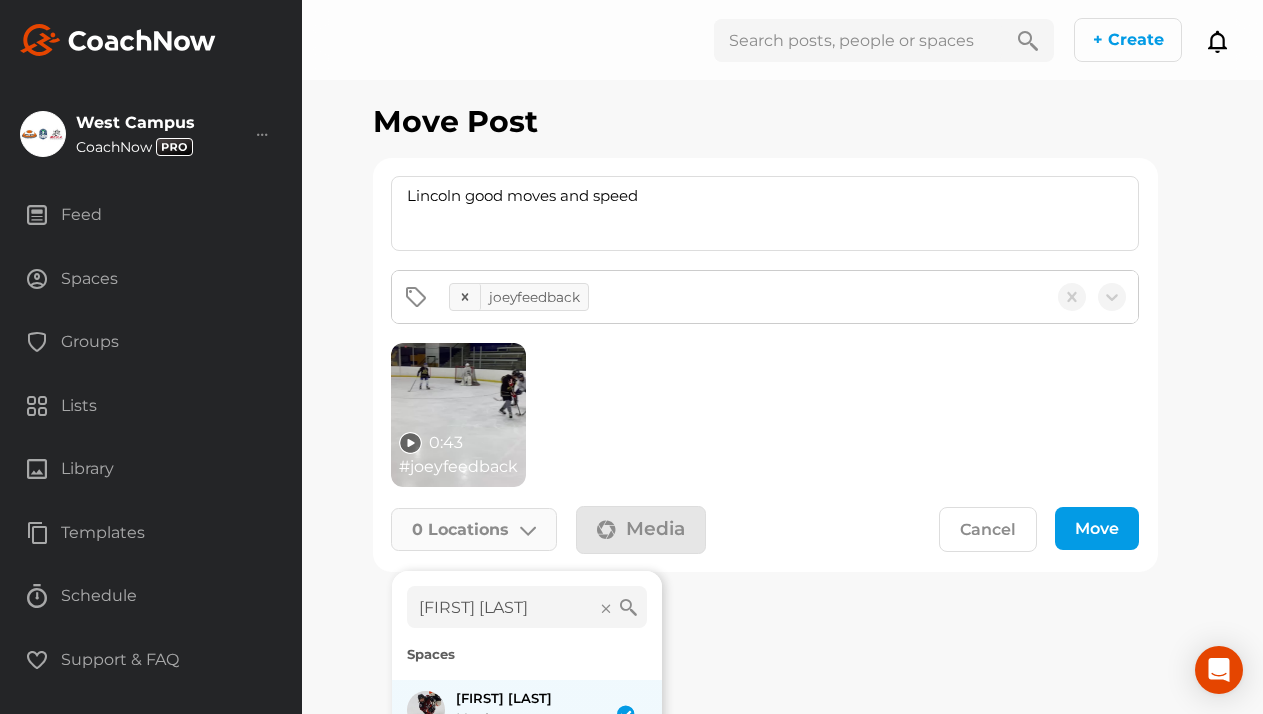 checkbox on "true" 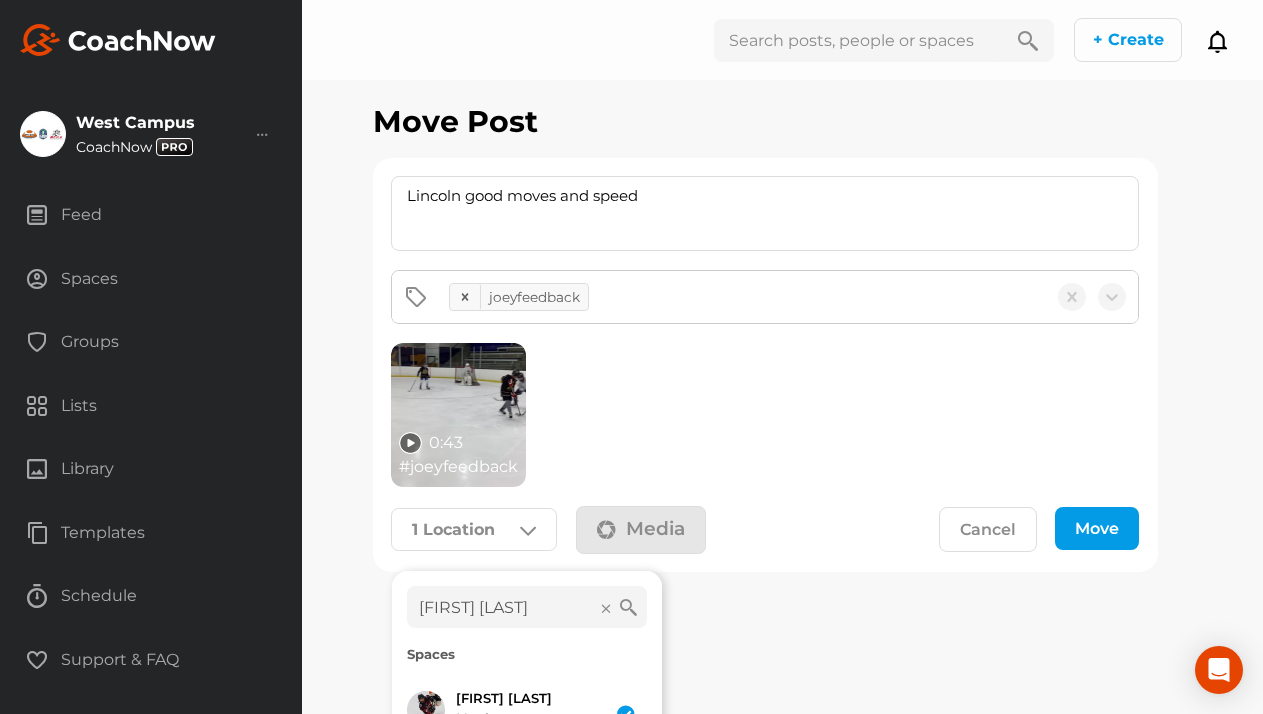click on "Move" 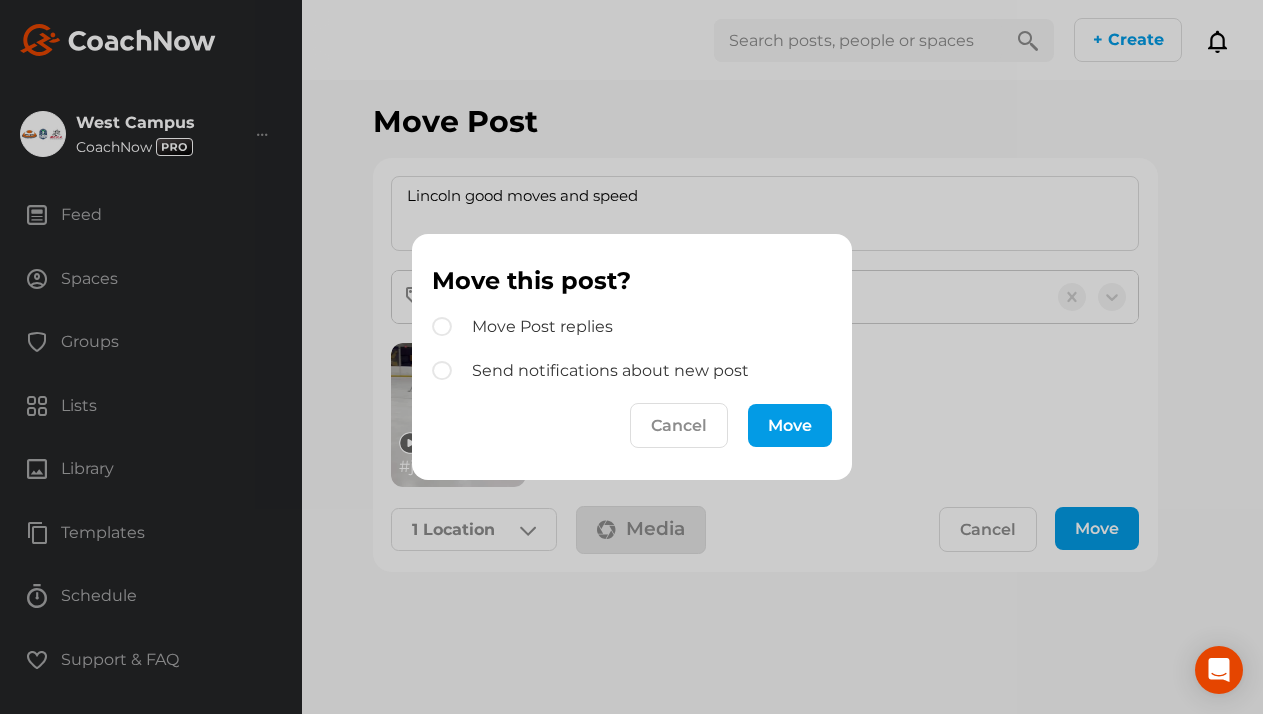 click on "Move" at bounding box center [790, 425] 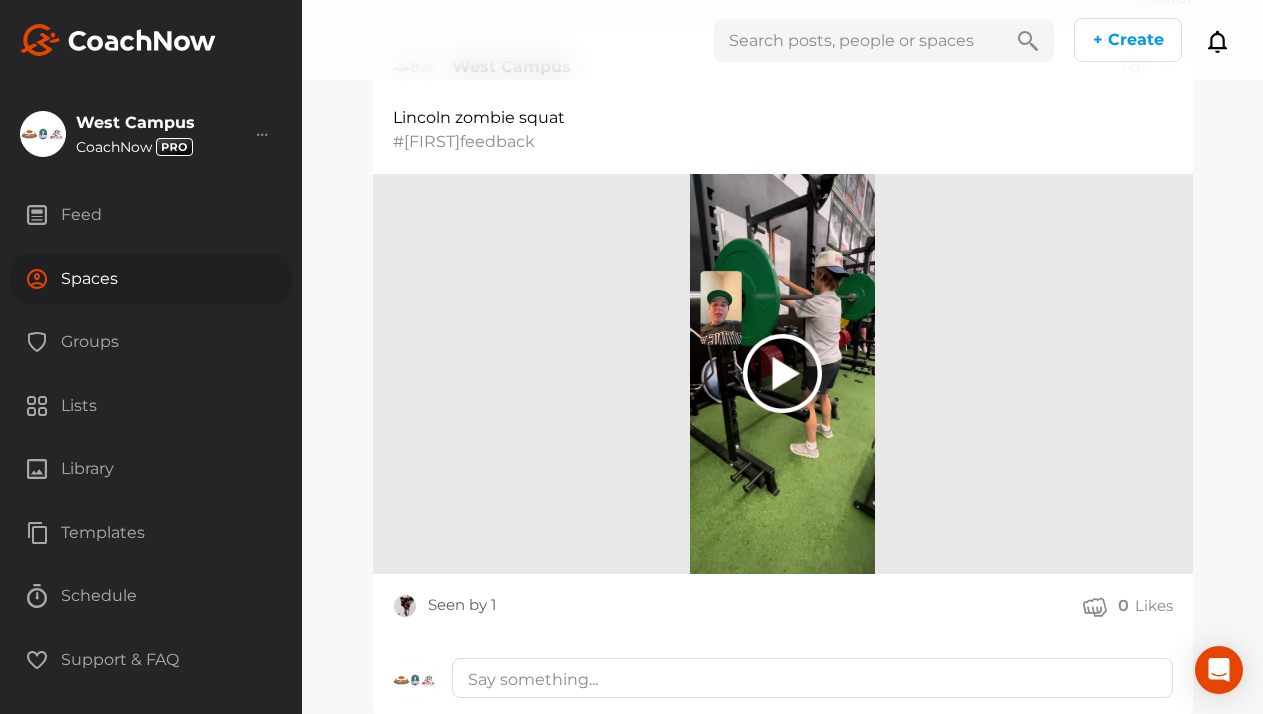 scroll, scrollTop: 0, scrollLeft: 0, axis: both 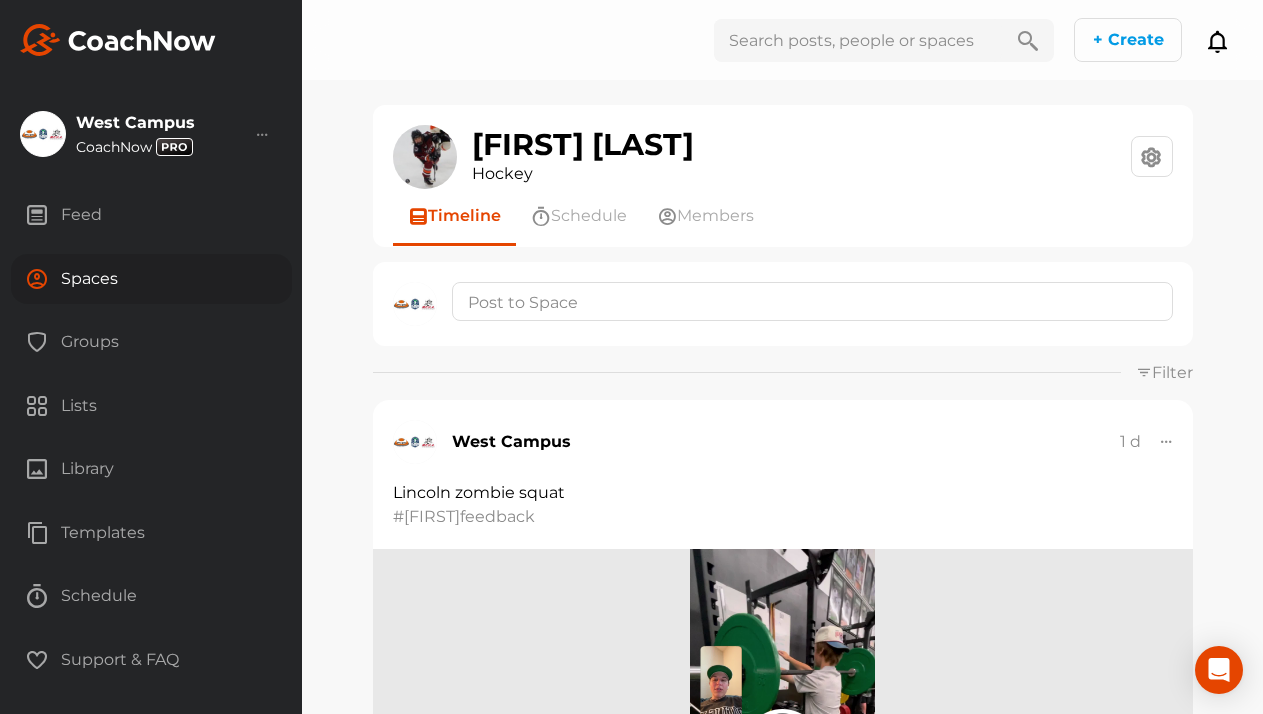 click on "Groups" at bounding box center (151, 342) 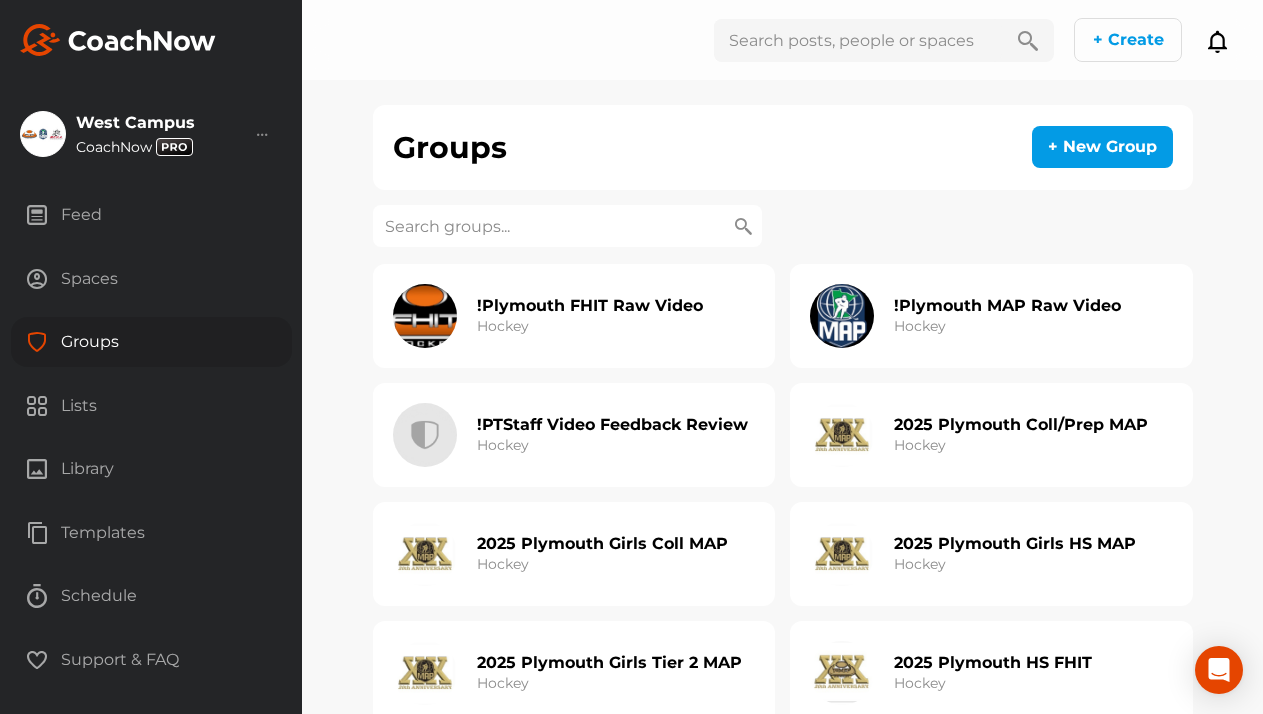 click on "!PTStaff Video Feedback Review" 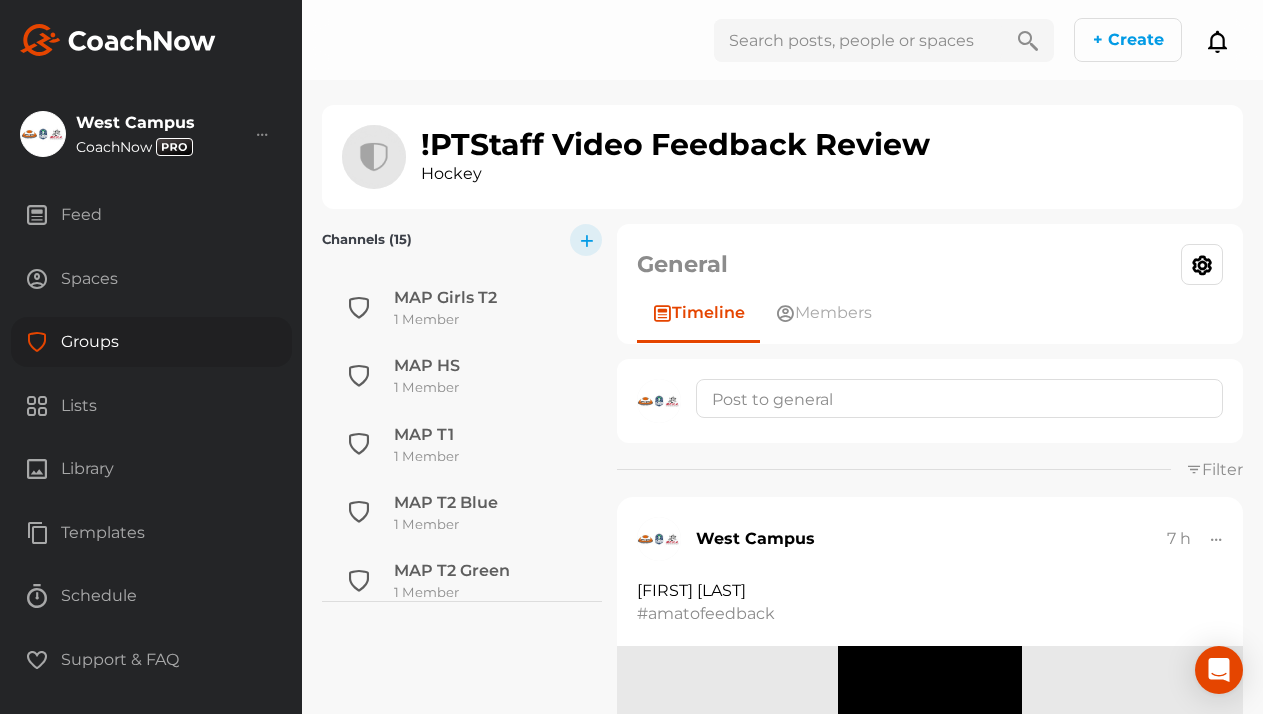 scroll, scrollTop: 760, scrollLeft: 0, axis: vertical 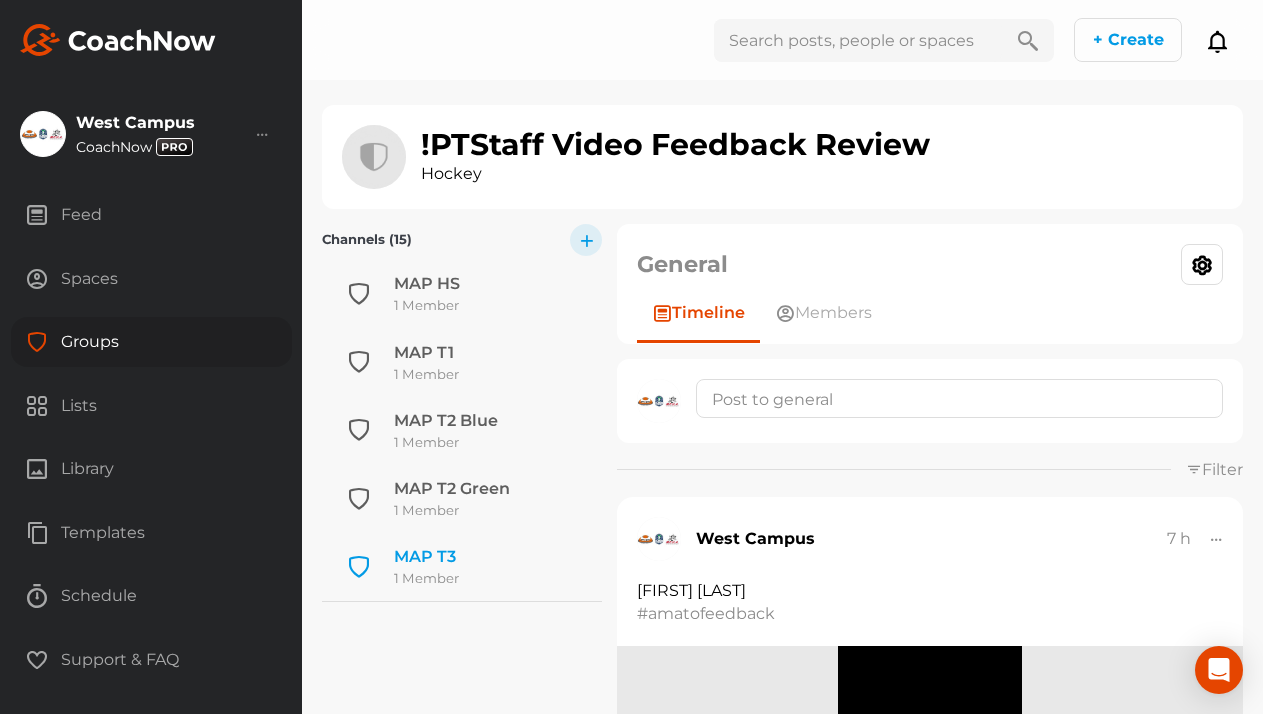 click on "MAP T3" 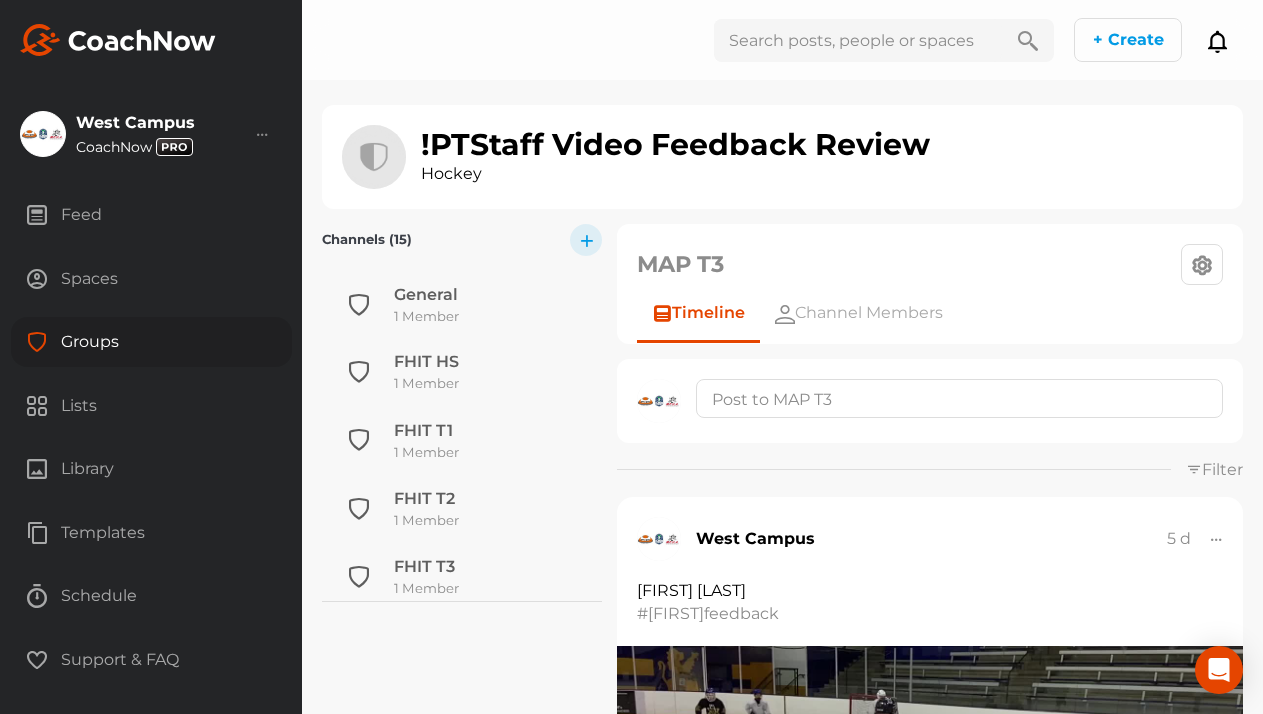 scroll, scrollTop: 760, scrollLeft: 0, axis: vertical 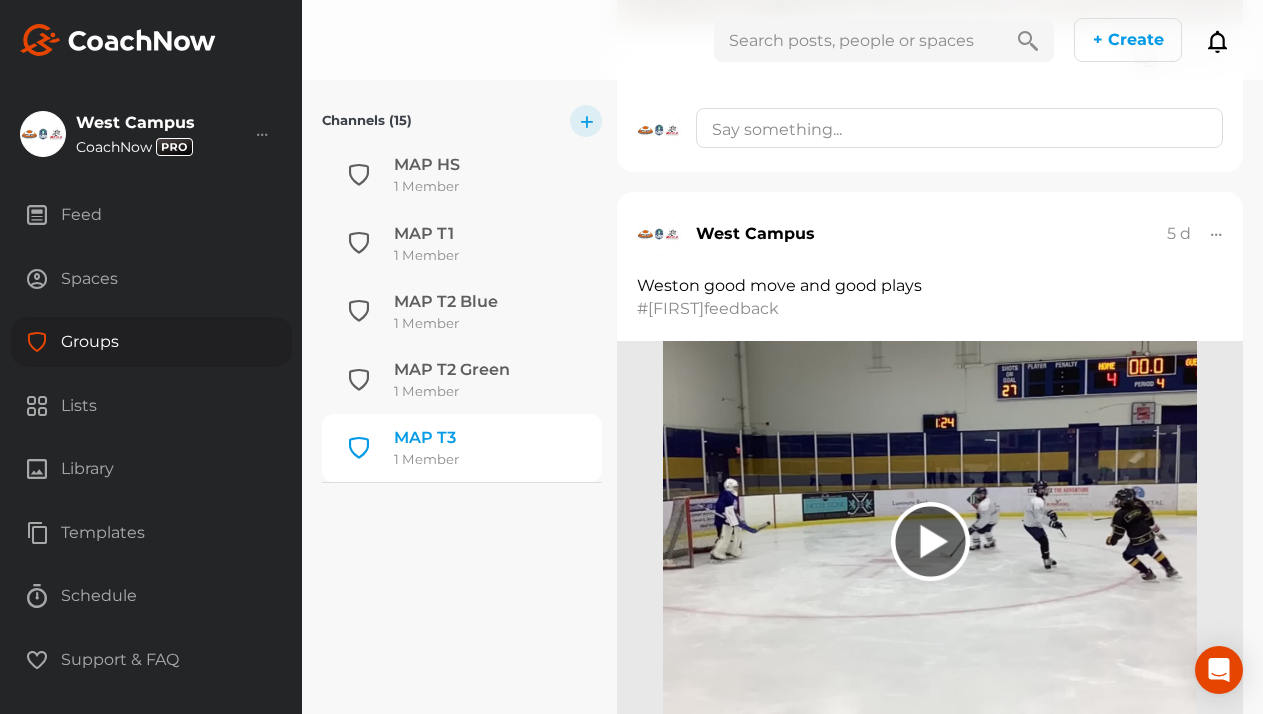 click 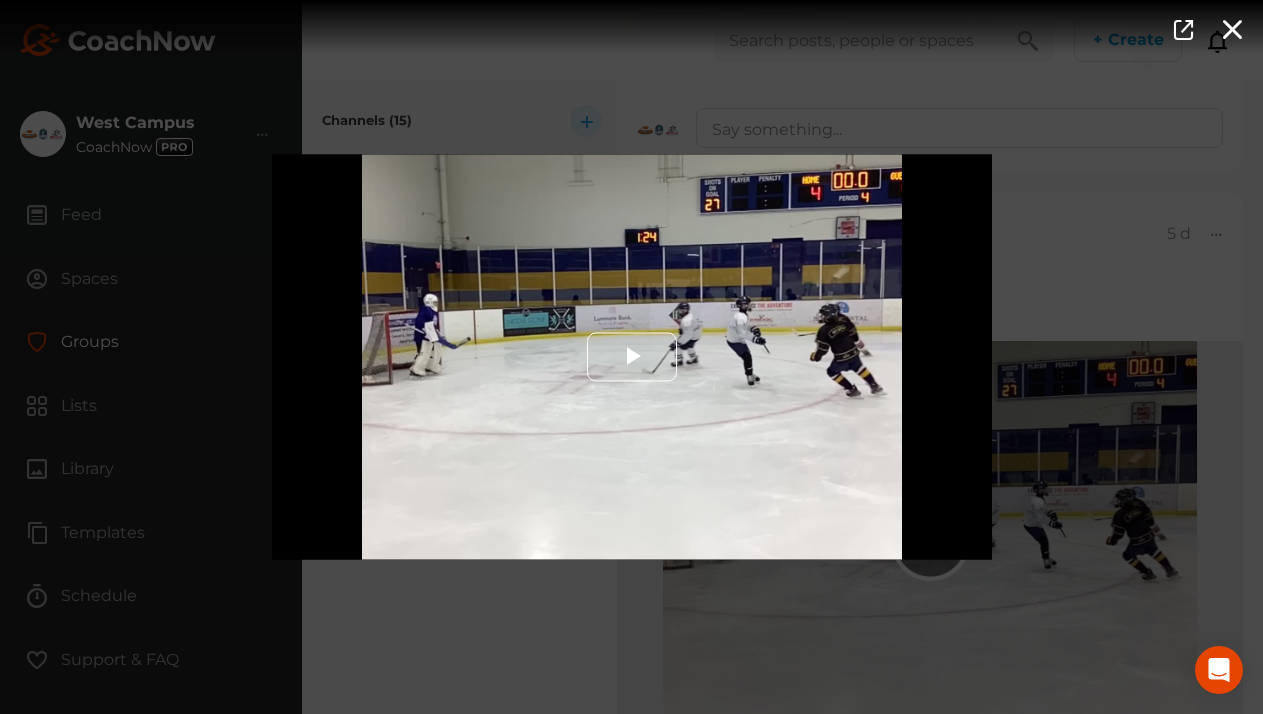 click at bounding box center (632, 357) 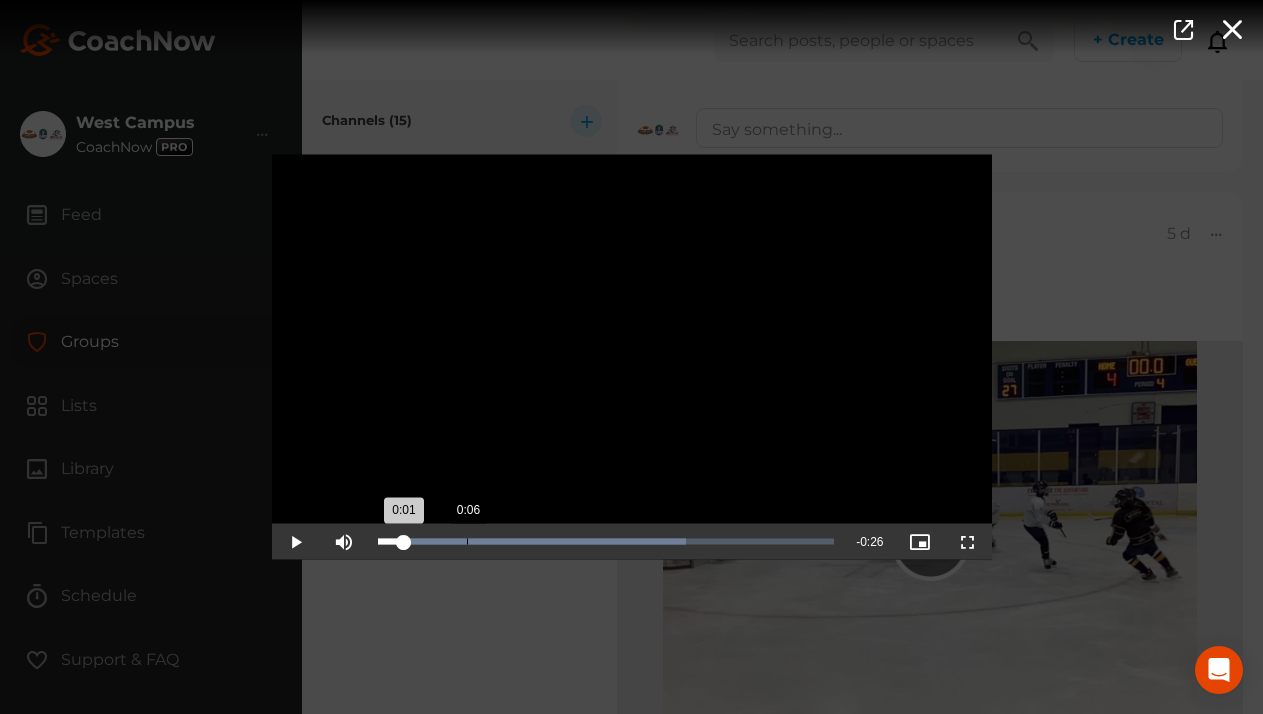 click on "Loaded :  67.65% 0:06 0:01" at bounding box center [606, 542] 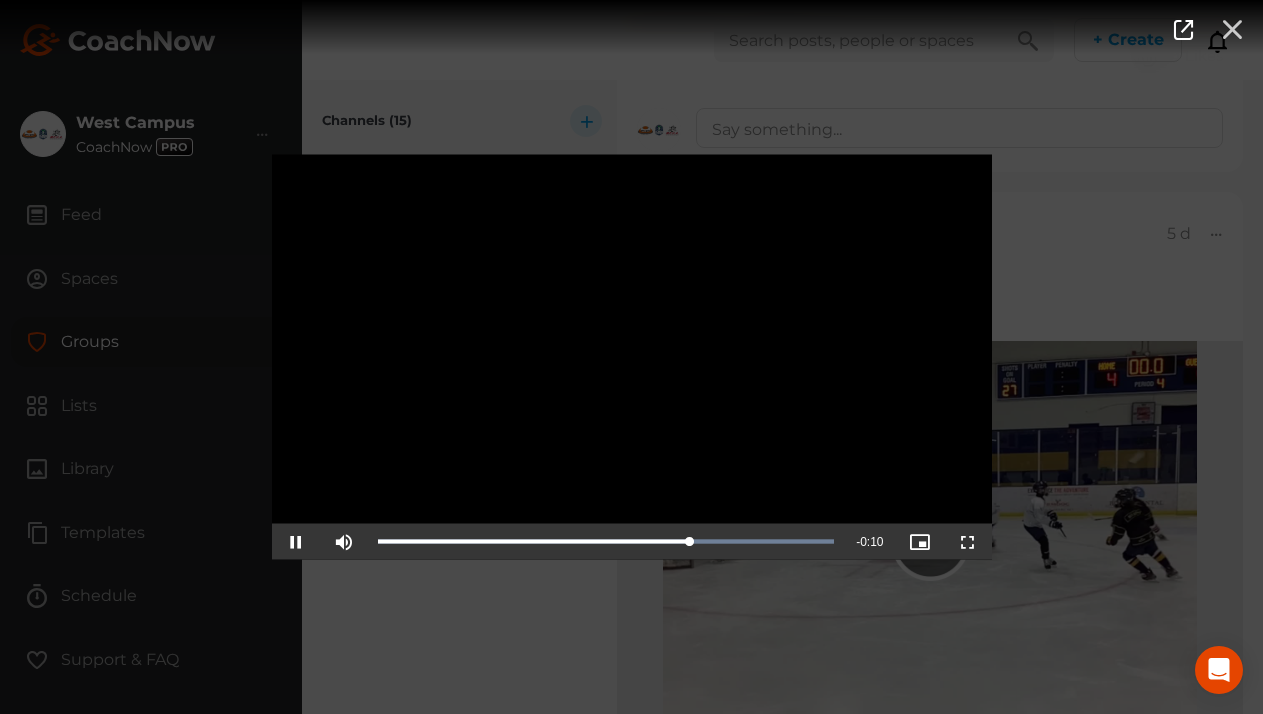 click at bounding box center (1232, 28) 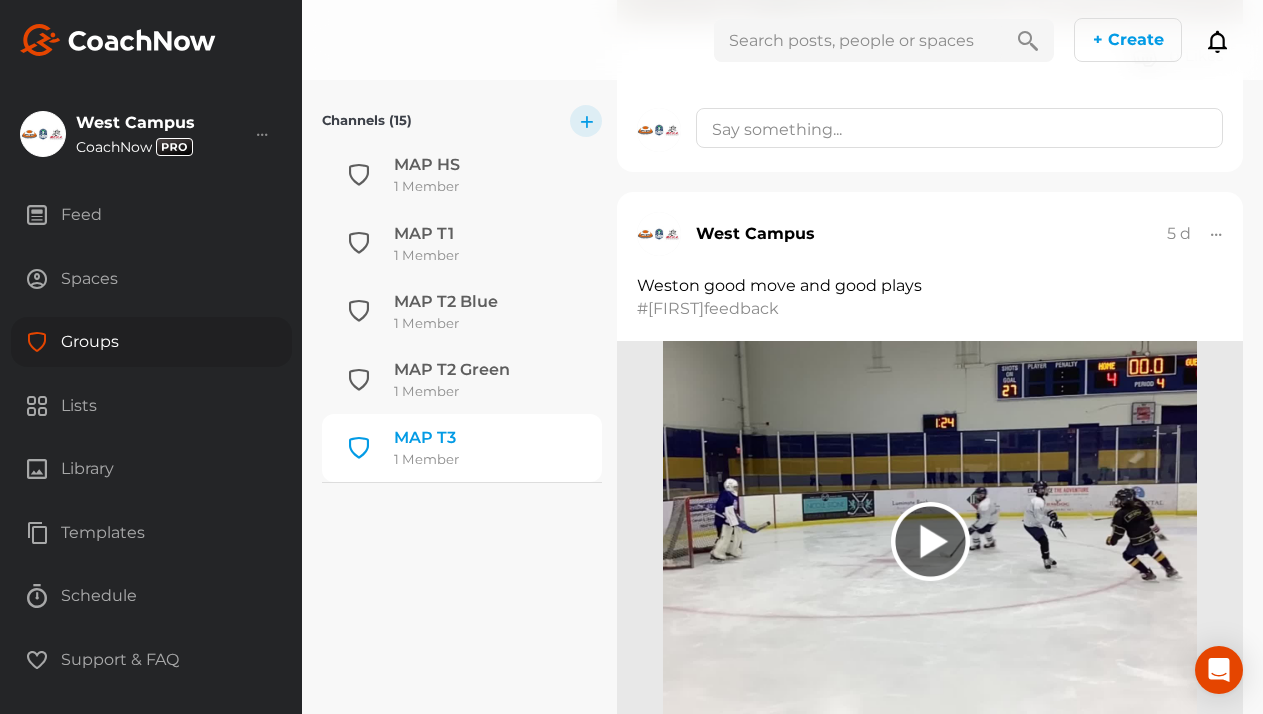 click 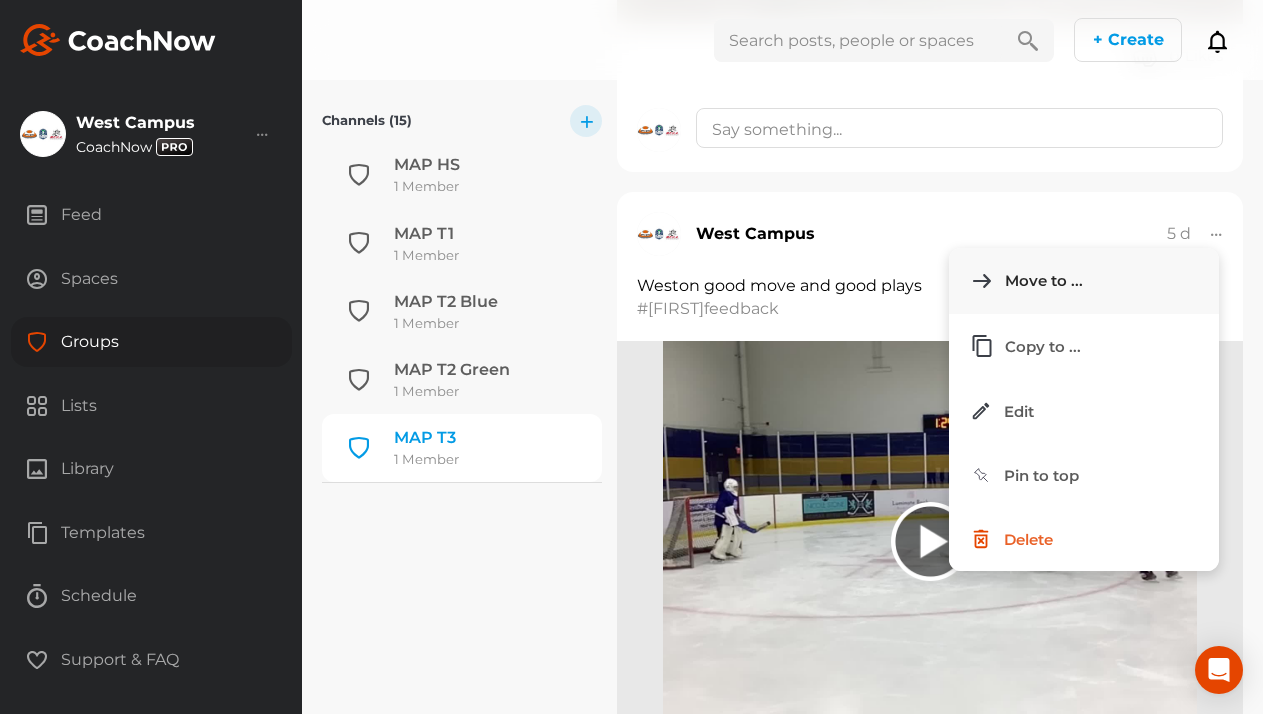 click on "Move to ..." 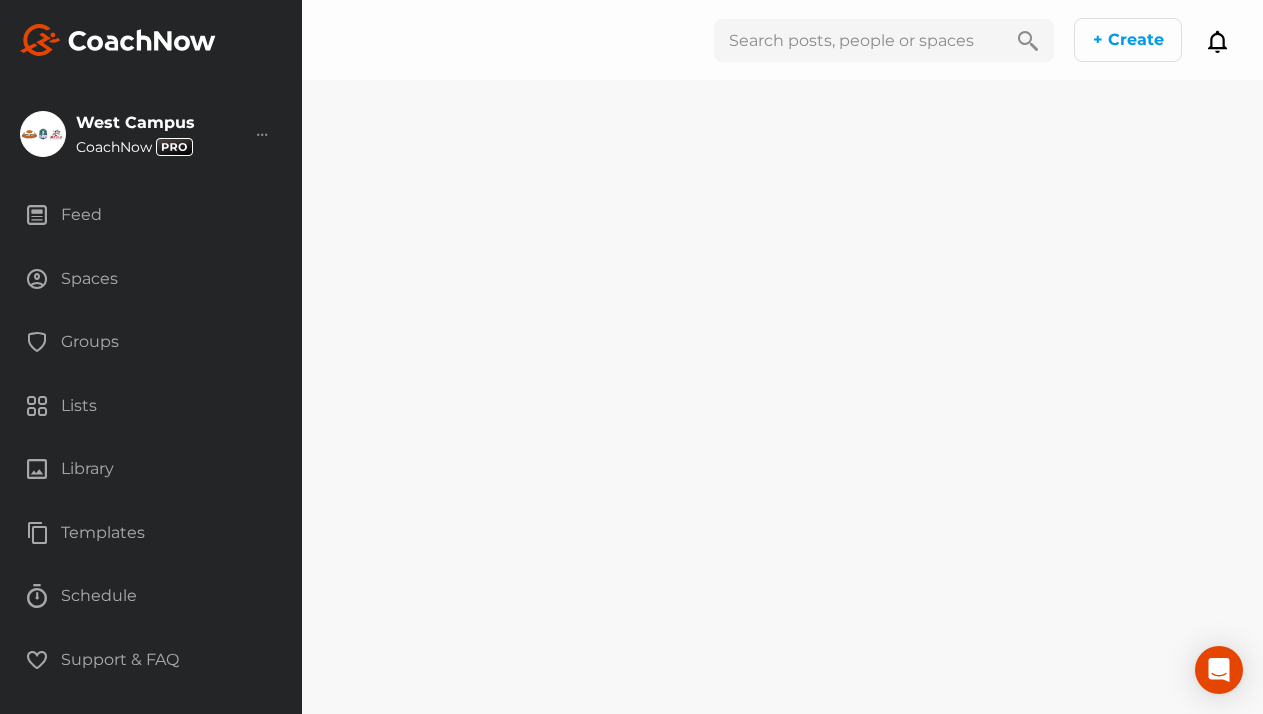 scroll, scrollTop: 0, scrollLeft: 0, axis: both 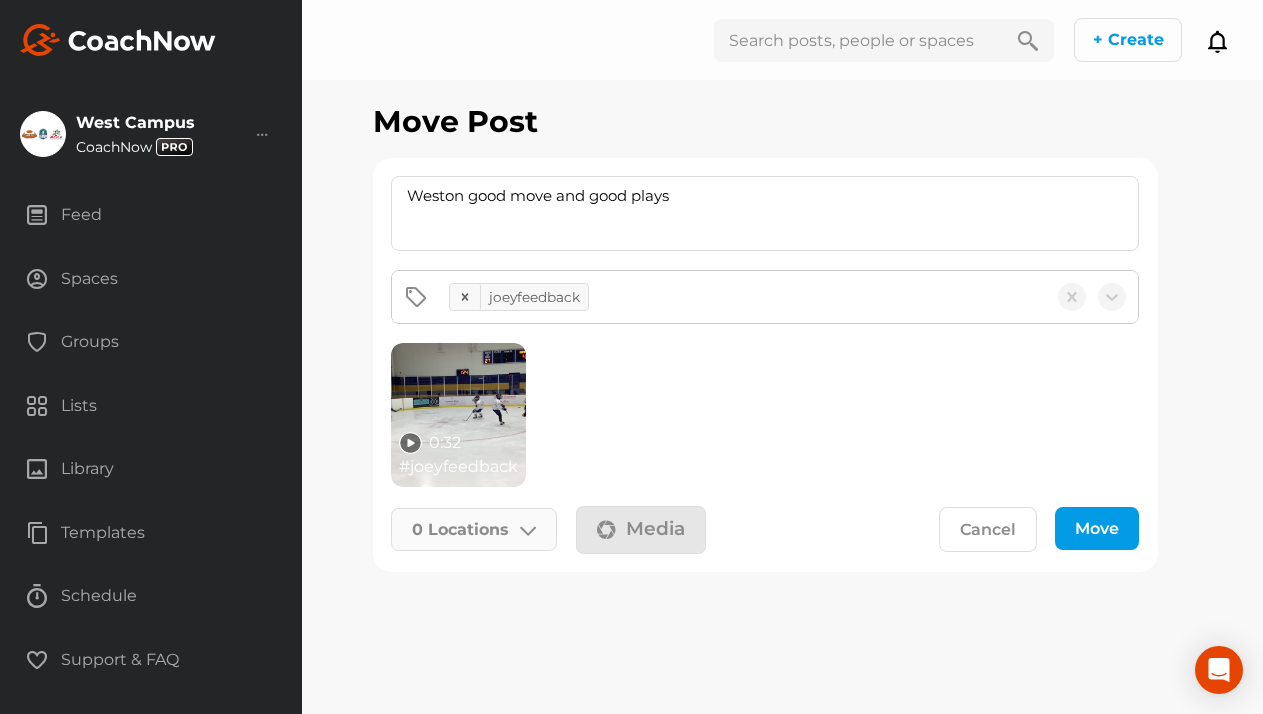 click on "0   Locations" 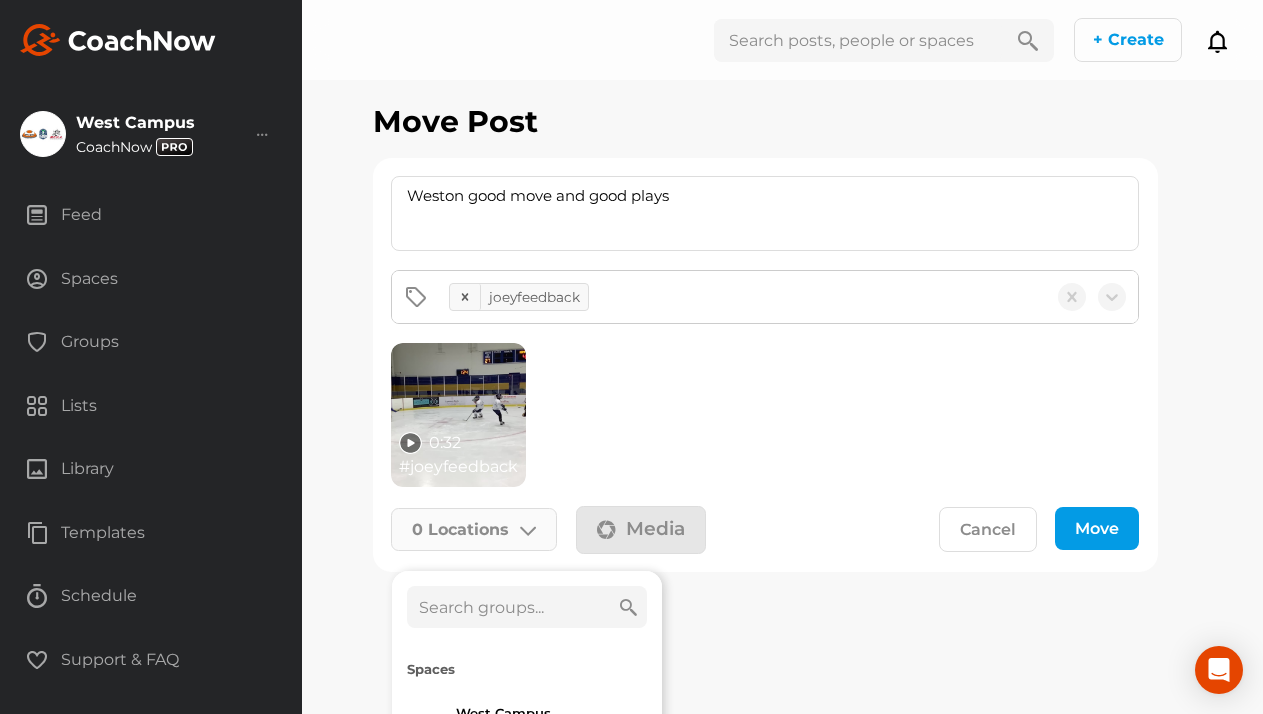 click 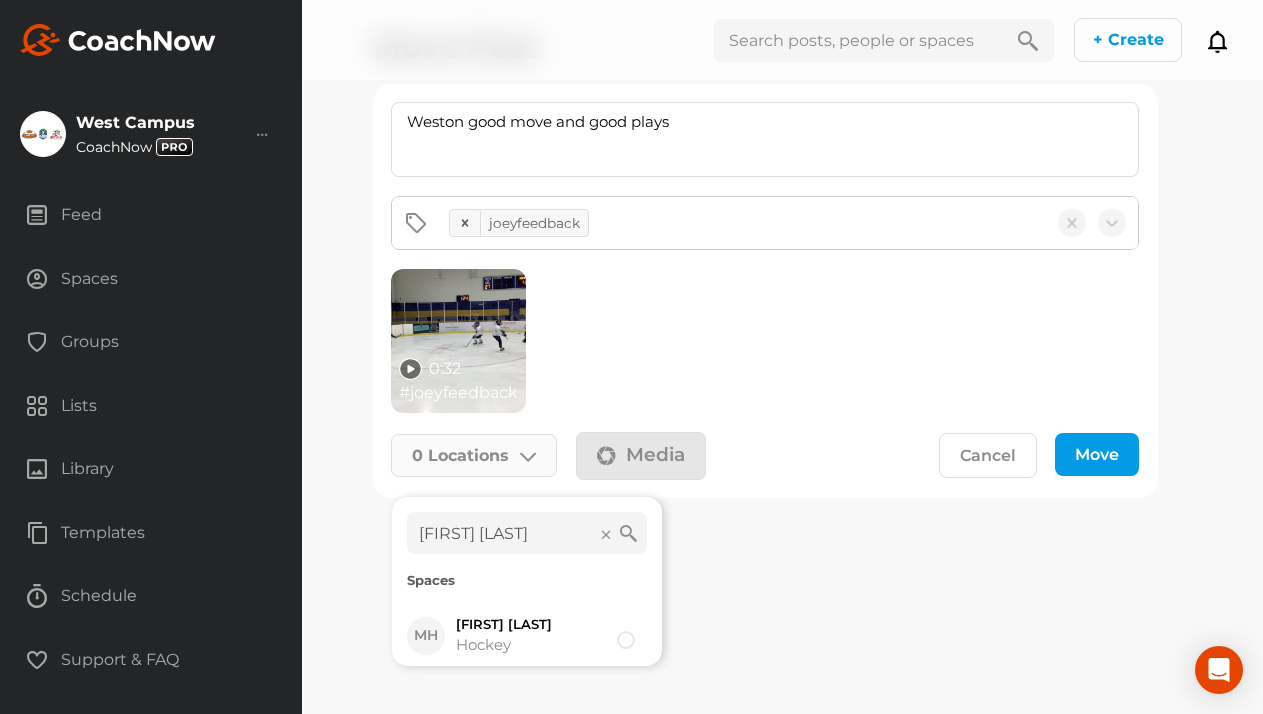scroll, scrollTop: 105, scrollLeft: 0, axis: vertical 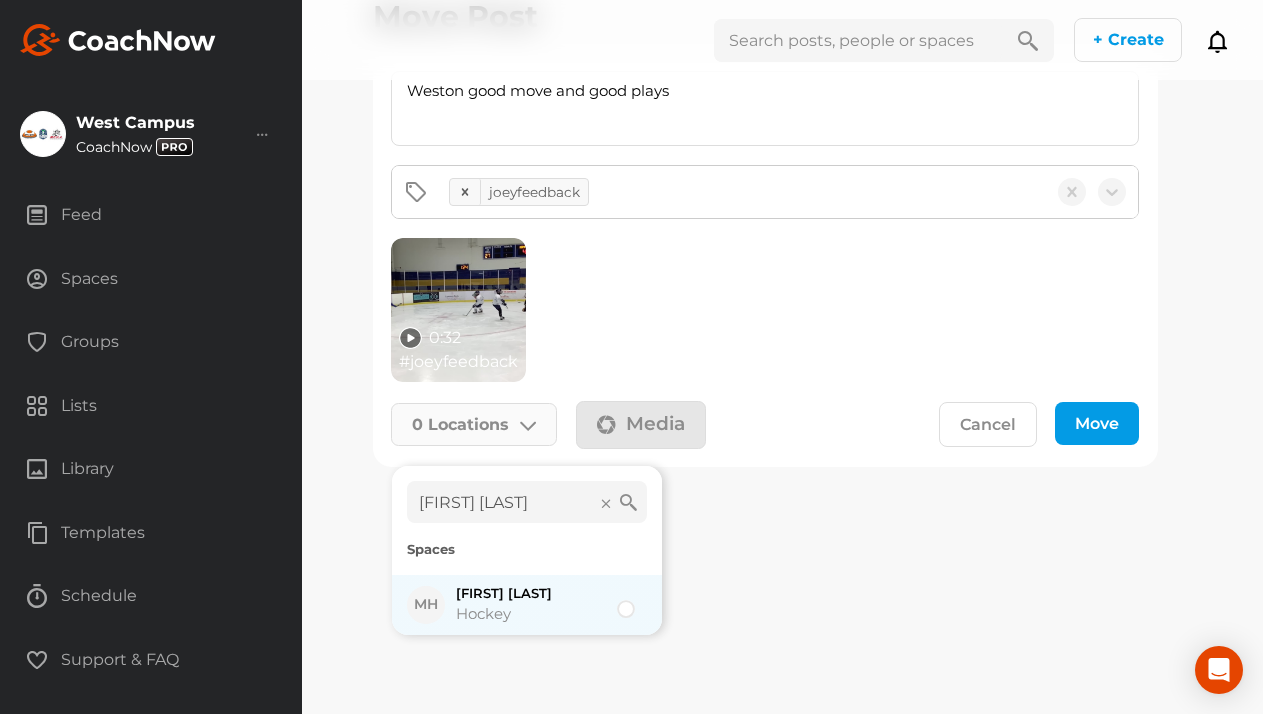 type on "weston alstead" 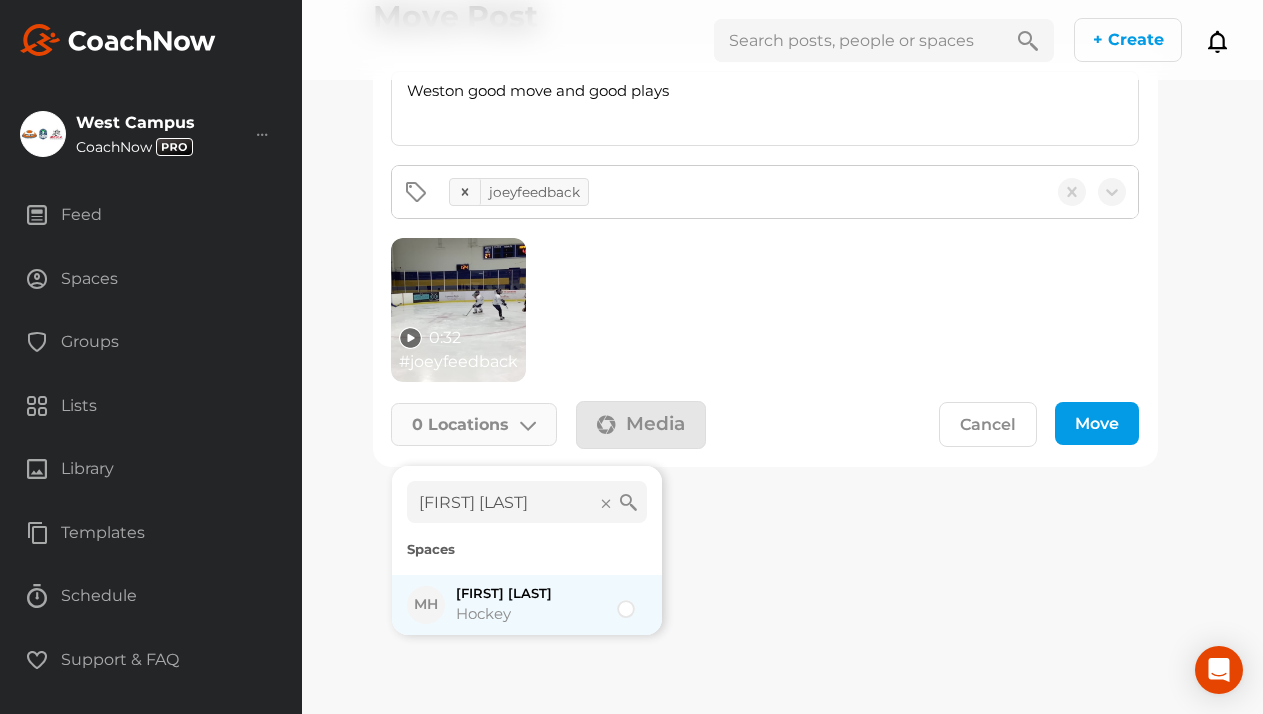 click 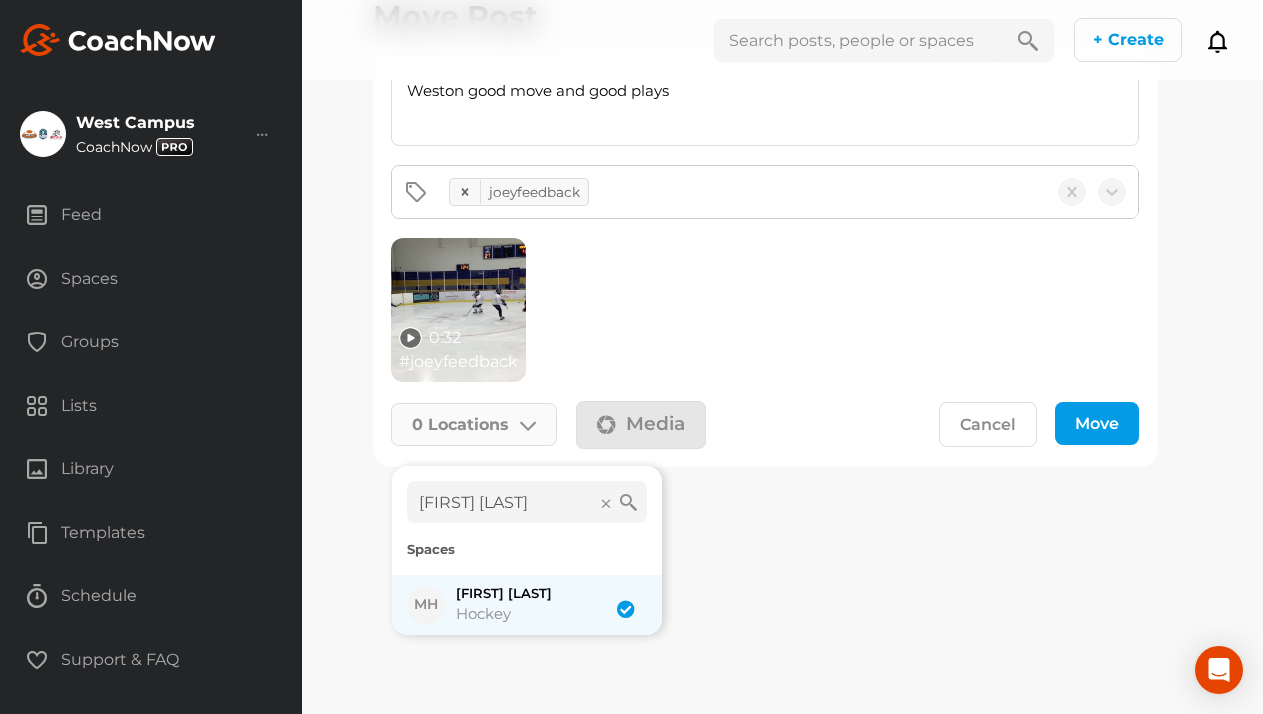 checkbox on "true" 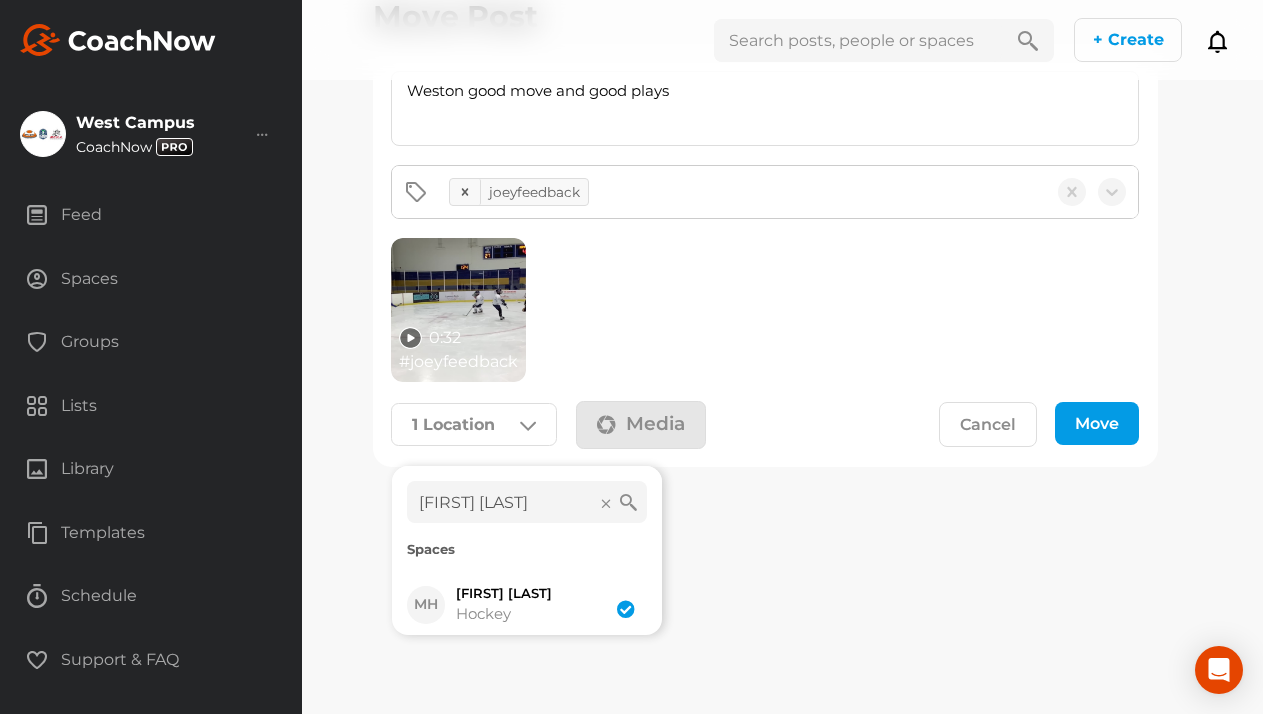 click on "Move" 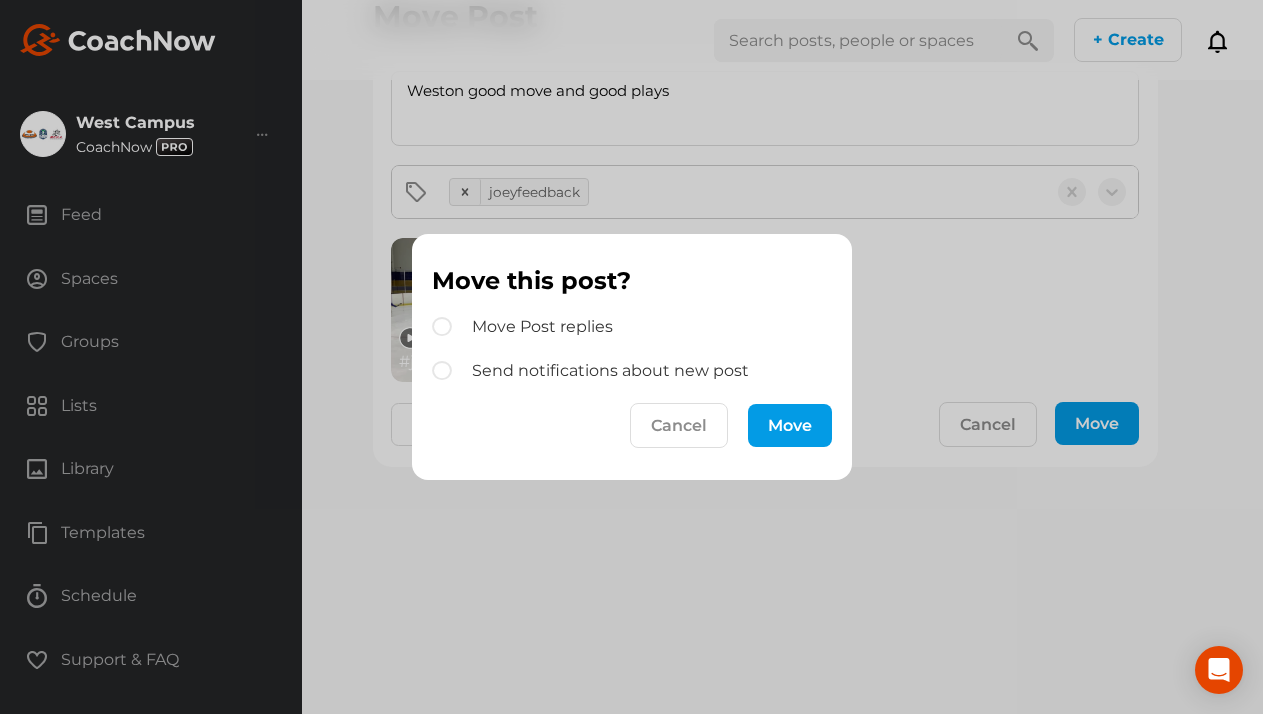 click on "Move" at bounding box center [790, 425] 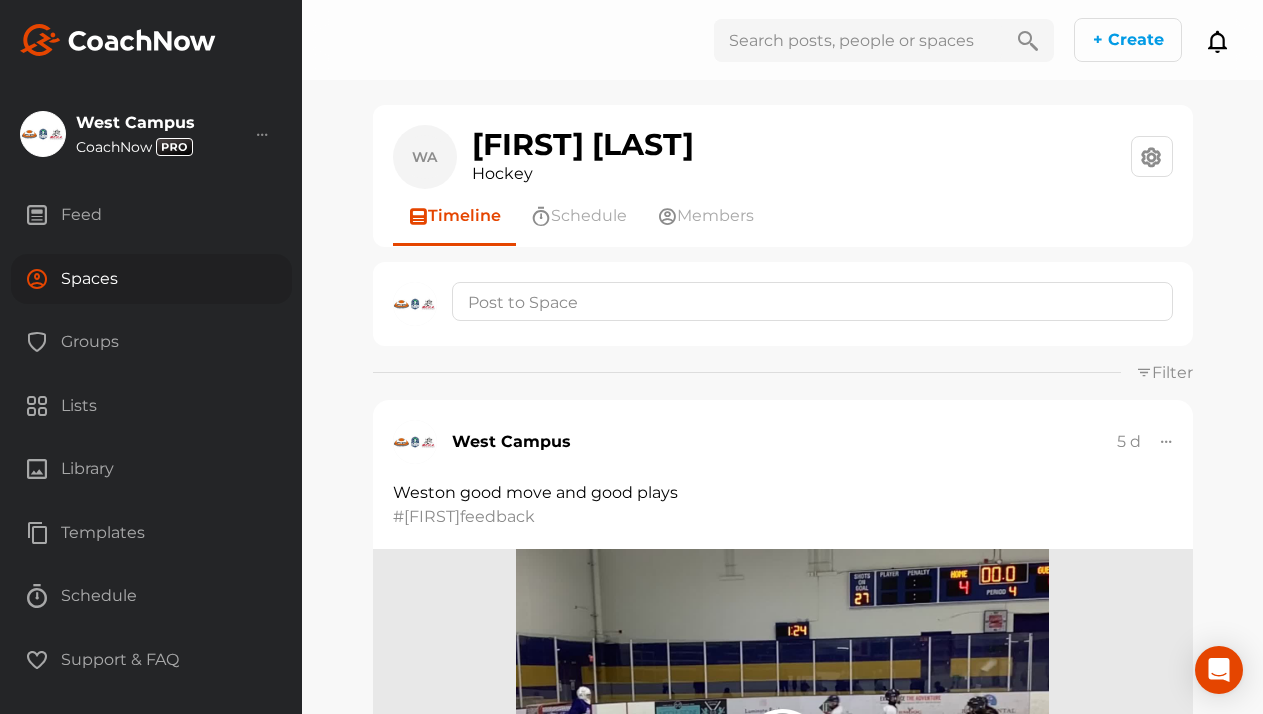 click on "Groups" at bounding box center [151, 342] 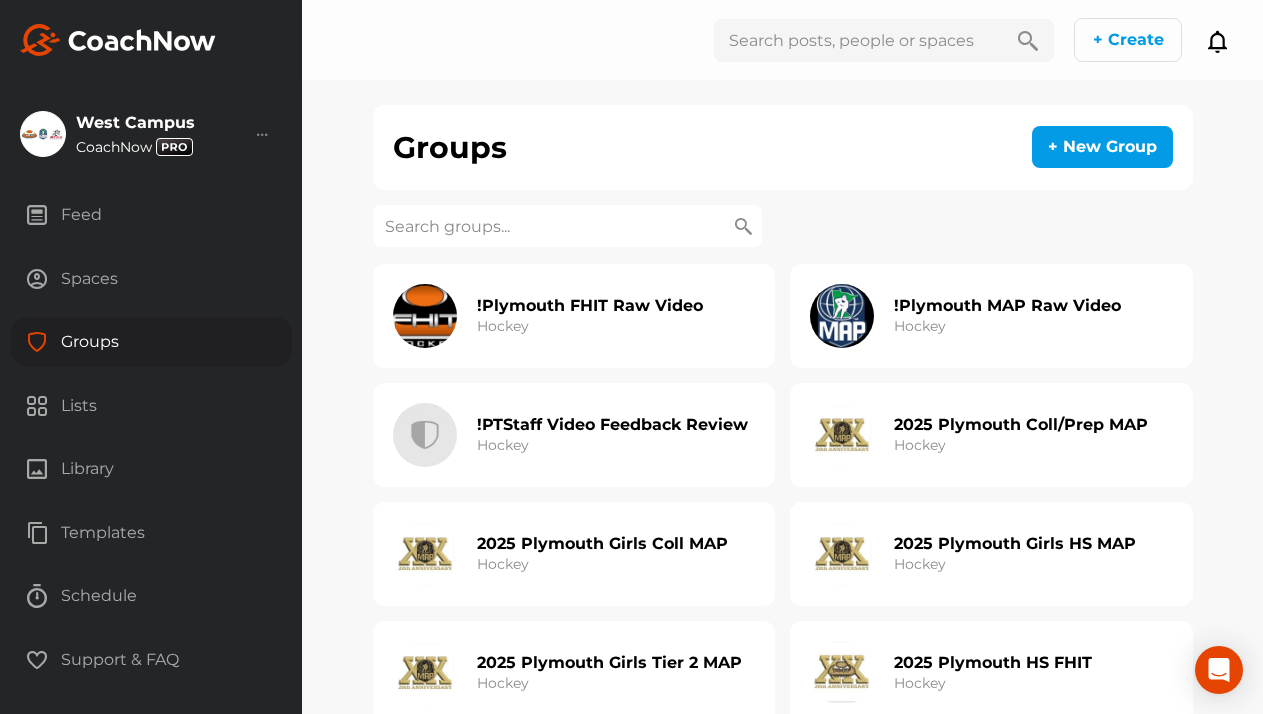 click on "!PTStaff Video Feedback Review Hockey" 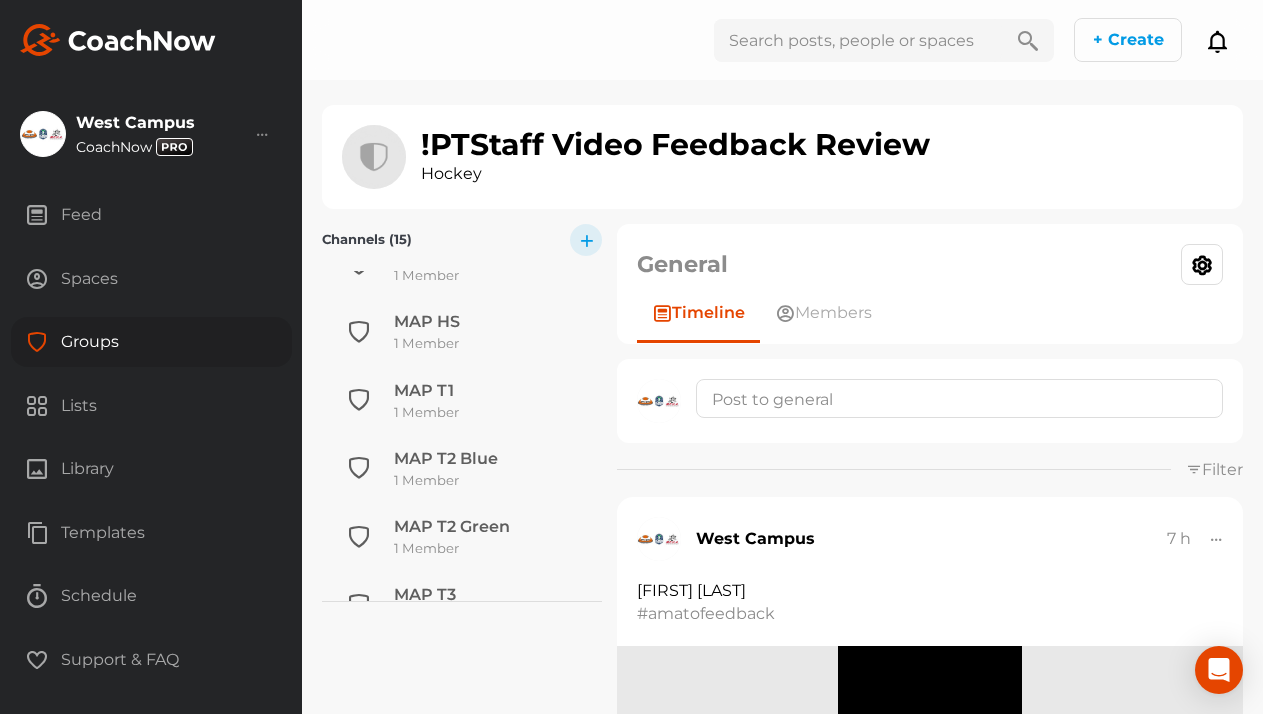 scroll, scrollTop: 760, scrollLeft: 0, axis: vertical 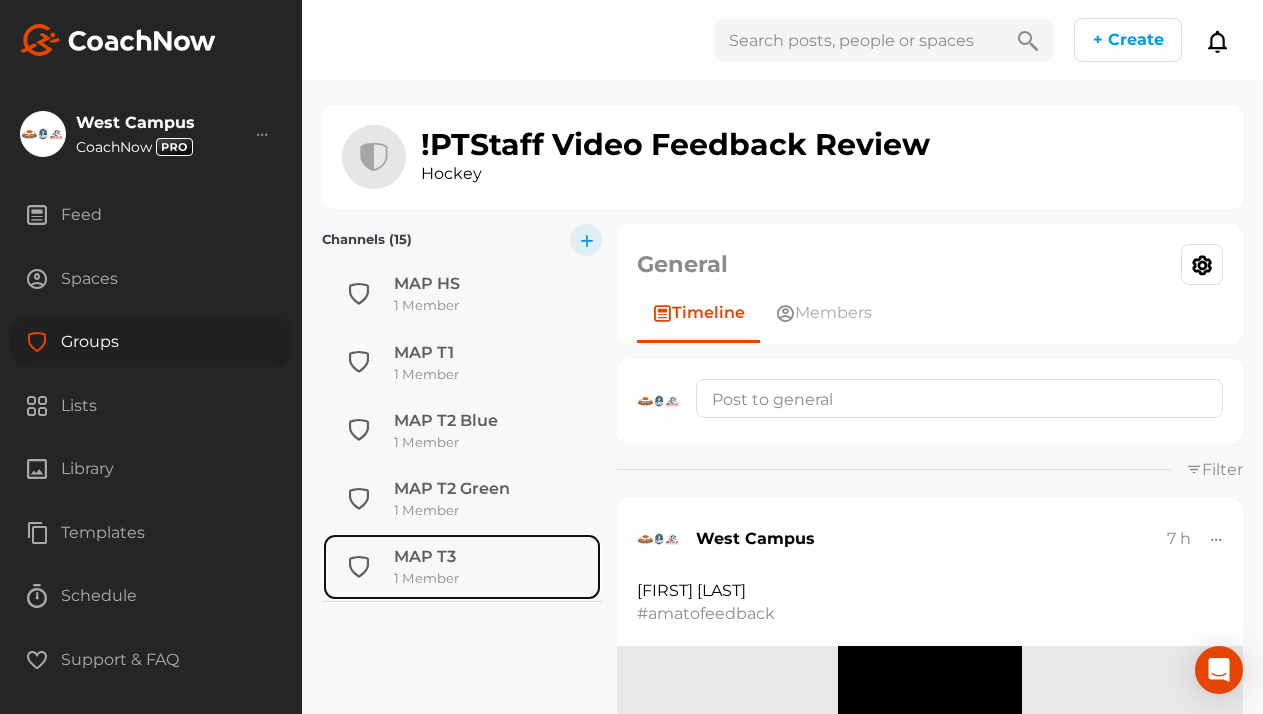 click on "1 Member" 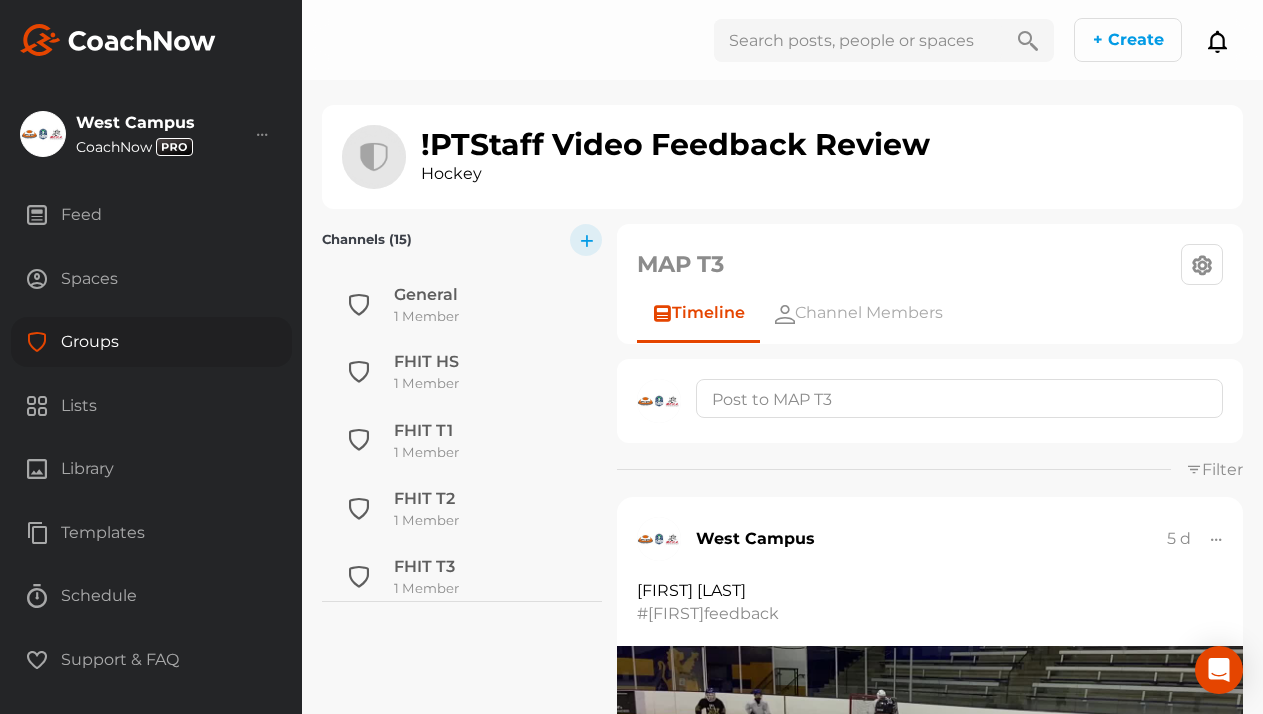 scroll, scrollTop: 760, scrollLeft: 0, axis: vertical 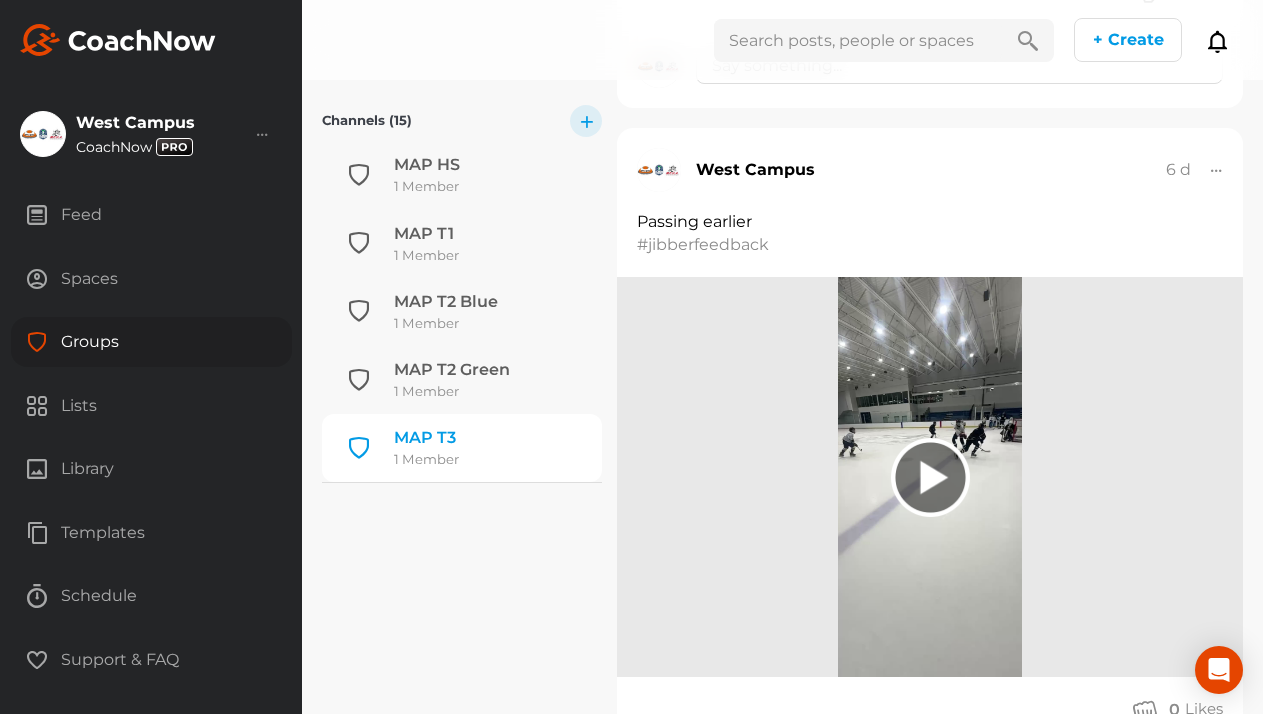 click 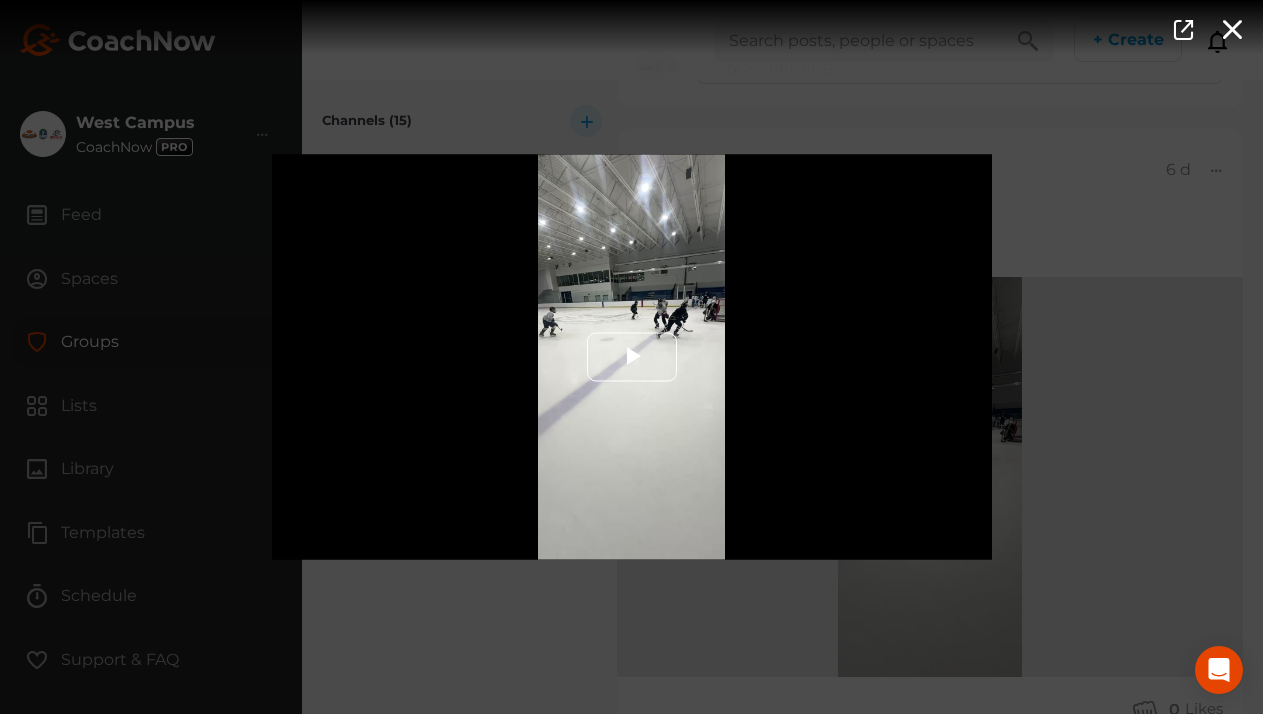 click at bounding box center (632, 357) 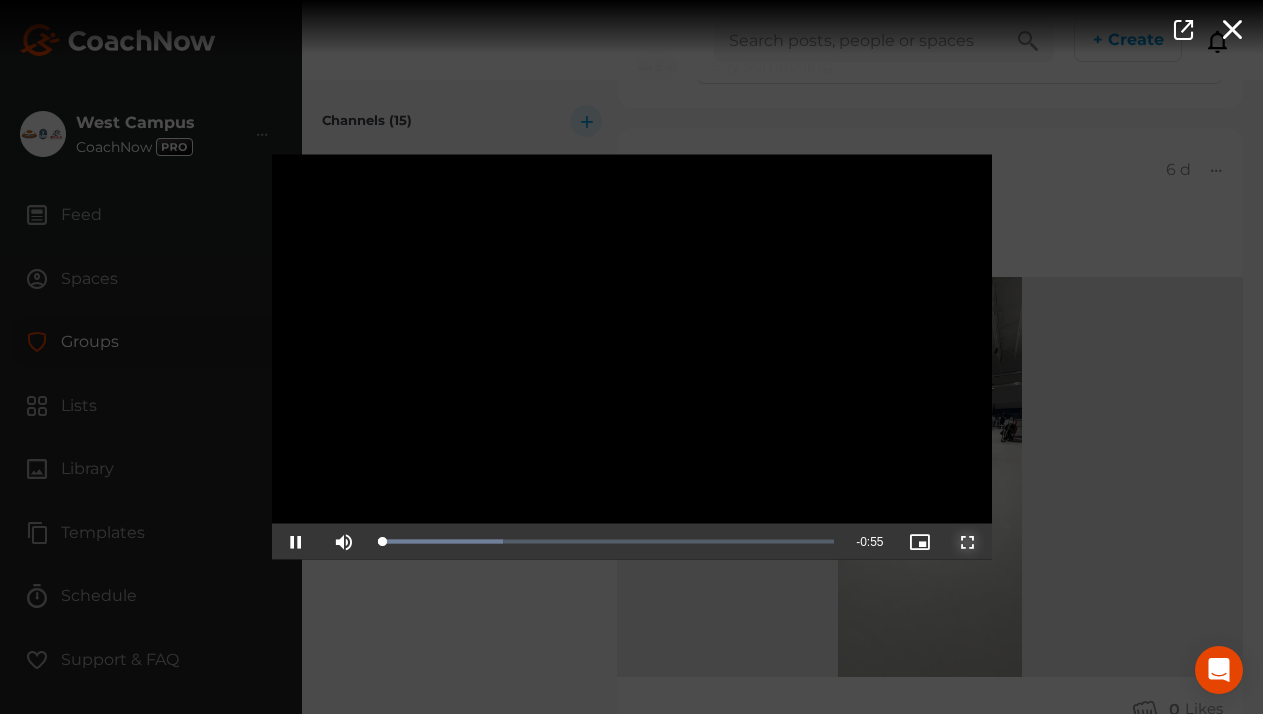 click at bounding box center (968, 542) 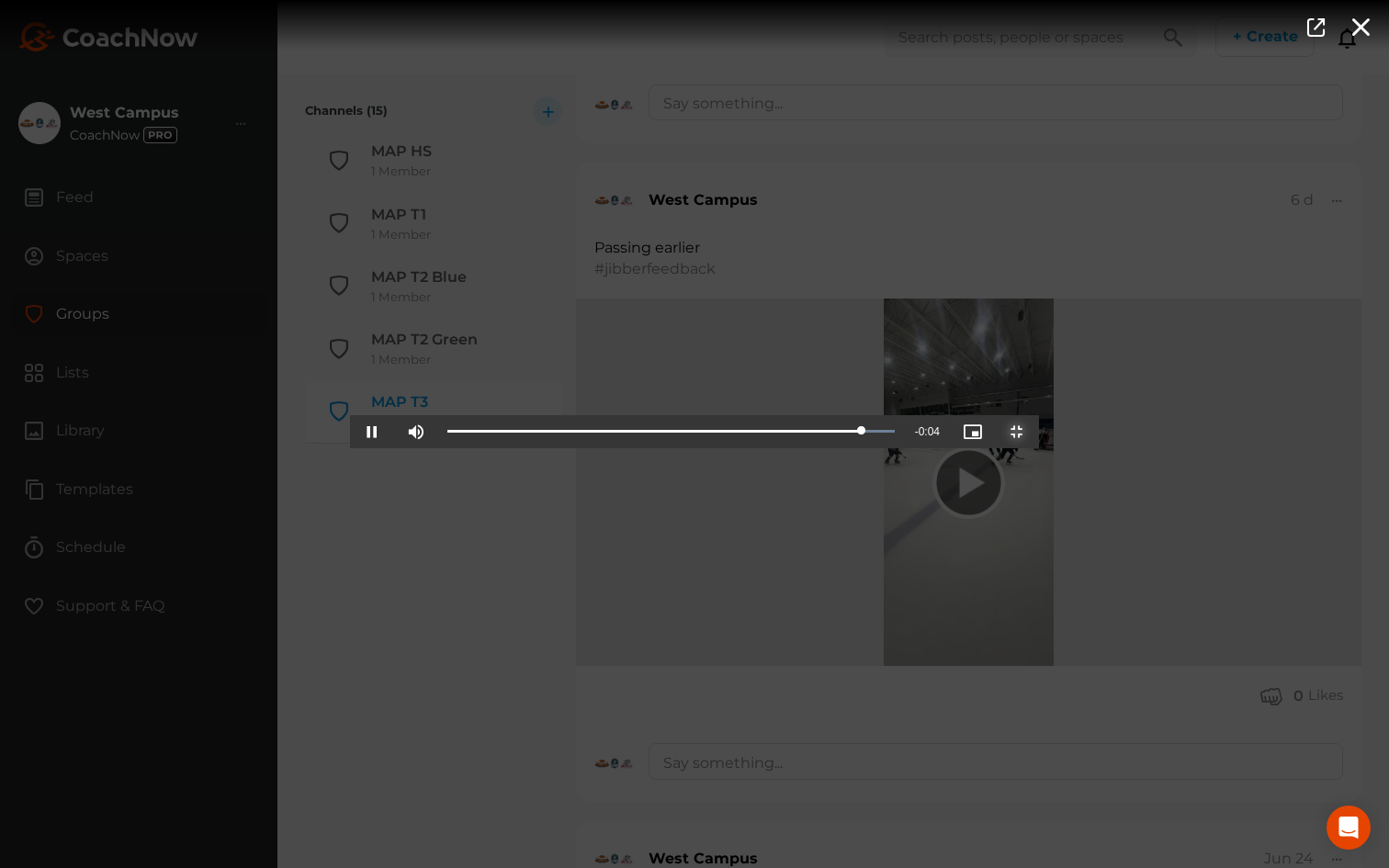 click at bounding box center (1017, 432) 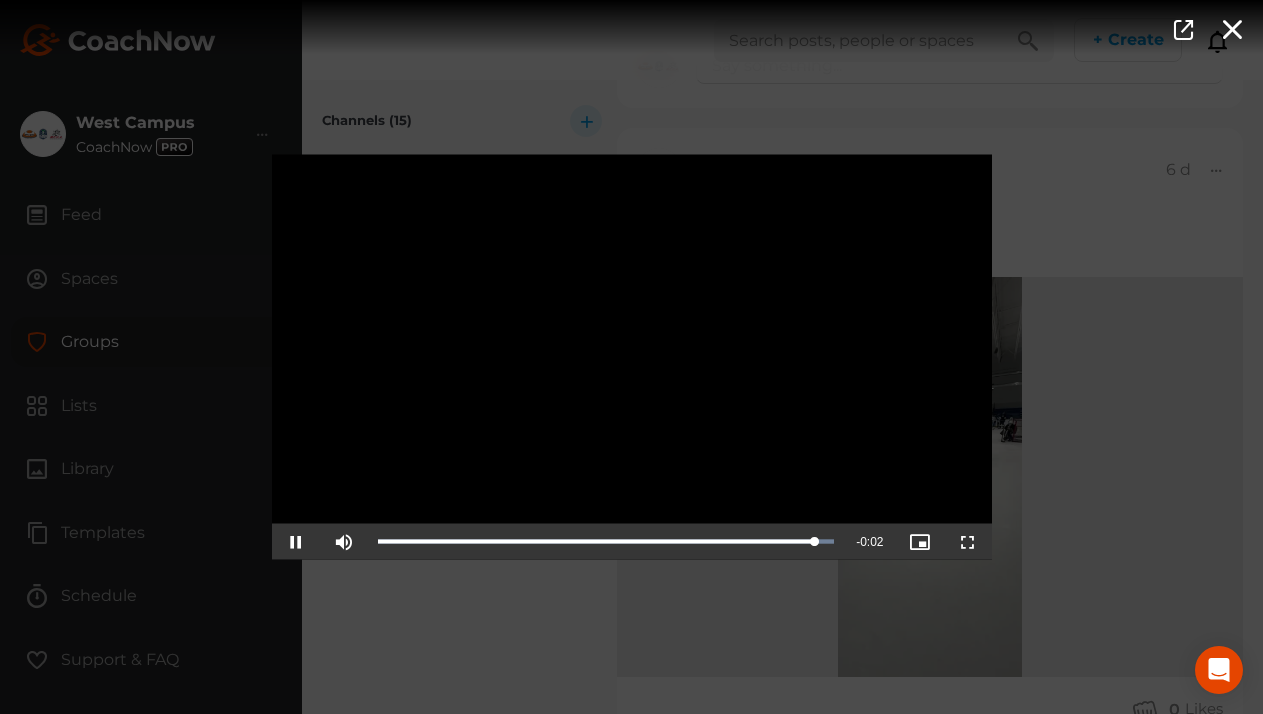 click on "Video Player is loading. Play Video Pause Mute Current Time  0:53 / Duration  0:55 Loaded :  100.00% 0:53 Stream Type  LIVE Seek to live, currently playing live LIVE Remaining Time  - 0:02   Playback Rate 1x Chapters Chapters Descriptions descriptions off , selected Captions captions settings , opens captions settings dialog captions off , selected Audio Track Picture-in-Picture Fullscreen This is a modal window. Beginning of dialog window. Escape will cancel and close the window. Text Color White Black Red Green Blue Yellow Magenta Cyan Transparency Opaque Semi-Transparent Background Color Black White Red Green Blue Yellow Magenta Cyan Transparency Opaque Semi-Transparent Transparent Window Color Black White Red Green Blue Yellow Magenta Cyan Transparency Transparent Semi-Transparent Opaque Font Size 50% 75% 100% 125% 150% 175% 200% 300% 400% Text Edge Style None Raised Depressed Uniform Dropshadow Font Family Casual Reset" at bounding box center [631, 357] 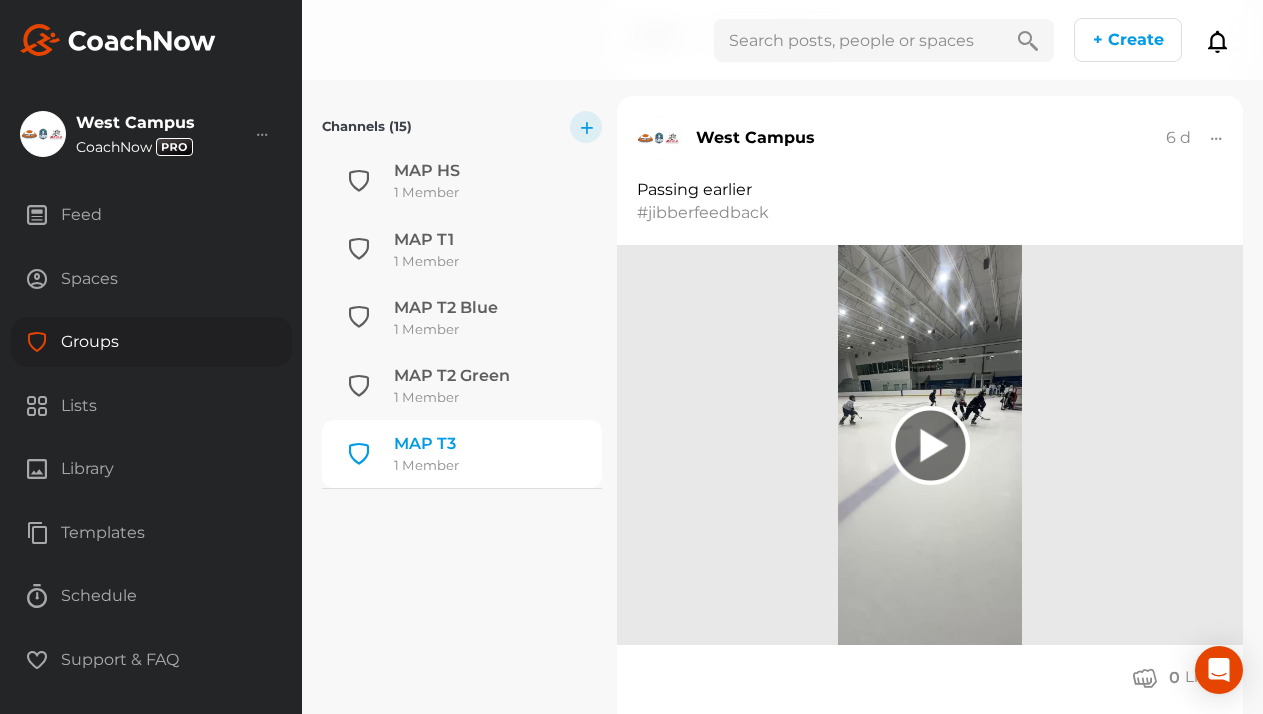 scroll, scrollTop: 1097, scrollLeft: 0, axis: vertical 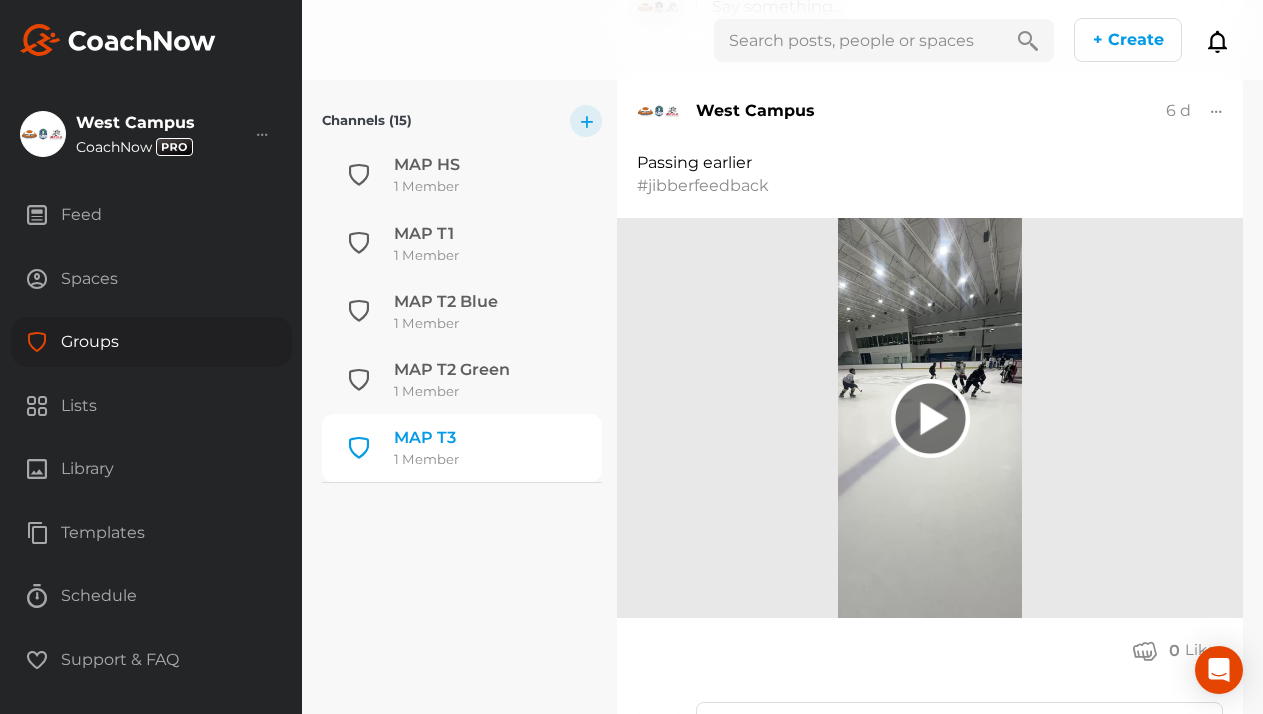 click 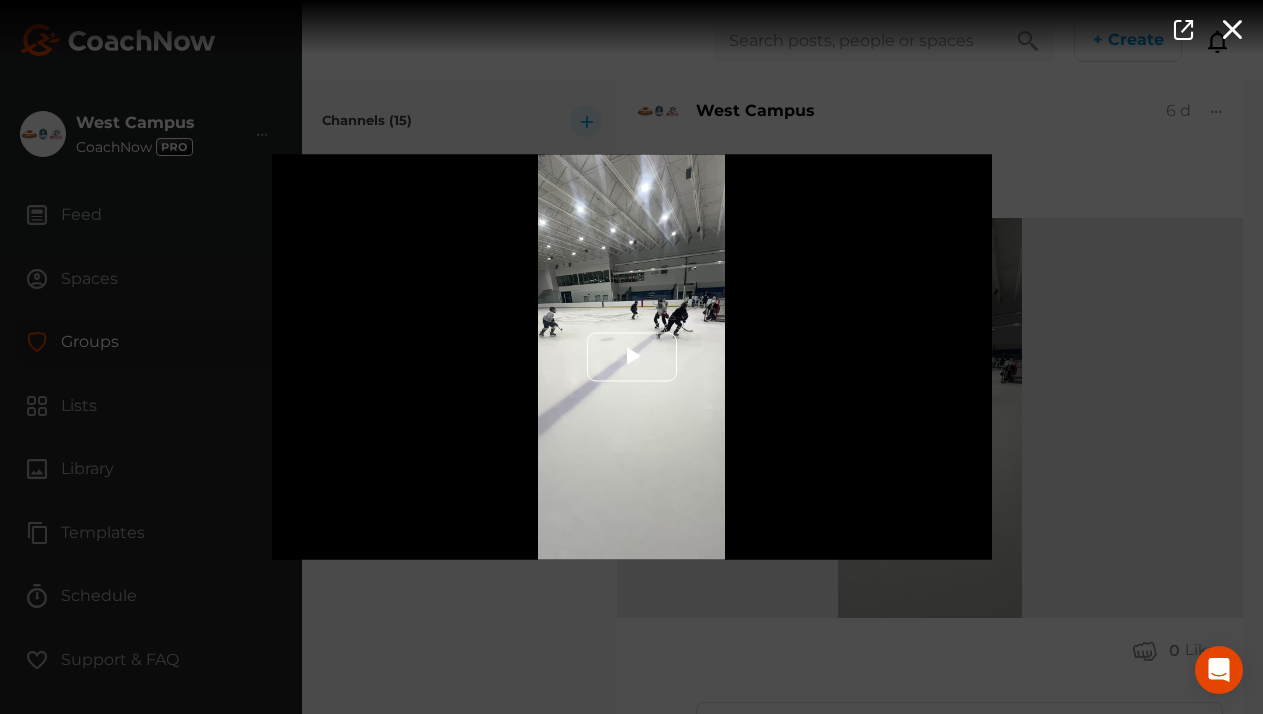 click at bounding box center (632, 357) 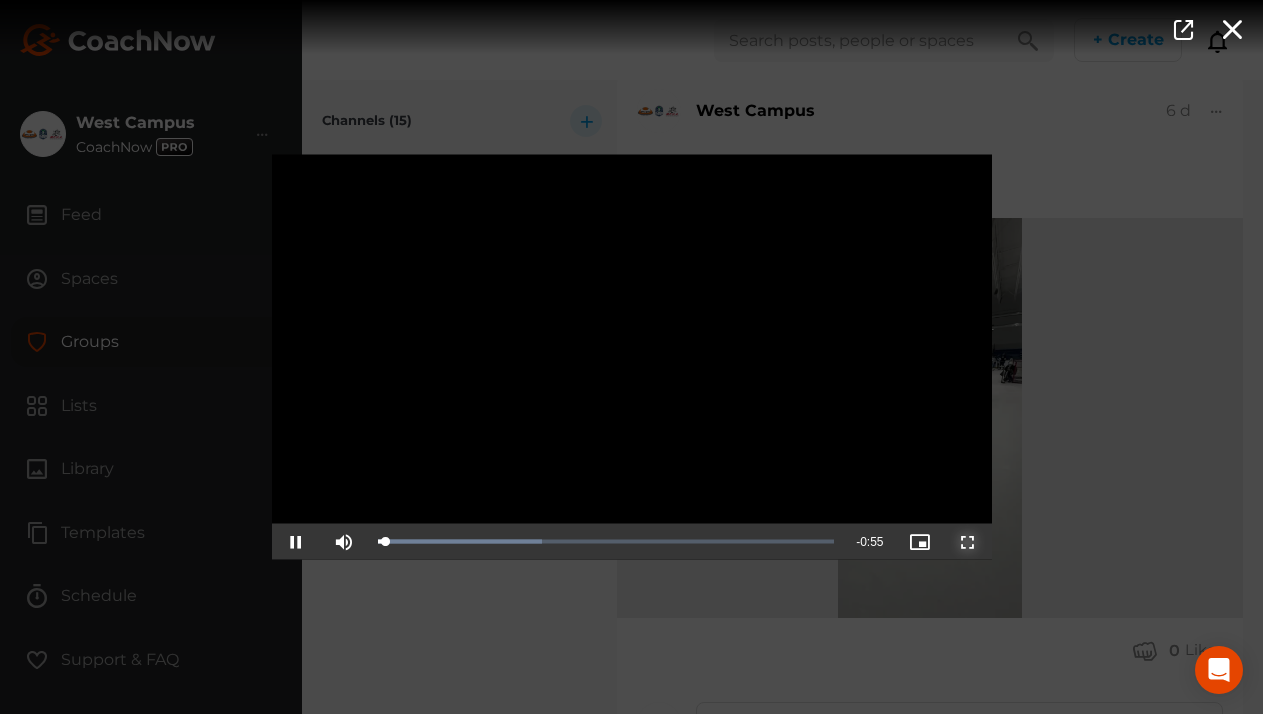click at bounding box center (968, 542) 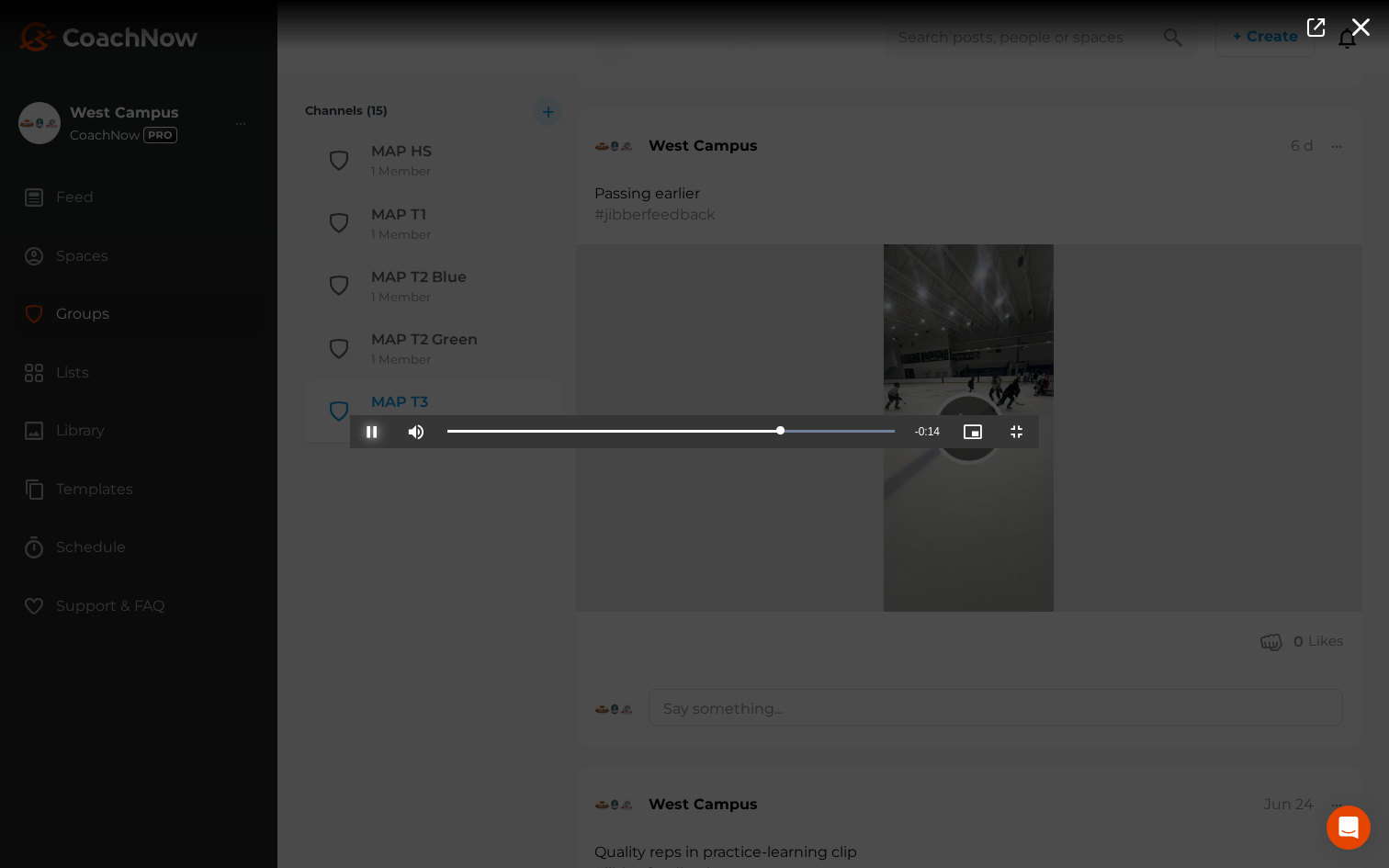 click at bounding box center [372, 432] 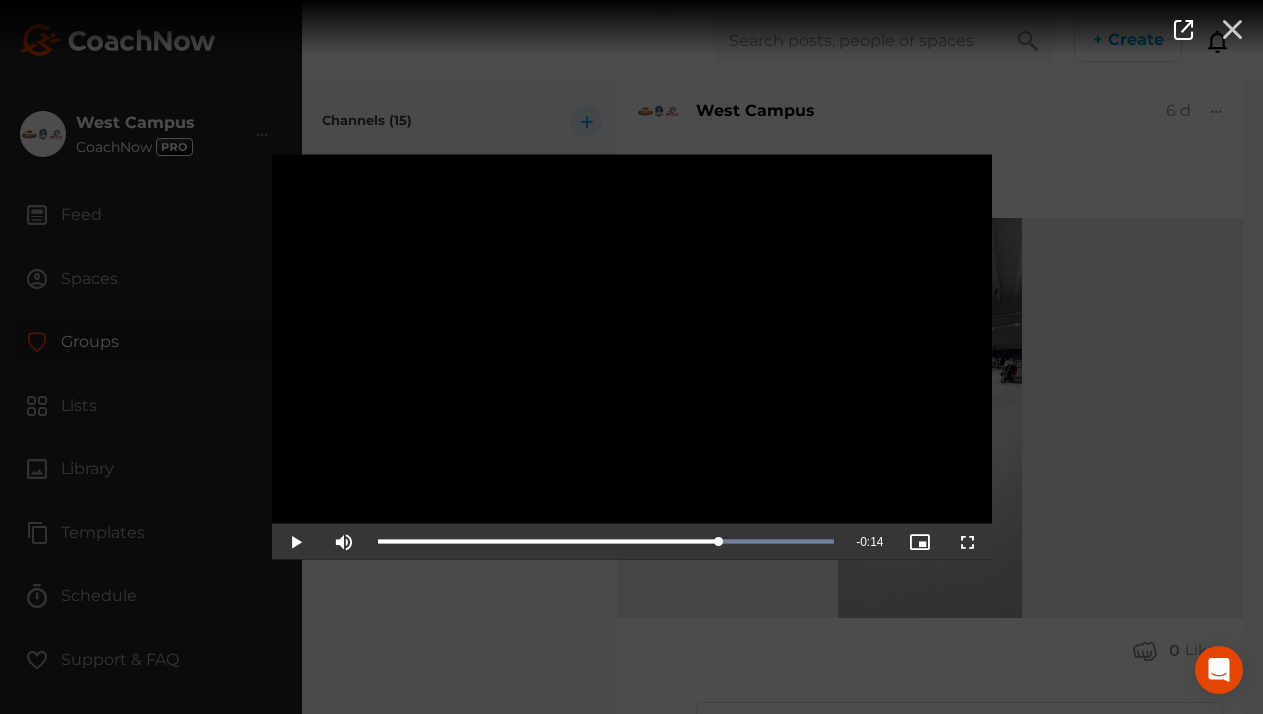 click at bounding box center (1232, 28) 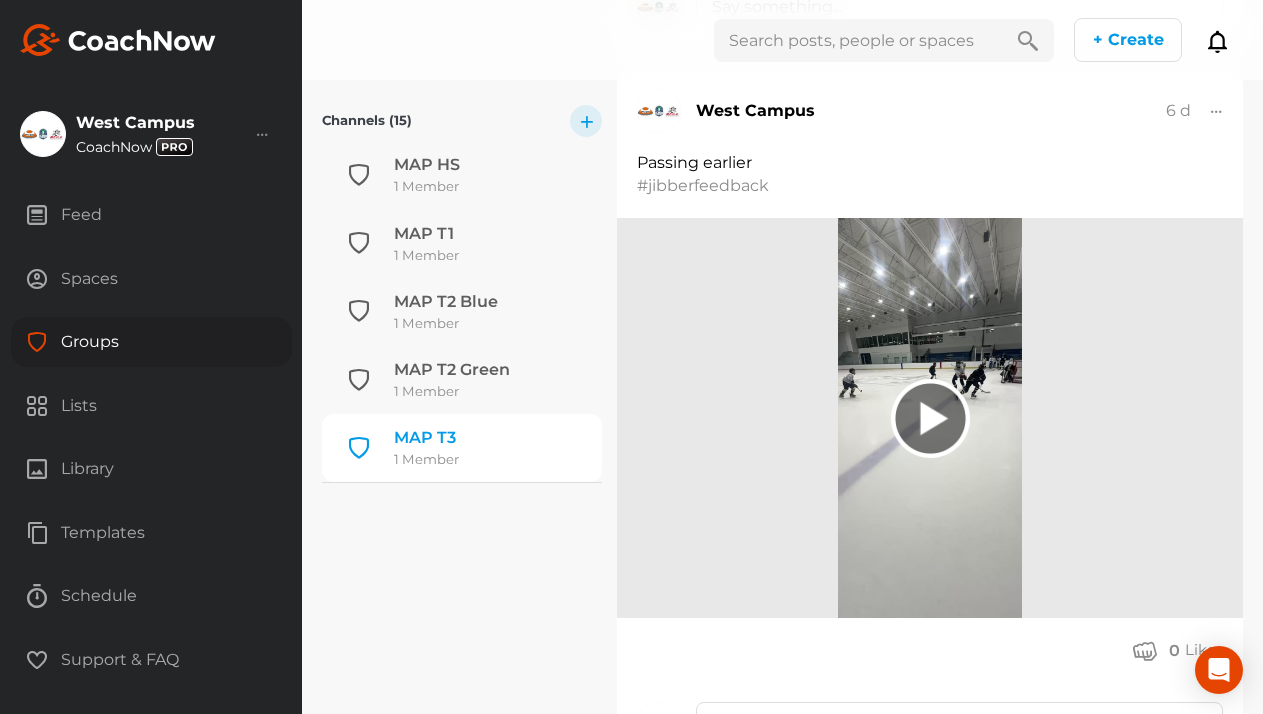 click on "Spaces" at bounding box center [151, 279] 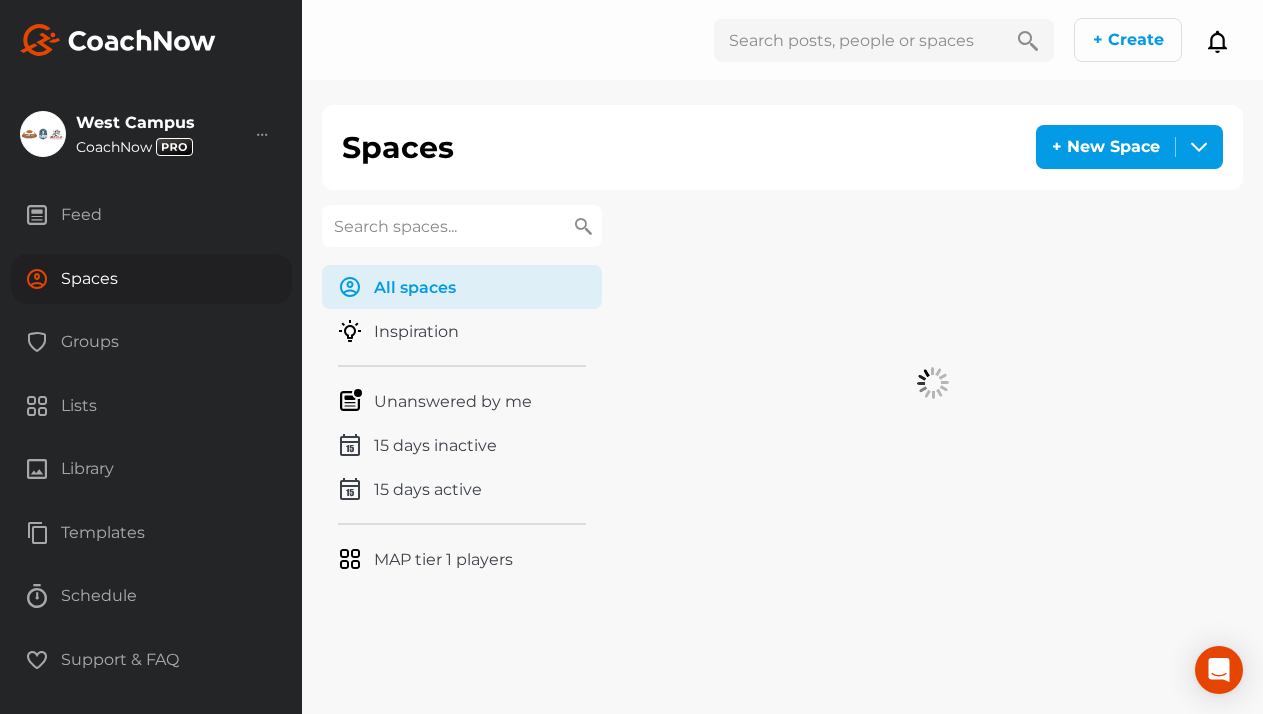 click at bounding box center (462, 226) 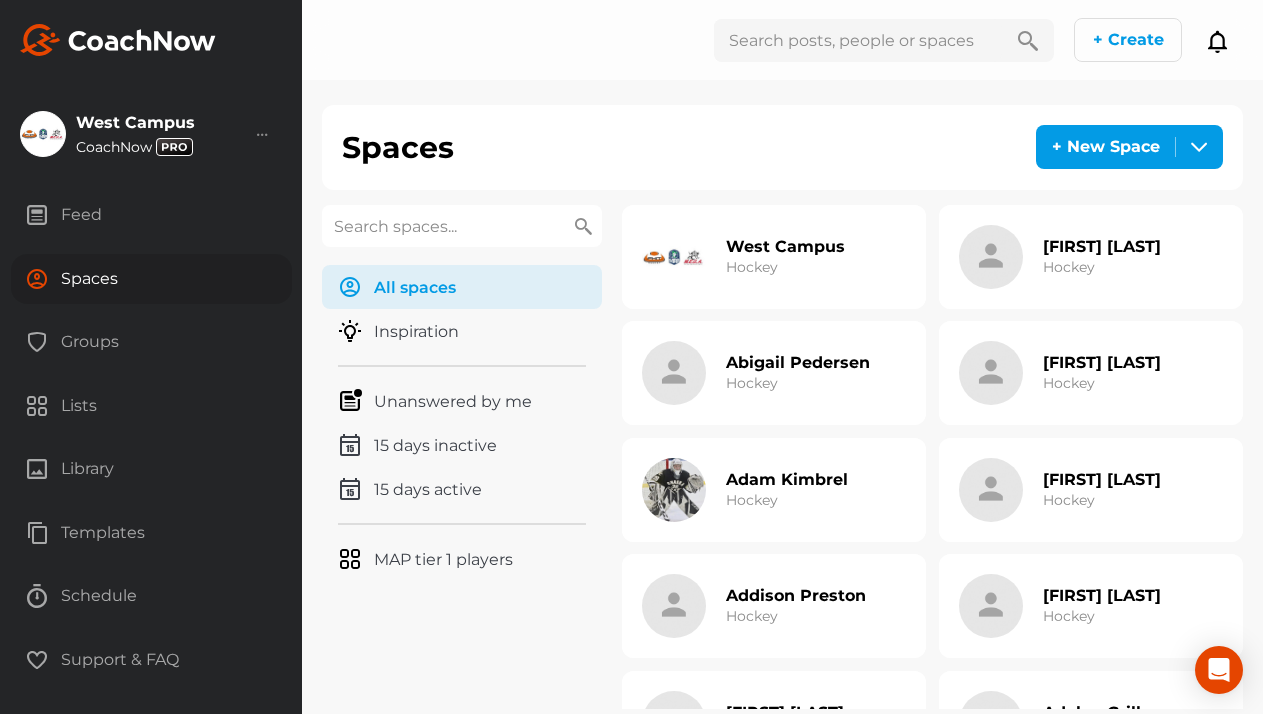 paste on "Rognrud" 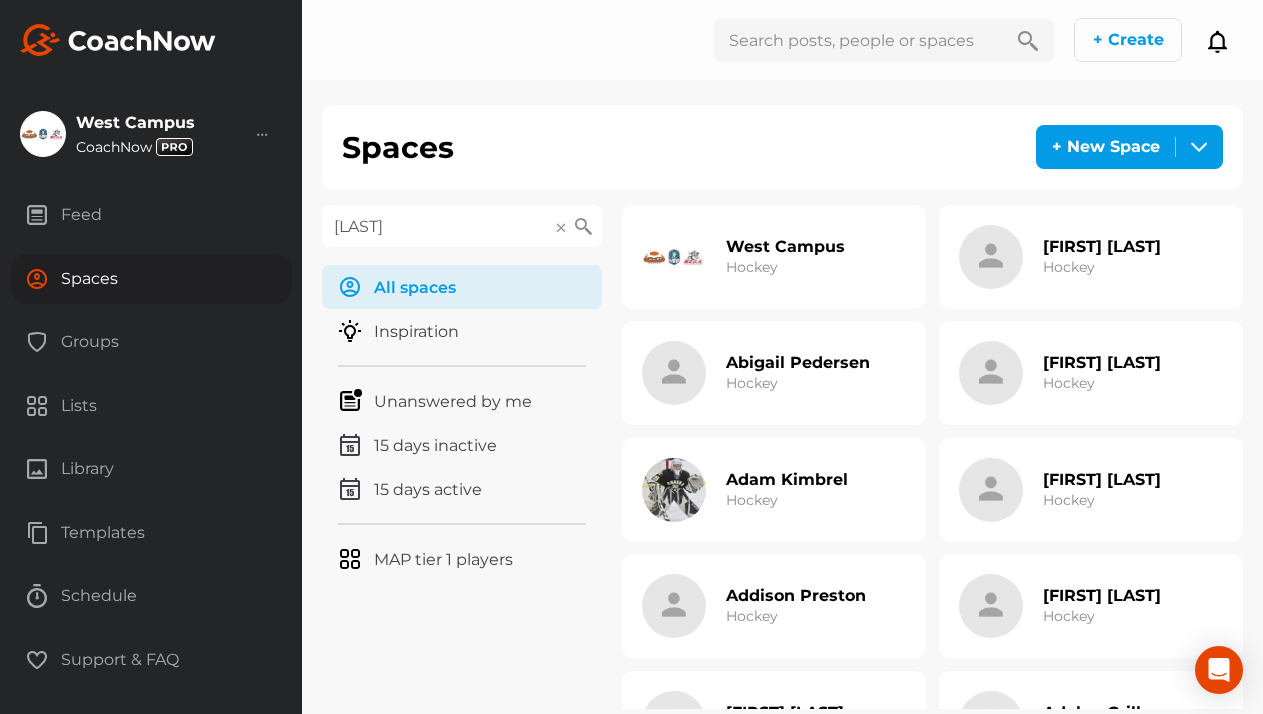 type on "Rognrud" 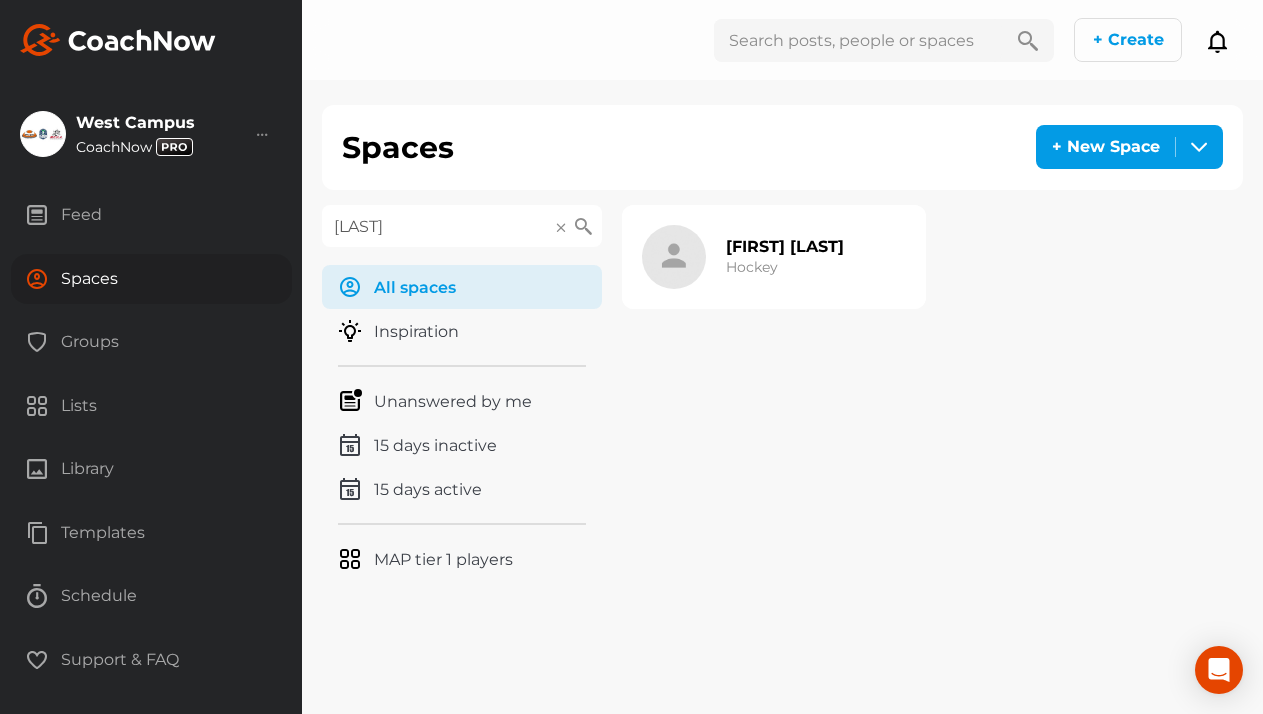 click on "Kaiden Rognrud" at bounding box center (785, 246) 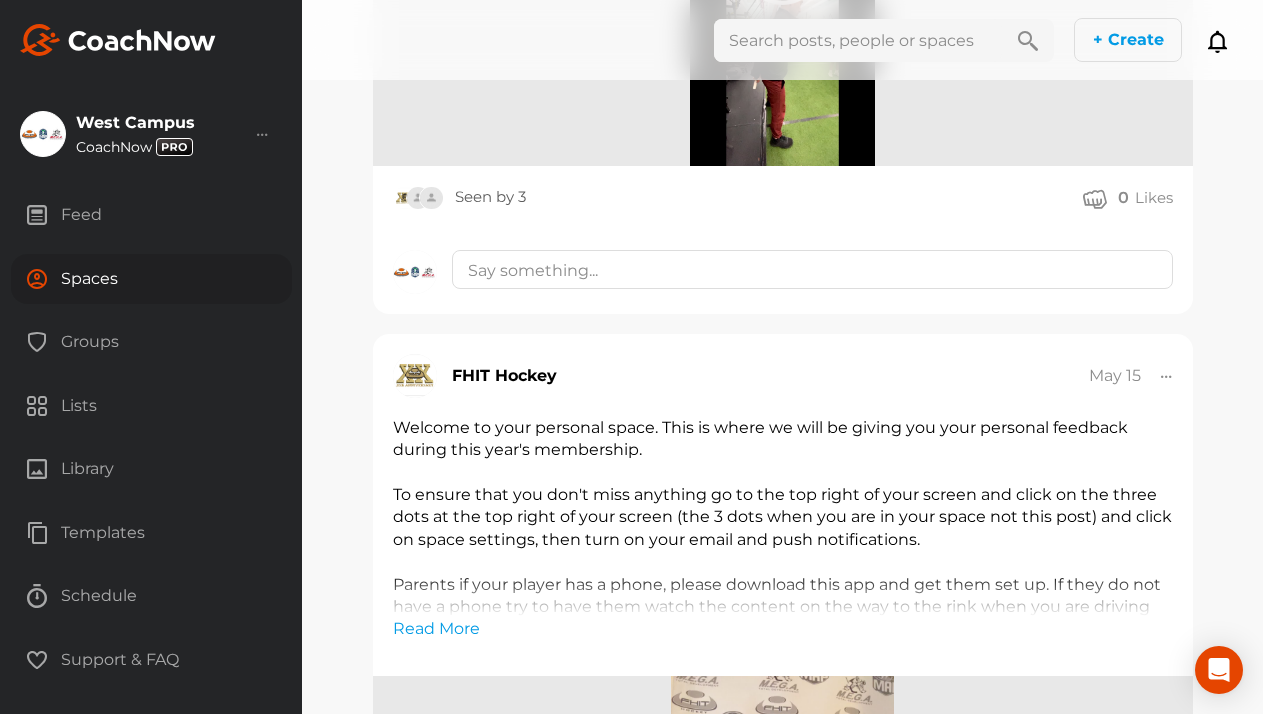 scroll, scrollTop: 5299, scrollLeft: 0, axis: vertical 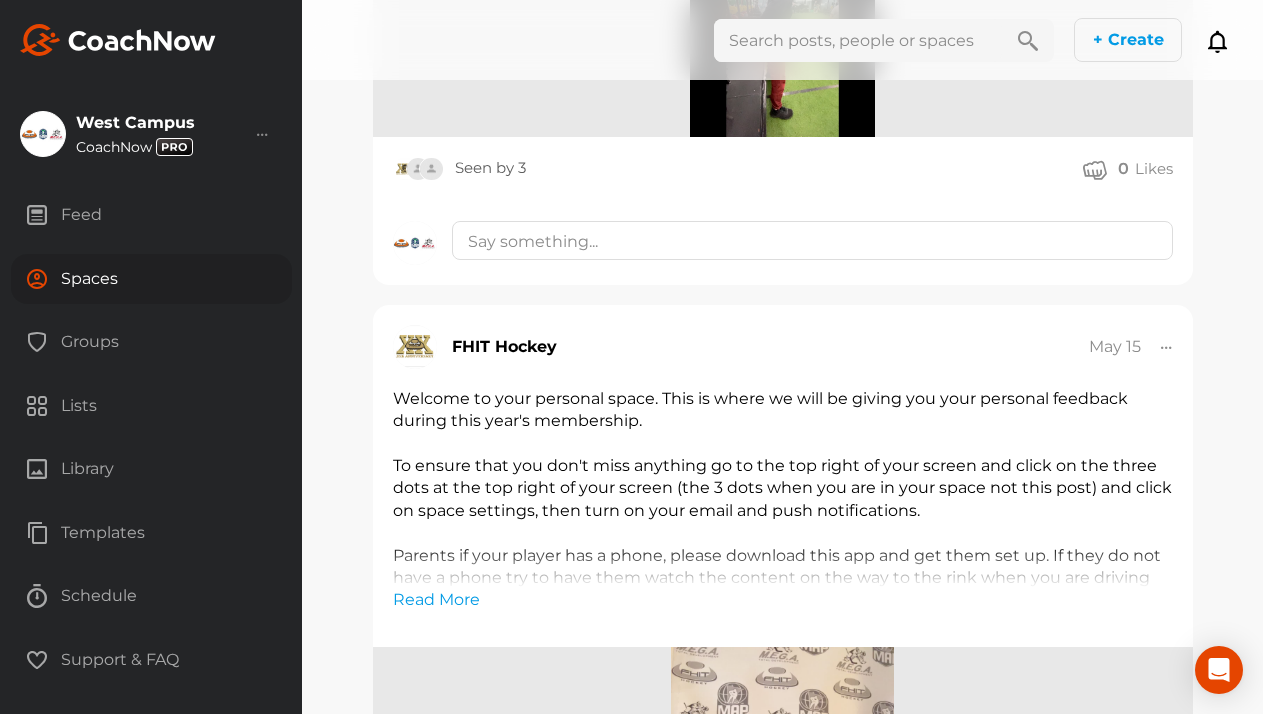 click on "Spaces" at bounding box center (151, 279) 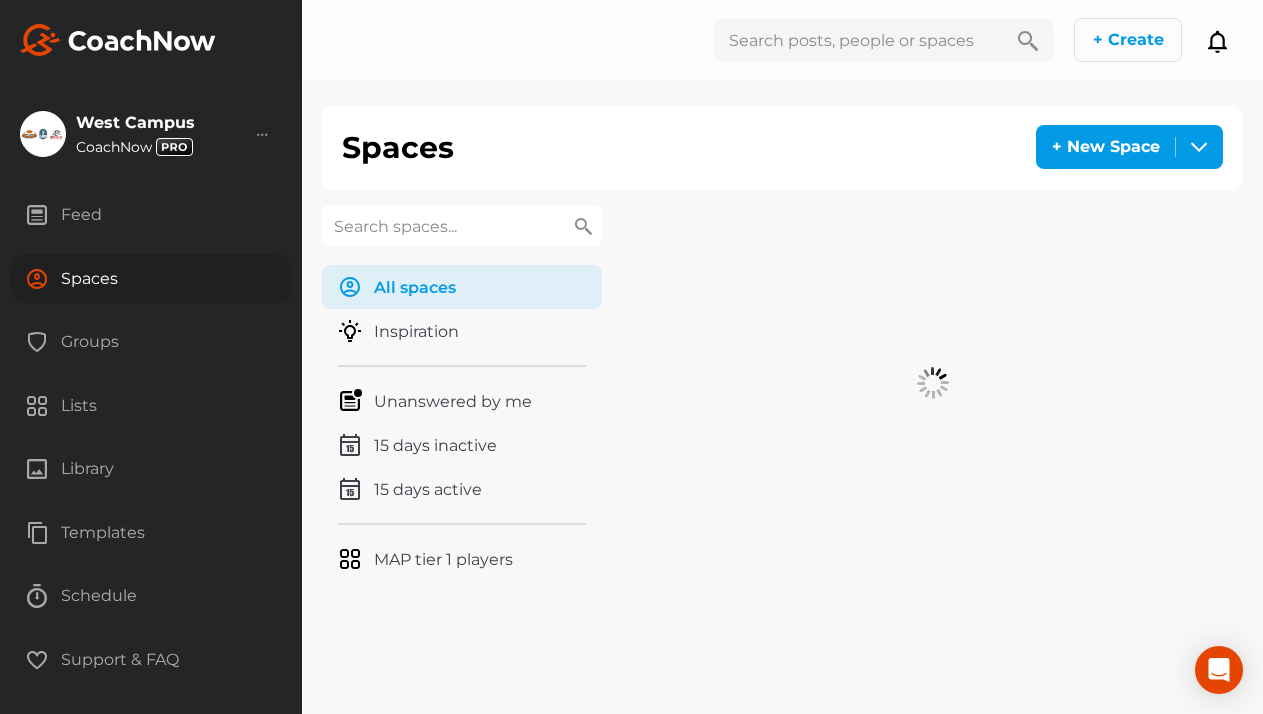 click at bounding box center [462, 226] 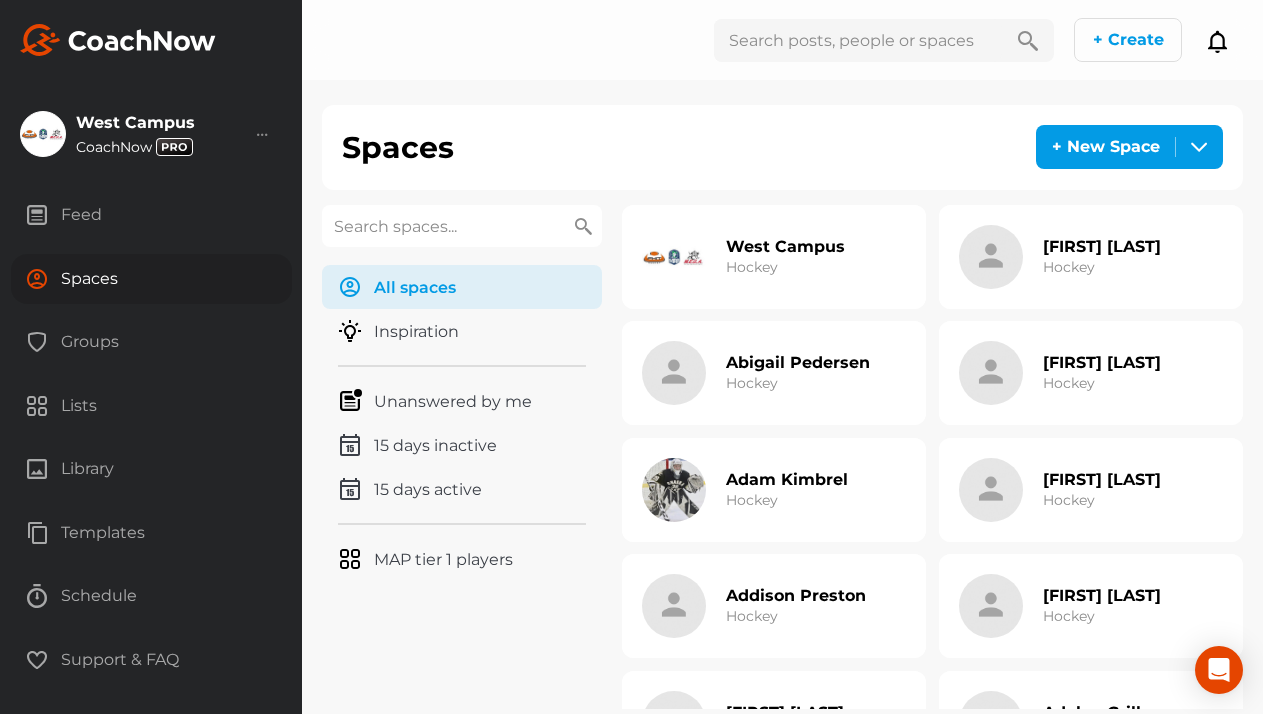 paste on "Rogowski" 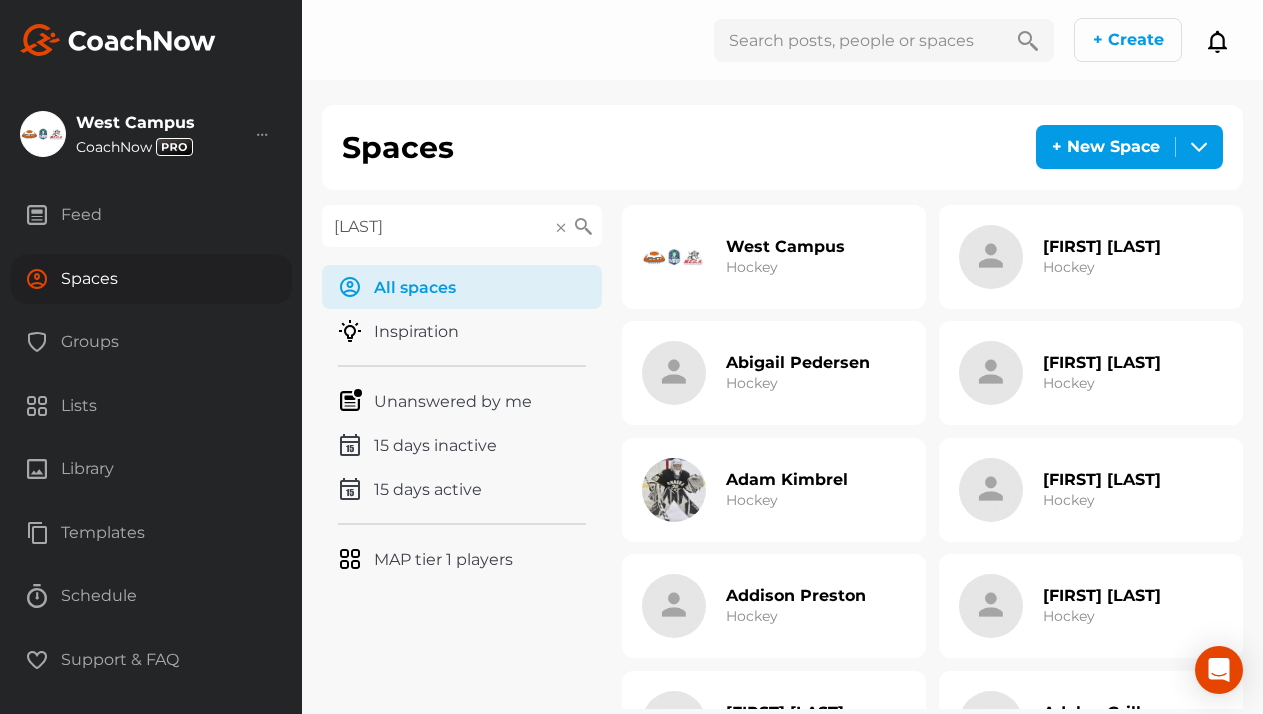 type on "Rogowski" 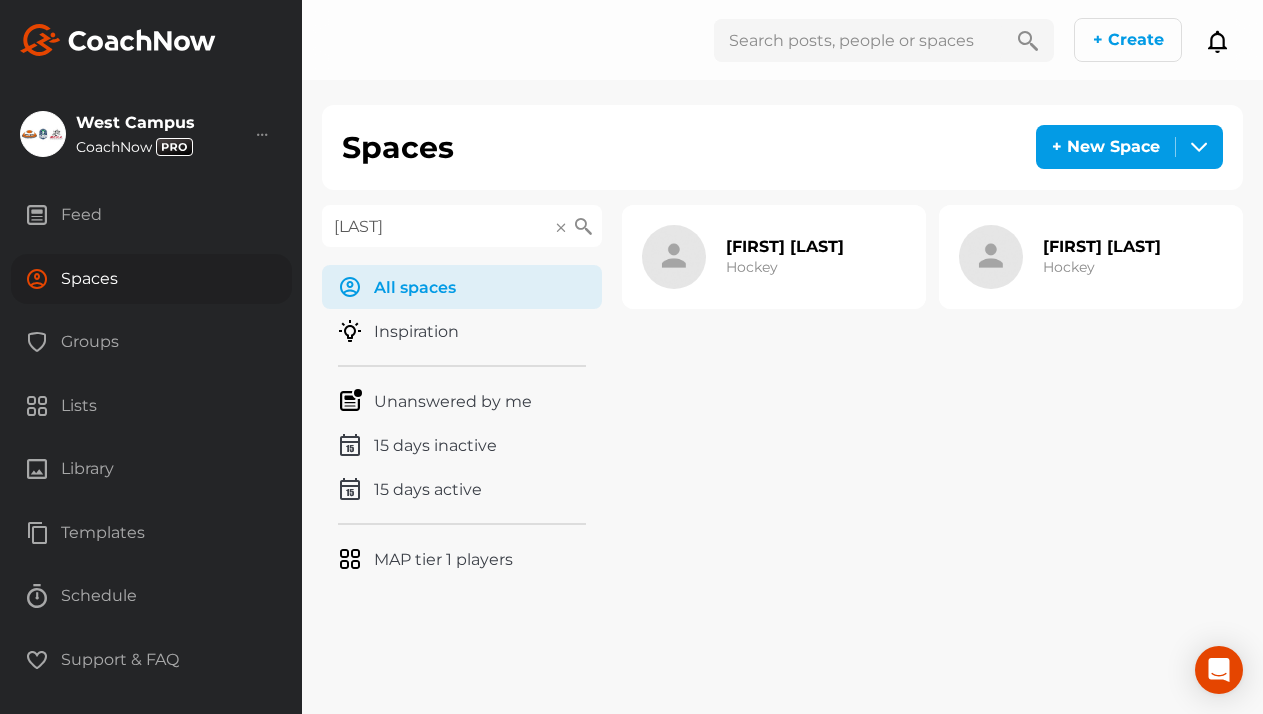 click on "Hockey" at bounding box center [1069, 267] 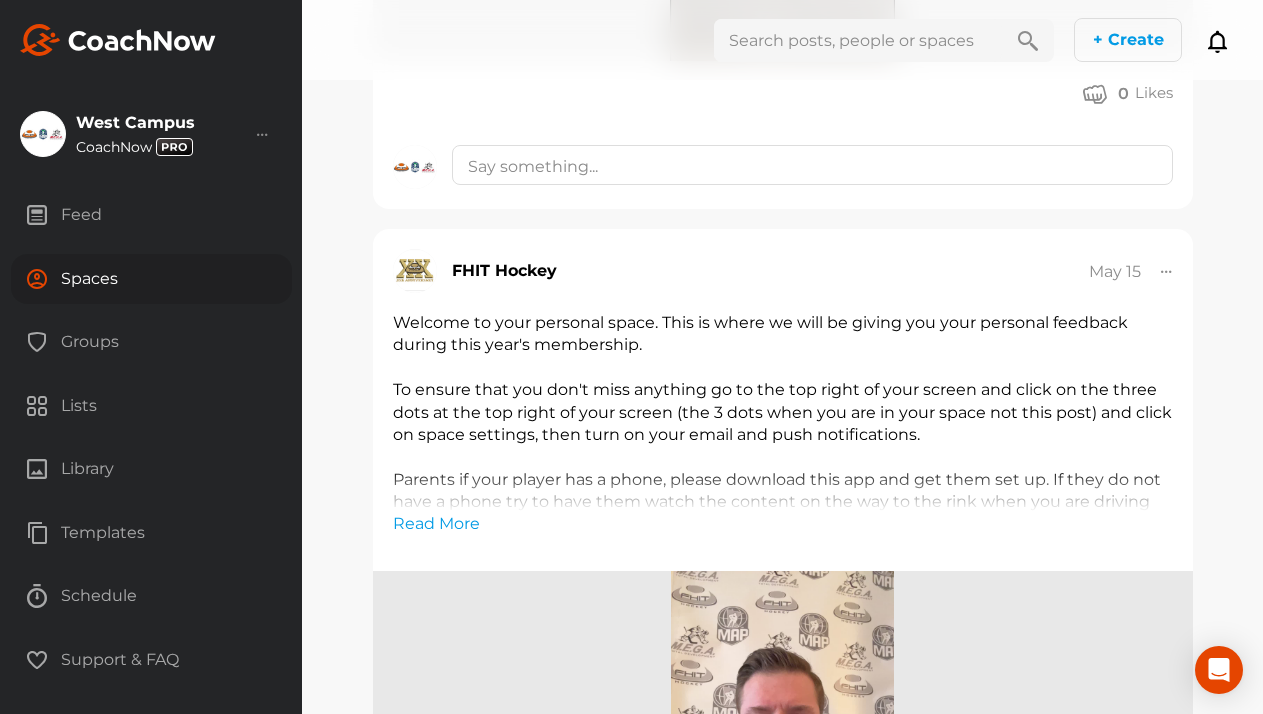 scroll, scrollTop: 3924, scrollLeft: 0, axis: vertical 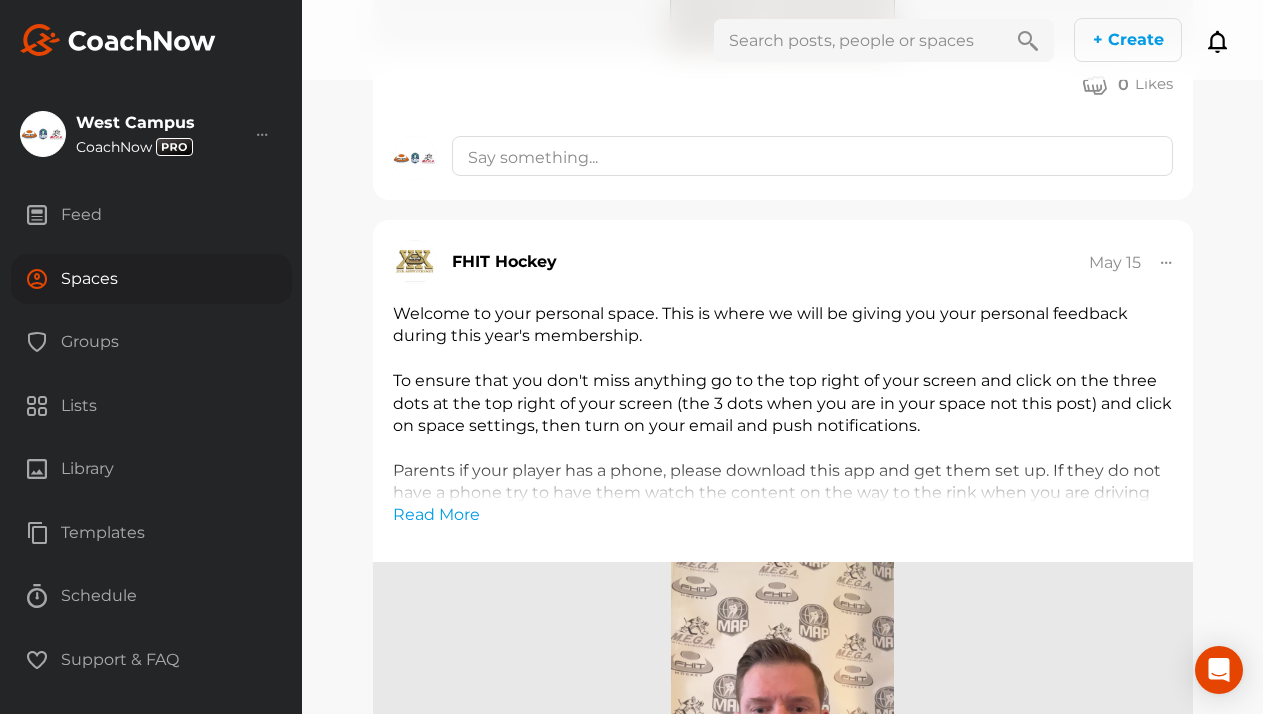 click on "Spaces" at bounding box center (151, 279) 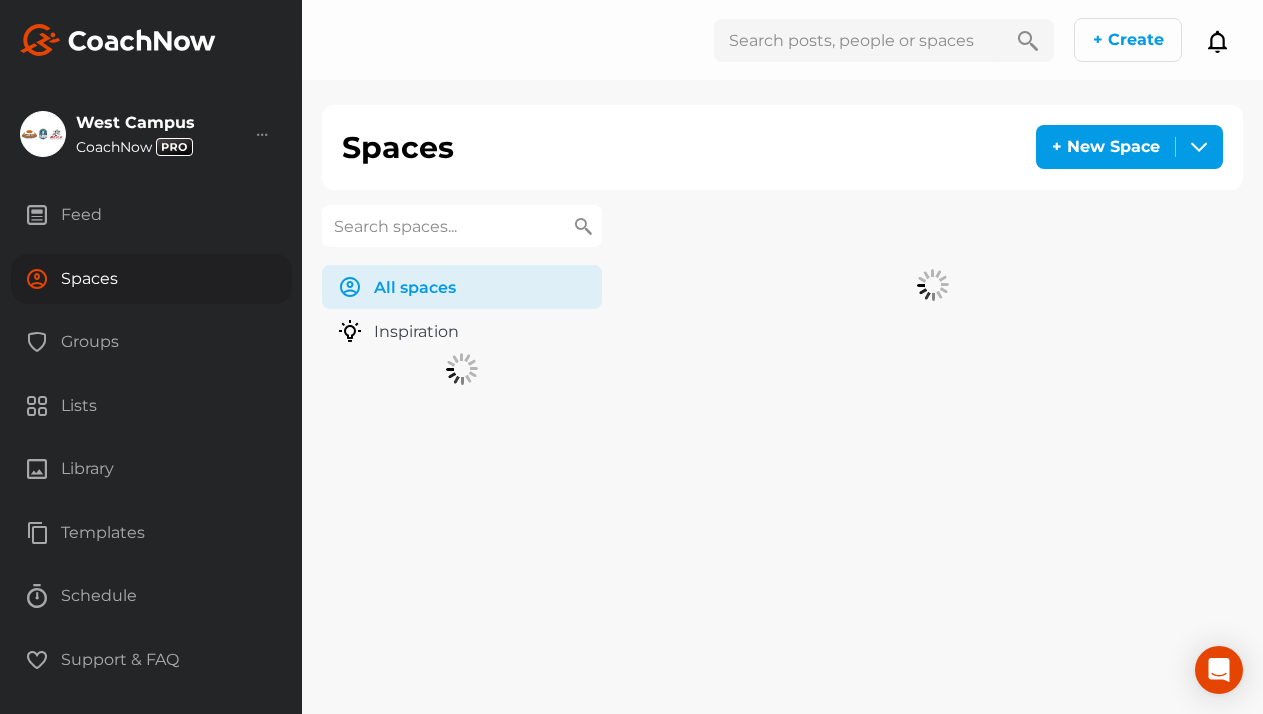 scroll, scrollTop: 0, scrollLeft: 0, axis: both 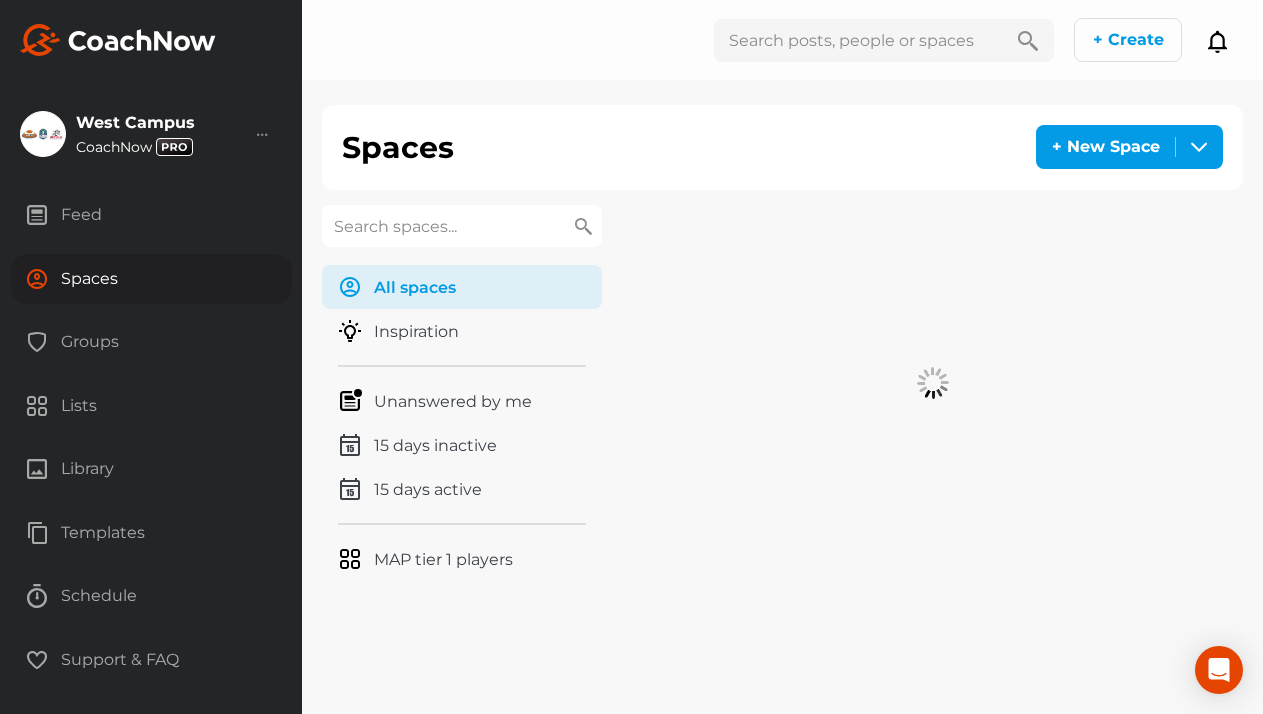 click at bounding box center (462, 226) 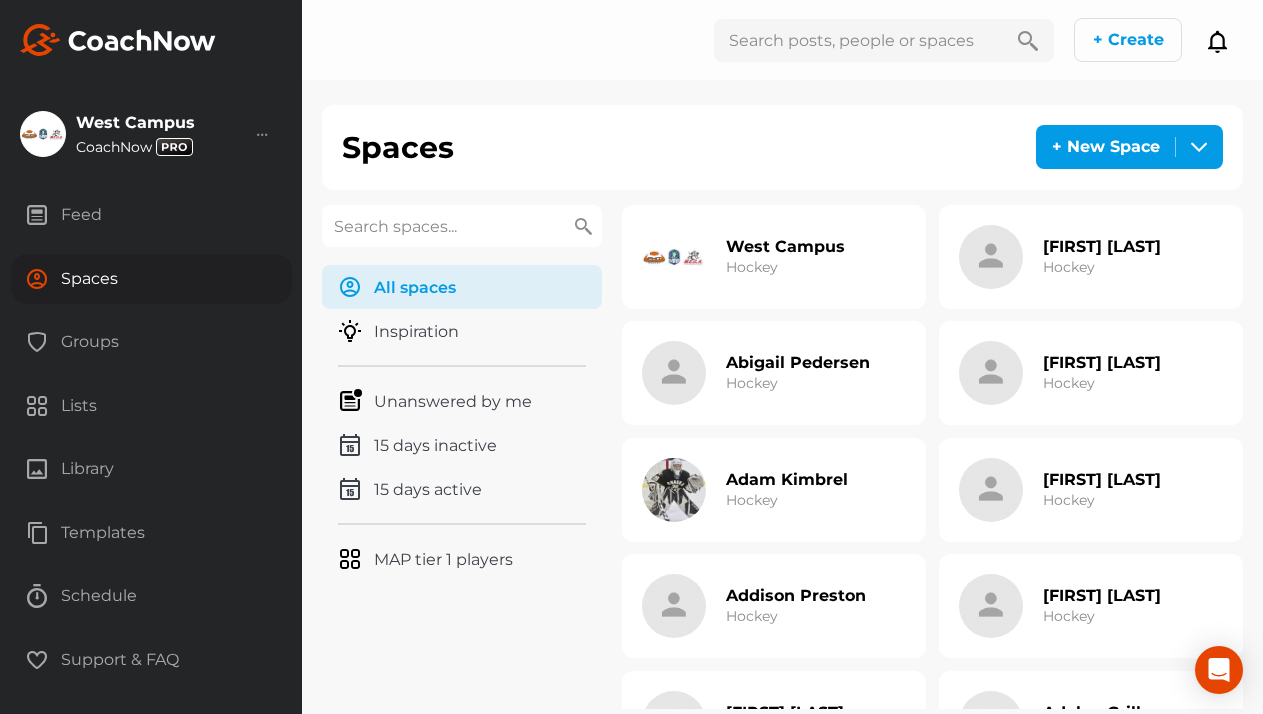 paste on "Roisum" 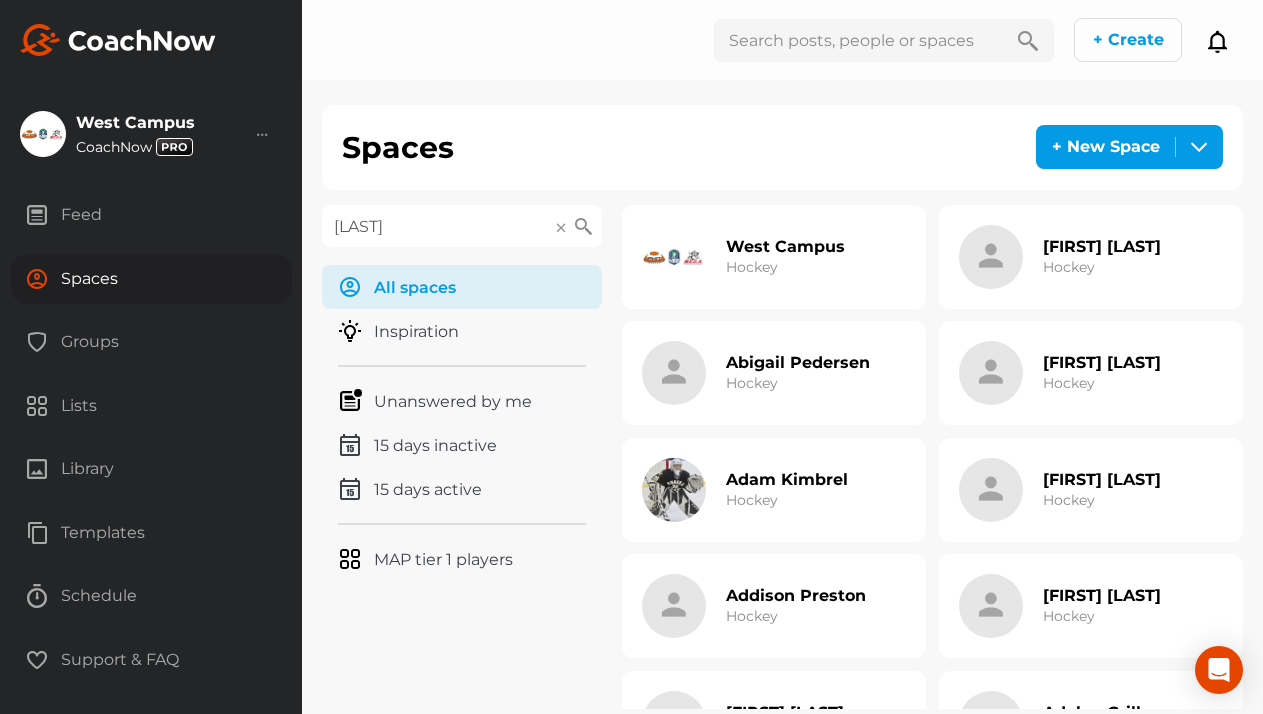 type on "Roisum" 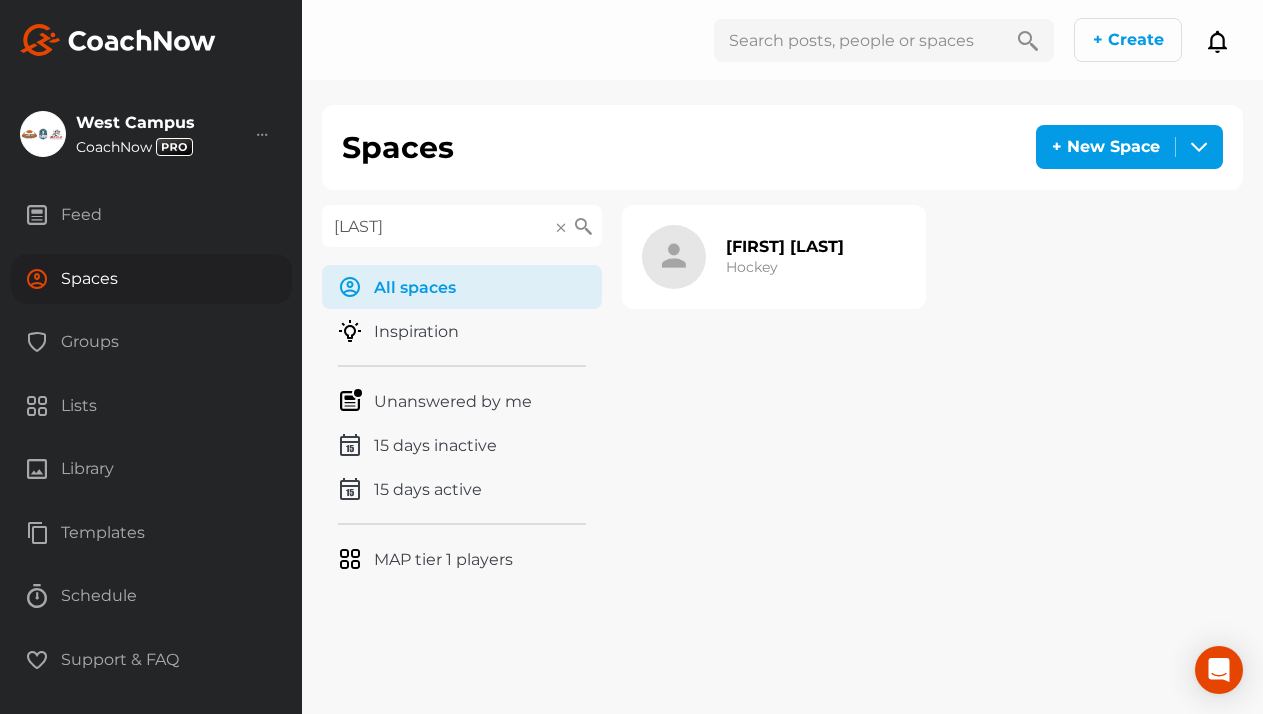 click on "Micah Roisum Hockey" at bounding box center [785, 257] 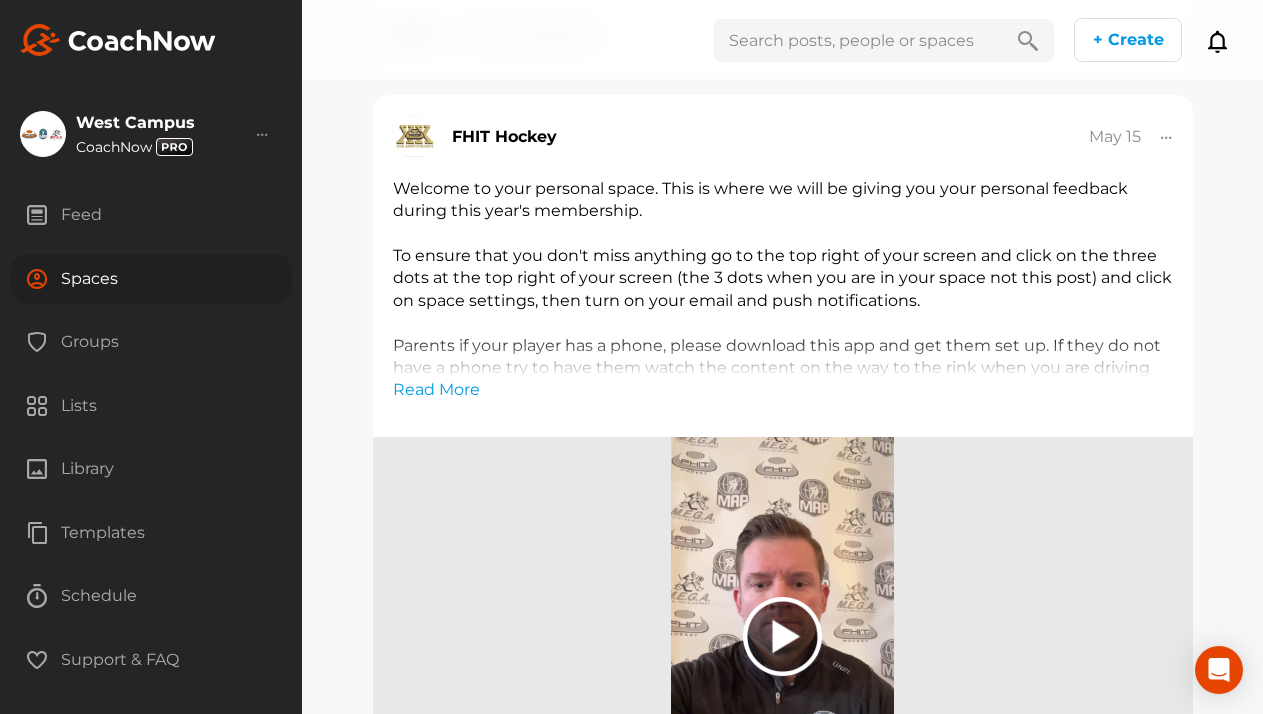 scroll, scrollTop: 5508, scrollLeft: 0, axis: vertical 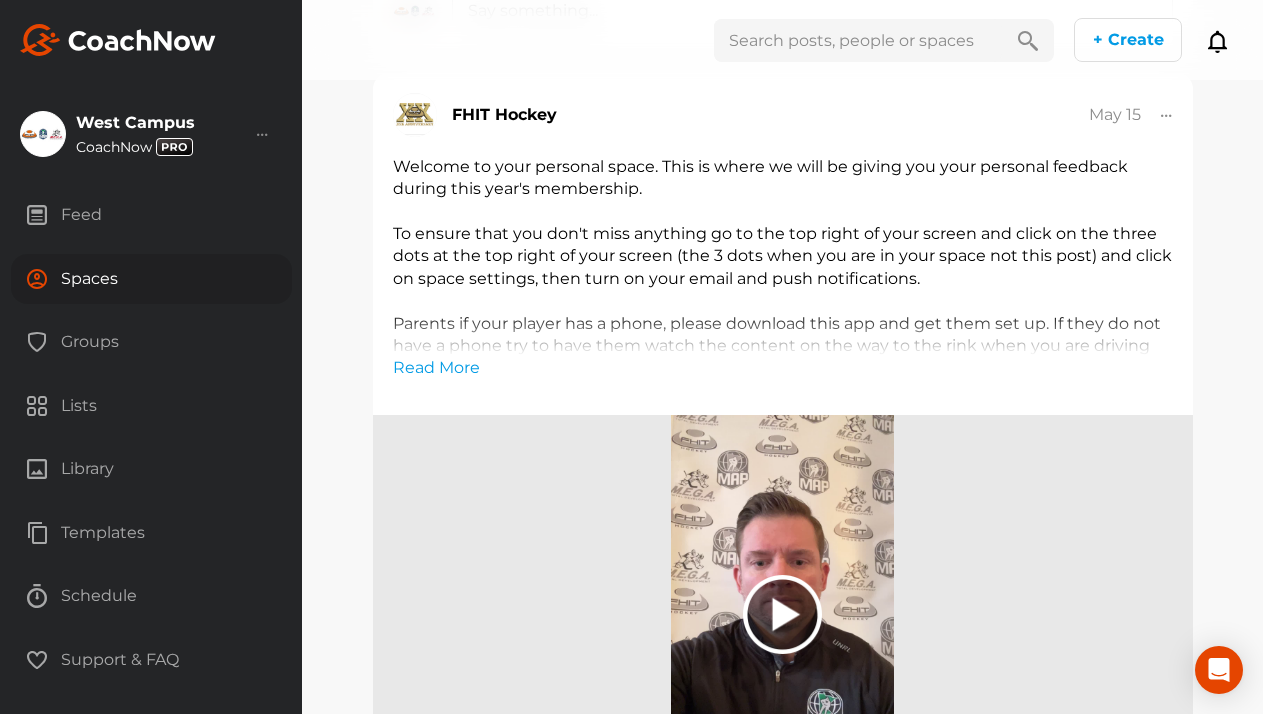 click on "Spaces" at bounding box center [151, 279] 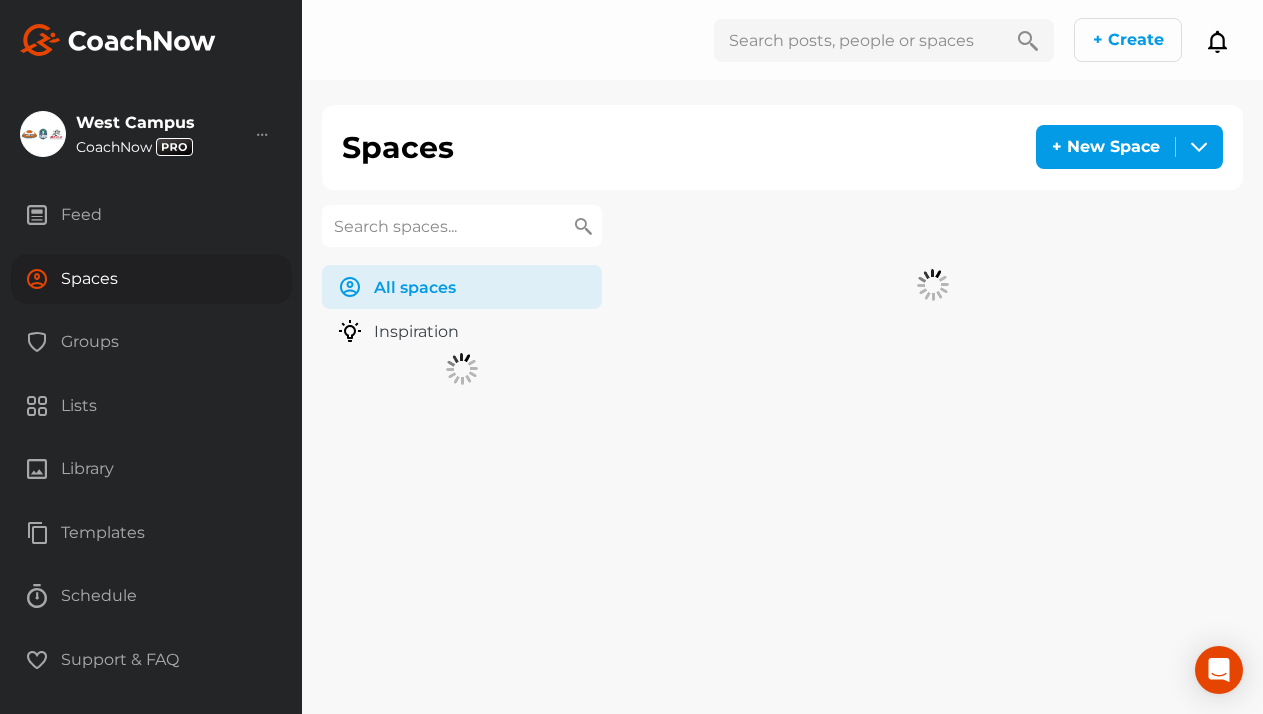 scroll, scrollTop: 0, scrollLeft: 0, axis: both 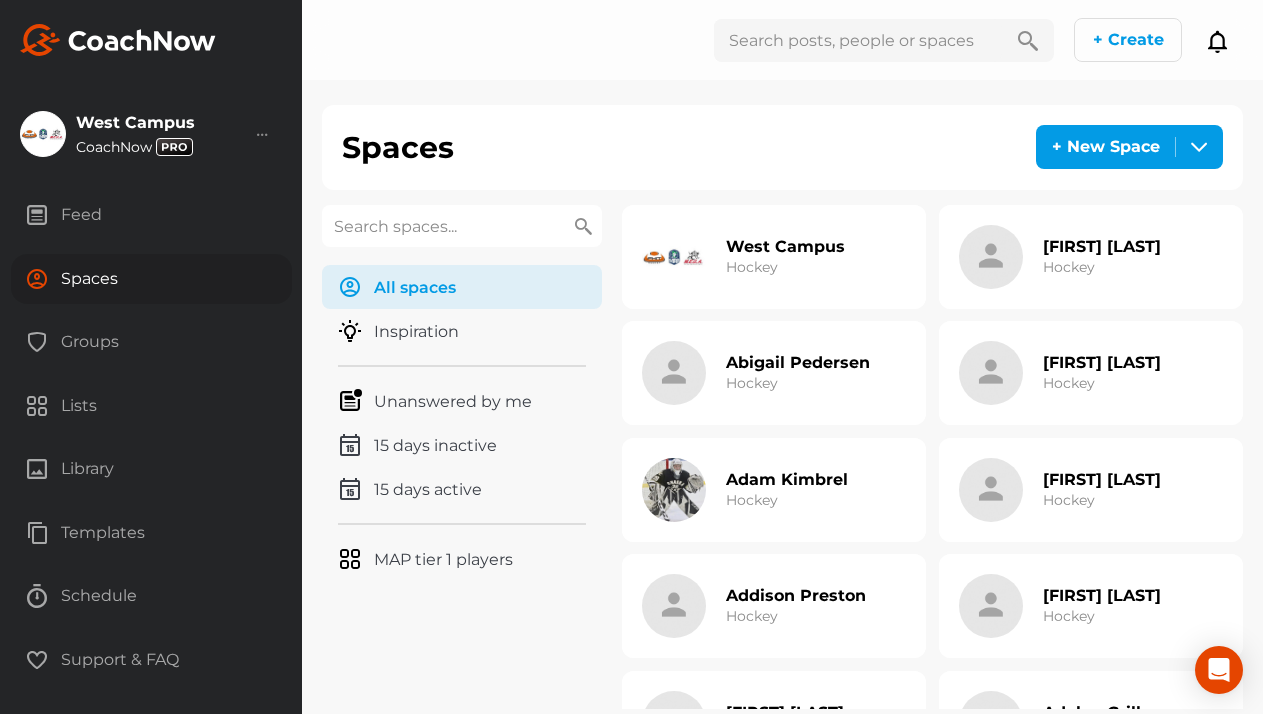 click at bounding box center (462, 226) 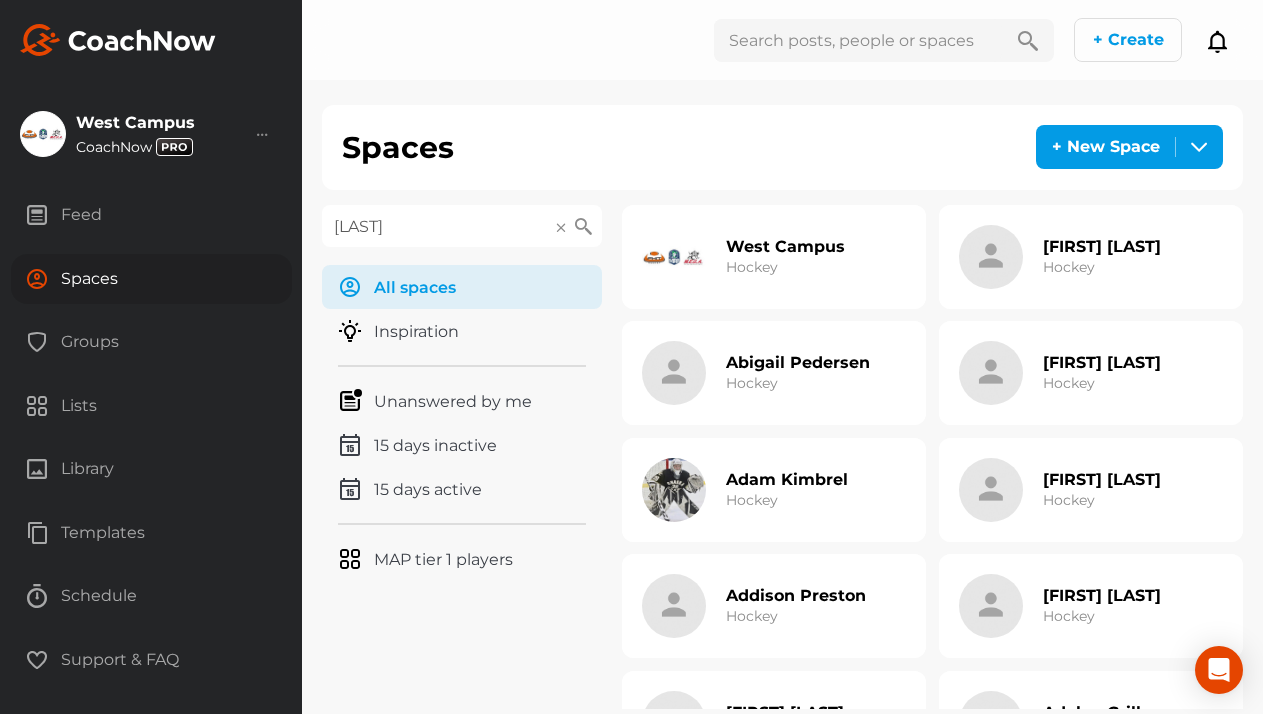 type on "Santellanes" 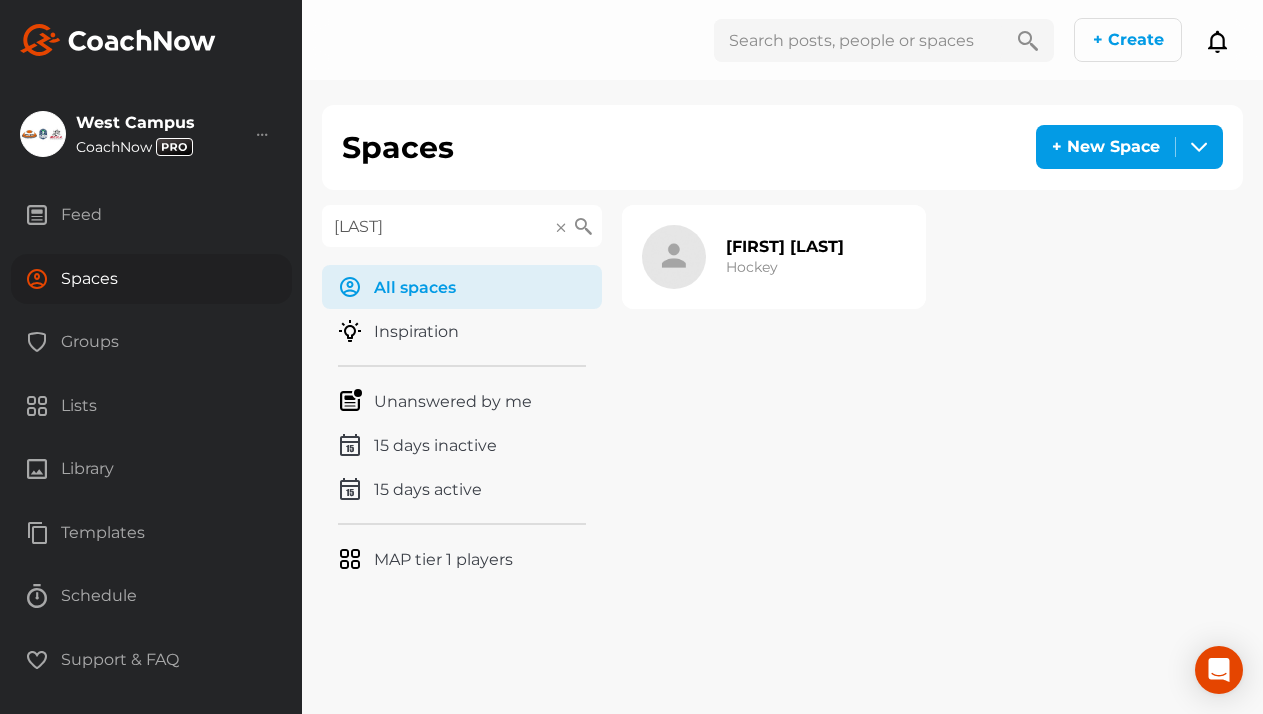 click on "Judd Santellanes" at bounding box center [785, 246] 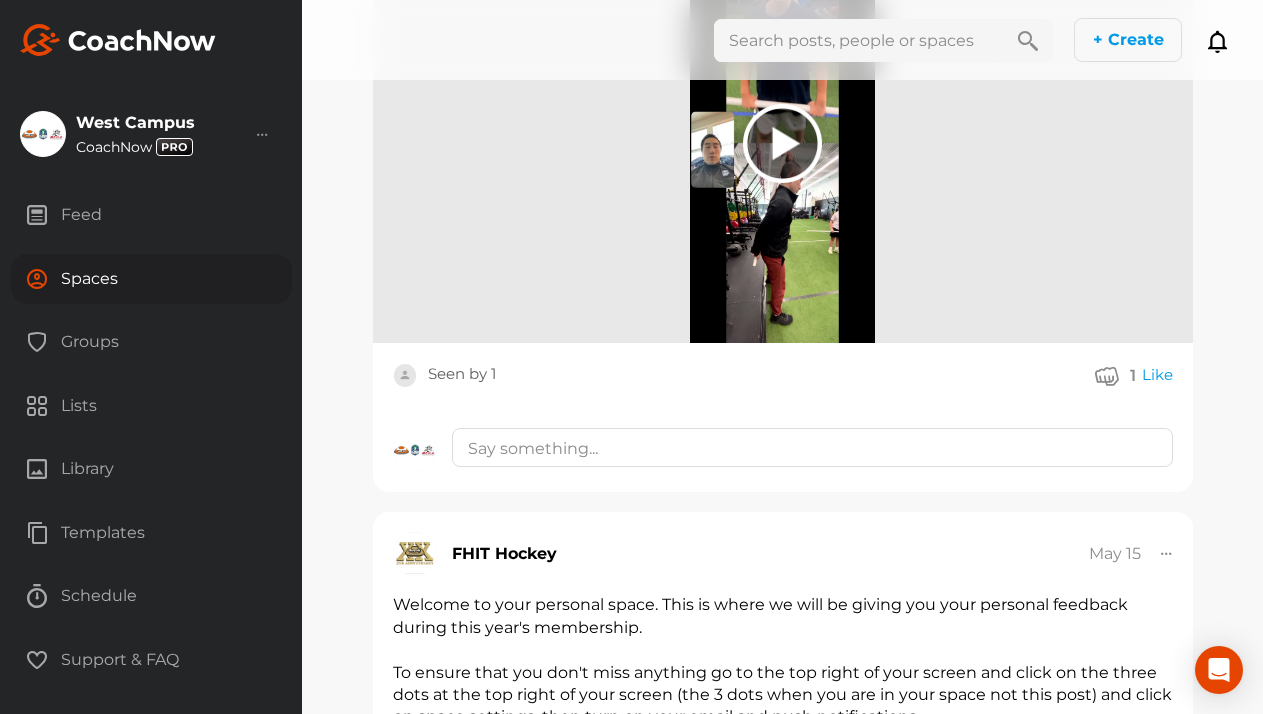 scroll, scrollTop: 5071, scrollLeft: 0, axis: vertical 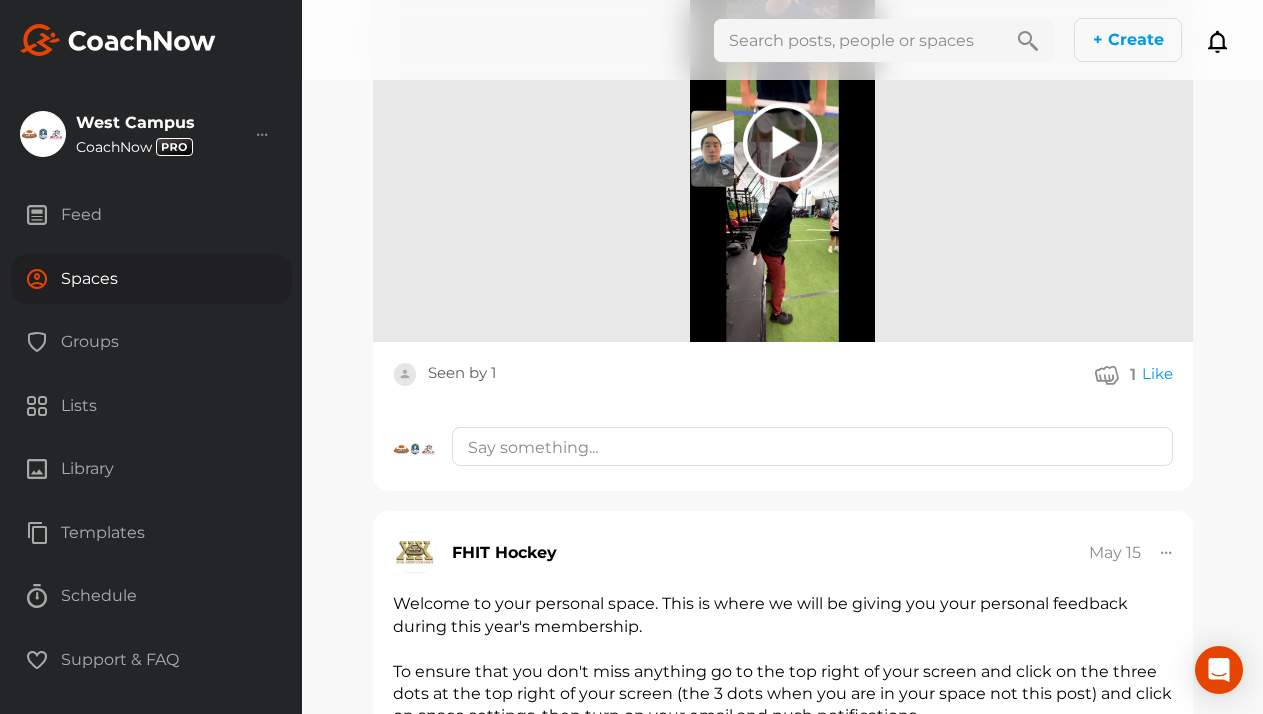 click on "Spaces" at bounding box center [151, 279] 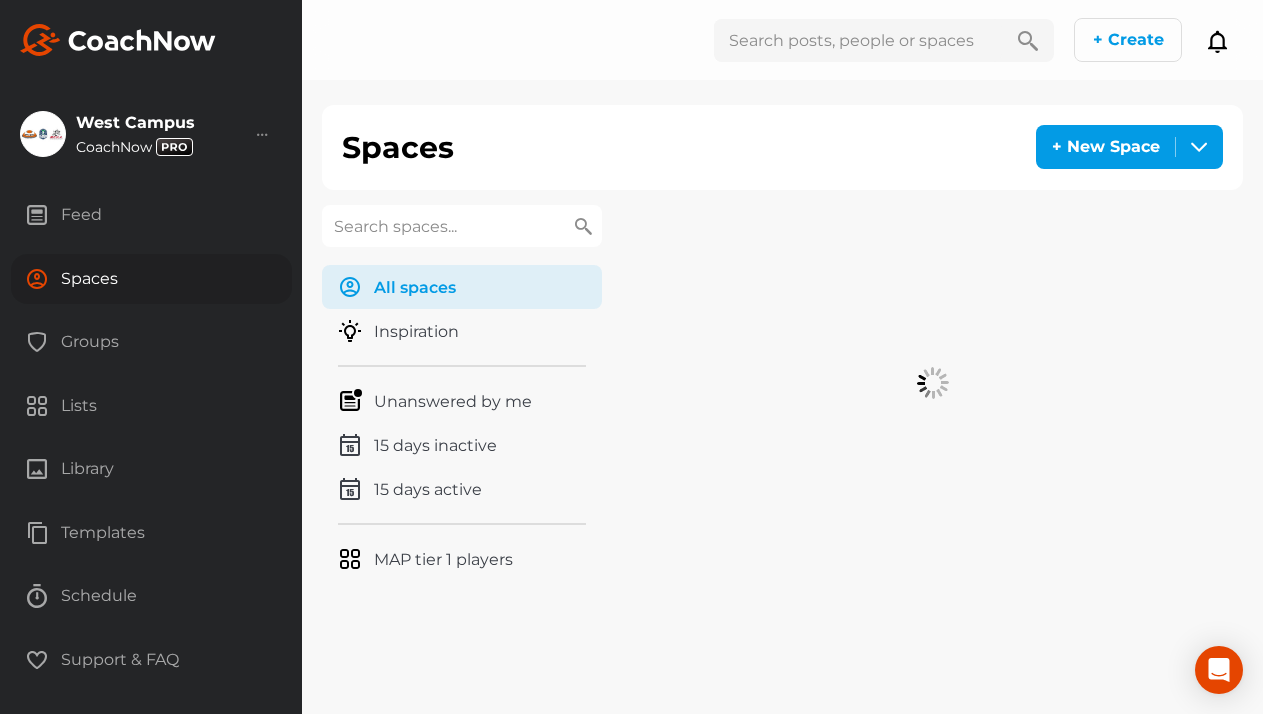 click at bounding box center [462, 226] 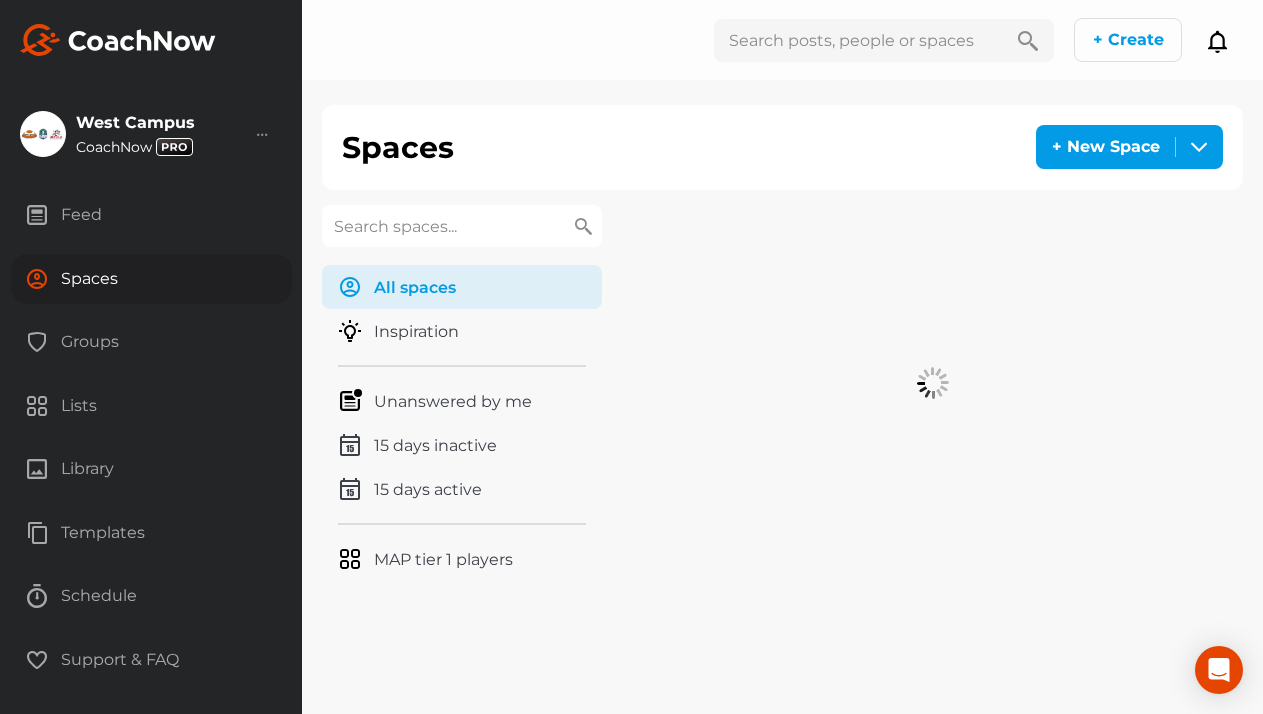 paste on "Snyder" 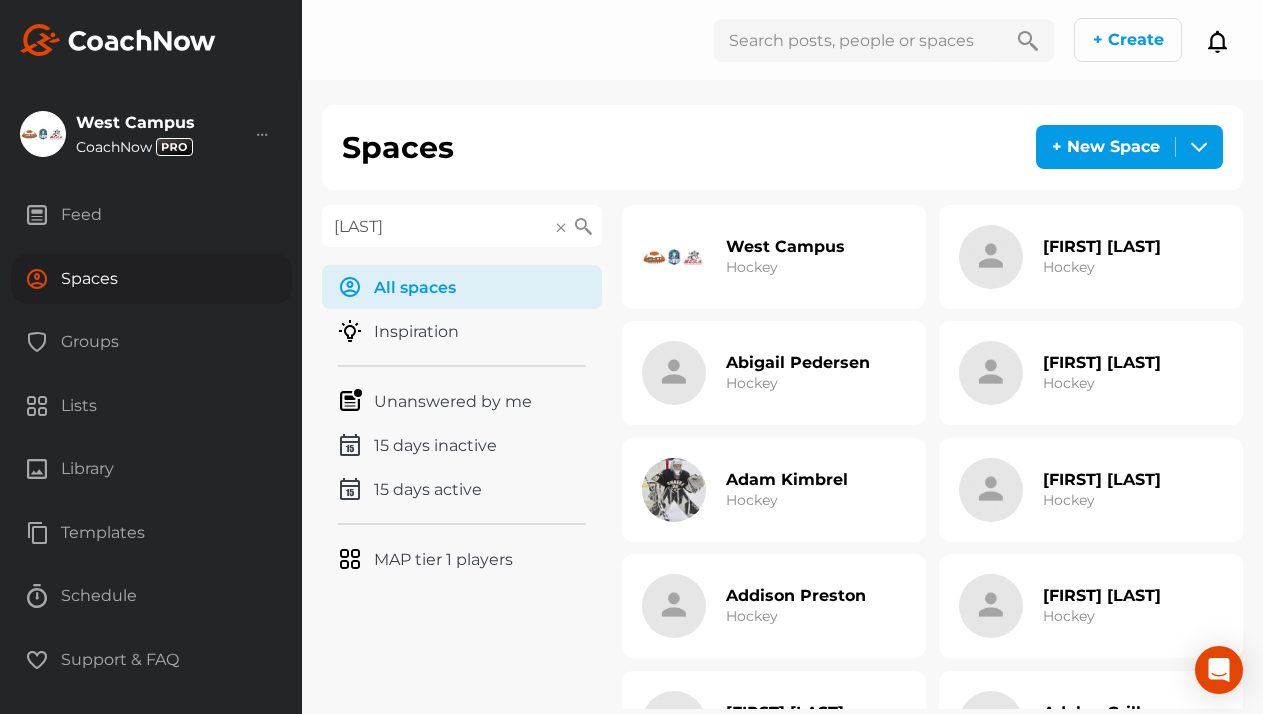 type on "Snyder" 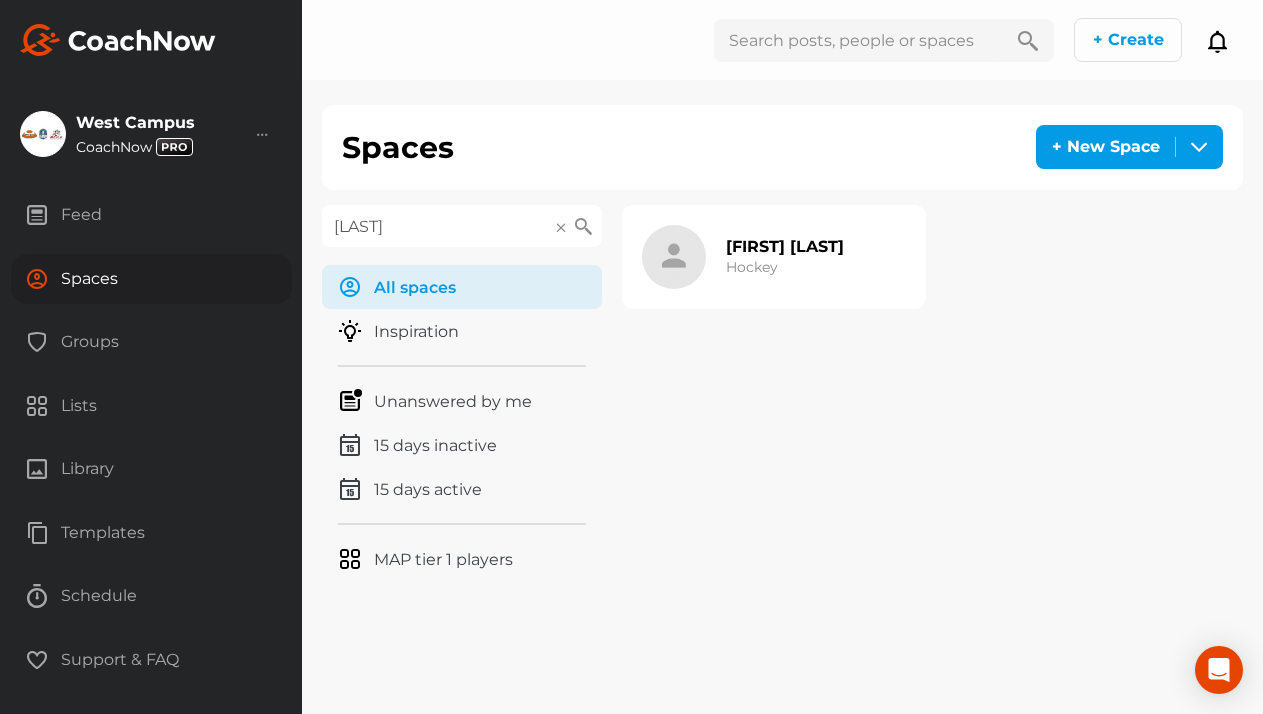 click on "Hockey" at bounding box center (752, 267) 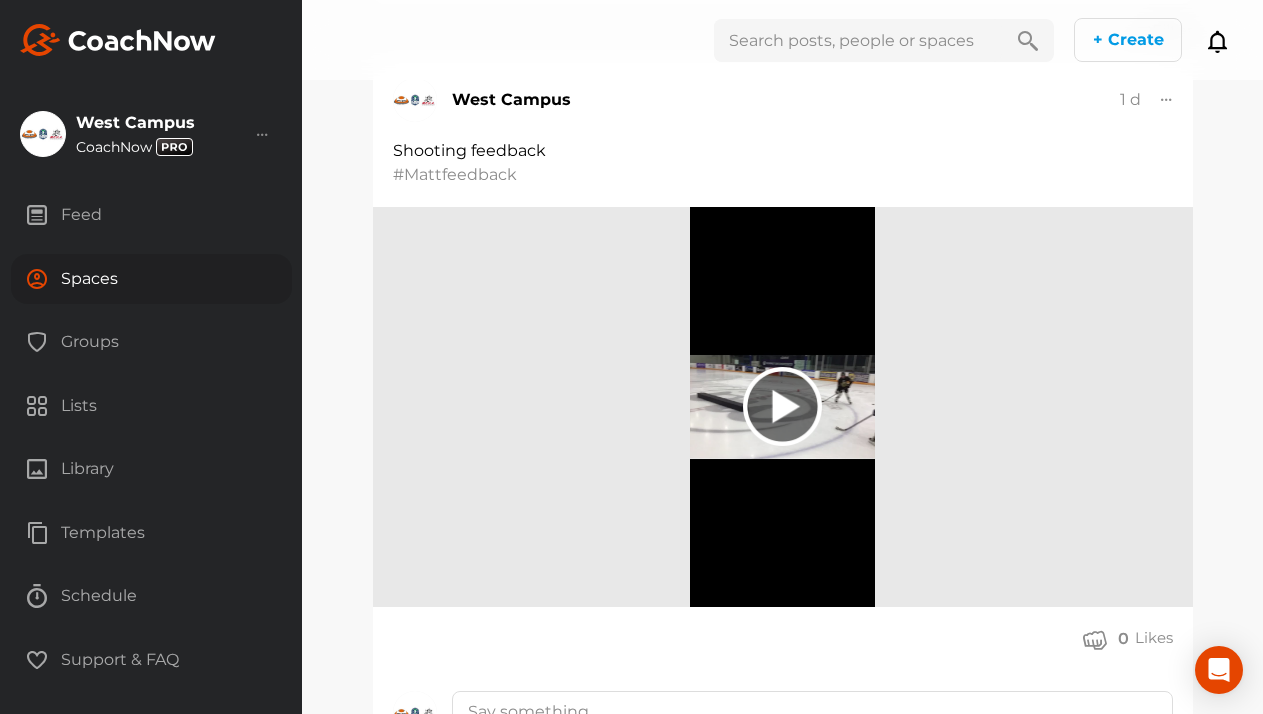 scroll, scrollTop: 0, scrollLeft: 0, axis: both 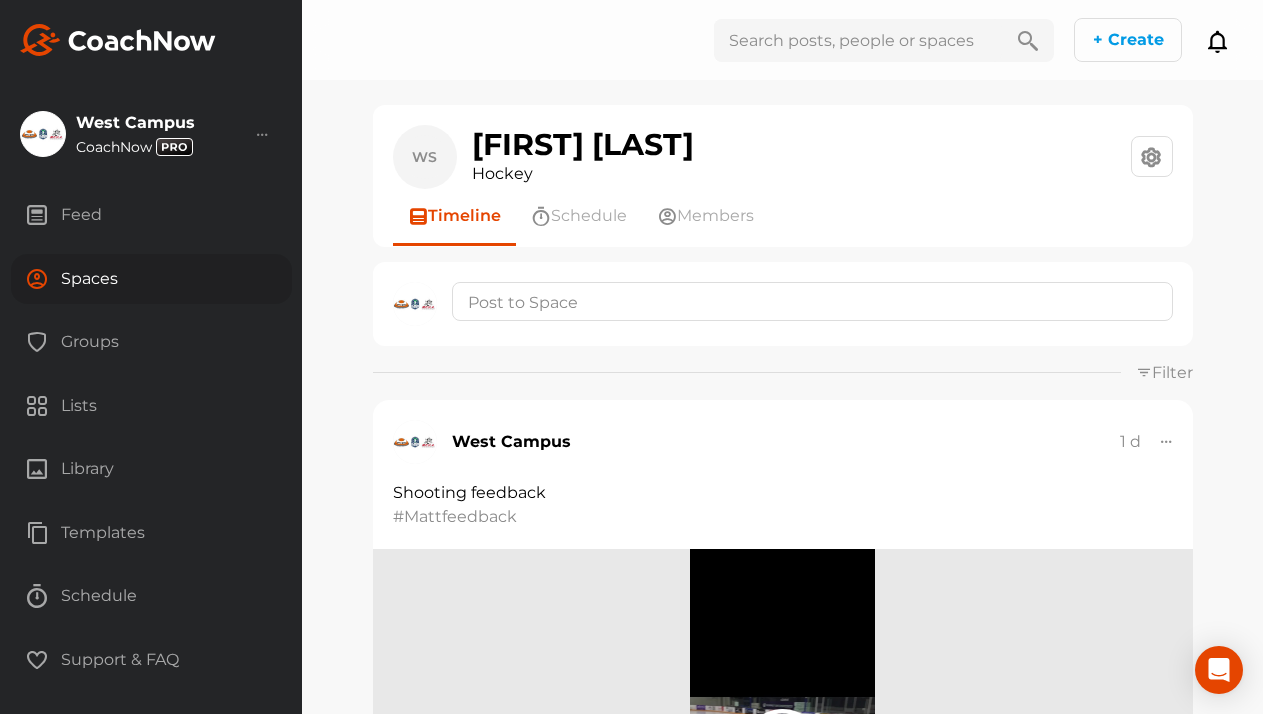 click on "Spaces" at bounding box center [151, 279] 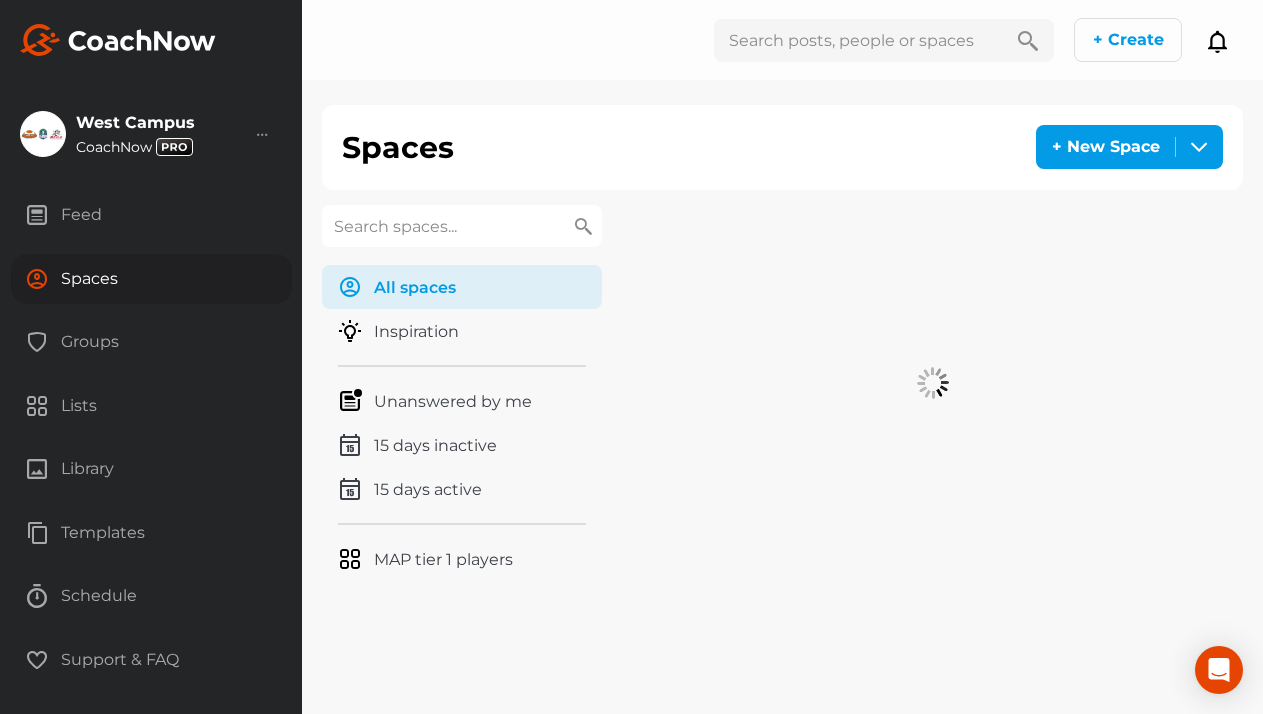 click at bounding box center [462, 226] 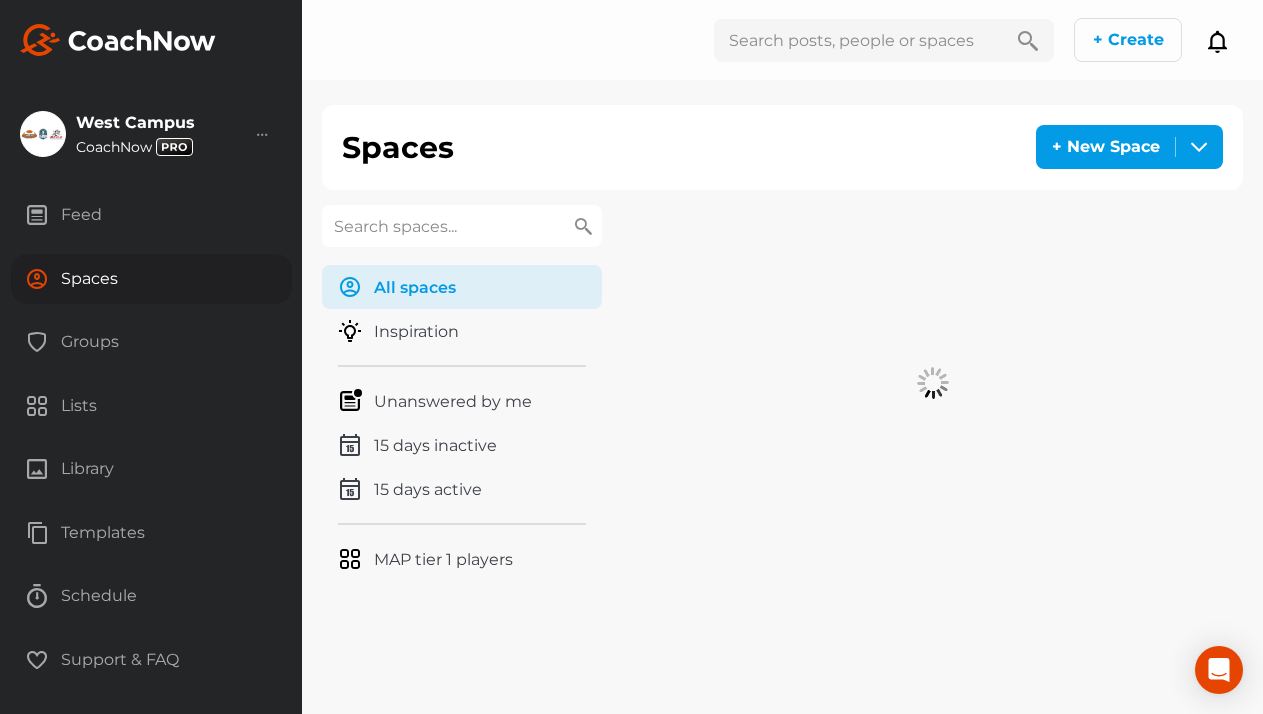 paste on "Sorensen" 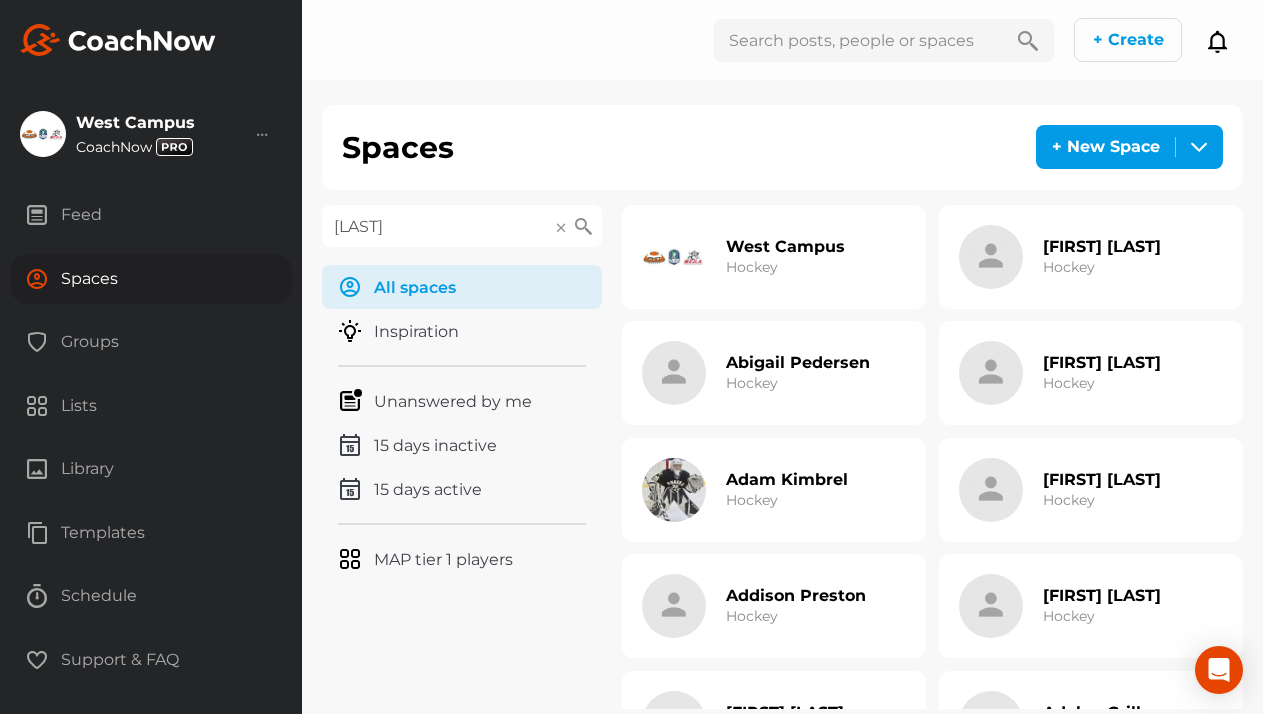 type on "Sorensen" 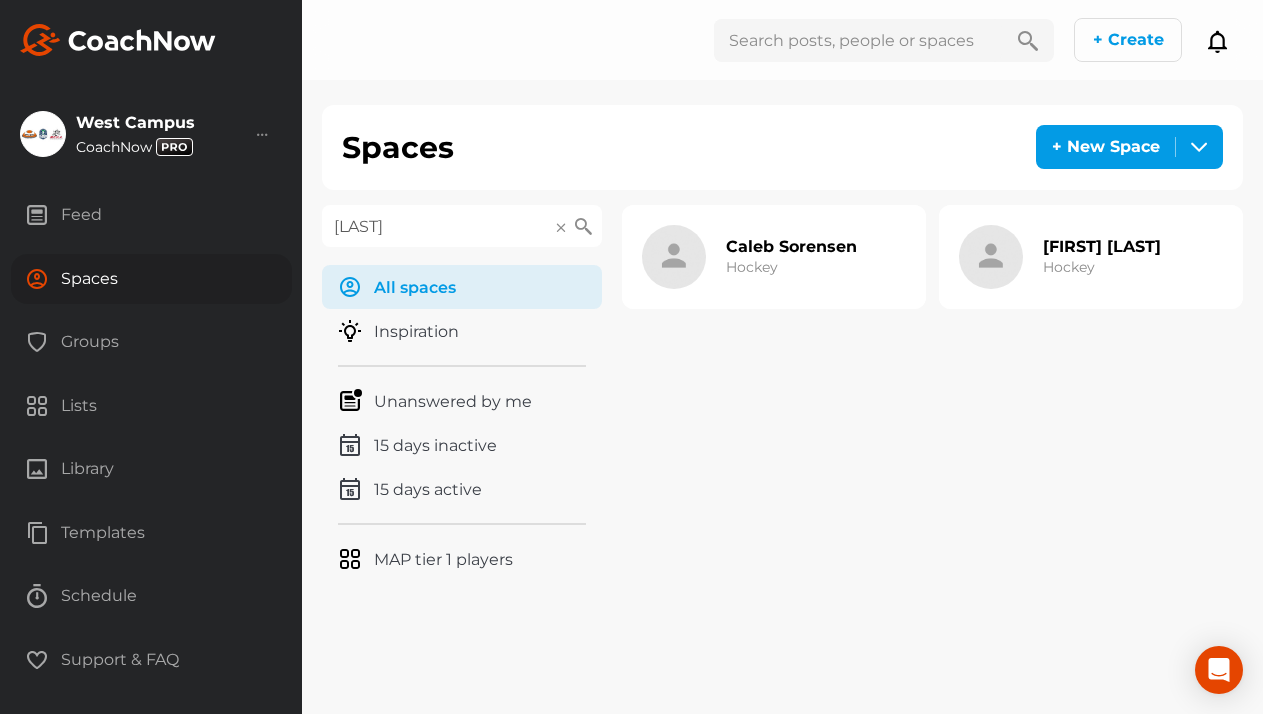 click on "Caleb Sorensen" at bounding box center (791, 246) 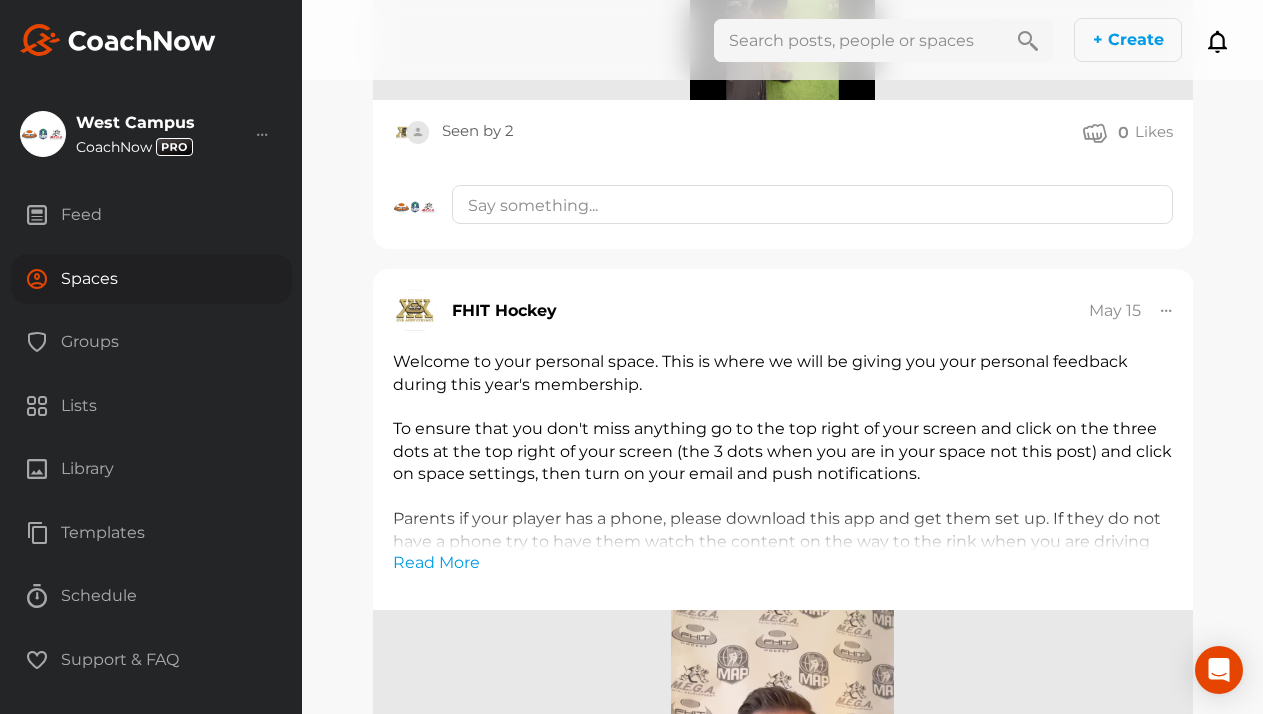 scroll, scrollTop: 6088, scrollLeft: 0, axis: vertical 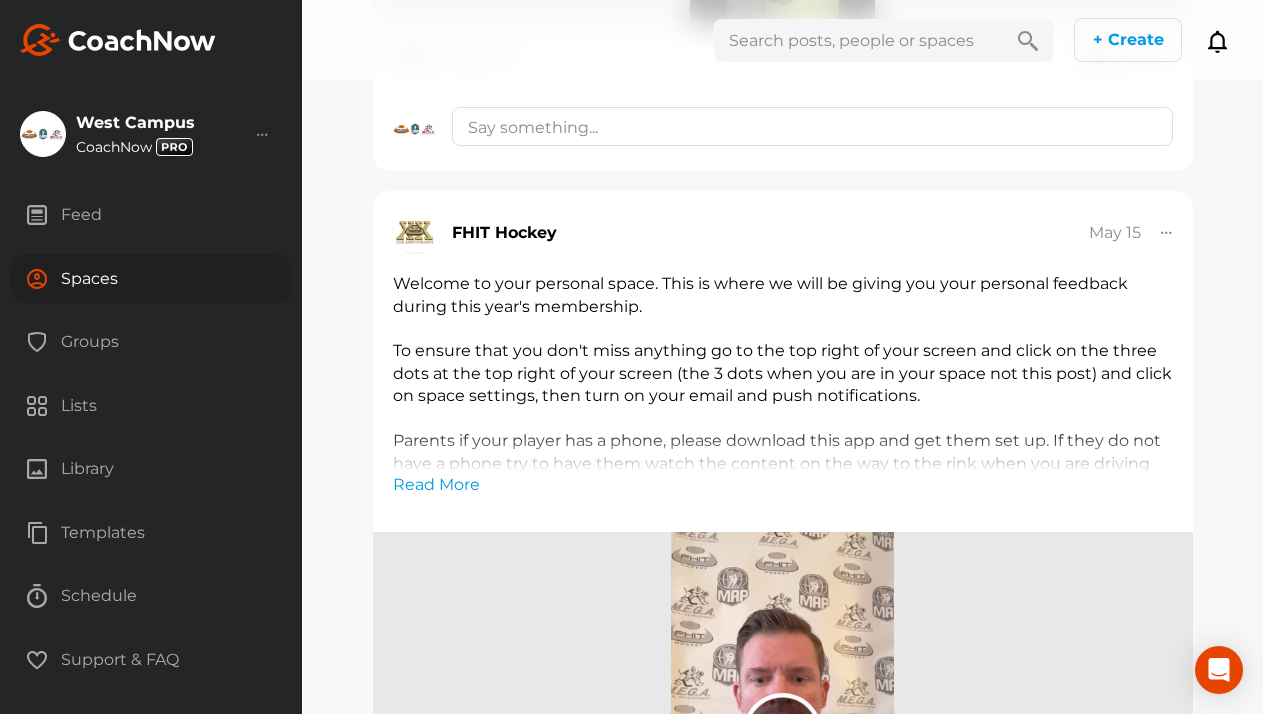 click on "Spaces" at bounding box center [151, 279] 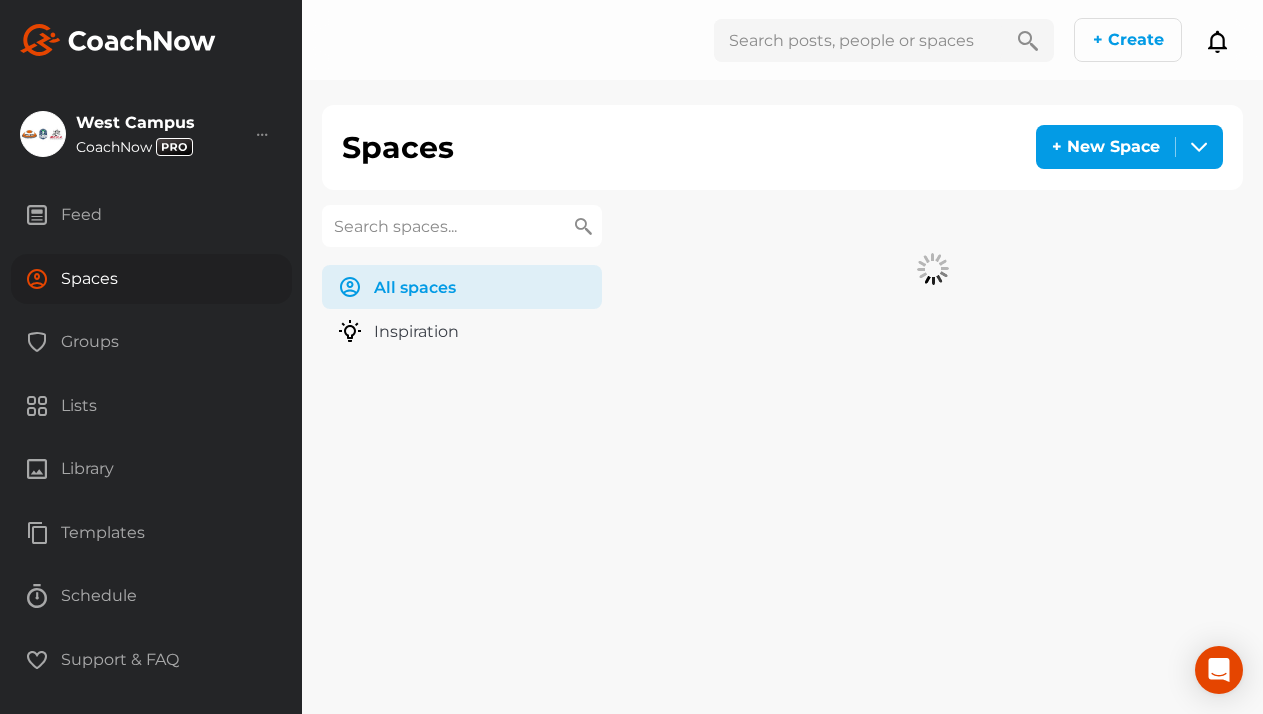 scroll, scrollTop: 0, scrollLeft: 0, axis: both 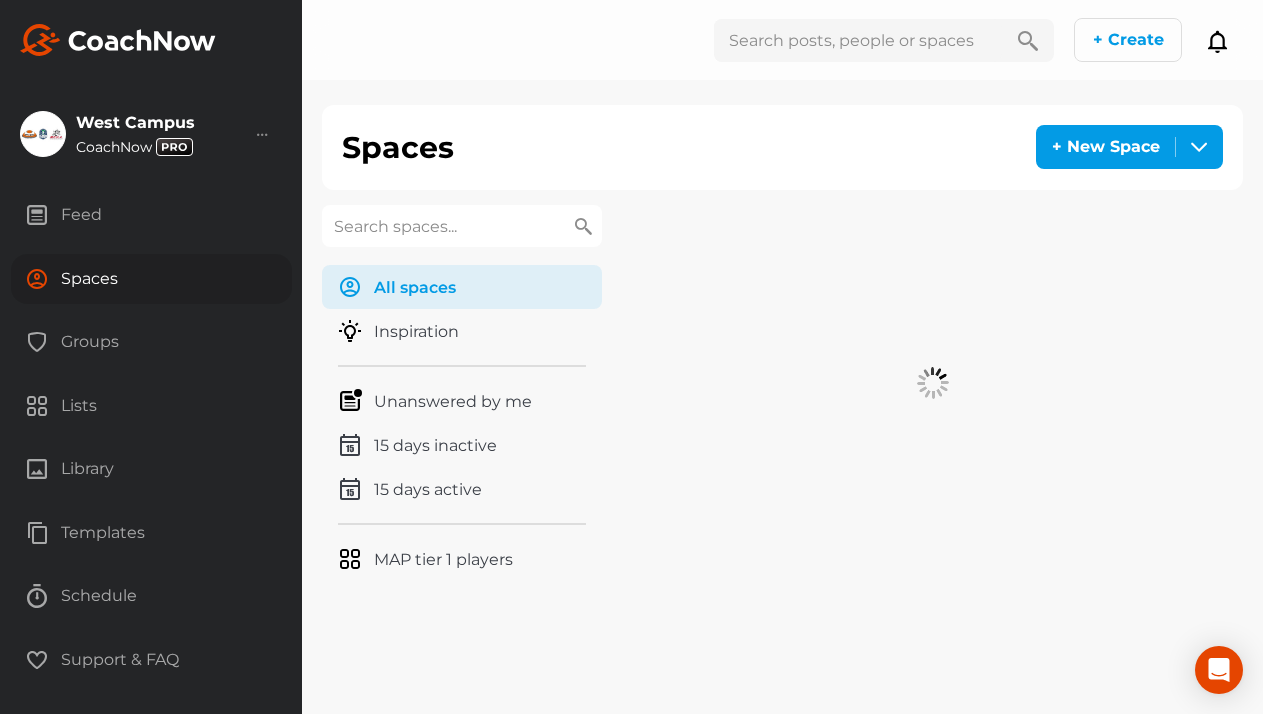 drag, startPoint x: 426, startPoint y: 236, endPoint x: 426, endPoint y: 222, distance: 14 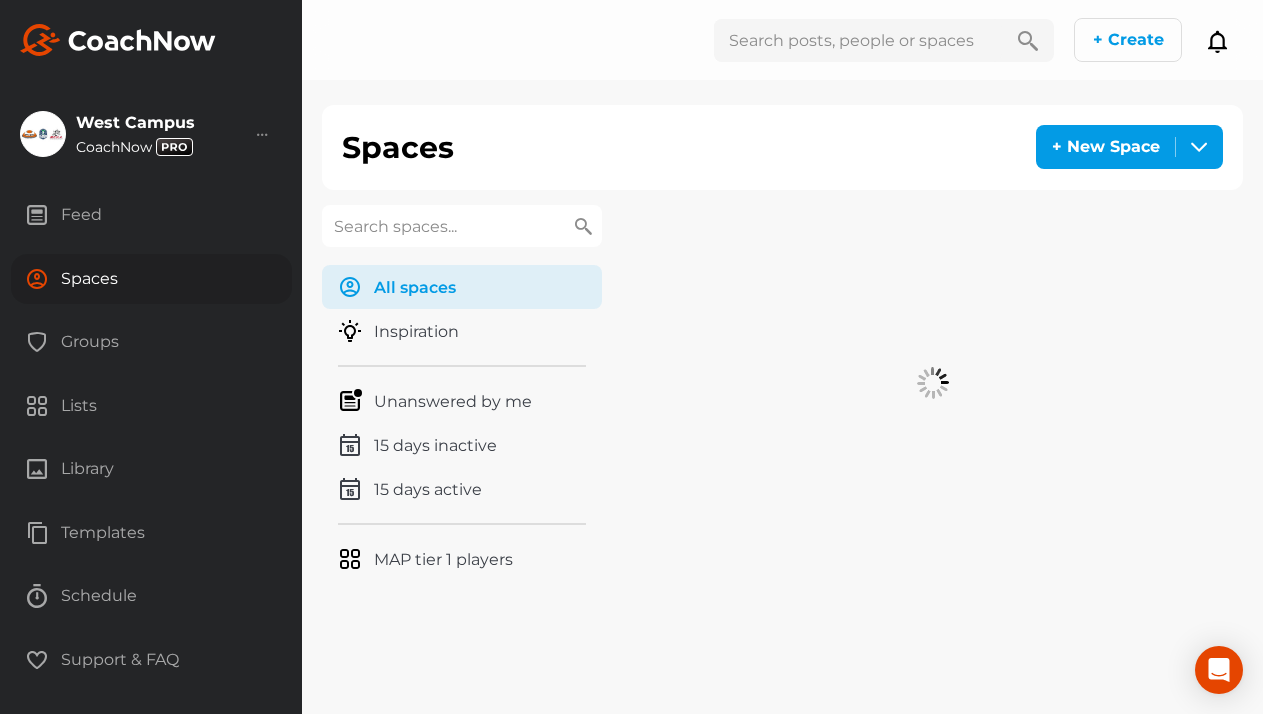 click at bounding box center [462, 226] 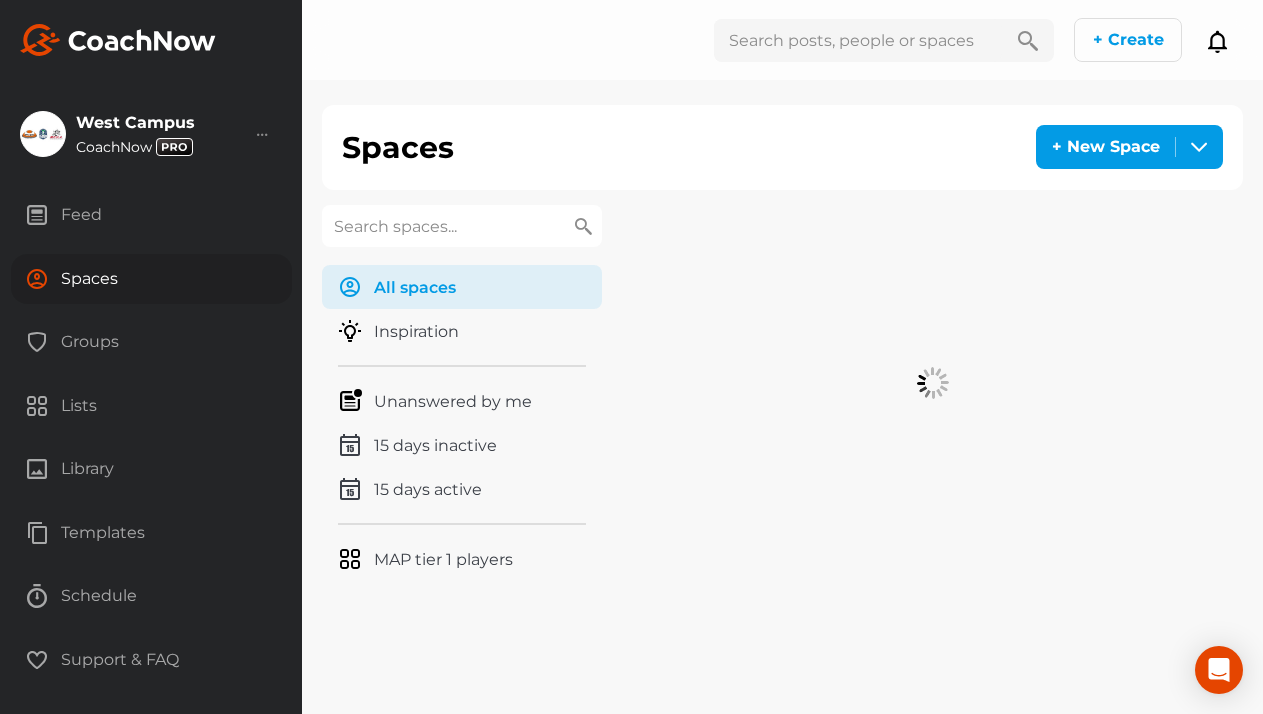 paste on "Williams" 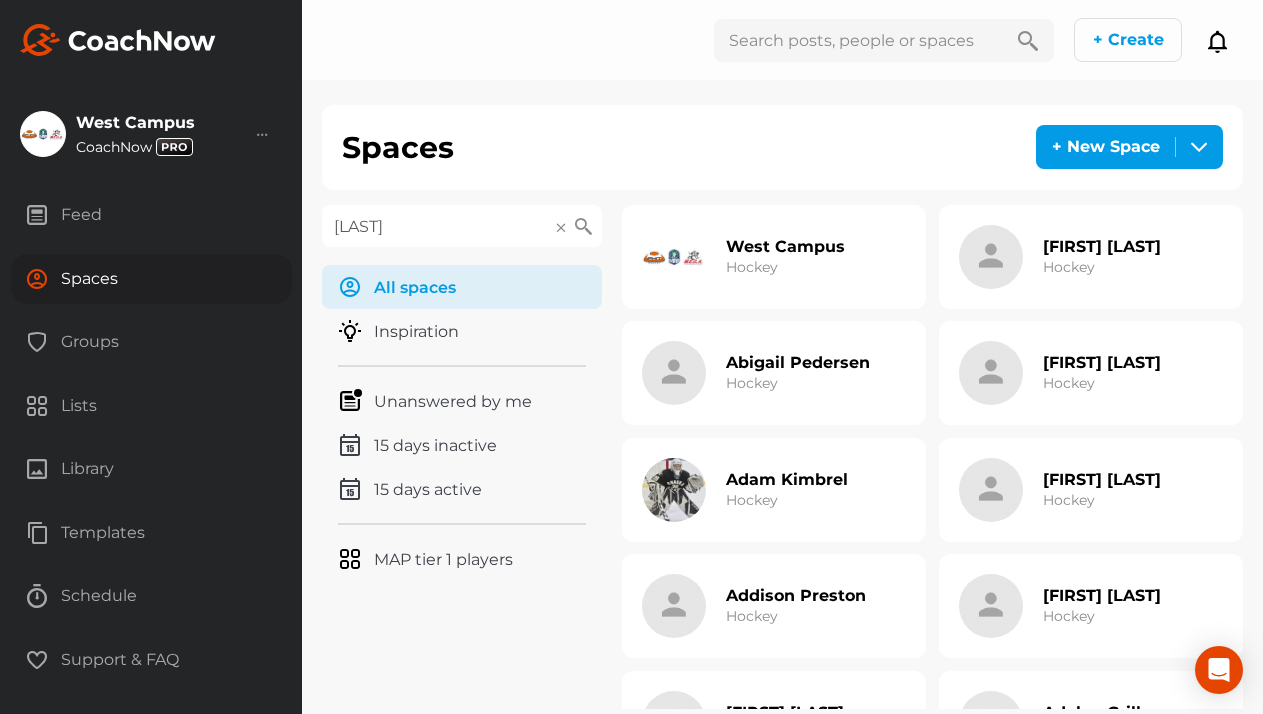 type on "Williams" 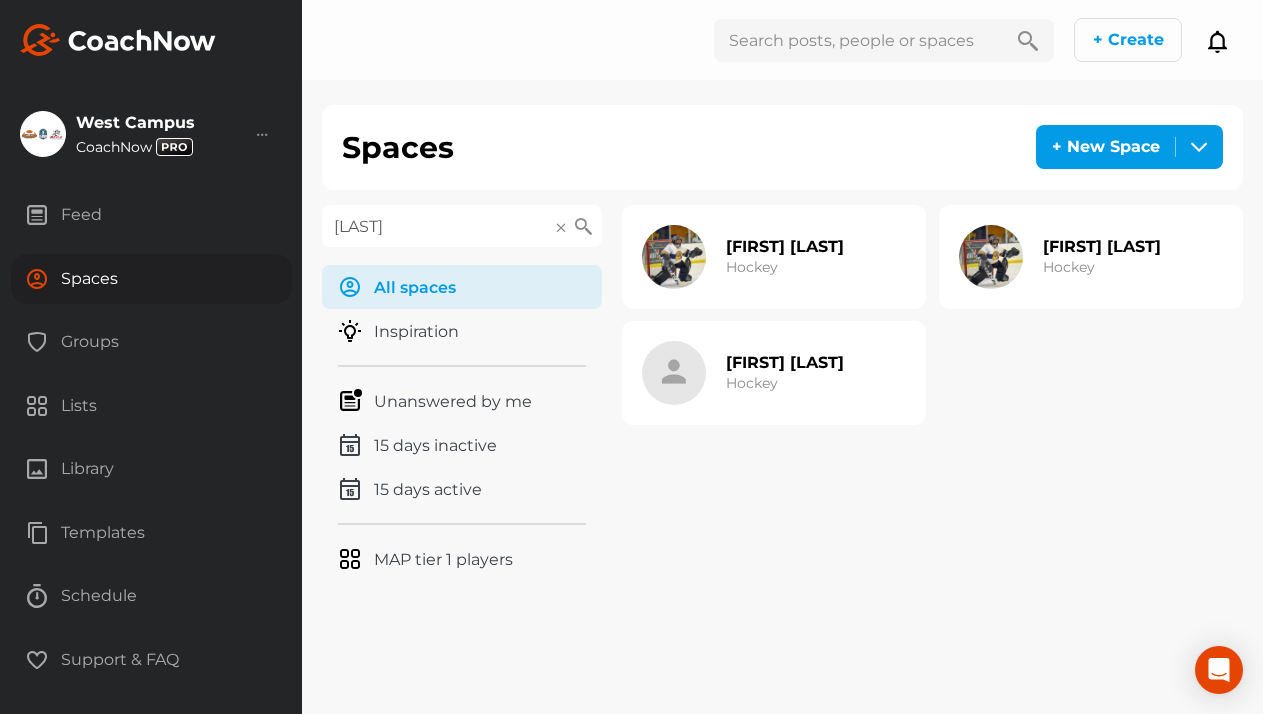 click on "Owen Williams Hockey" at bounding box center [1060, 257] 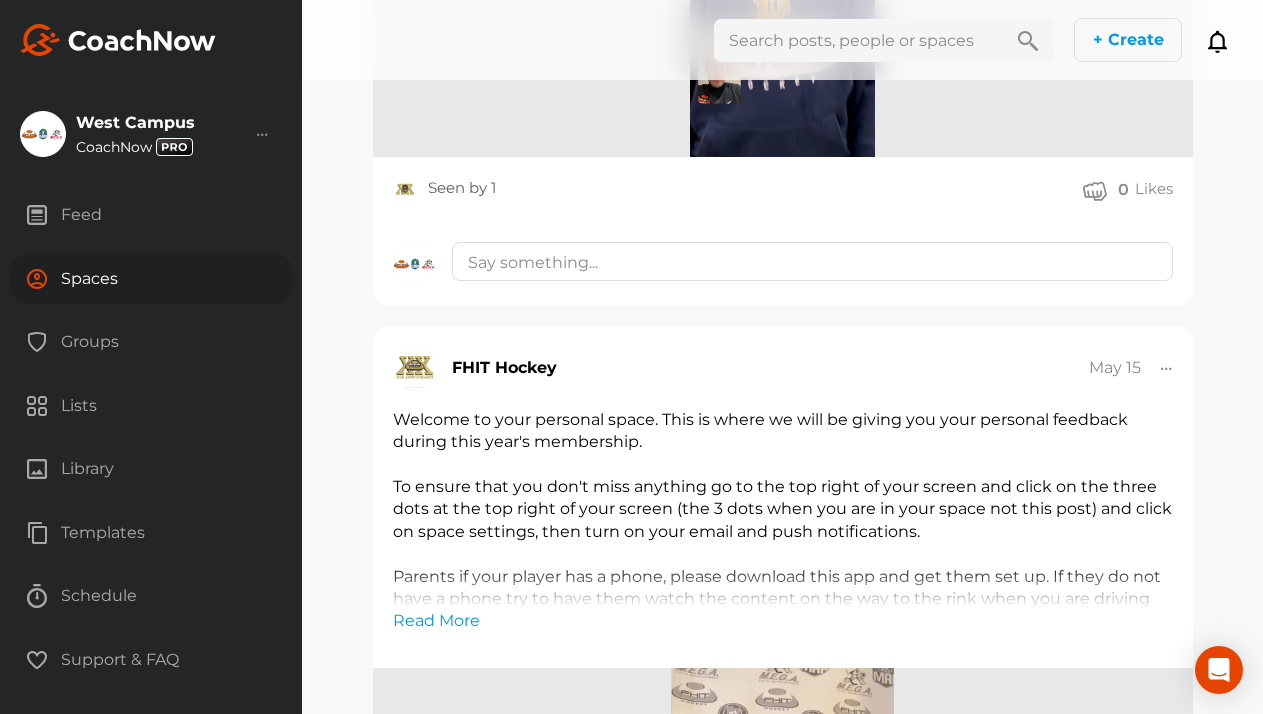 scroll, scrollTop: 3781, scrollLeft: 0, axis: vertical 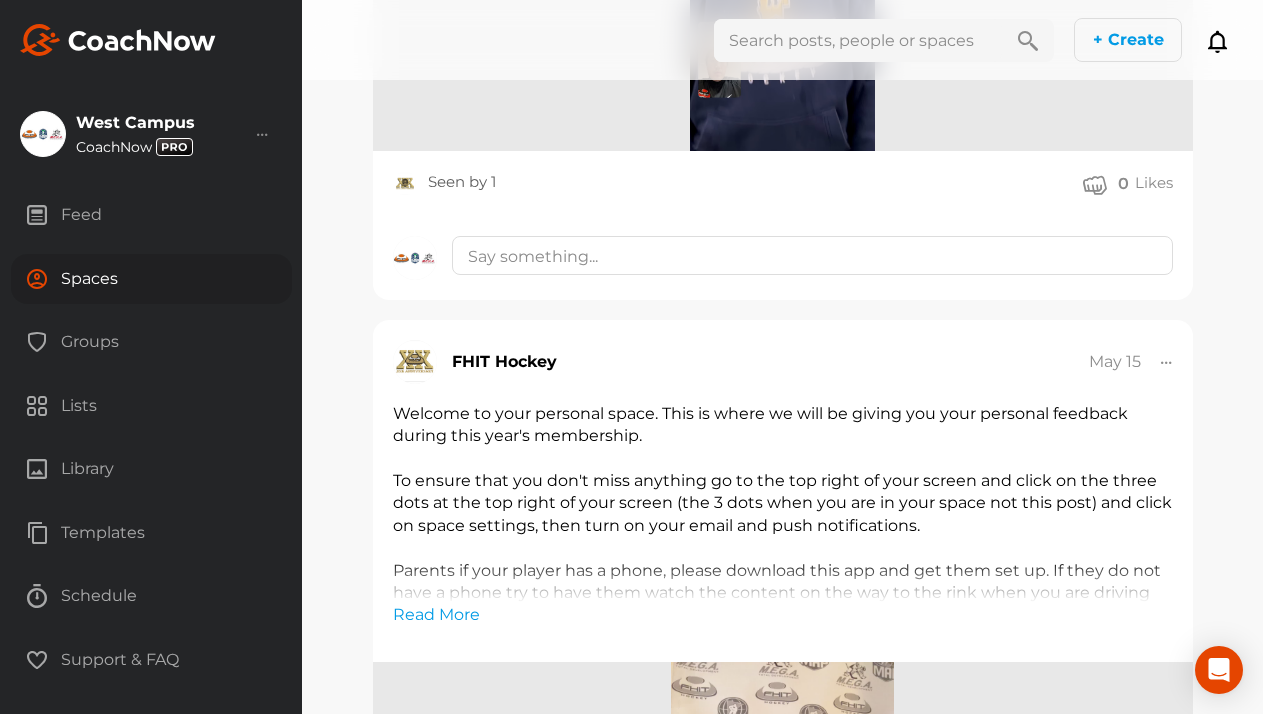 click on "Spaces" at bounding box center (151, 279) 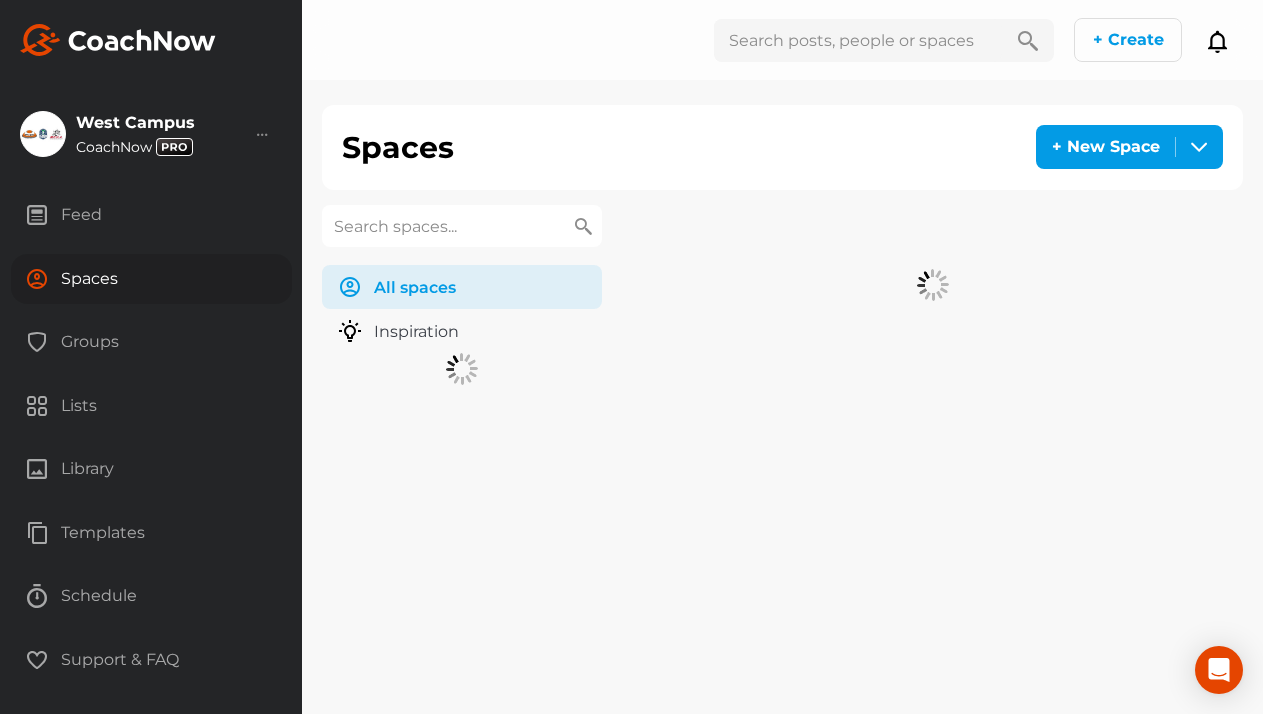 scroll, scrollTop: 0, scrollLeft: 0, axis: both 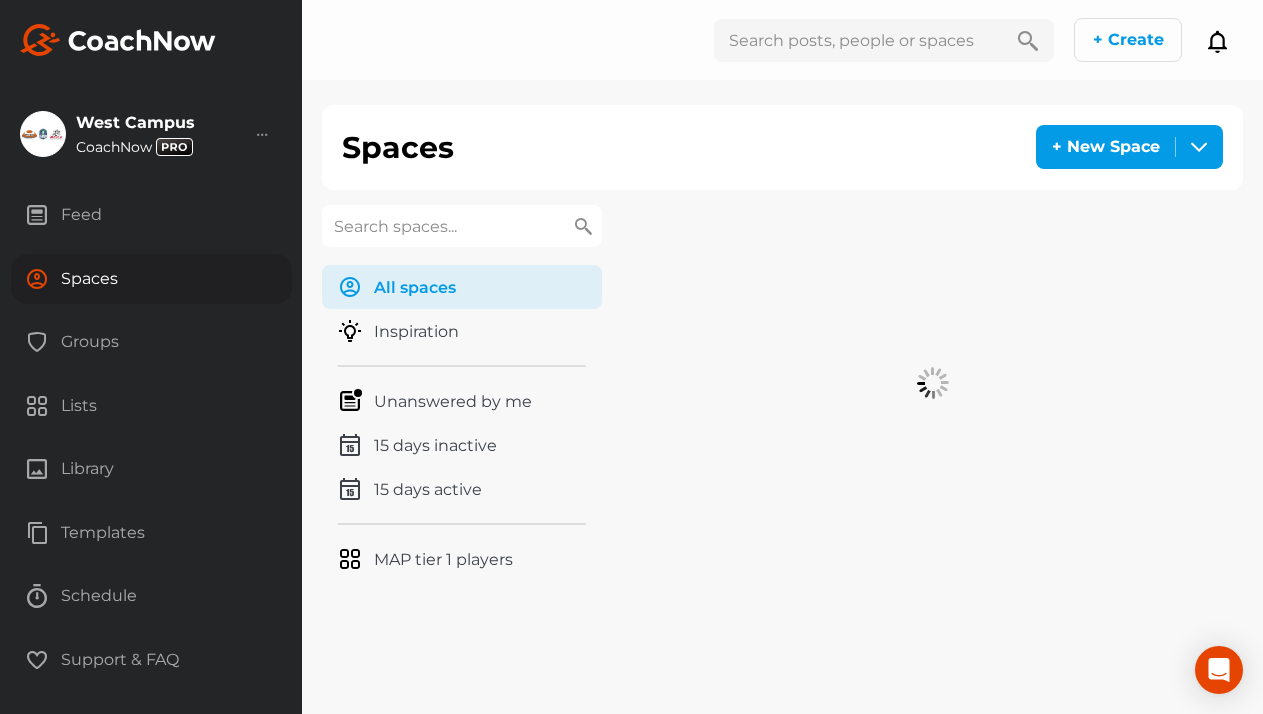 click at bounding box center (462, 226) 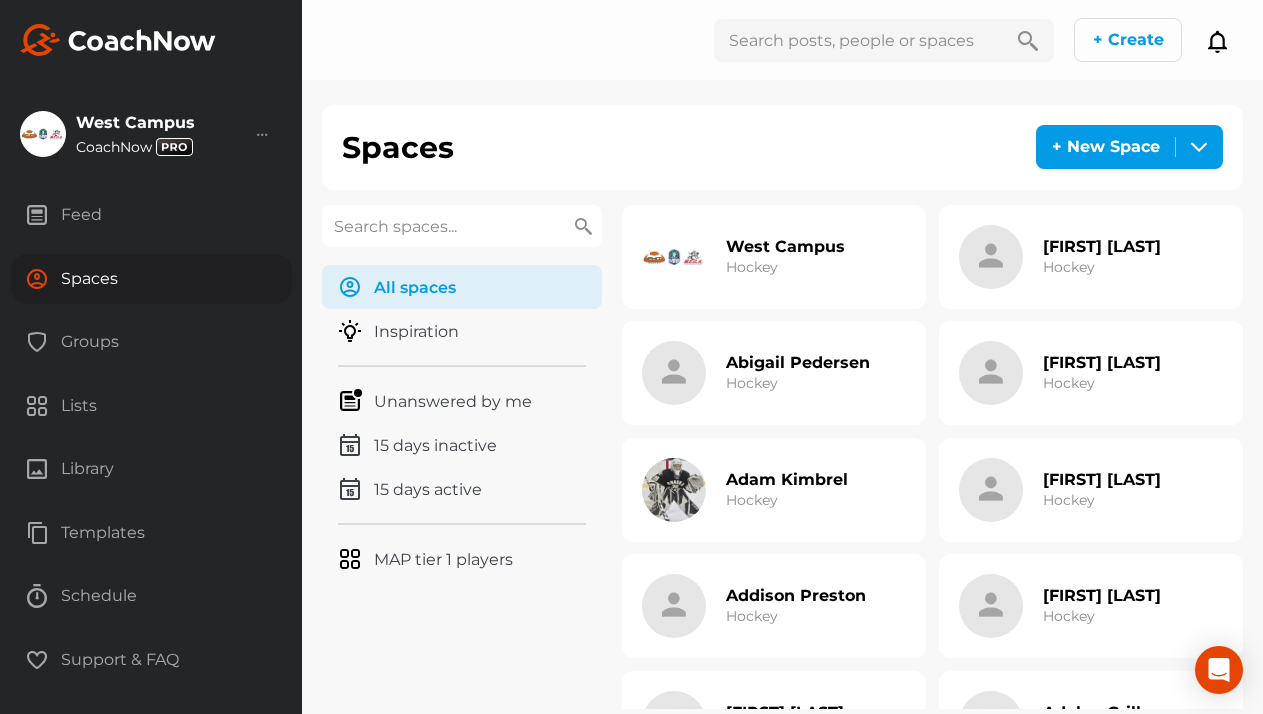 paste on "Altschul" 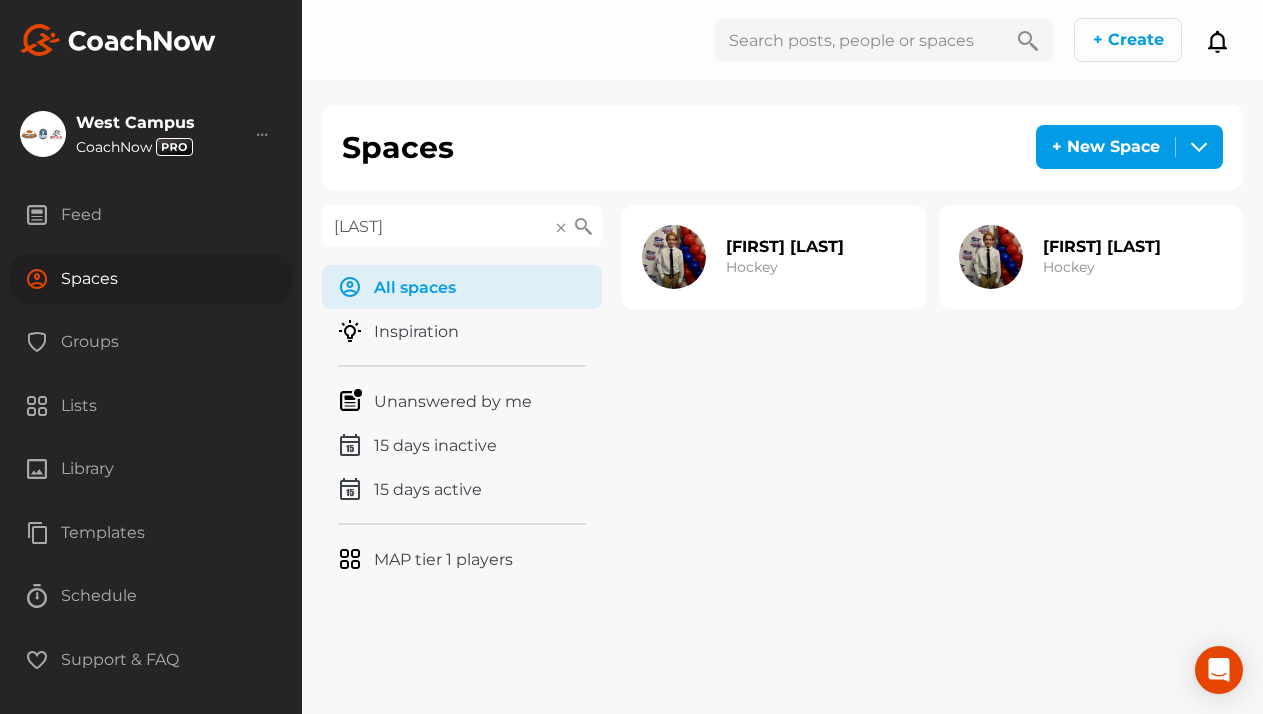 type on "Altschul" 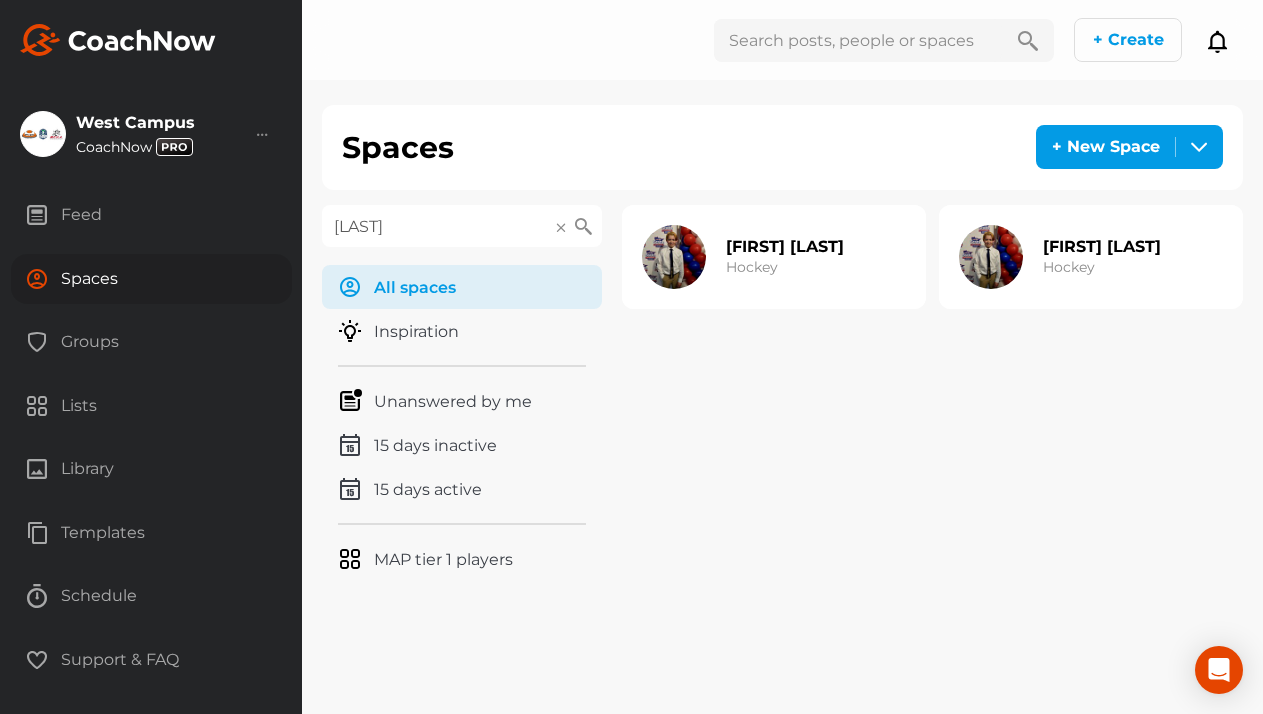 click at bounding box center [991, 257] 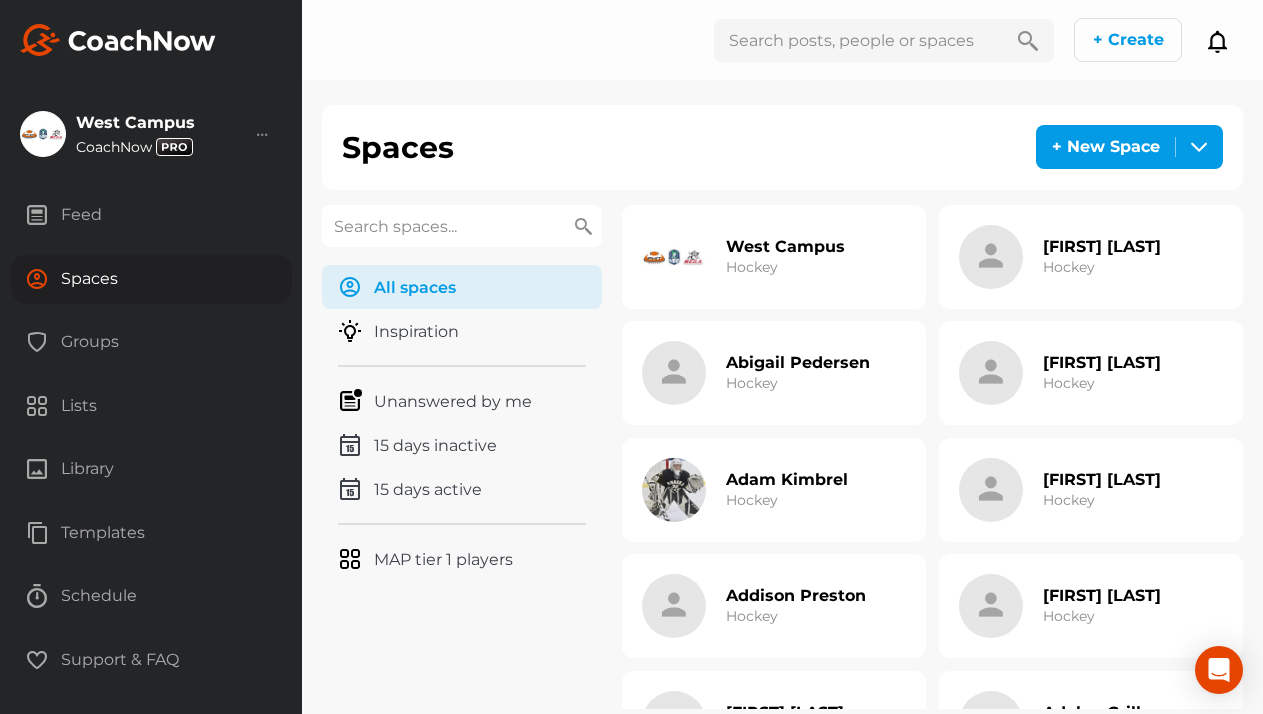 click at bounding box center [462, 226] 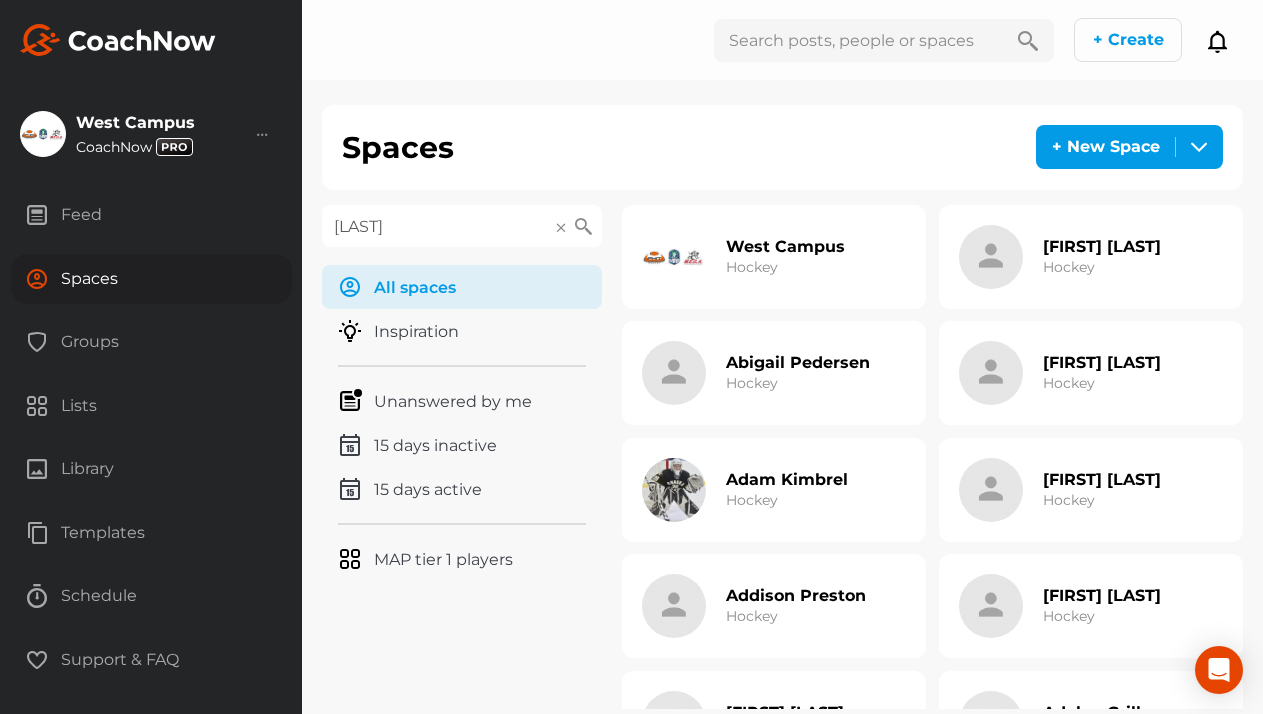 type on "Altschul" 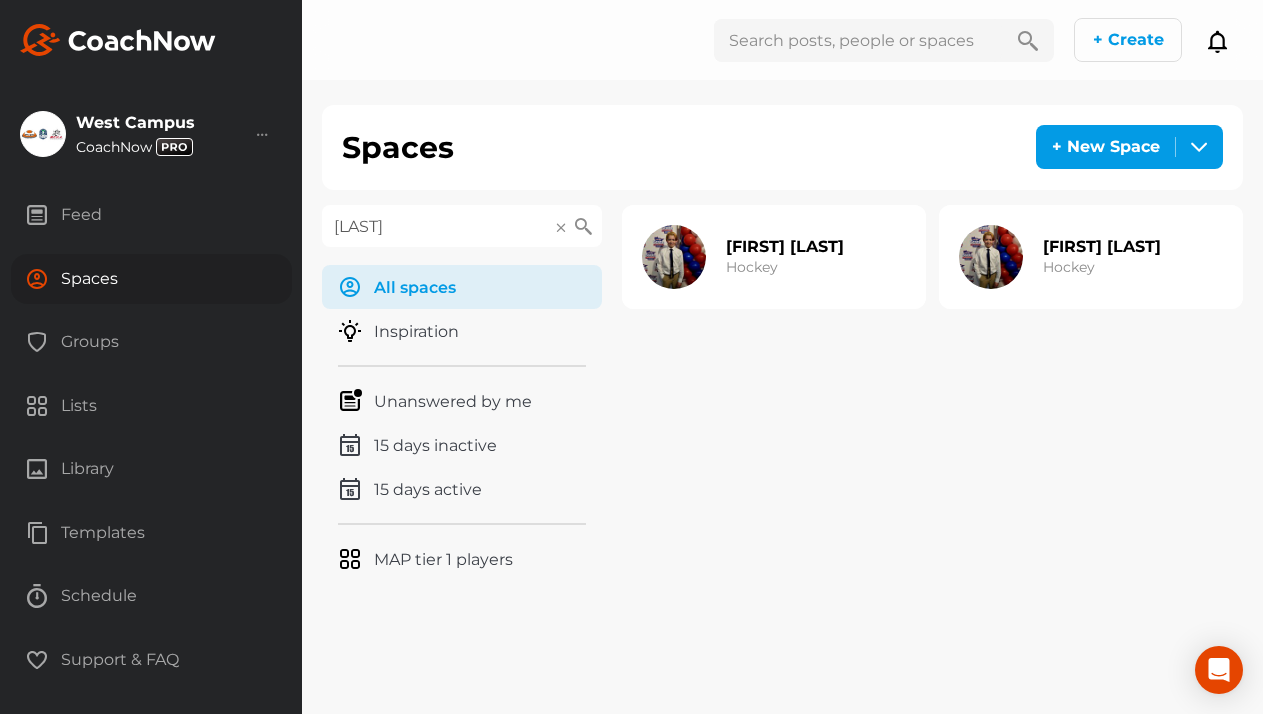 click on "Barrett Altschul Hockey" at bounding box center (743, 257) 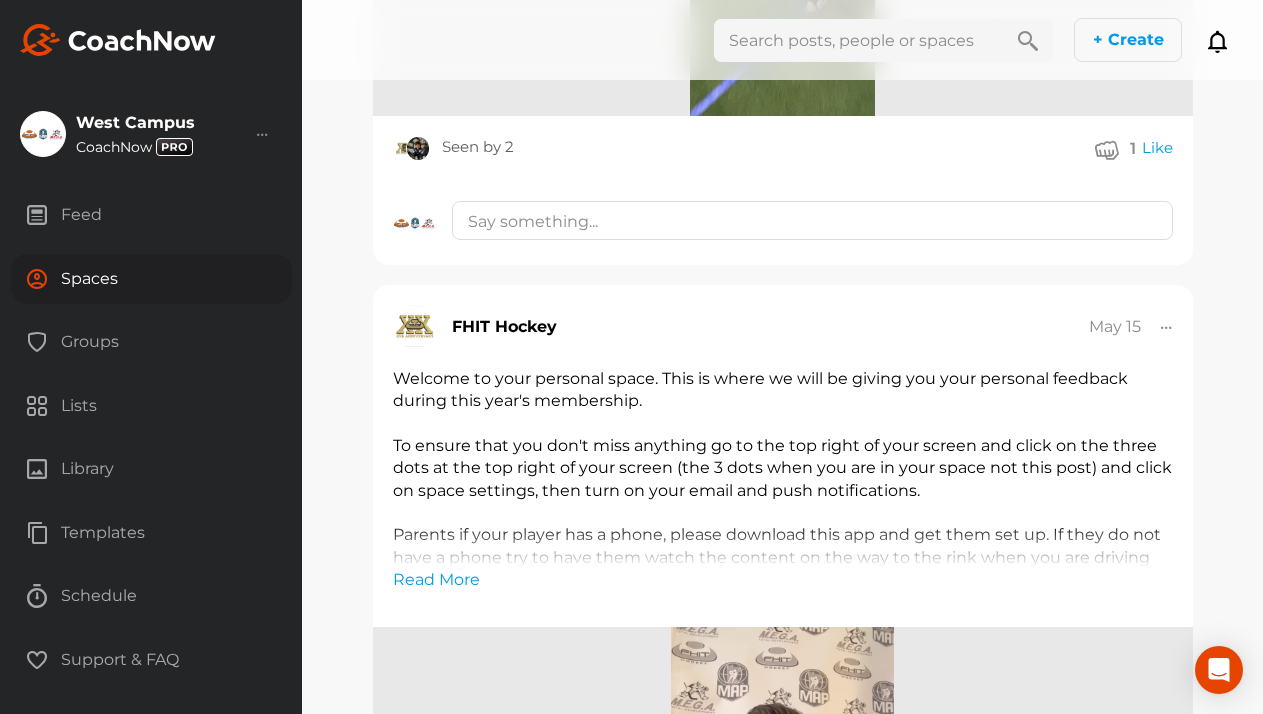 scroll, scrollTop: 6104, scrollLeft: 0, axis: vertical 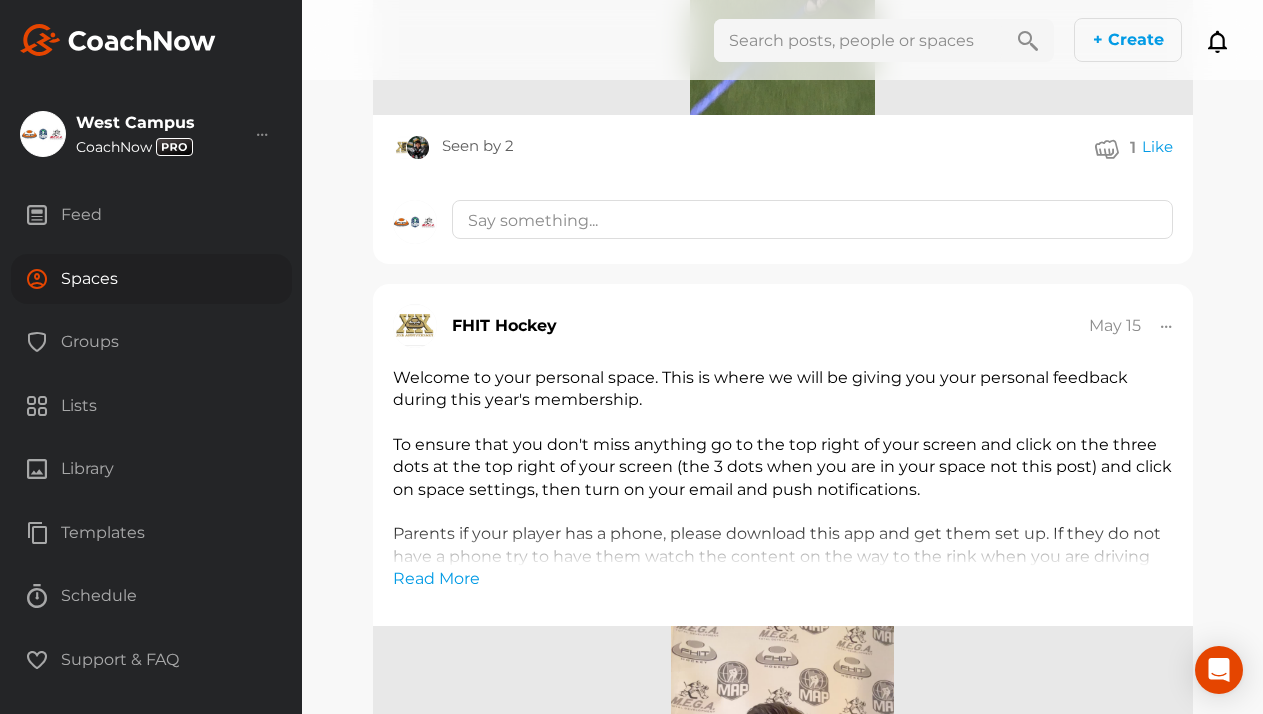 click on "Spaces" at bounding box center [151, 279] 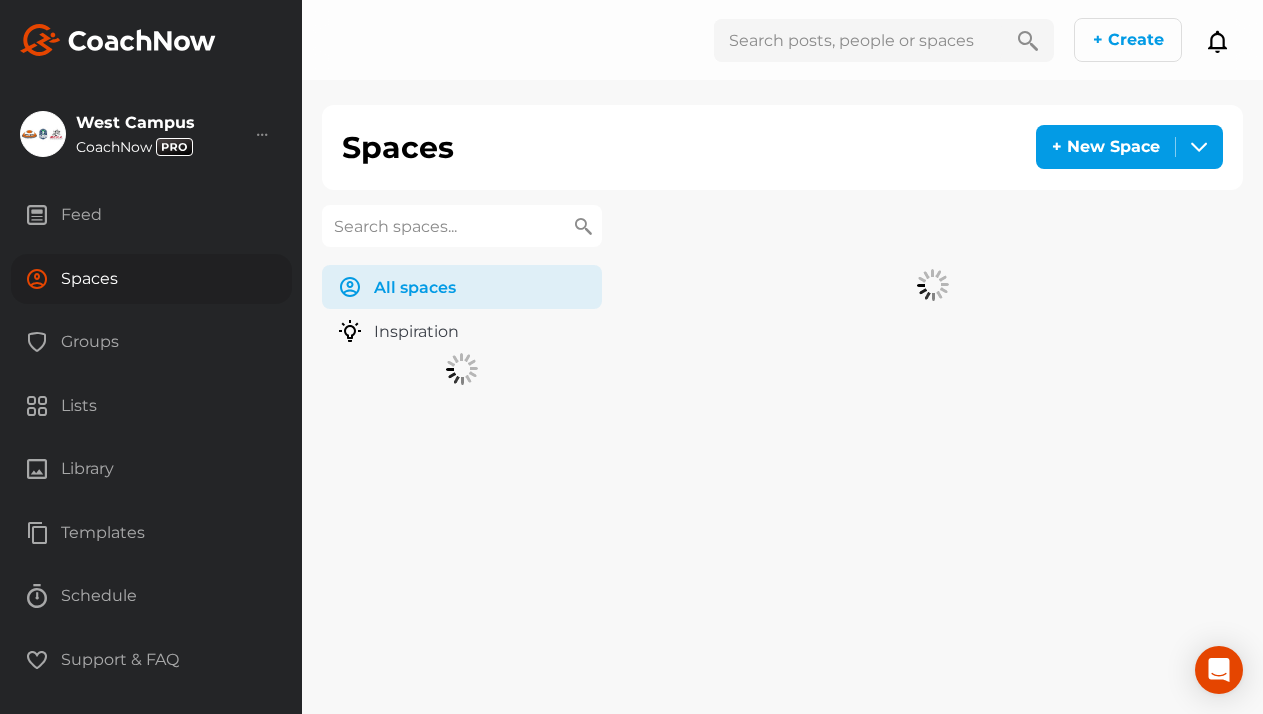 scroll, scrollTop: 0, scrollLeft: 0, axis: both 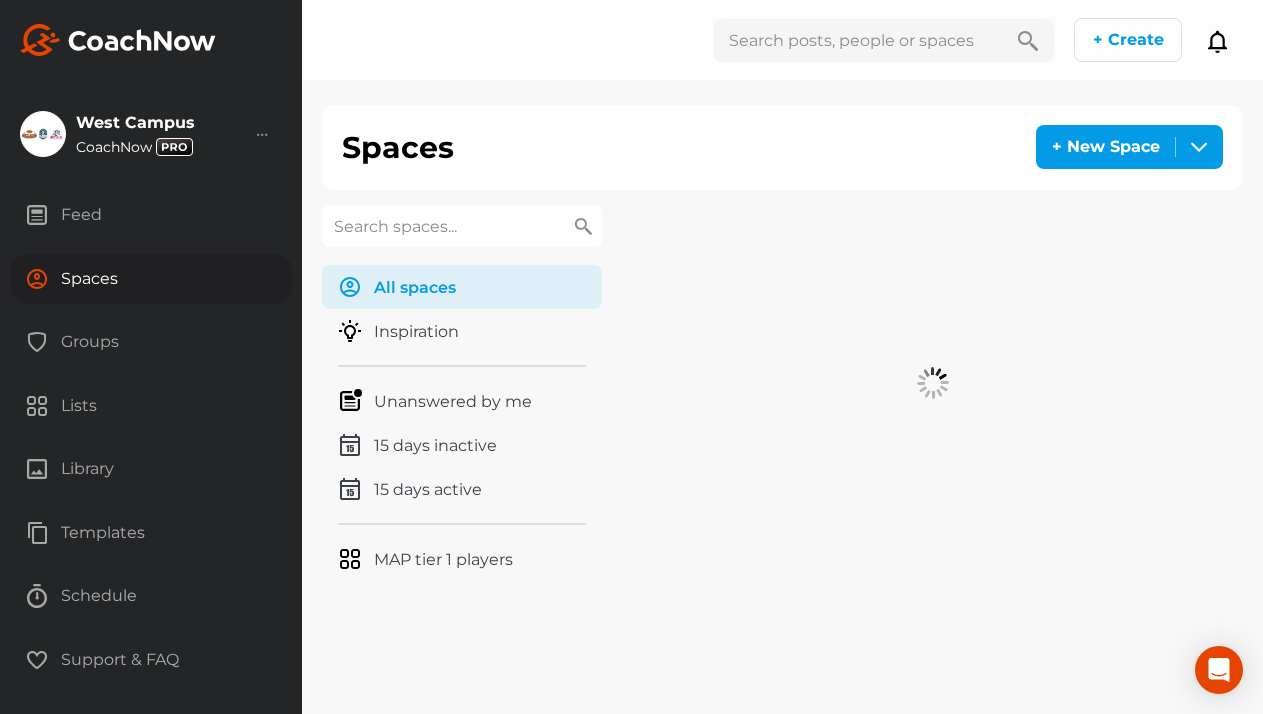 click at bounding box center (462, 226) 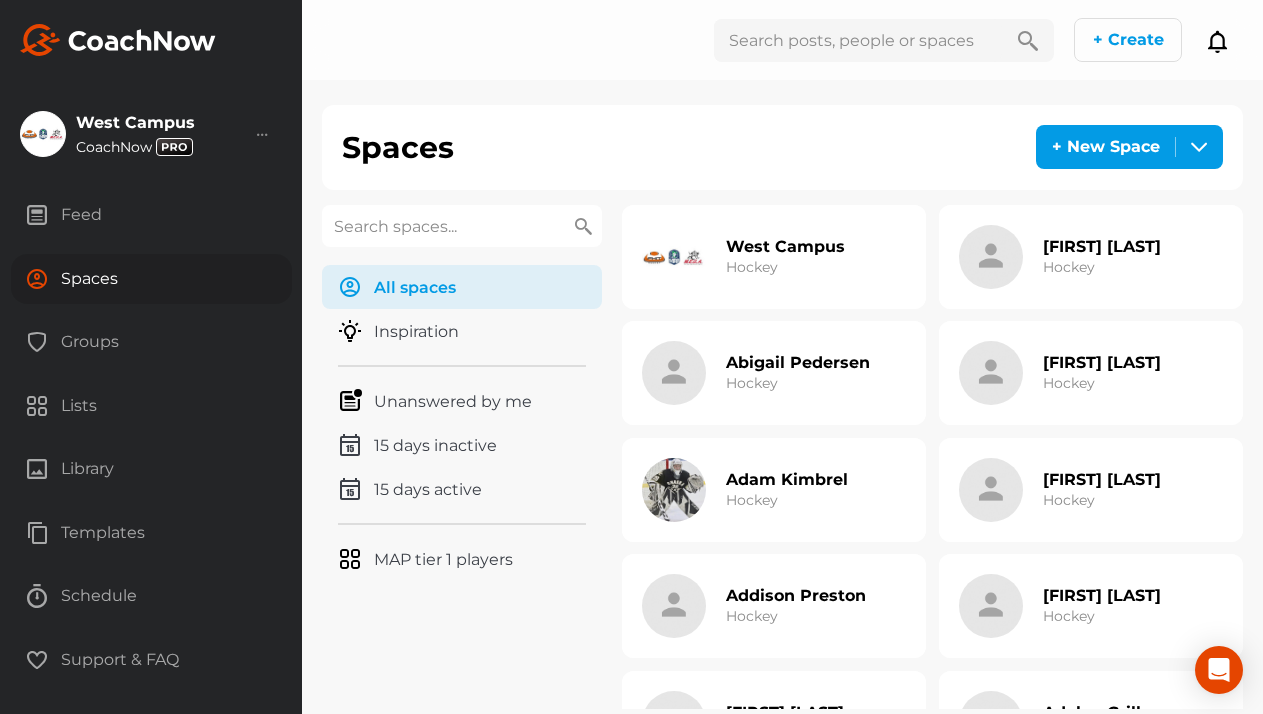 paste on "Behrns" 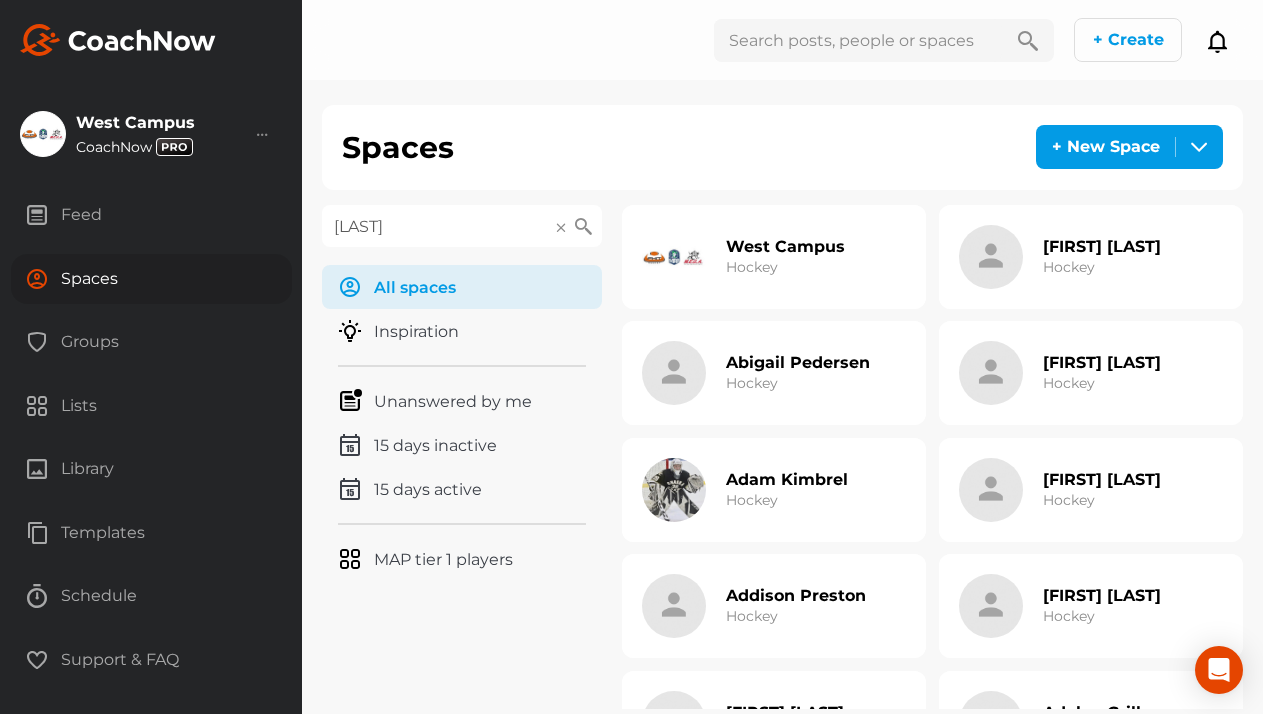 type on "Behrns" 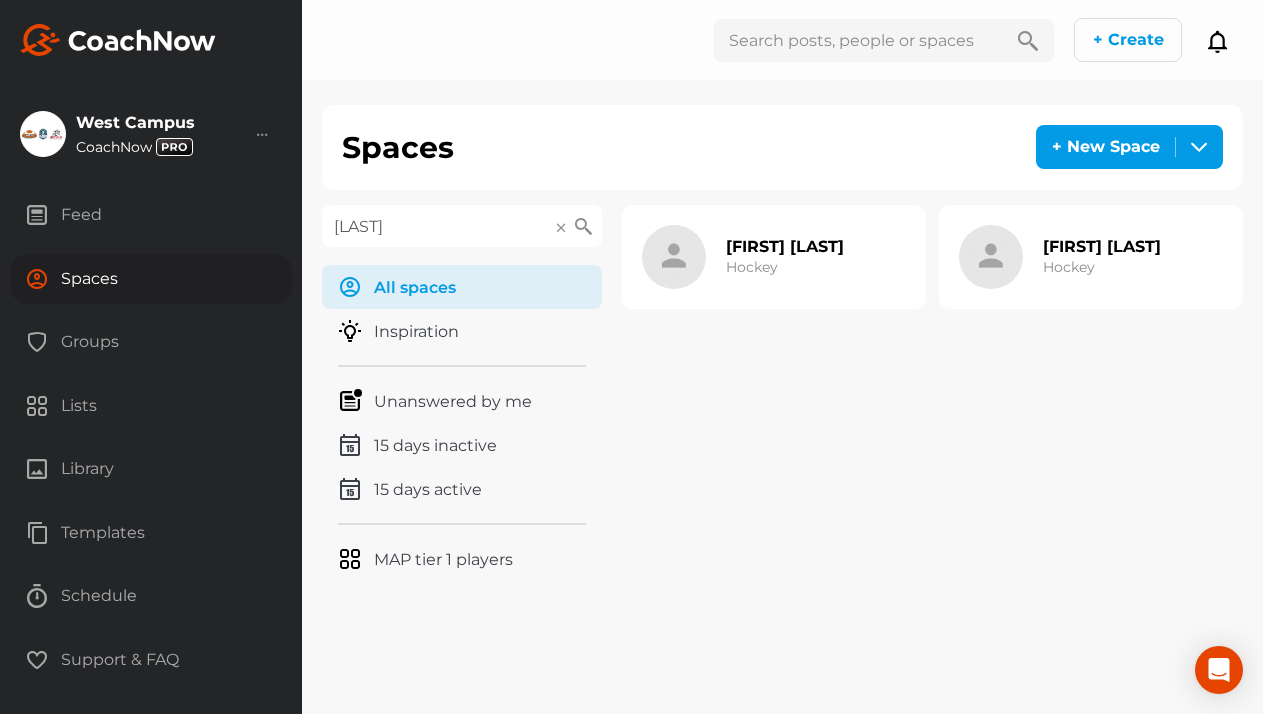 click on "[FIRST] [LAST]" at bounding box center [785, 246] 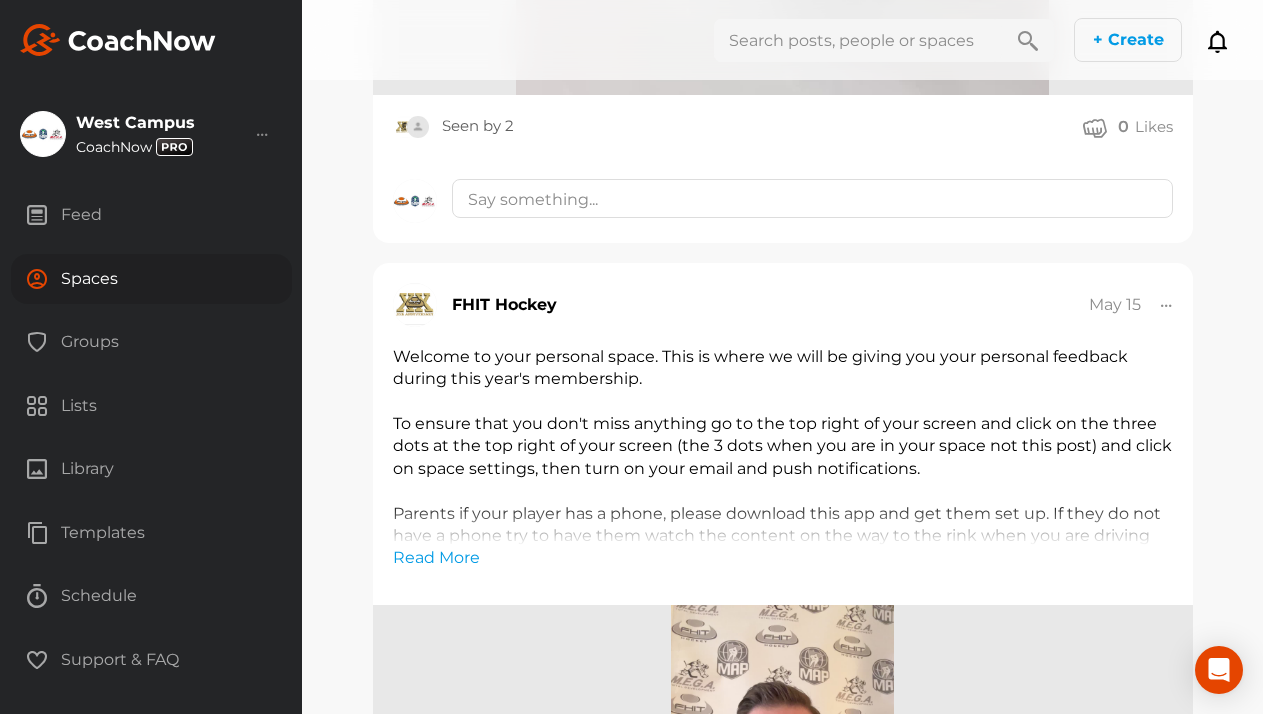 scroll, scrollTop: 6557, scrollLeft: 0, axis: vertical 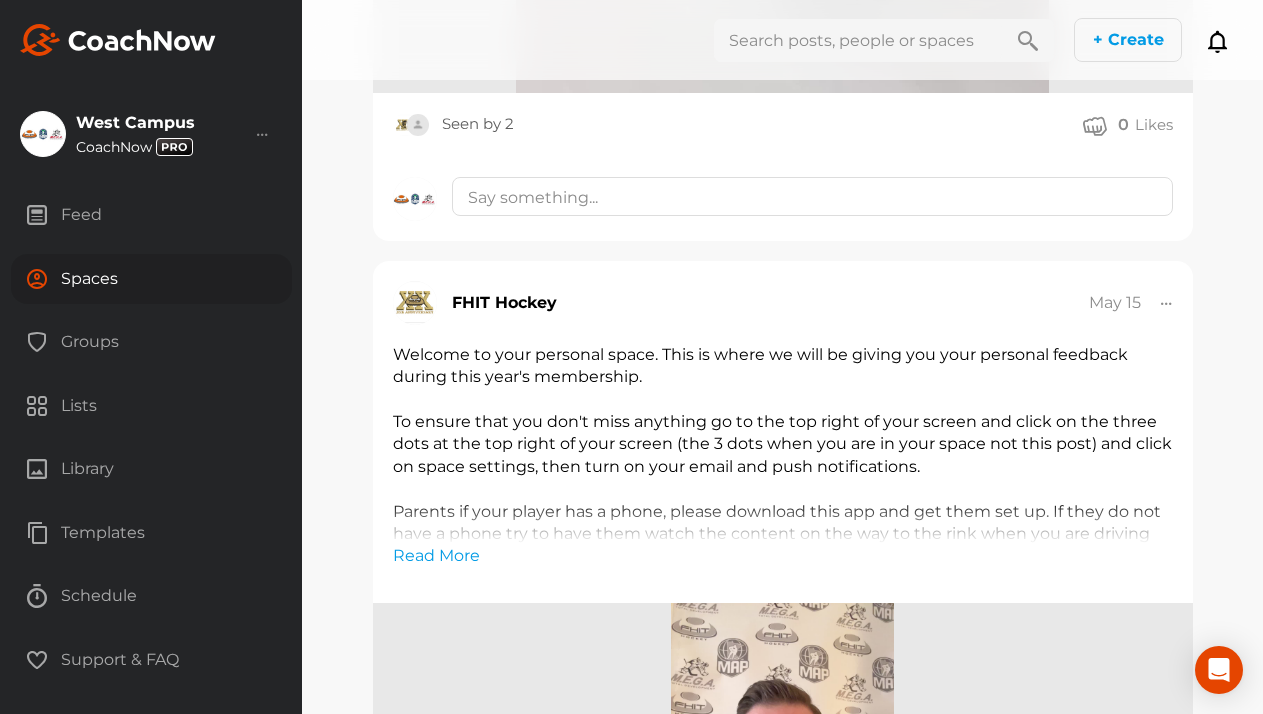 click on "Spaces" at bounding box center (151, 279) 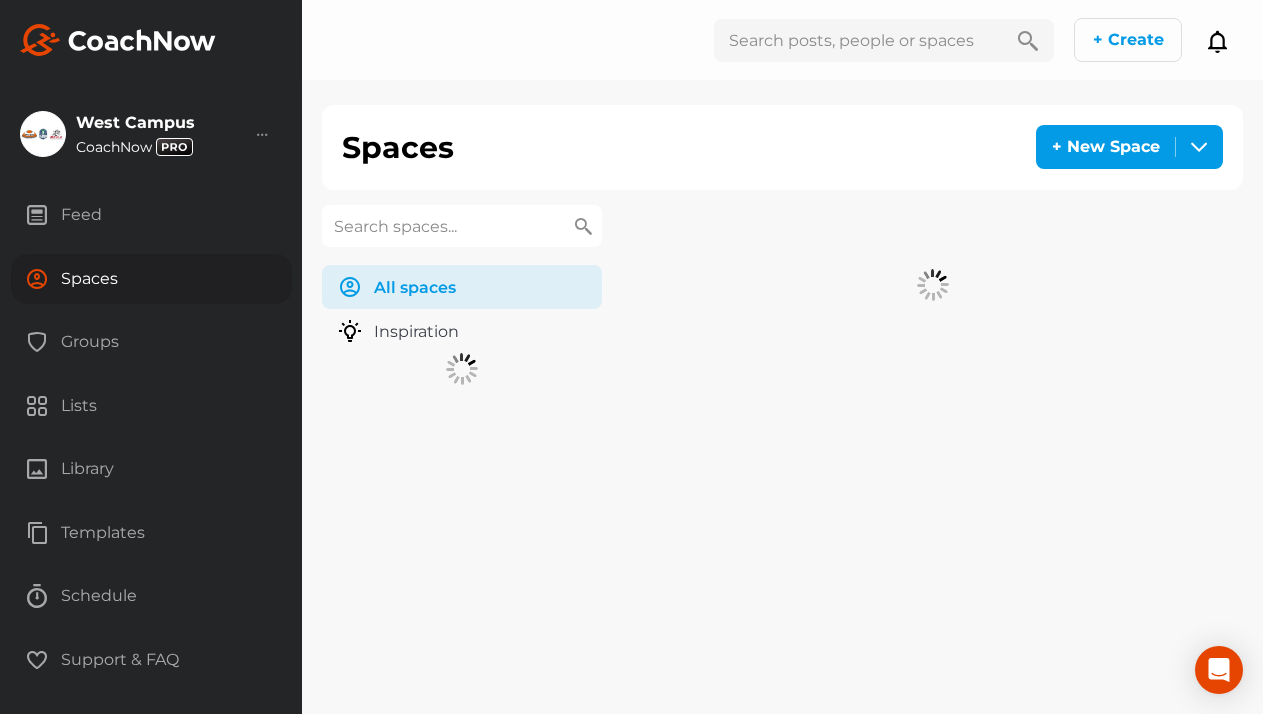 scroll, scrollTop: 0, scrollLeft: 0, axis: both 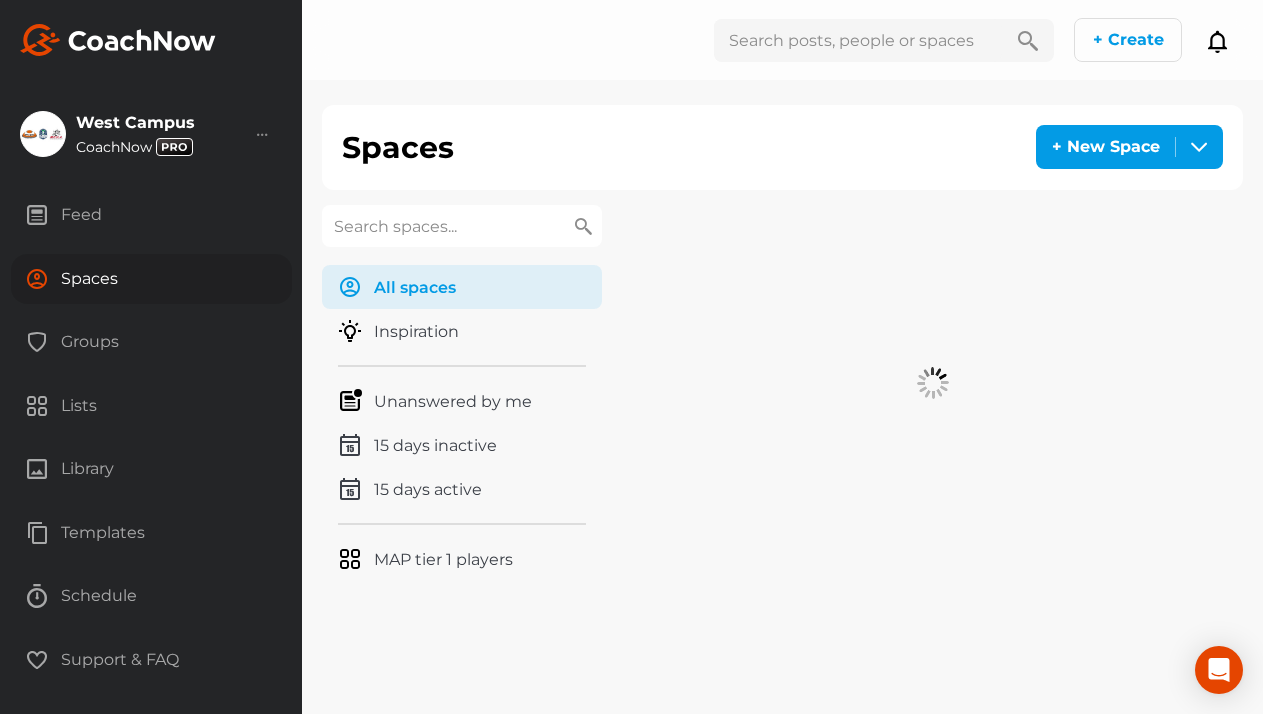 click at bounding box center (462, 226) 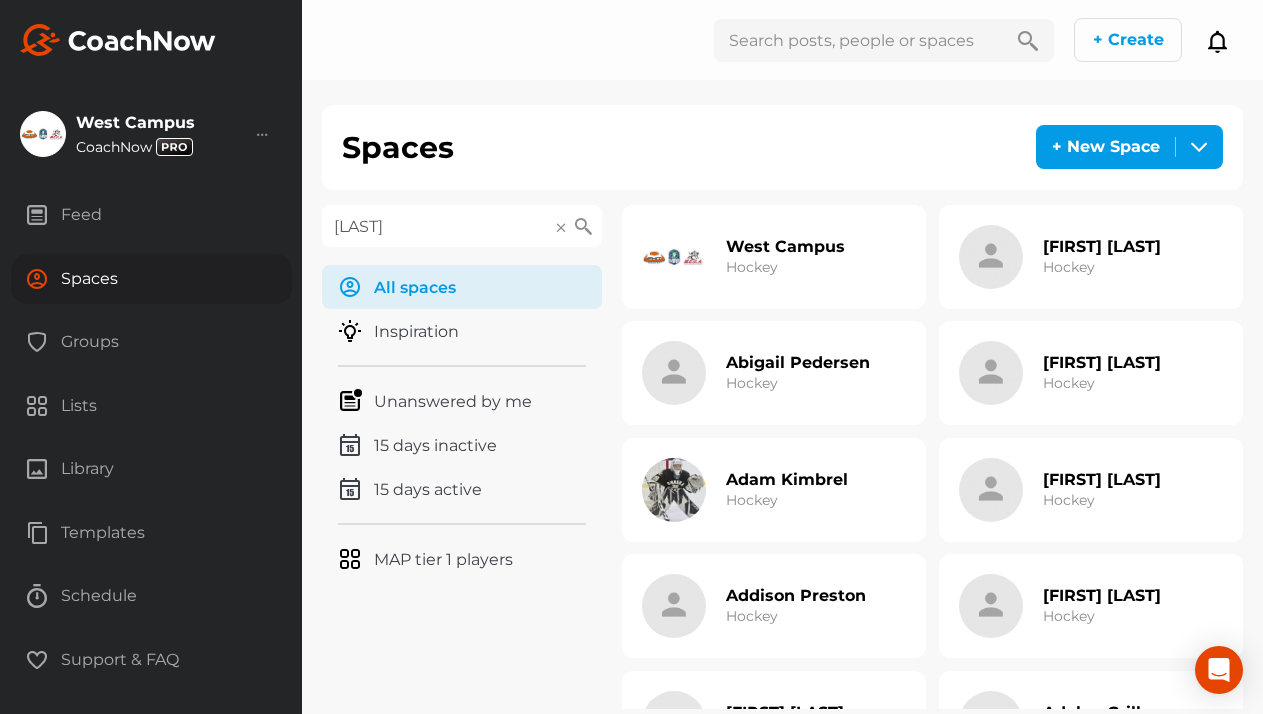 type on "Brown" 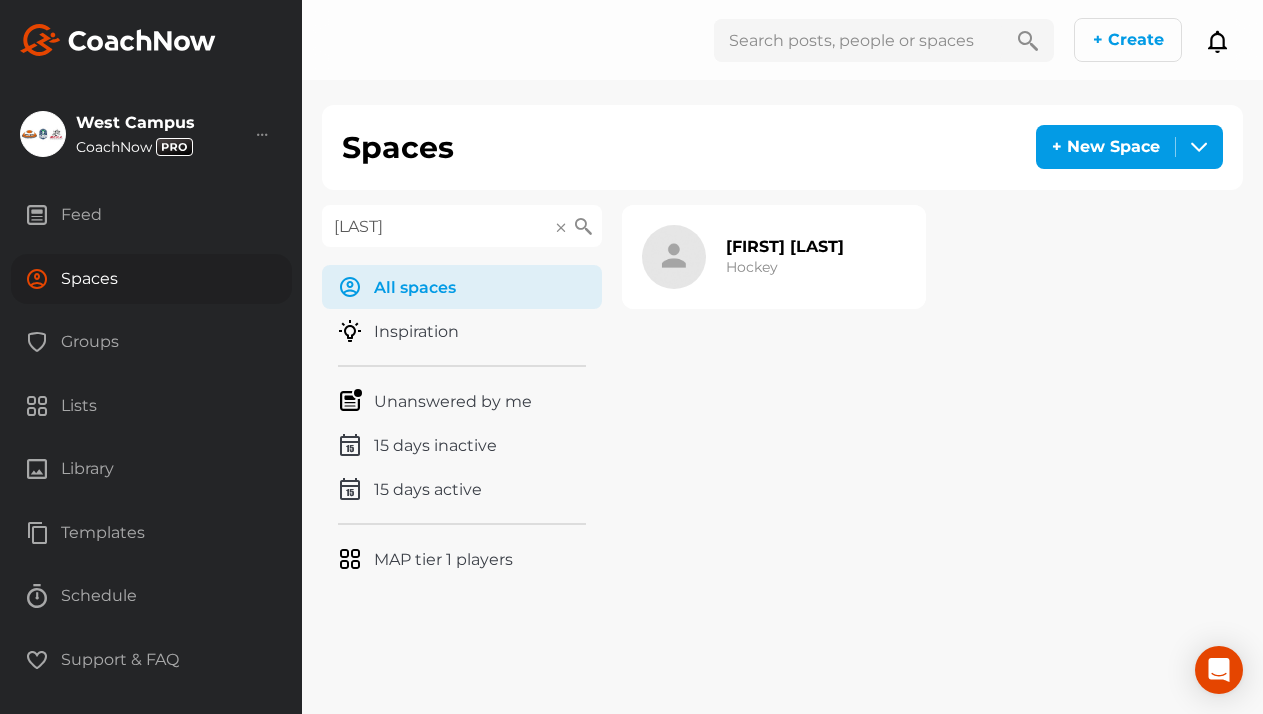 click on "Tyler Brown Hockey" at bounding box center [774, 257] 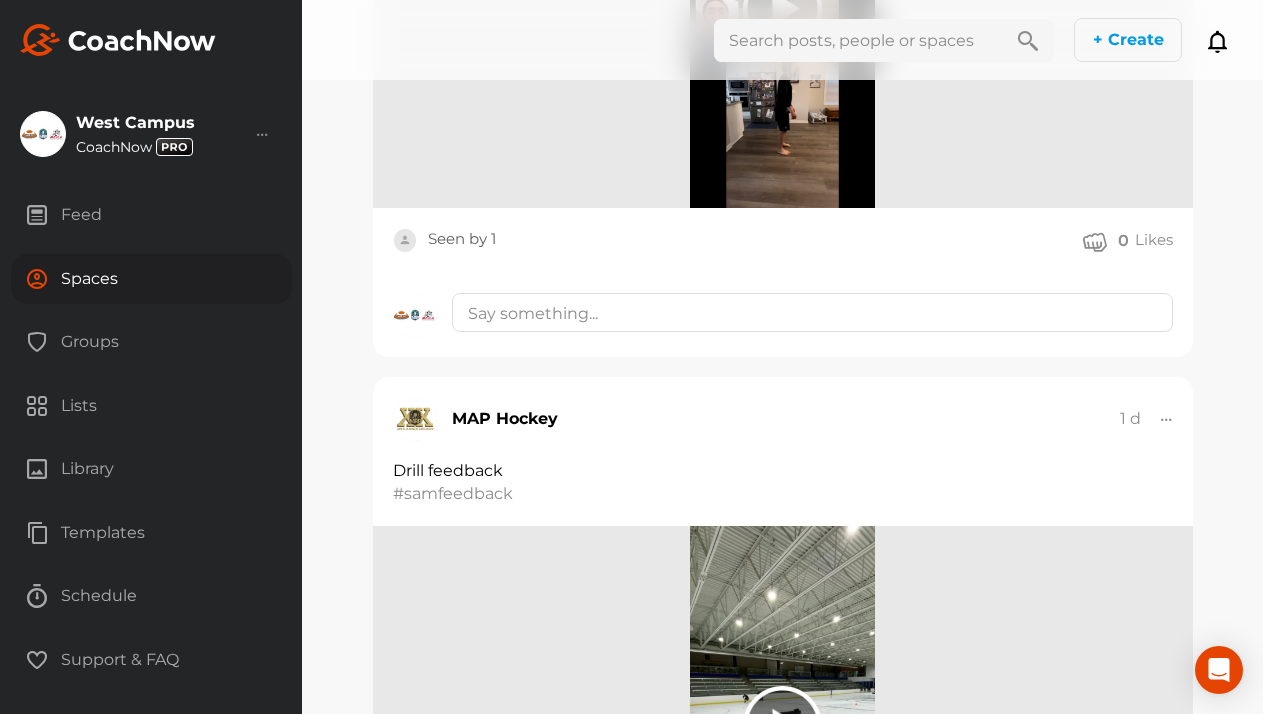 scroll, scrollTop: 0, scrollLeft: 0, axis: both 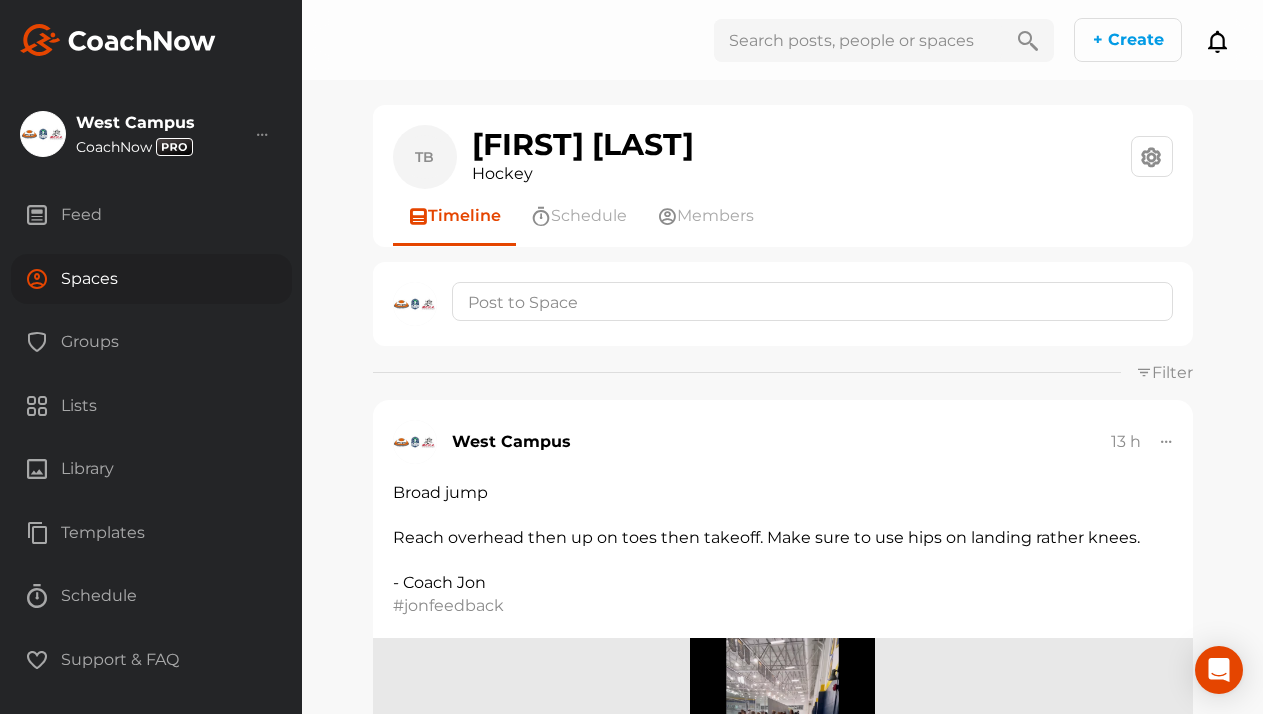 click on "Spaces" at bounding box center (151, 279) 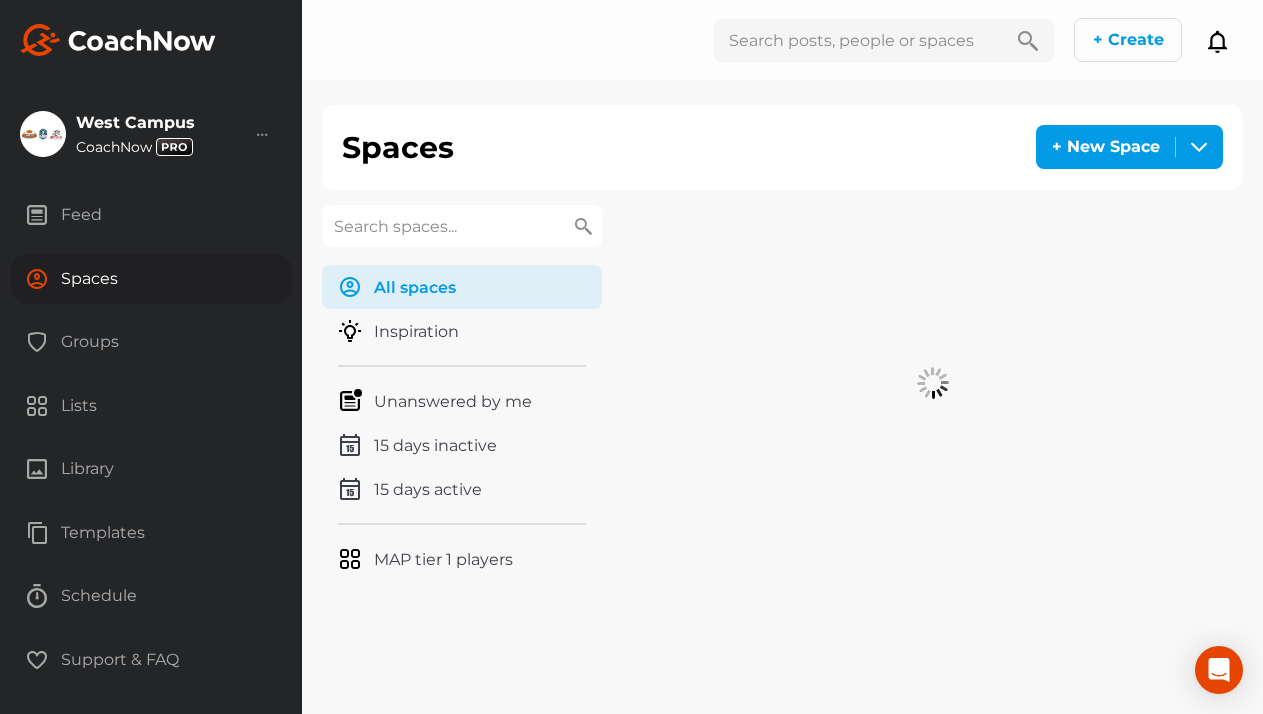 click at bounding box center (462, 226) 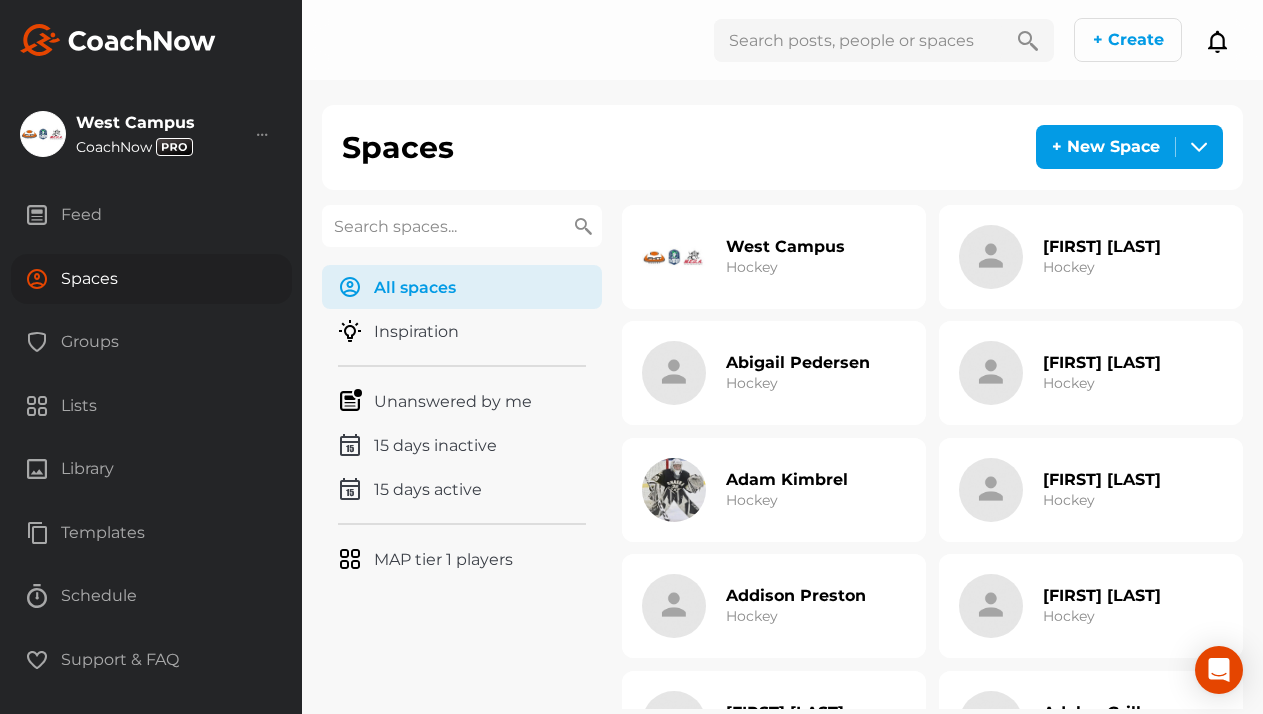 paste on "Burque" 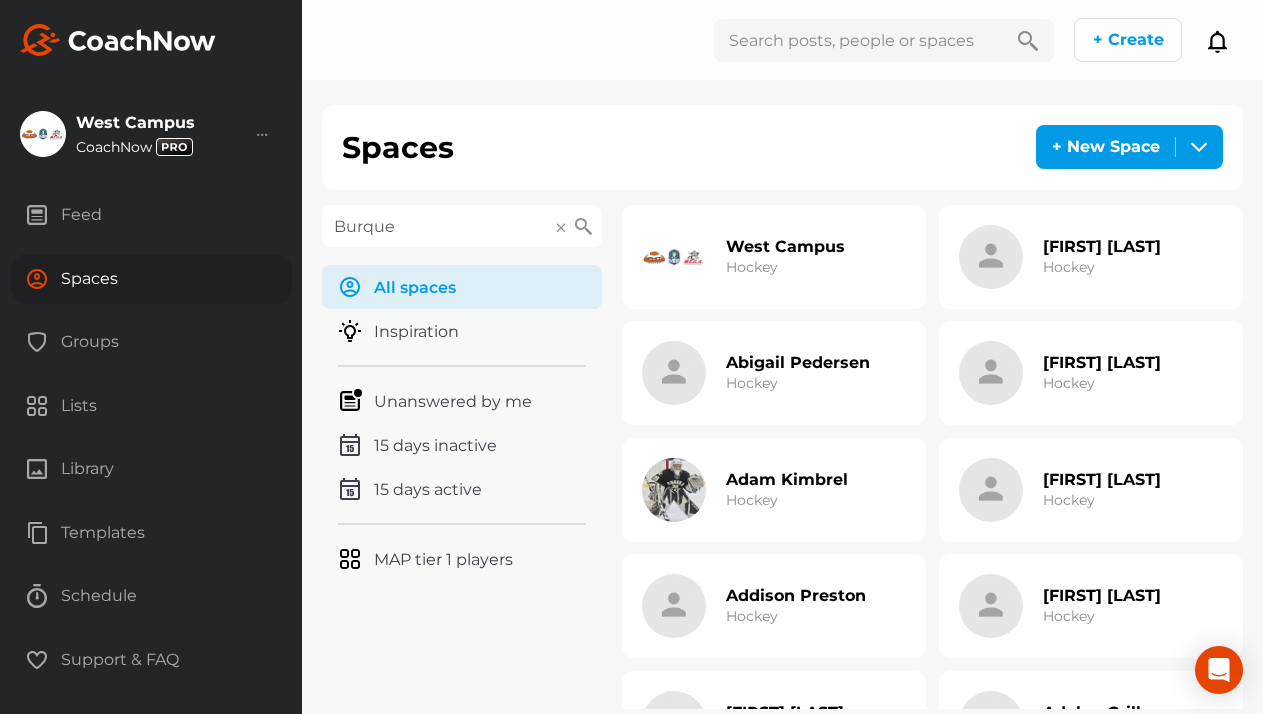 type on "Burque" 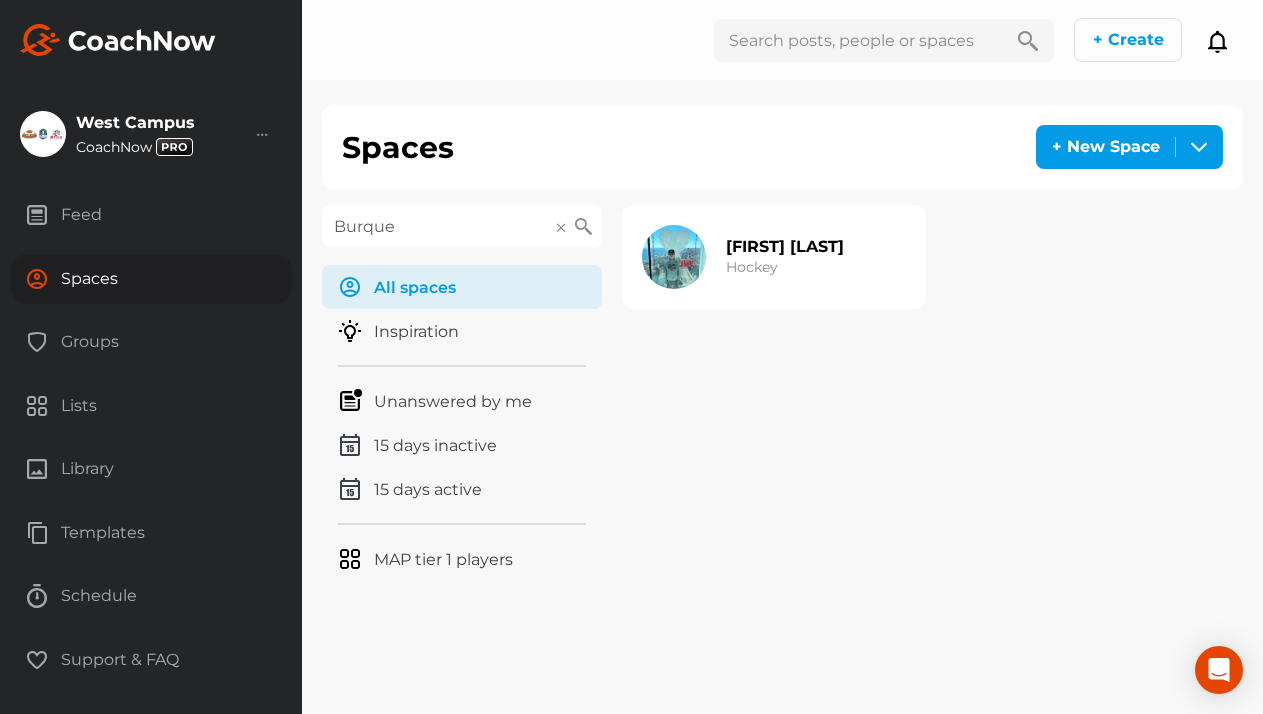 click on "Wesley Burque" at bounding box center [785, 246] 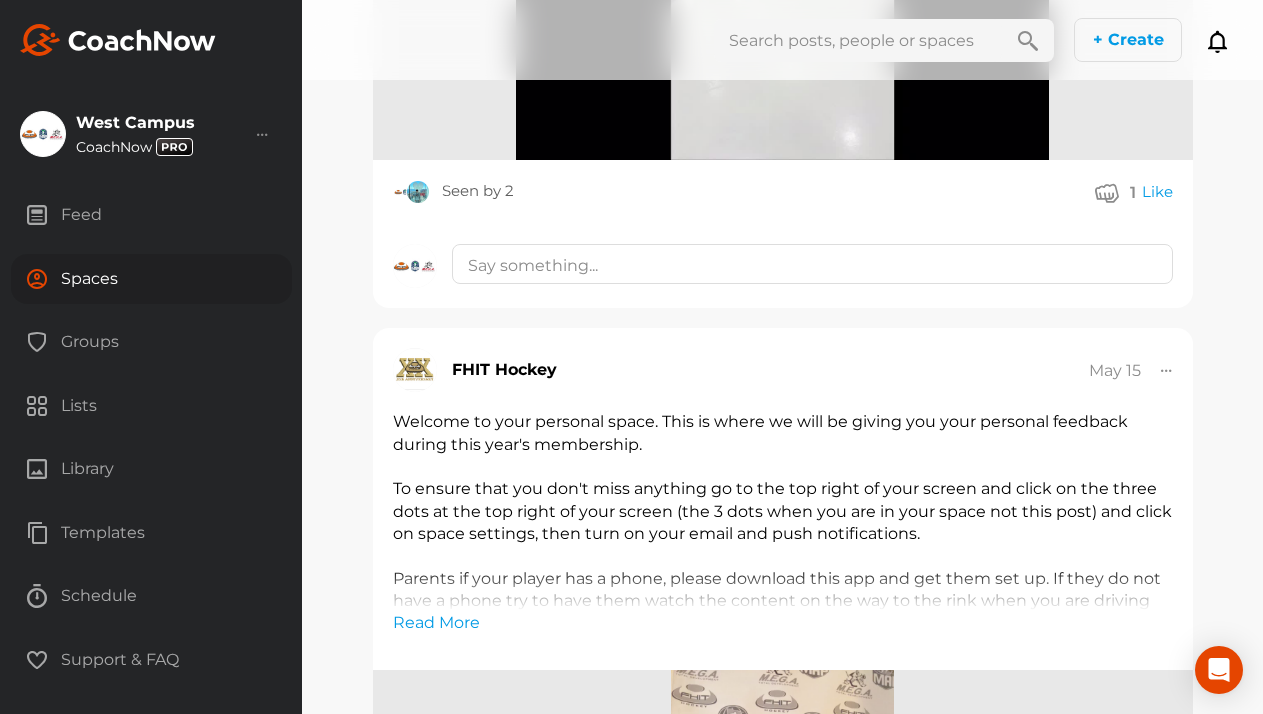 scroll, scrollTop: 5388, scrollLeft: 0, axis: vertical 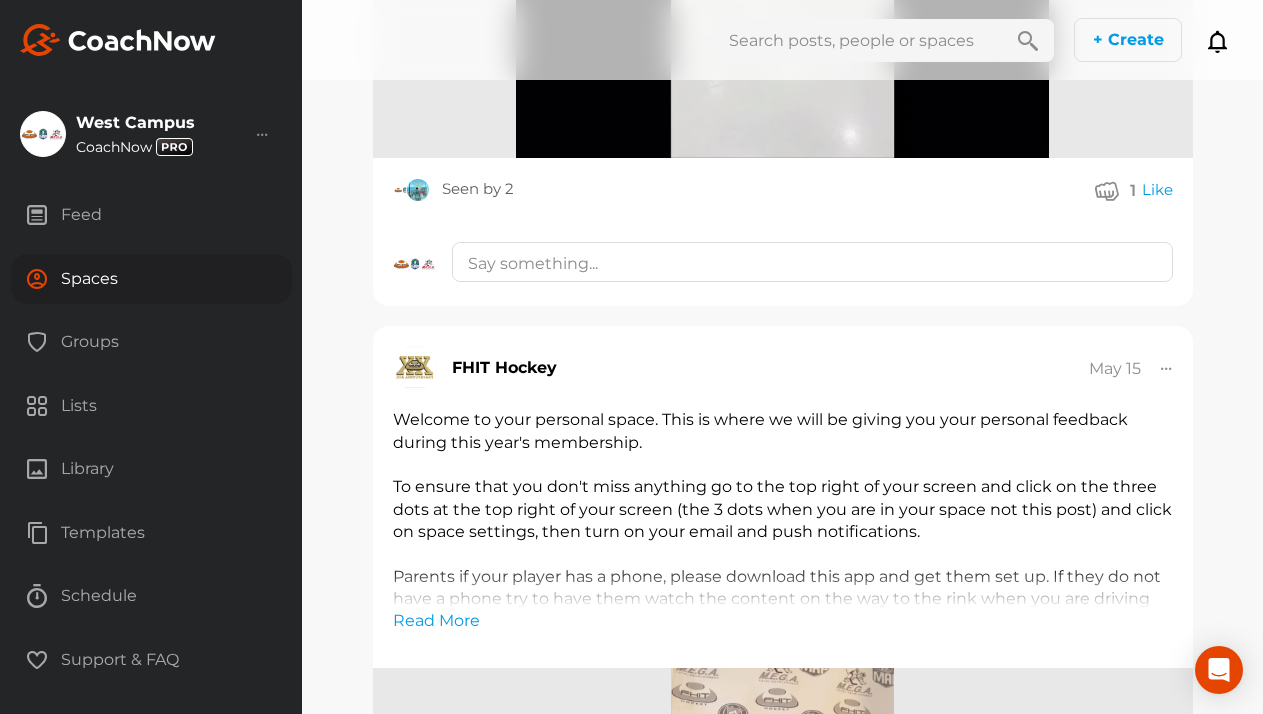 click on "Spaces" at bounding box center (151, 279) 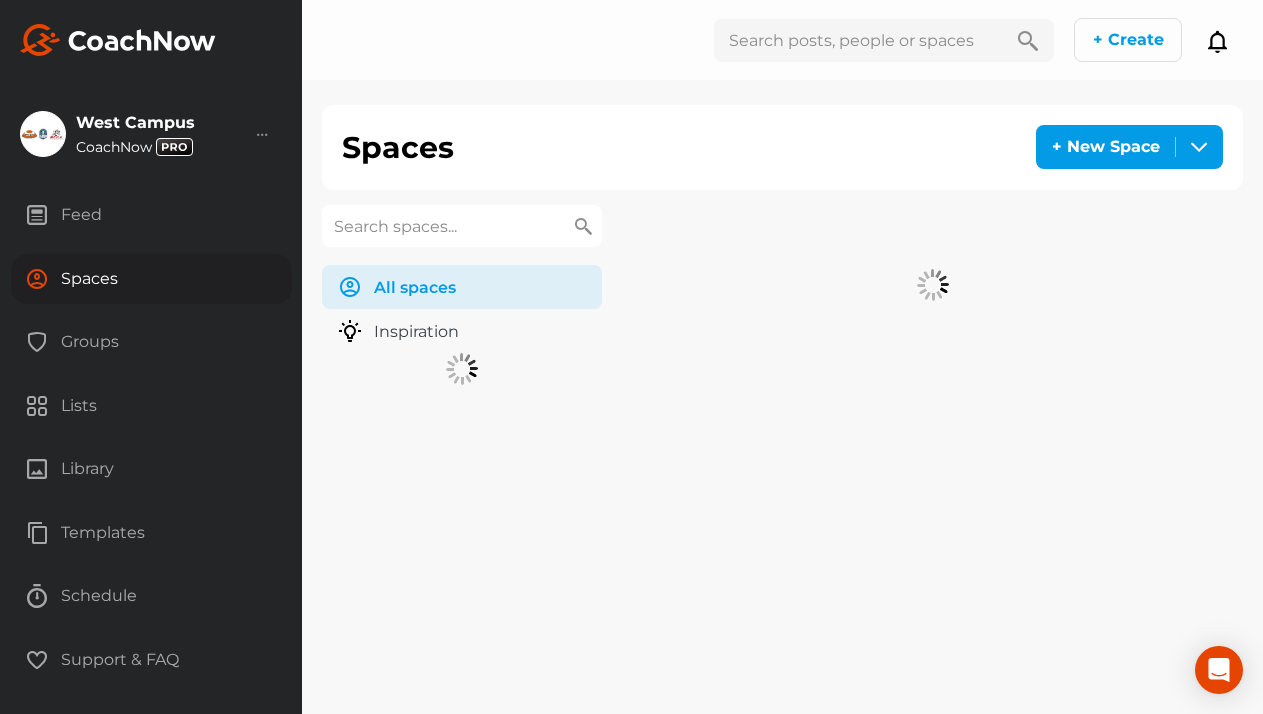 scroll, scrollTop: 0, scrollLeft: 0, axis: both 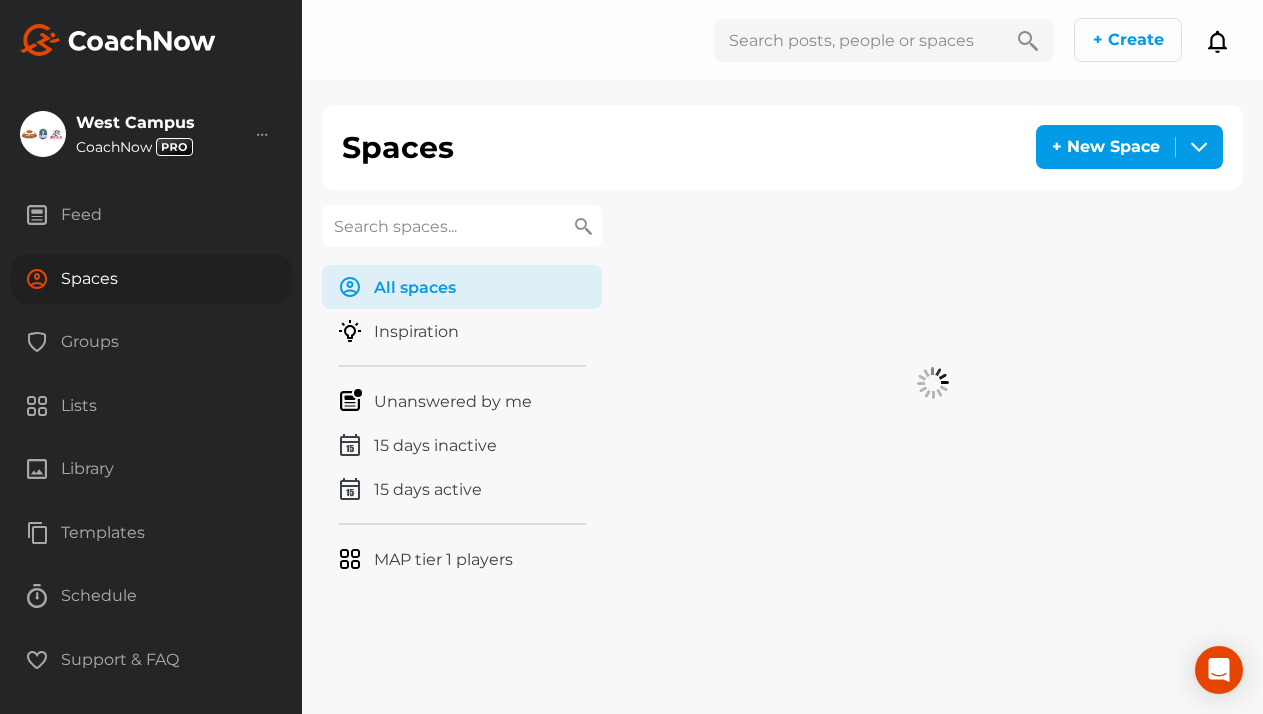 click at bounding box center [462, 226] 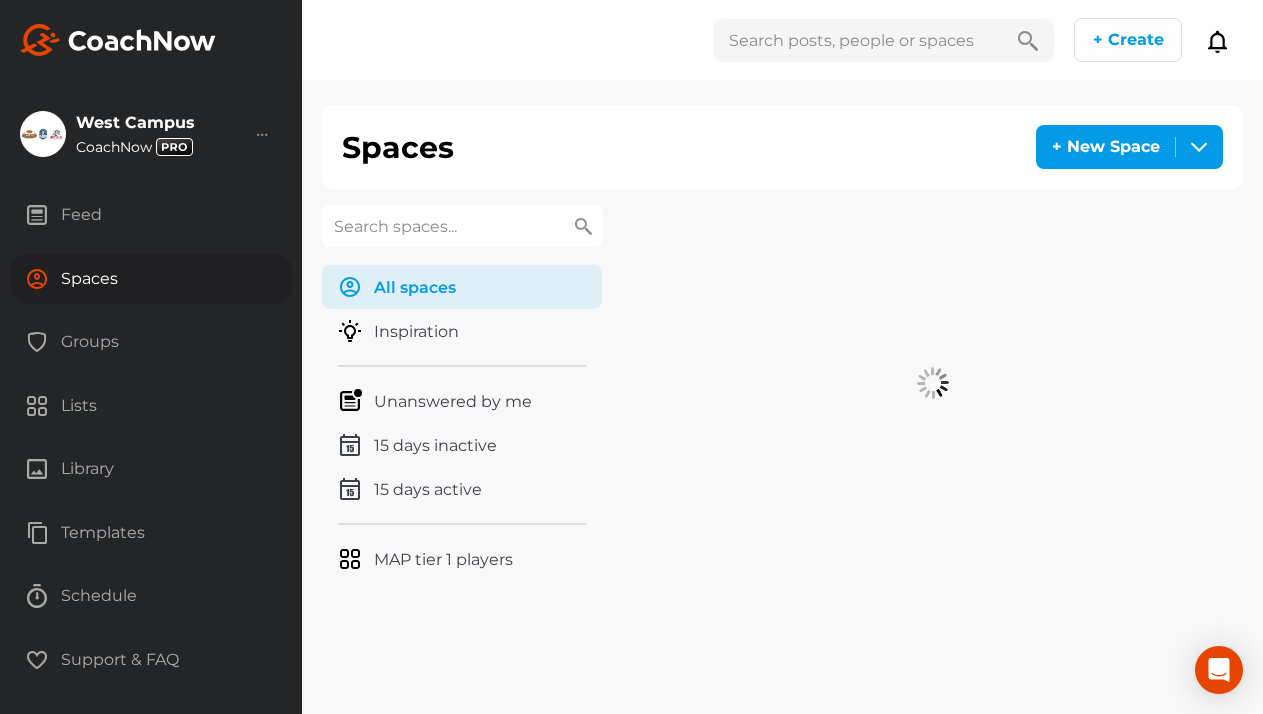 paste on "Gaffaney" 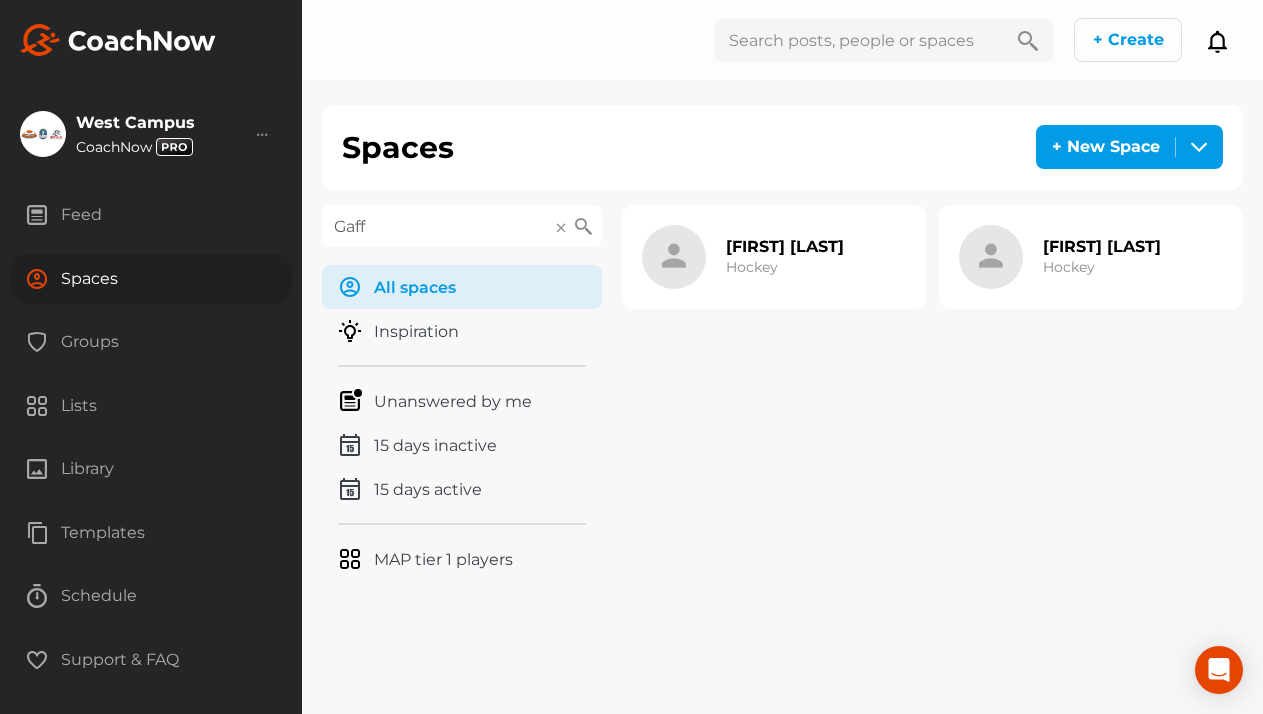 type on "Gaff" 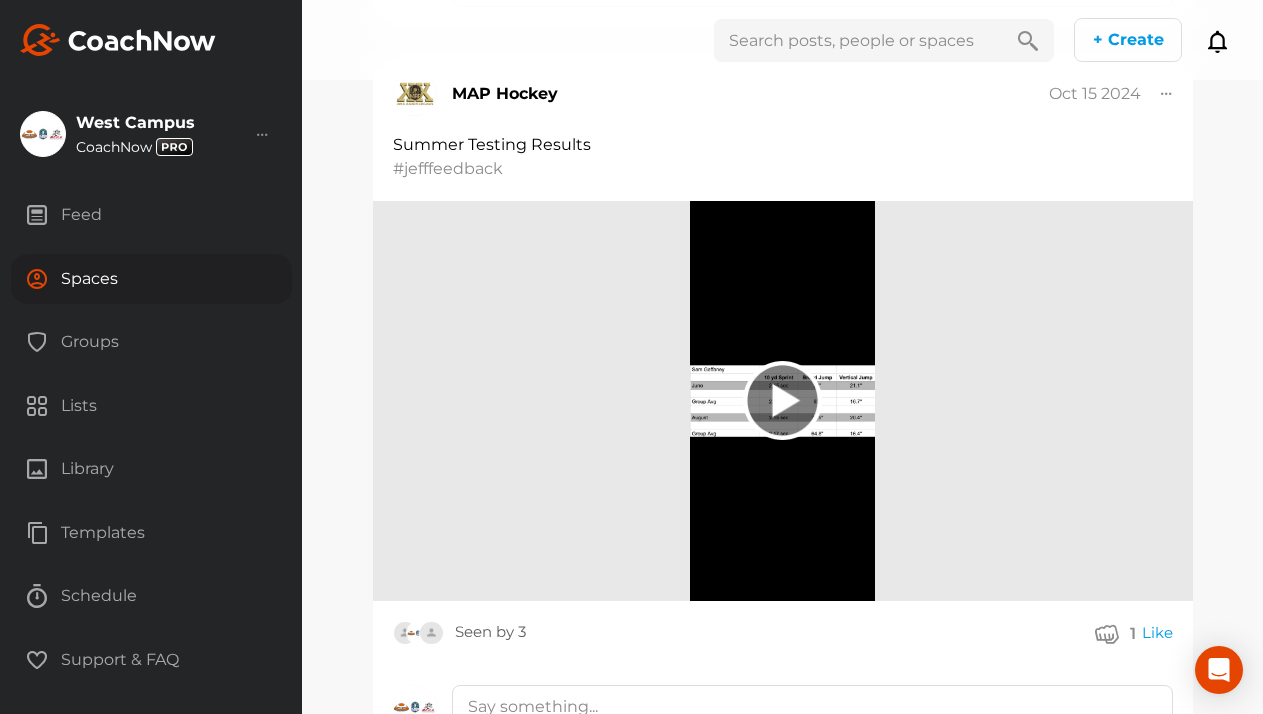 scroll, scrollTop: 6360, scrollLeft: 0, axis: vertical 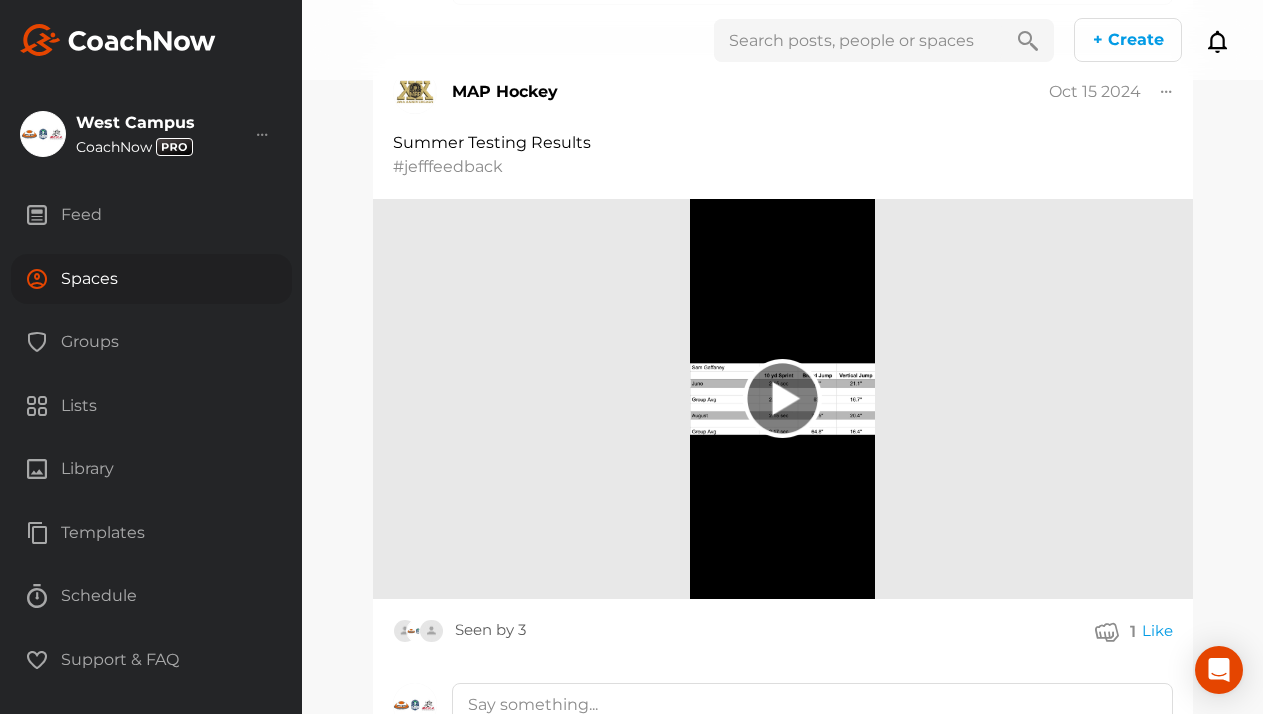 click on "Spaces" at bounding box center [151, 279] 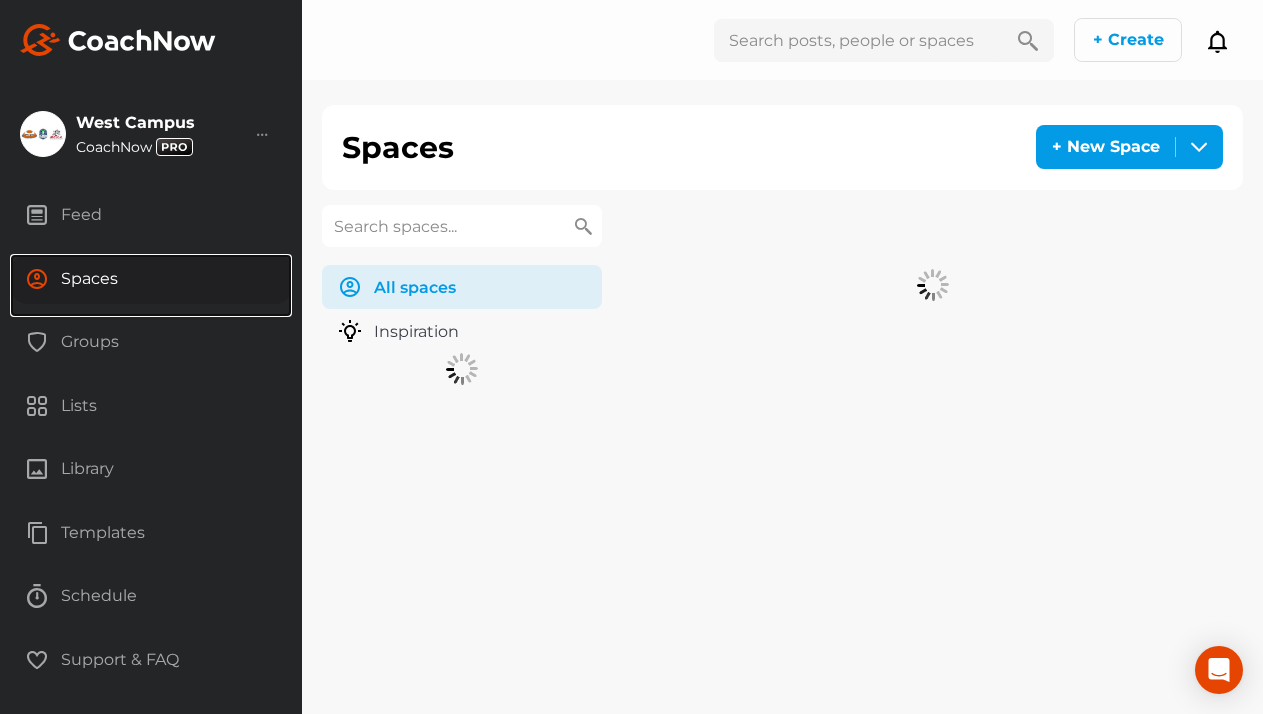scroll, scrollTop: 0, scrollLeft: 0, axis: both 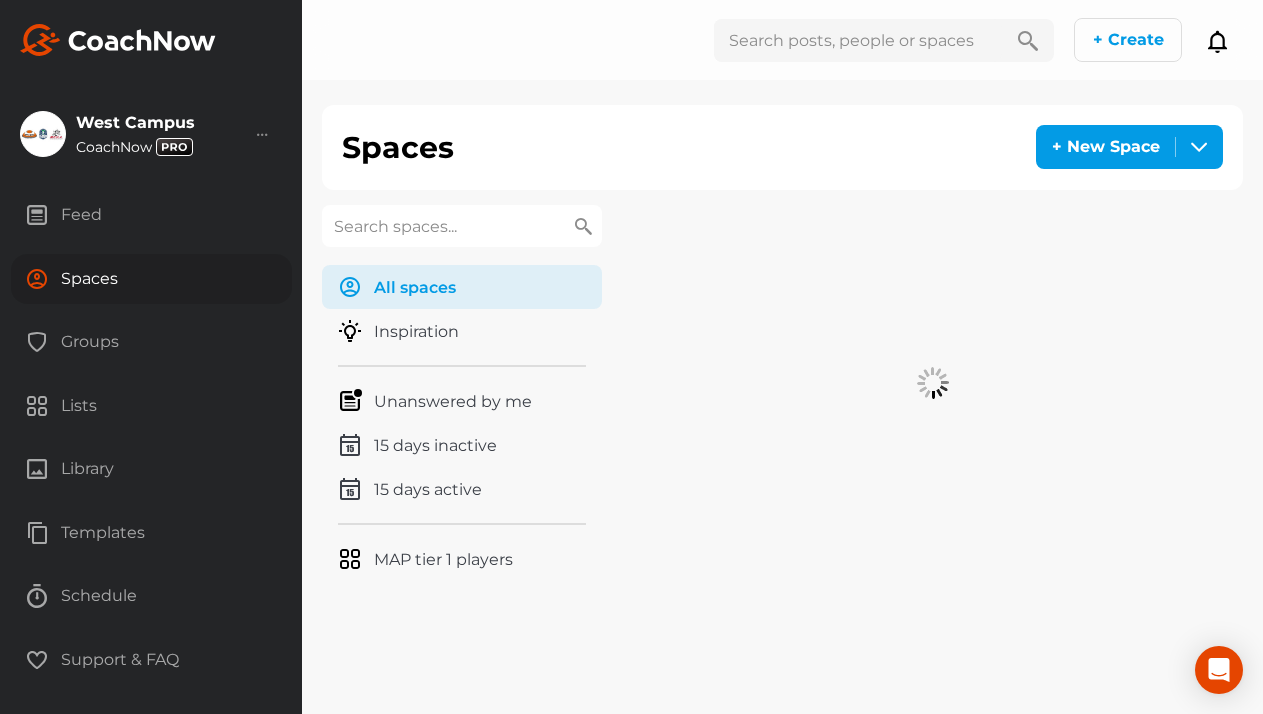 click at bounding box center (462, 226) 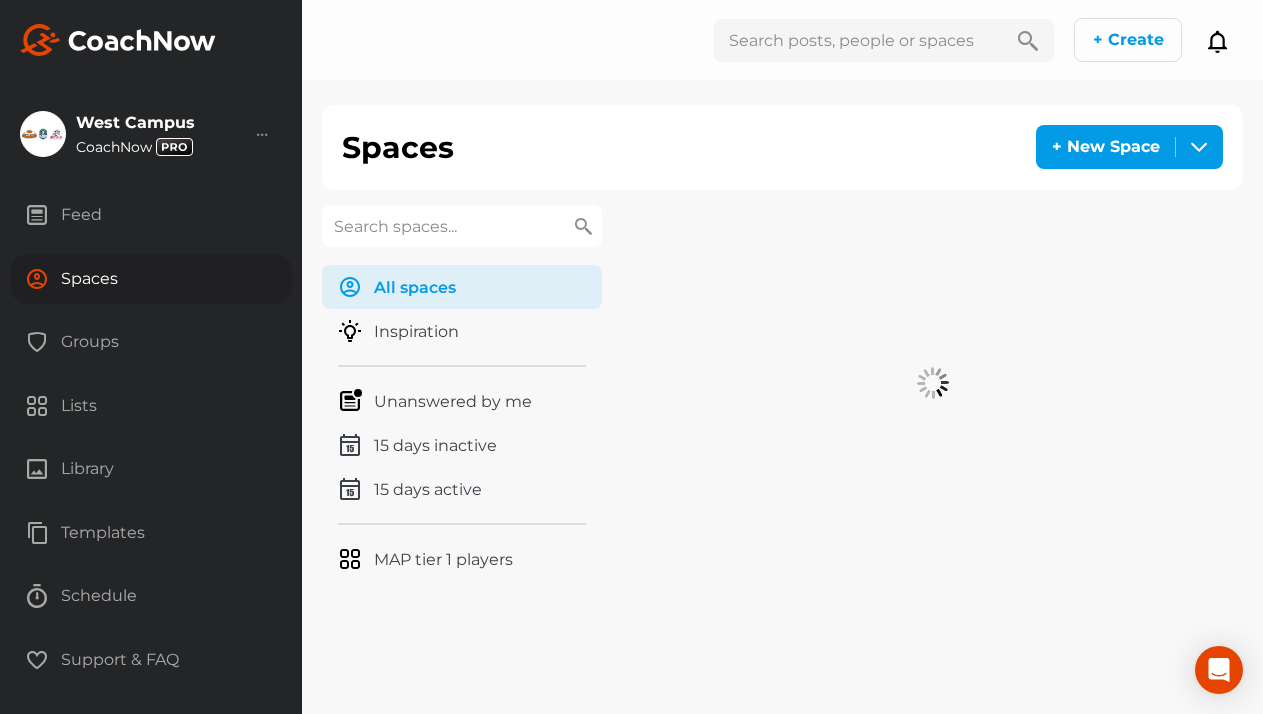 paste on "Gilbert" 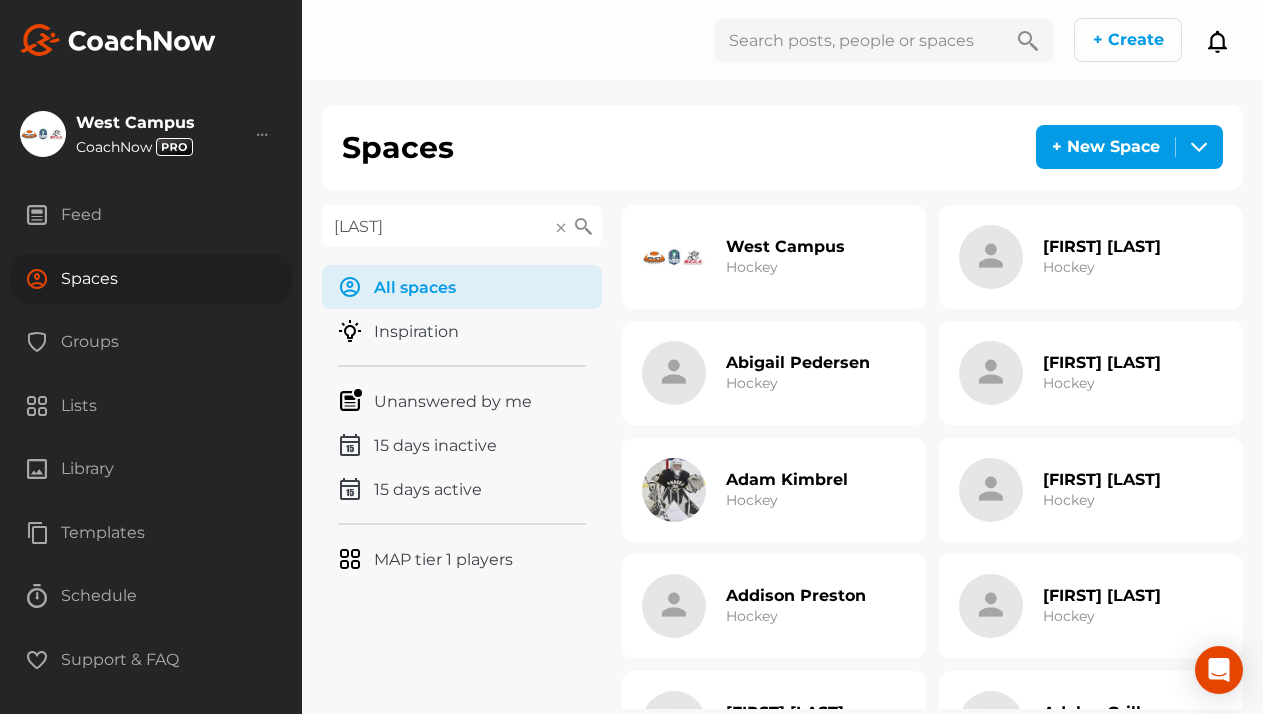 type on "Gilbert" 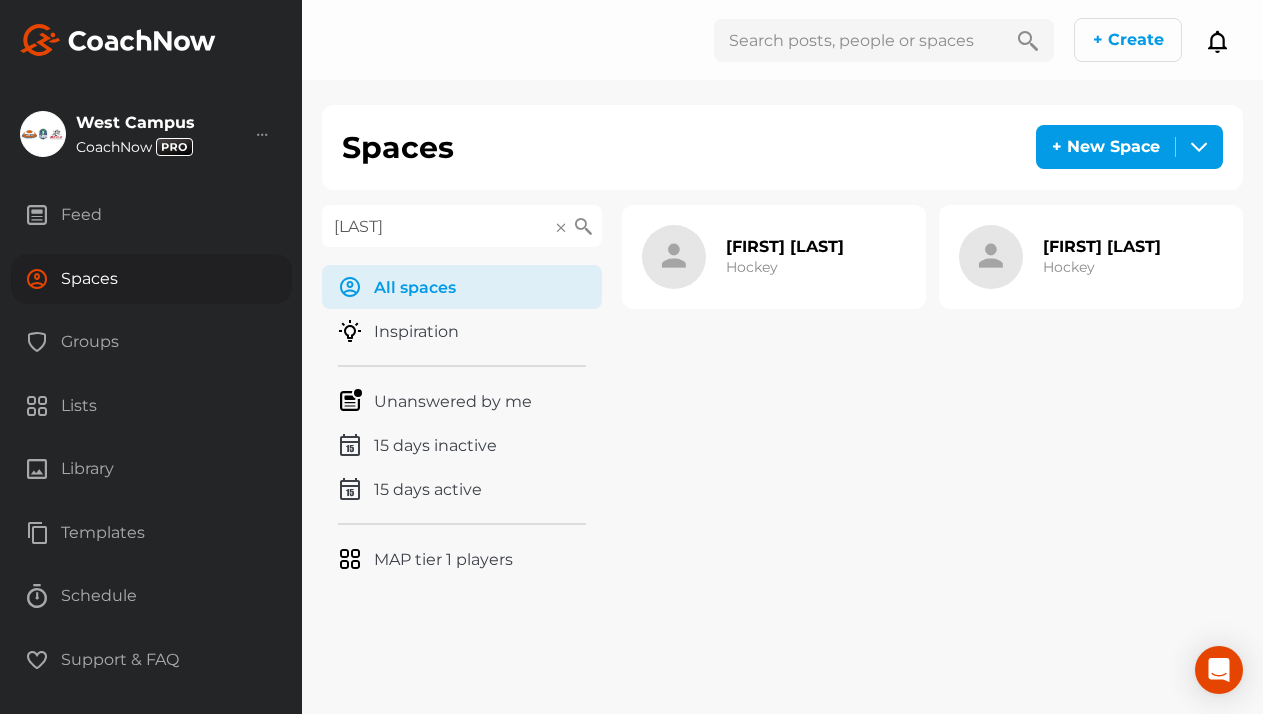 click on "Tyler Gilbert" at bounding box center (1102, 246) 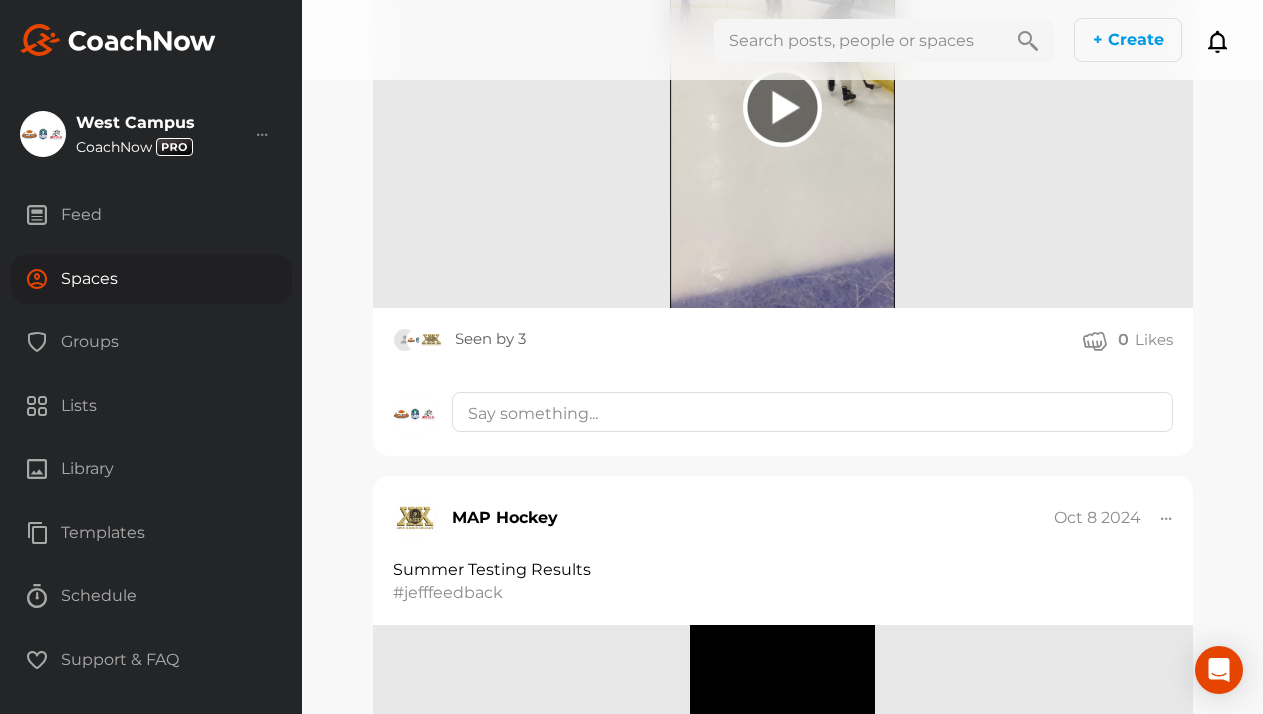 scroll, scrollTop: 7548, scrollLeft: 0, axis: vertical 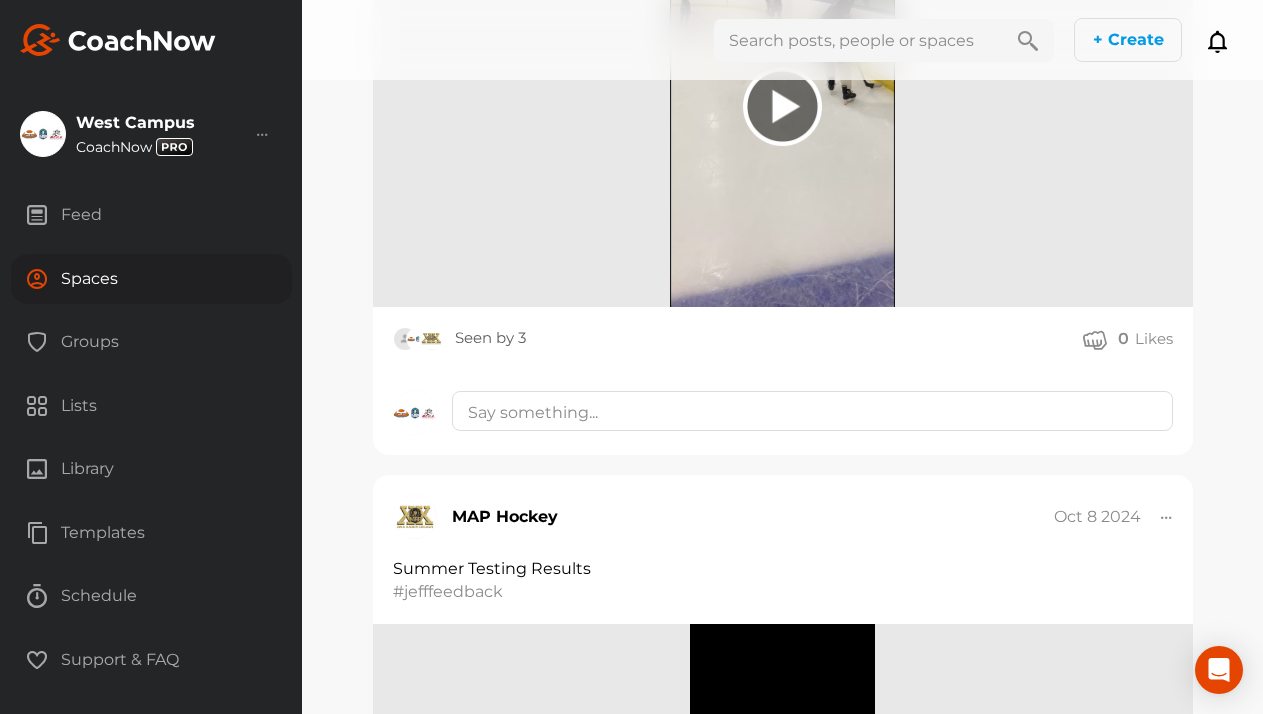 click on "Spaces" at bounding box center (151, 279) 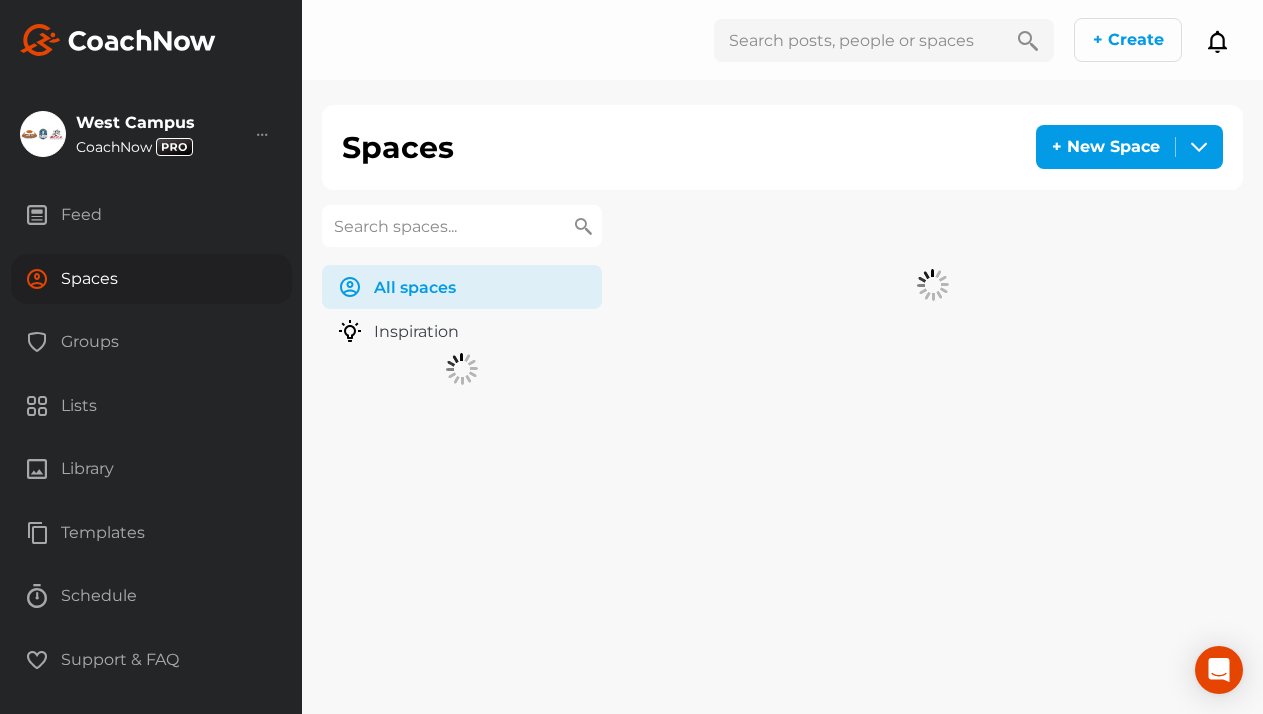 scroll, scrollTop: 0, scrollLeft: 0, axis: both 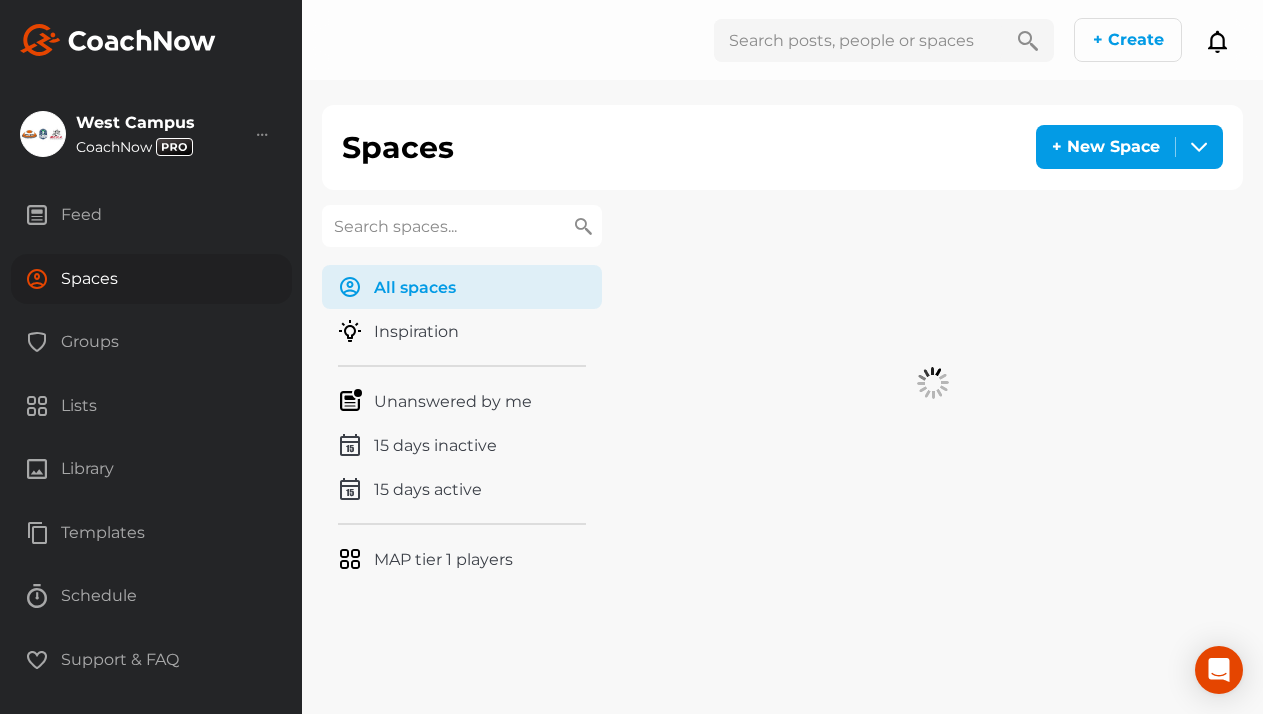 click at bounding box center (462, 226) 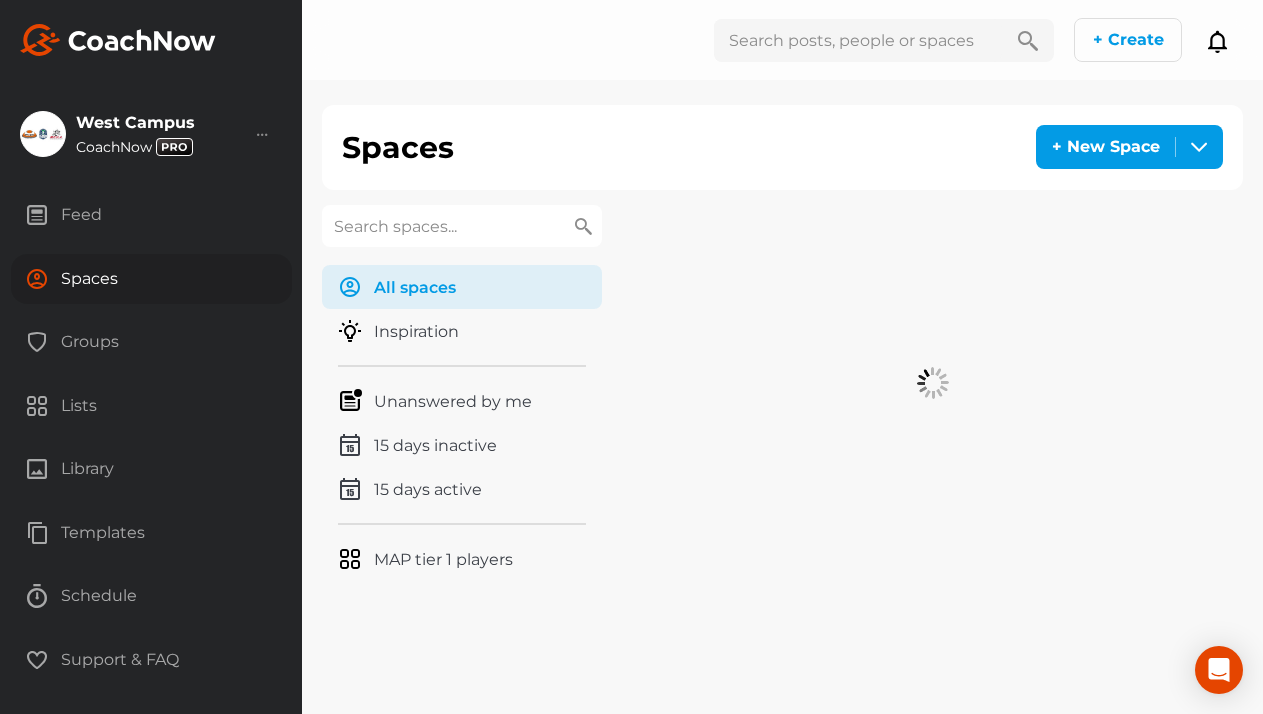 paste on "Gladney" 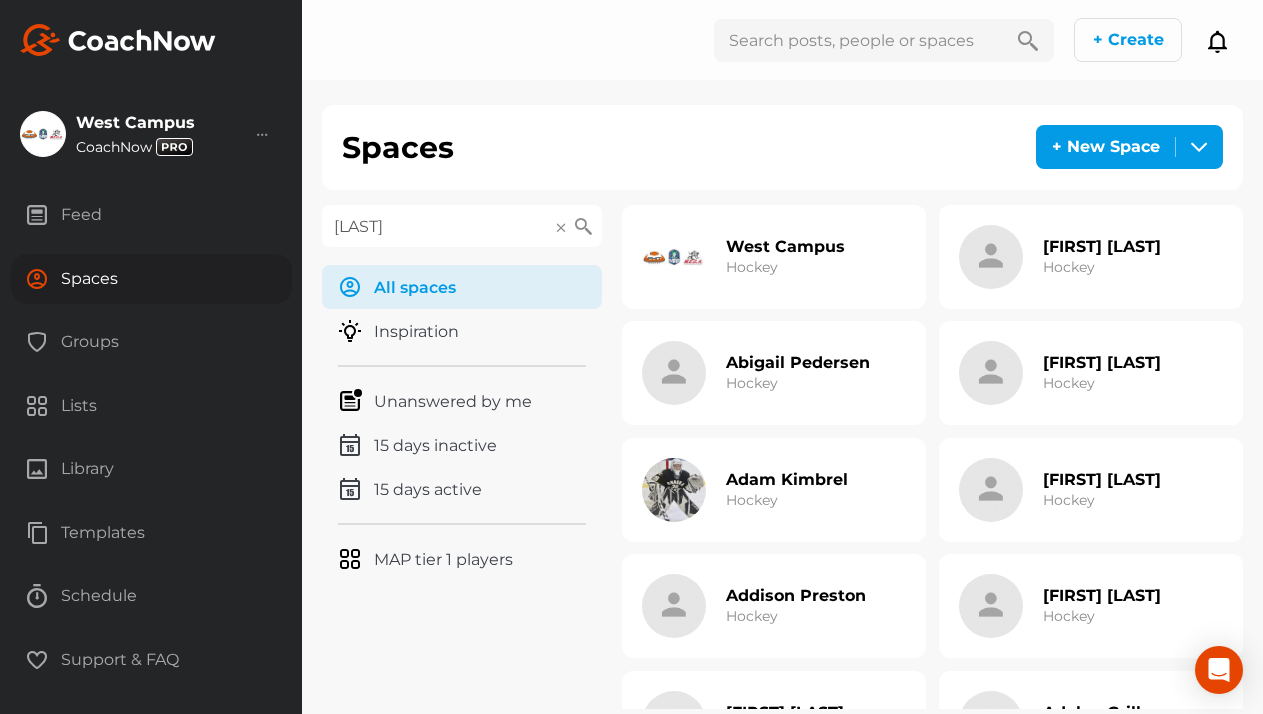 type on "Gladney" 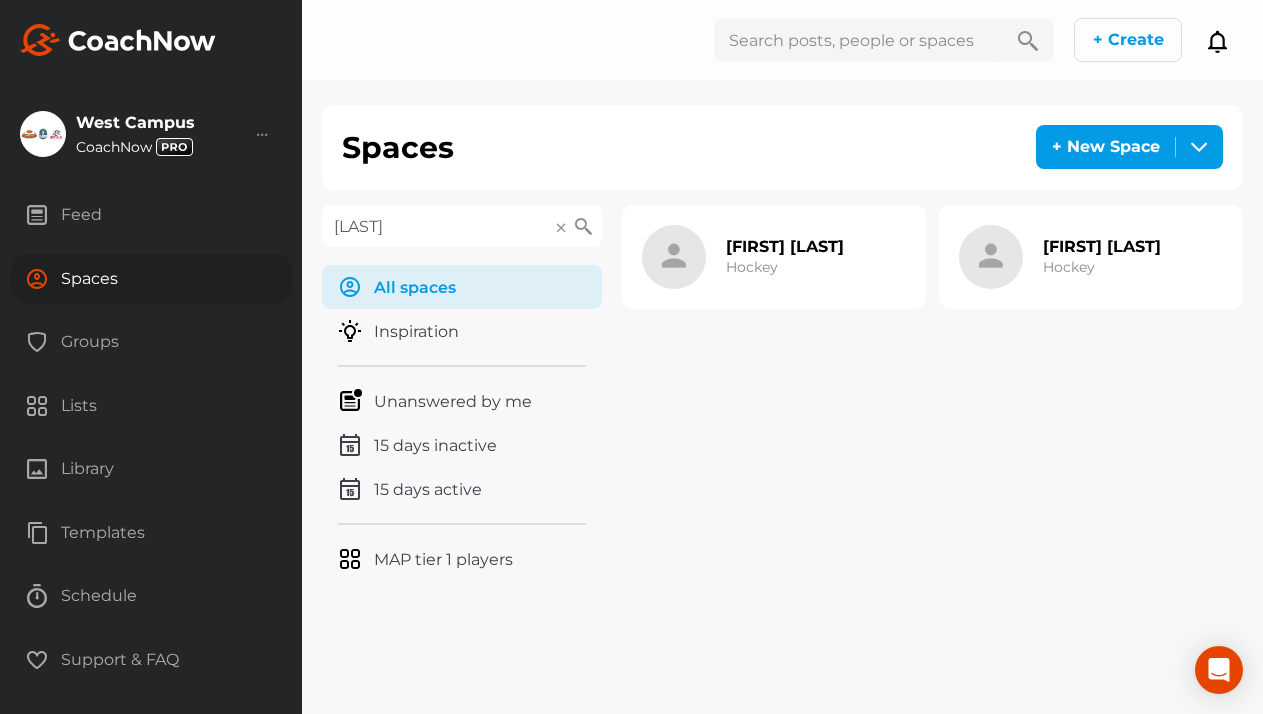 click on "[FIRST] [LAST]" at bounding box center [1102, 246] 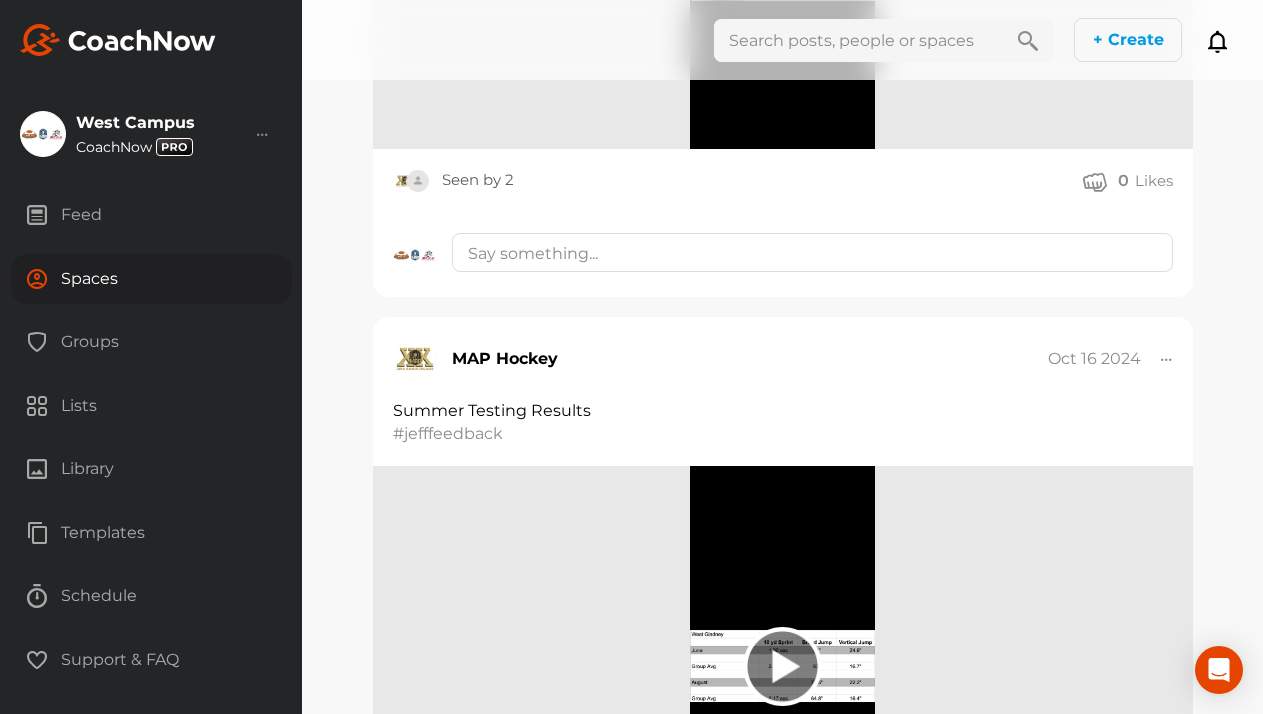 scroll, scrollTop: 5985, scrollLeft: 0, axis: vertical 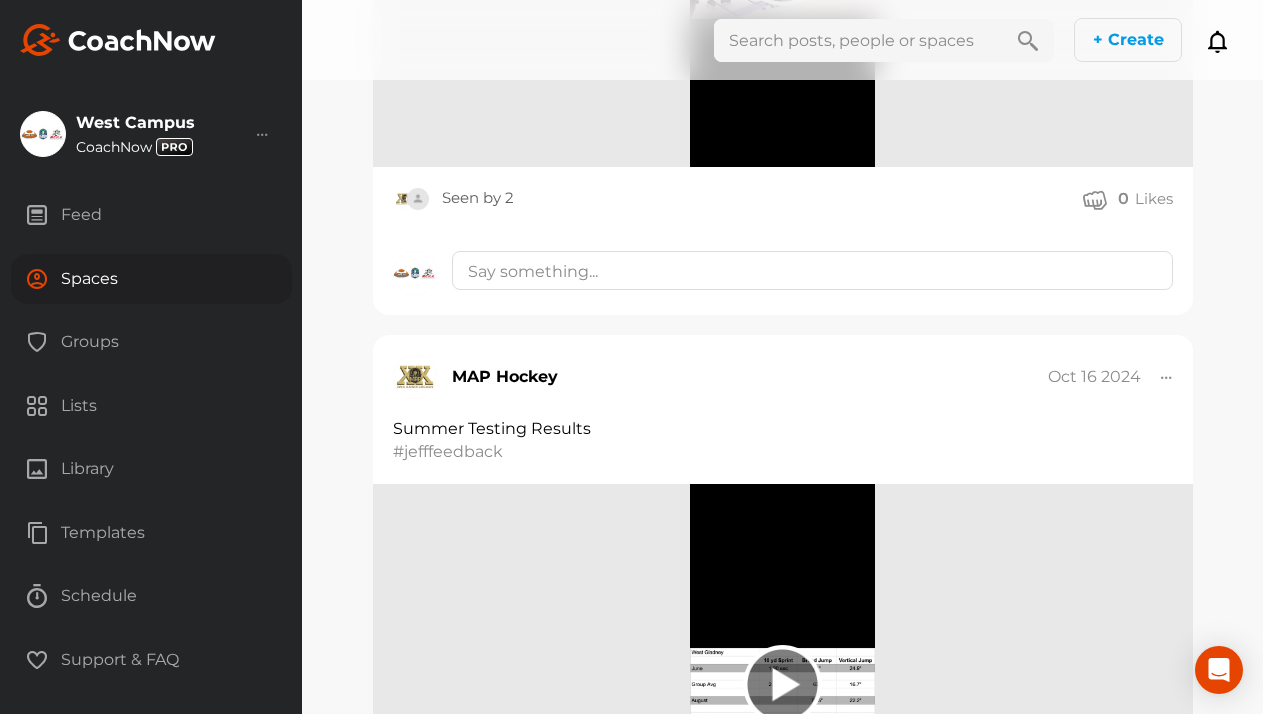 click on "Spaces" at bounding box center (151, 279) 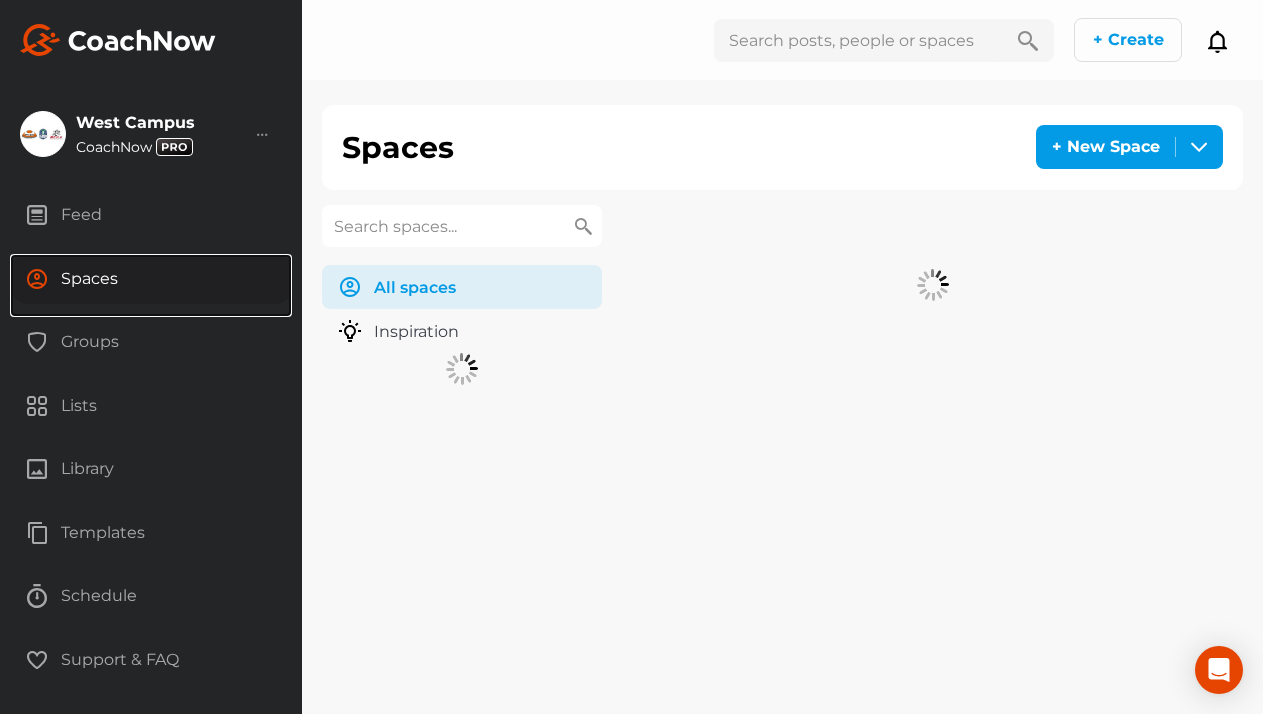 scroll, scrollTop: 0, scrollLeft: 0, axis: both 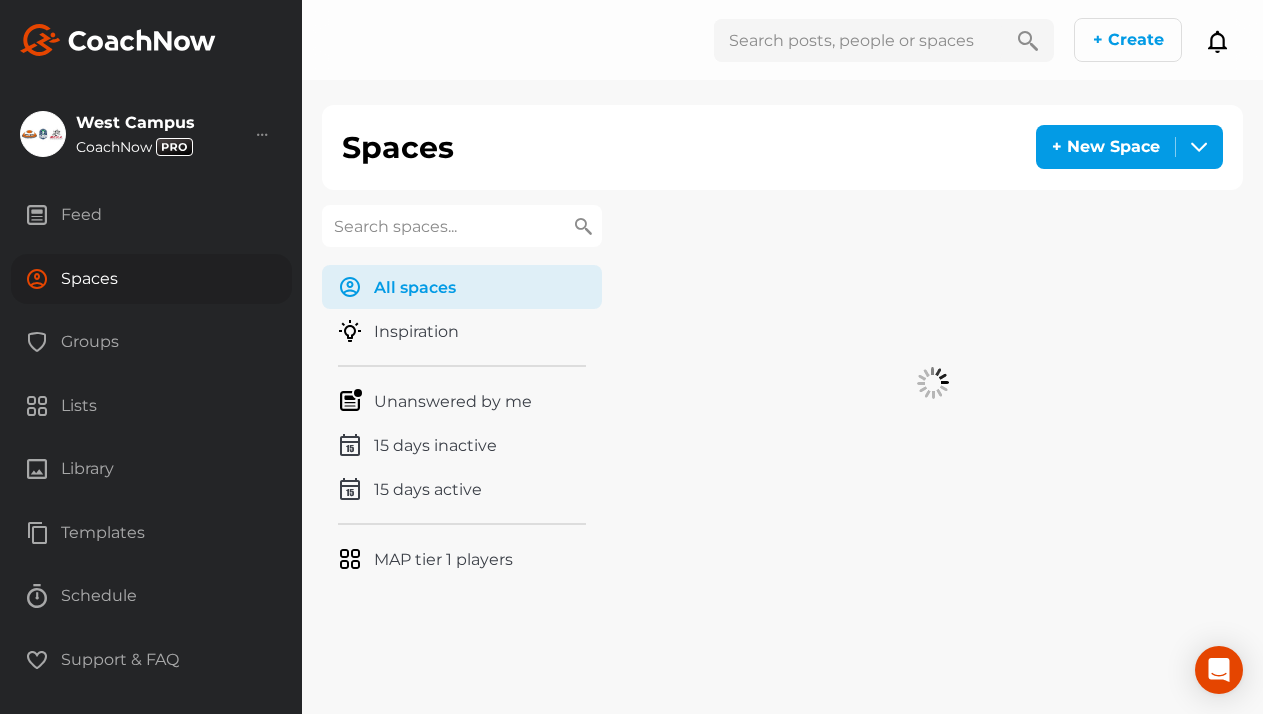 click at bounding box center (462, 226) 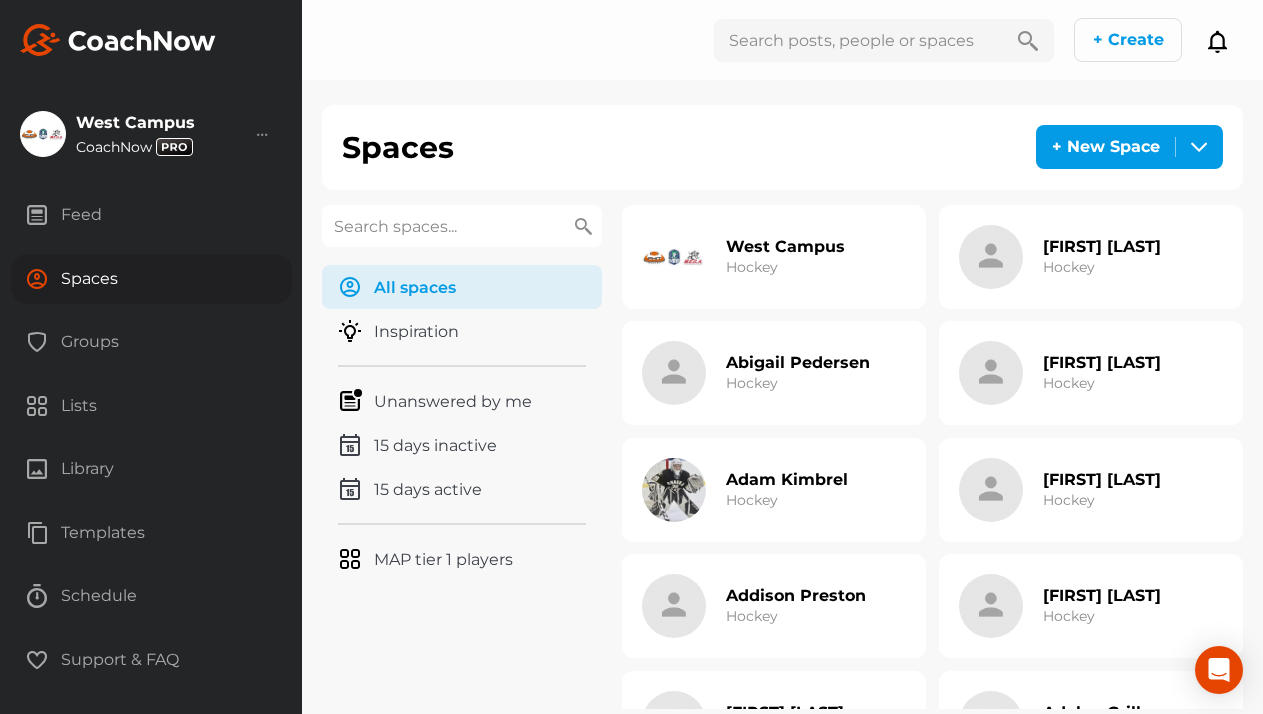 paste on "Holloway" 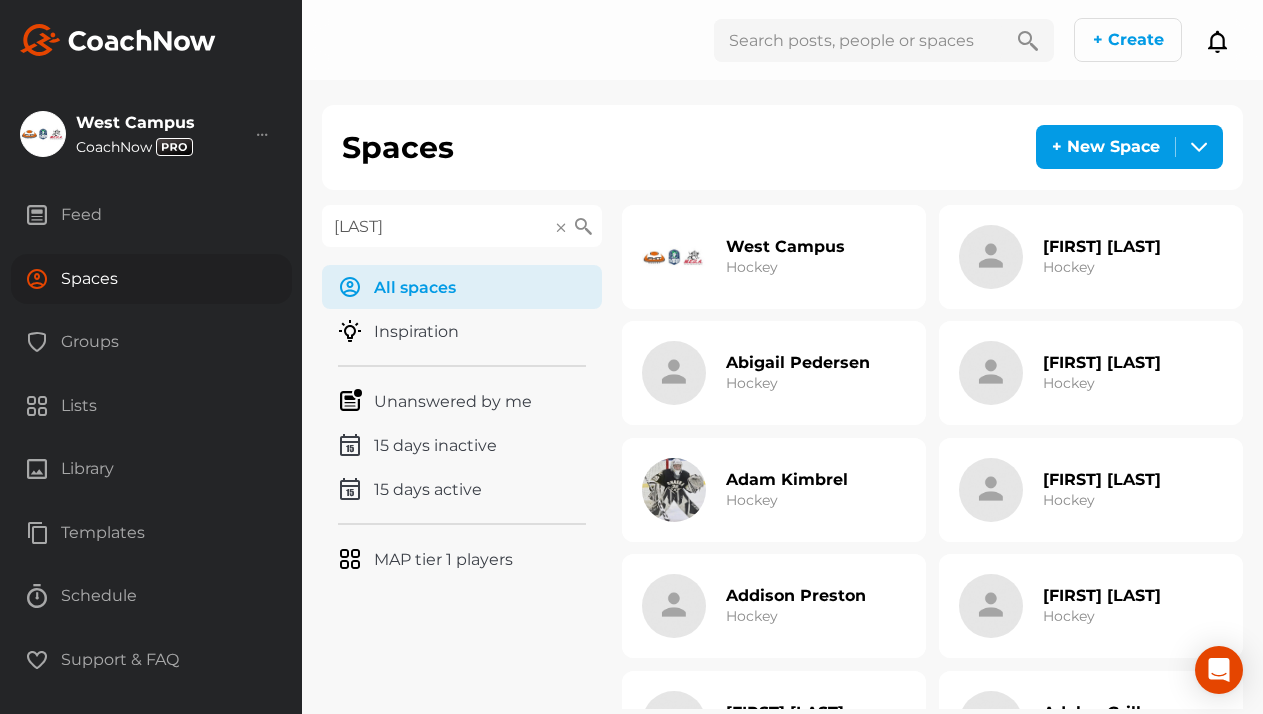 type on "Holloway" 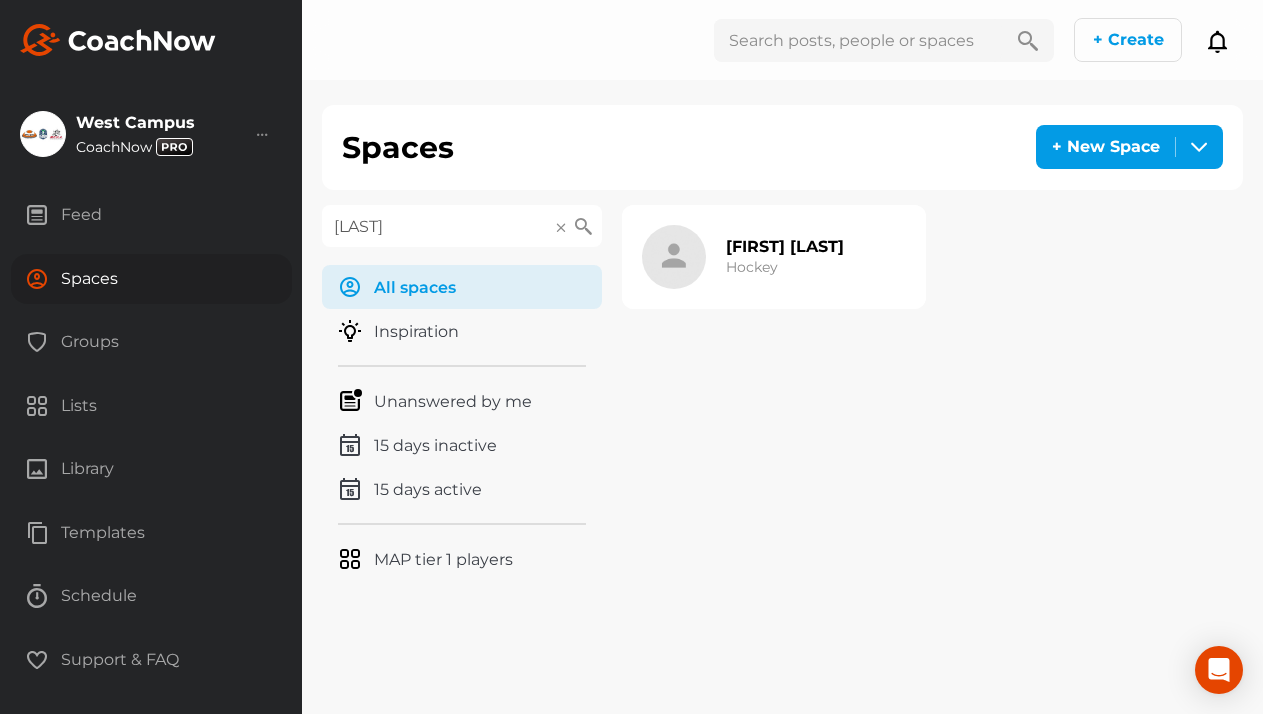 click on "Rory Holloway" at bounding box center [785, 246] 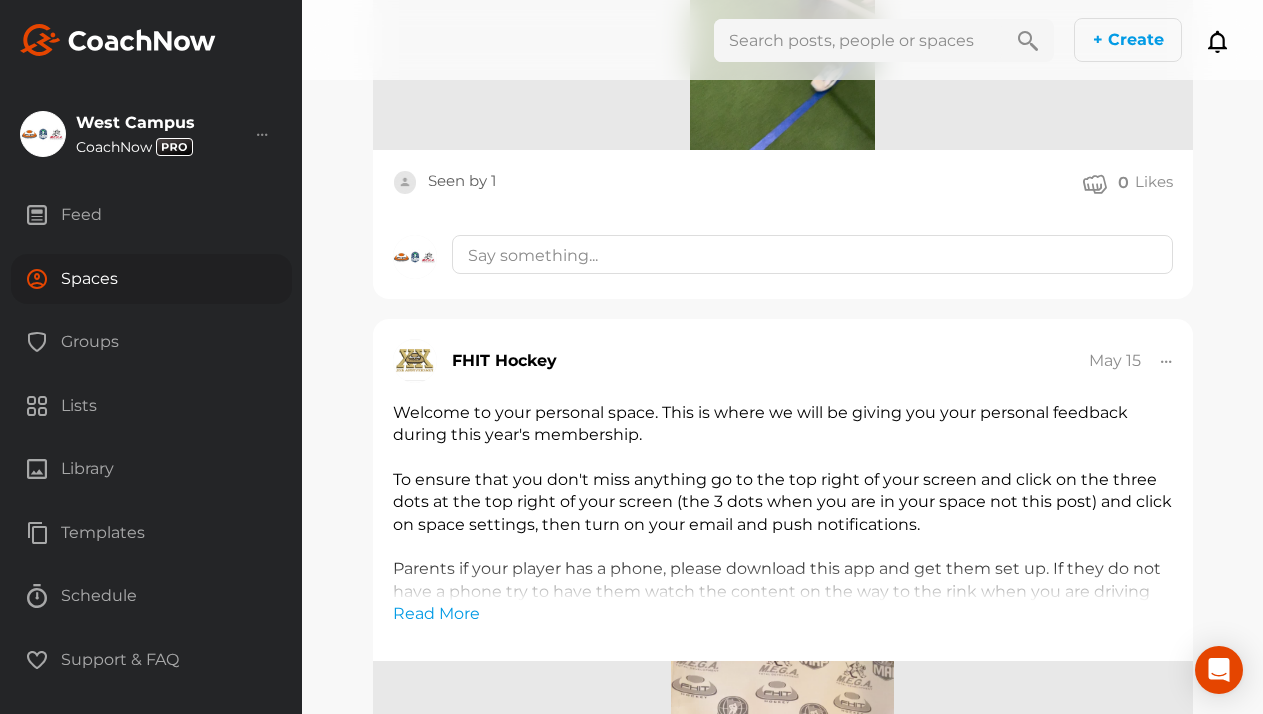 scroll, scrollTop: 5483, scrollLeft: 0, axis: vertical 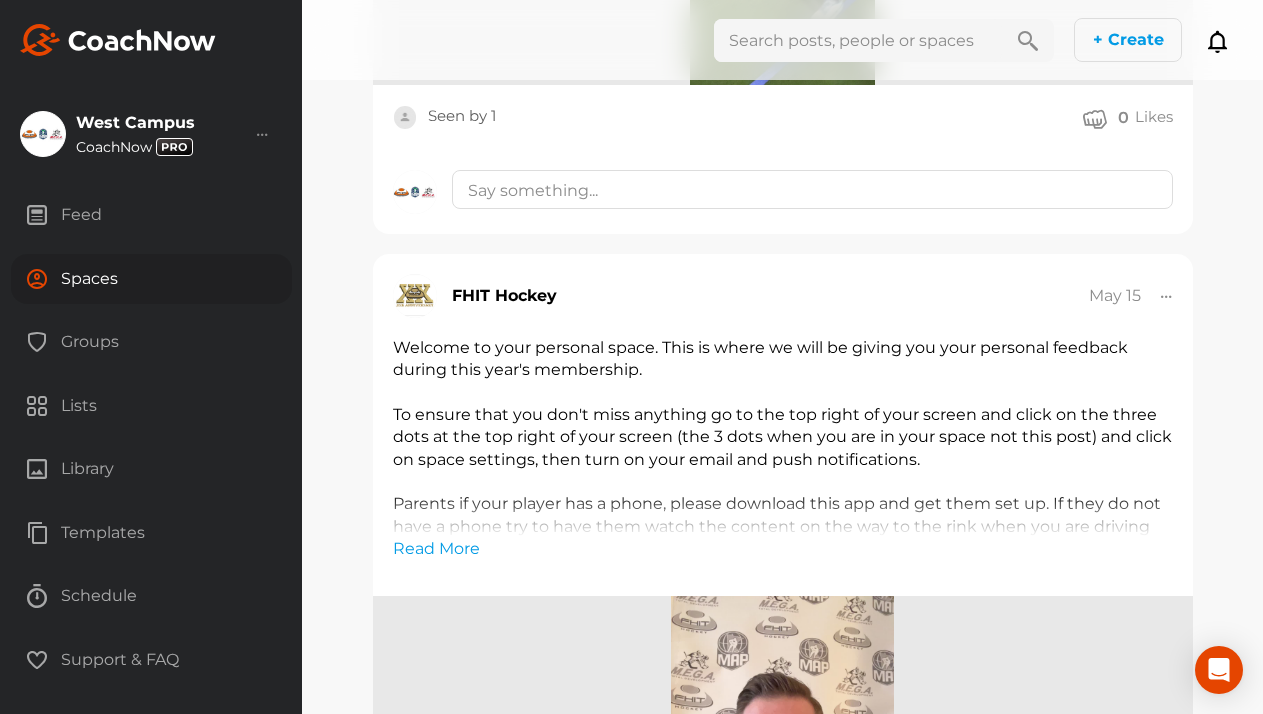 click on "Spaces" at bounding box center [151, 279] 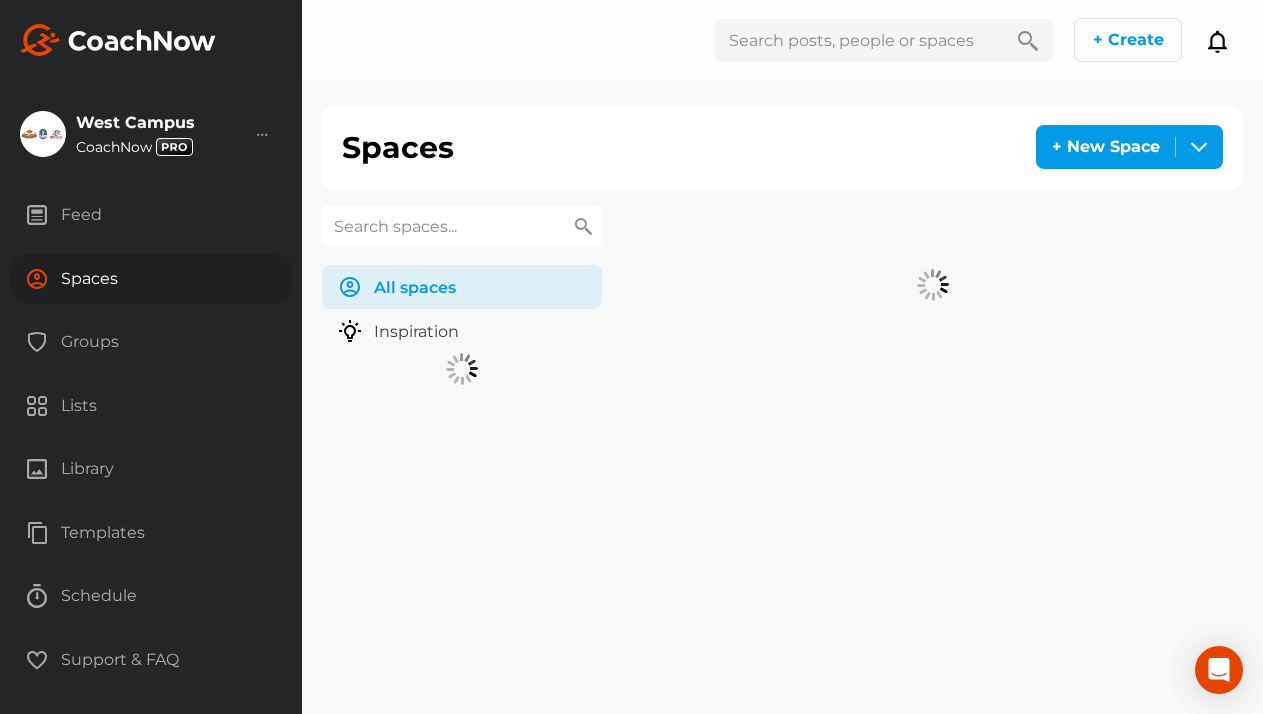scroll, scrollTop: 0, scrollLeft: 0, axis: both 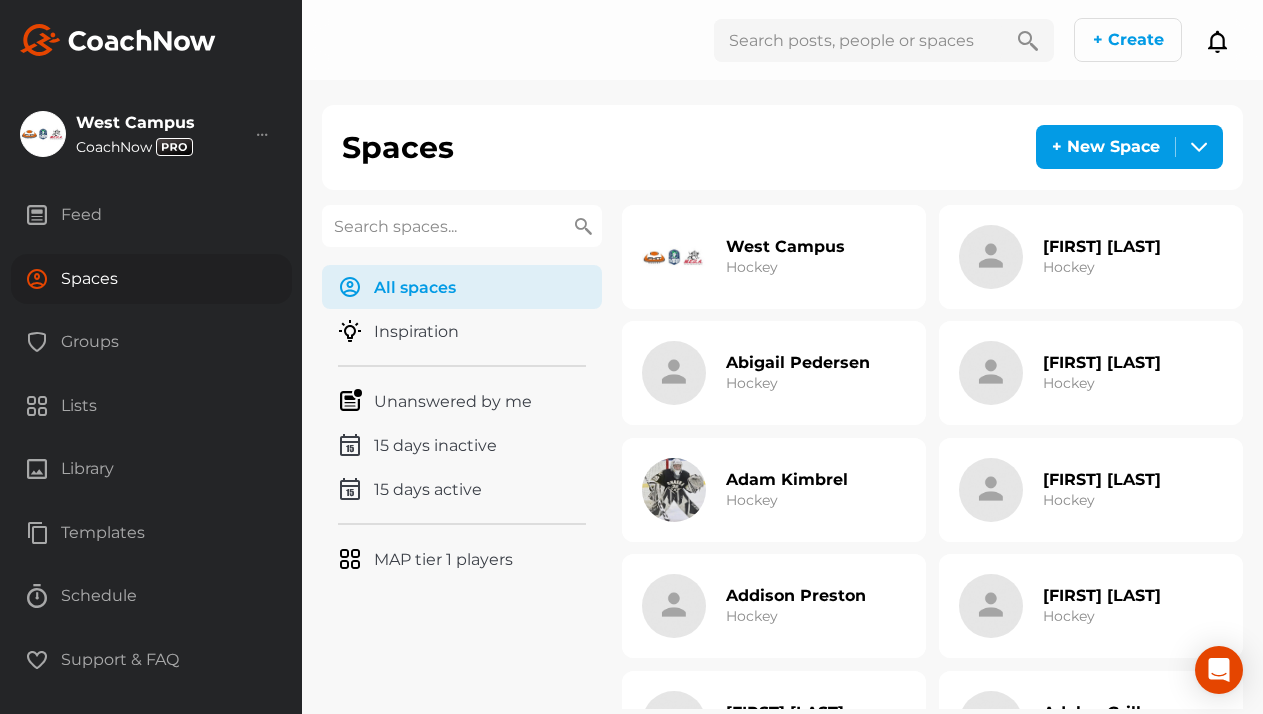 click at bounding box center [462, 226] 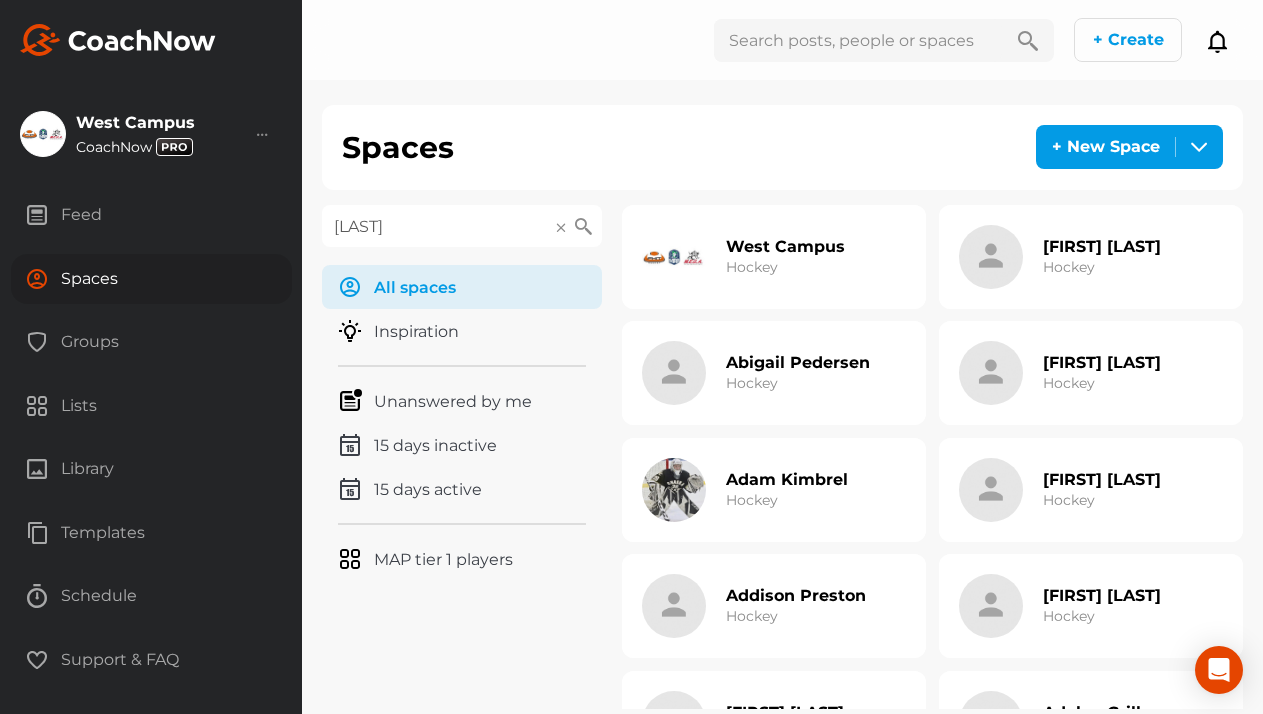 type on "[LAST]" 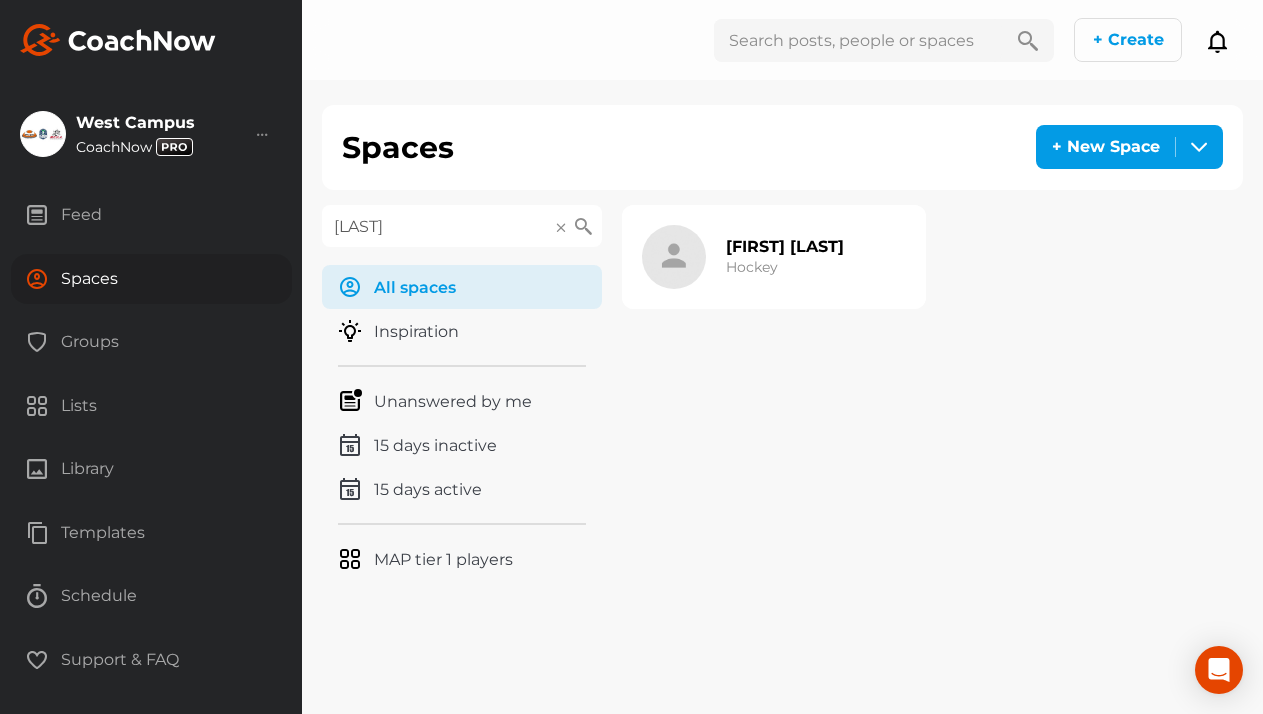 click on "Matthew Jacobson" at bounding box center (785, 246) 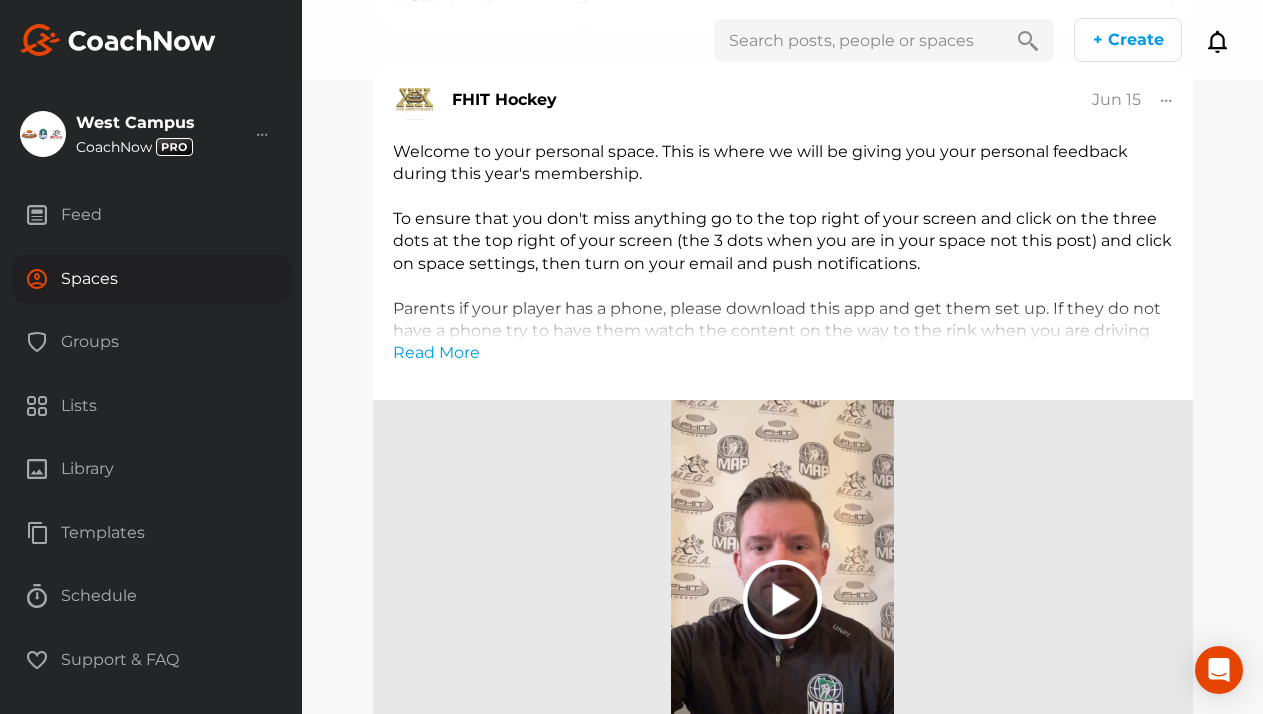 scroll, scrollTop: 4169, scrollLeft: 0, axis: vertical 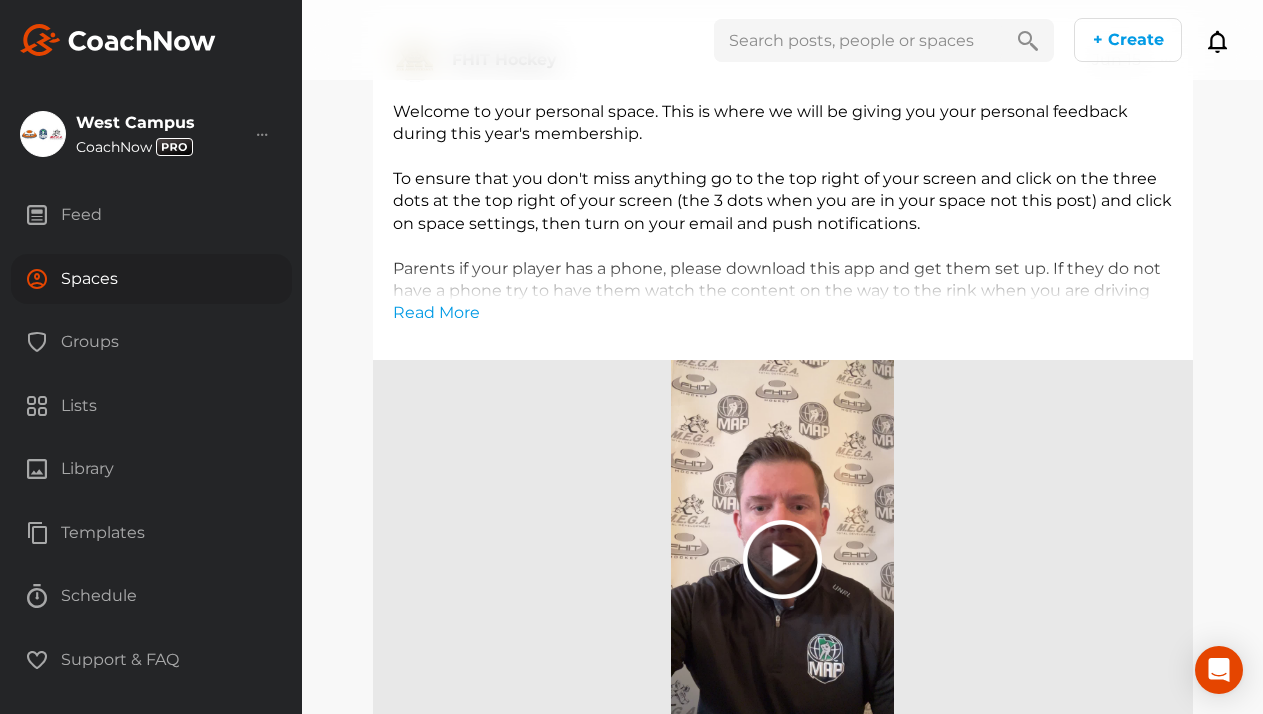 click on "Spaces" at bounding box center [151, 279] 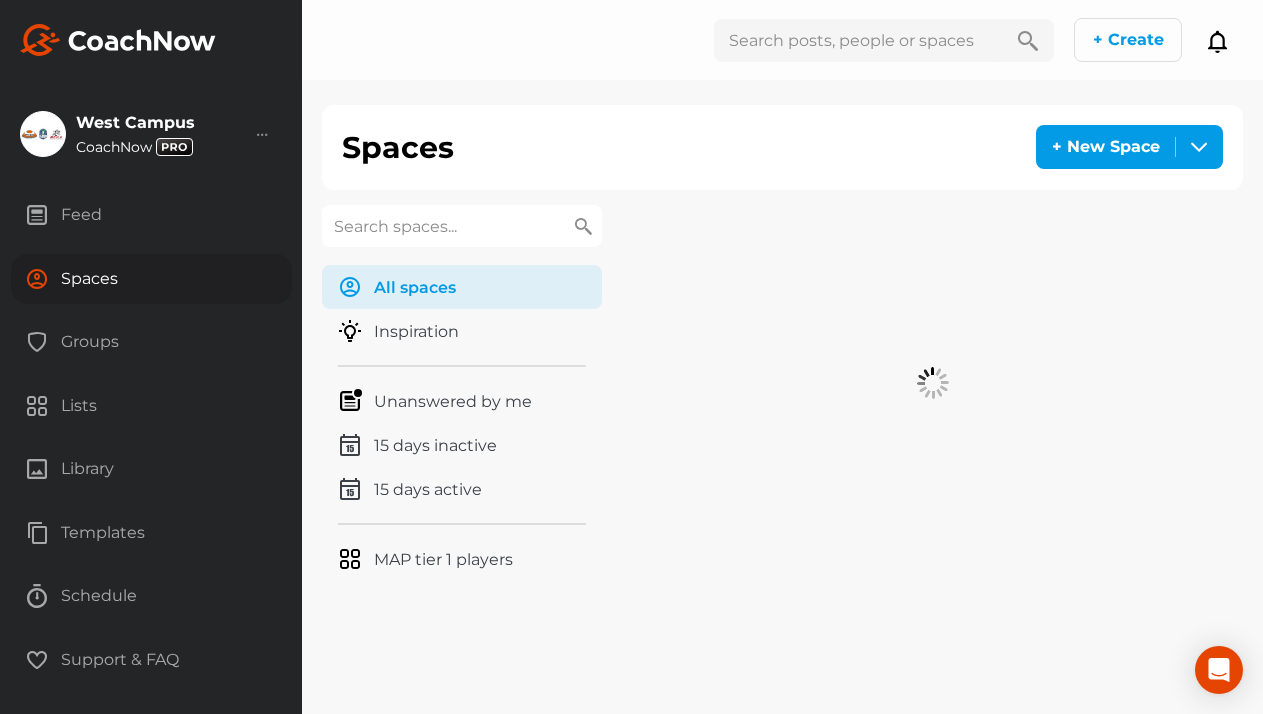 click at bounding box center [462, 226] 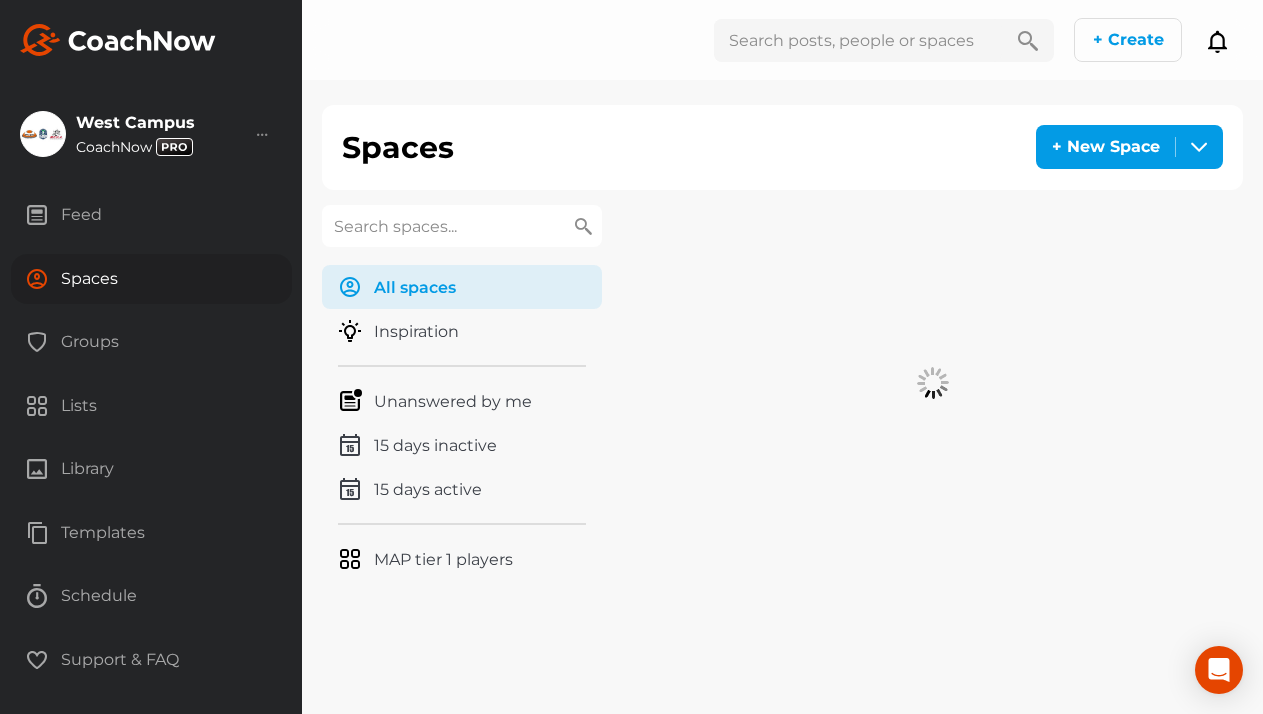 paste on "Kelley" 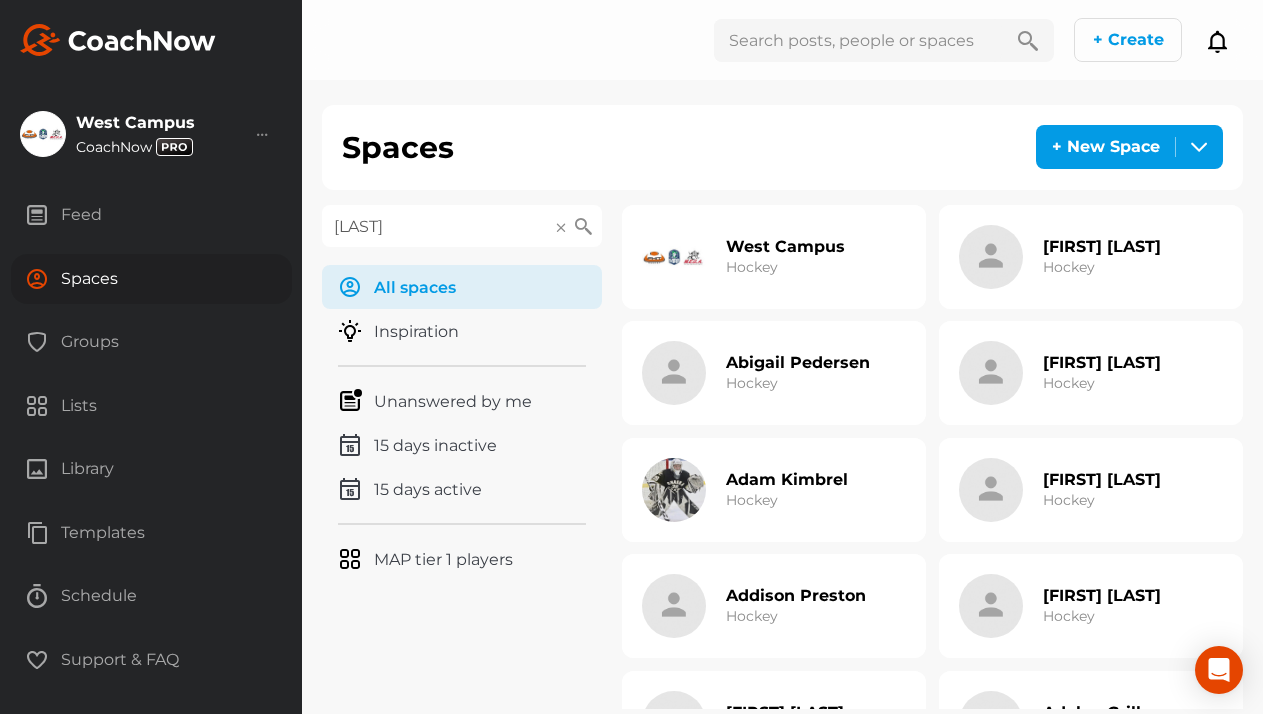 type on "Kelley" 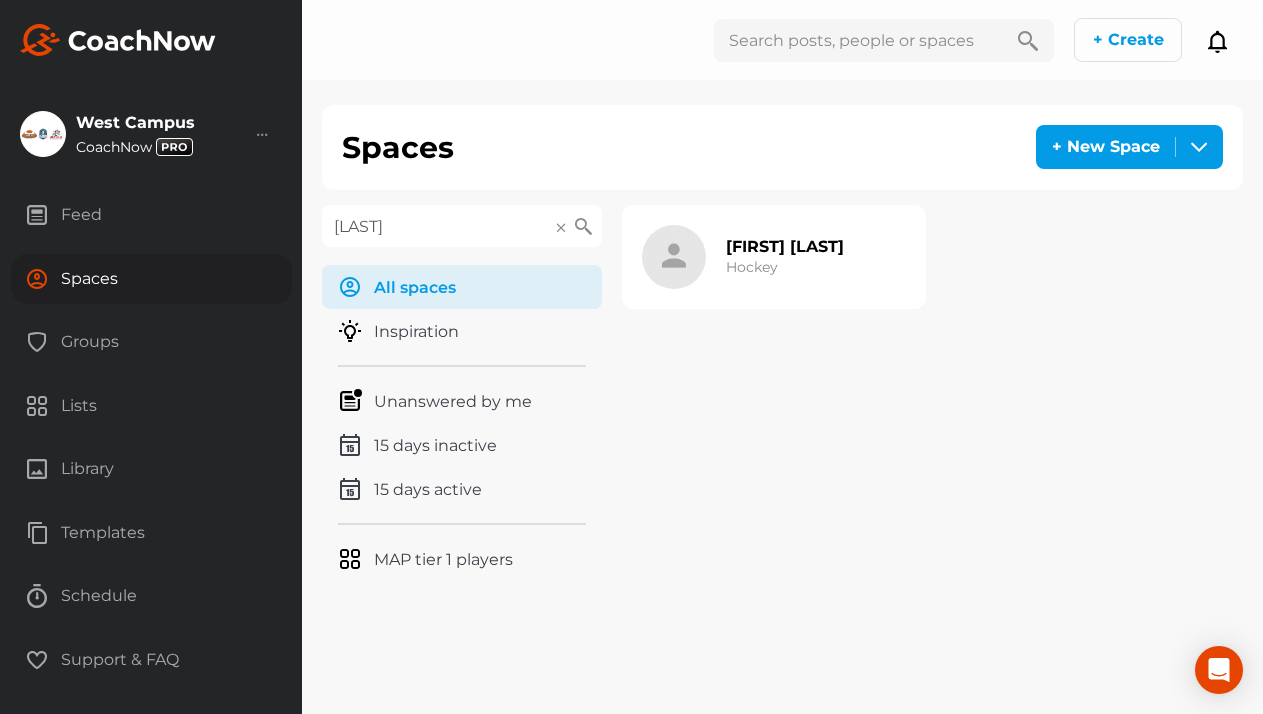 click on "Grayson Kelley" at bounding box center (785, 246) 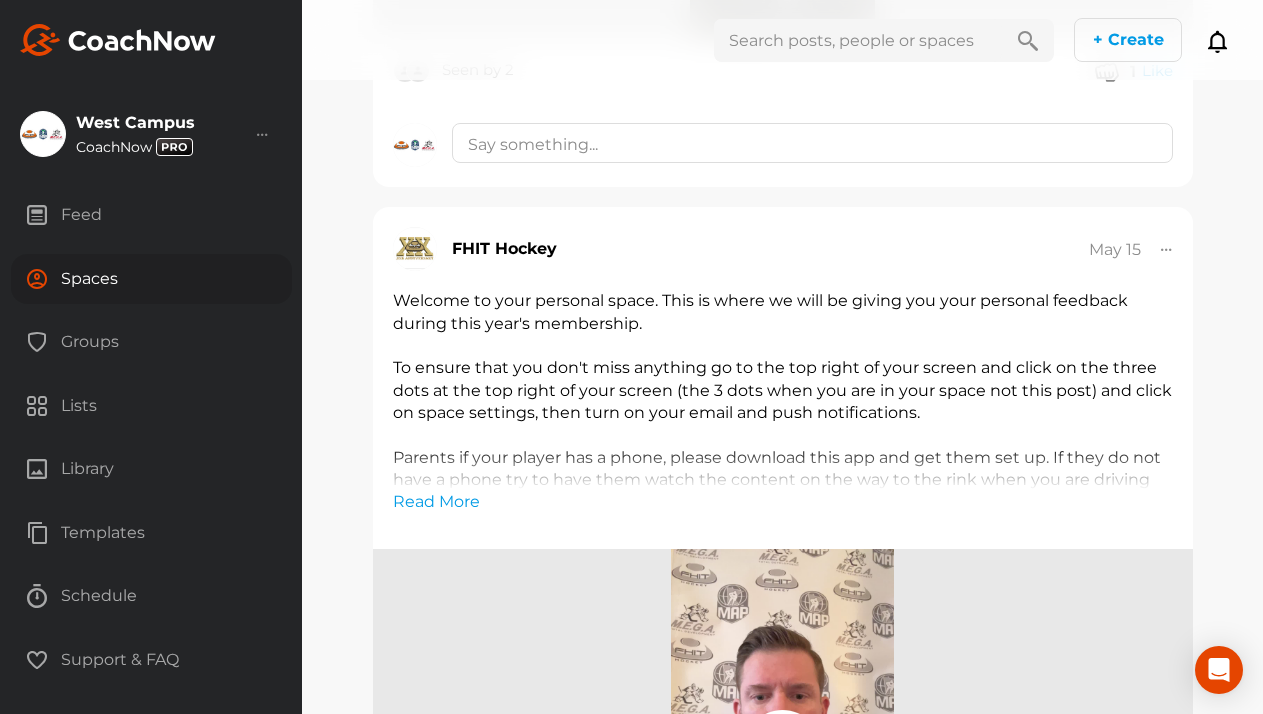 scroll, scrollTop: 5610, scrollLeft: 0, axis: vertical 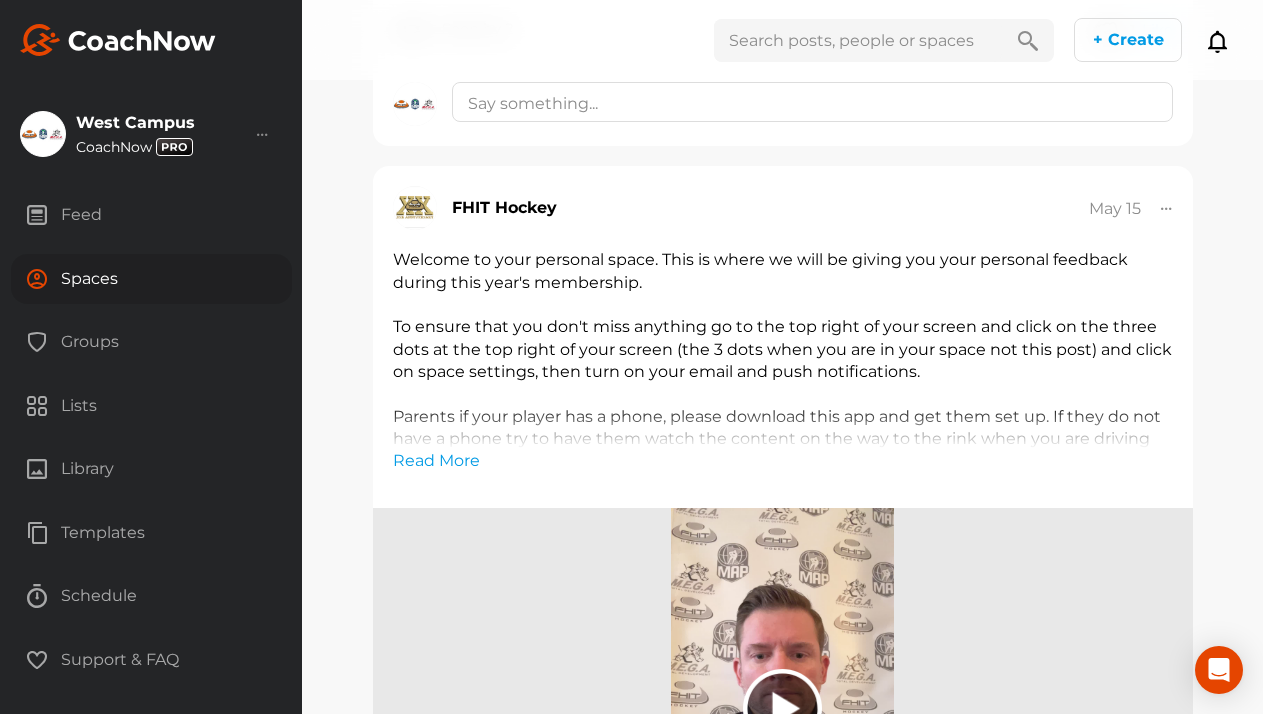 click on "Spaces" at bounding box center [151, 279] 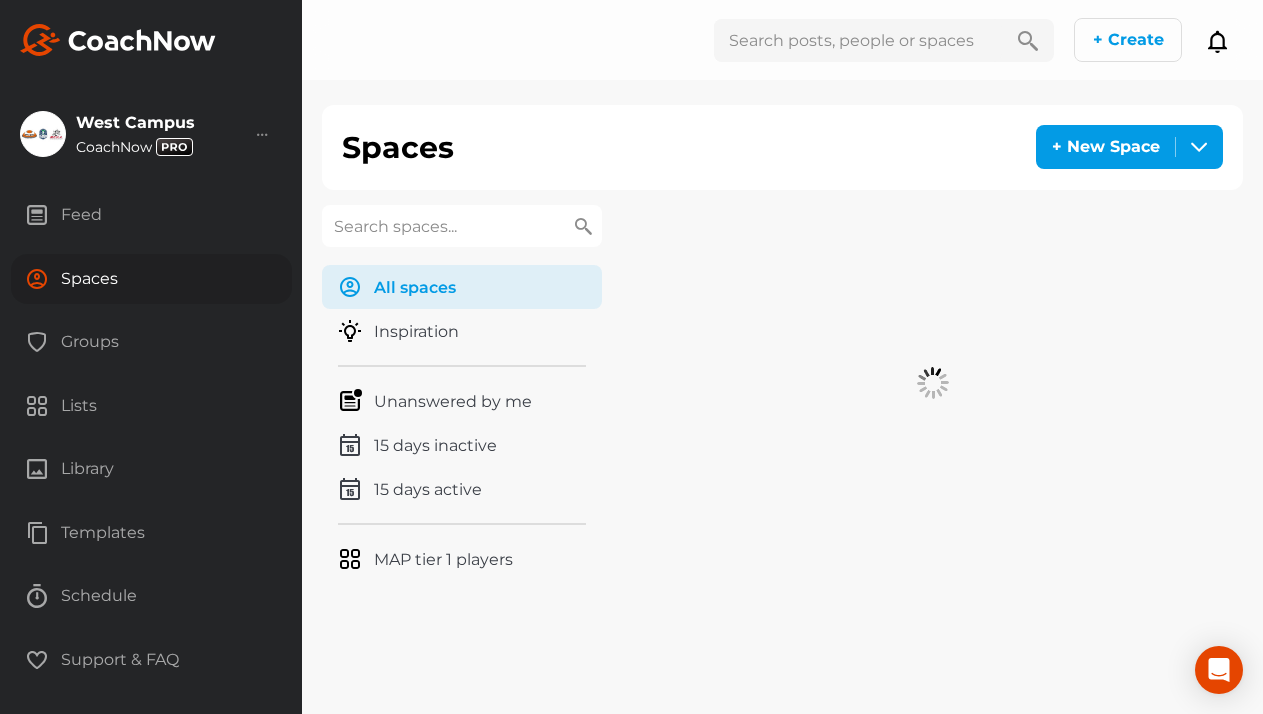 click at bounding box center [462, 226] 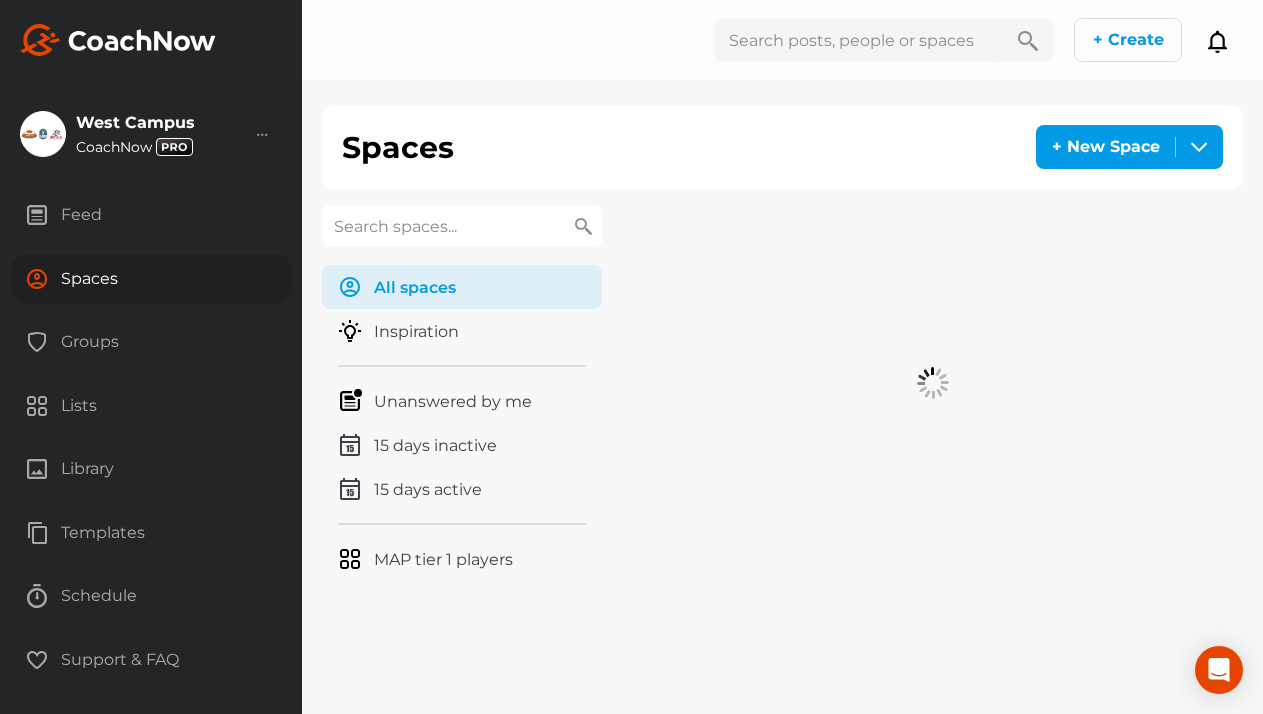 paste on "Maruk" 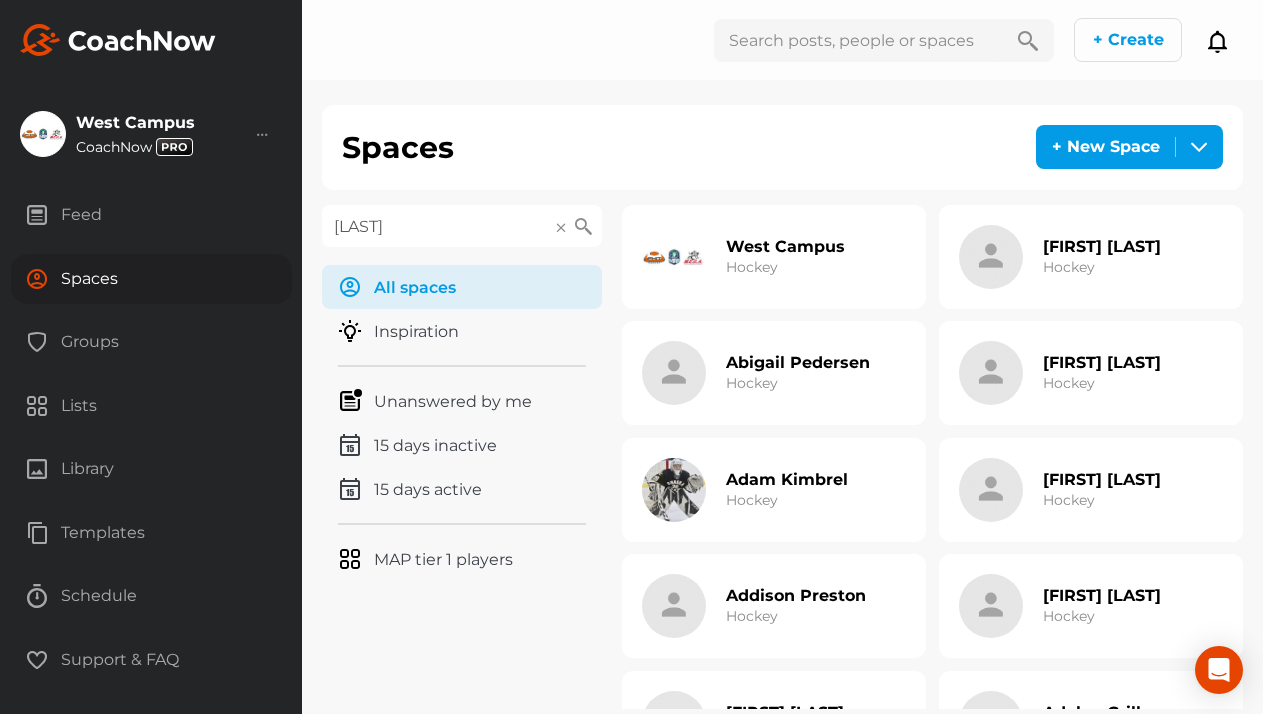 type on "Maruk" 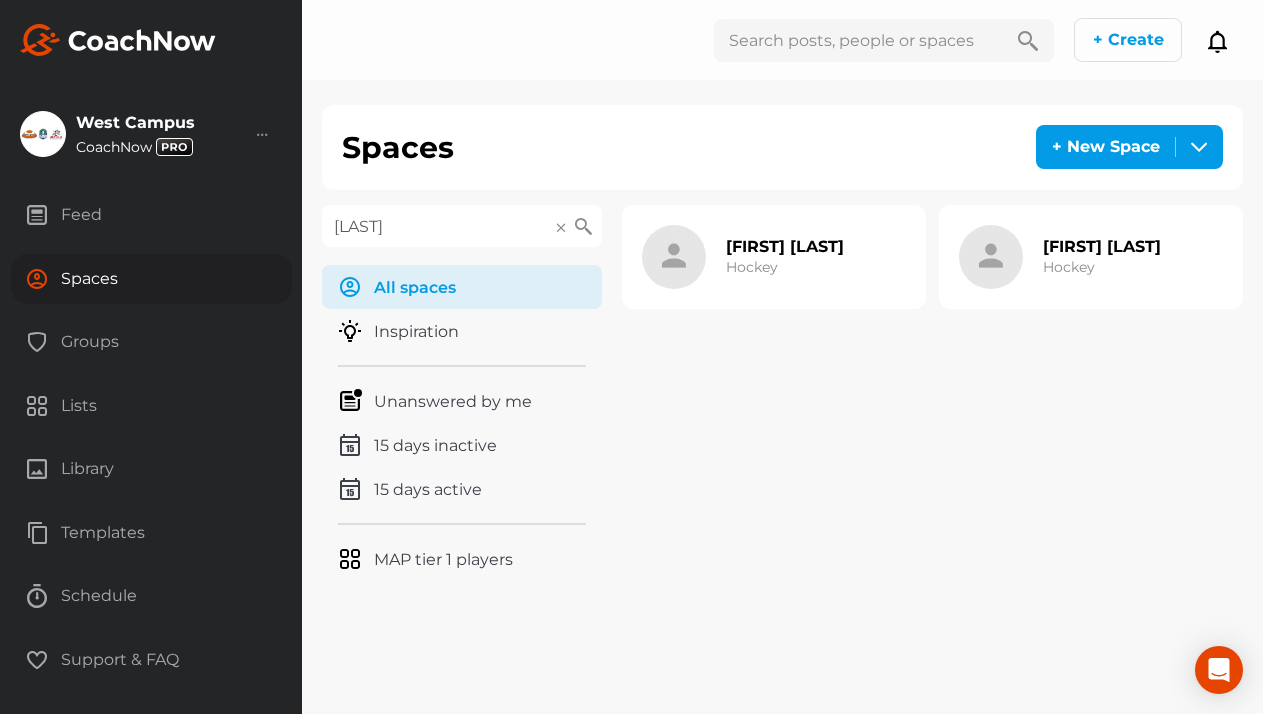 click on "Owen Maruk Hockey" at bounding box center (1060, 257) 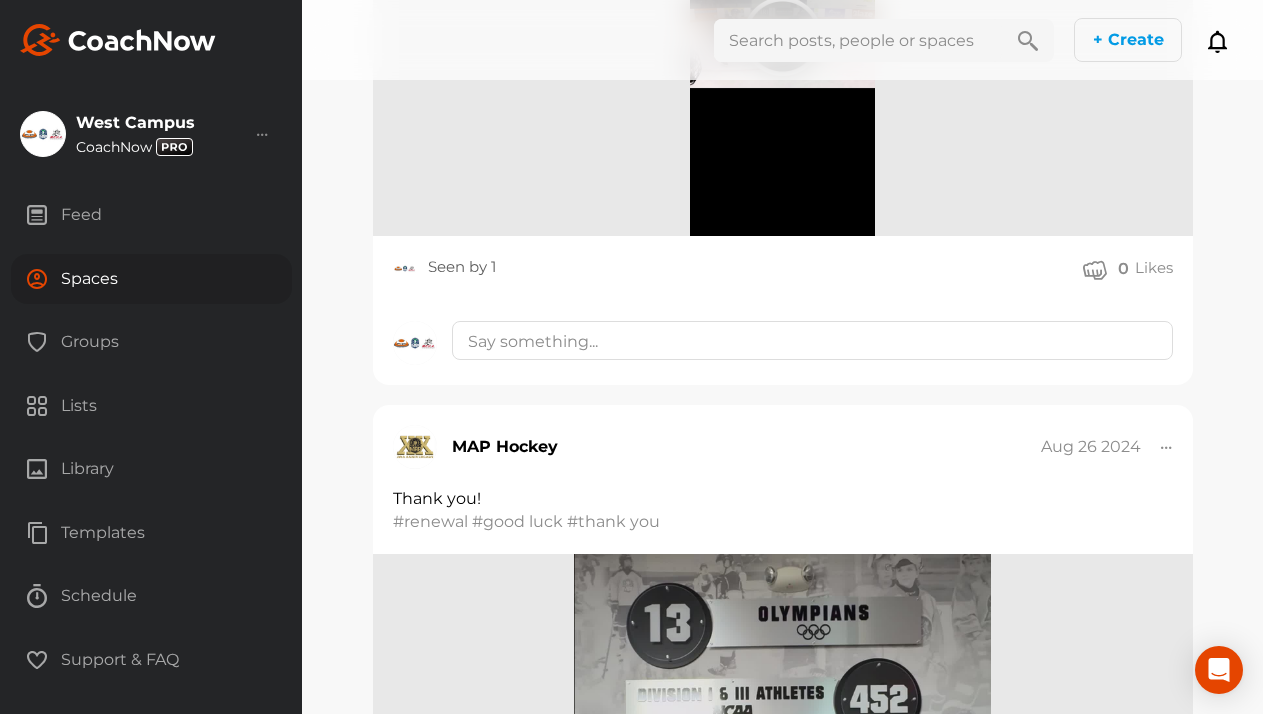 scroll, scrollTop: 1507, scrollLeft: 0, axis: vertical 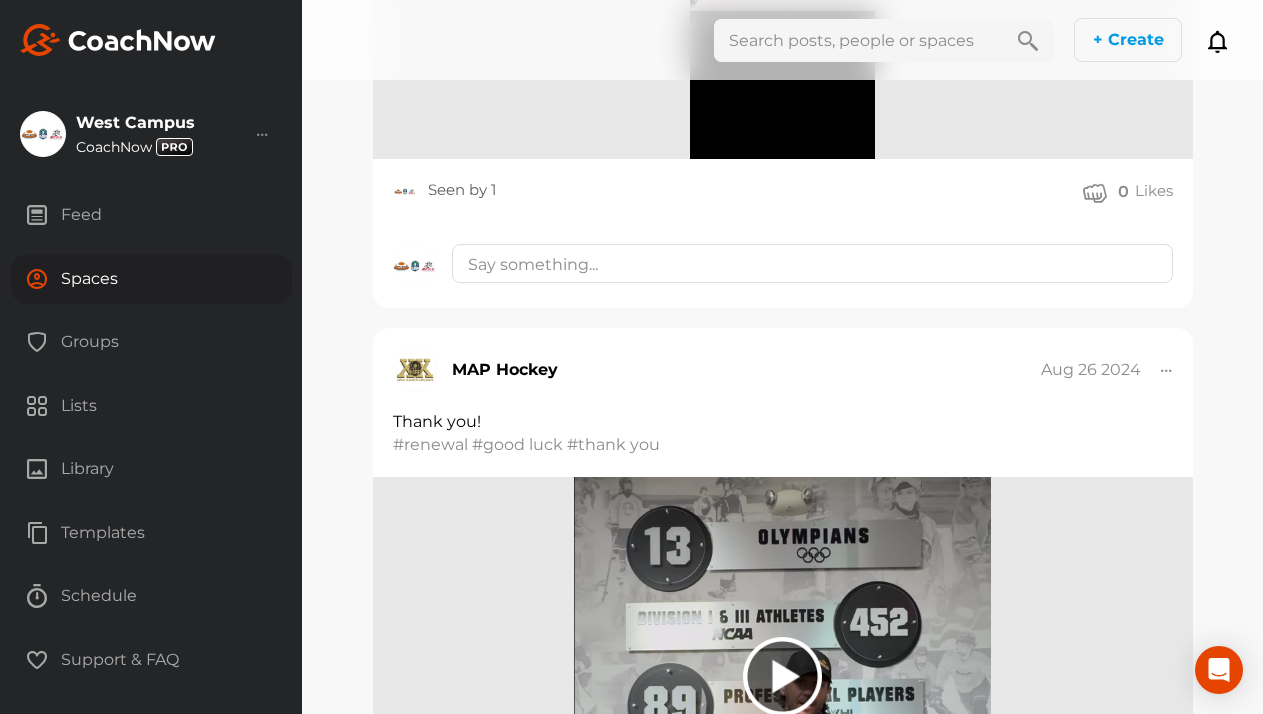 click on "Spaces" at bounding box center (151, 279) 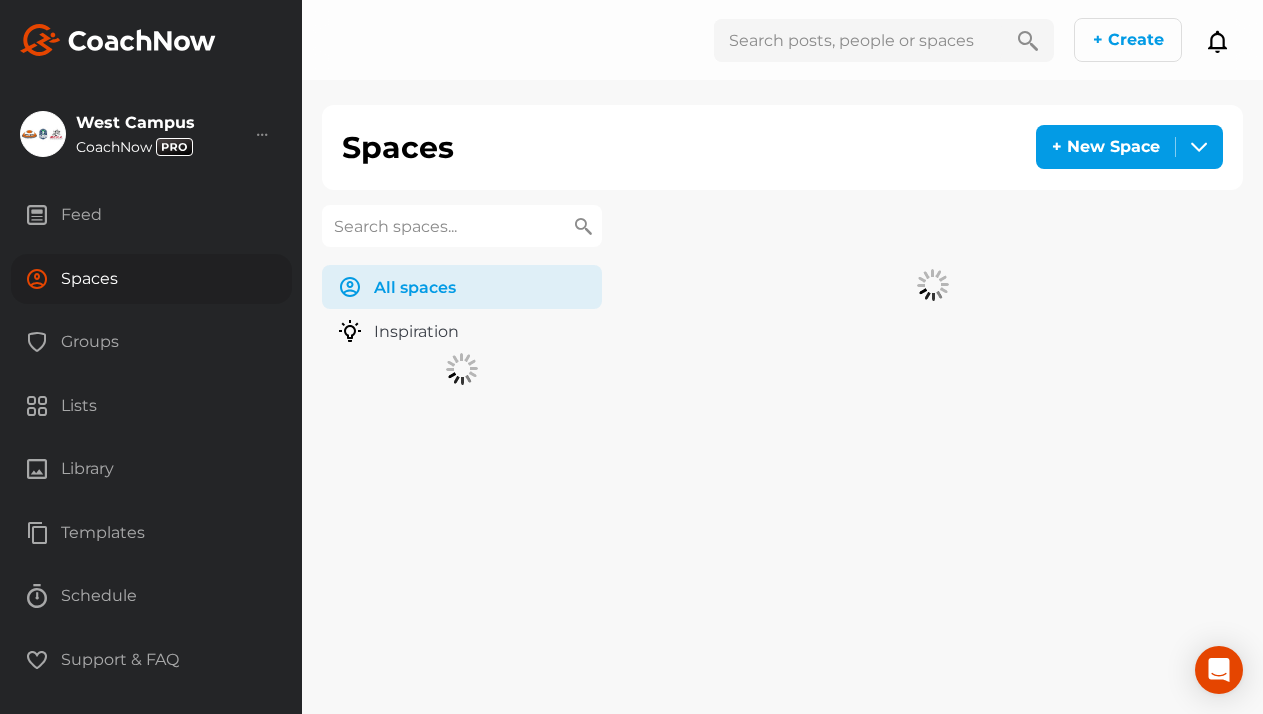 scroll, scrollTop: 0, scrollLeft: 0, axis: both 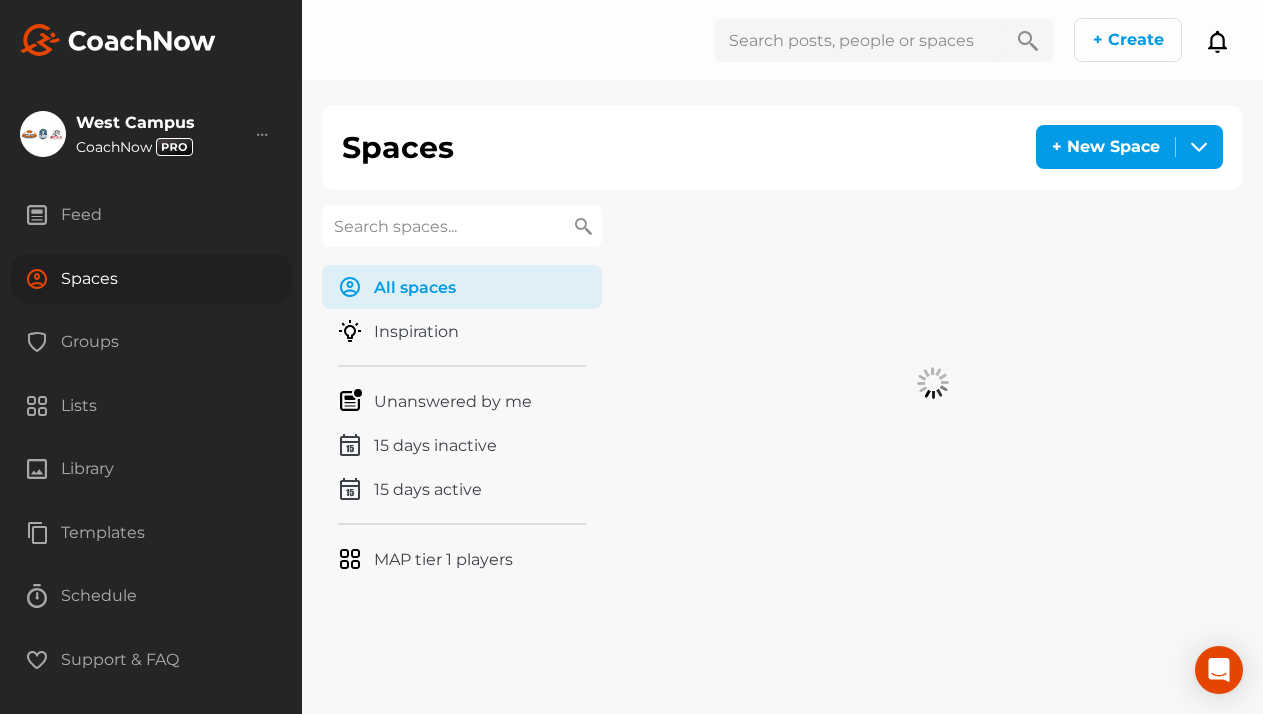 click at bounding box center (462, 226) 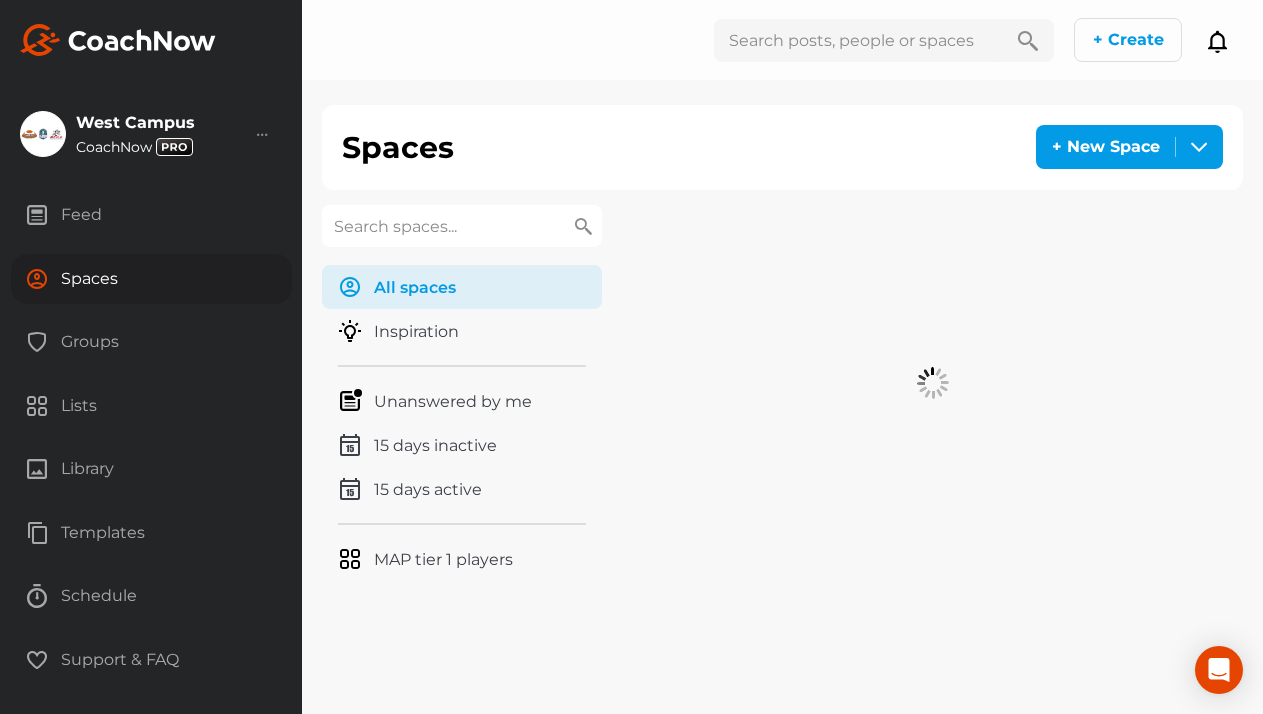 paste on "Mattson" 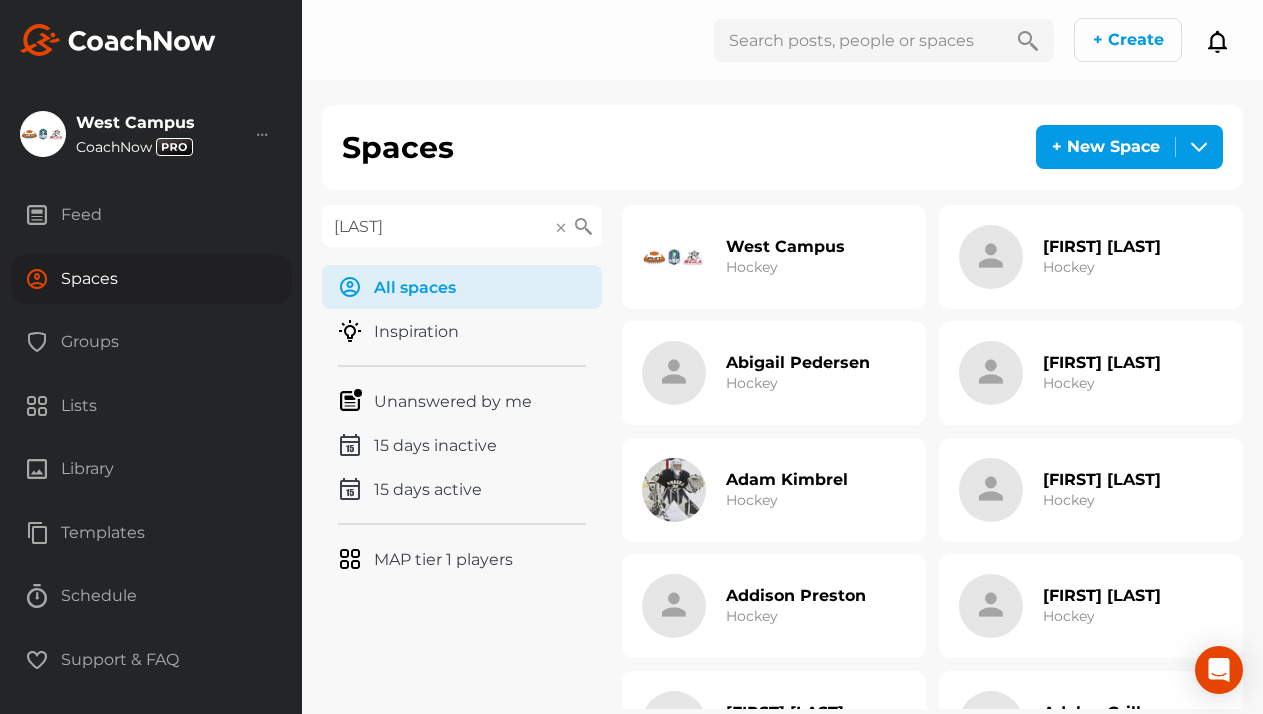 type on "Mattson" 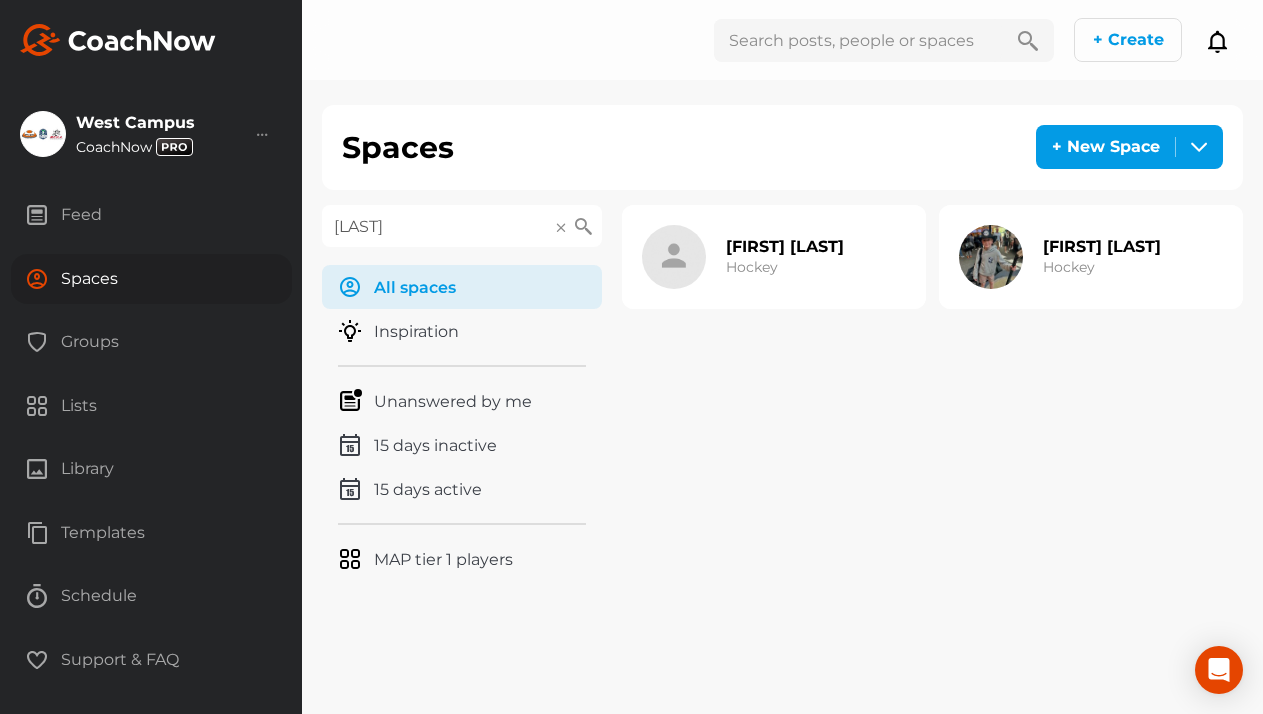 click on "Max Mattson" at bounding box center (1102, 246) 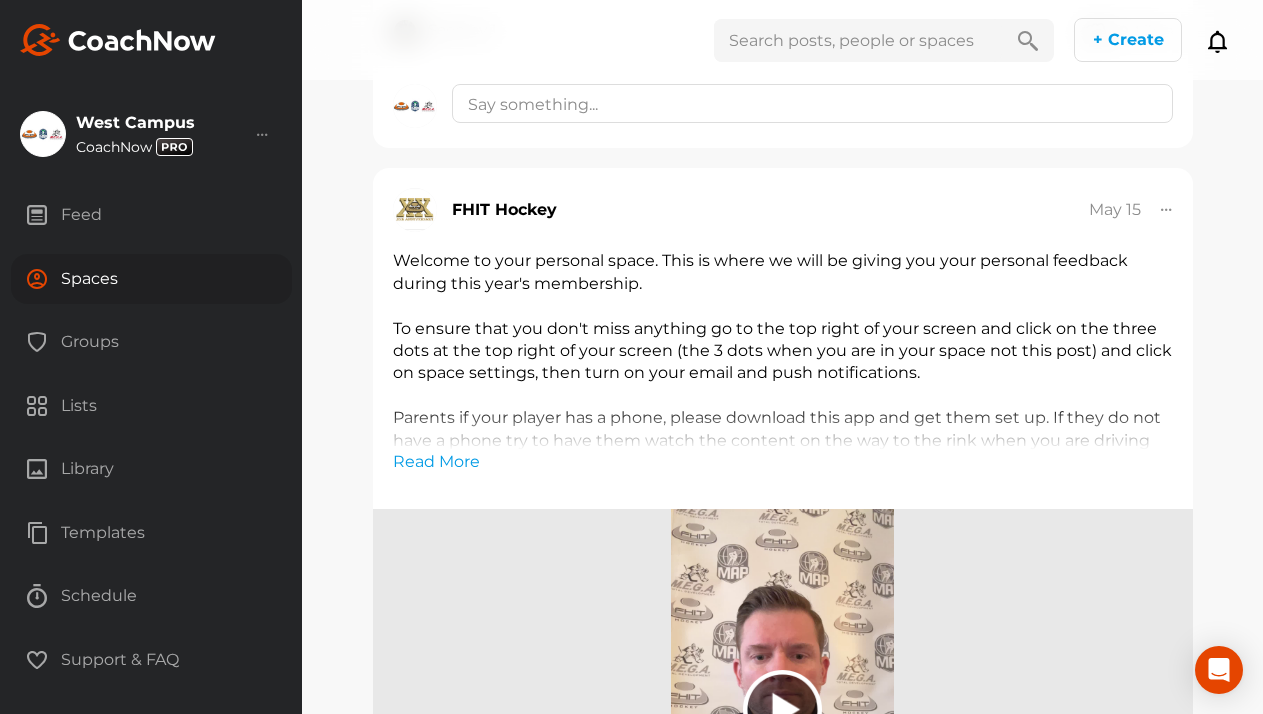 scroll, scrollTop: 6976, scrollLeft: 0, axis: vertical 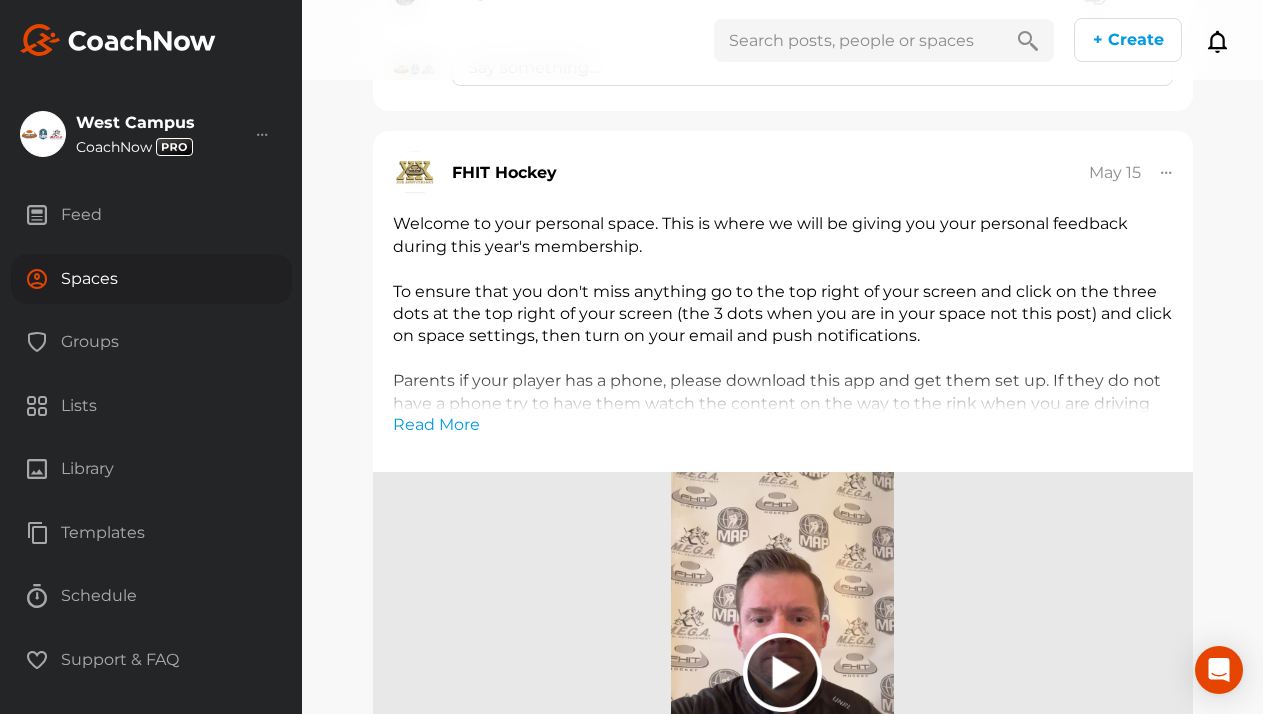 click on "Spaces" at bounding box center [151, 279] 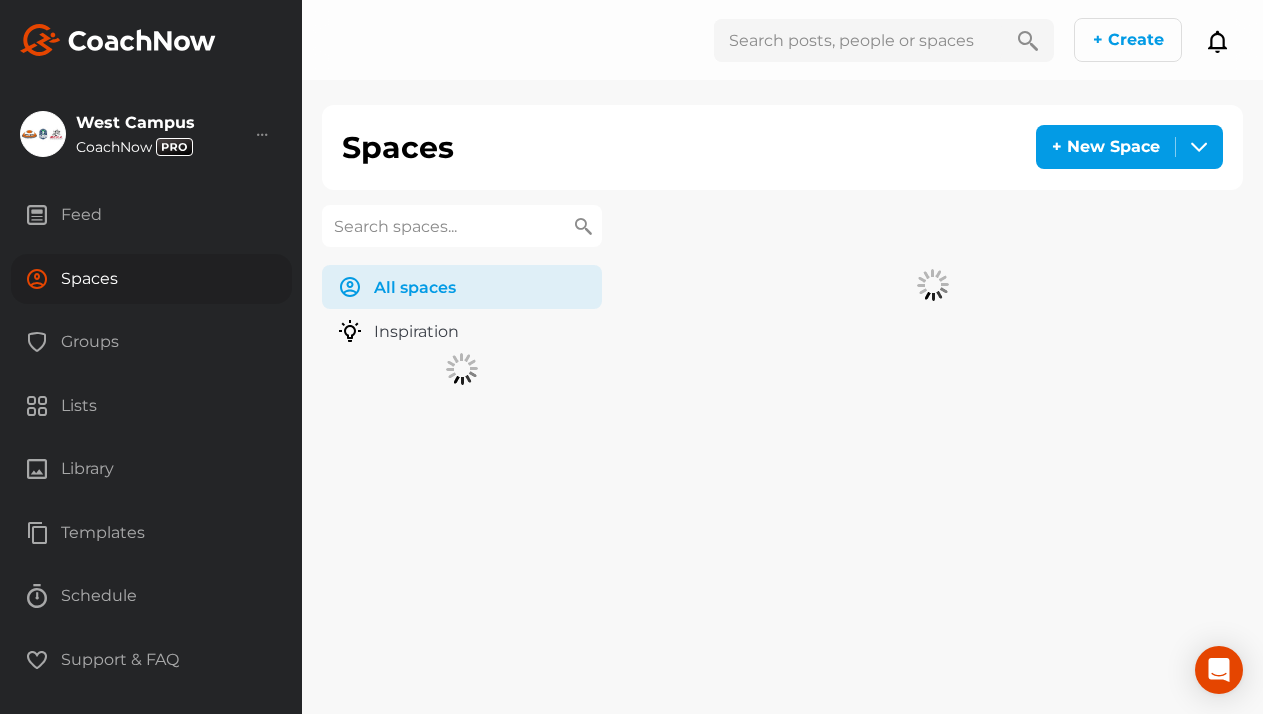 scroll, scrollTop: 0, scrollLeft: 0, axis: both 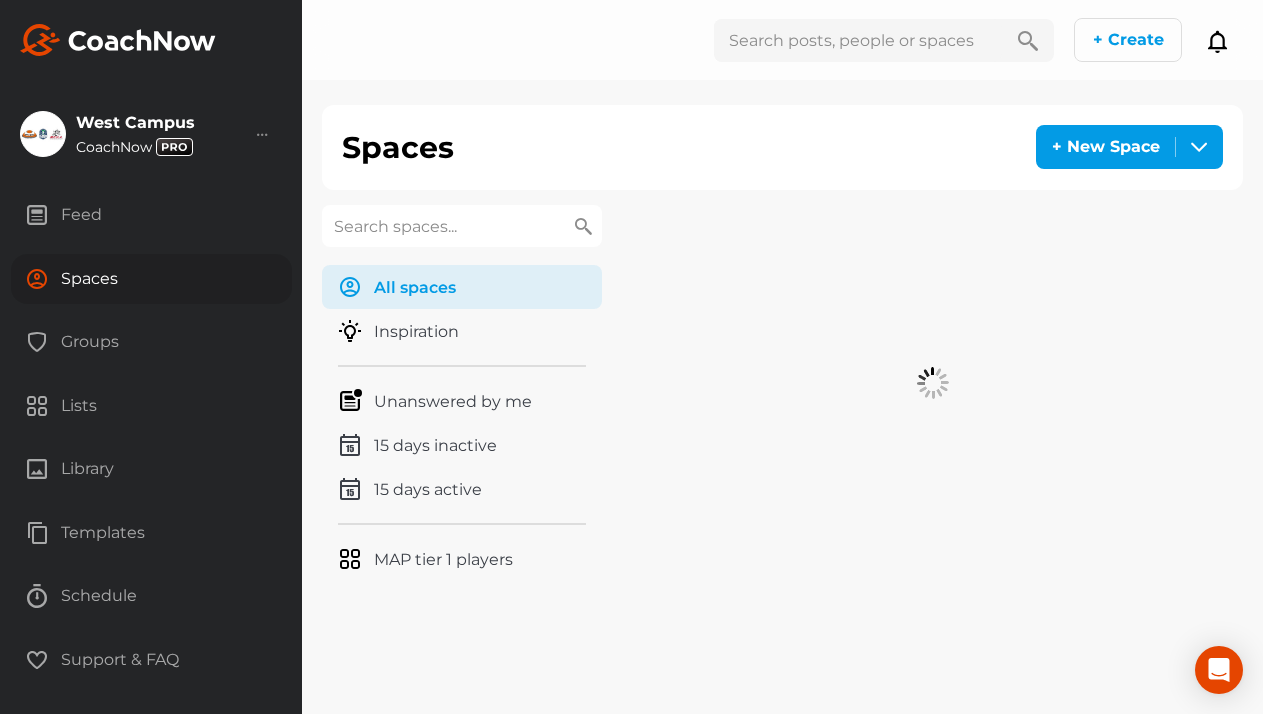 click at bounding box center (462, 226) 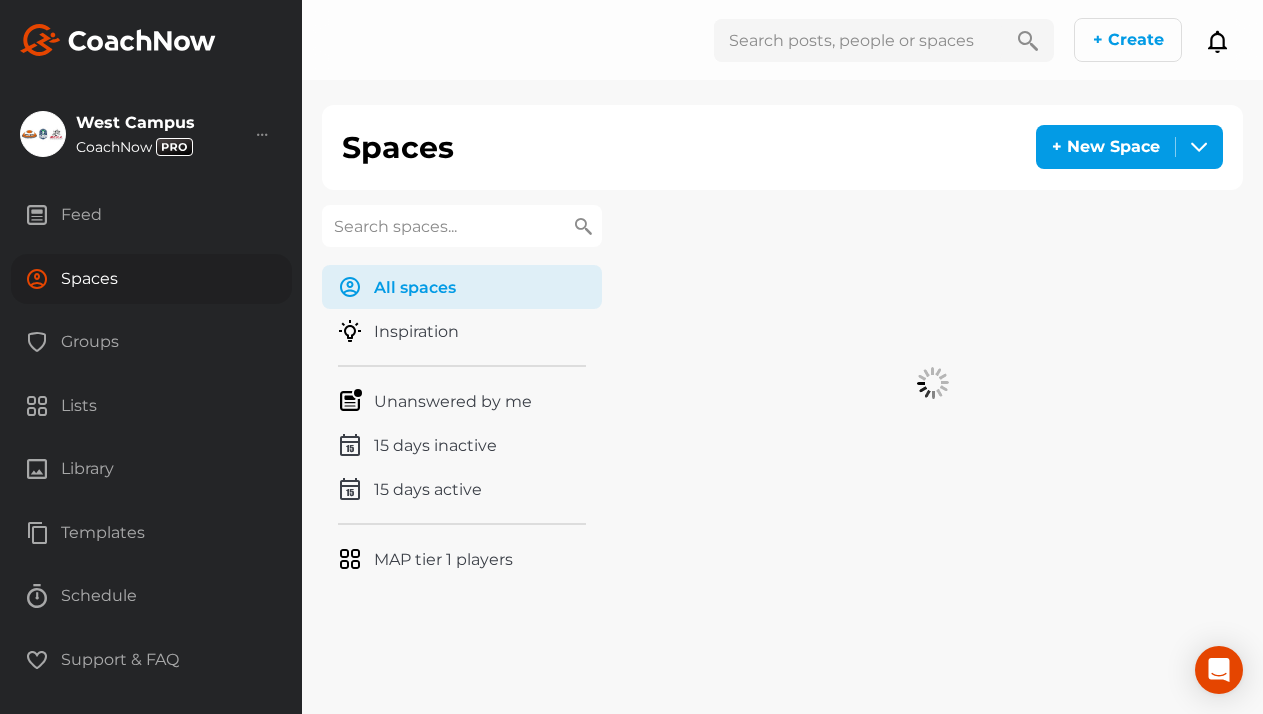 paste on "Motzko" 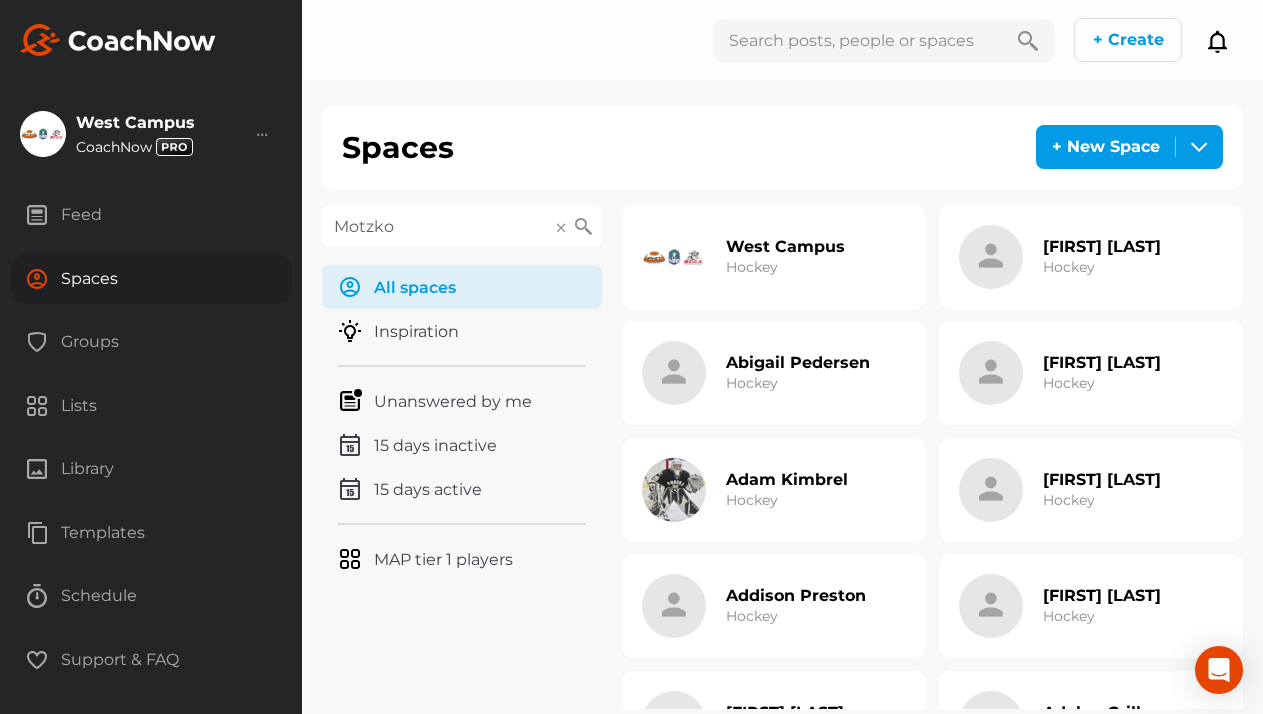 type on "Motzko" 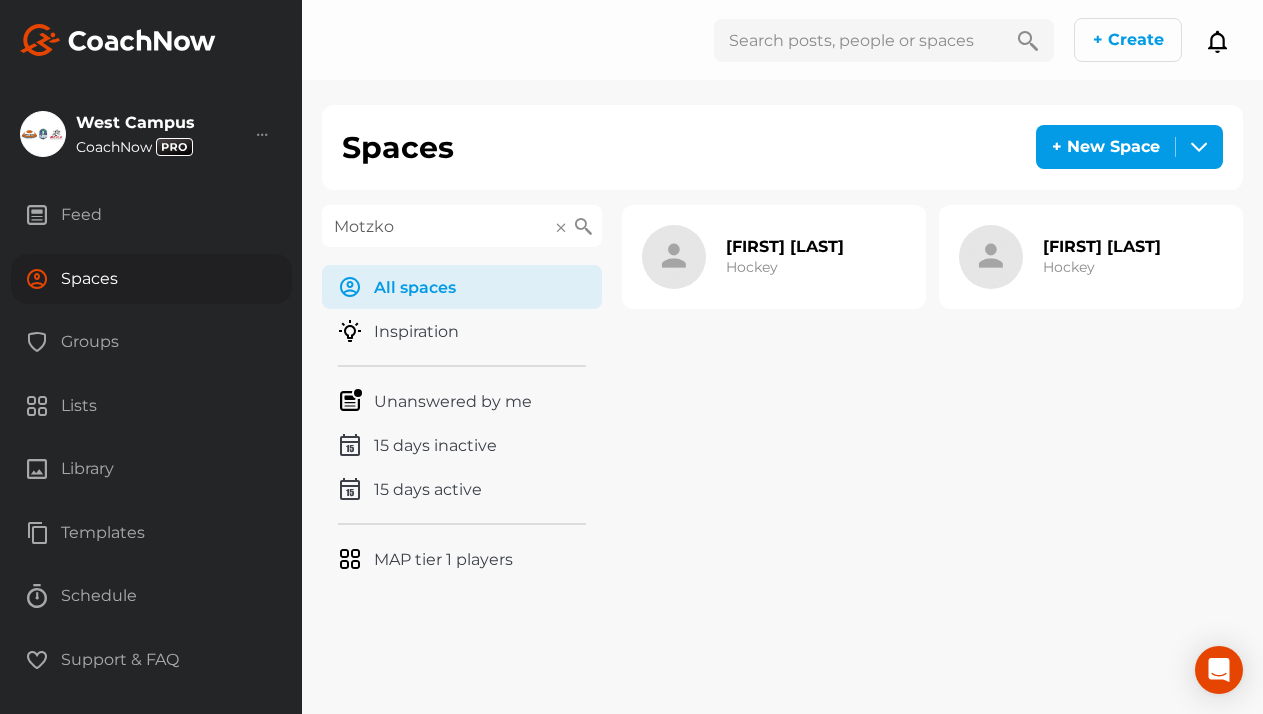 click on "Johnny  Motzko Hockey" at bounding box center [774, 257] 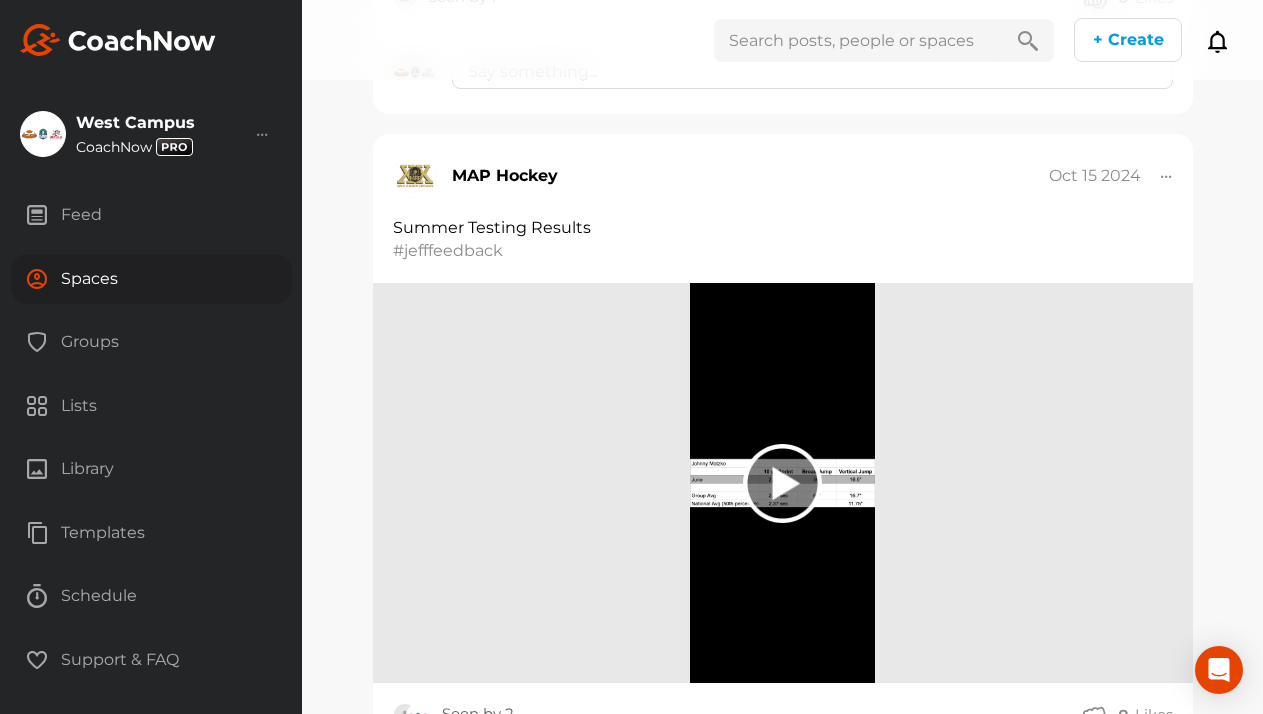 scroll, scrollTop: 6212, scrollLeft: 0, axis: vertical 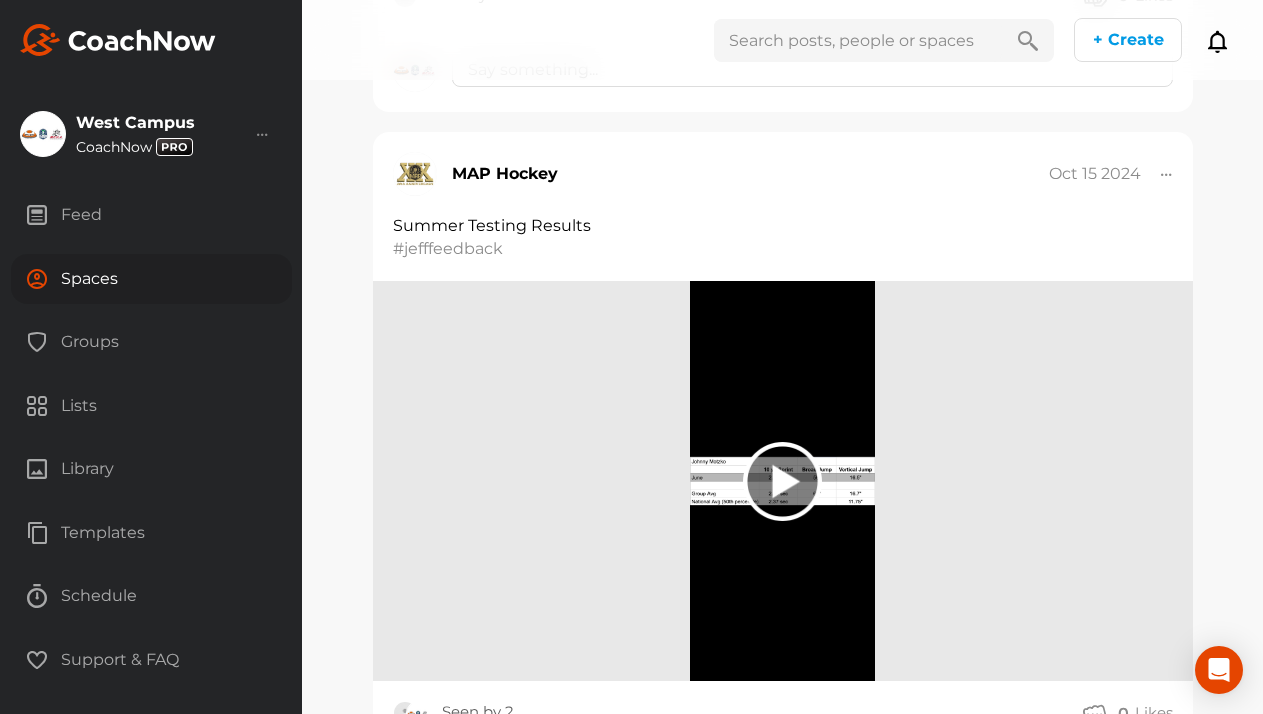 click on "Spaces" at bounding box center (151, 279) 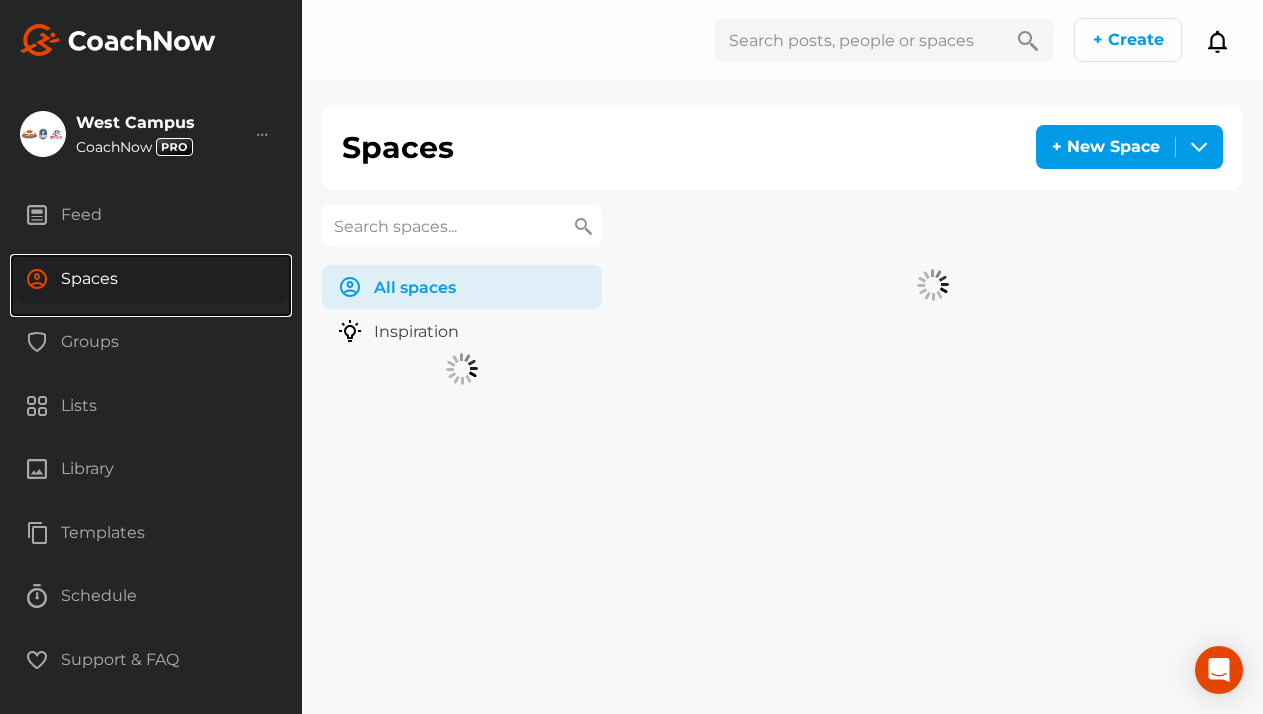 scroll, scrollTop: 0, scrollLeft: 0, axis: both 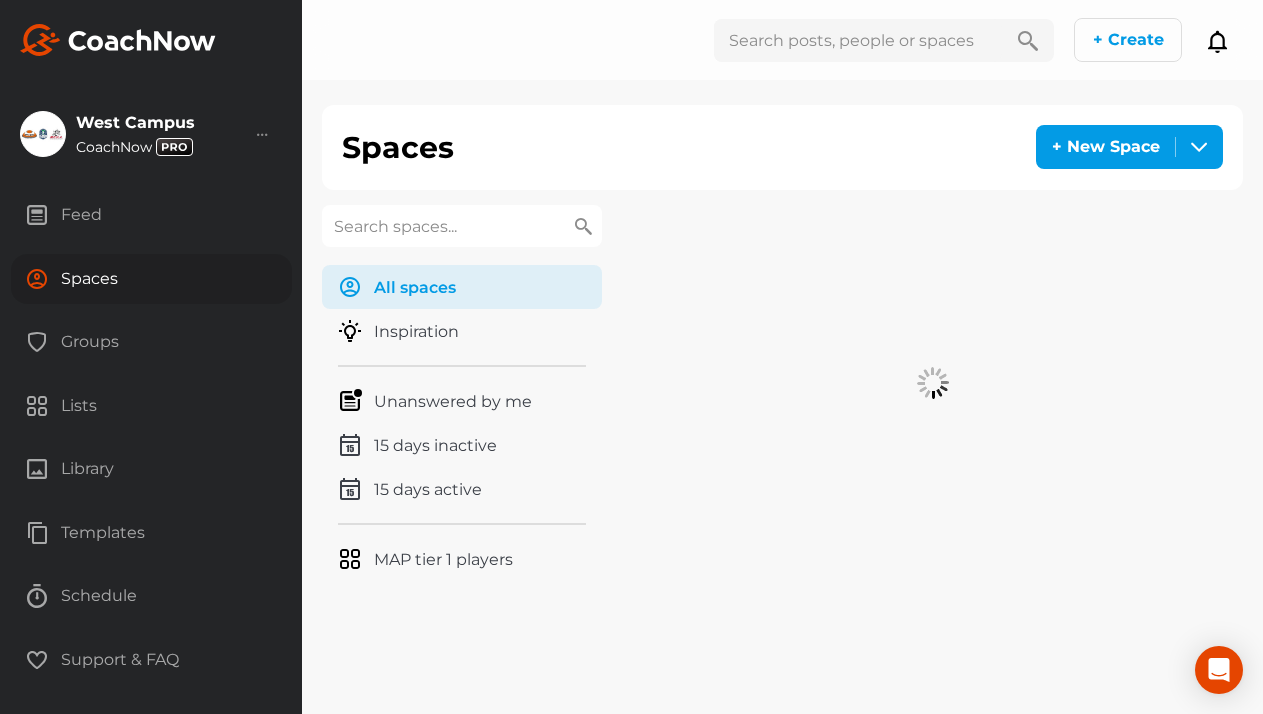 click at bounding box center (462, 226) 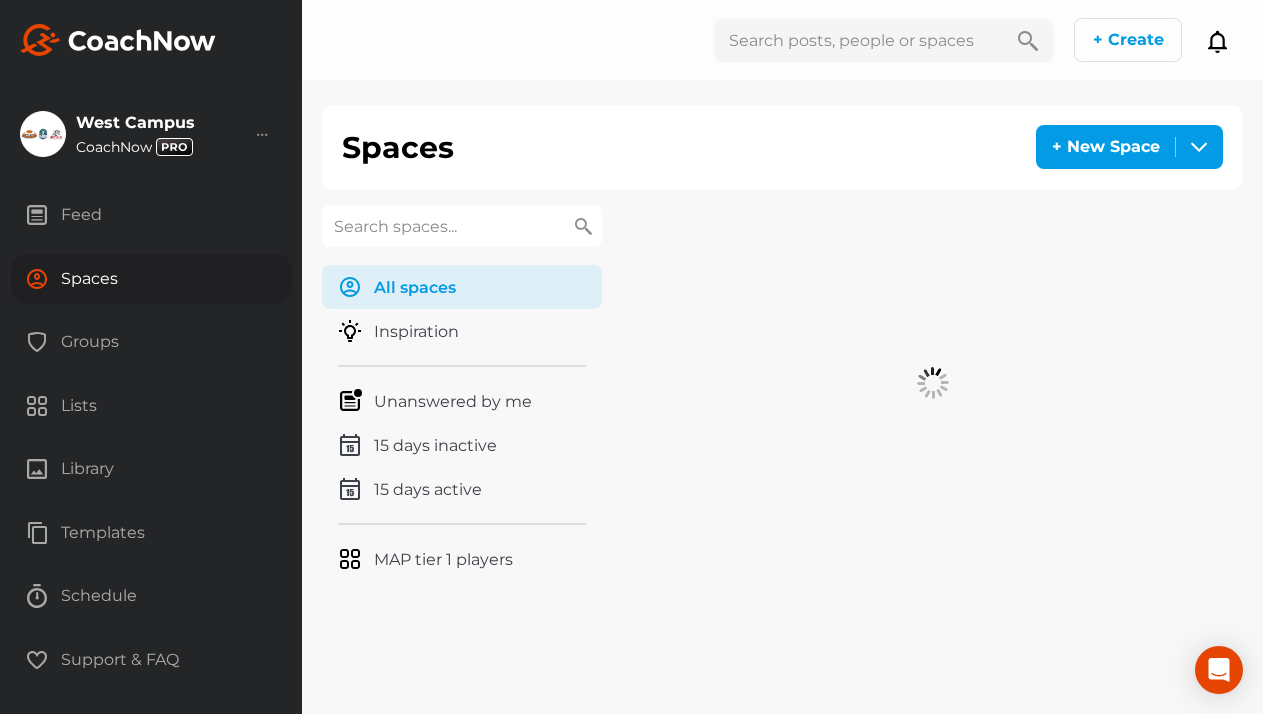 paste on "Pope" 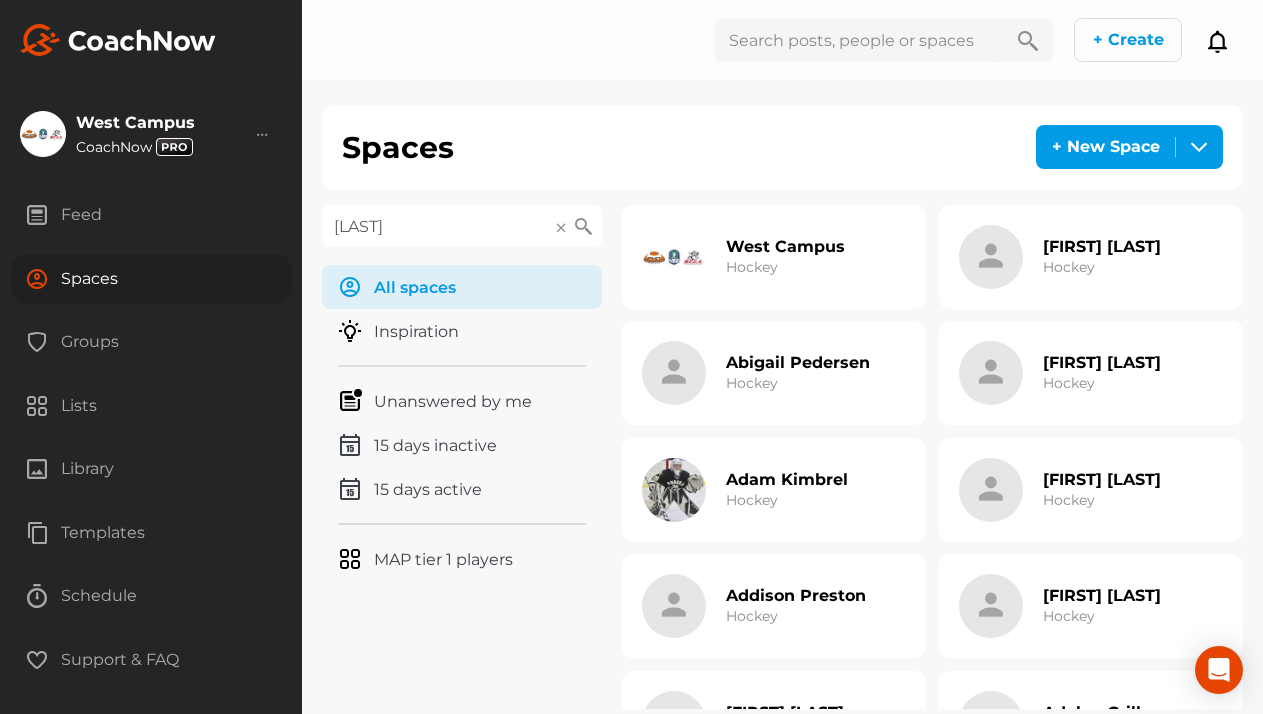 type on "Pope" 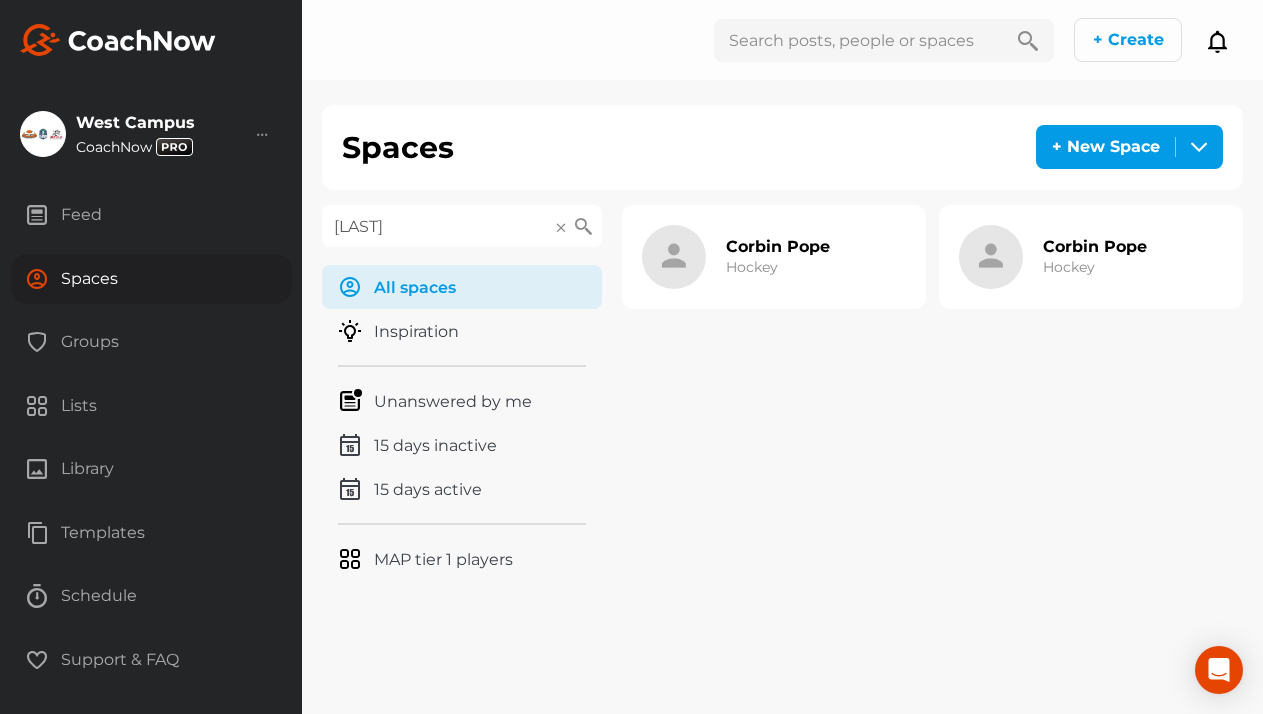 click on "Corbin Pope Hockey" at bounding box center [774, 257] 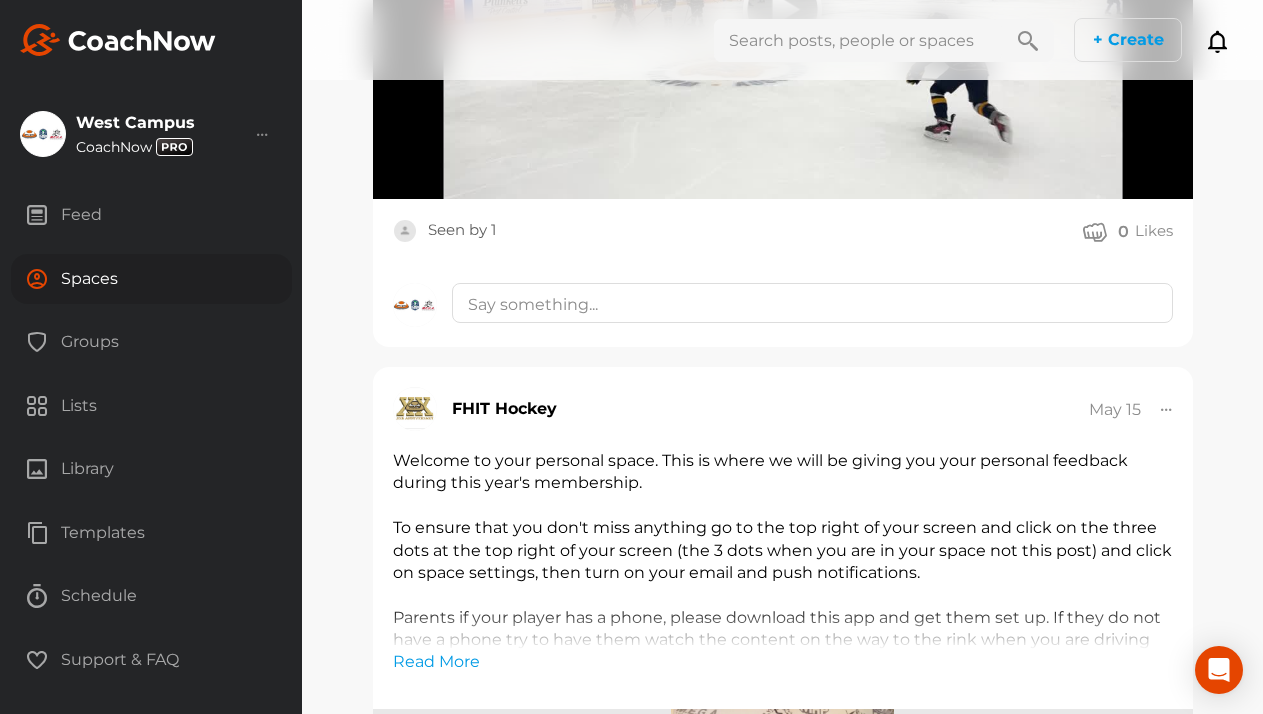 scroll, scrollTop: 5959, scrollLeft: 0, axis: vertical 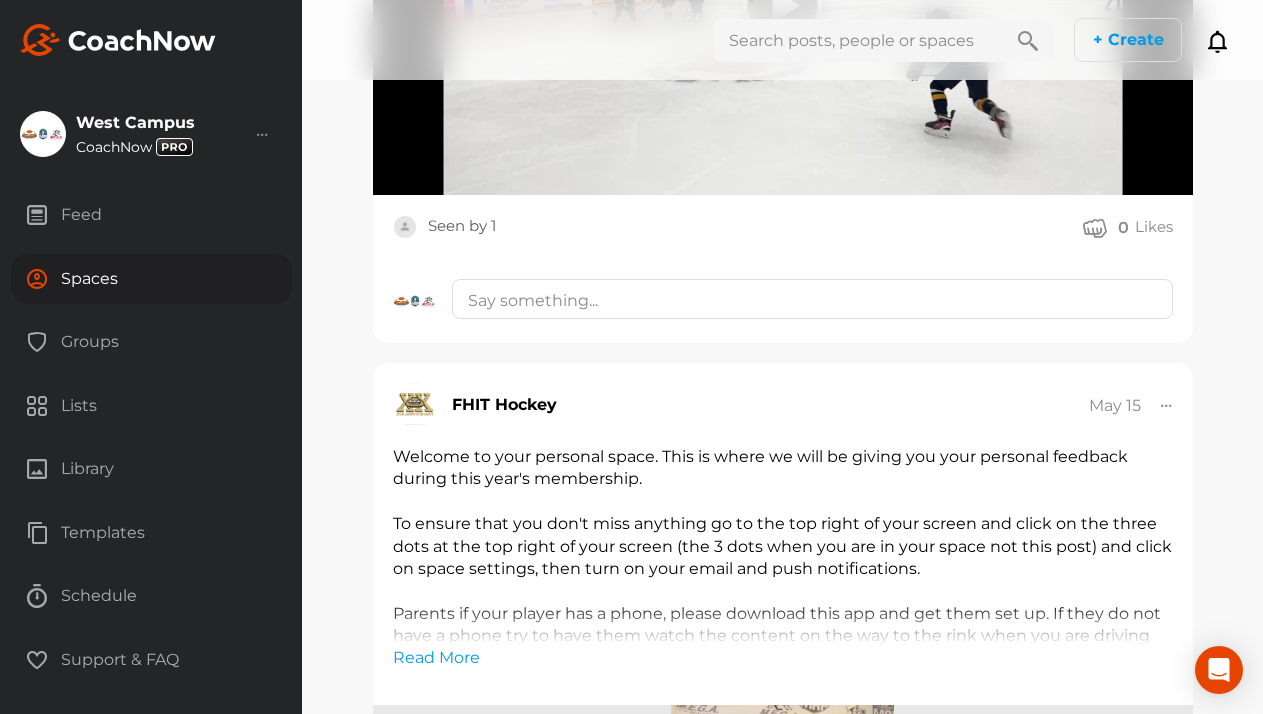 click on "Spaces" at bounding box center (151, 279) 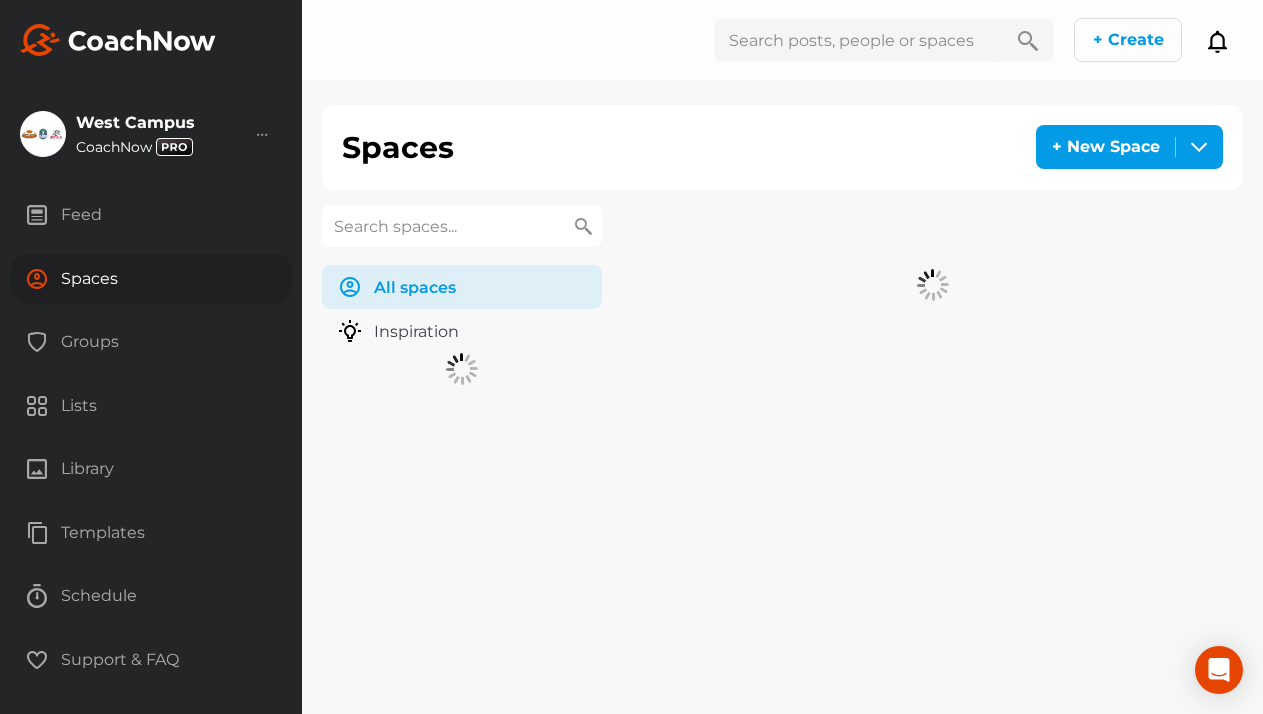 scroll, scrollTop: 0, scrollLeft: 0, axis: both 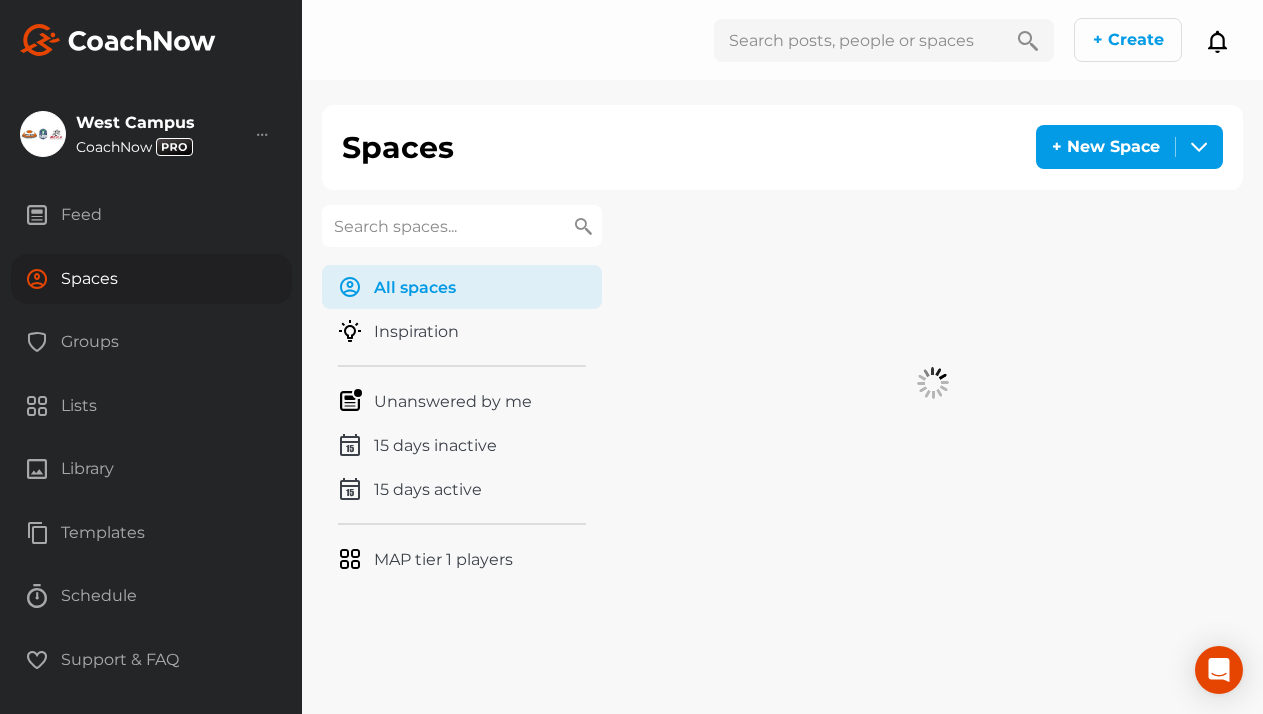 click at bounding box center [462, 226] 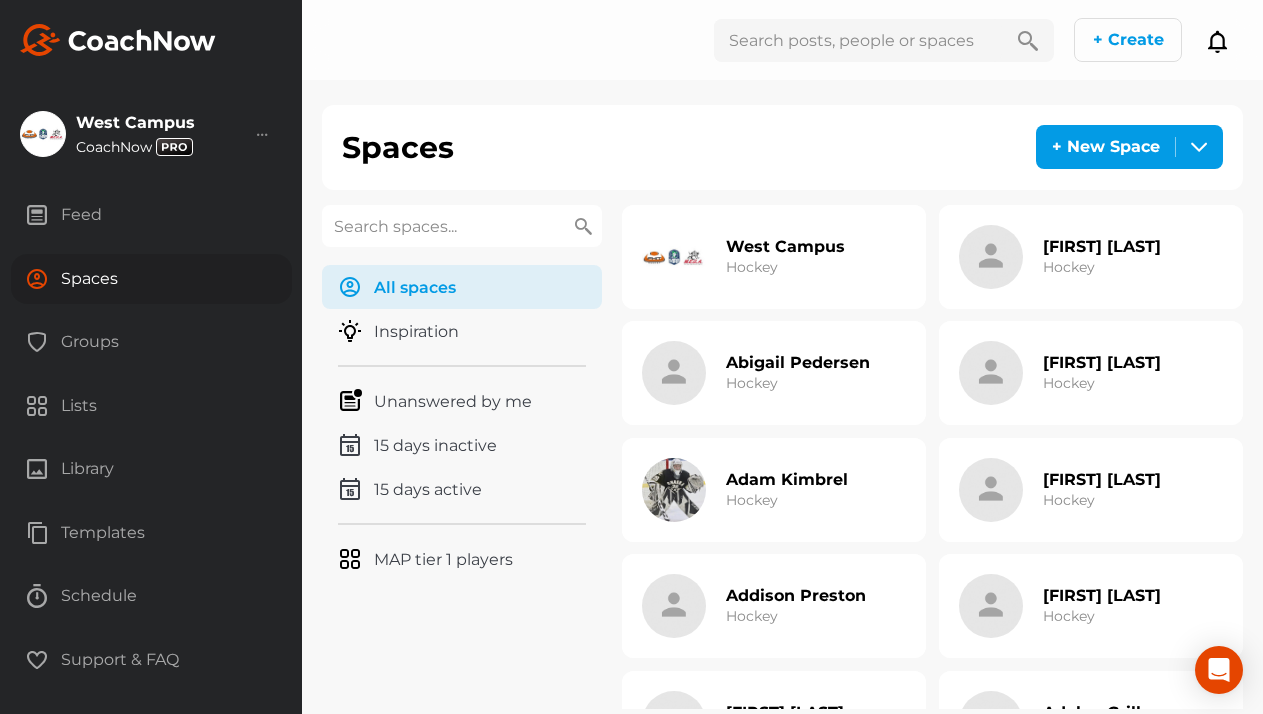 paste on "Rath" 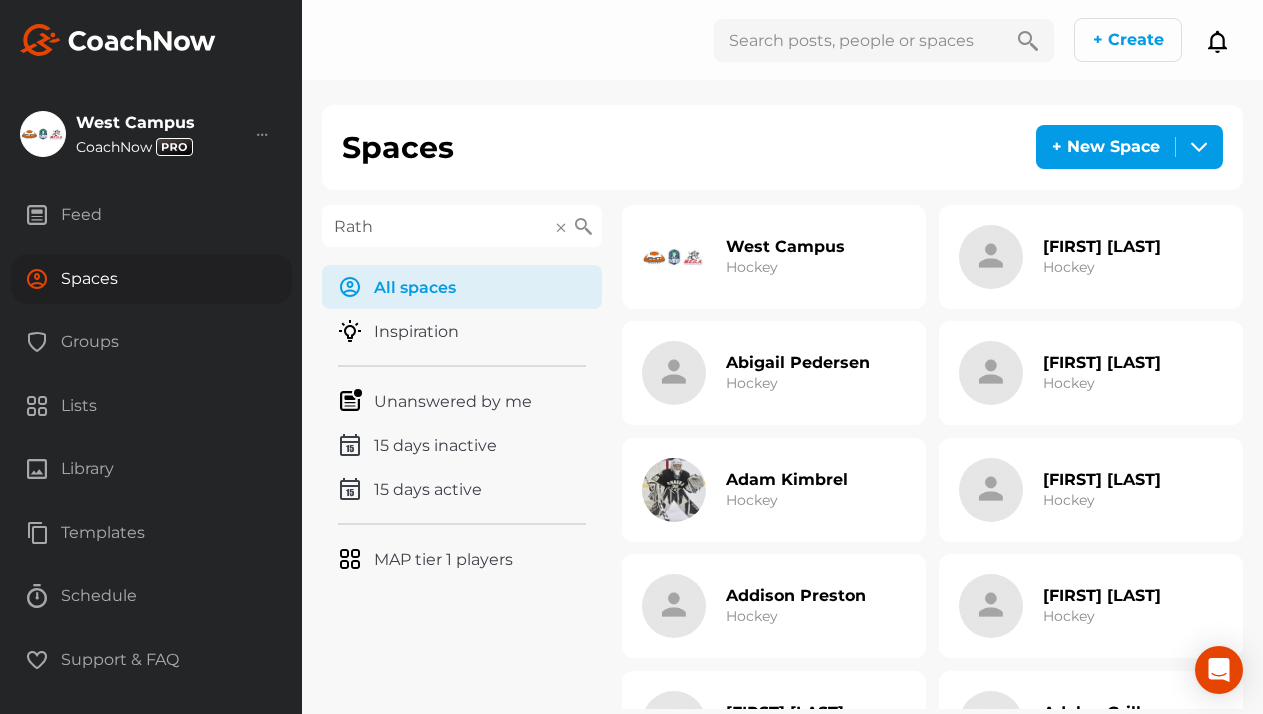 type on "Rath" 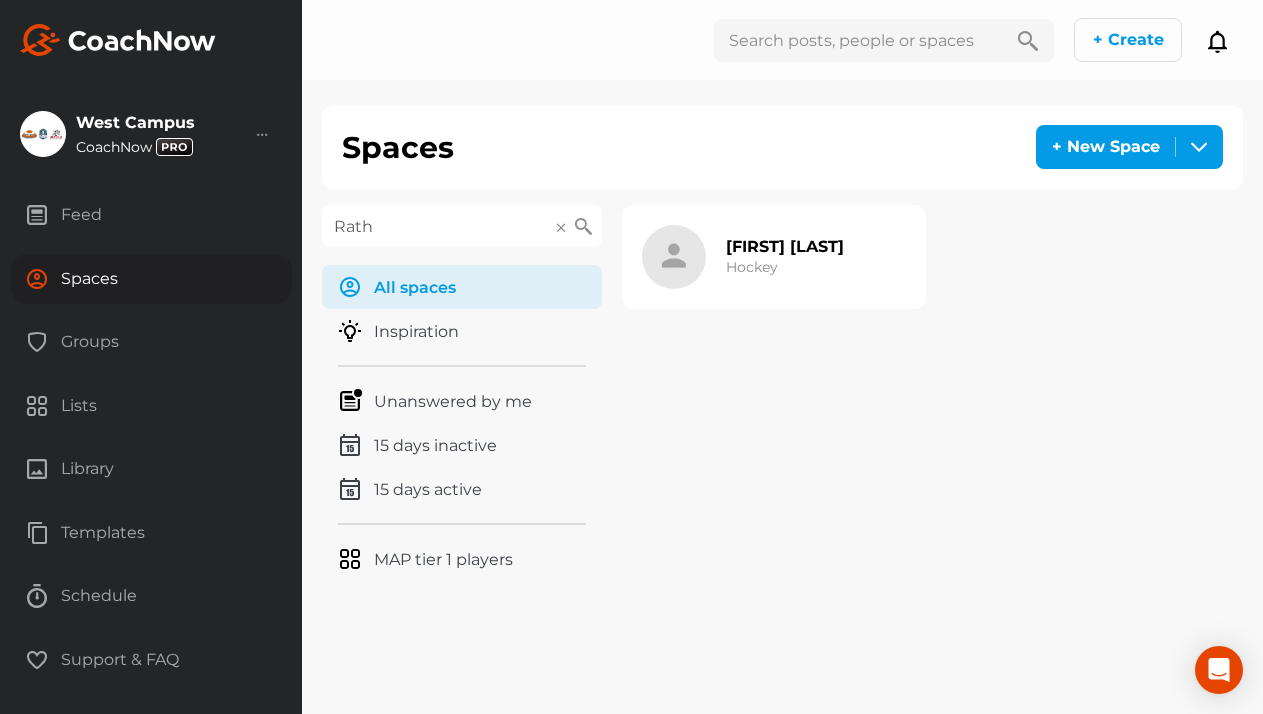 click on "Cole Rath Hockey" at bounding box center (785, 257) 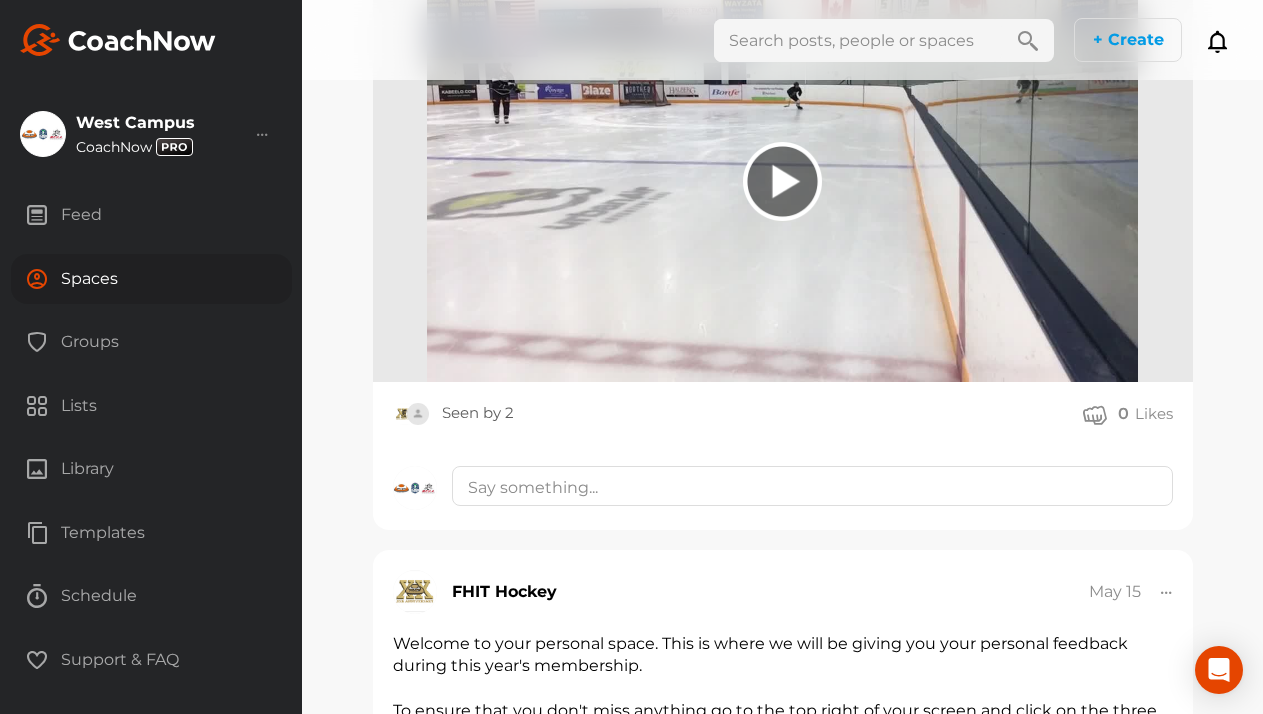 scroll, scrollTop: 4451, scrollLeft: 0, axis: vertical 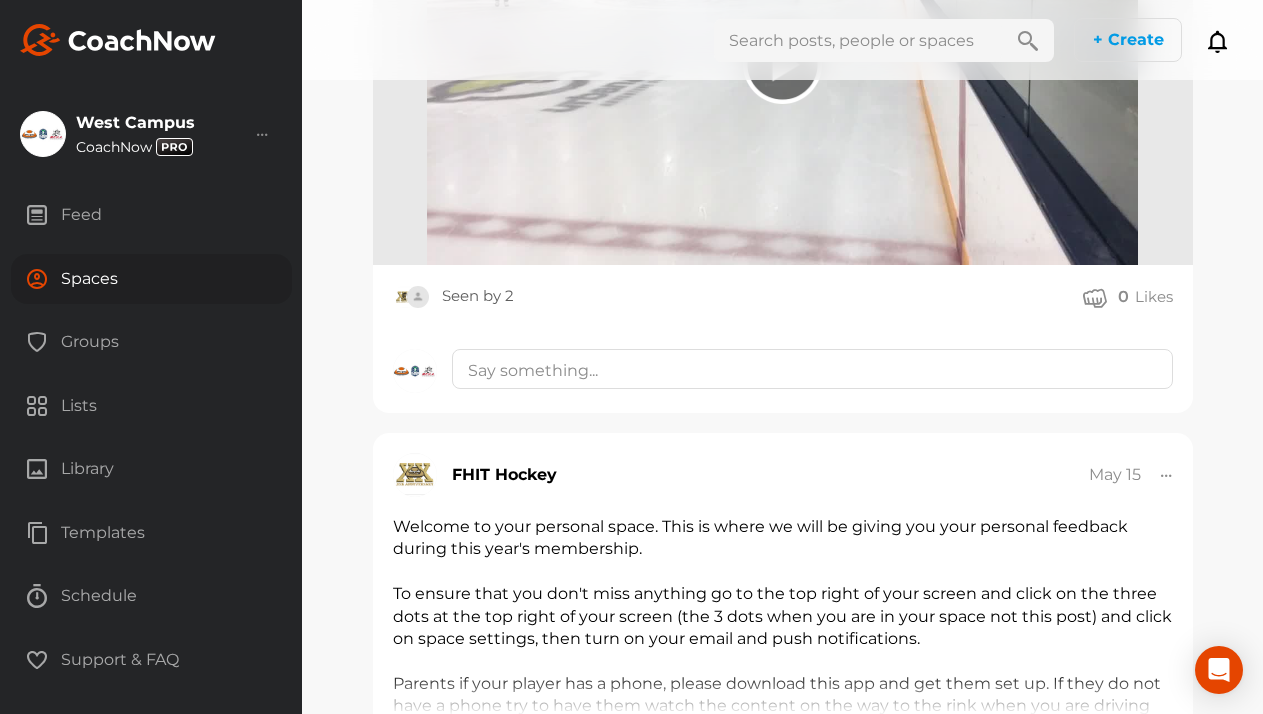 click on "Spaces" at bounding box center (151, 279) 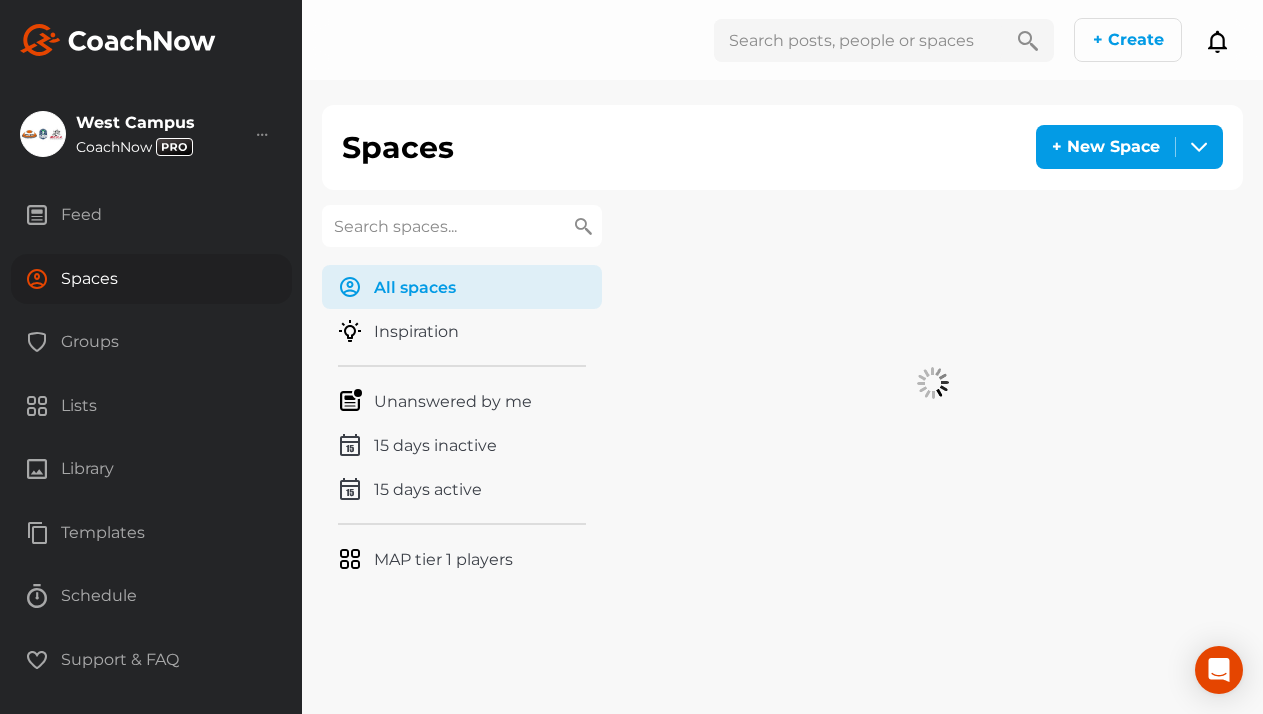 click at bounding box center [462, 226] 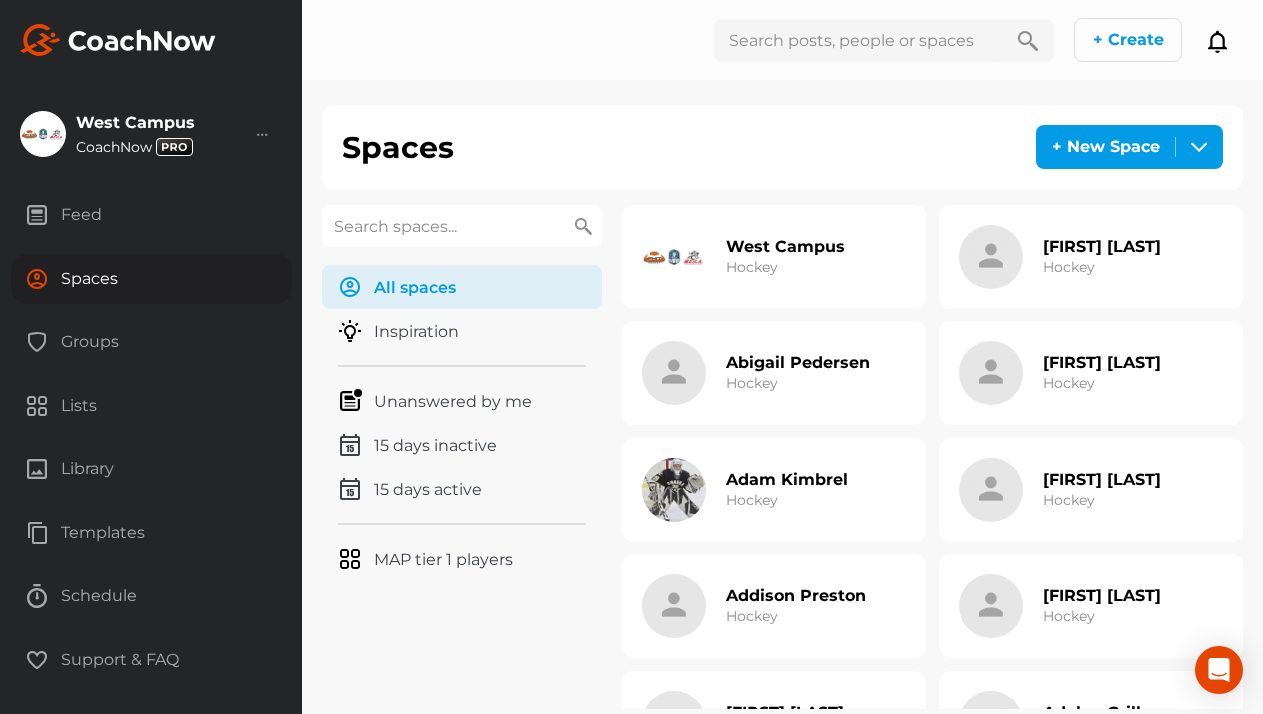 paste on "Nibbe" 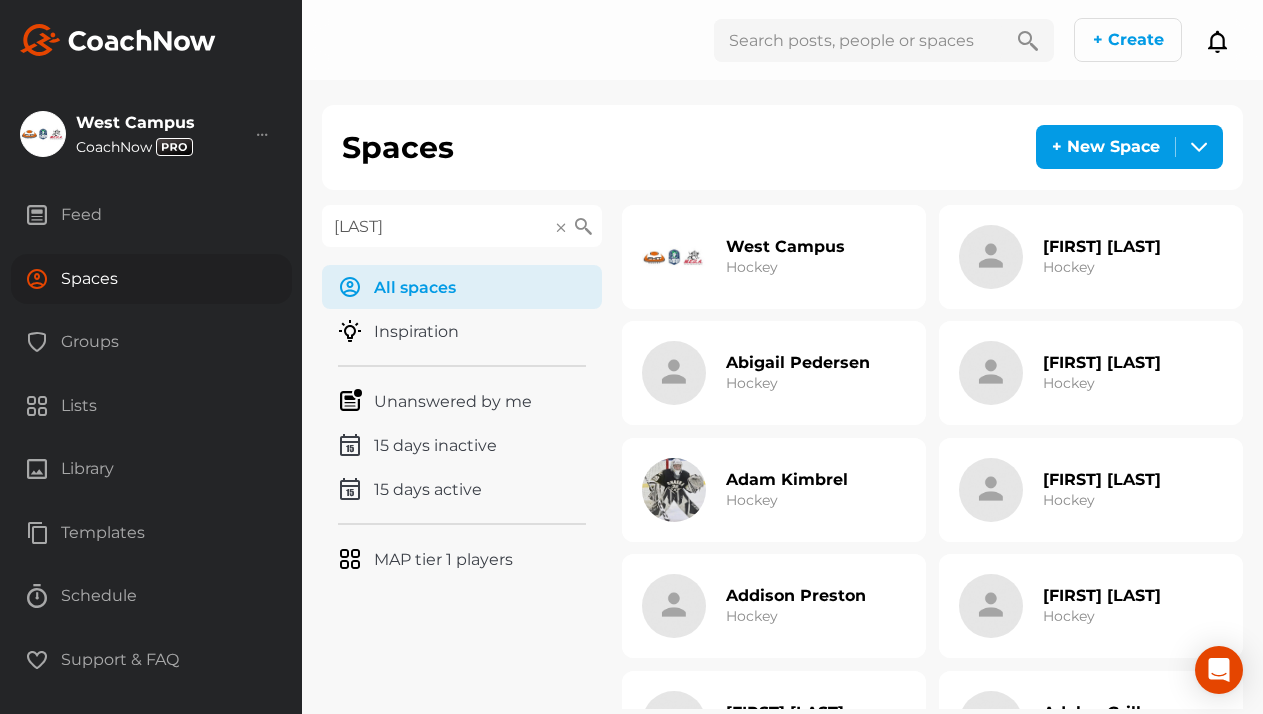 type on "Nibbe" 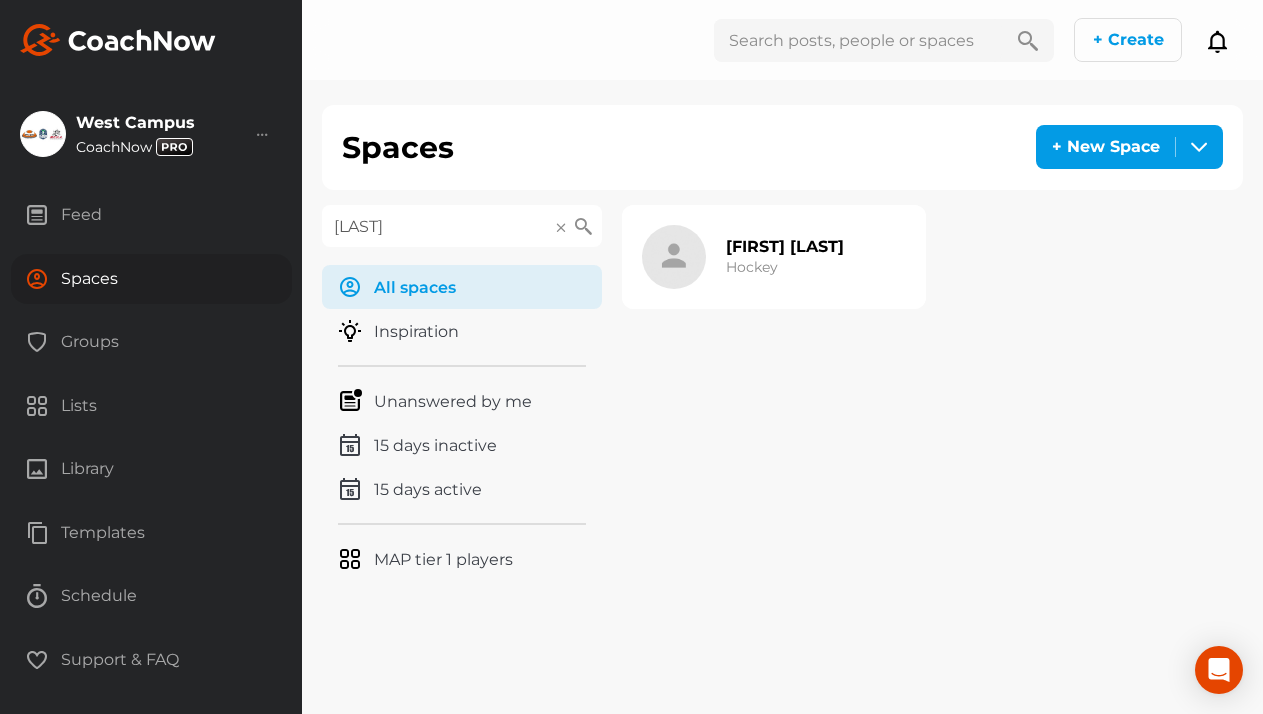 click on "Knox Nibbe" at bounding box center [785, 246] 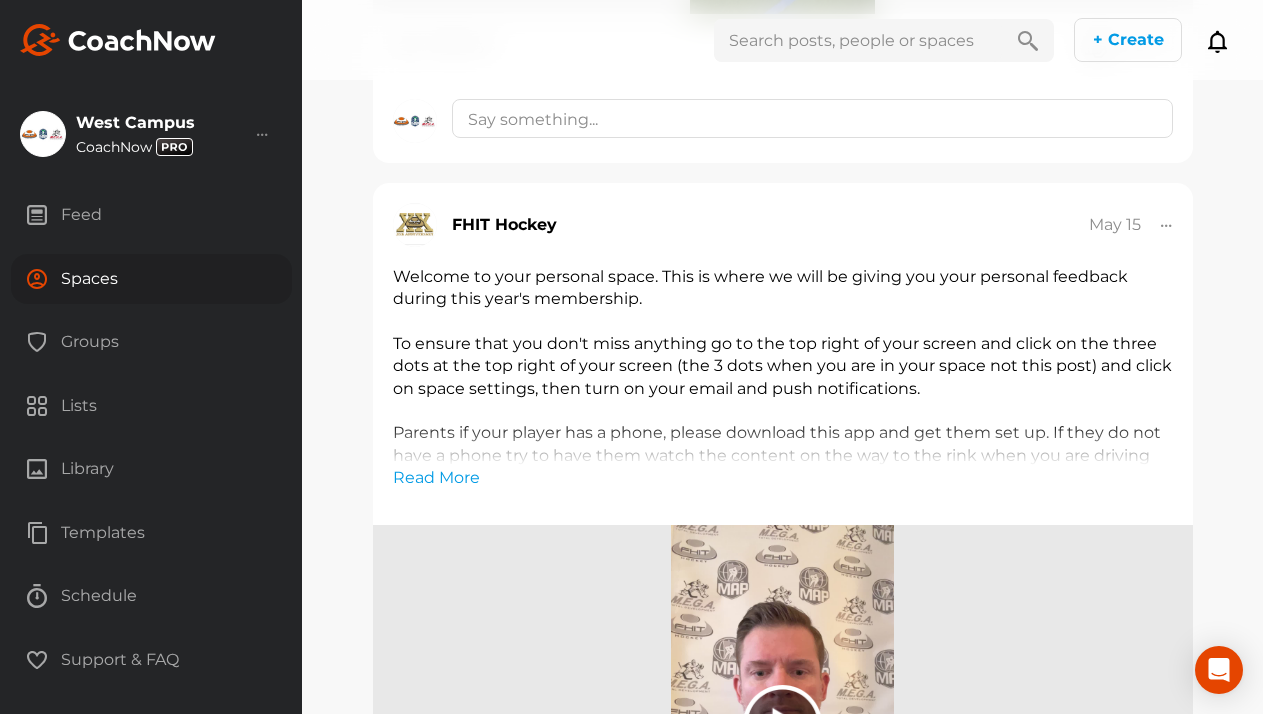 scroll, scrollTop: 4030, scrollLeft: 0, axis: vertical 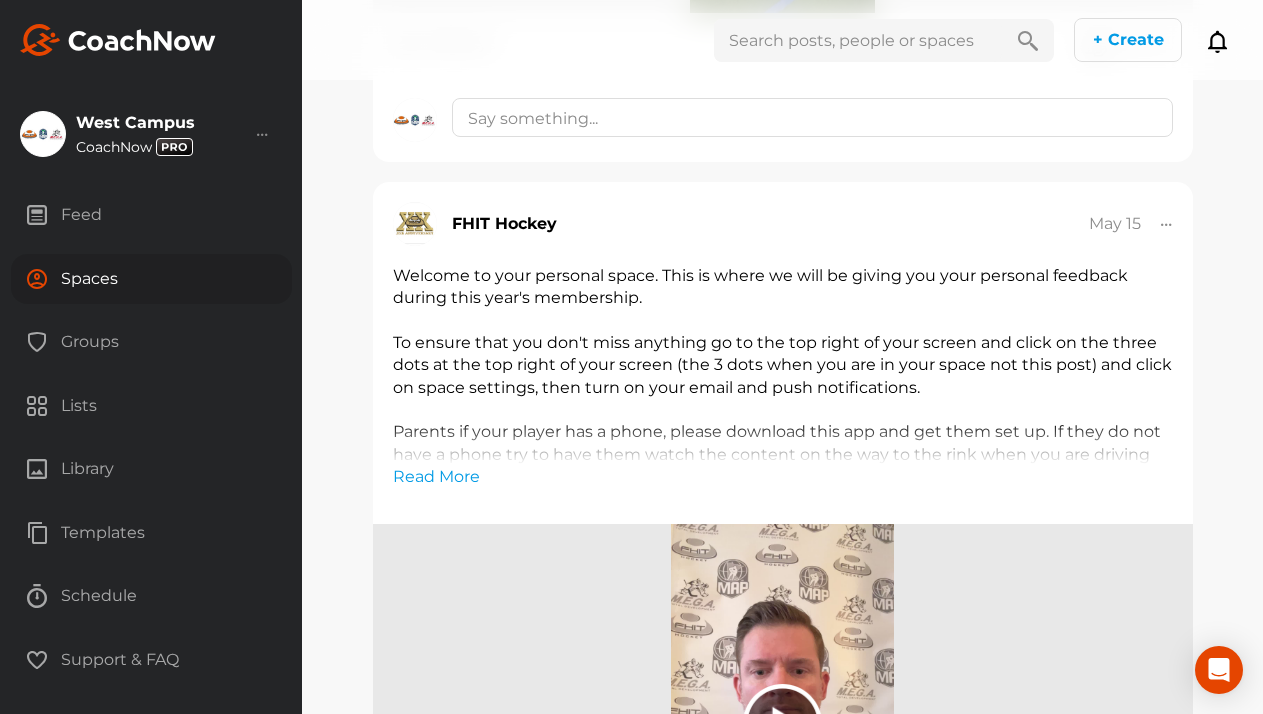 click on "Spaces" at bounding box center [151, 279] 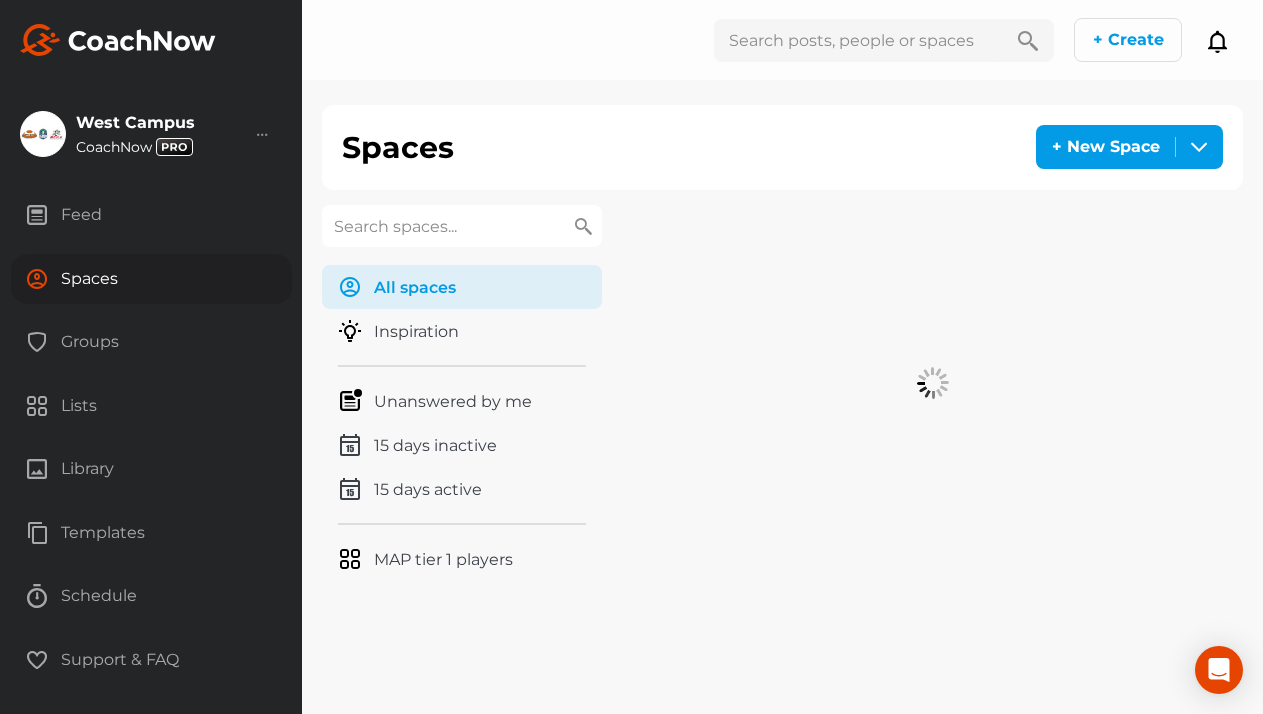 click at bounding box center [462, 226] 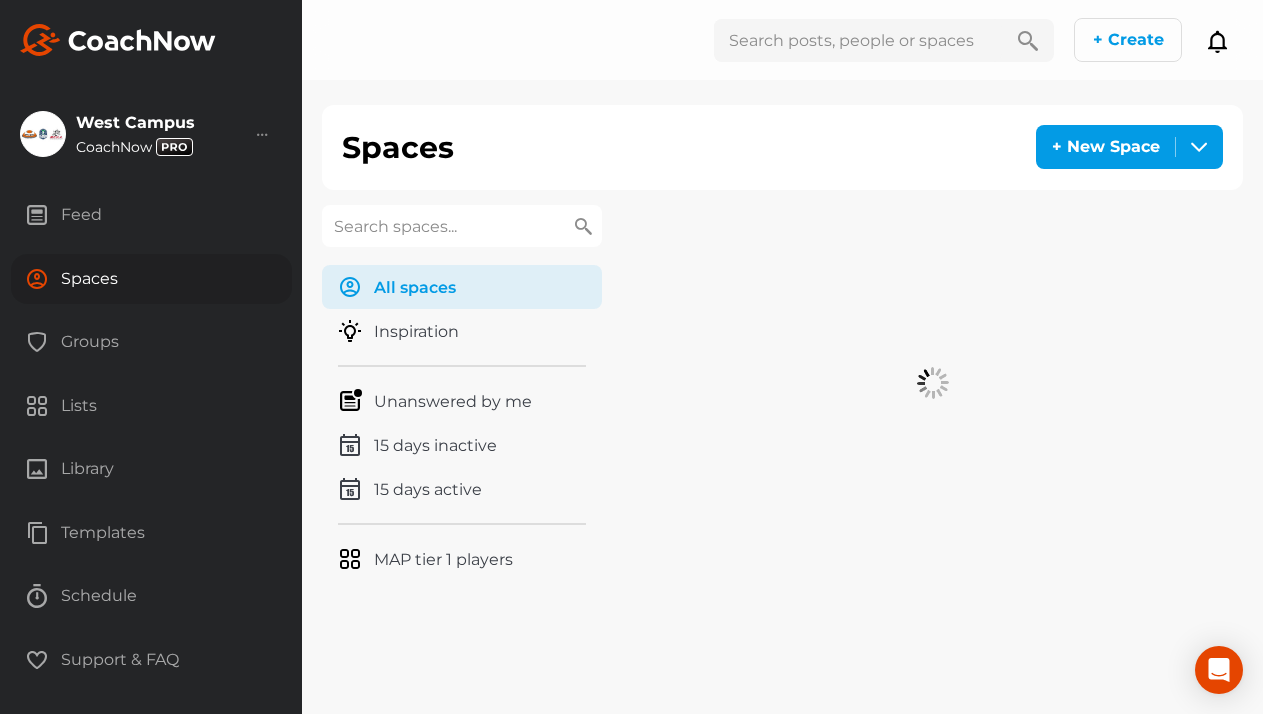 paste on "Riedesel" 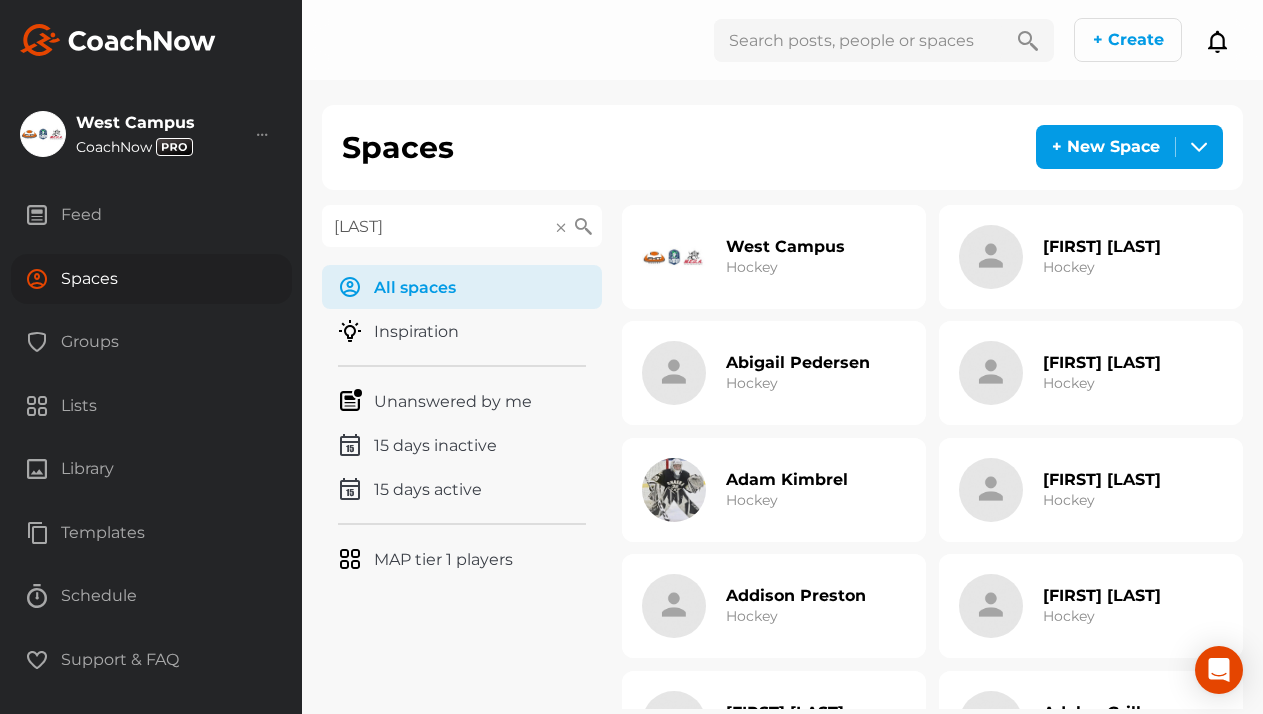 type on "Riedesel" 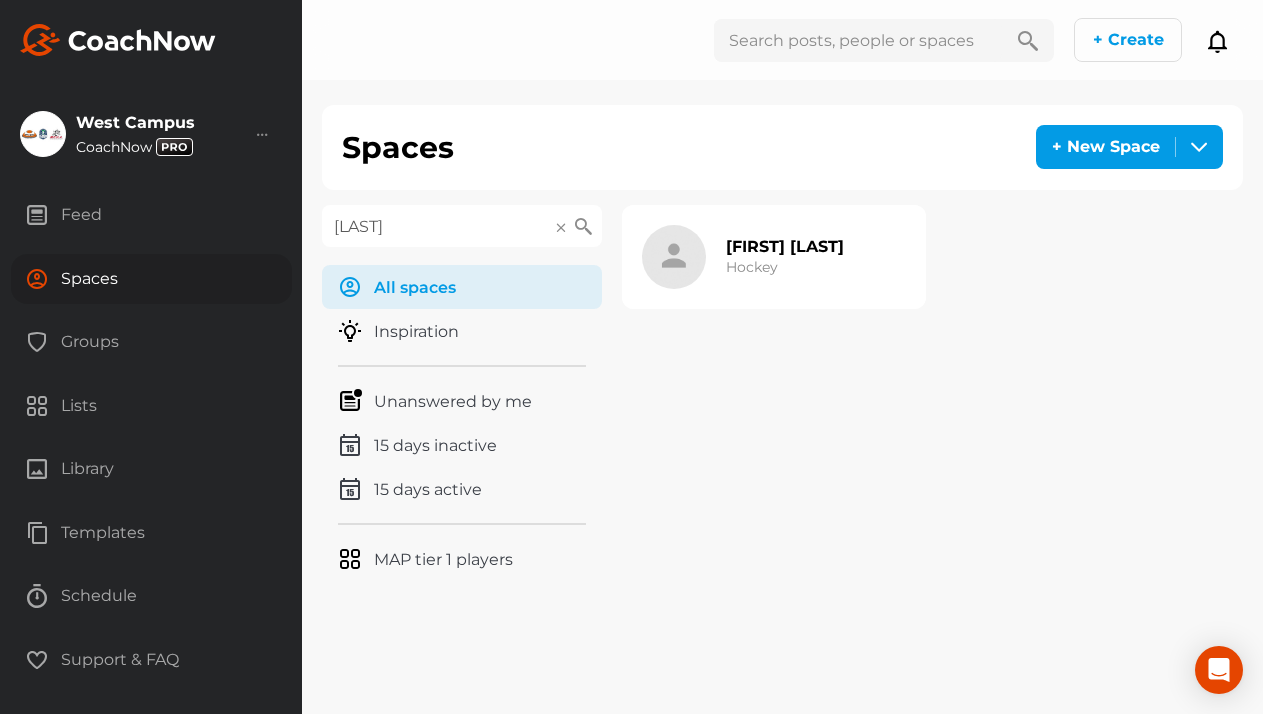 click on "William Riedesel" at bounding box center [785, 246] 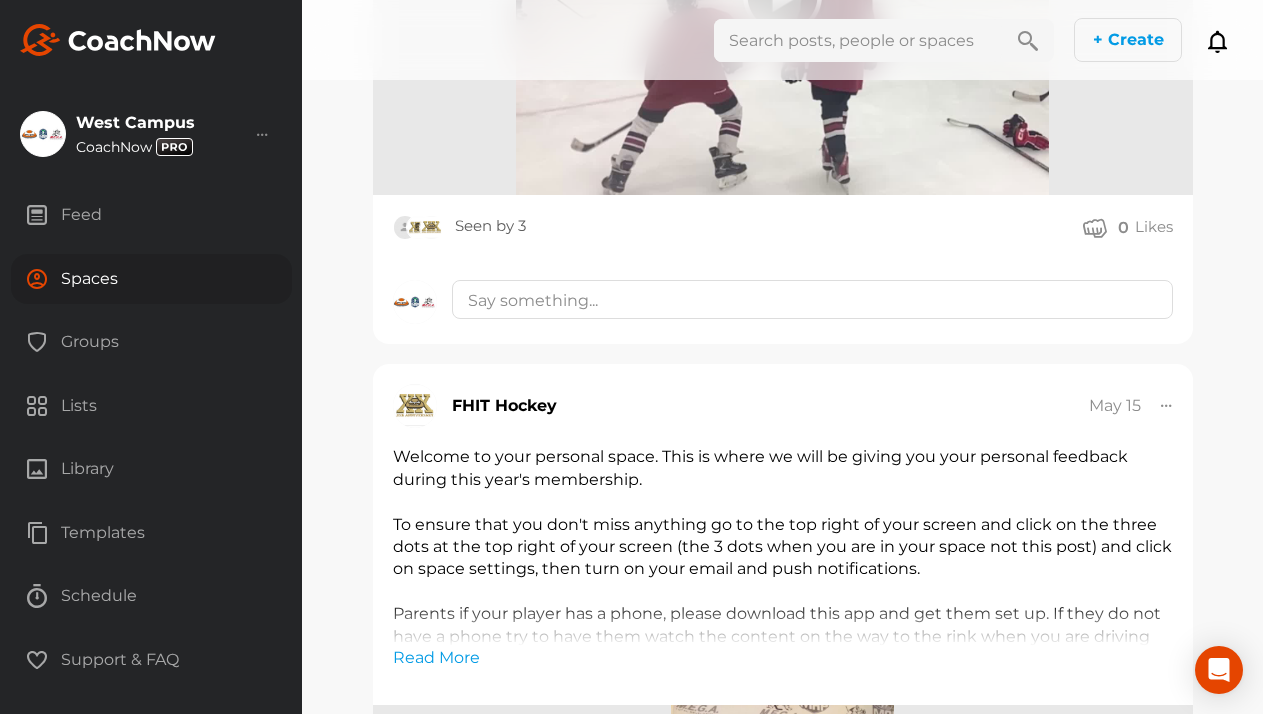 scroll, scrollTop: 7482, scrollLeft: 0, axis: vertical 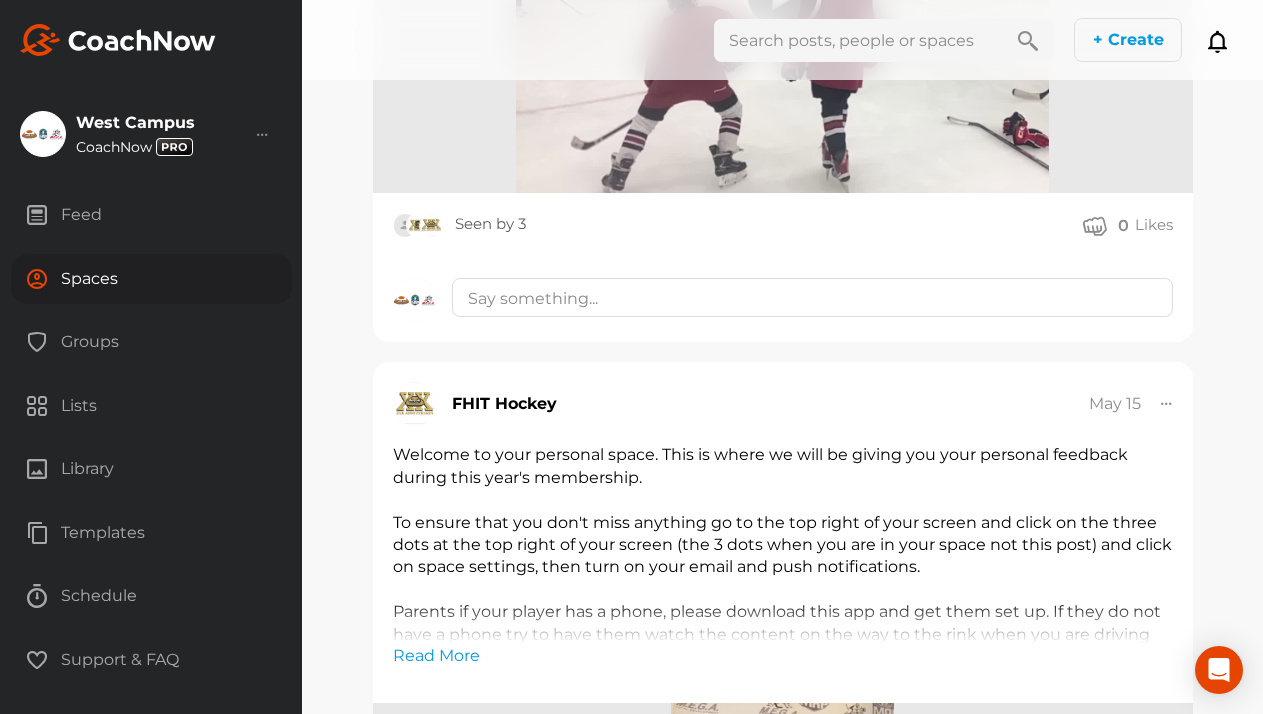 click on "Spaces" at bounding box center [151, 279] 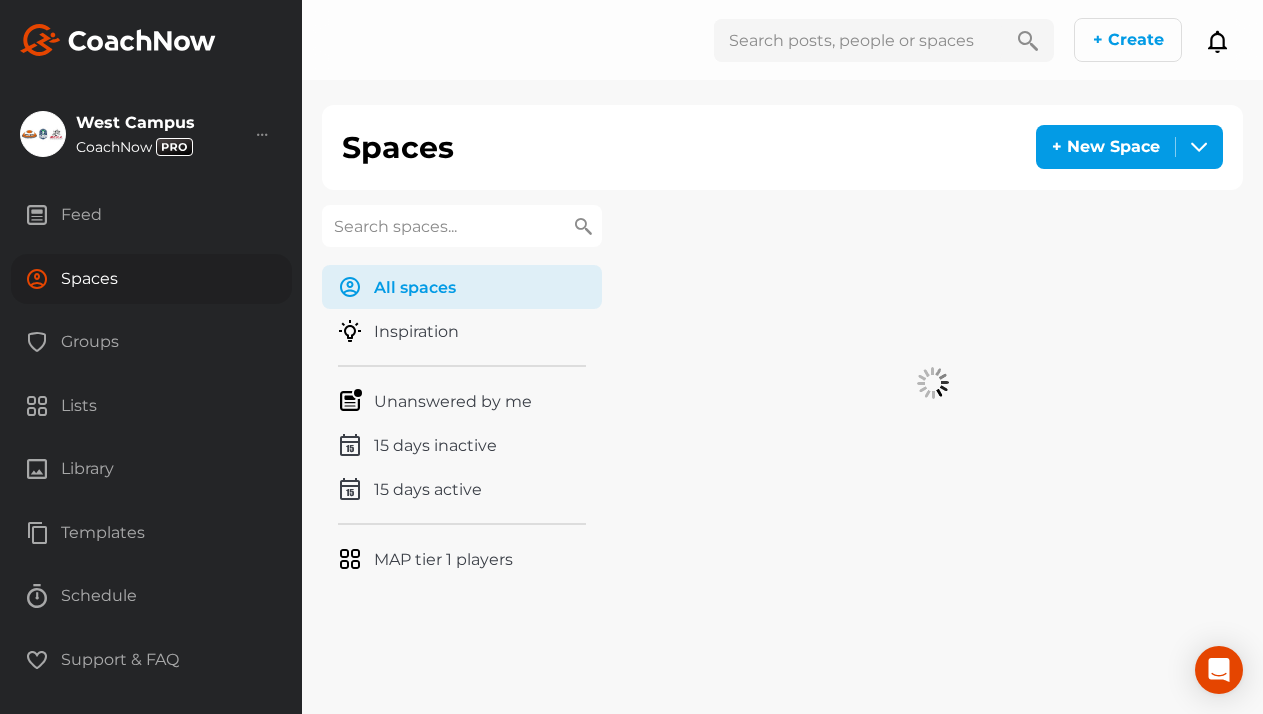 click at bounding box center (462, 226) 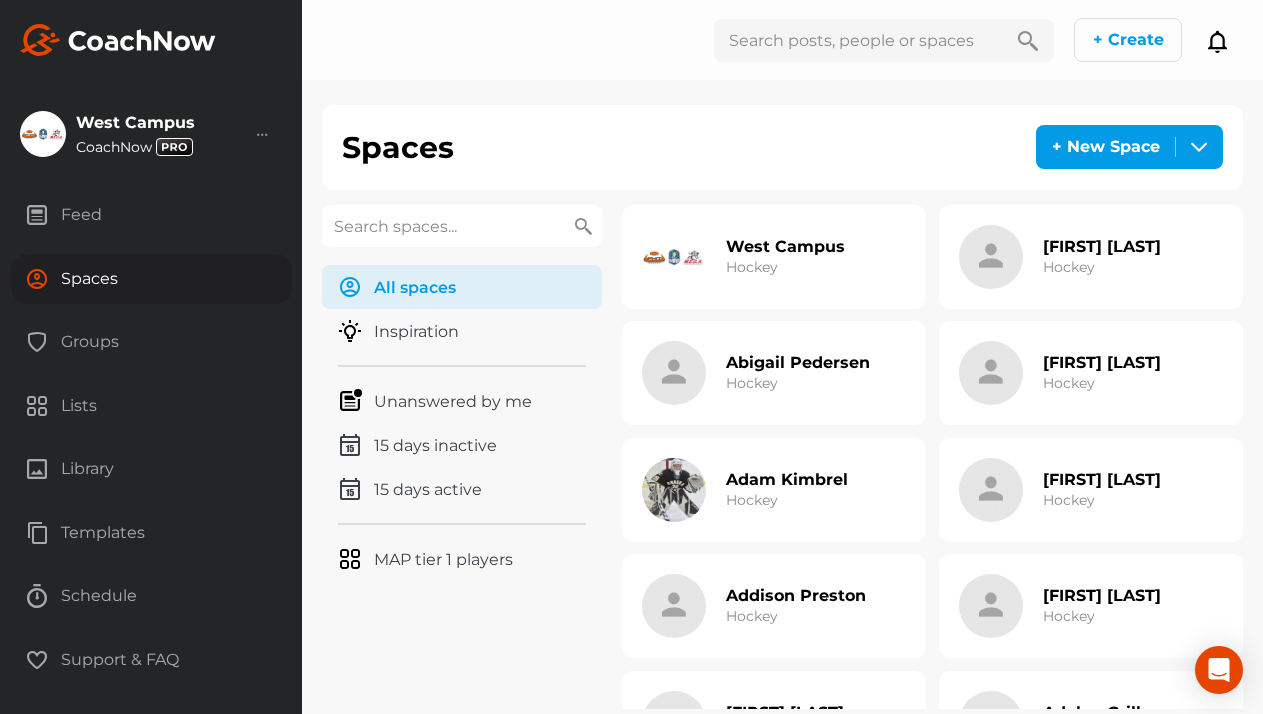 paste on "Rosckes" 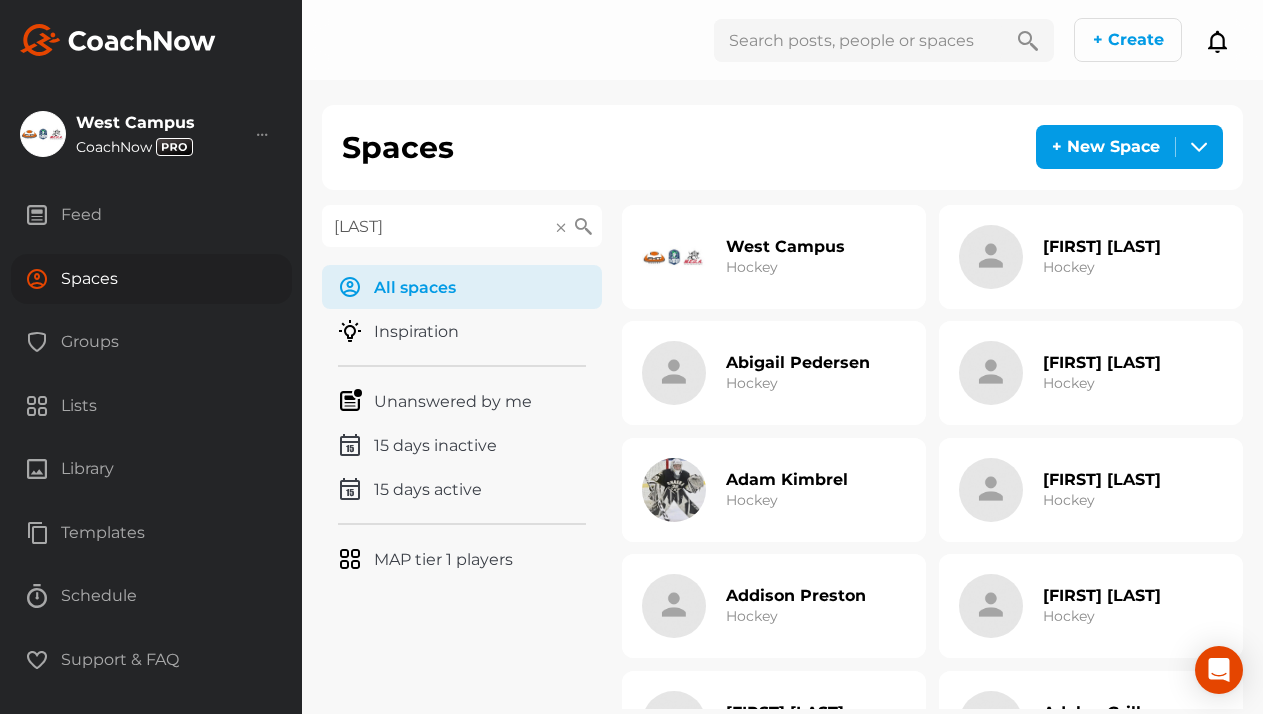 type on "Rosckes" 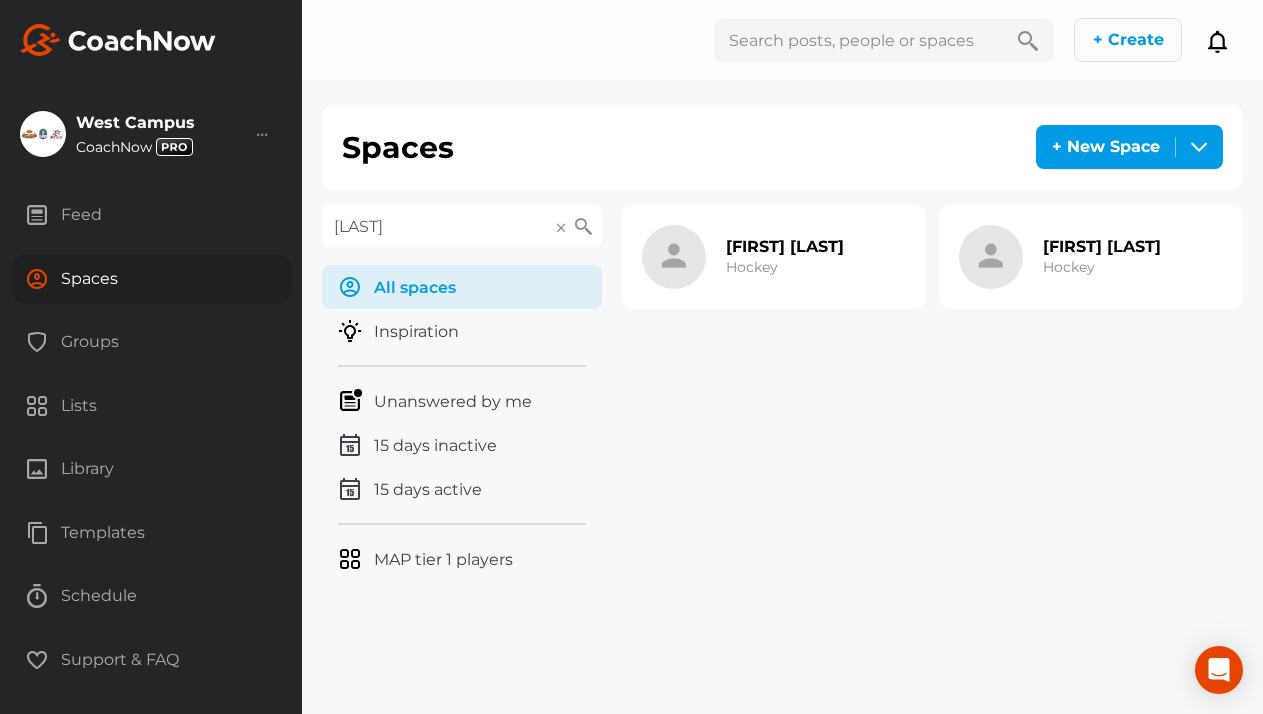 click on "Nolan Rosckes Hockey" at bounding box center (1102, 257) 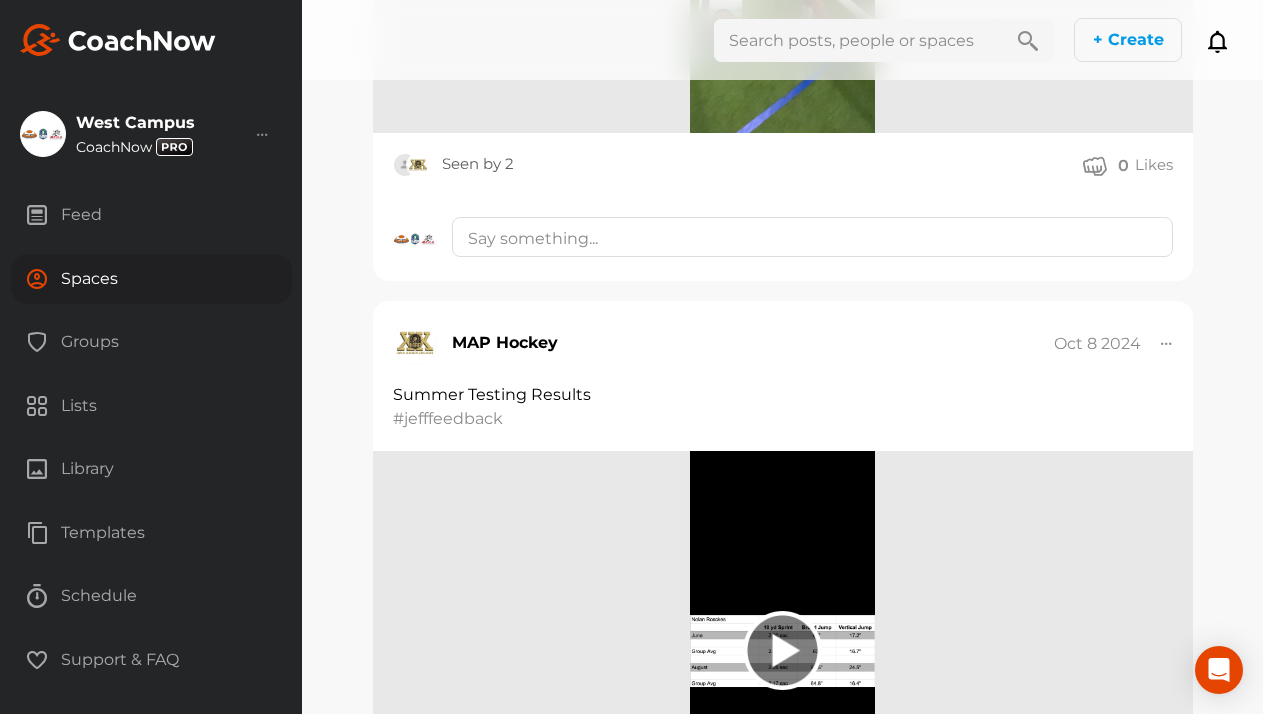 scroll, scrollTop: 5352, scrollLeft: 0, axis: vertical 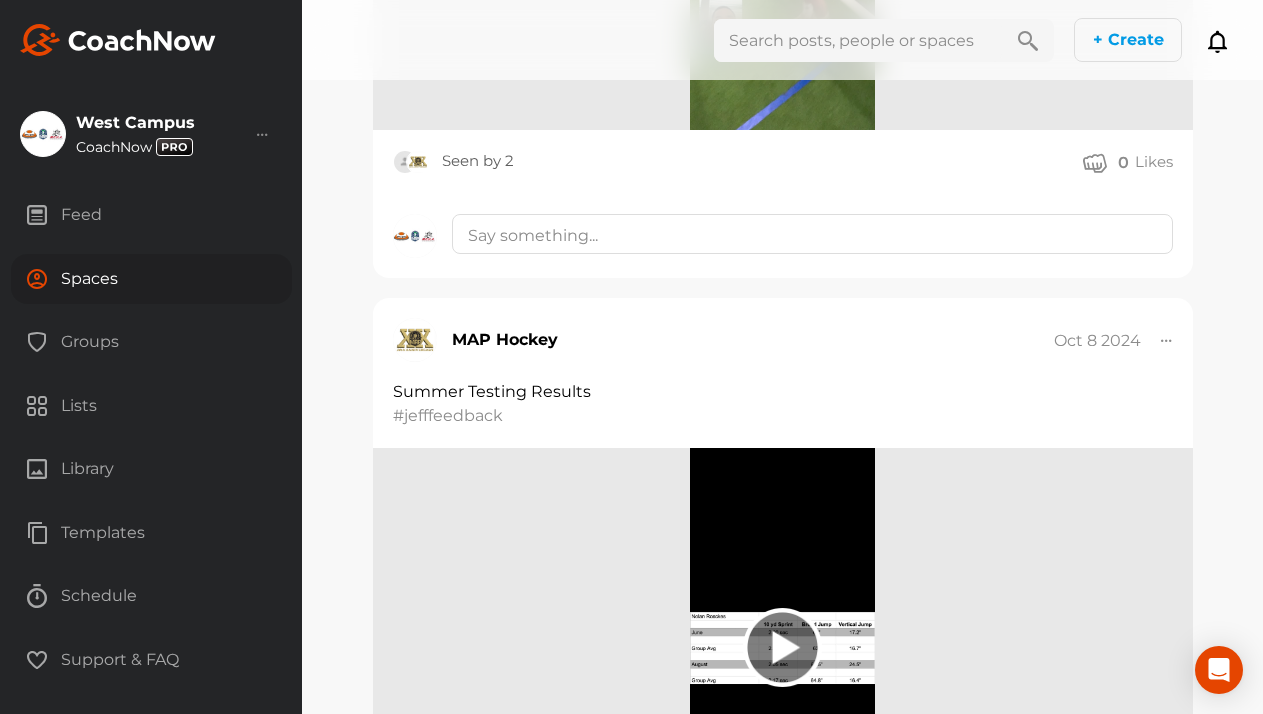 click on "Spaces" at bounding box center (151, 279) 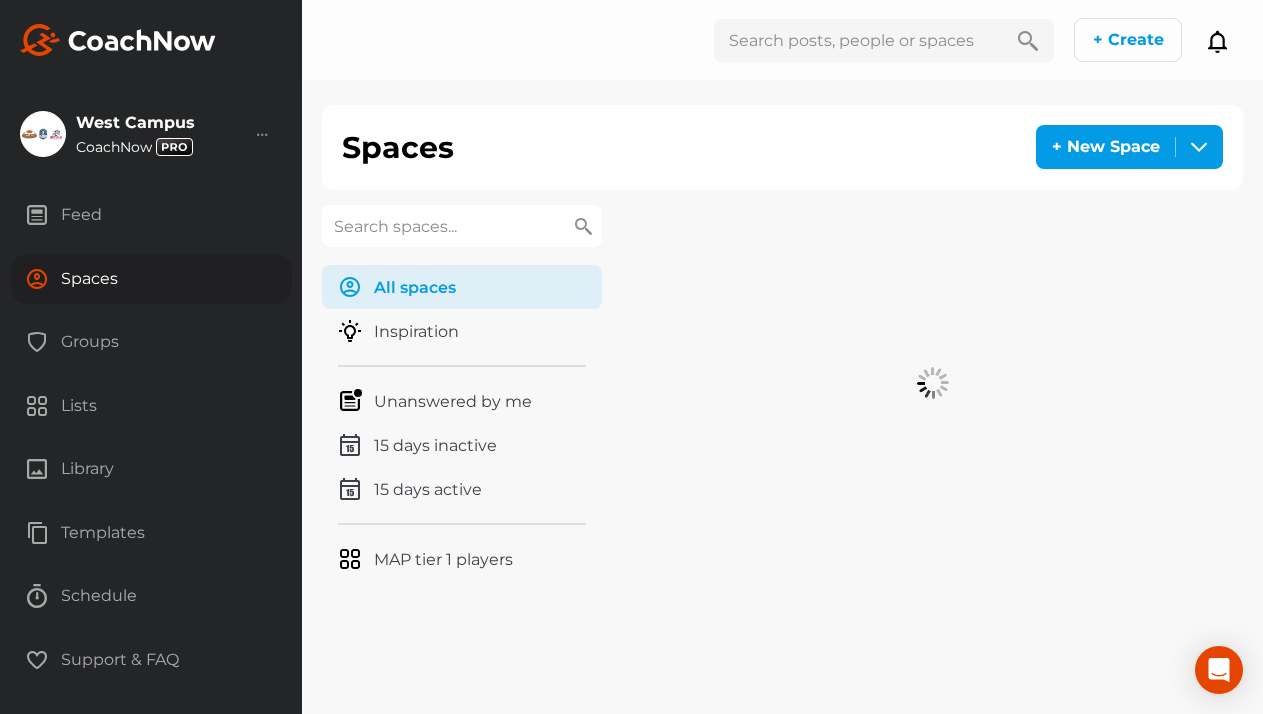 click at bounding box center (462, 226) 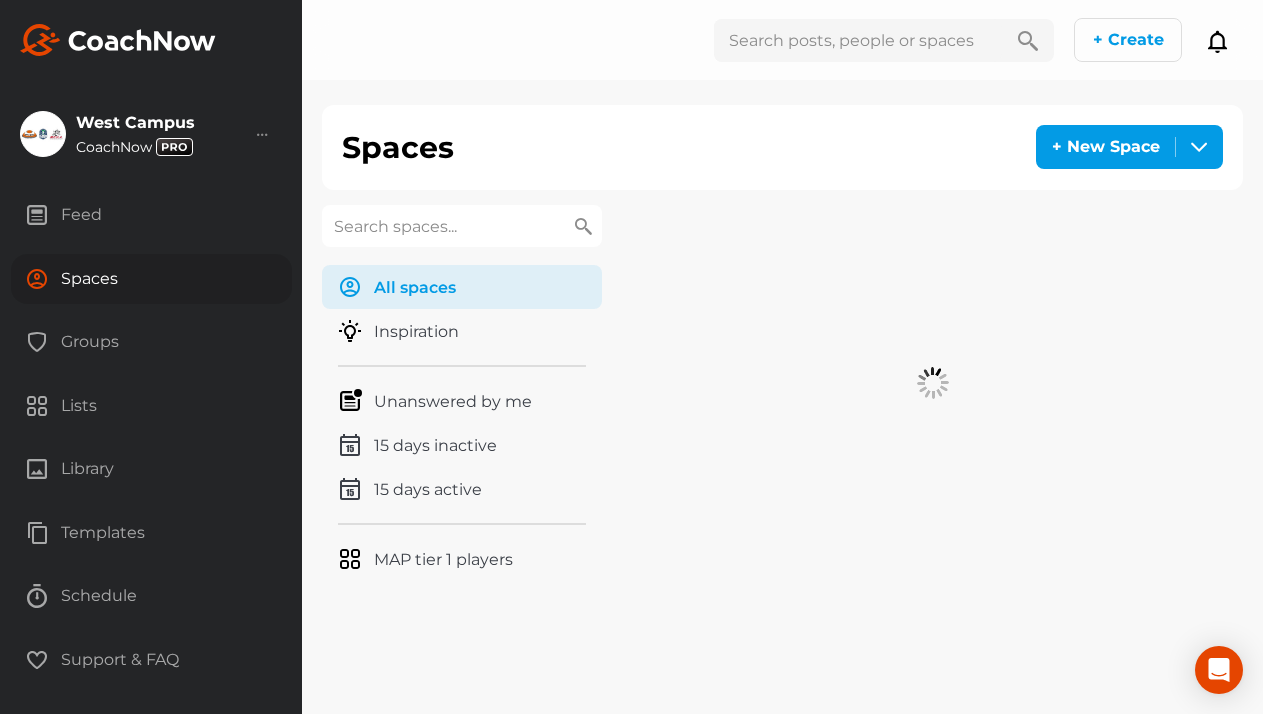 paste on "Shuler" 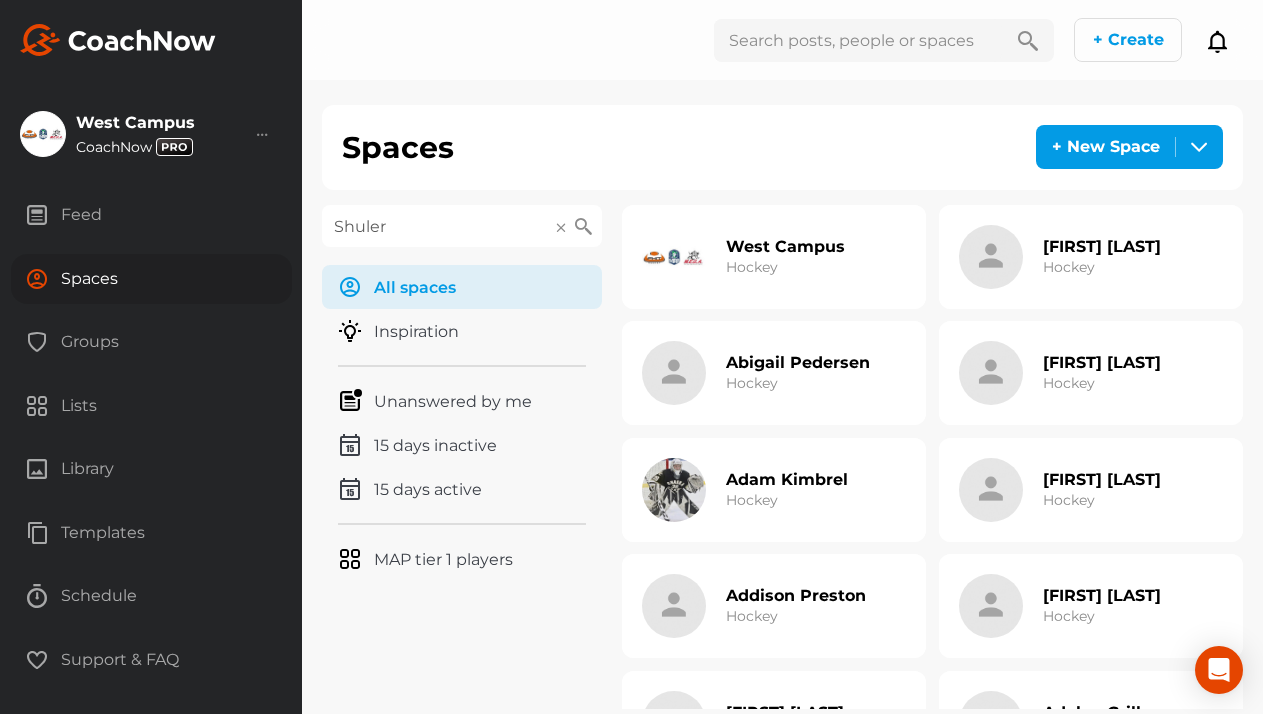 type on "Shuler" 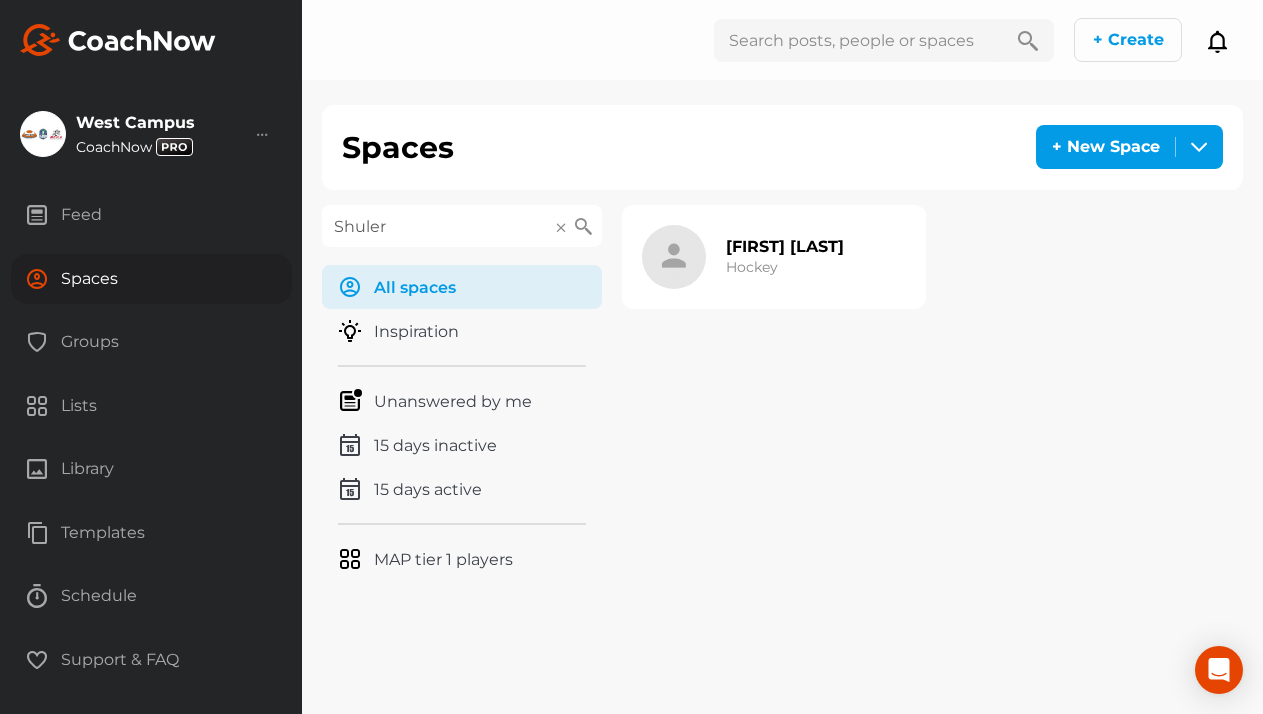 click on "Hockey" at bounding box center [752, 267] 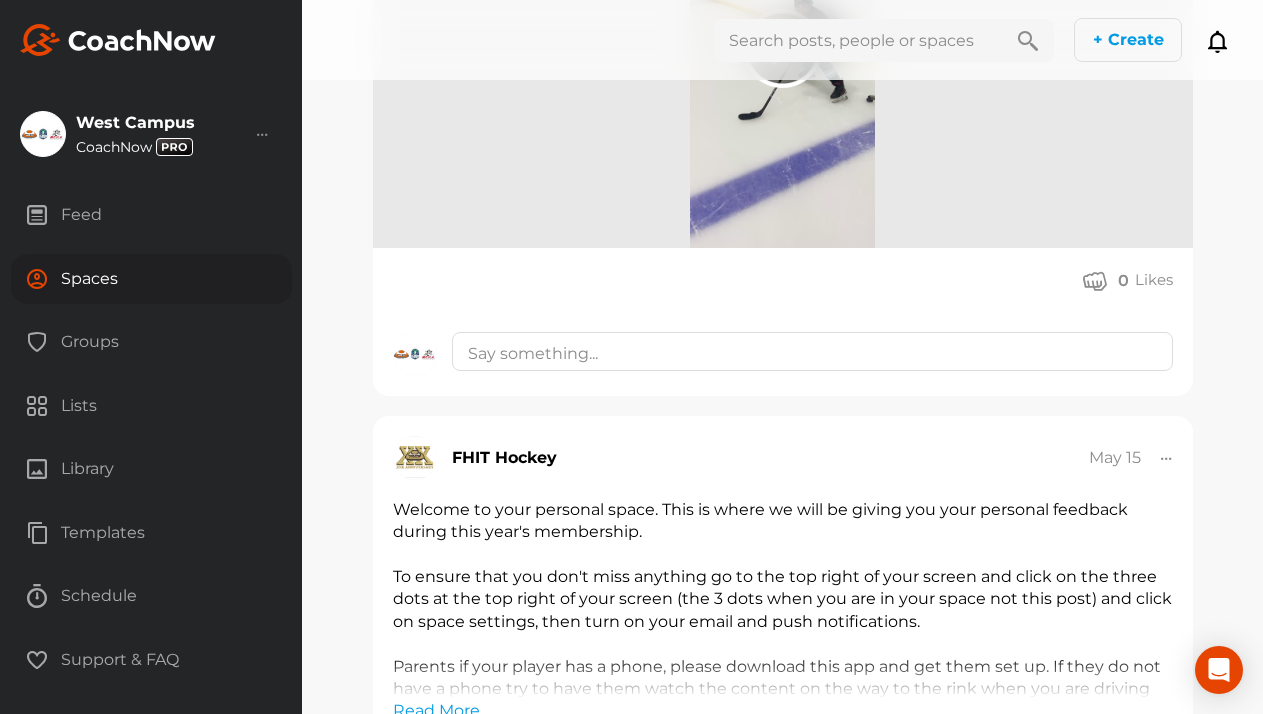 scroll, scrollTop: 4808, scrollLeft: 0, axis: vertical 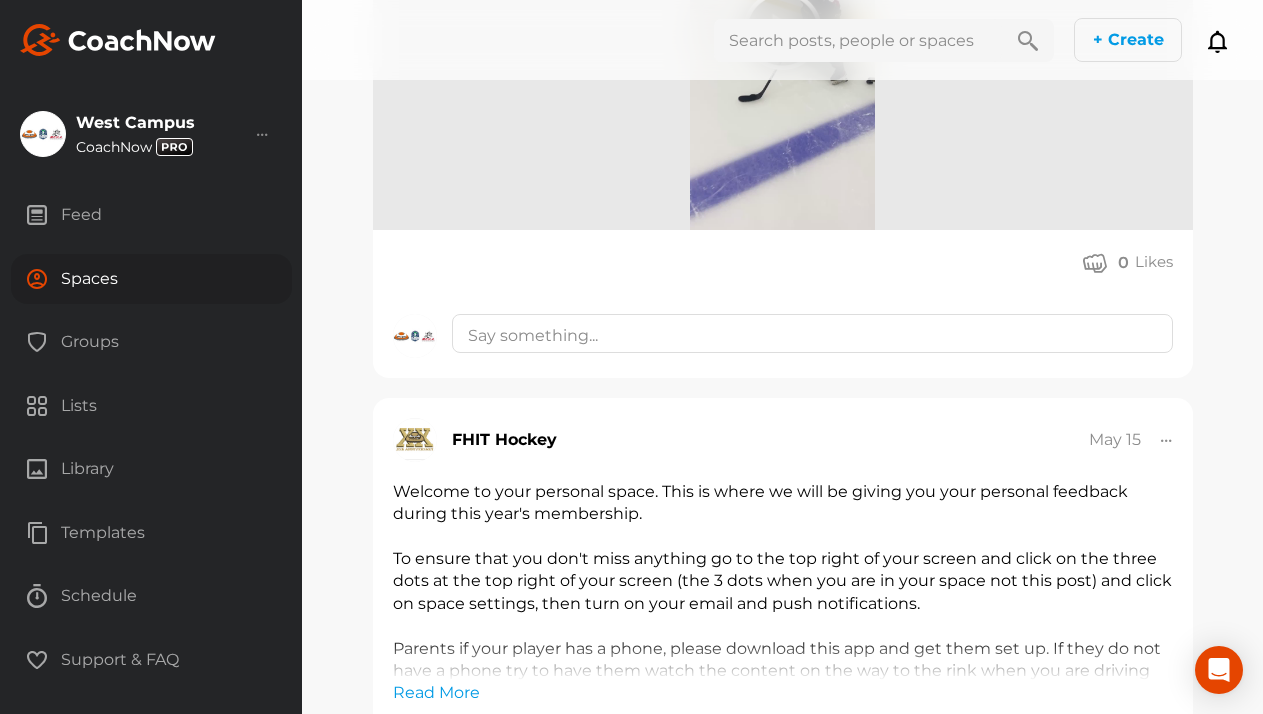 click on "Spaces" at bounding box center (151, 279) 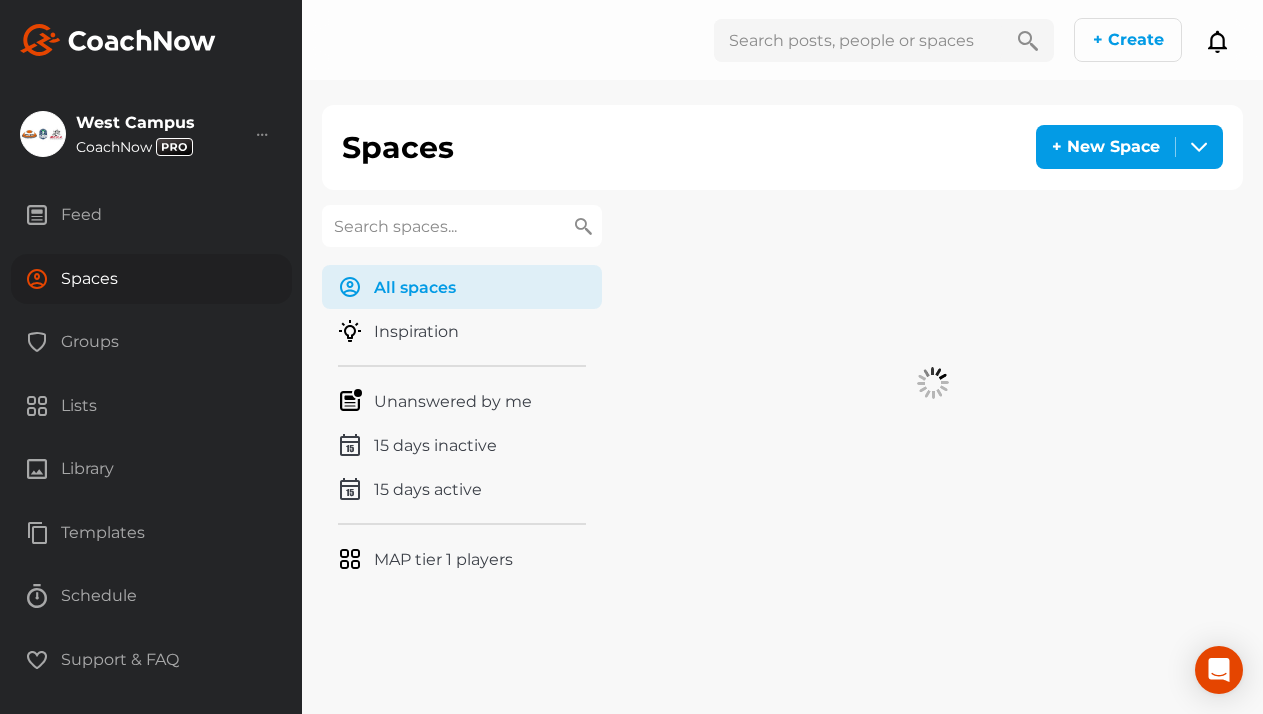 click at bounding box center [462, 226] 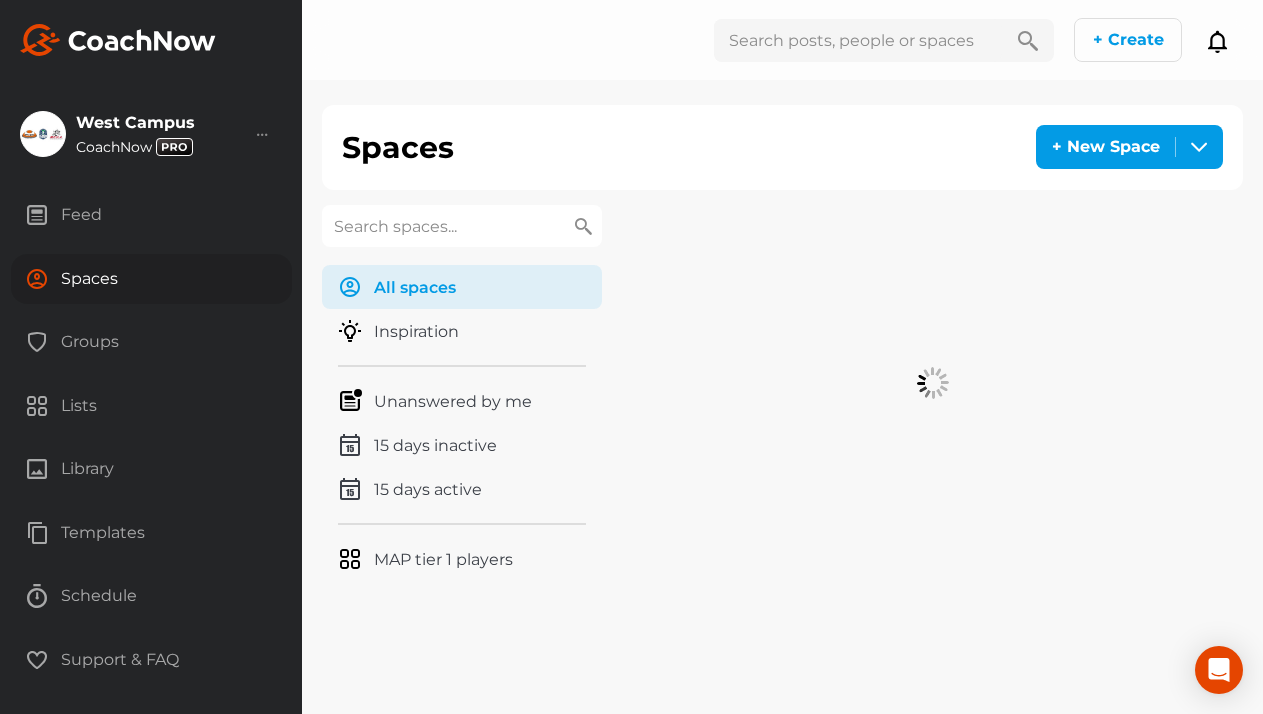 paste on "Stevens" 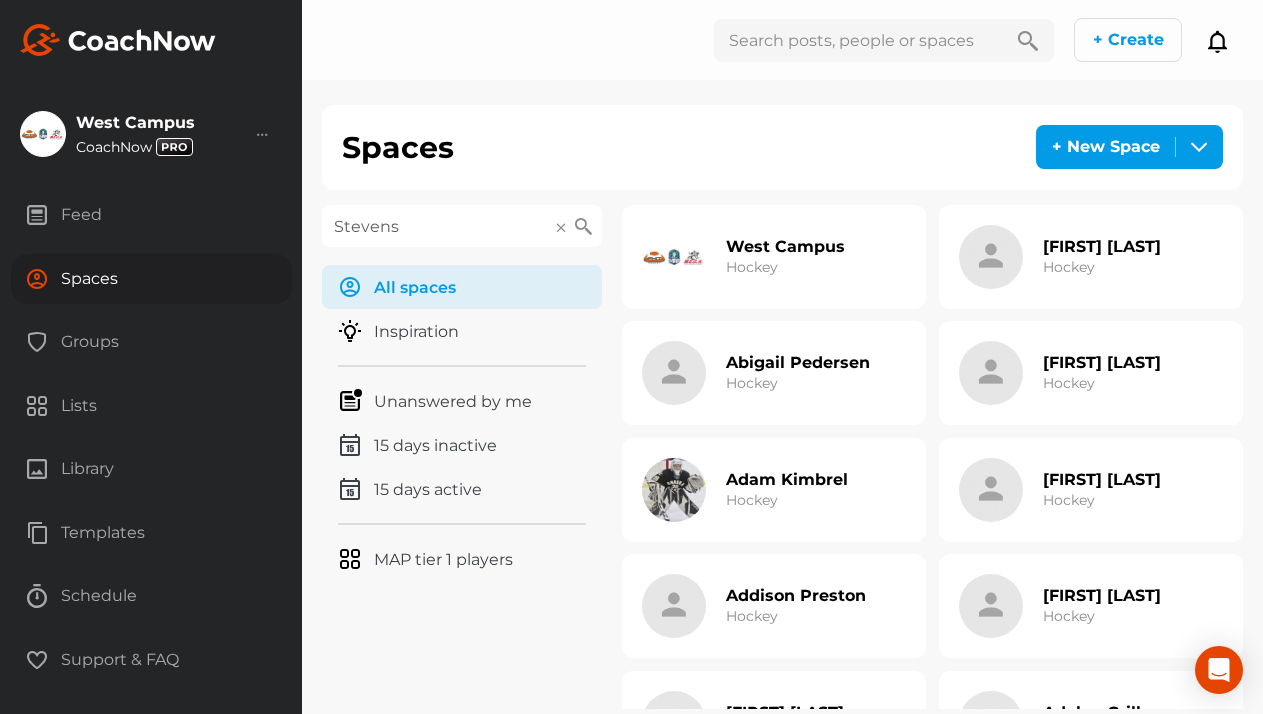 type on "Stevens" 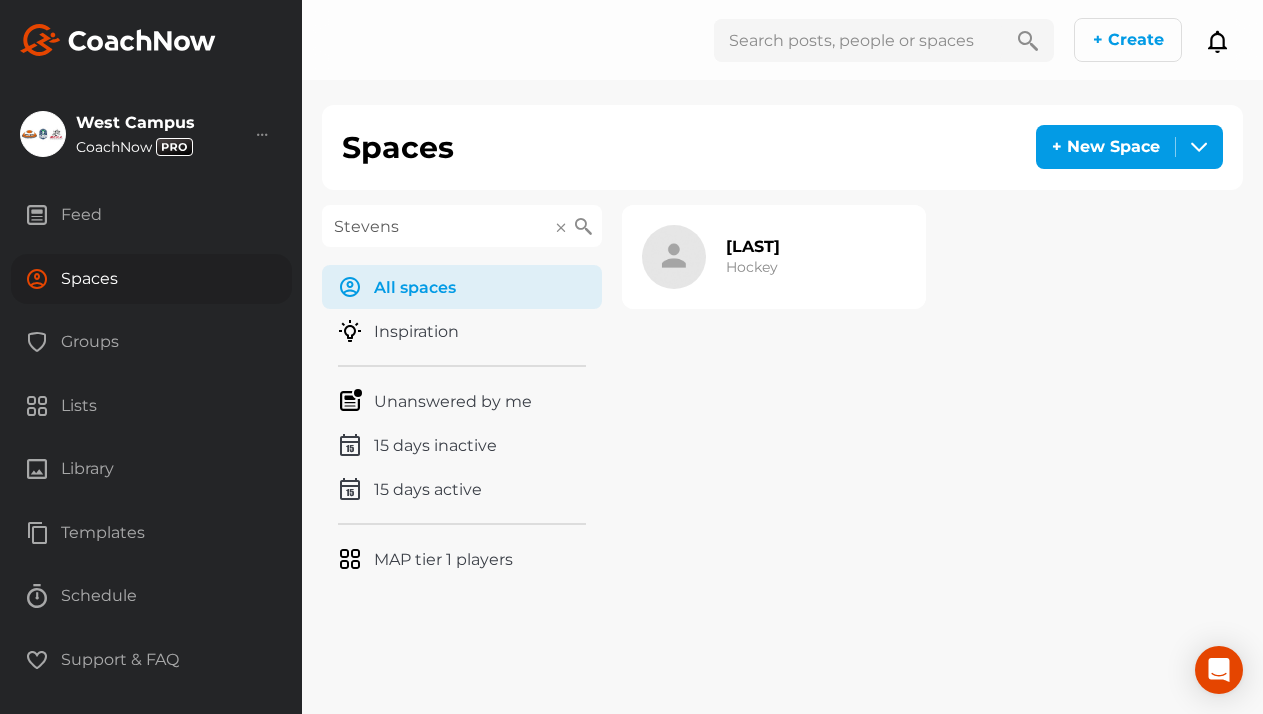 click on "Grady Stevens" at bounding box center [753, 246] 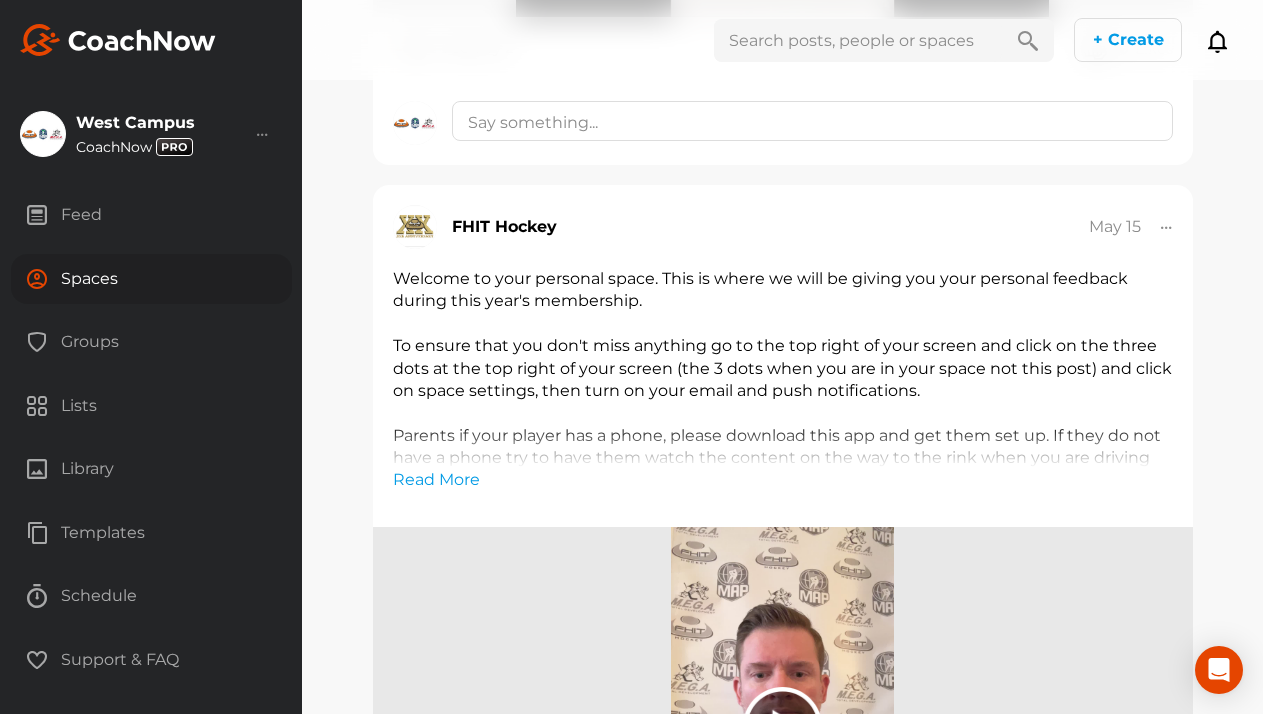 scroll, scrollTop: 6965, scrollLeft: 0, axis: vertical 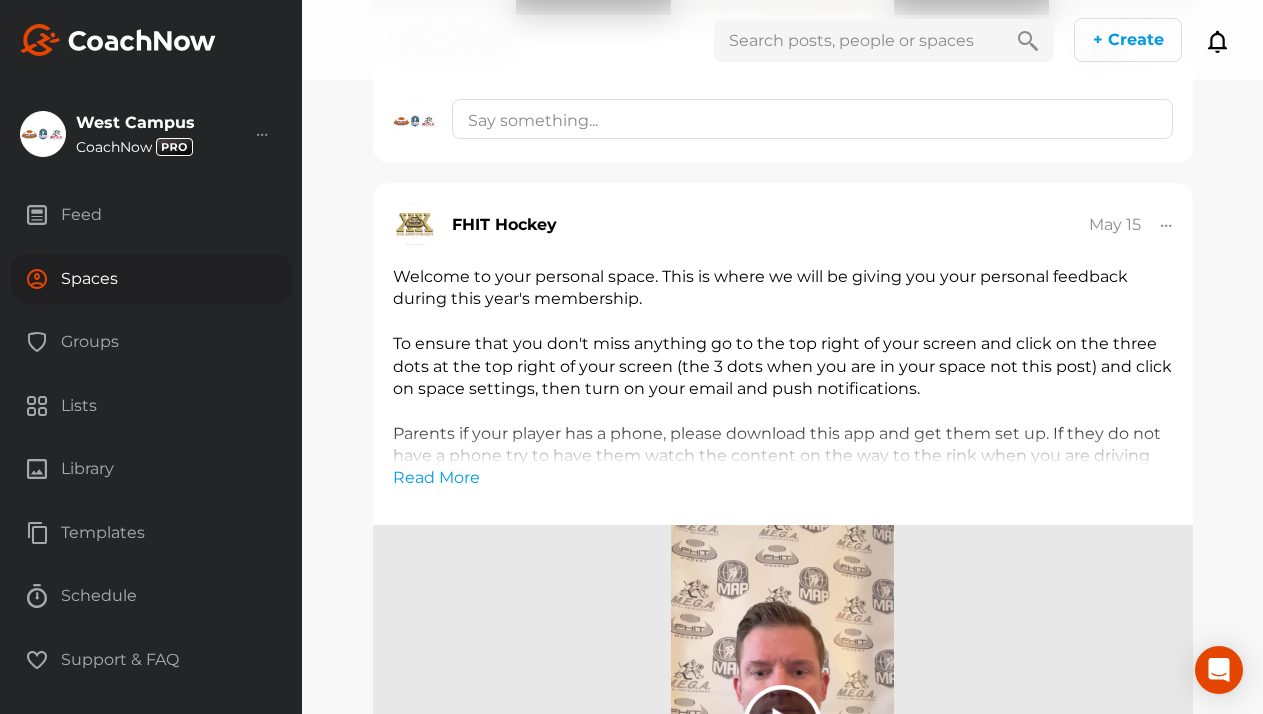 click on "Spaces" at bounding box center [151, 279] 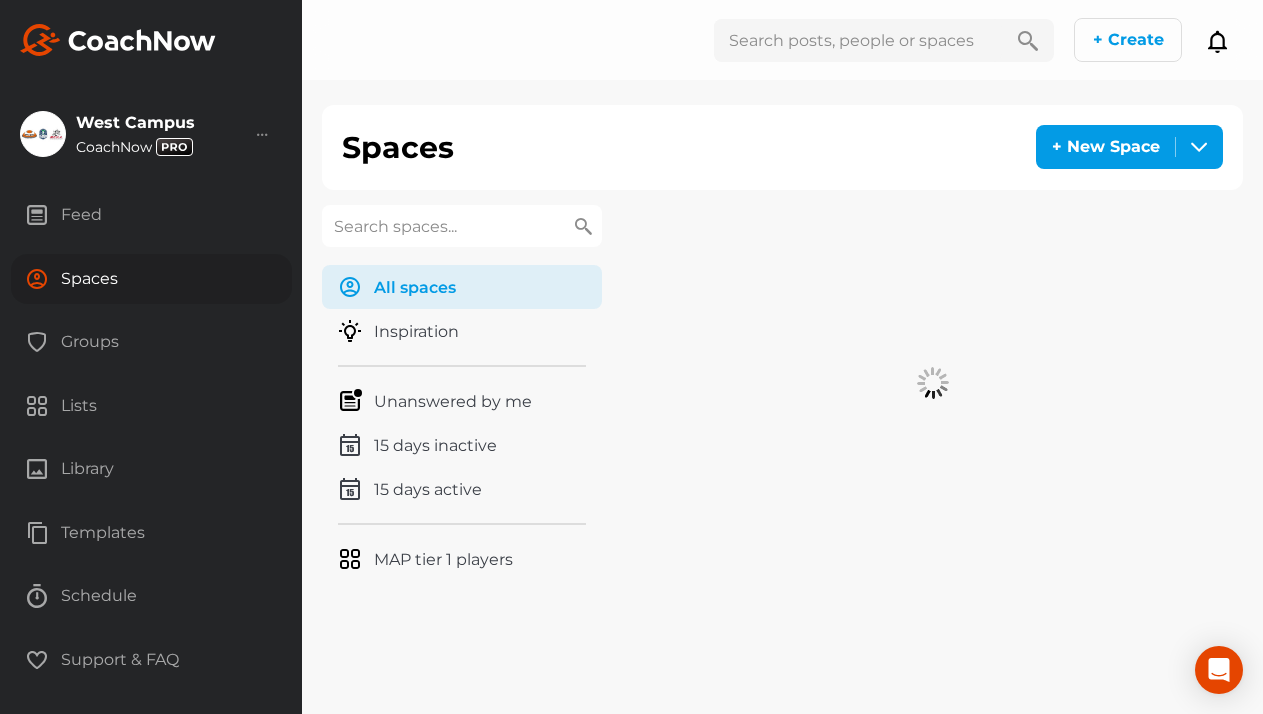 click at bounding box center [462, 226] 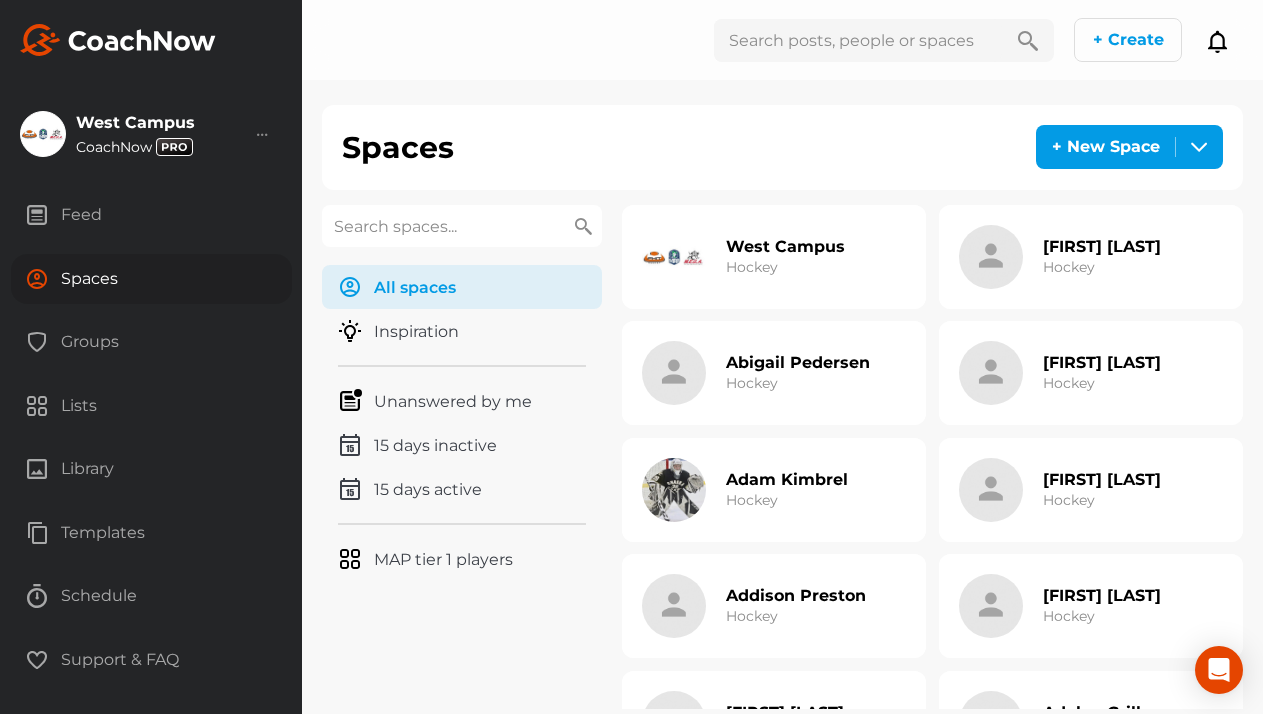 paste on "[LAST]" 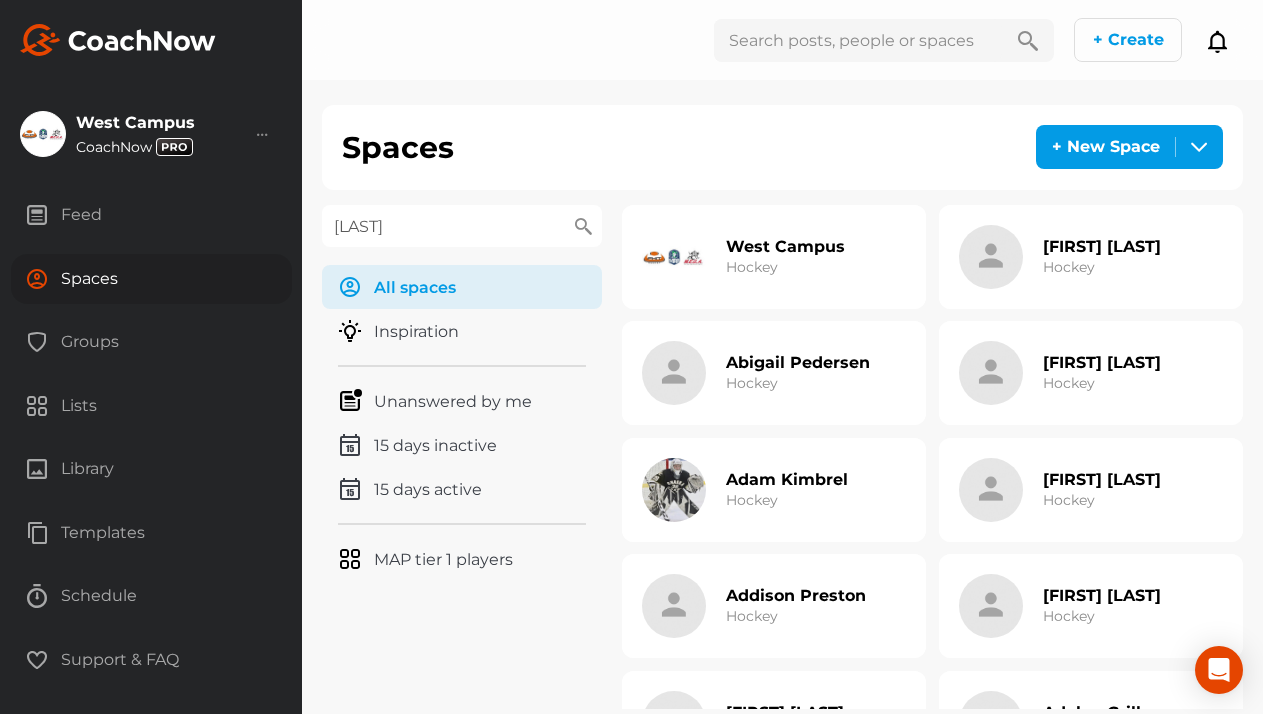 type on "[LAST]" 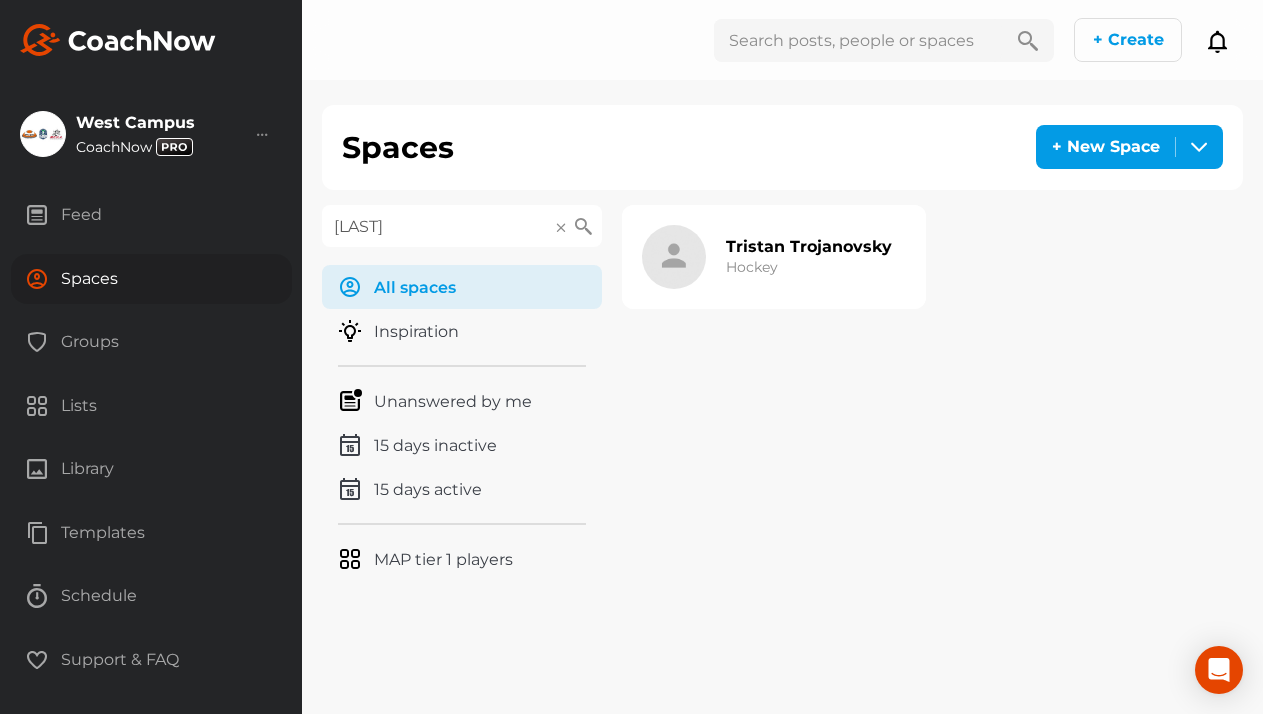 click on "Tristan Trojanovsky" at bounding box center (809, 246) 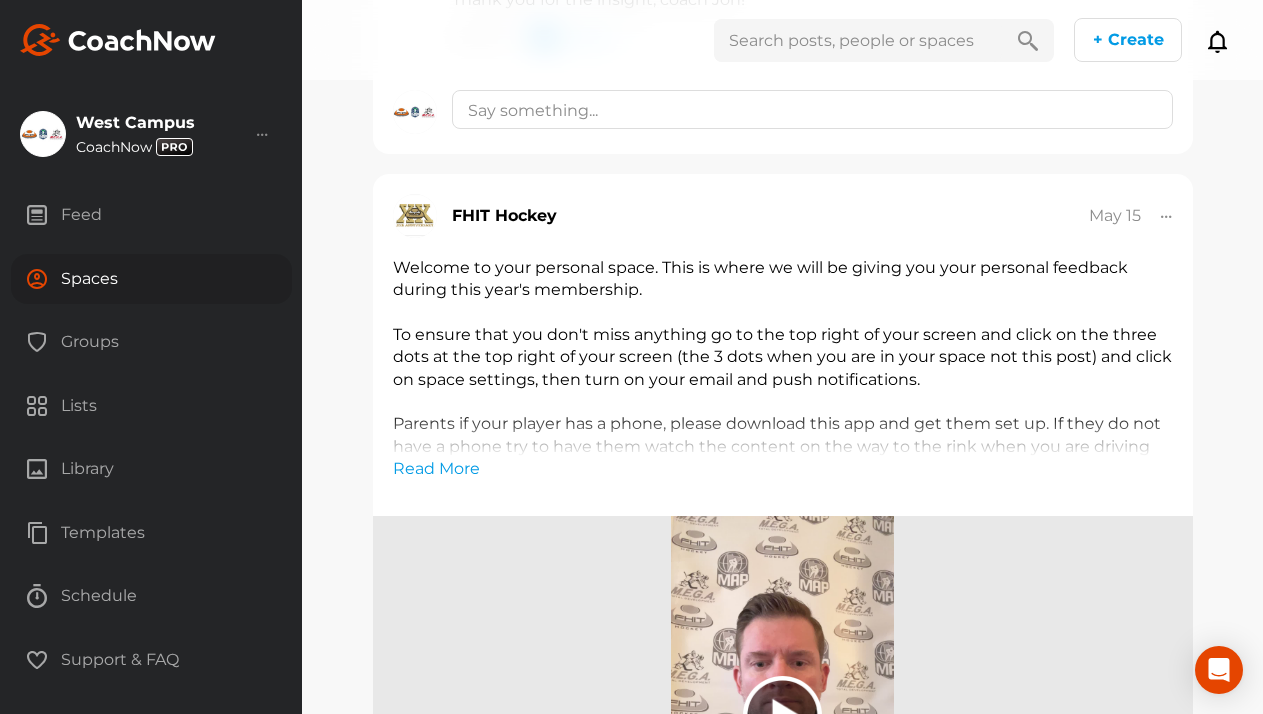 scroll, scrollTop: 6678, scrollLeft: 0, axis: vertical 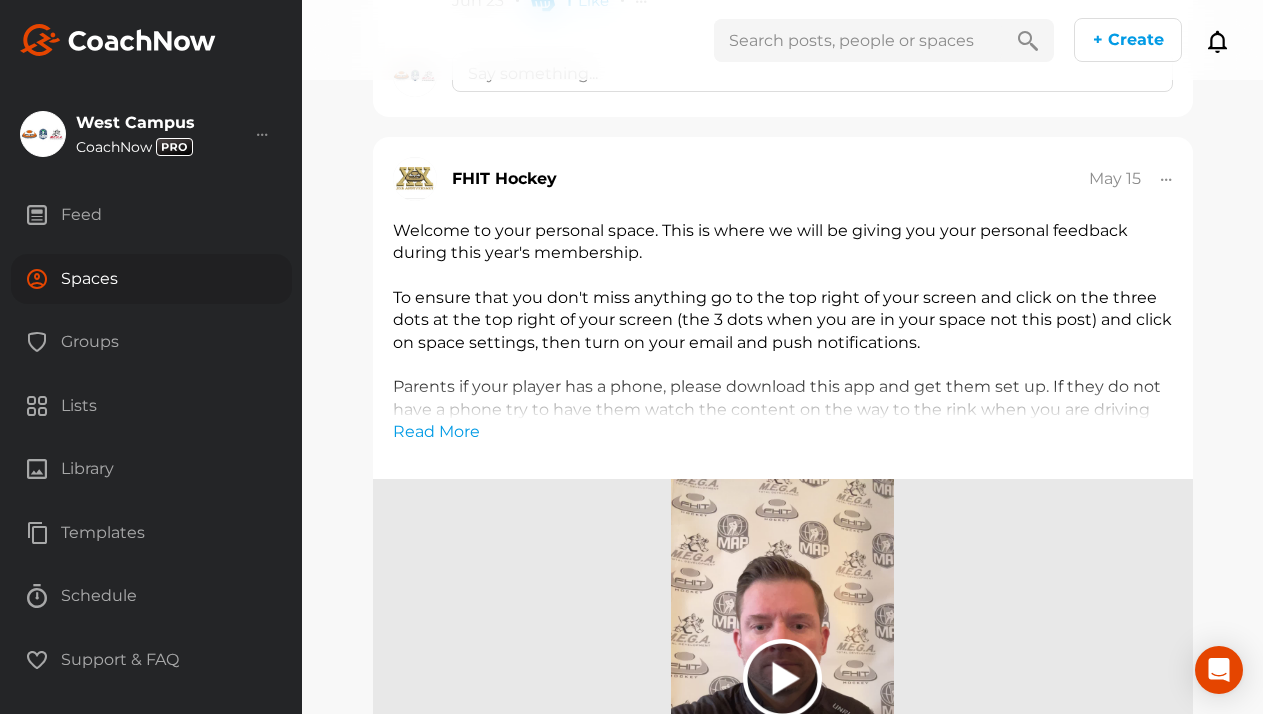click on "Spaces" at bounding box center [151, 279] 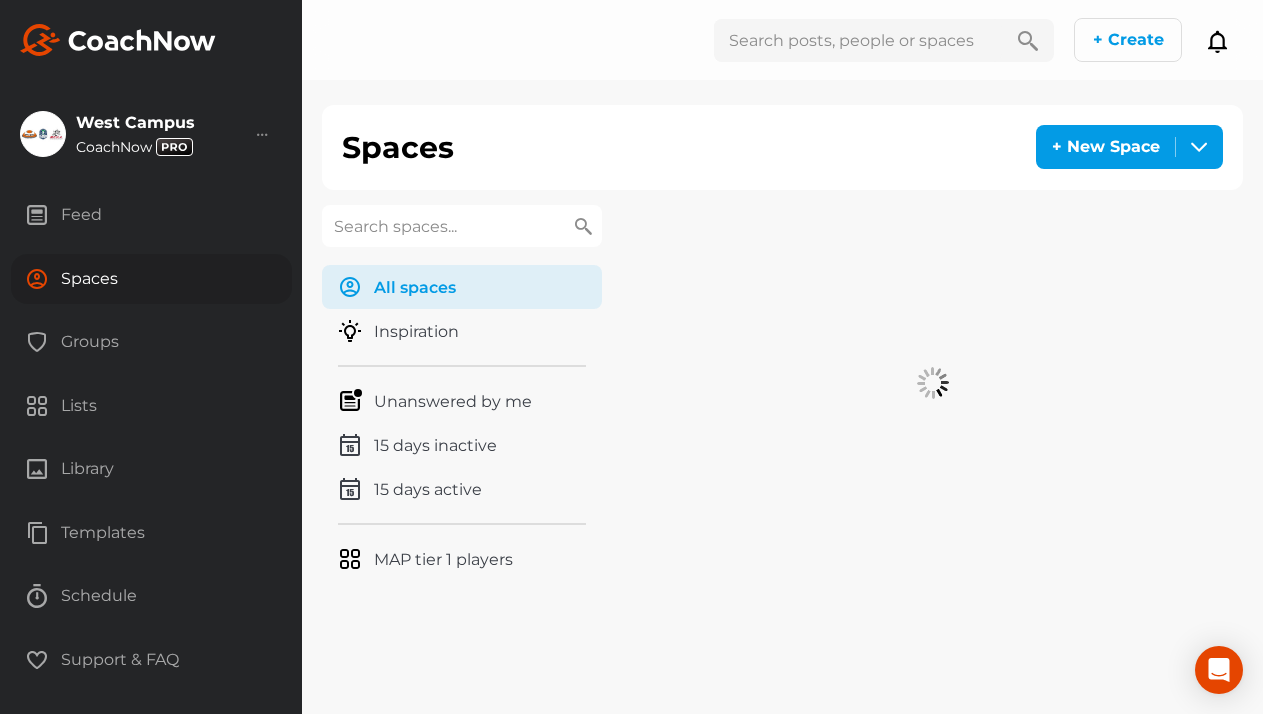 click at bounding box center [462, 226] 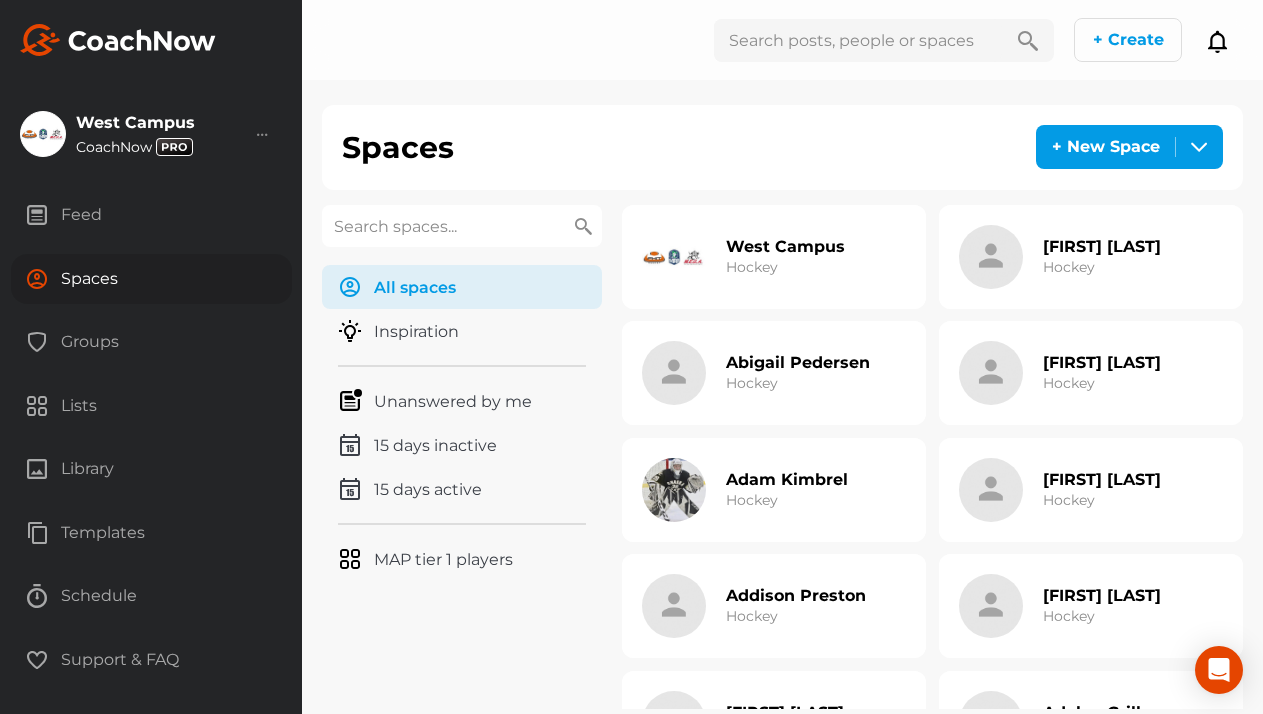 paste on "Tsapov" 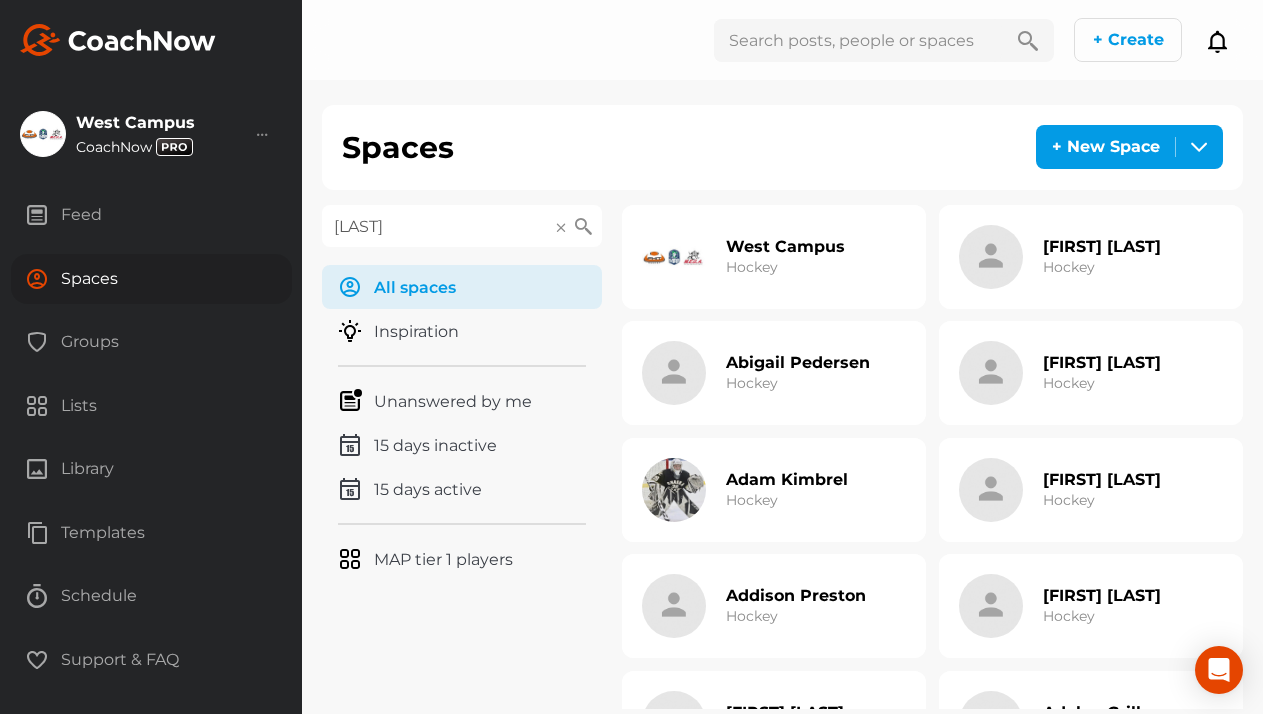 type on "Tsapov" 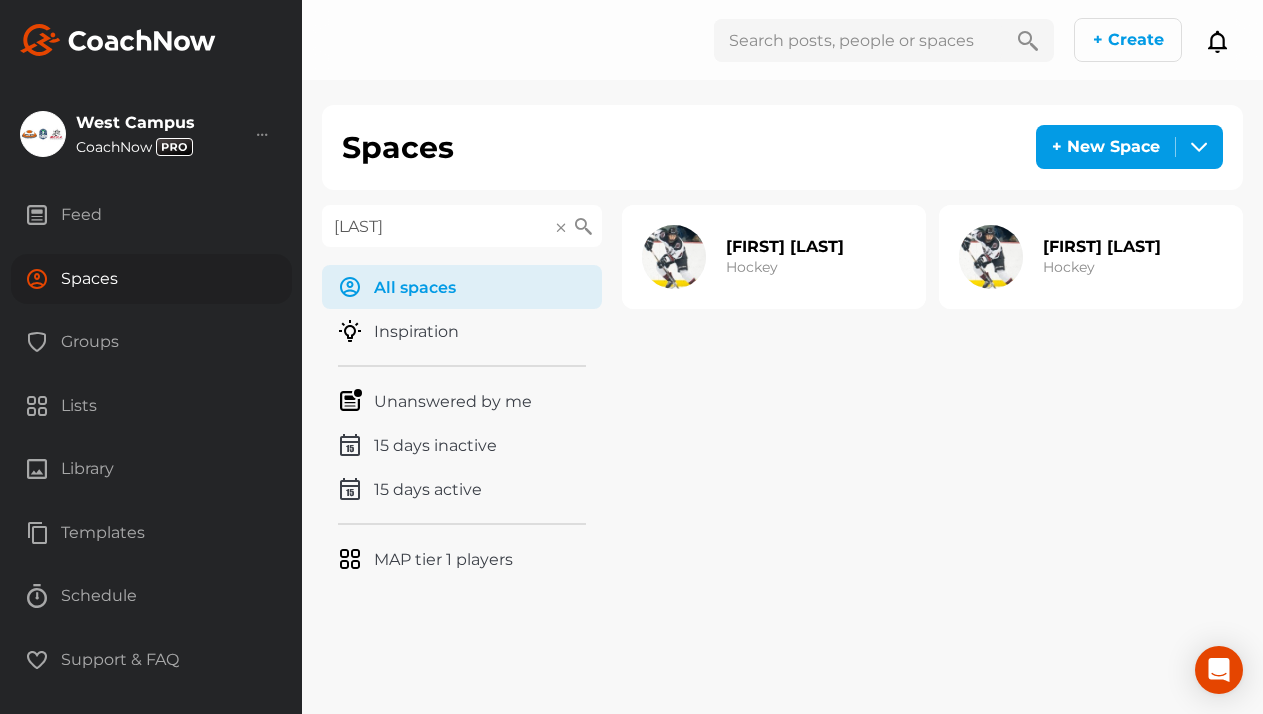 click on "[FIRST] [LAST]" at bounding box center (1102, 246) 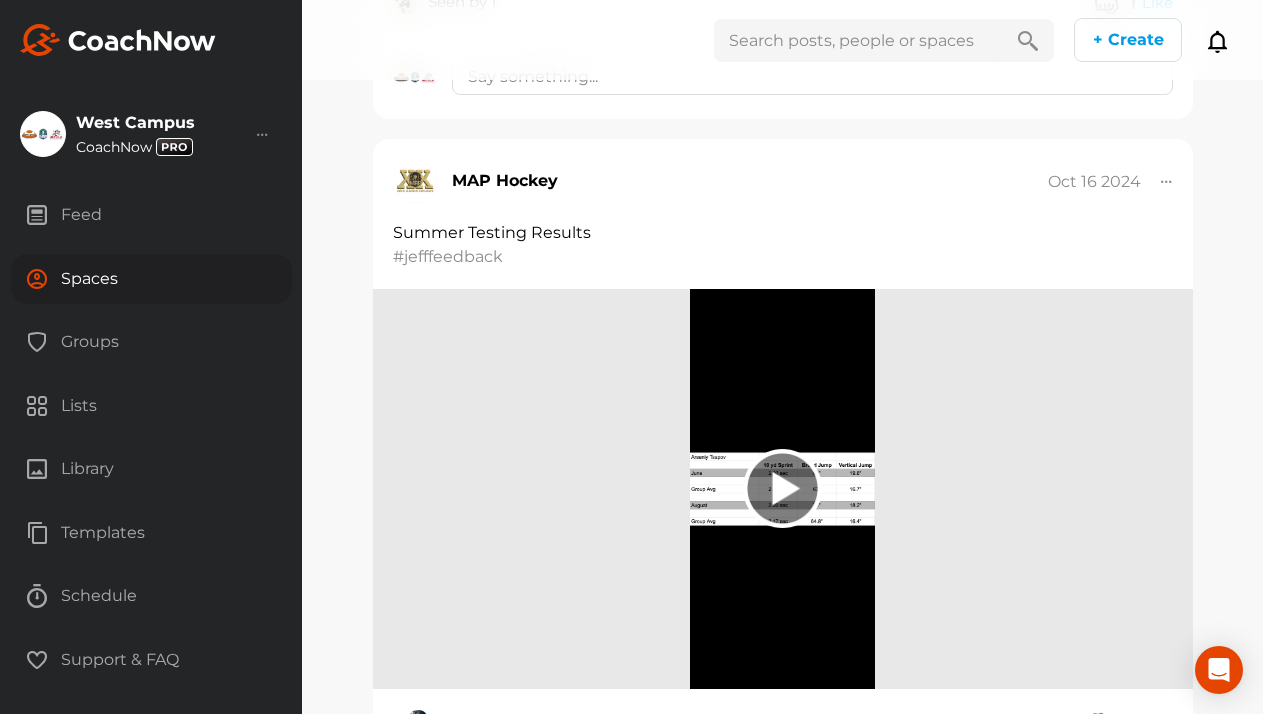scroll, scrollTop: 5503, scrollLeft: 0, axis: vertical 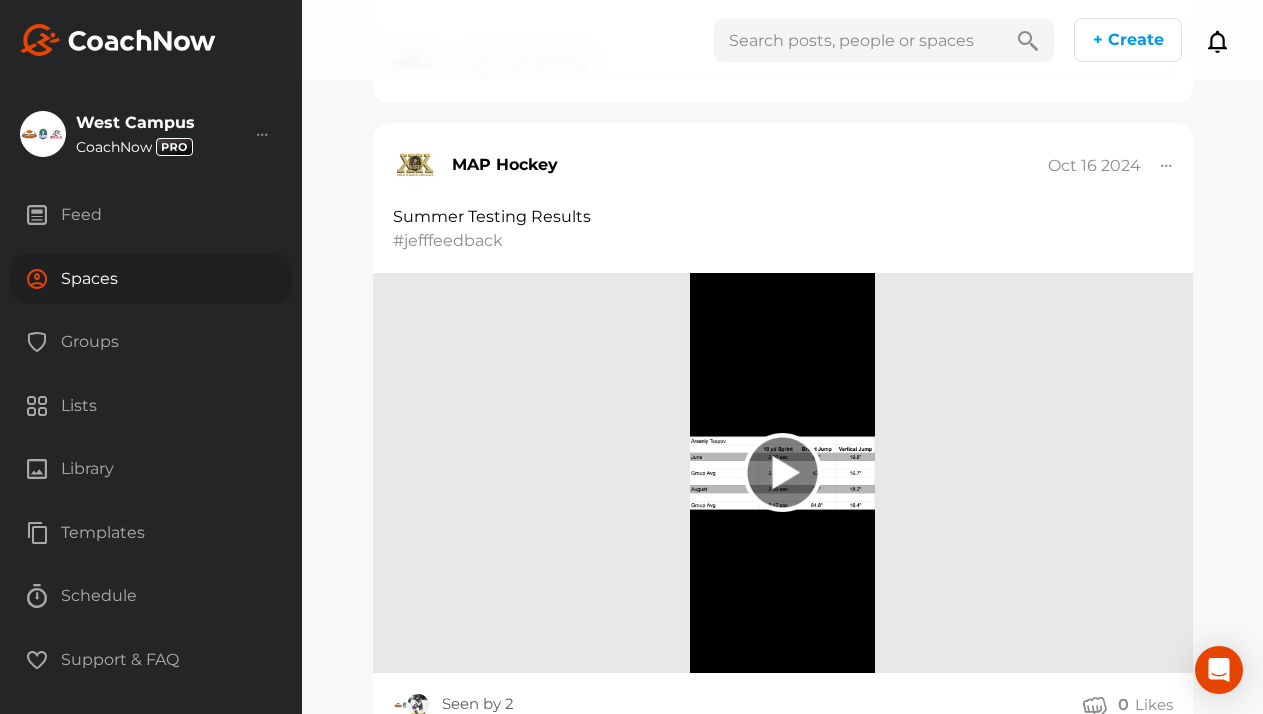 click on "Spaces" at bounding box center (151, 279) 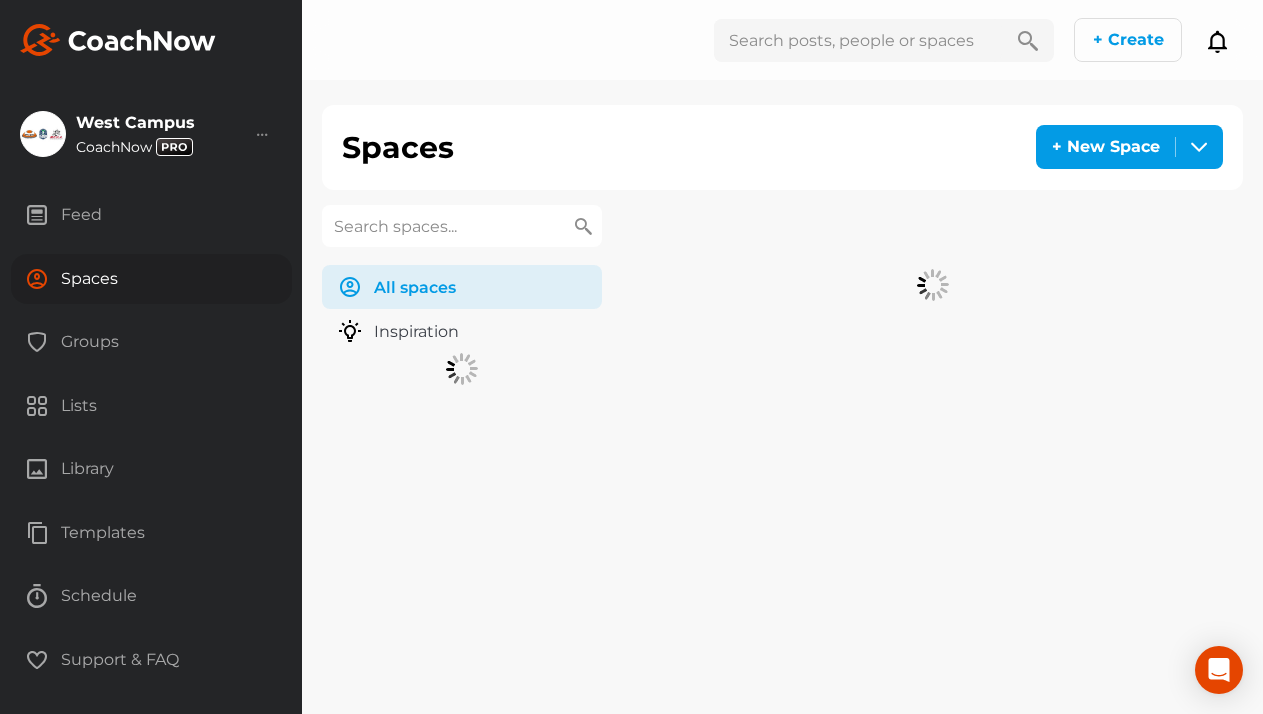 scroll, scrollTop: 0, scrollLeft: 0, axis: both 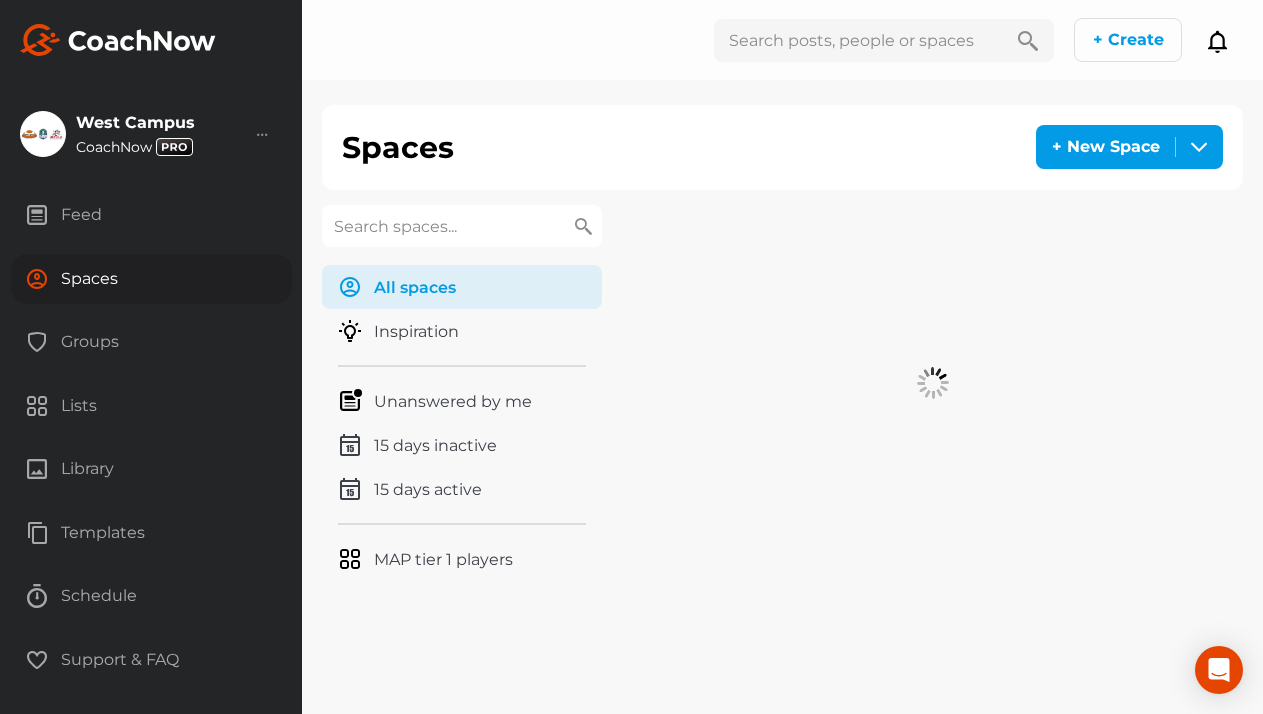 click at bounding box center (462, 226) 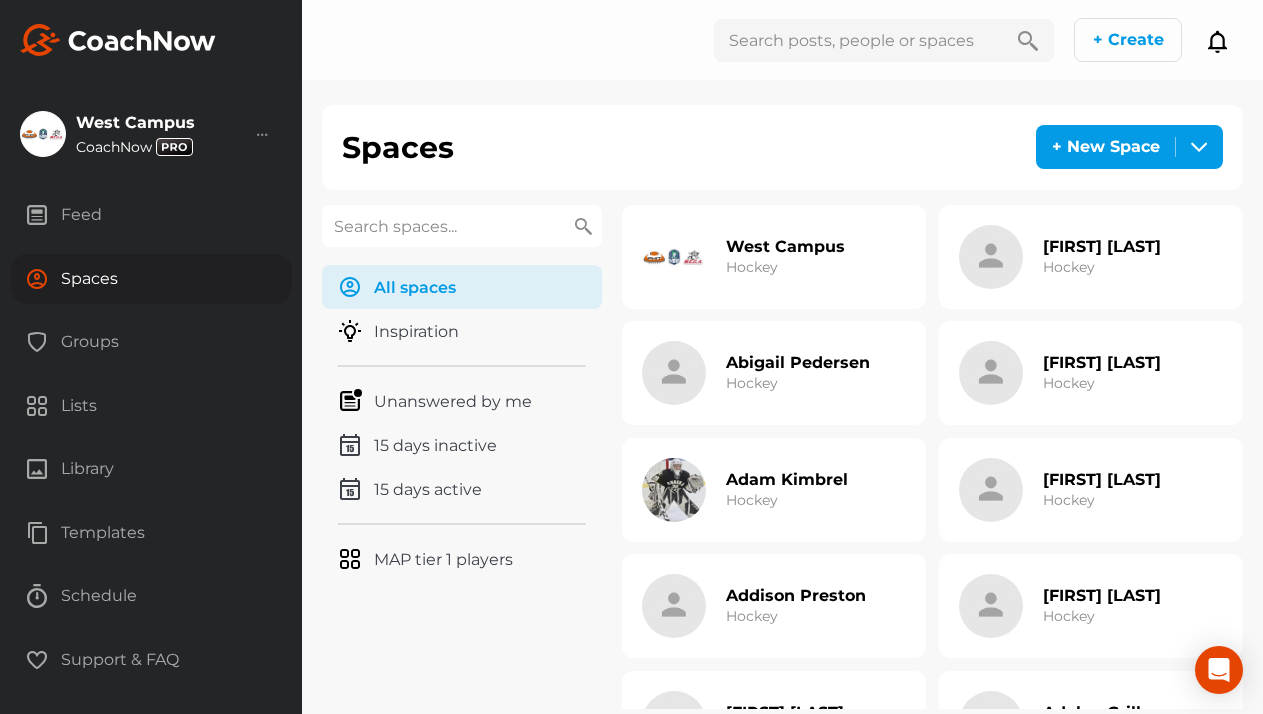 paste on "Ward" 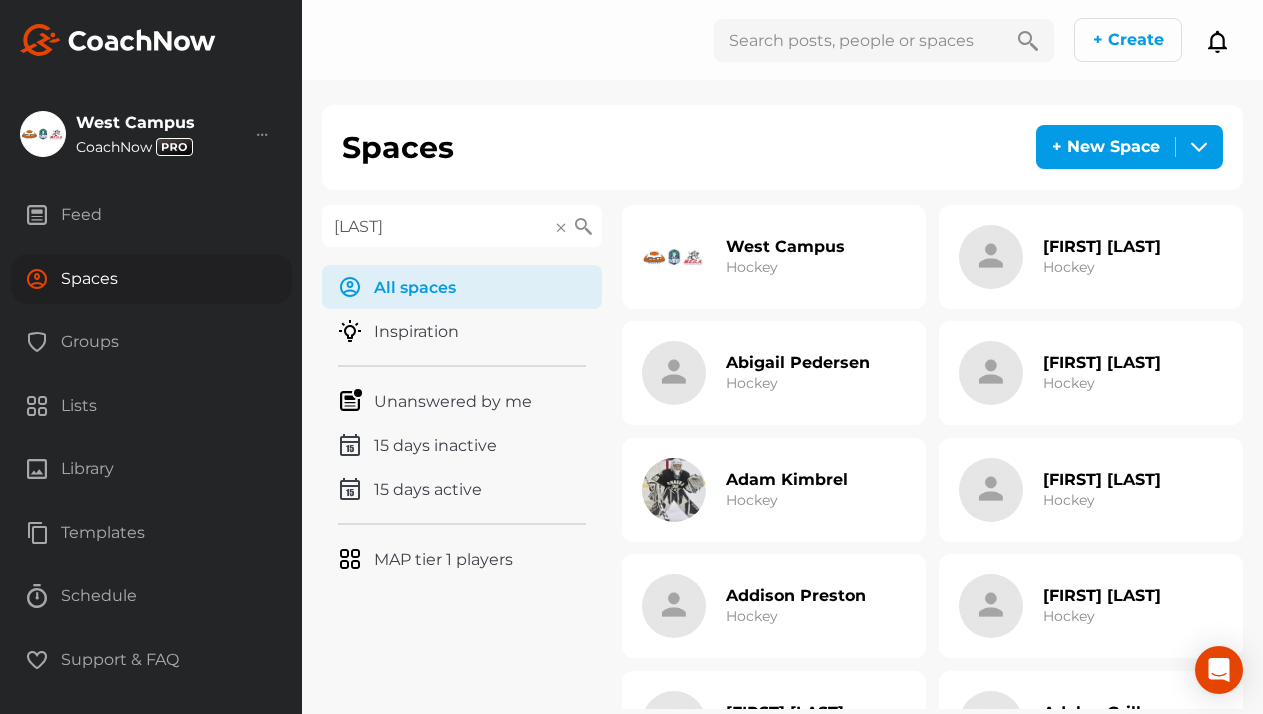 type on "Ward" 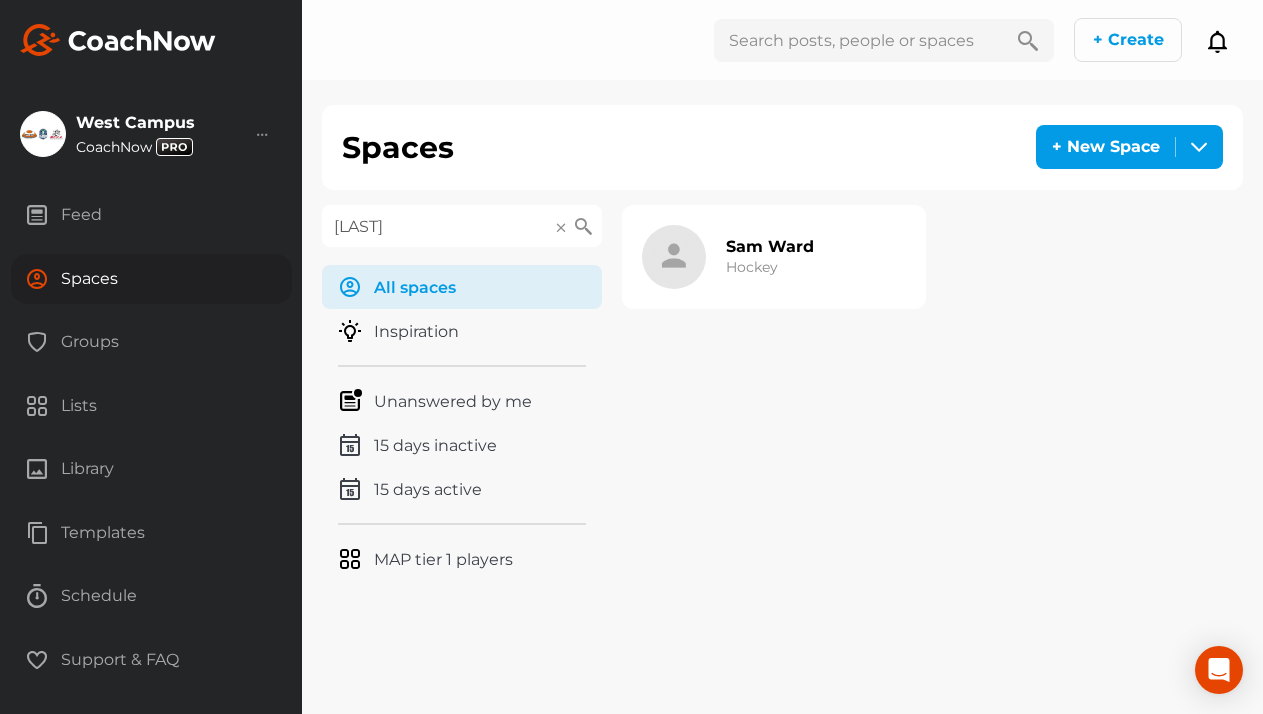click on "Sam Ward" at bounding box center [770, 246] 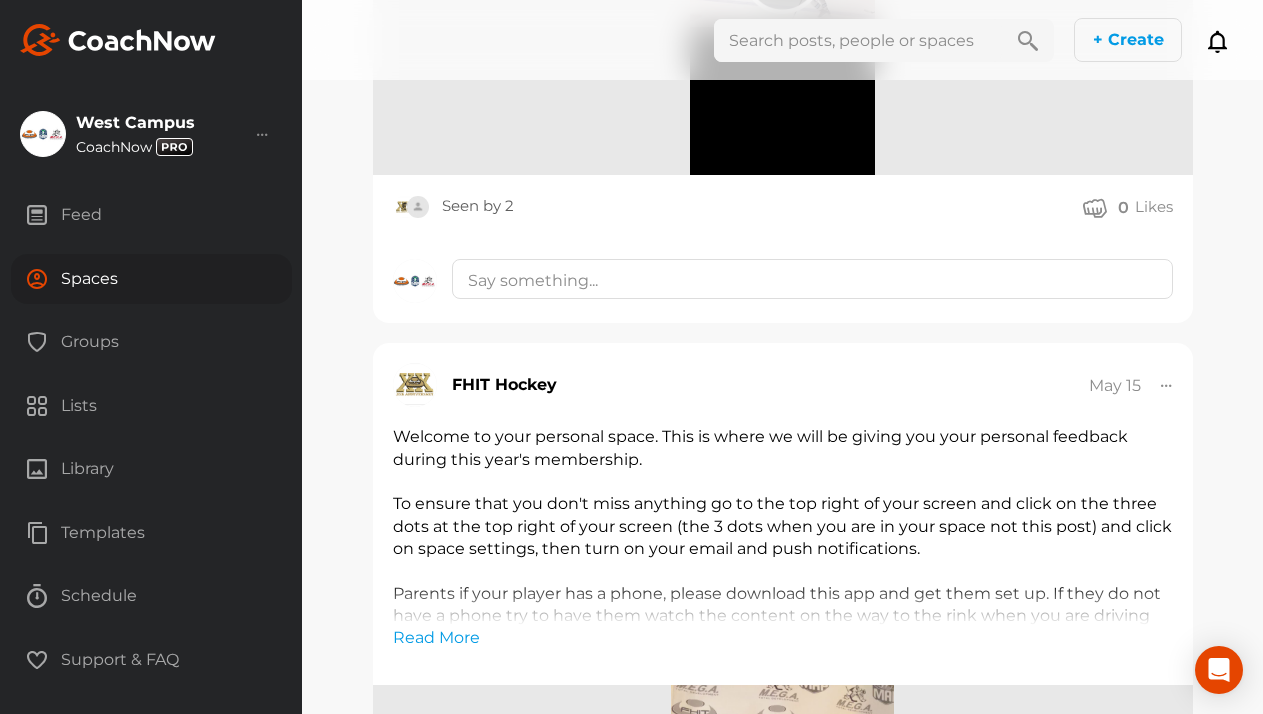 scroll, scrollTop: 6062, scrollLeft: 0, axis: vertical 